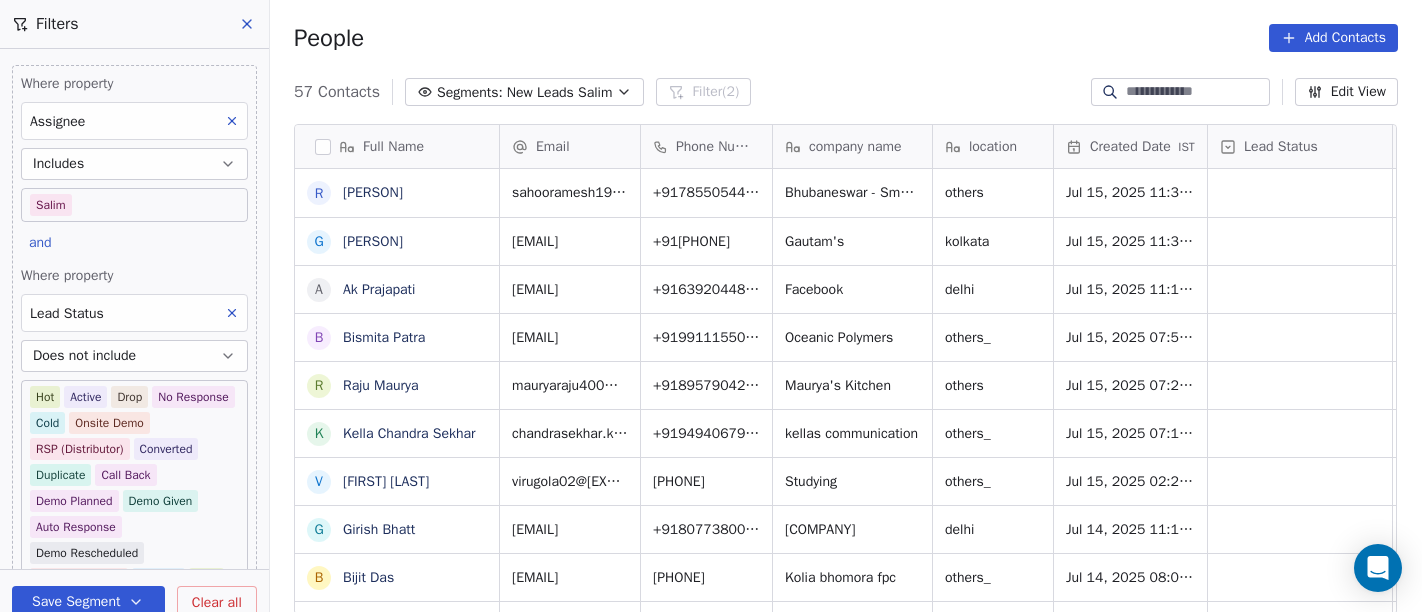 scroll, scrollTop: 0, scrollLeft: 0, axis: both 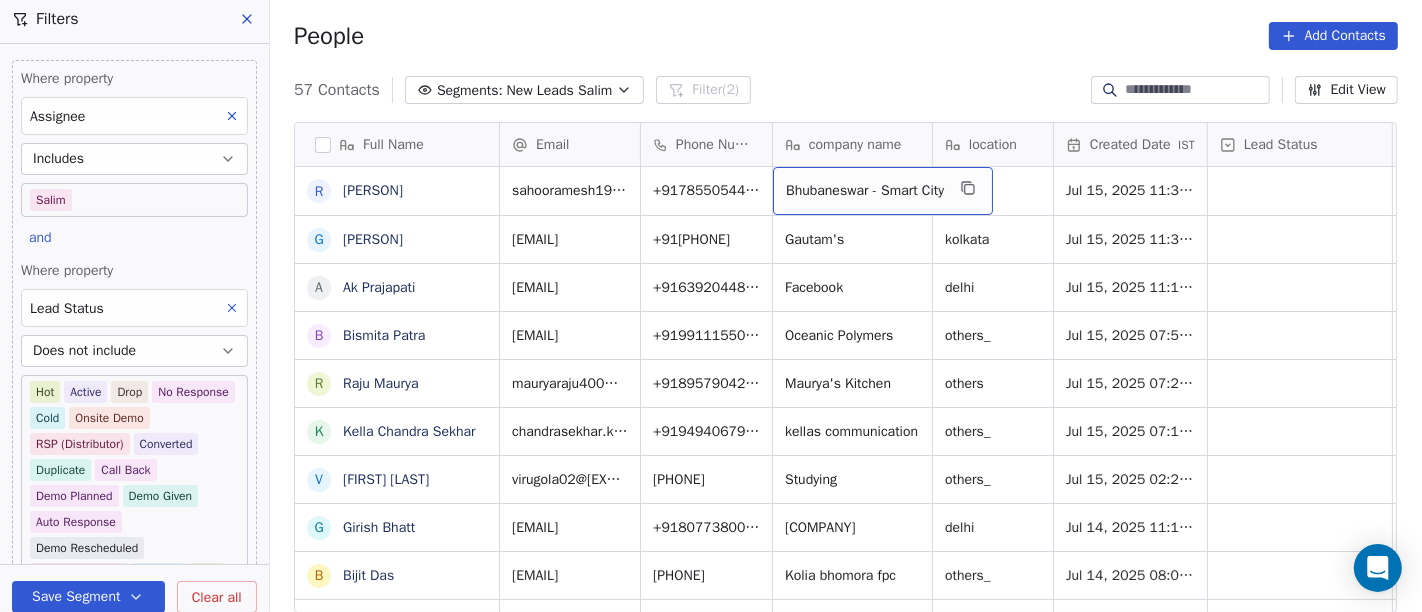 click on "Bhubaneswar - Smart City" at bounding box center [865, 191] 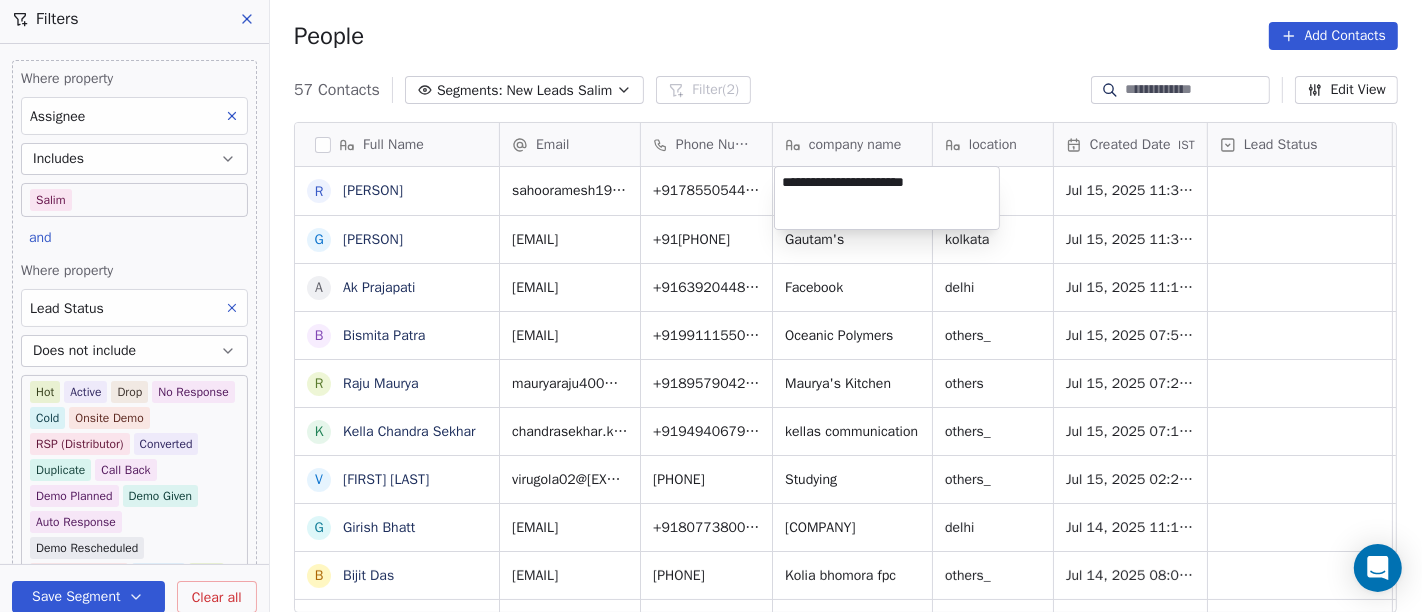 click on "**********" at bounding box center (887, 198) 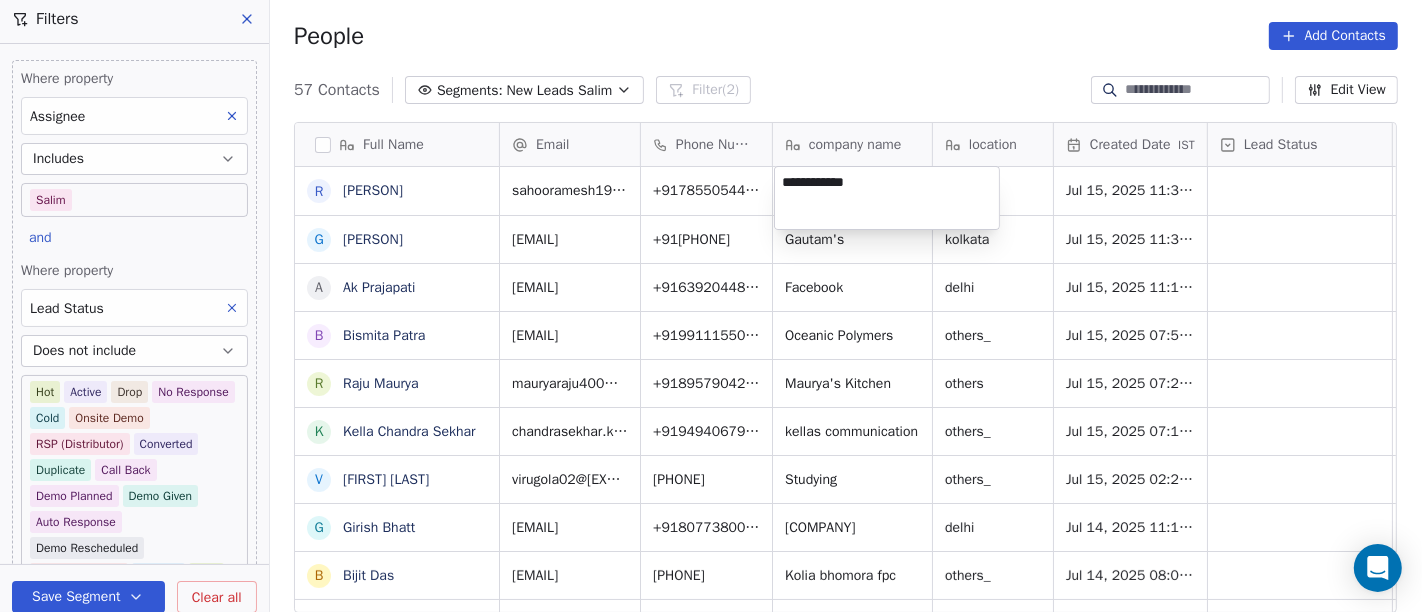 click on "On2Cook India Pvt. Ltd. Contacts People Marketing Workflows Campaigns Sales Pipelines Sequences Beta Tools Apps AI Agents Help & Support Filters Where property   Assignee   Includes Salim and Where property   Lead Status   Does not include Hot Active Drop No Response Cold Onsite Demo RSP (Distributor) Converted Duplicate Call Back Demo Planned Demo Given Auto Response Demo Rescheduled Demo Cancelled Confirm High Medium Low Add filter to this group Add another filter Save Segment Clear all People  Add Contacts 57 Contacts Segments: New Leads Salim Filter  (2) Edit View Tag Add to Sequence Full Name R Ramesh Sahoo G Goutam Karmakar A Ak Prajapati B Bismita Patra R Raju Maurya K Kella Chandra Sekhar V Virendra Gola G Girish Bhatt B Bijit Das D Devendra Singh H Healthy Crunch L Lalit Jain a abhishek kumar J Jagdish Samadhiya Visnagar A Anant Jajal A Anant Jajal A Anil Sethi S Sukumar Singh S Sudheer Gokam A Alok Sharma N Neena Kumari V Vinod Wanchoo M Mayil Murugan P Pawan Swami A Ajay Singh a ayushmat b Soni N" at bounding box center (711, 306) 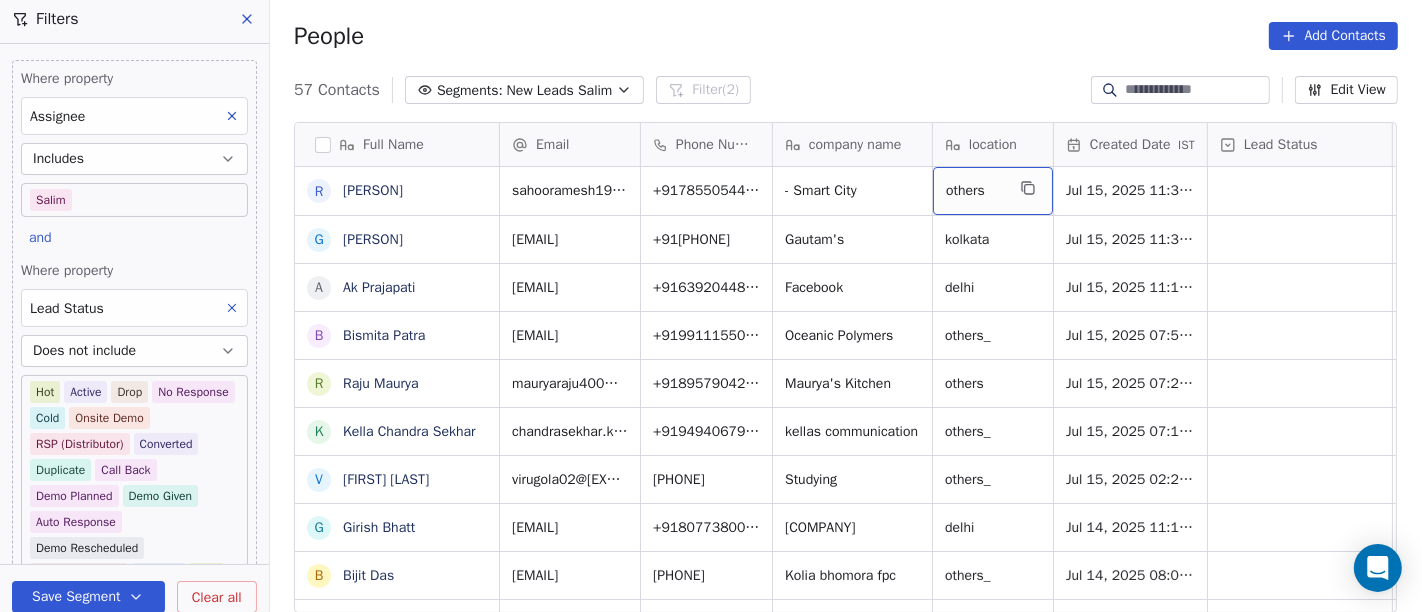 click on "others" at bounding box center [993, 191] 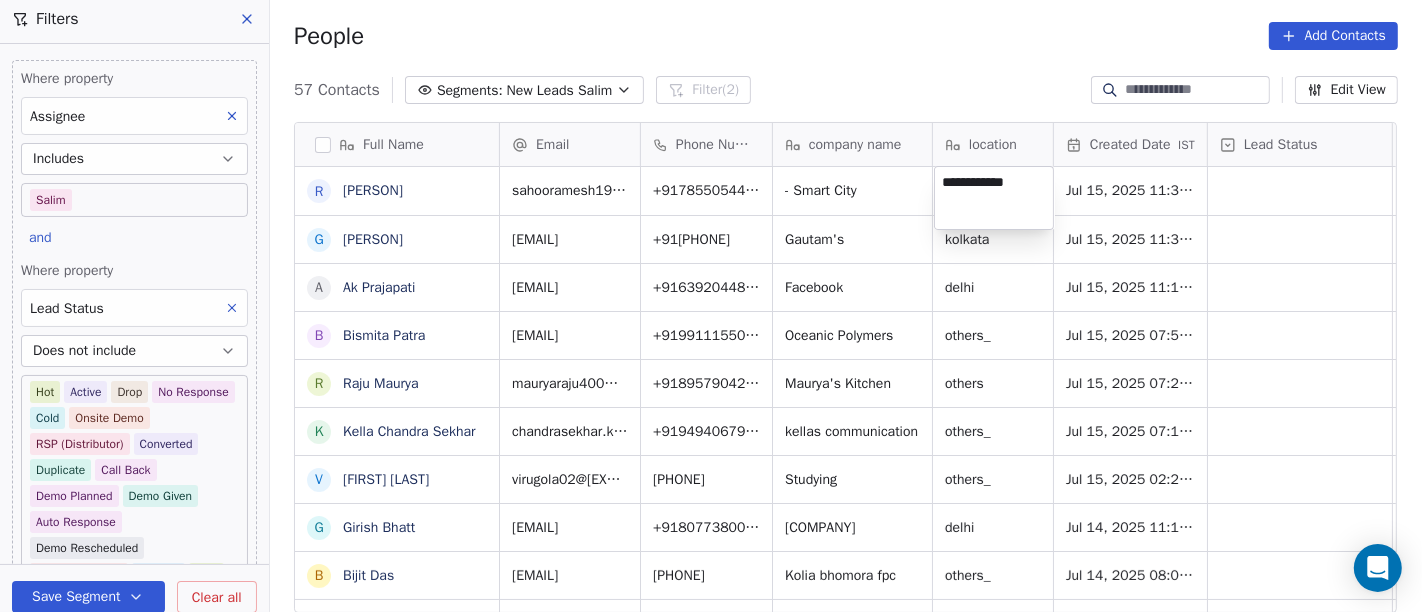 type on "**********" 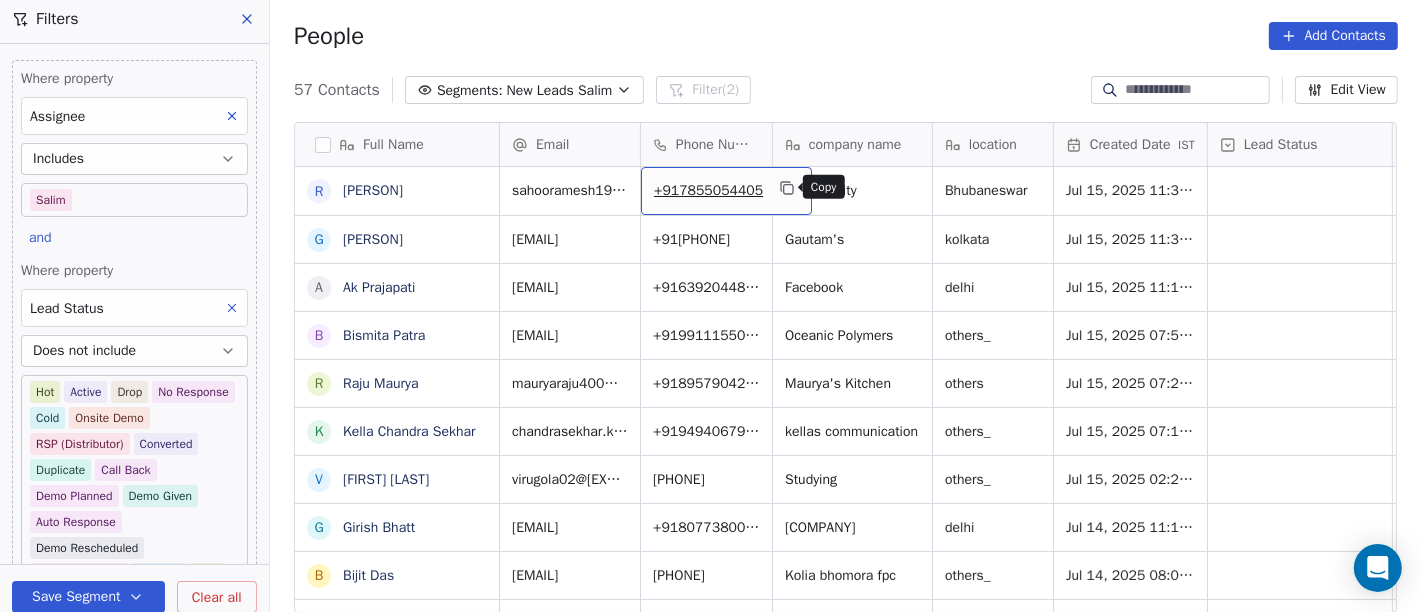 click 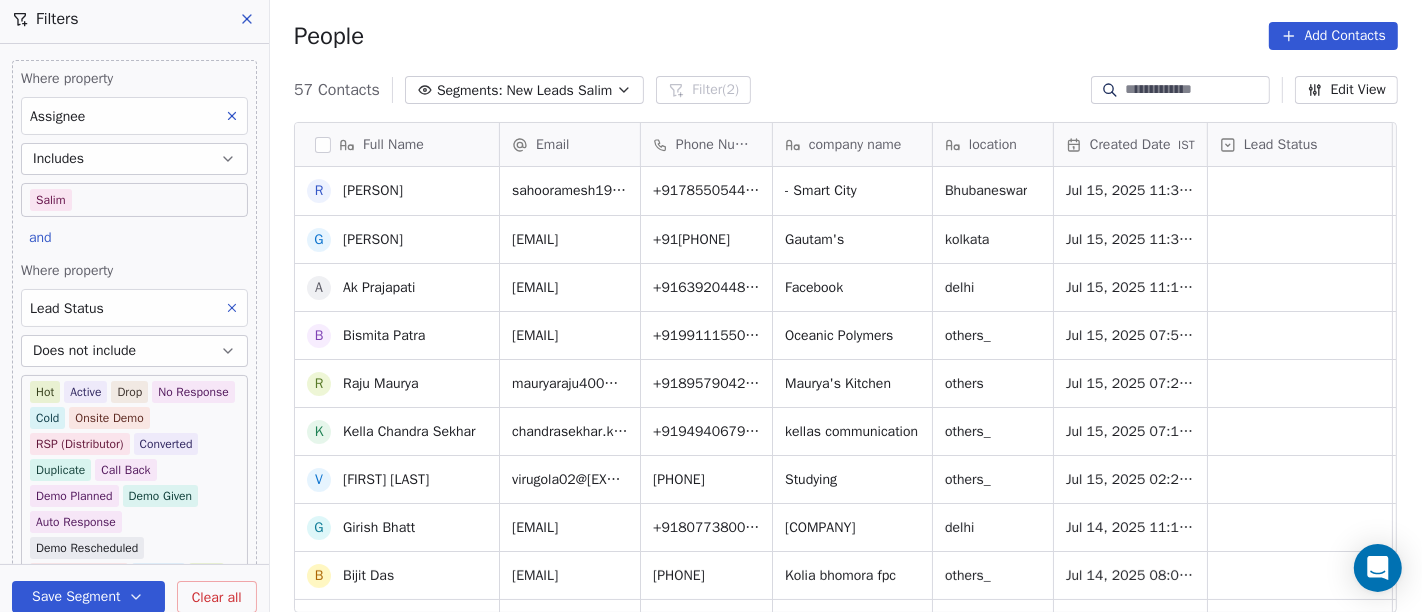 scroll, scrollTop: 0, scrollLeft: 0, axis: both 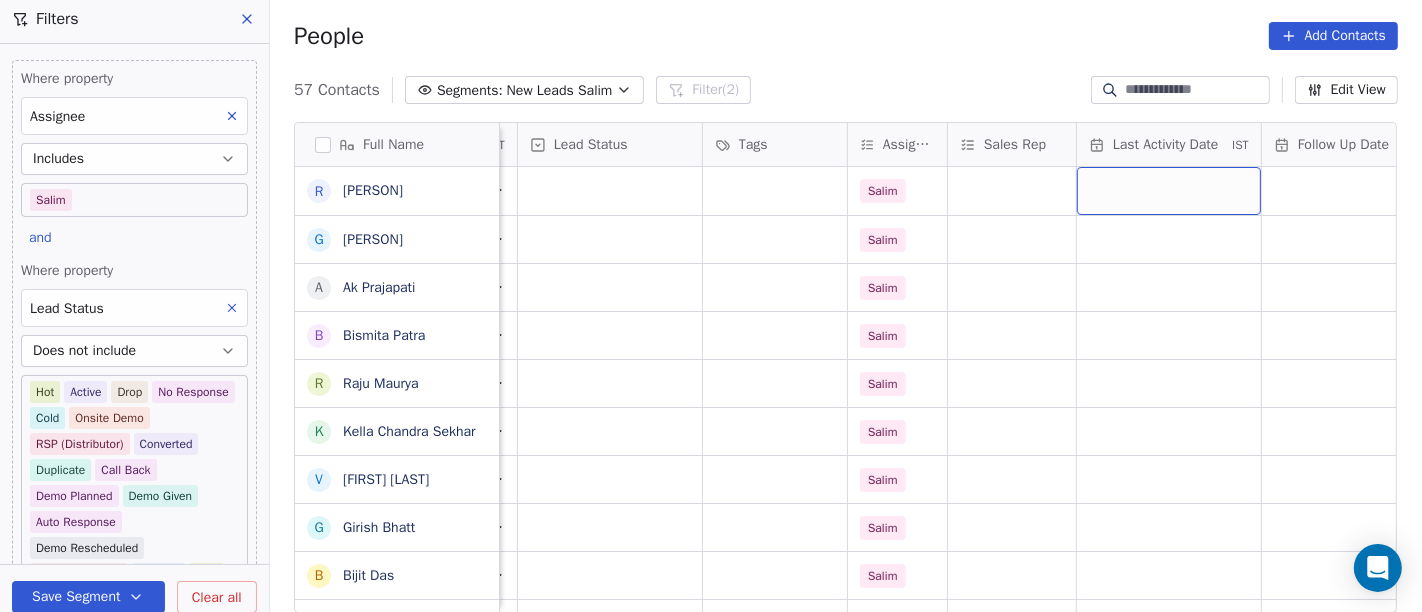 click at bounding box center [1169, 191] 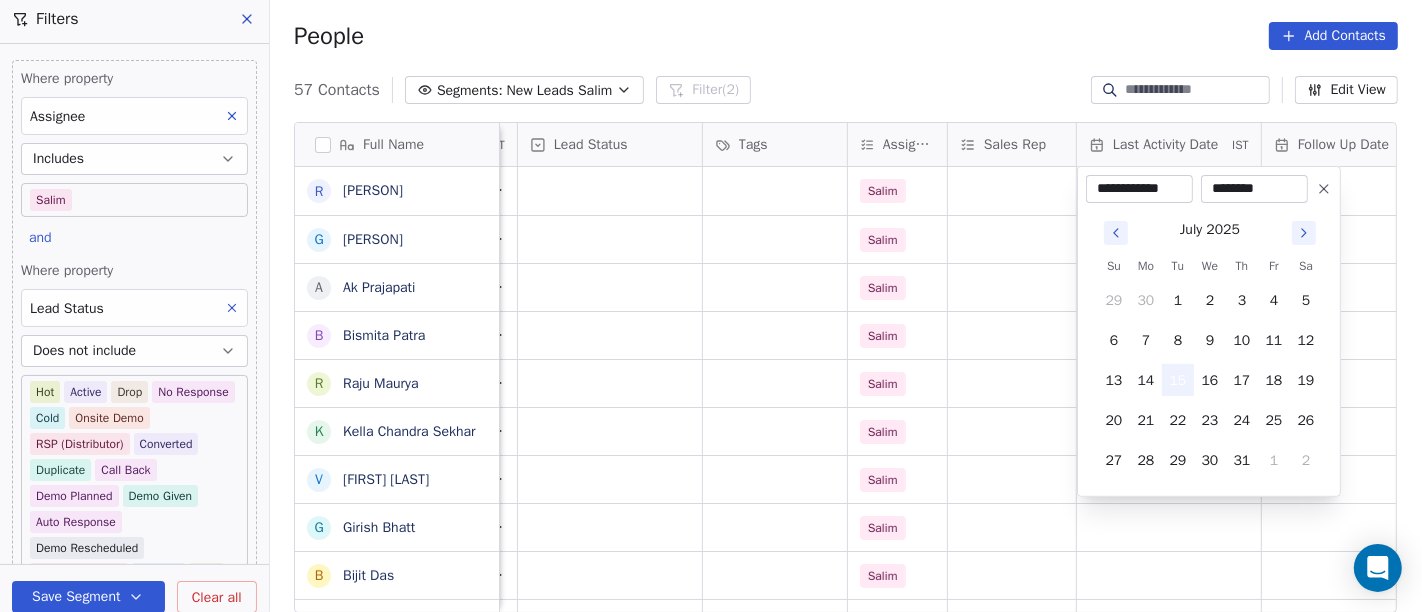 click on "15" at bounding box center [1178, 380] 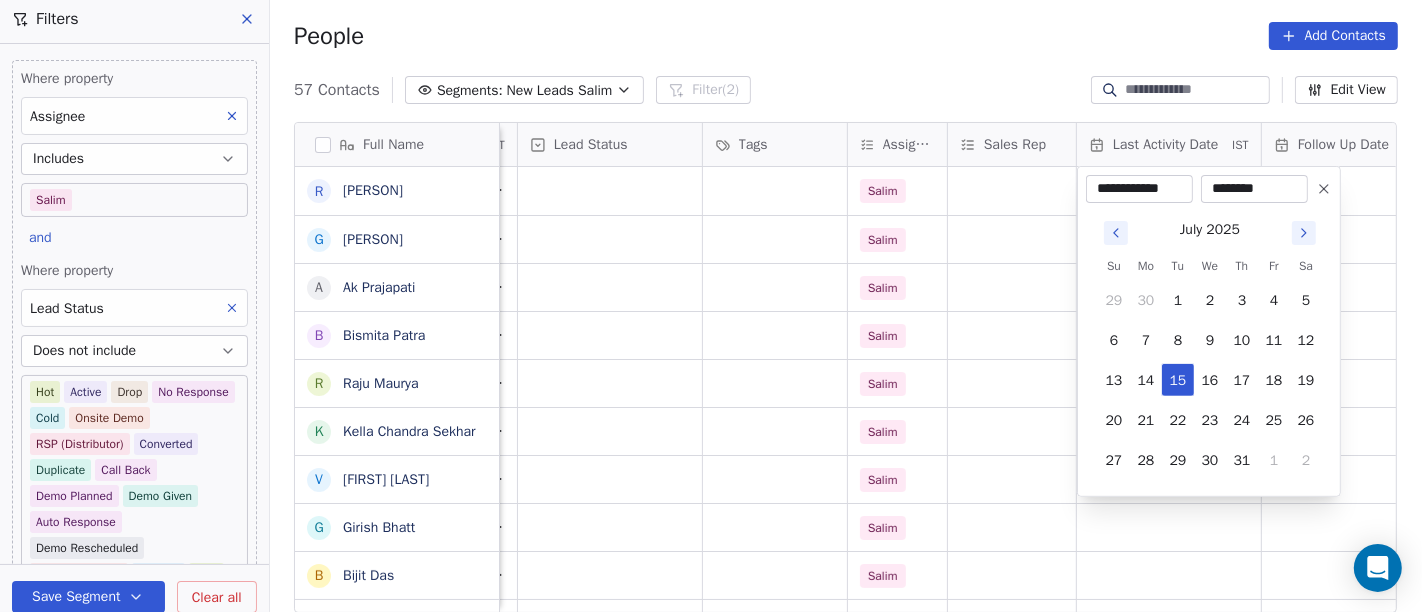 click on "On2Cook India Pvt. Ltd. Contacts People Marketing Workflows Campaigns Sales Pipelines Sequences Beta Tools Apps AI Agents Help & Support Filters Where property   Assignee   Includes Salim and Where property   Lead Status   Does not include Hot Active Drop No Response Cold Onsite Demo RSP (Distributor) Converted Duplicate Call Back Demo Planned Demo Given Auto Response Demo Rescheduled Demo Cancelled Confirm High Medium Low Add filter to this group Add another filter Save Segment Clear all People  Add Contacts 57 Contacts Segments: New Leads Salim Filter  (2) Edit View Tag Add to Sequence Full Name R Ramesh Sahoo G Goutam Karmakar A Ak Prajapati B Bismita Patra R Raju Maurya K Kella Chandra Sekhar V Virendra Gola G Girish Bhatt B Bijit Das D Devendra Singh H Healthy Crunch L Lalit Jain a abhishek kumar J Jagdish Samadhiya Visnagar A Anant Jajal A Anant Jajal A Anil Sethi S Sukumar Singh S Sudheer Gokam A Alok Sharma N Neena Kumari V Vinod Wanchoo M Mayil Murugan P Pawan Swami A Ajay Singh a ayushmat b Soni N" at bounding box center (711, 306) 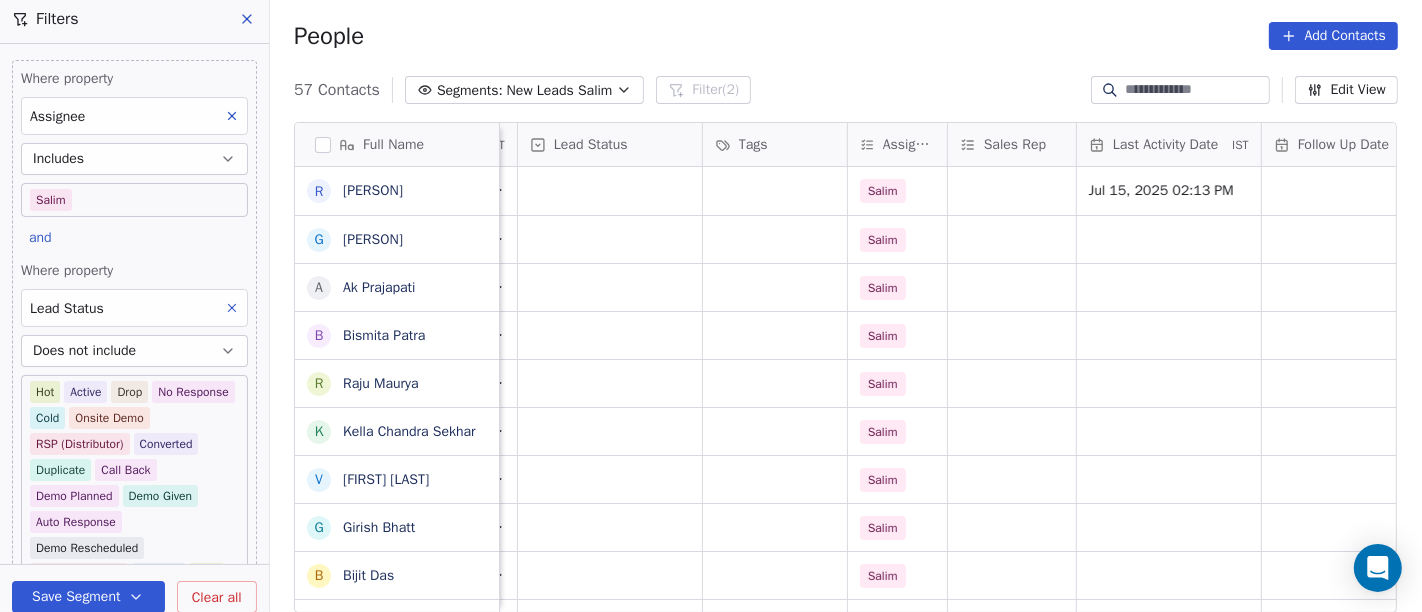 scroll, scrollTop: 0, scrollLeft: 994, axis: horizontal 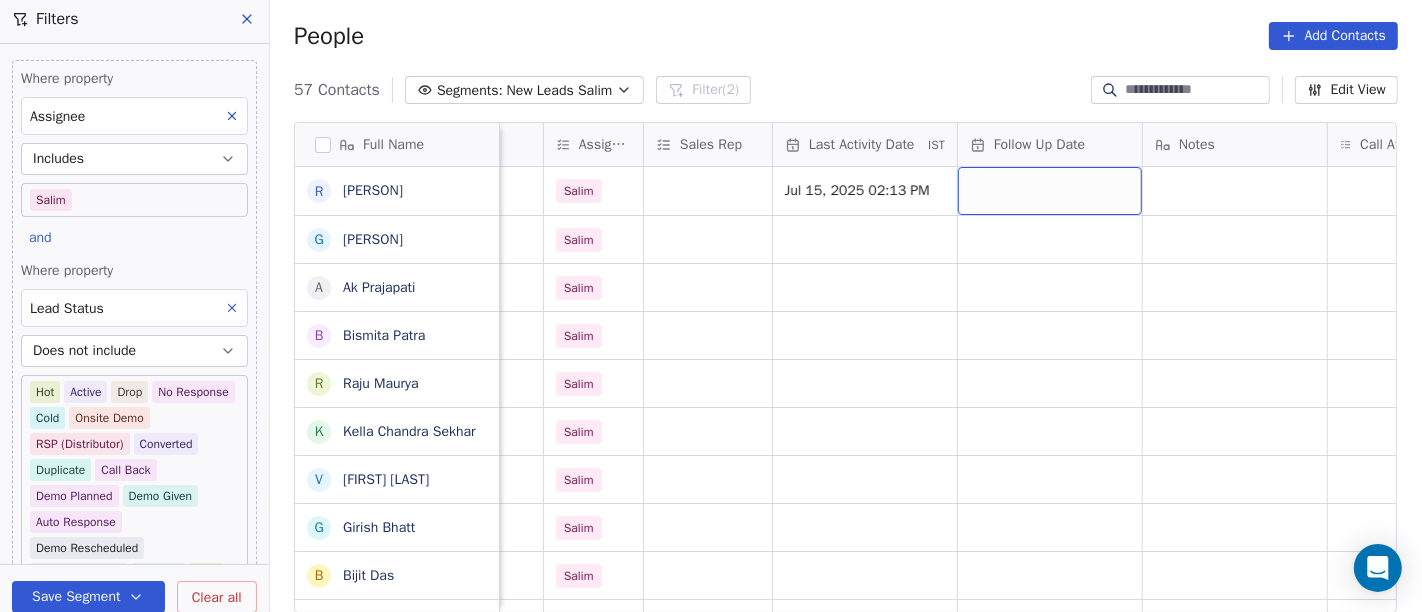 click at bounding box center (1050, 191) 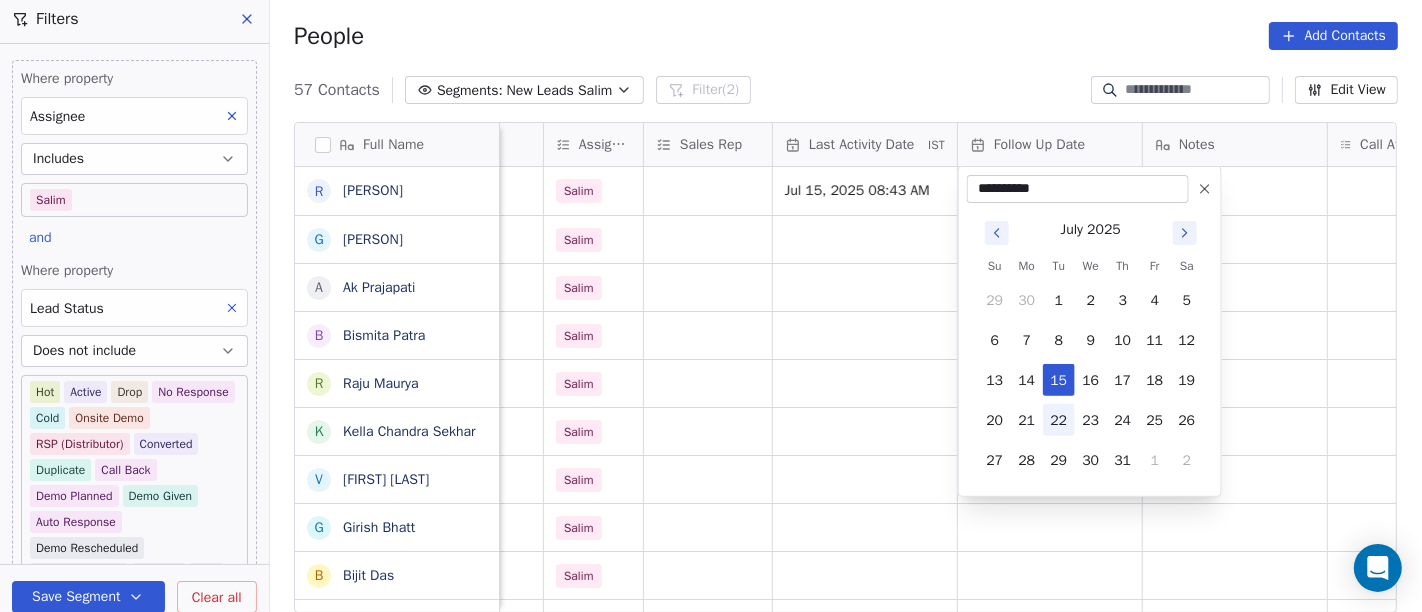 click on "22" at bounding box center (1059, 420) 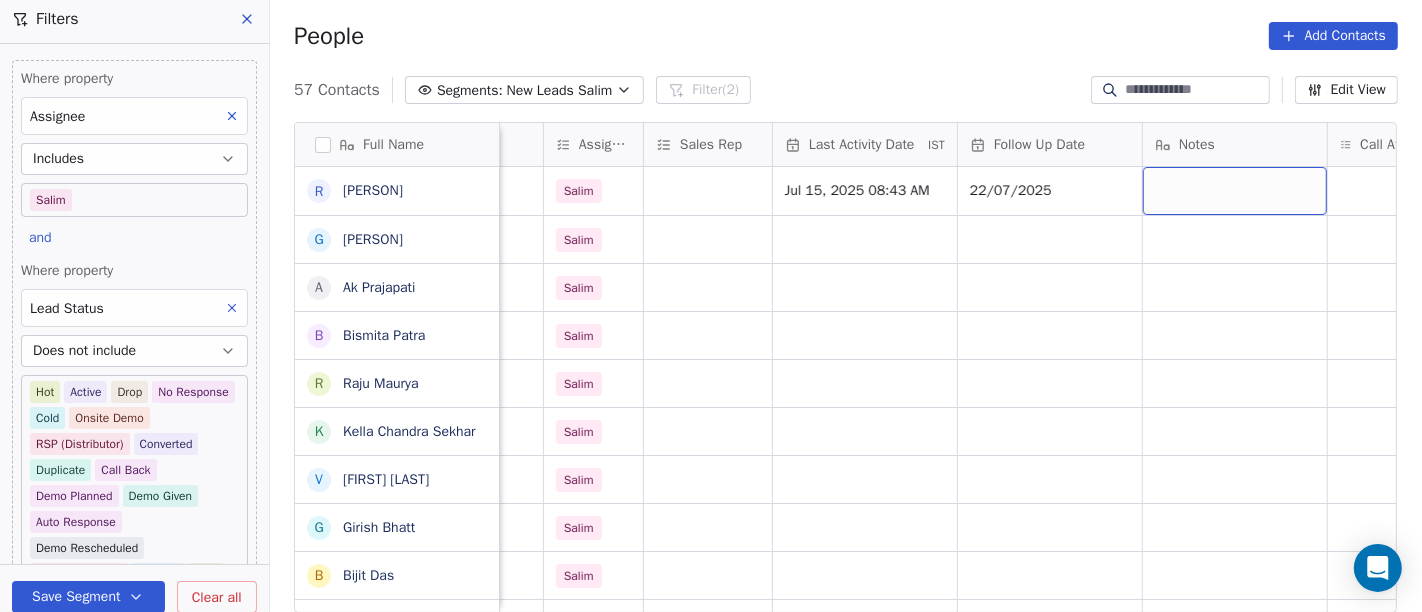 click at bounding box center (1235, 191) 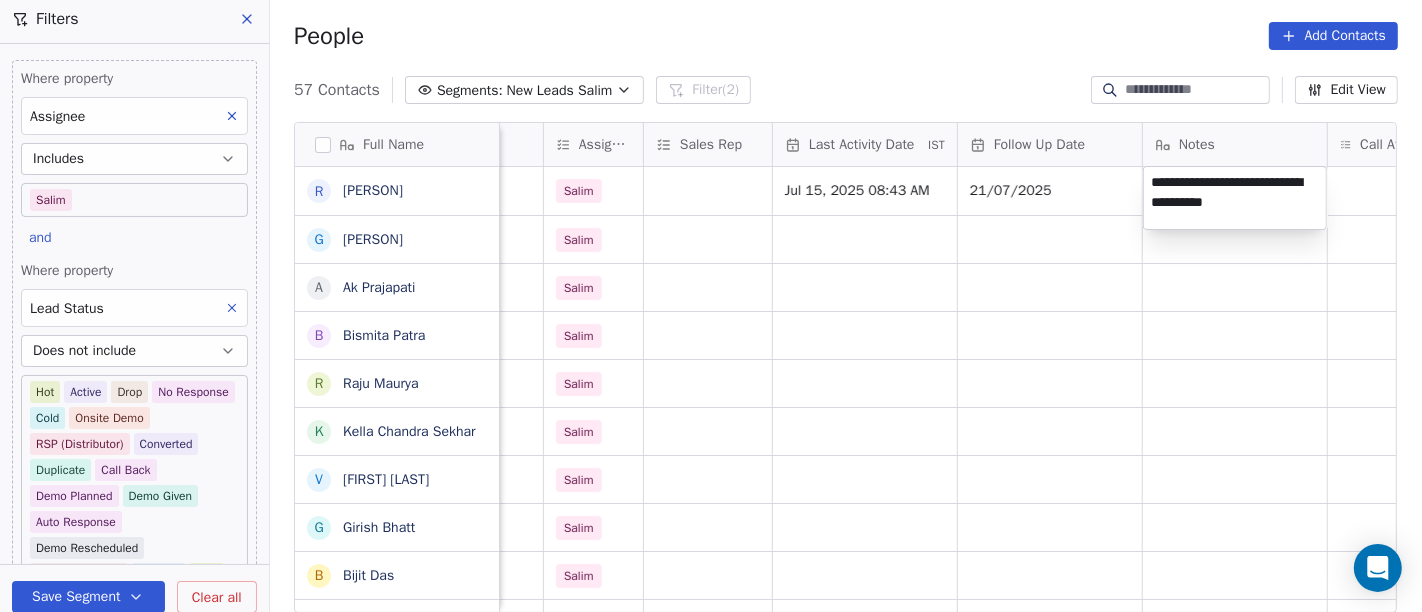 type on "**********" 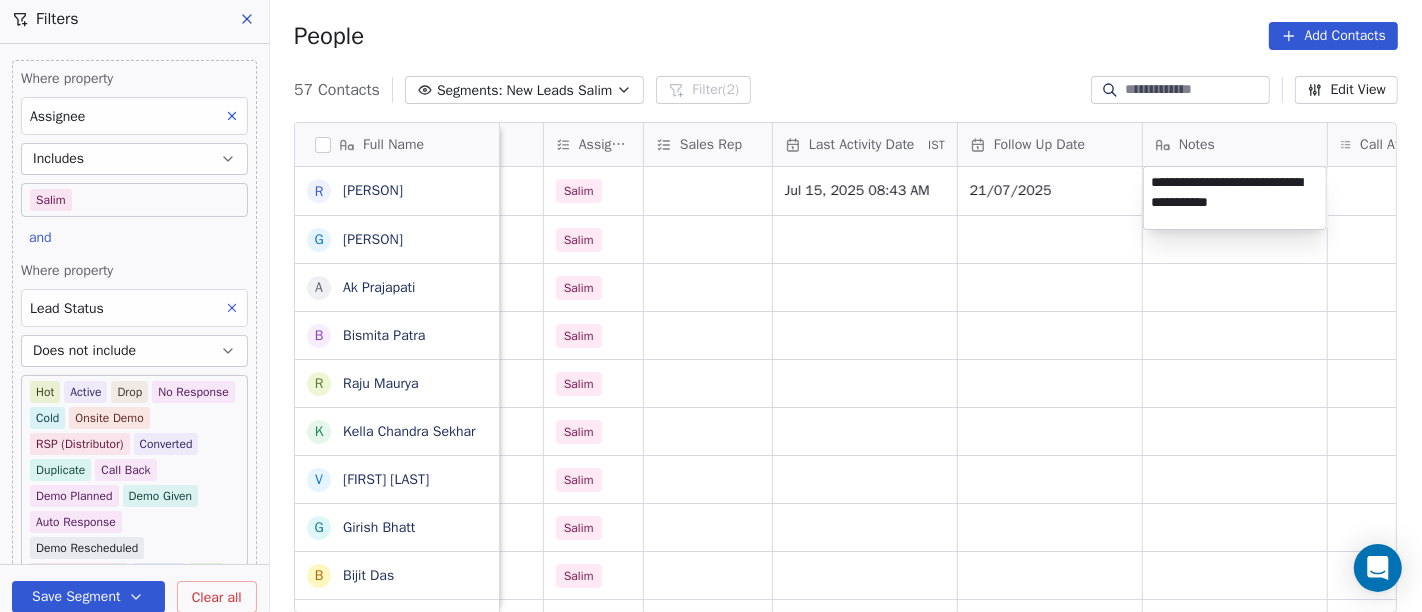 click on "On2Cook India Pvt. Ltd. Contacts People Marketing Workflows Campaigns Sales Pipelines Sequences Beta Tools Apps AI Agents Help & Support Filters Where property   Assignee   Includes Salim and Where property   Lead Status   Does not include Hot Active Drop No Response Cold Onsite Demo RSP (Distributor) Converted Duplicate Call Back Demo Planned Demo Given Auto Response Demo Rescheduled Demo Cancelled Confirm High Medium Low Add filter to this group Add another filter Save Segment Clear all People  Add Contacts 57 Contacts Segments: New Leads Salim Filter  (2) Edit View Tag Add to Sequence Full Name R Ramesh Sahoo G Goutam Karmakar A Ak Prajapati B Bismita Patra R Raju Maurya K Kella Chandra Sekhar V Virendra Gola G Girish Bhatt B Bijit Das D Devendra Singh H Healthy Crunch L Lalit Jain a abhishek kumar J Jagdish Samadhiya Visnagar A Anant Jajal A Anant Jajal A Anil Sethi S Sukumar Singh S Sudheer Gokam A Alok Sharma N Neena Kumari V Vinod Wanchoo M Mayil Murugan P Pawan Swami A Ajay Singh a ayushmat b Soni N" at bounding box center [711, 306] 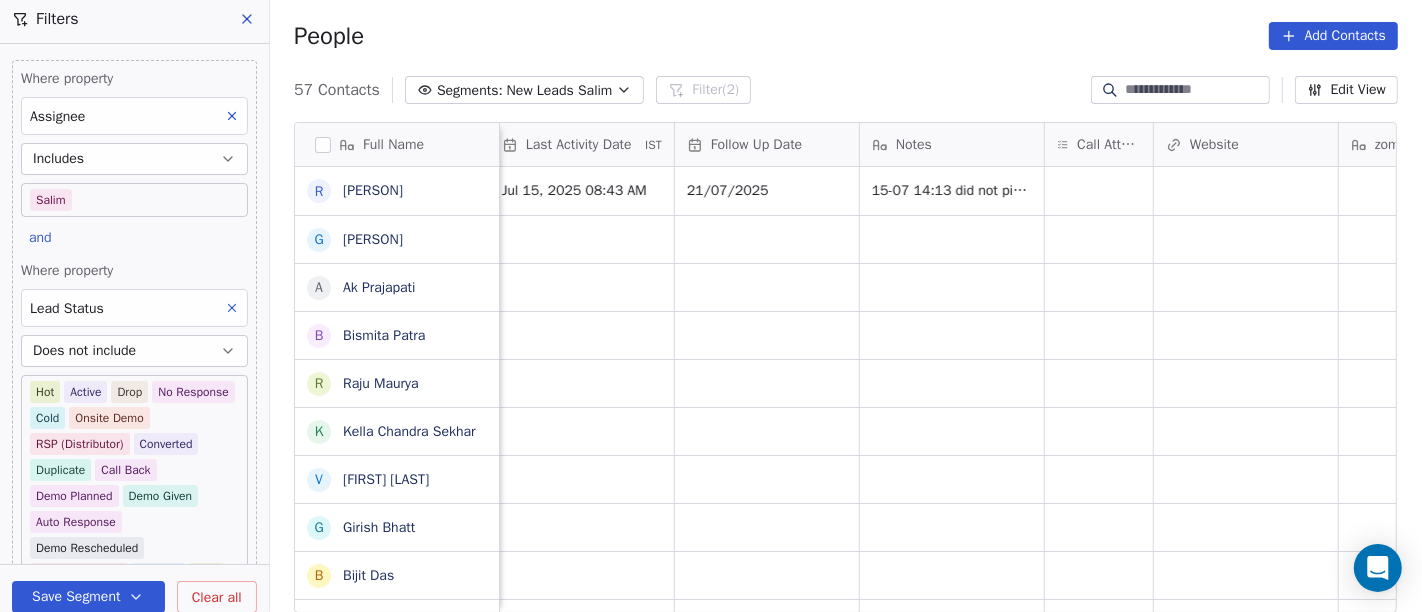 scroll, scrollTop: 0, scrollLeft: 1279, axis: horizontal 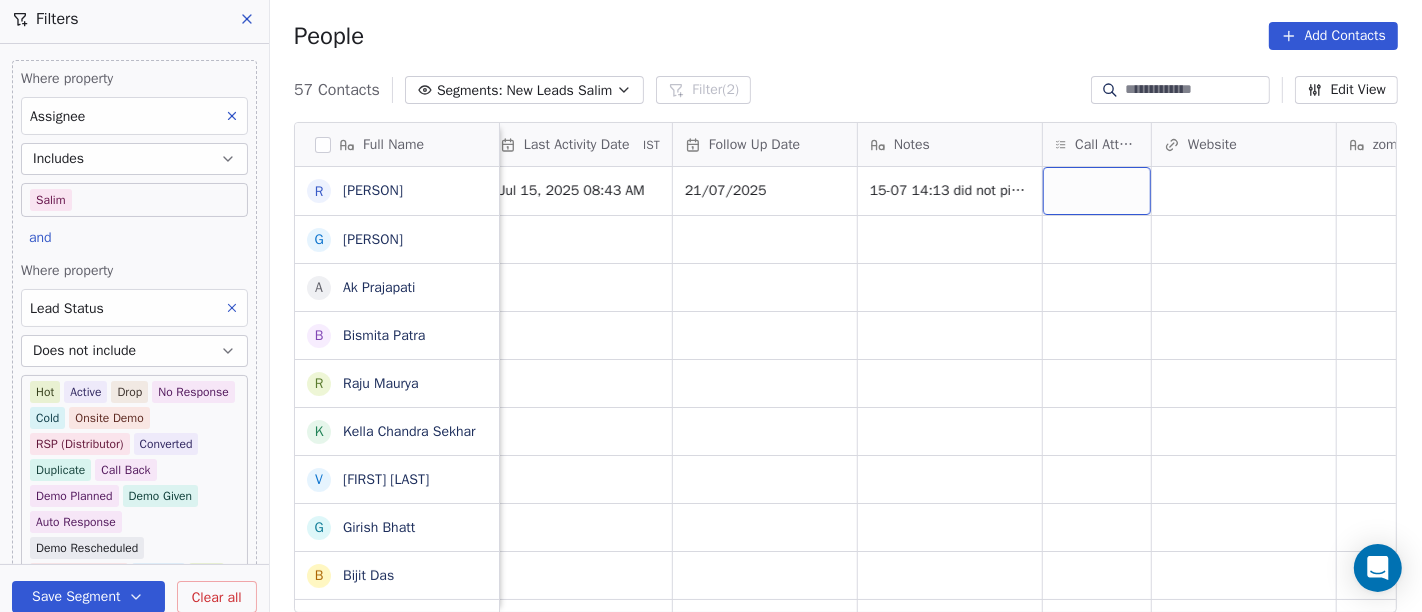 click at bounding box center (1097, 191) 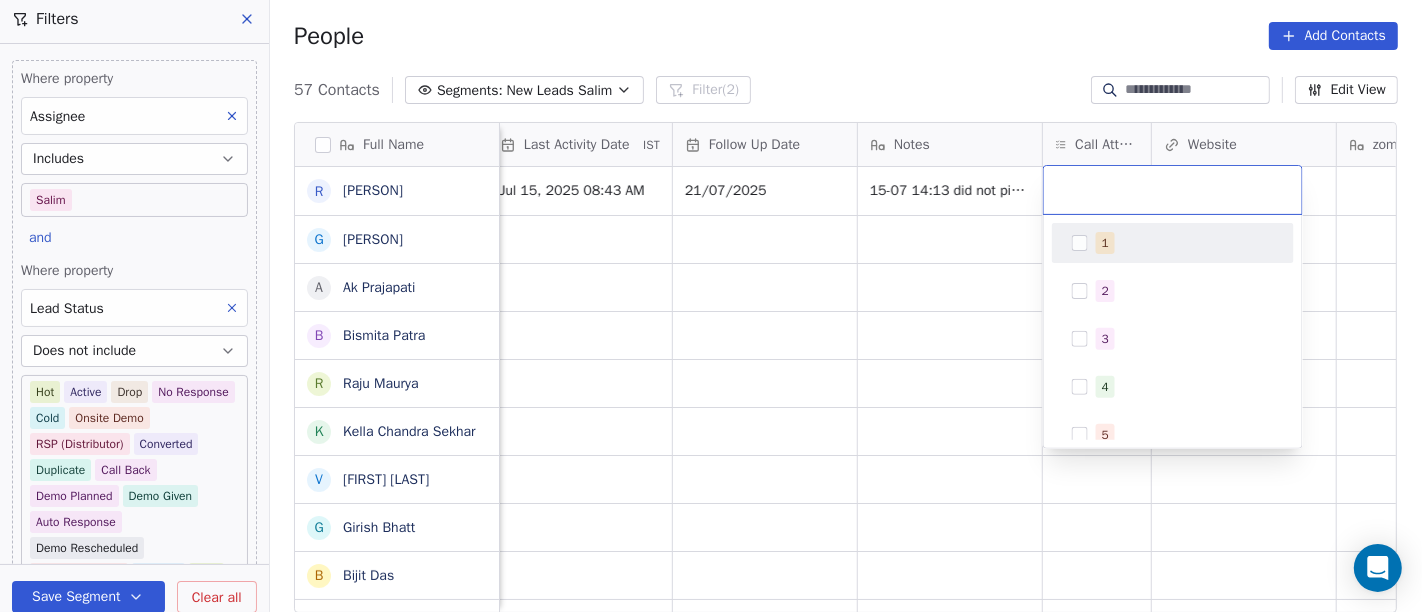 click on "1" at bounding box center [1185, 243] 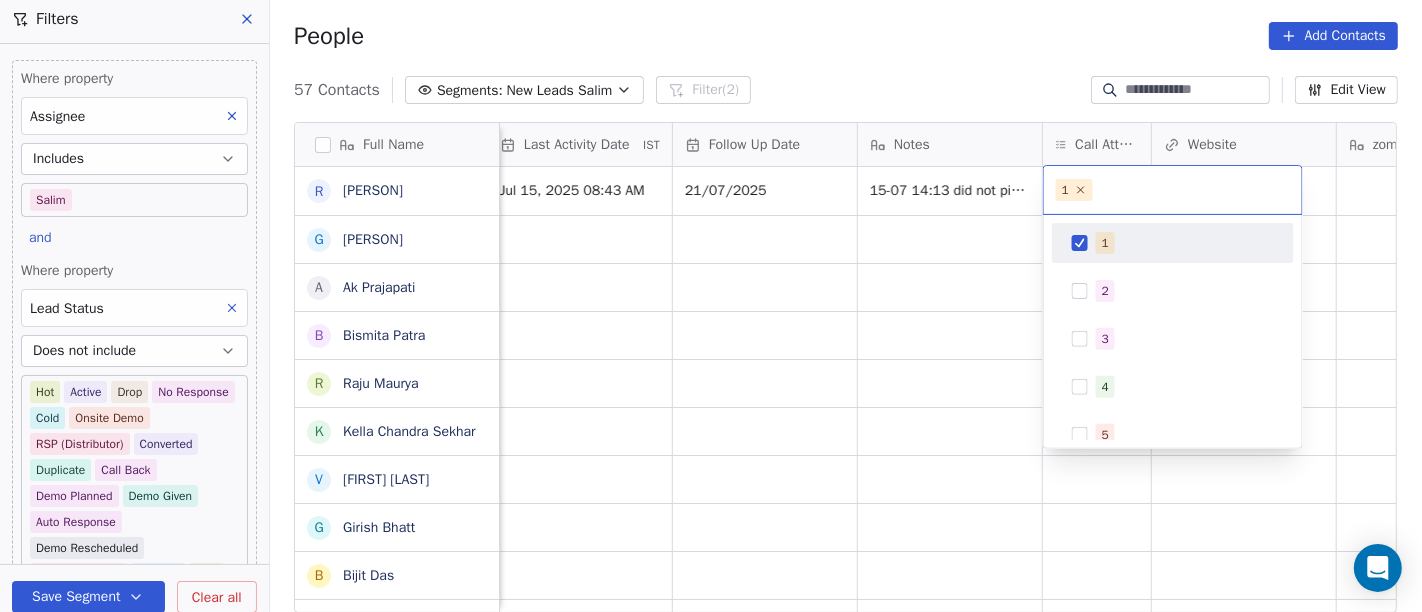 click on "On2Cook India Pvt. Ltd. Contacts People Marketing Workflows Campaigns Sales Pipelines Sequences Beta Tools Apps AI Agents Help & Support Filters Where property   Assignee   Includes Salim and Where property   Lead Status   Does not include Hot Active Drop No Response Cold Onsite Demo RSP (Distributor) Converted Duplicate Call Back Demo Planned Demo Given Auto Response Demo Rescheduled Demo Cancelled Confirm High Medium Low Add filter to this group Add another filter Save Segment Clear all People  Add Contacts 57 Contacts Segments: New Leads Salim Filter  (2) Edit View Tag Add to Sequence Full Name R Ramesh Sahoo G Goutam Karmakar A Ak Prajapati B Bismita Patra R Raju Maurya K Kella Chandra Sekhar V Virendra Gola G Girish Bhatt B Bijit Das D Devendra Singh H Healthy Crunch L Lalit Jain a abhishek kumar J Jagdish Samadhiya Visnagar A Anant Jajal A Anant Jajal A Anil Sethi S Sukumar Singh S Sudheer Gokam A Alok Sharma N Neena Kumari V Vinod Wanchoo M Mayil Murugan P Pawan Swami A Ajay Singh a ayushmat b Soni N" at bounding box center [711, 306] 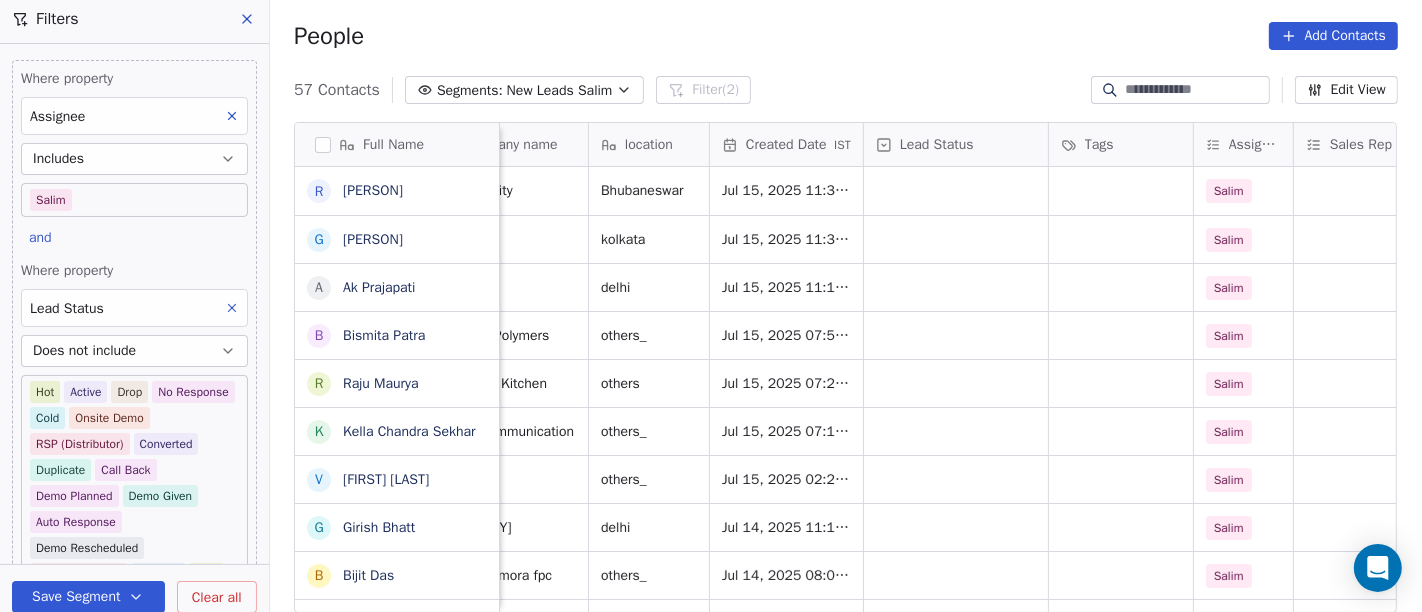 scroll, scrollTop: 0, scrollLeft: 350, axis: horizontal 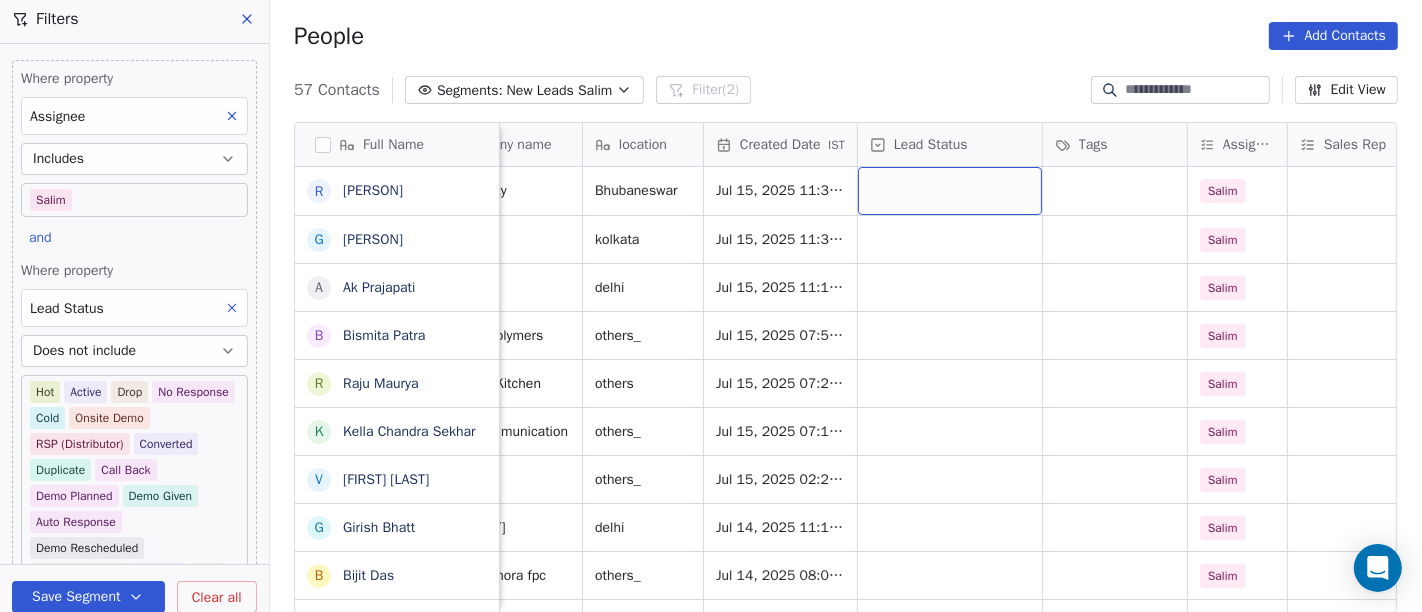 click at bounding box center [950, 191] 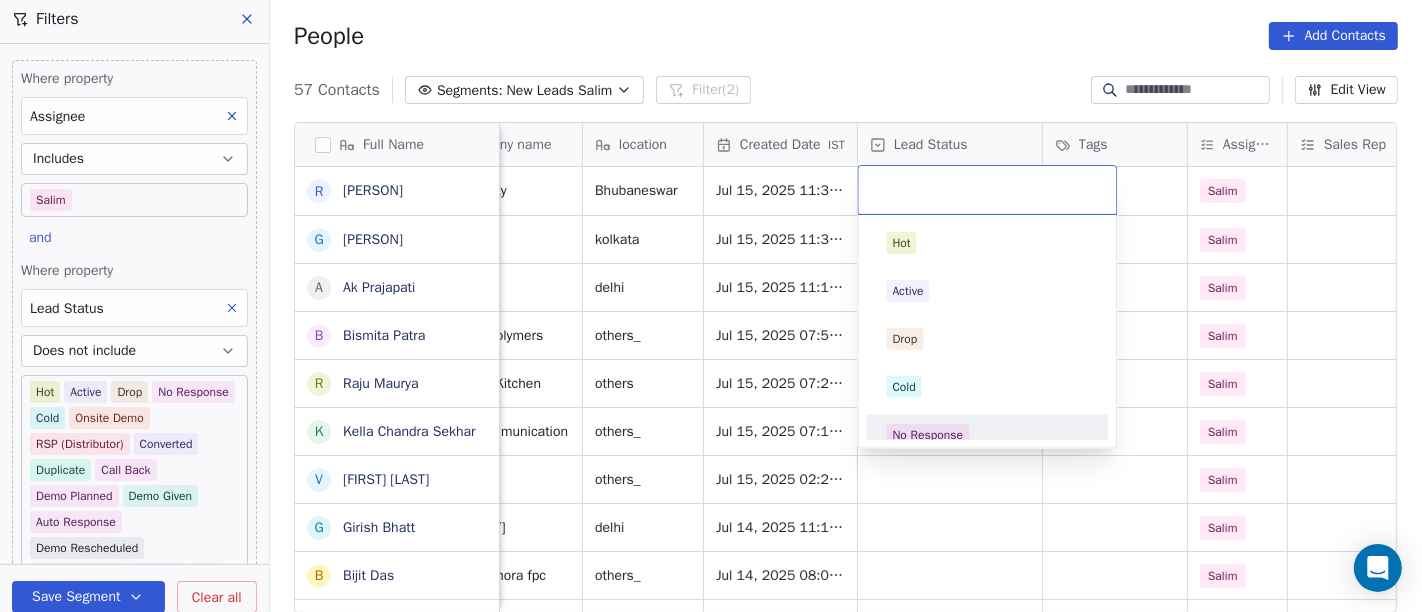 click on "No Response" at bounding box center (988, 435) 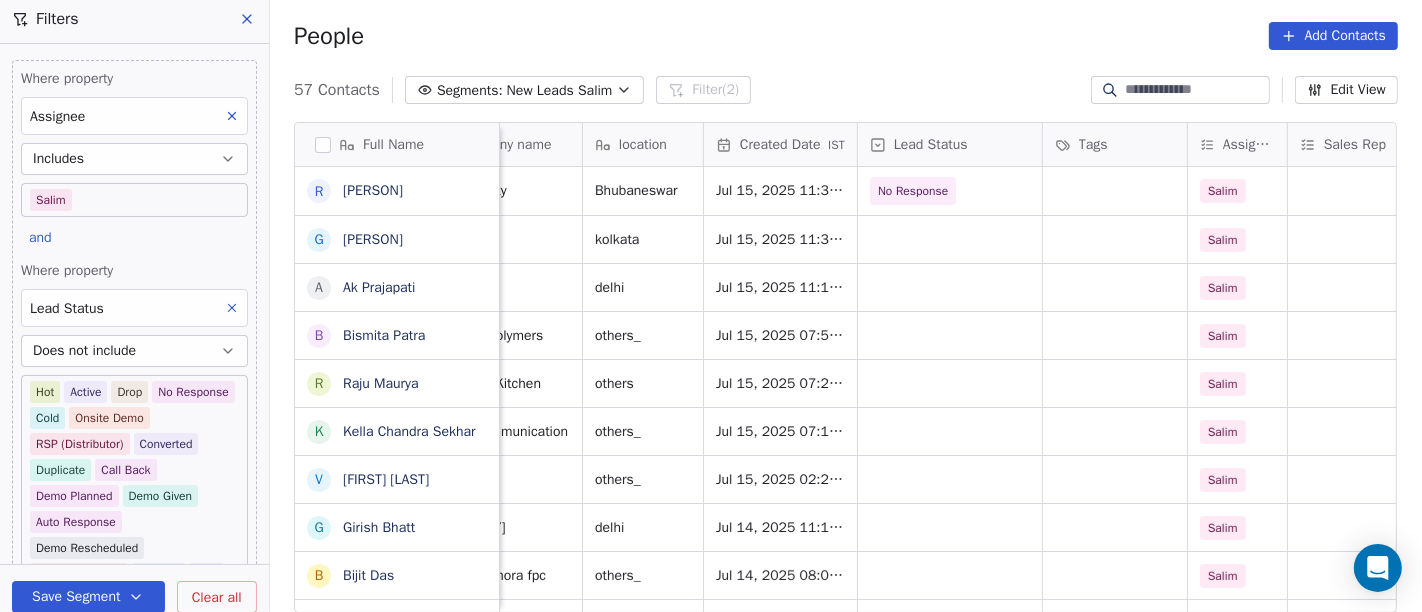 click on "People  Add Contacts" at bounding box center [846, 36] 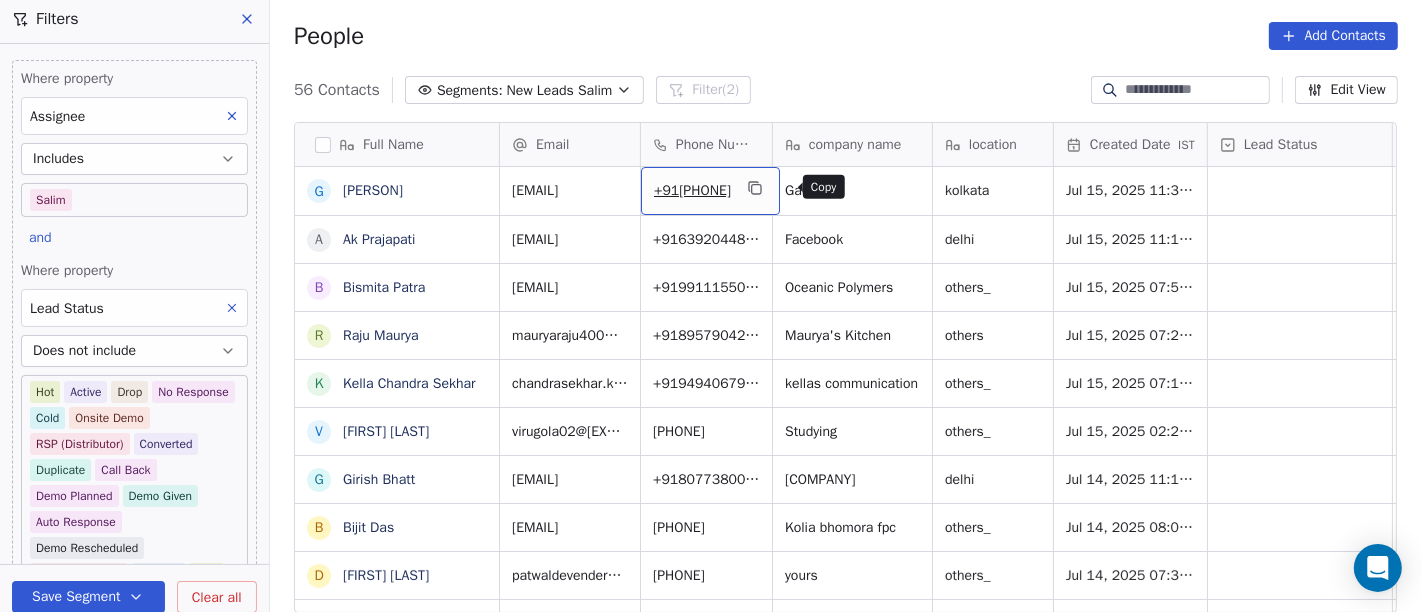 click 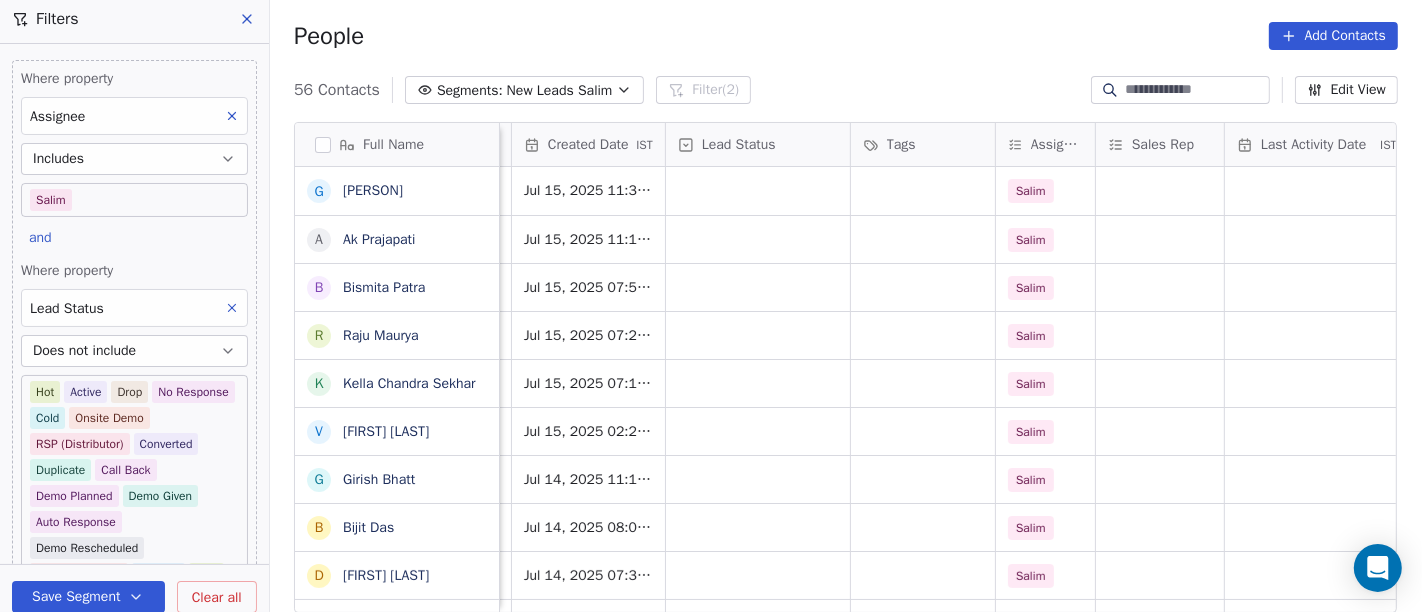 scroll, scrollTop: 0, scrollLeft: 657, axis: horizontal 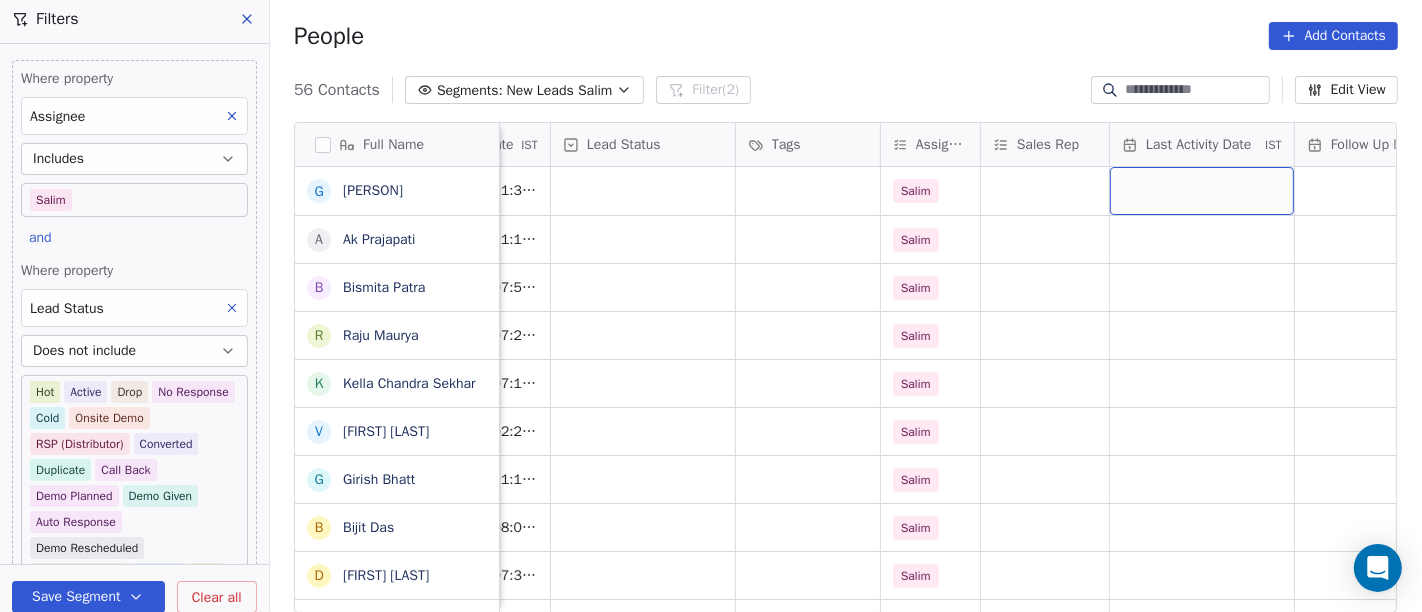 click at bounding box center (1202, 191) 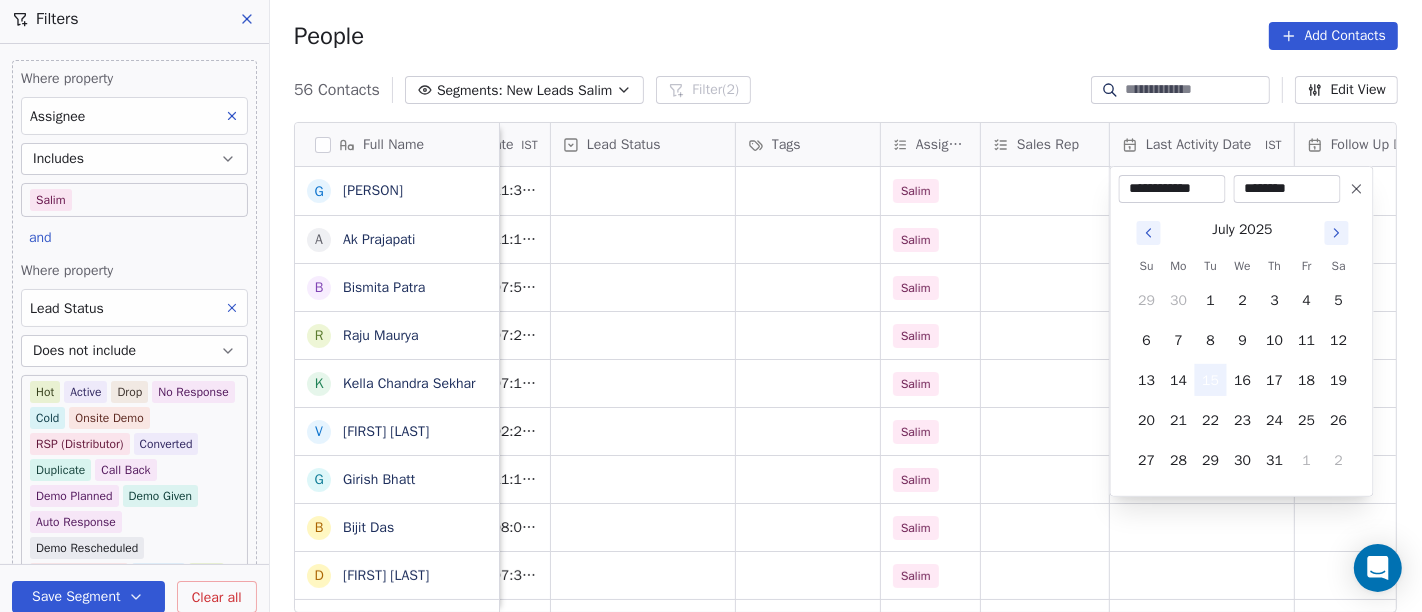 click on "15" at bounding box center (1211, 380) 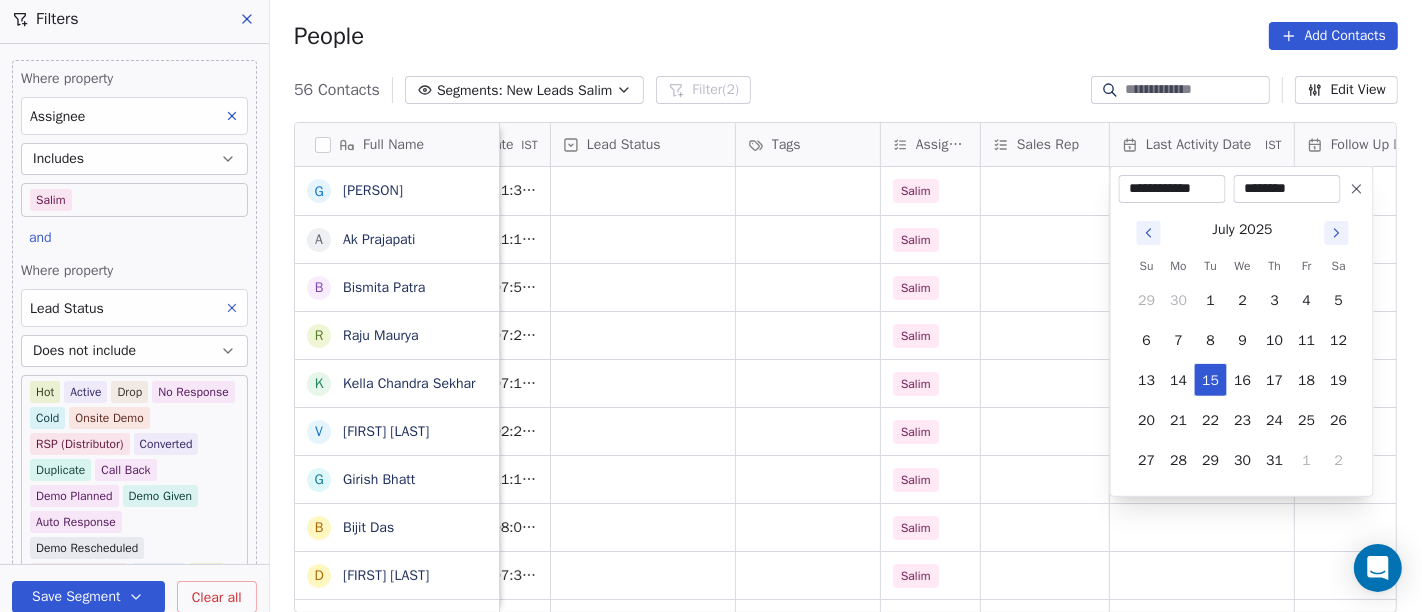 click on "On2Cook India Pvt. Ltd. Contacts People Marketing Workflows Campaigns Sales Pipelines Sequences Beta Tools Apps AI Agents Help & Support Filters Where property   Assignee   Includes Salim and Where property   Lead Status   Does not include Hot Active Drop No Response Cold Onsite Demo RSP (Distributor) Converted Duplicate Call Back Demo Planned Demo Given Auto Response Demo Rescheduled Demo Cancelled Confirm High Medium Low Add filter to this group Add another filter Save Segment Clear all People  Add Contacts 56 Contacts Segments: New Leads Salim Filter  (2) Edit View Tag Add to Sequence Full Name G Goutam Karmakar A Ak Prajapati B Bismita Patra R Raju Maurya K Kella Chandra Sekhar V Virendra Gola G Girish Bhatt B Bijit Das D Devendra Singh H Healthy Crunch L Lalit Jain a abhishek kumar J Jagdish Samadhiya Visnagar A Anant Jajal A Anant Jajal A Anil Sethi S Sukumar Singh S Sudheer Gokam A Alok Sharma N Neena Kumari V Vinod Wanchoo M Mayil Murugan P Pawan Swami A Ajay Singh a ayushmat b Soni N A J A Avinaya" at bounding box center (711, 306) 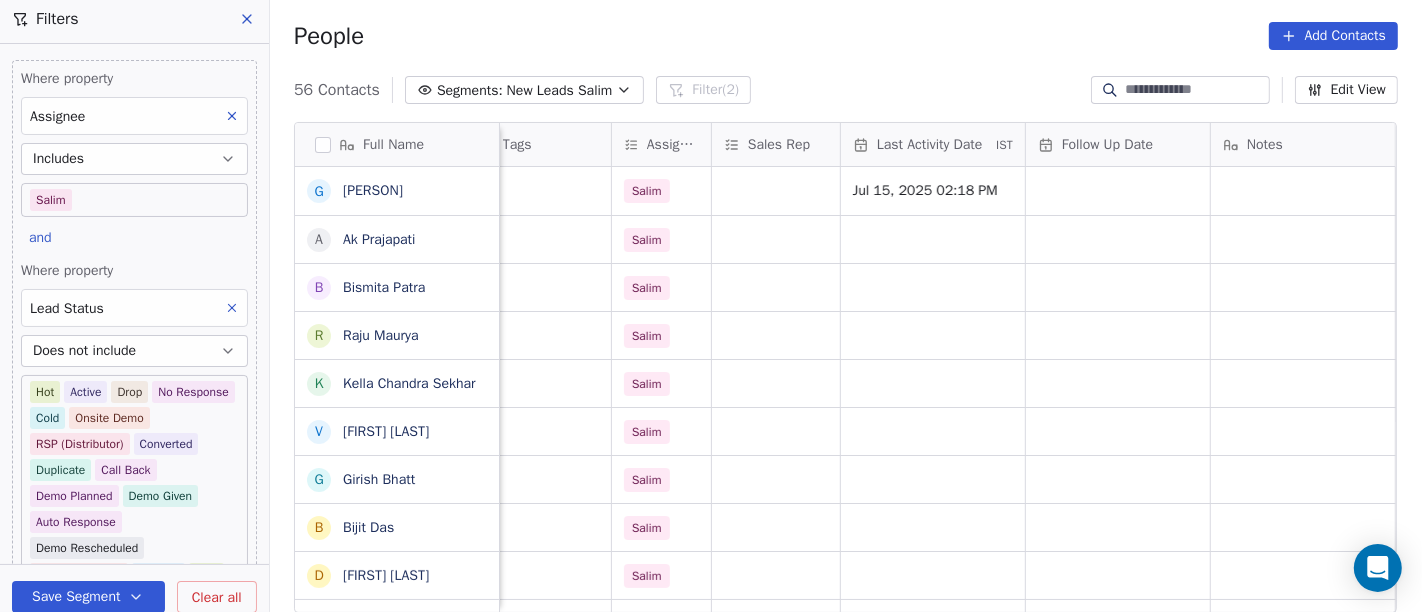 scroll, scrollTop: 6, scrollLeft: 926, axis: both 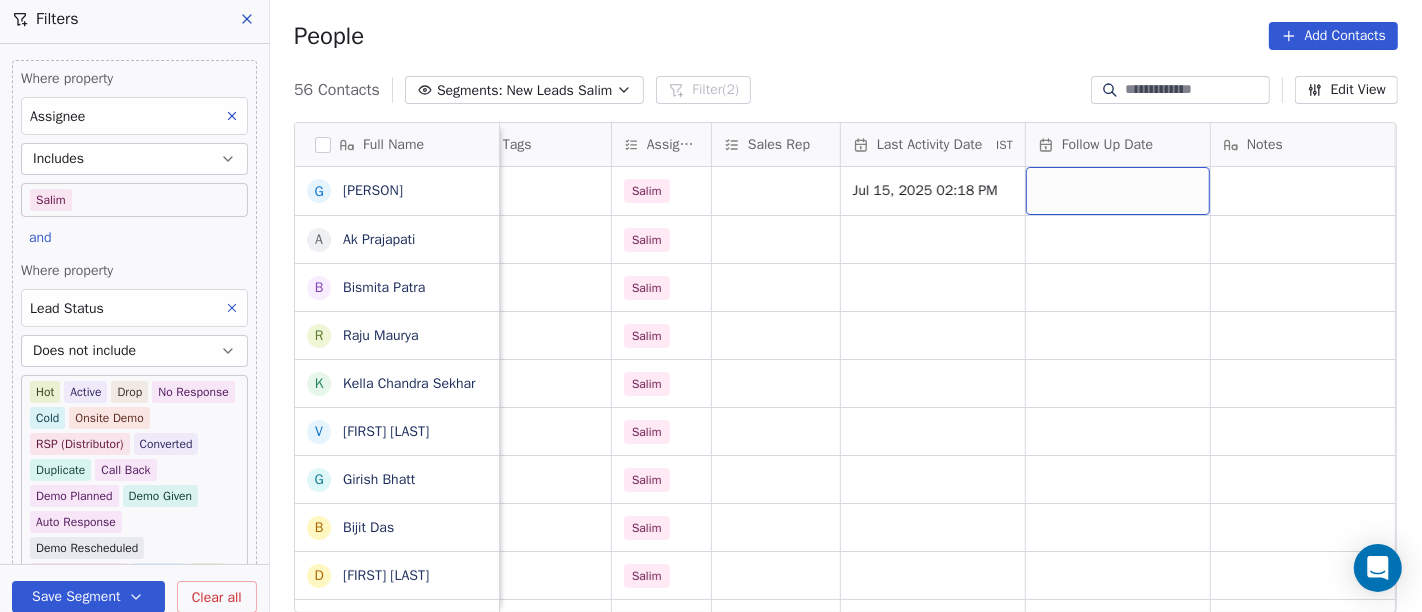 click at bounding box center [1118, 191] 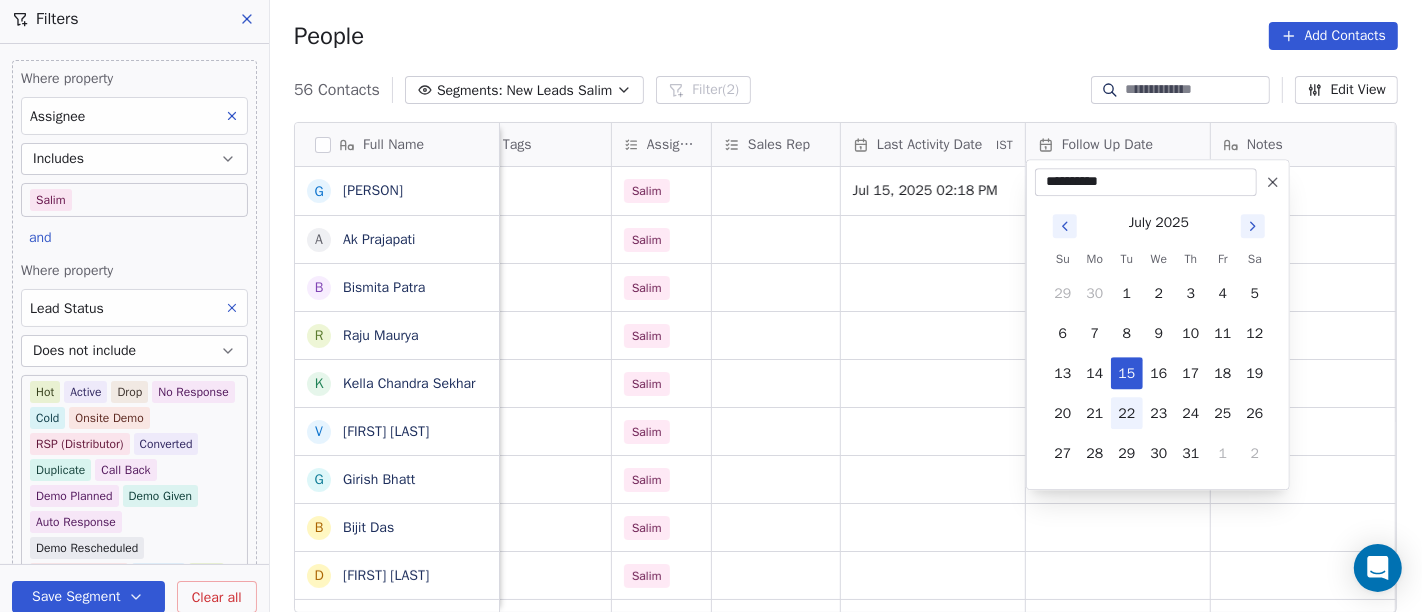 click on "22" at bounding box center (1127, 413) 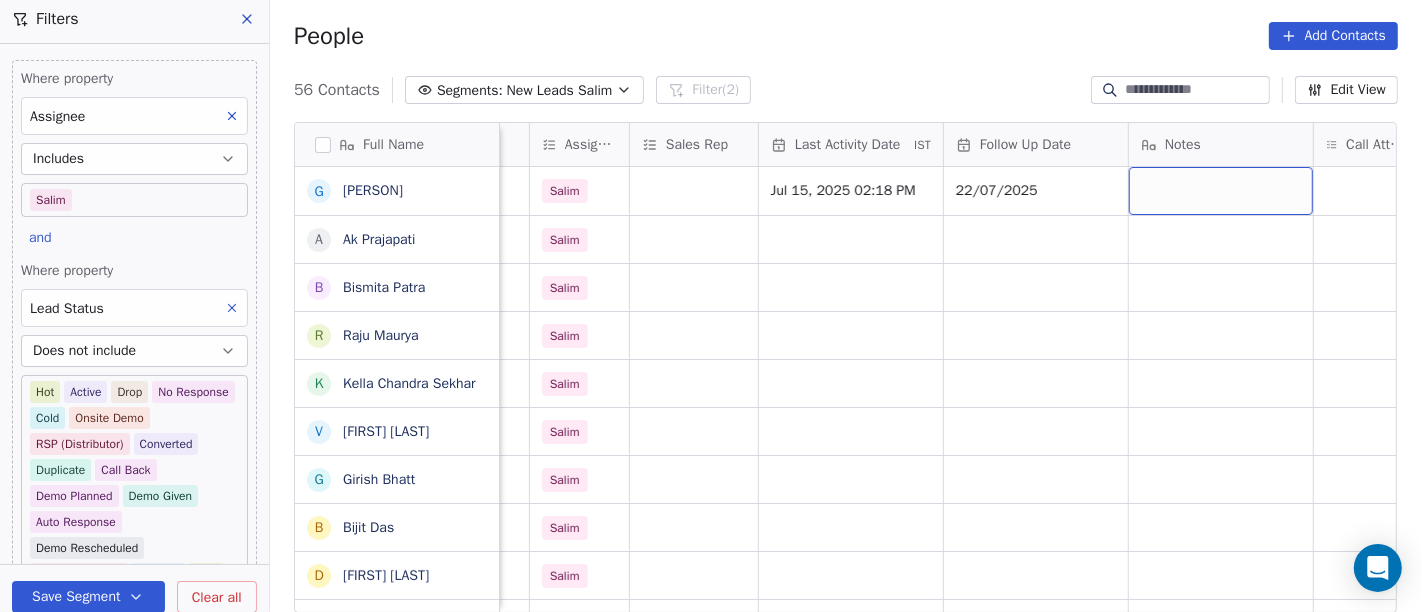 scroll, scrollTop: 6, scrollLeft: 1025, axis: both 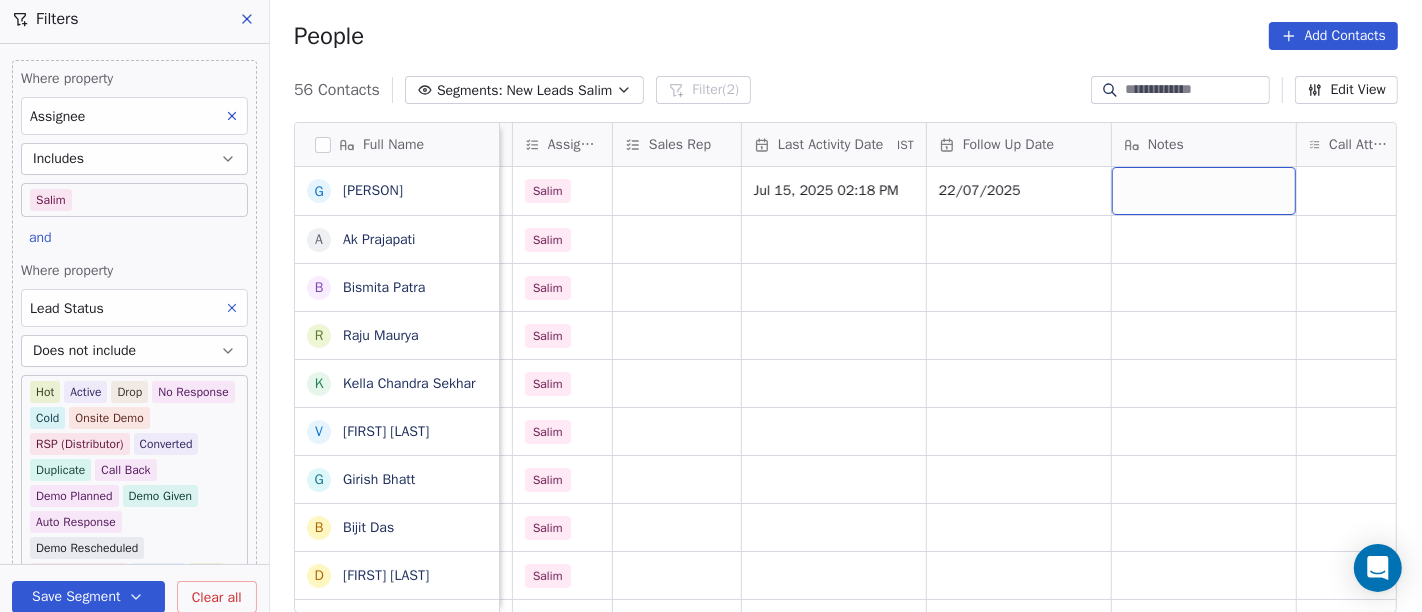 click at bounding box center (1204, 191) 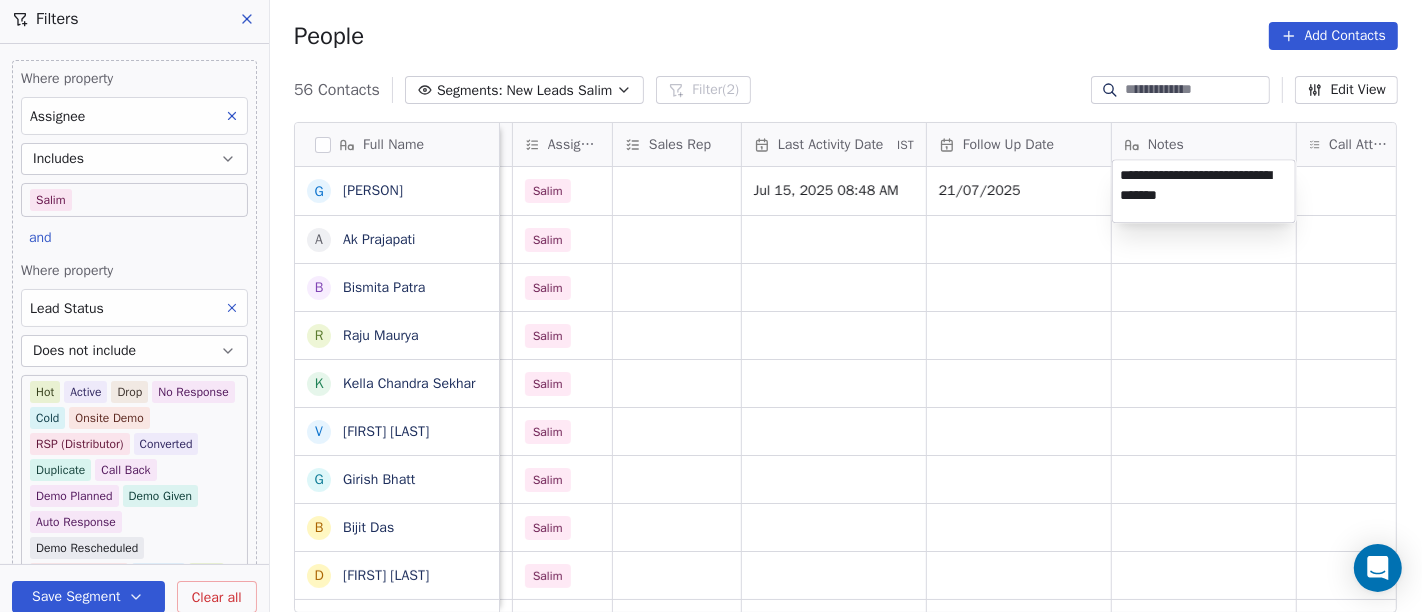 type on "**********" 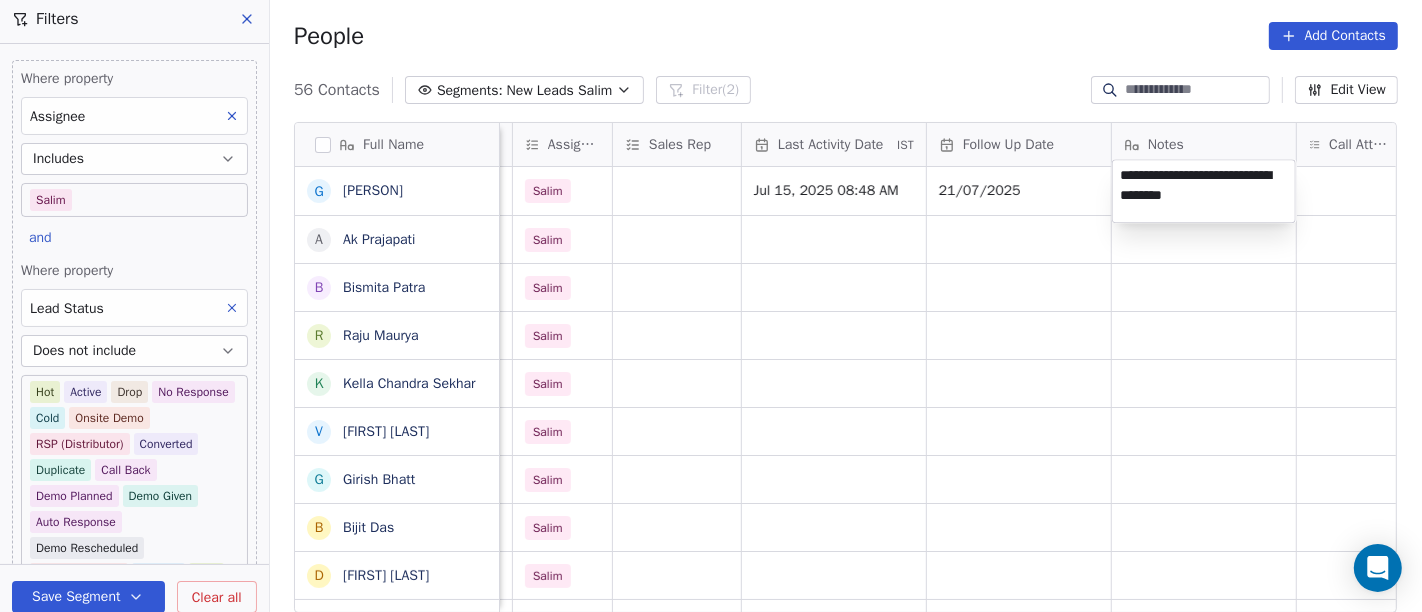 drag, startPoint x: 1188, startPoint y: 255, endPoint x: 1214, endPoint y: 246, distance: 27.513634 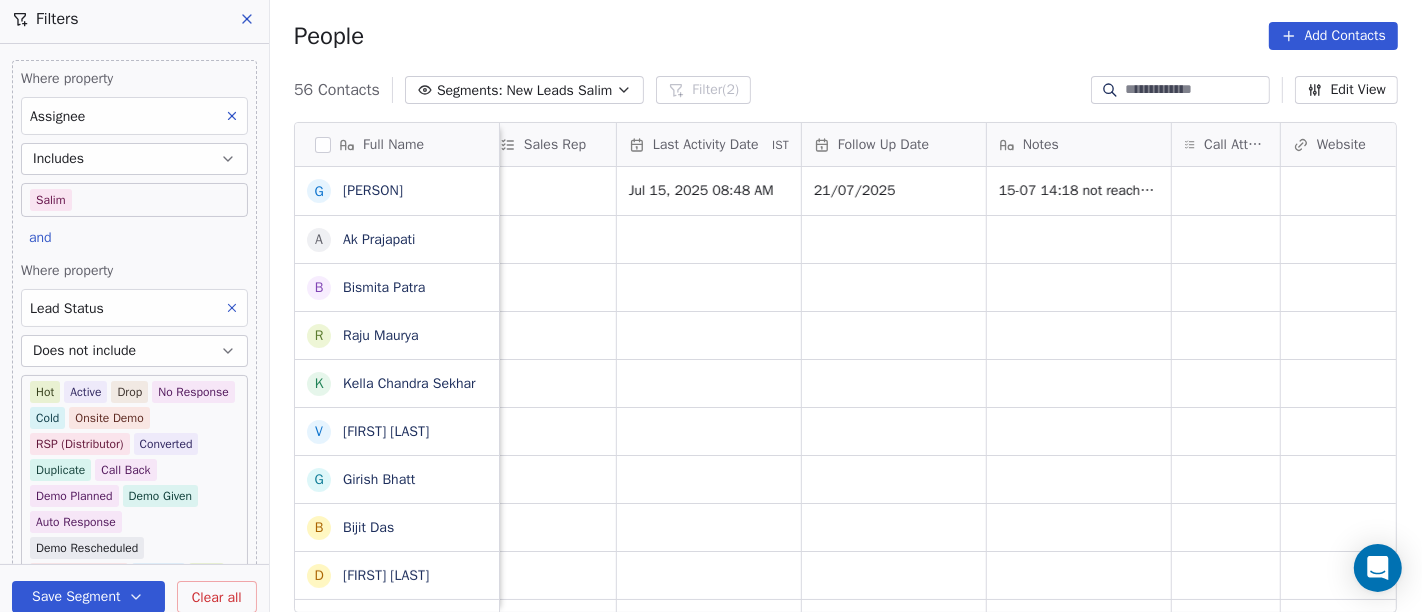 scroll, scrollTop: 6, scrollLeft: 1152, axis: both 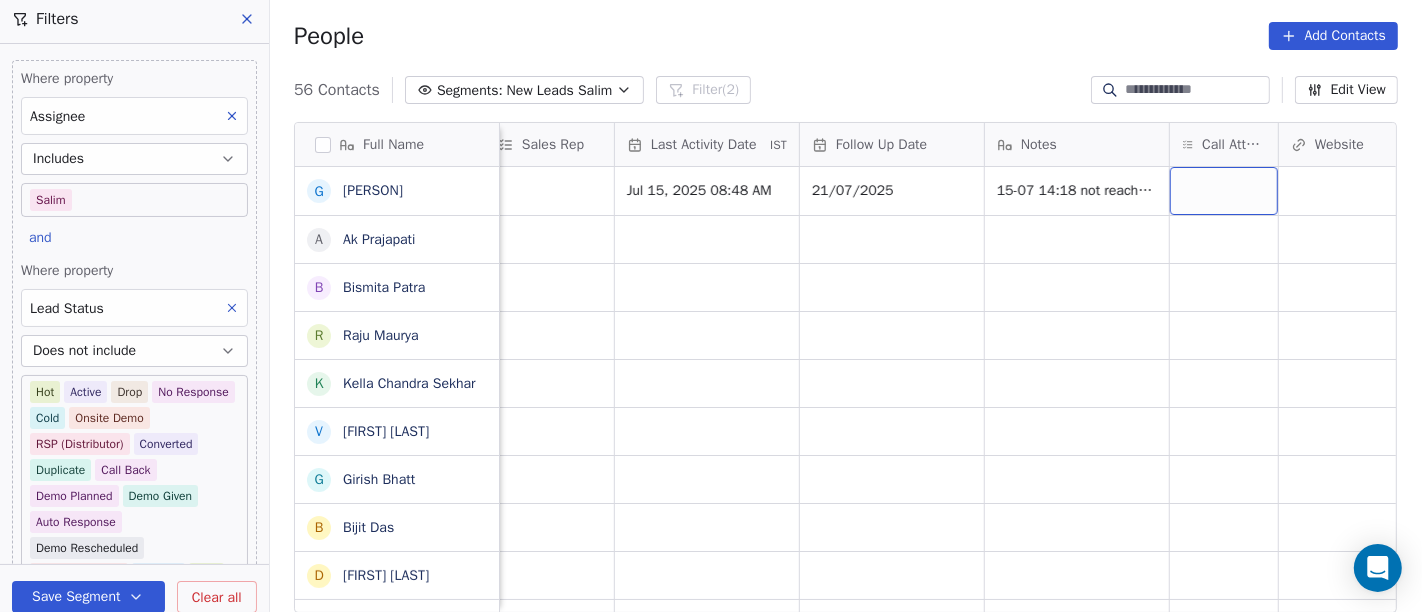 click at bounding box center (1224, 191) 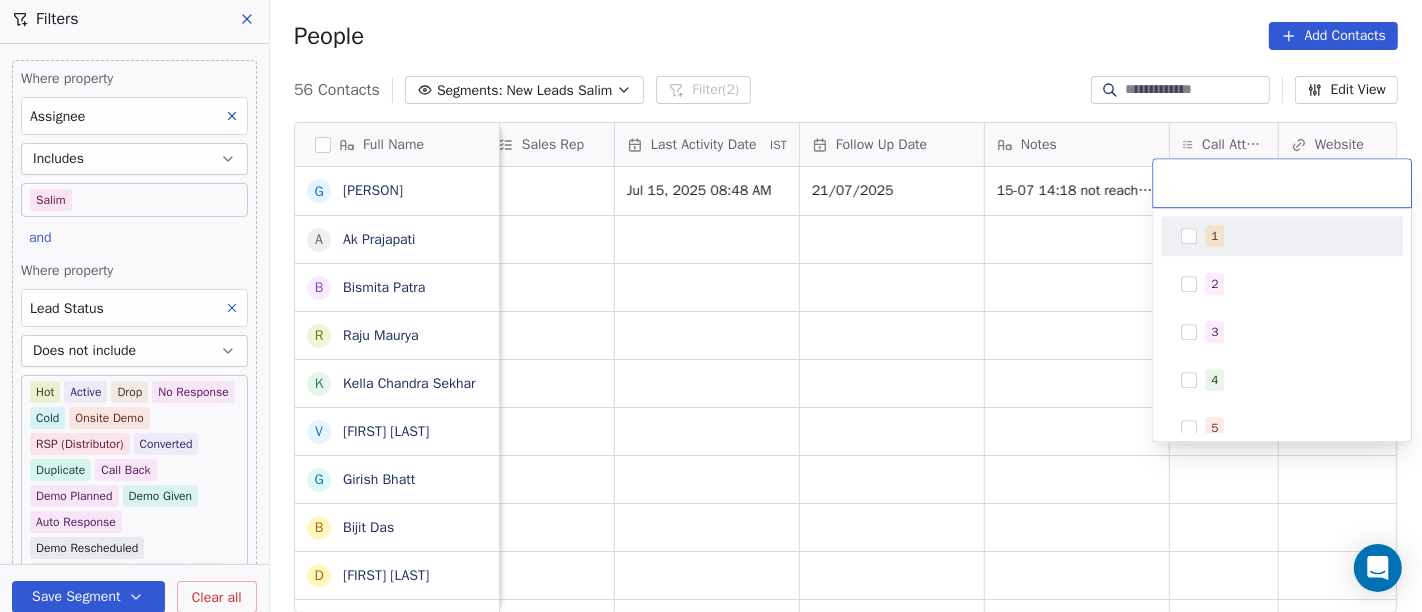 click on "1" at bounding box center (1214, 236) 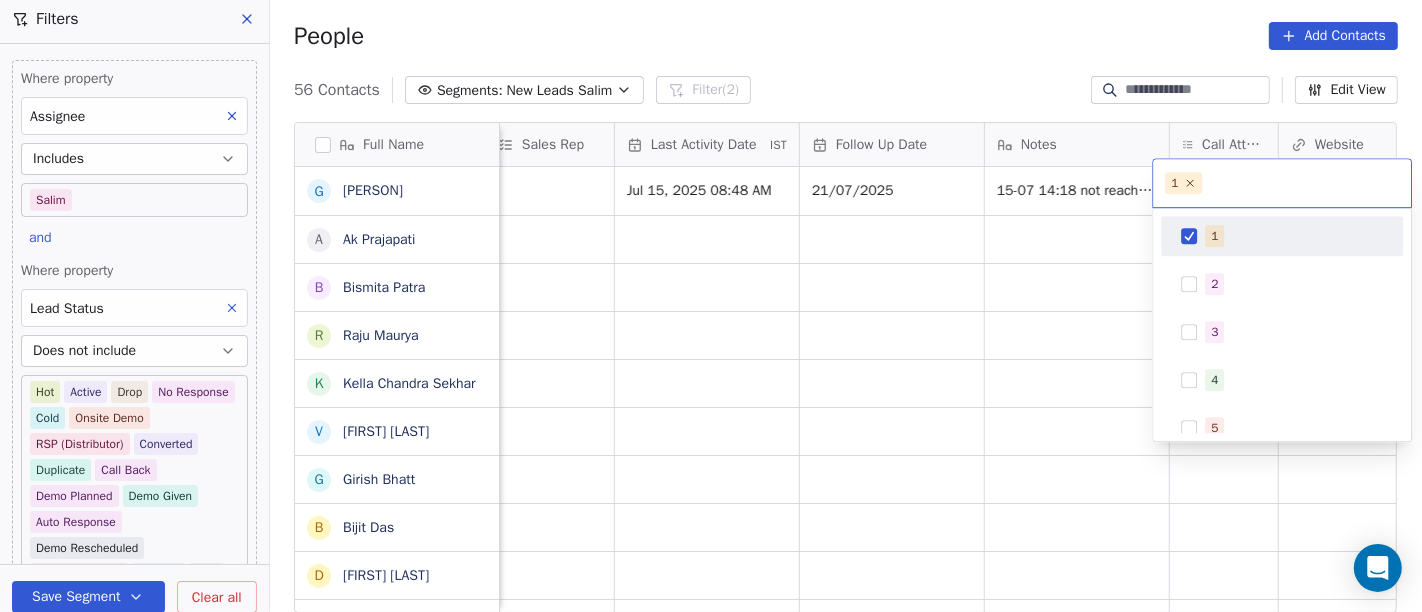 click on "On2Cook India Pvt. Ltd. Contacts People Marketing Workflows Campaigns Sales Pipelines Sequences Beta Tools Apps AI Agents Help & Support Filters Where property   Assignee   Includes Salim and Where property   Lead Status   Does not include Hot Active Drop No Response Cold Onsite Demo RSP (Distributor) Converted Duplicate Call Back Demo Planned Demo Given Auto Response Demo Rescheduled Demo Cancelled Confirm High Medium Low Add filter to this group Add another filter Save Segment Clear all People  Add Contacts 56 Contacts Segments: New Leads Salim Filter  (2) Edit View Tag Add to Sequence Full Name G Goutam Karmakar A Ak Prajapati B Bismita Patra R Raju Maurya K Kella Chandra Sekhar V Virendra Gola G Girish Bhatt B Bijit Das D Devendra Singh H Healthy Crunch L Lalit Jain a abhishek kumar J Jagdish Samadhiya Visnagar A Anant Jajal A Anant Jajal A Anil Sethi S Sukumar Singh S Sudheer Gokam A Alok Sharma N Neena Kumari V Vinod Wanchoo M Mayil Murugan P Pawan Swami A Ajay Singh a ayushmat b Soni N A J A Avinaya" at bounding box center [711, 306] 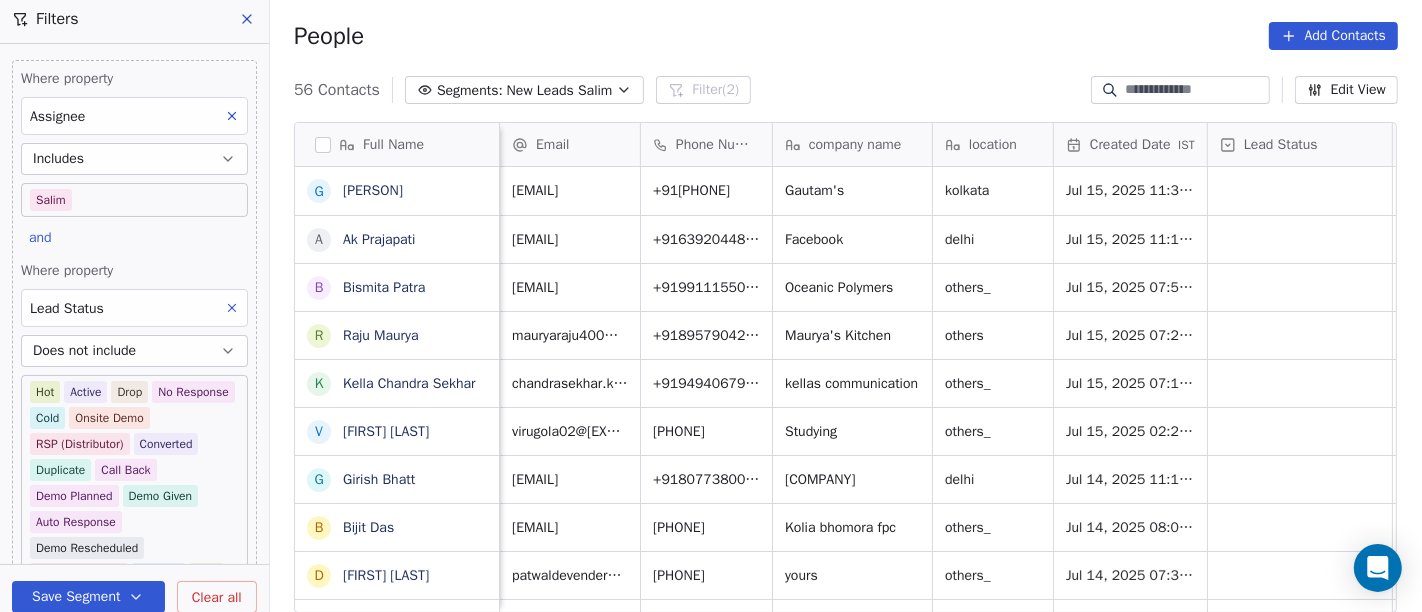 scroll, scrollTop: 6, scrollLeft: 206, axis: both 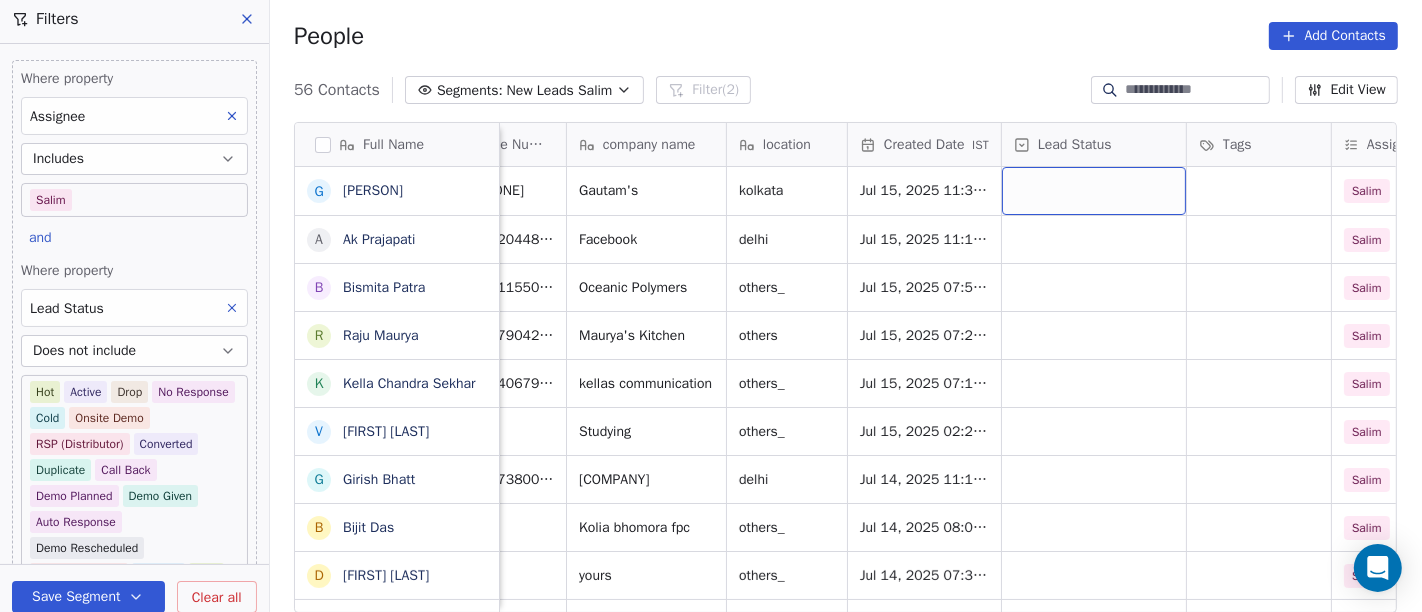 click at bounding box center [1094, 191] 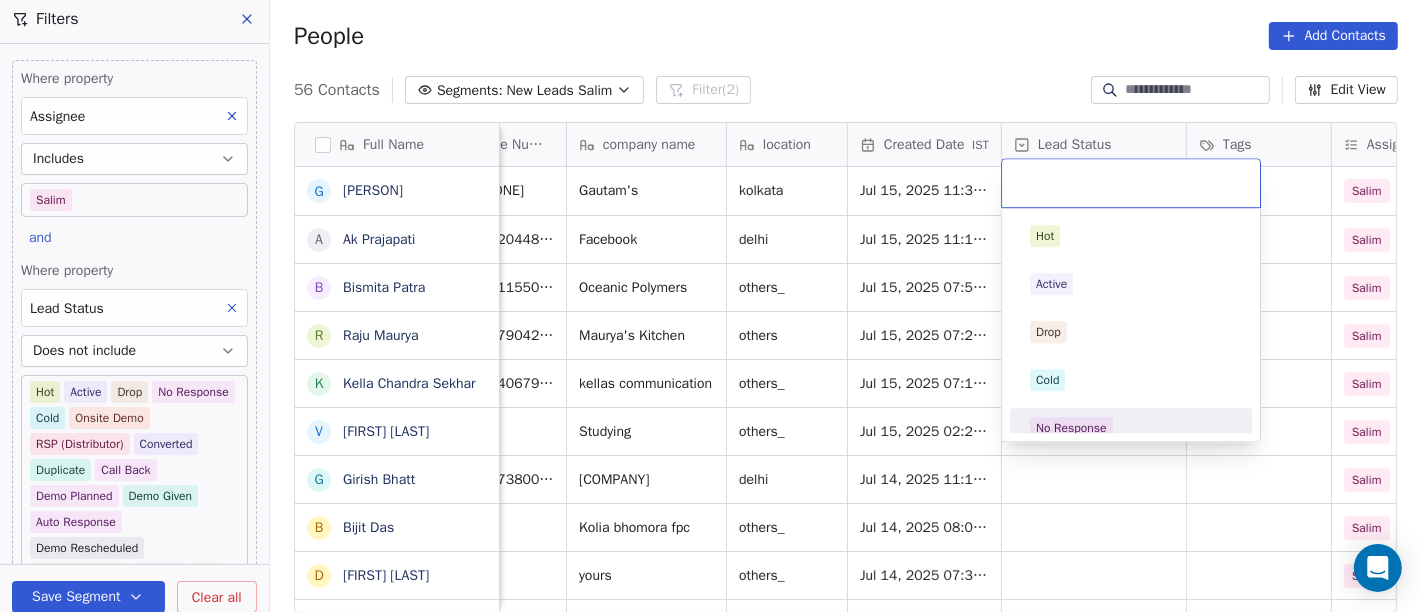 click on "No Response" at bounding box center [1071, 428] 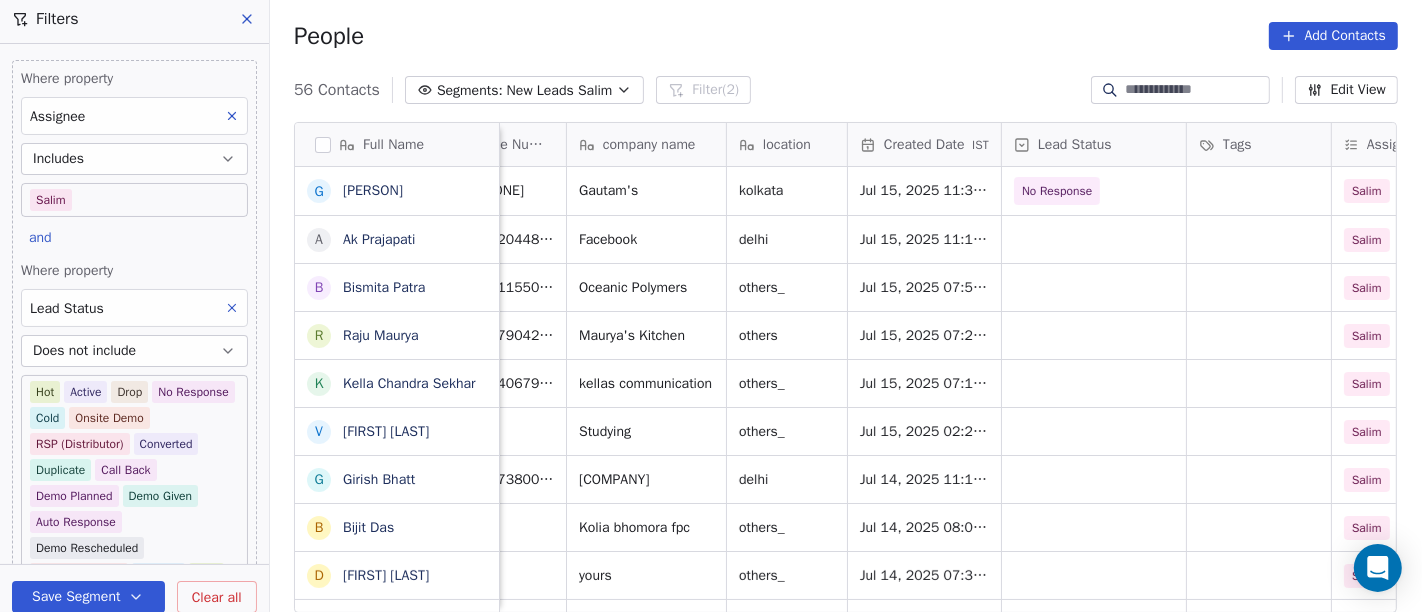 click on "People  Add Contacts" at bounding box center [846, 36] 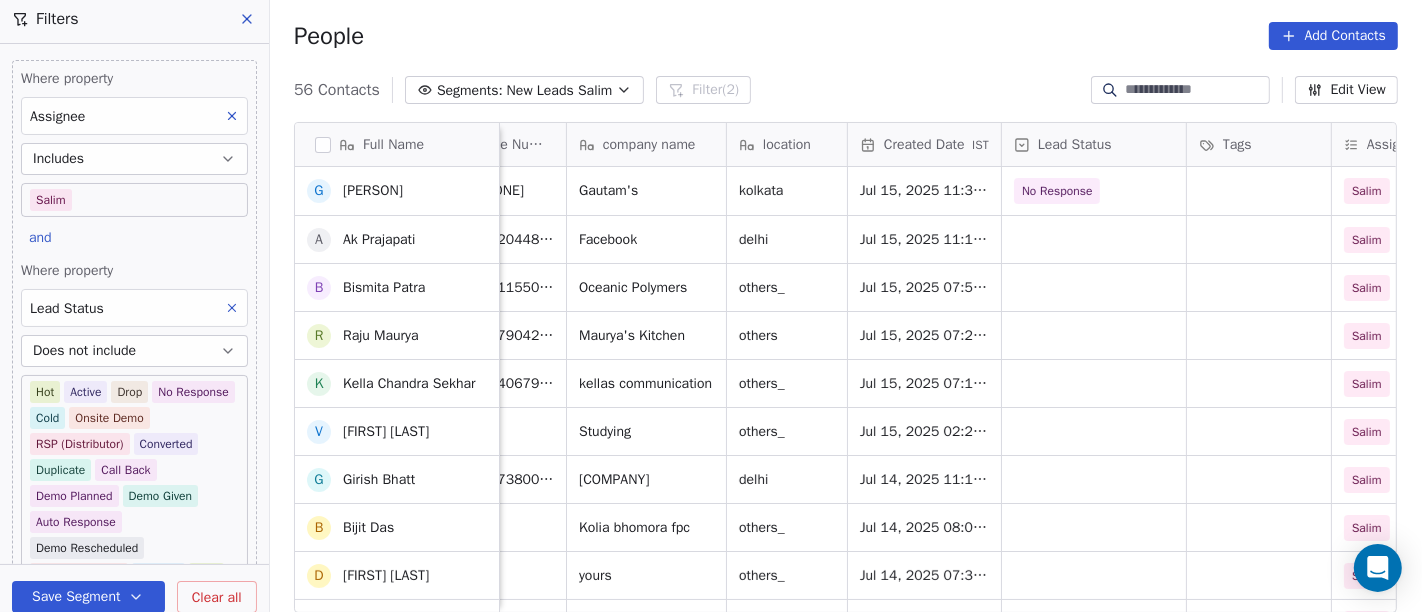 scroll, scrollTop: 28, scrollLeft: 0, axis: vertical 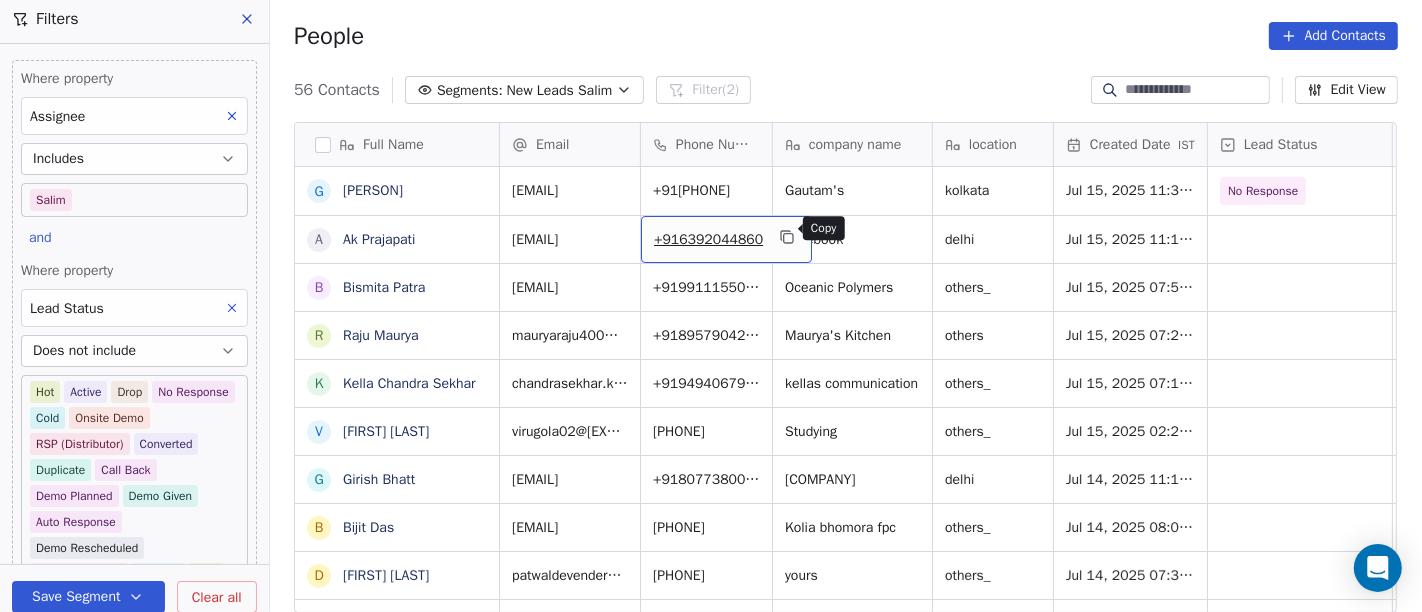 click 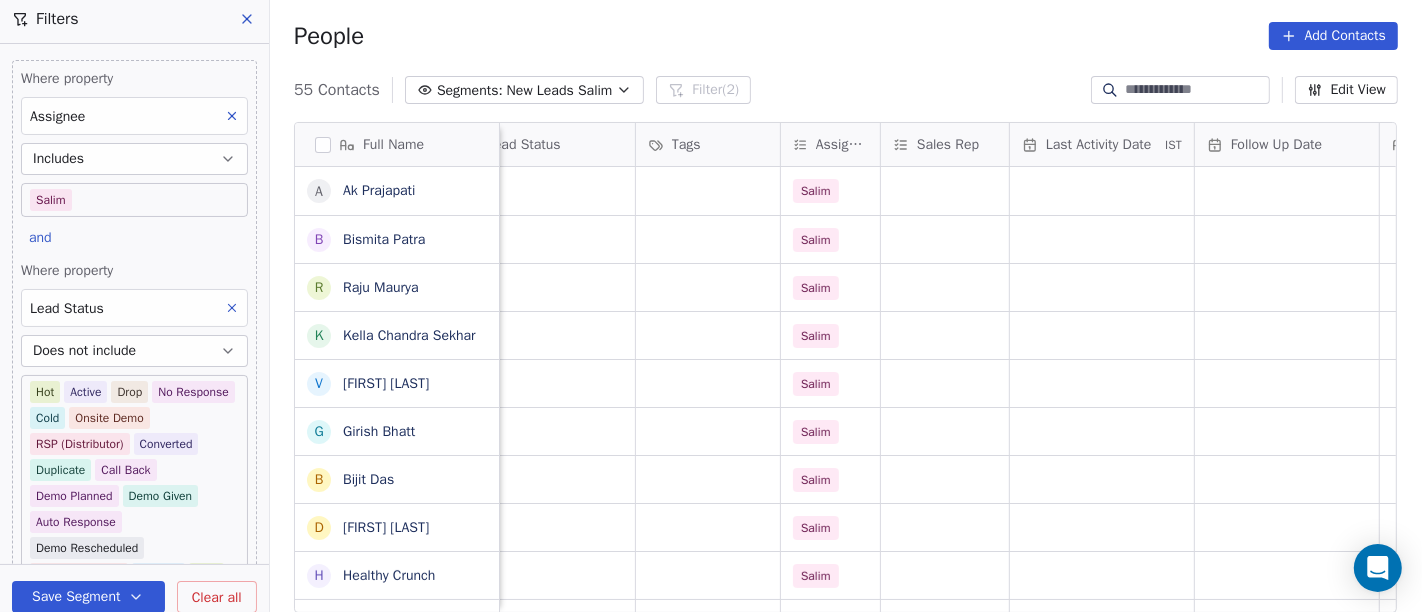 scroll, scrollTop: 0, scrollLeft: 764, axis: horizontal 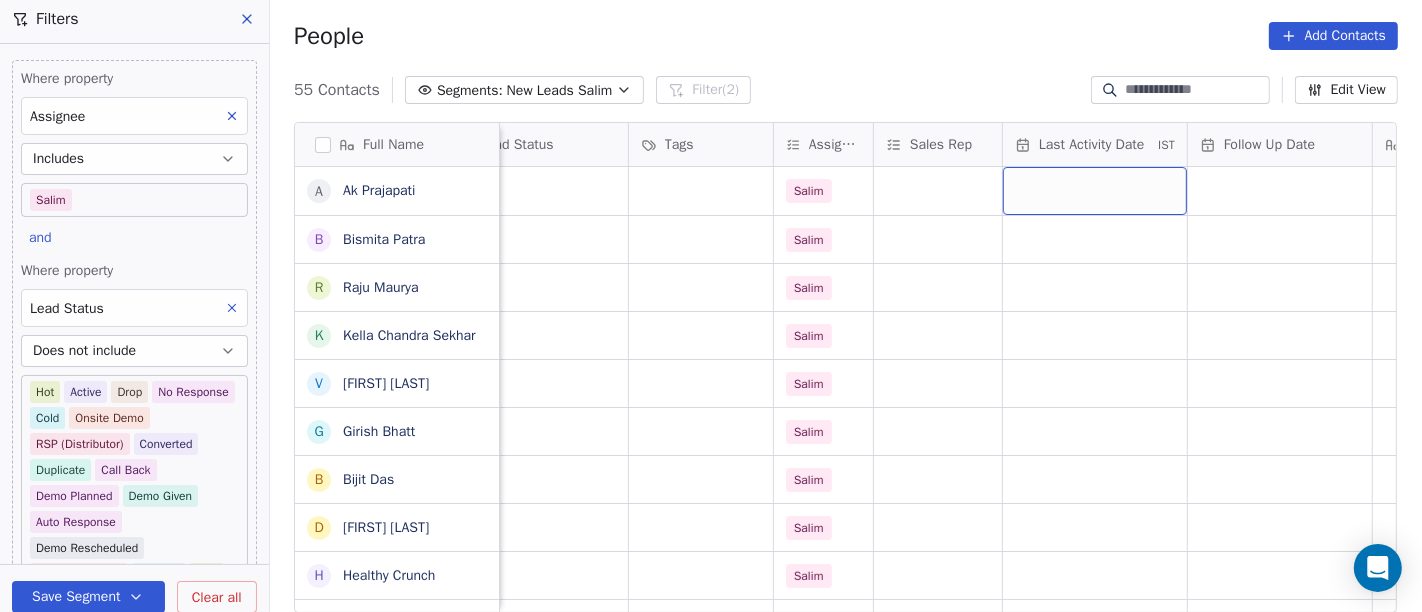 click at bounding box center (1095, 191) 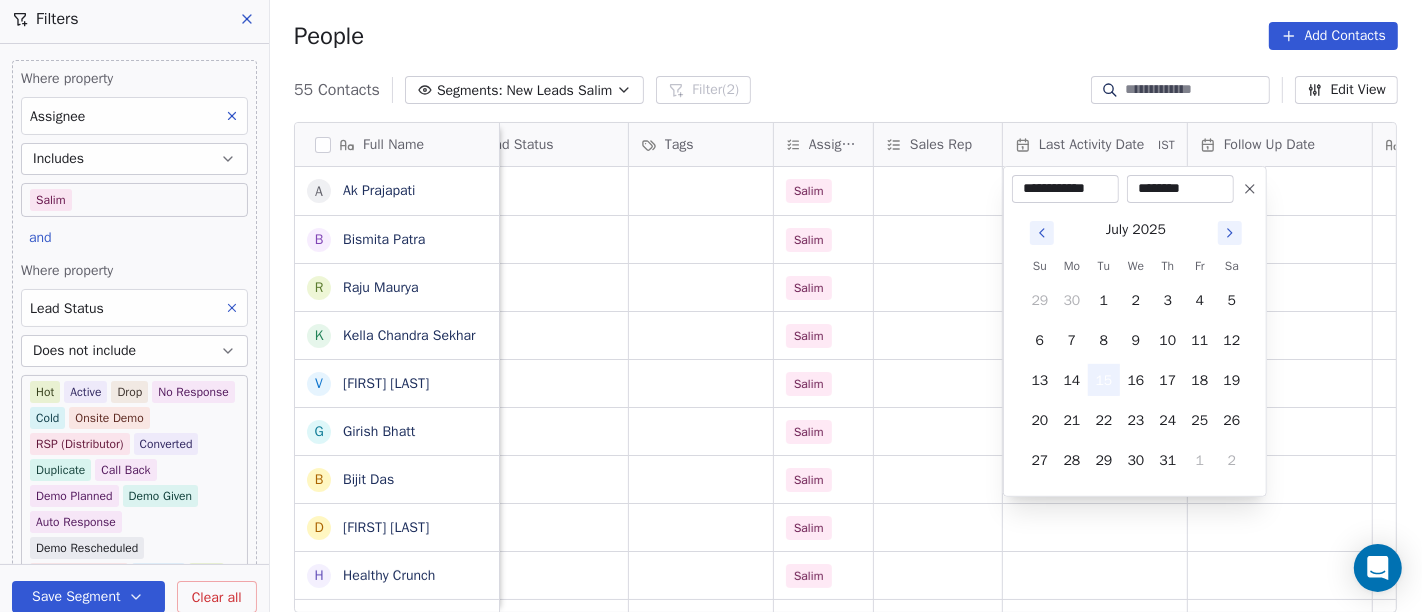 click on "15" at bounding box center [1104, 380] 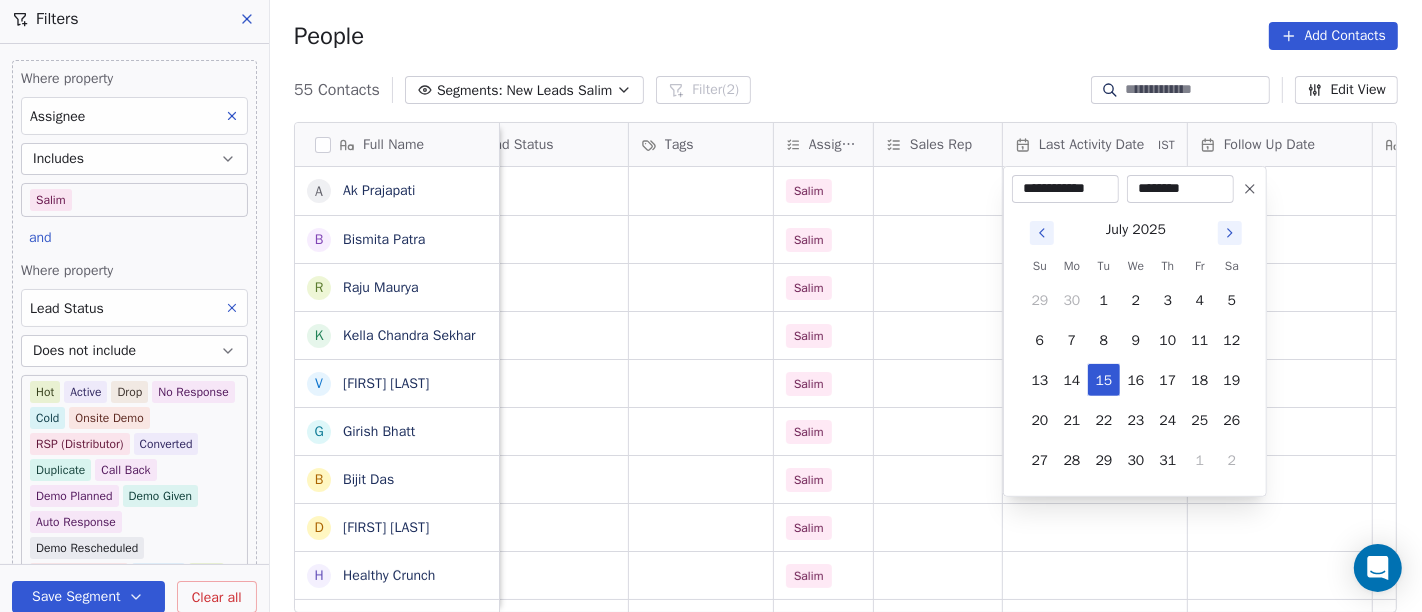 click on "On2Cook India Pvt. Ltd. Contacts People Marketing Workflows Campaigns Sales Pipelines Sequences Beta Tools Apps AI Agents Help & Support Filters Where property   Assignee   Includes Salim and Where property   Lead Status   Does not include Hot Active Drop No Response Cold Onsite Demo RSP (Distributor) Converted Duplicate Call Back Demo Planned Demo Given Auto Response Demo Rescheduled Demo Cancelled Confirm High Medium Low Add filter to this group Add another filter Save Segment Clear all People  Add Contacts 55 Contacts Segments: New Leads Salim Filter  (2) Edit View Tag Add to Sequence Full Name A Ak Prajapati B Bismita Patra R Raju Maurya K Kella Chandra Sekhar V Virendra Gola G Girish Bhatt B Bijit Das D Devendra Singh H Healthy Crunch L Lalit Jain a abhishek kumar J Jagdish Samadhiya Visnagar A Anant Jajal A Anant Jajal A Anil Sethi S Sukumar Singh S Sudheer Gokam A Alok Sharma N Neena Kumari V Vinod Wanchoo M Mayil Murugan P Pawan Swami A Ajay Singh a ayushmat b Soni N Neeraj Kumar Chauhan A J A D K" at bounding box center (711, 306) 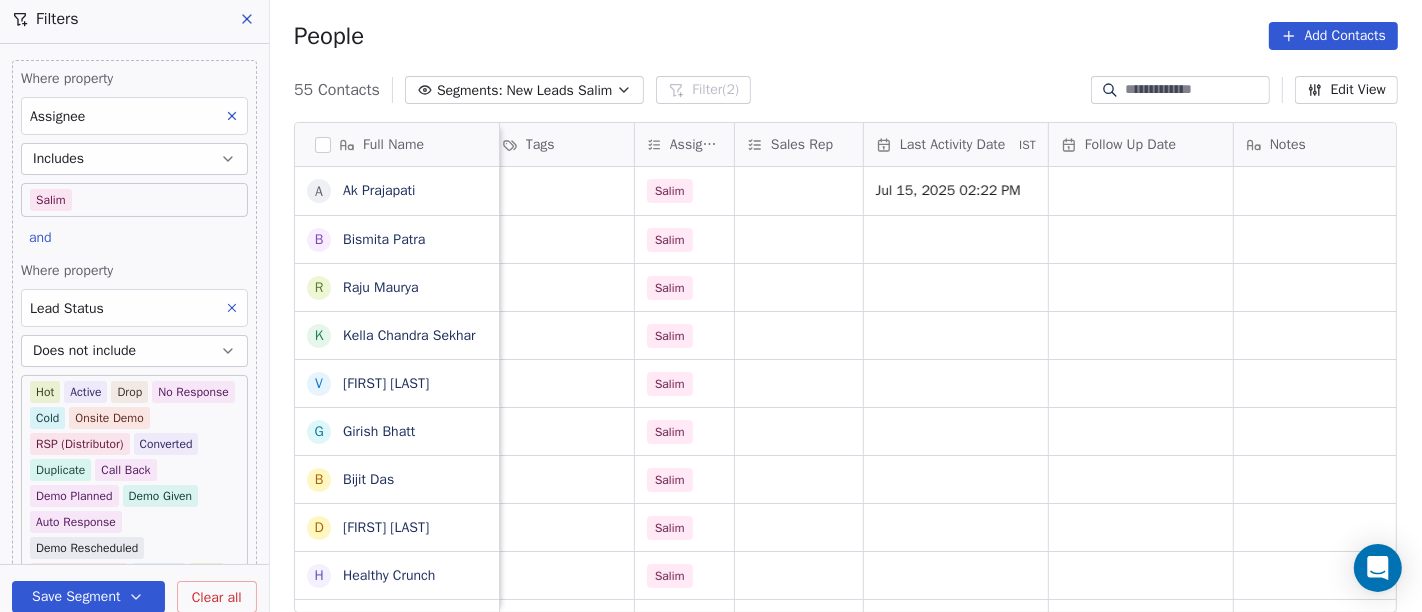 scroll, scrollTop: 0, scrollLeft: 906, axis: horizontal 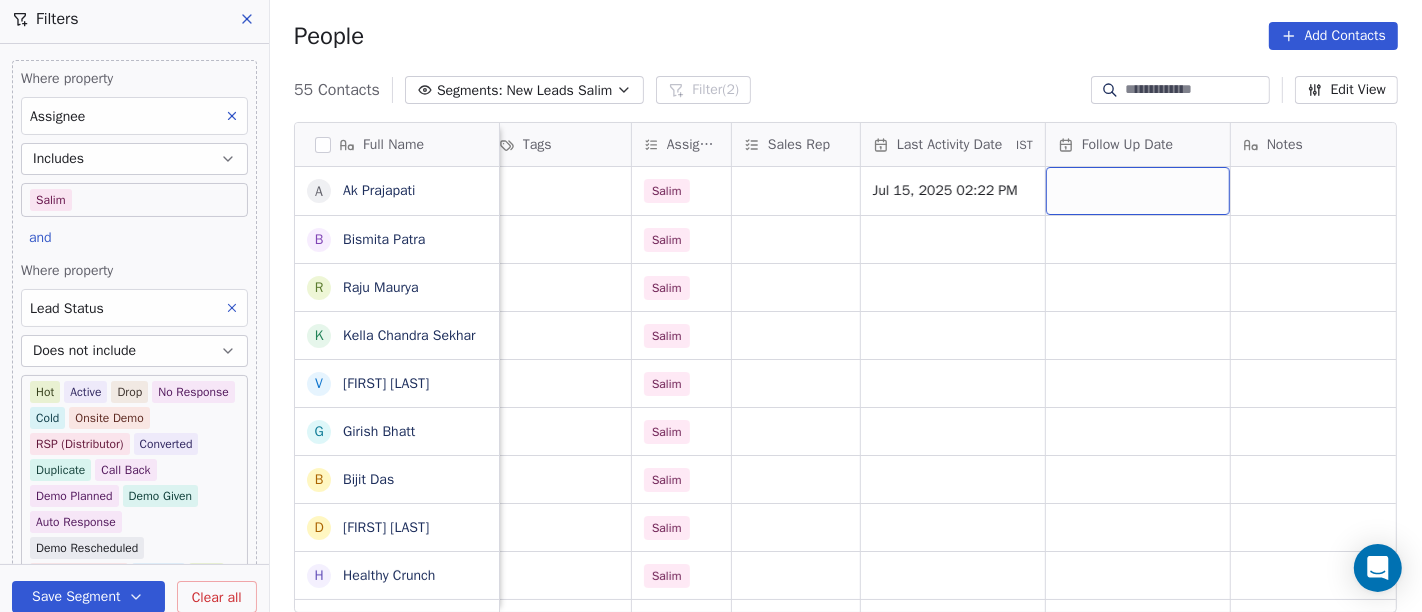 click at bounding box center (1138, 191) 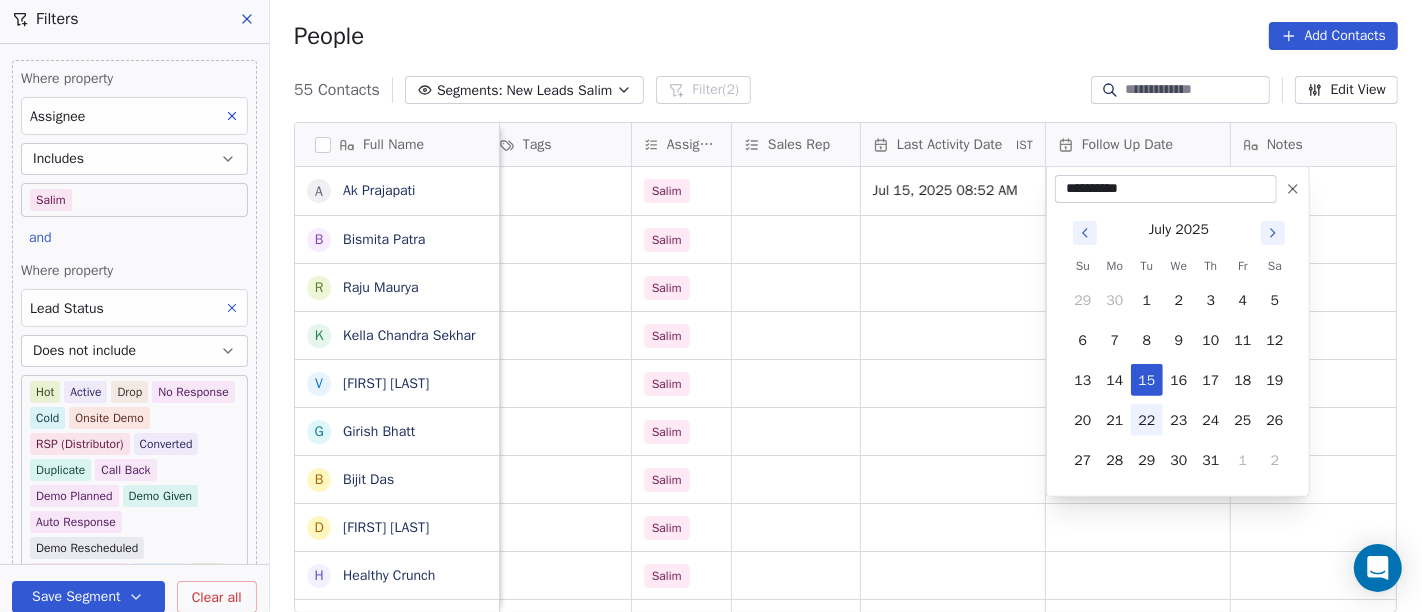 click on "22" at bounding box center [1147, 420] 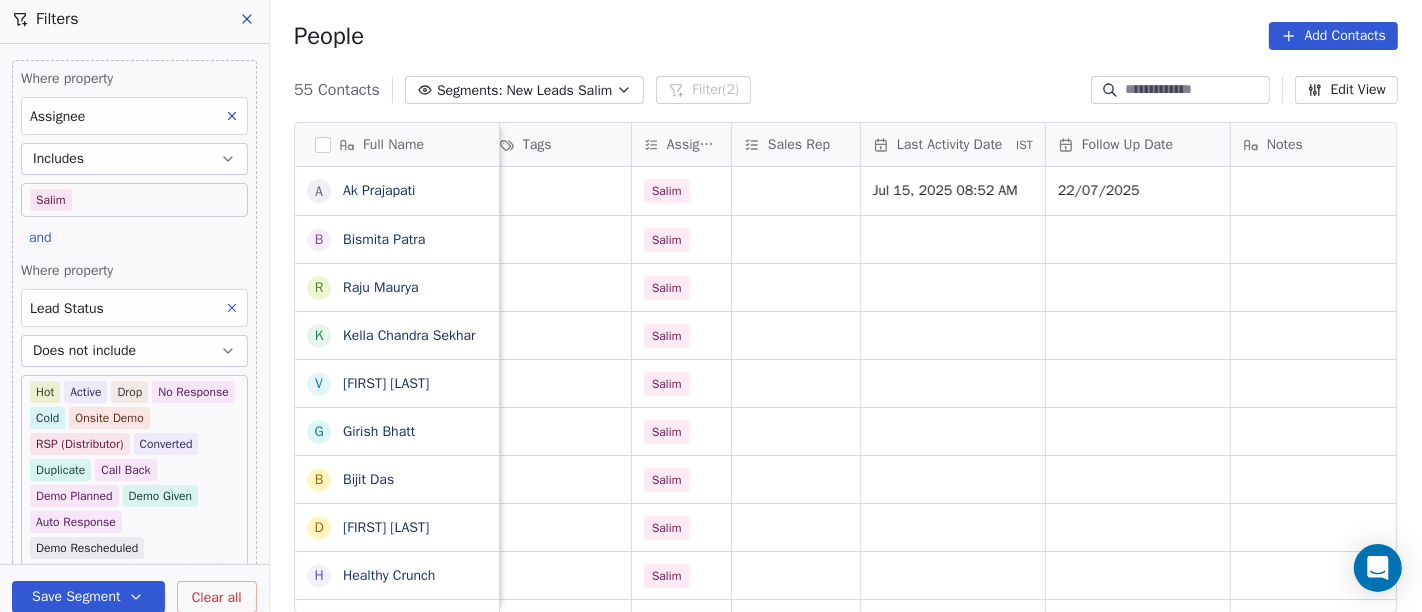 scroll, scrollTop: 0, scrollLeft: 1128, axis: horizontal 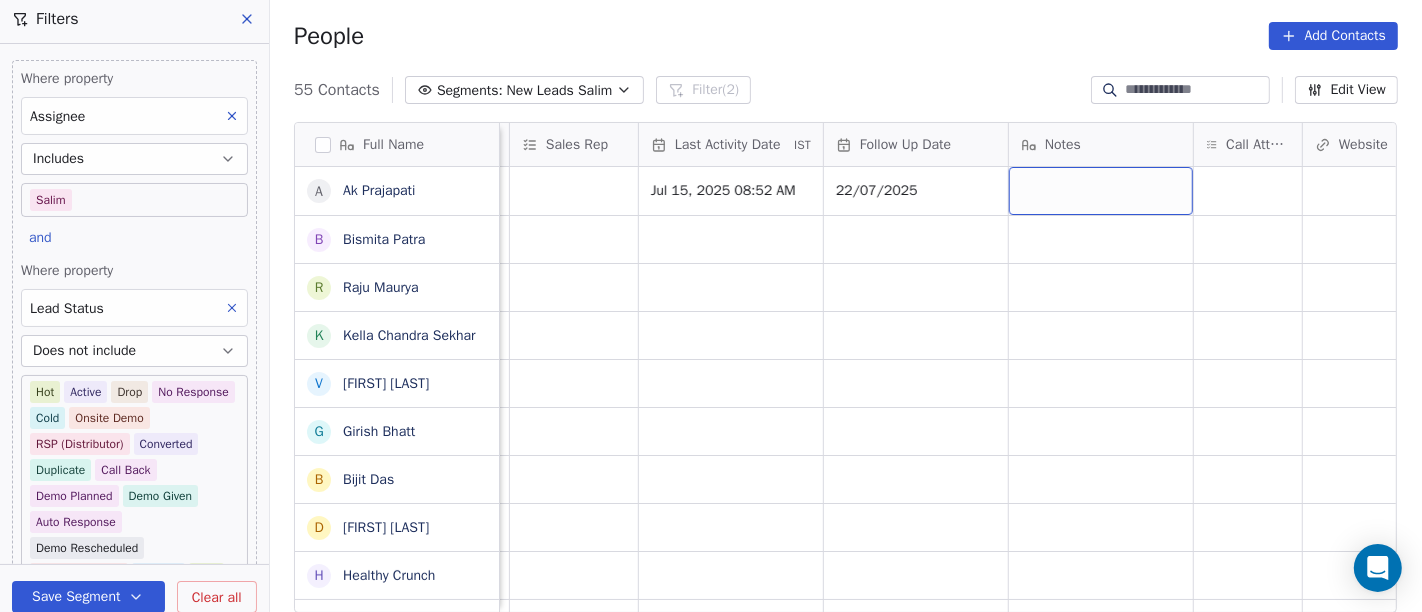 click at bounding box center [1101, 191] 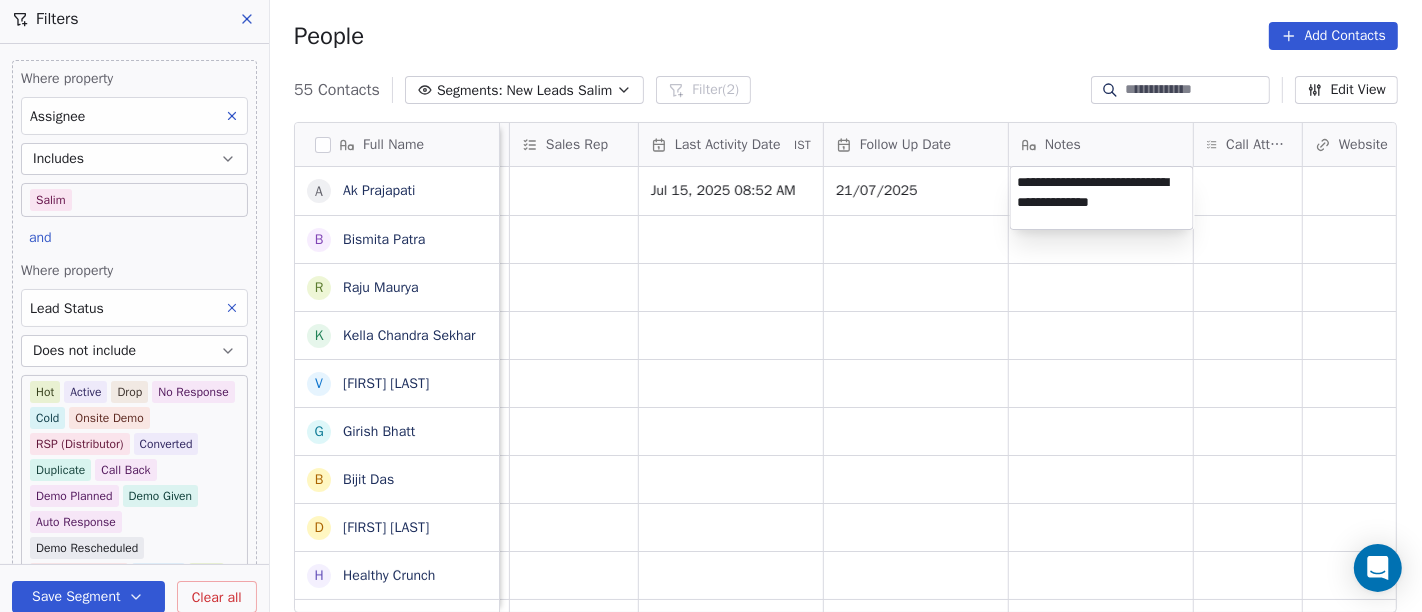 type on "**********" 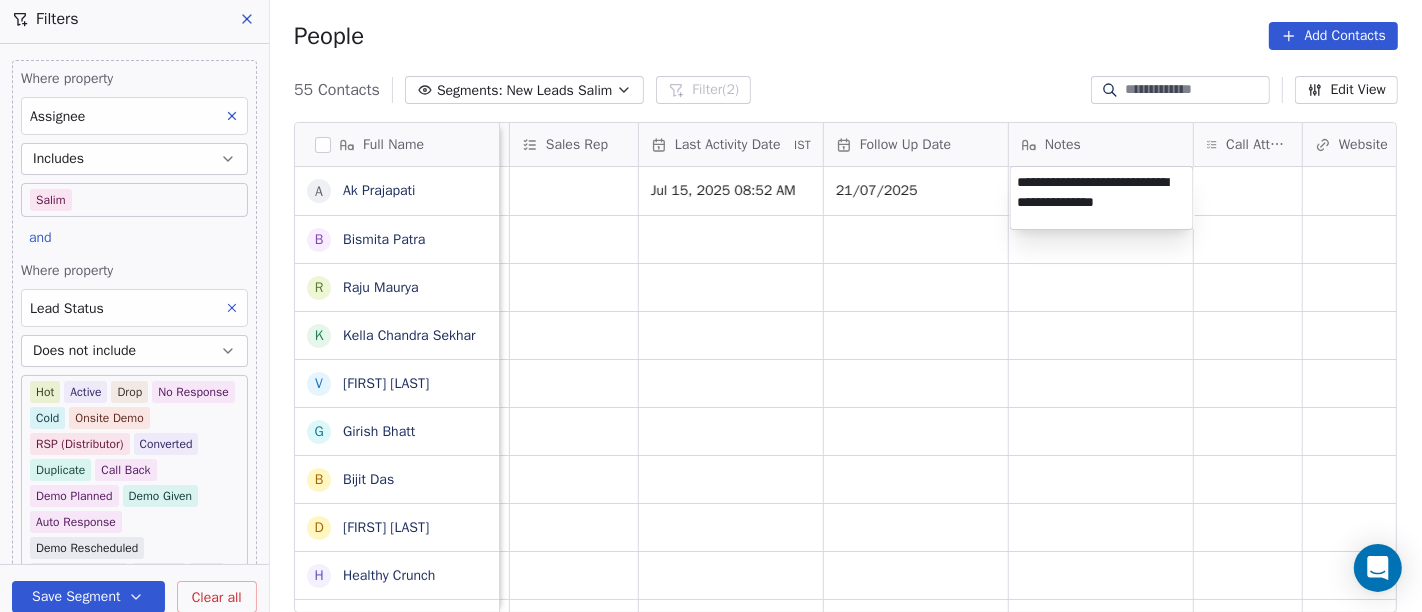 click on "On2Cook India Pvt. Ltd. Contacts People Marketing Workflows Campaigns Sales Pipelines Sequences Beta Tools Apps AI Agents Help & Support Filters Where property   Assignee   Includes Salim and Where property   Lead Status   Does not include Hot Active Drop No Response Cold Onsite Demo RSP (Distributor) Converted Duplicate Call Back Demo Planned Demo Given Auto Response Demo Rescheduled Demo Cancelled Confirm High Medium Low Add filter to this group Add another filter Save Segment Clear all People  Add Contacts 55 Contacts Segments: New Leads Salim Filter  (2) Edit View Tag Add to Sequence Full Name A Ak Prajapati B Bismita Patra R Raju Maurya K Kella Chandra Sekhar V Virendra Gola G Girish Bhatt B Bijit Das D Devendra Singh H Healthy Crunch L Lalit Jain a abhishek kumar J Jagdish Samadhiya Visnagar A Anant Jajal A Anant Jajal A Anil Sethi S Sukumar Singh S Sudheer Gokam A Alok Sharma N Neena Kumari V Vinod Wanchoo M Mayil Murugan P Pawan Swami A Ajay Singh a ayushmat b Soni N Neeraj Kumar Chauhan A J A D K" at bounding box center [711, 306] 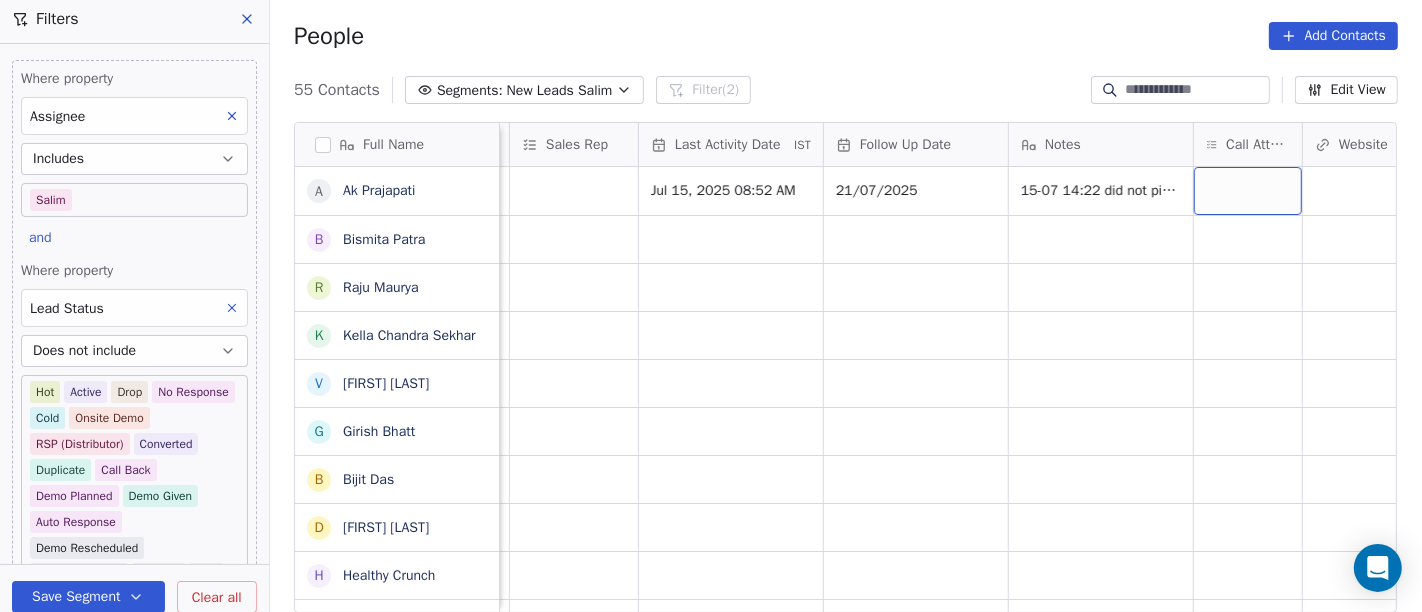 click at bounding box center (1248, 191) 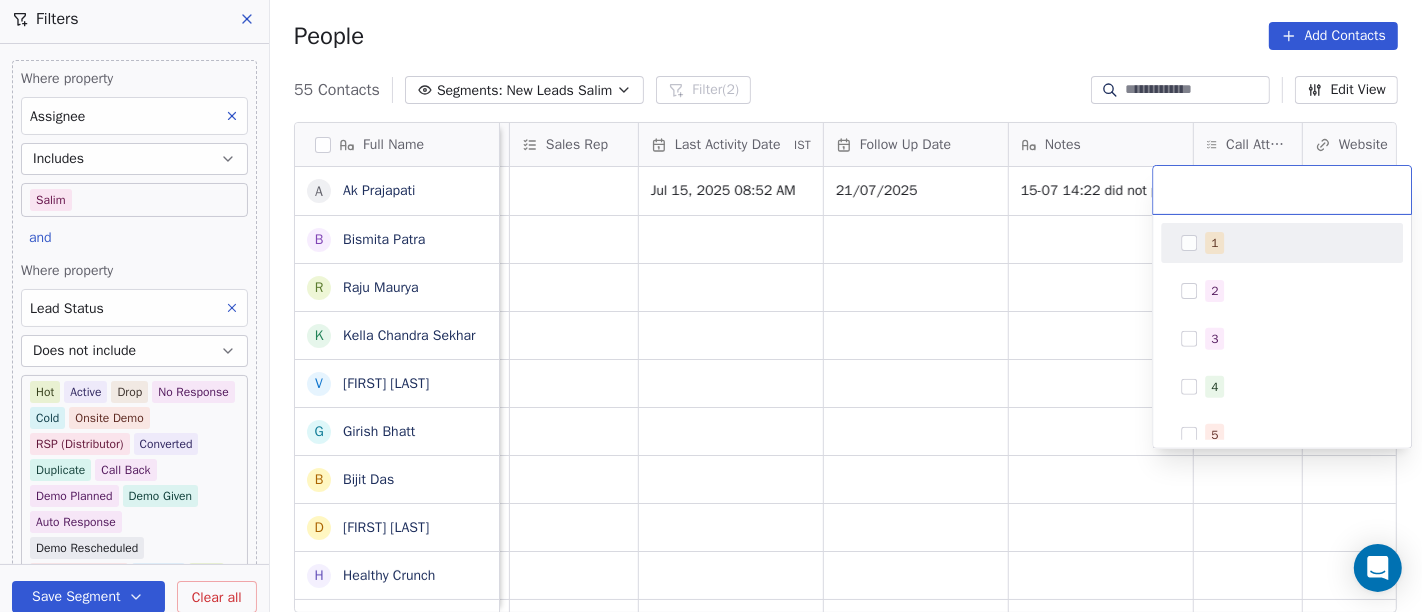 click on "1" at bounding box center (1214, 243) 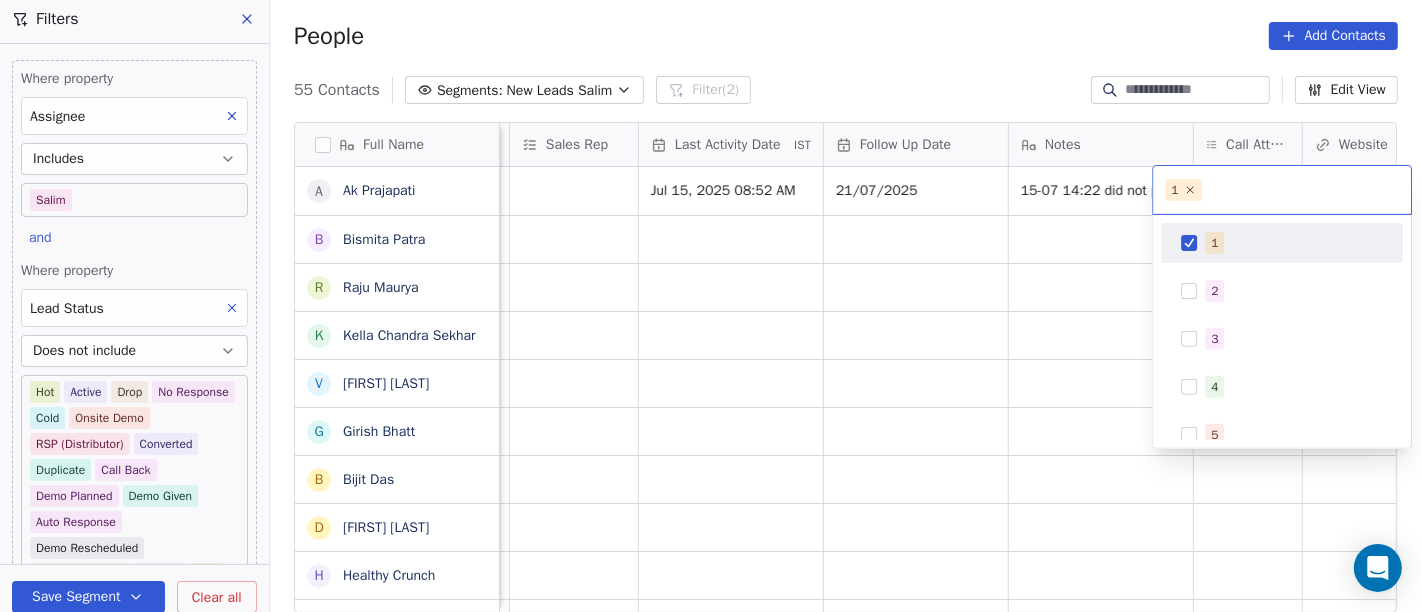 click on "On2Cook India Pvt. Ltd. Contacts People Marketing Workflows Campaigns Sales Pipelines Sequences Beta Tools Apps AI Agents Help & Support Filters Where property   Assignee   Includes Salim and Where property   Lead Status   Does not include Hot Active Drop No Response Cold Onsite Demo RSP (Distributor) Converted Duplicate Call Back Demo Planned Demo Given Auto Response Demo Rescheduled Demo Cancelled Confirm High Medium Low Add filter to this group Add another filter Save Segment Clear all People  Add Contacts 55 Contacts Segments: New Leads Salim Filter  (2) Edit View Tag Add to Sequence Full Name A Ak Prajapati B Bismita Patra R Raju Maurya K Kella Chandra Sekhar V Virendra Gola G Girish Bhatt B Bijit Das D Devendra Singh H Healthy Crunch L Lalit Jain a abhishek kumar J Jagdish Samadhiya Visnagar A Anant Jajal A Anant Jajal A Anil Sethi S Sukumar Singh S Sudheer Gokam A Alok Sharma N Neena Kumari V Vinod Wanchoo M Mayil Murugan P Pawan Swami A Ajay Singh a ayushmat b Soni N Neeraj Kumar Chauhan A J A D K" at bounding box center (711, 306) 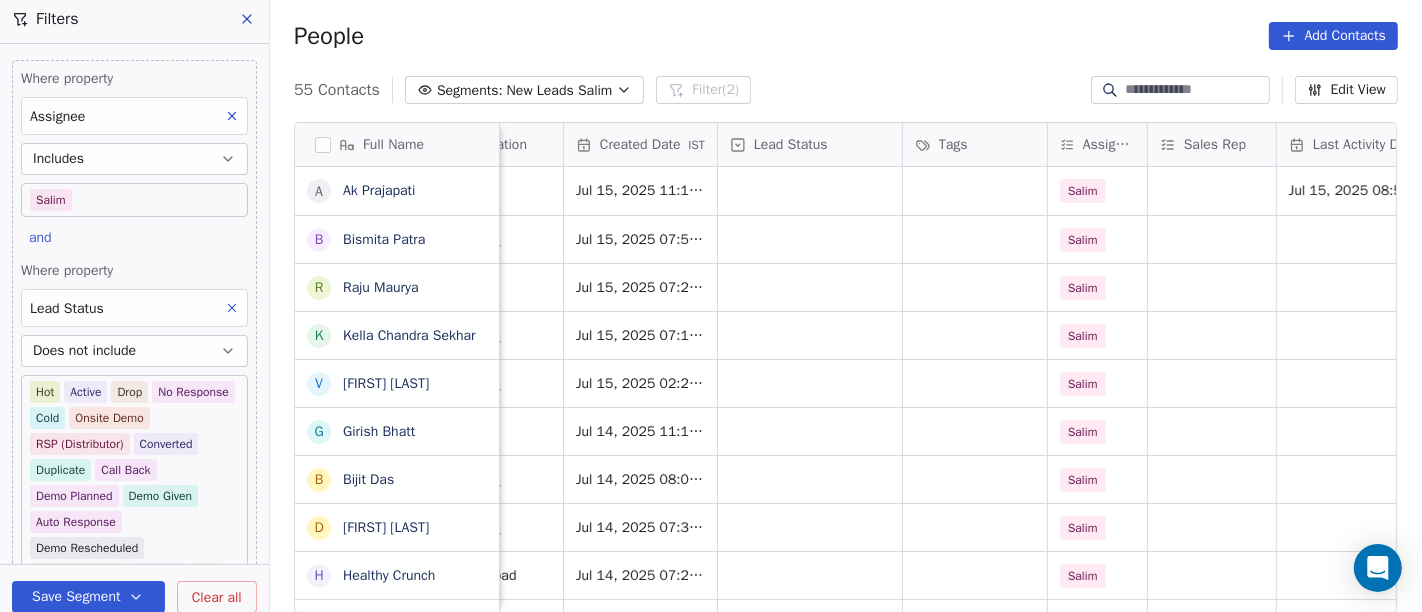 scroll, scrollTop: 0, scrollLeft: 431, axis: horizontal 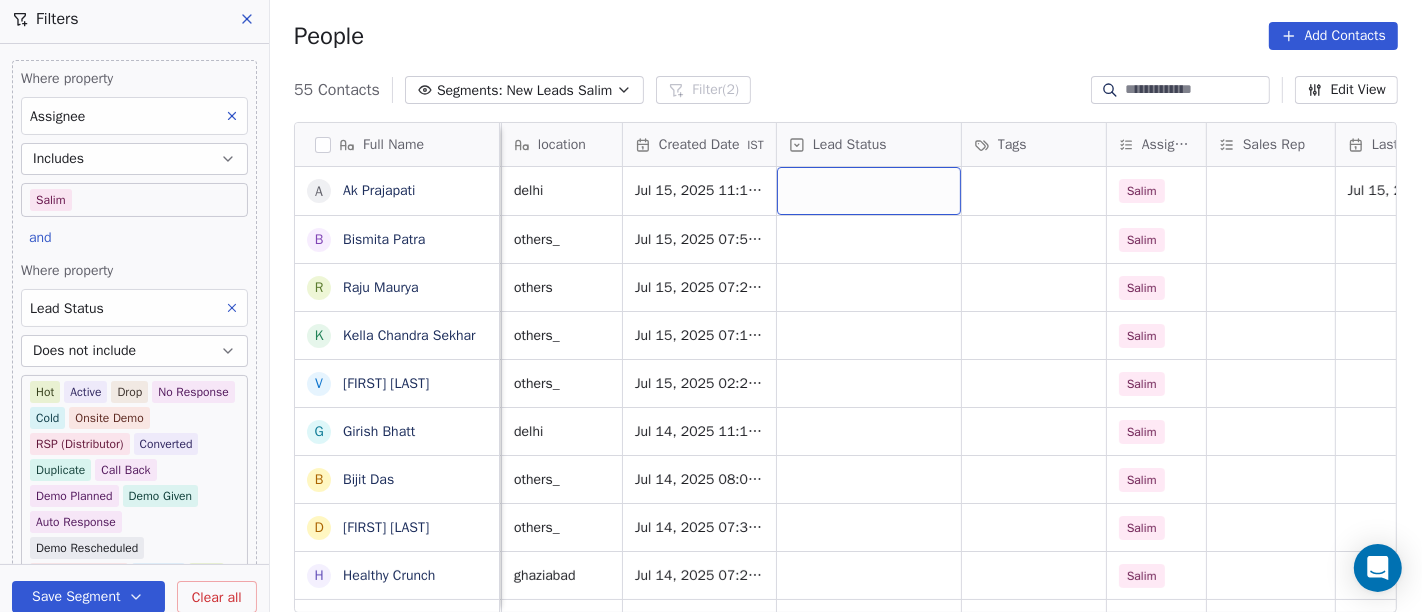 click at bounding box center [869, 191] 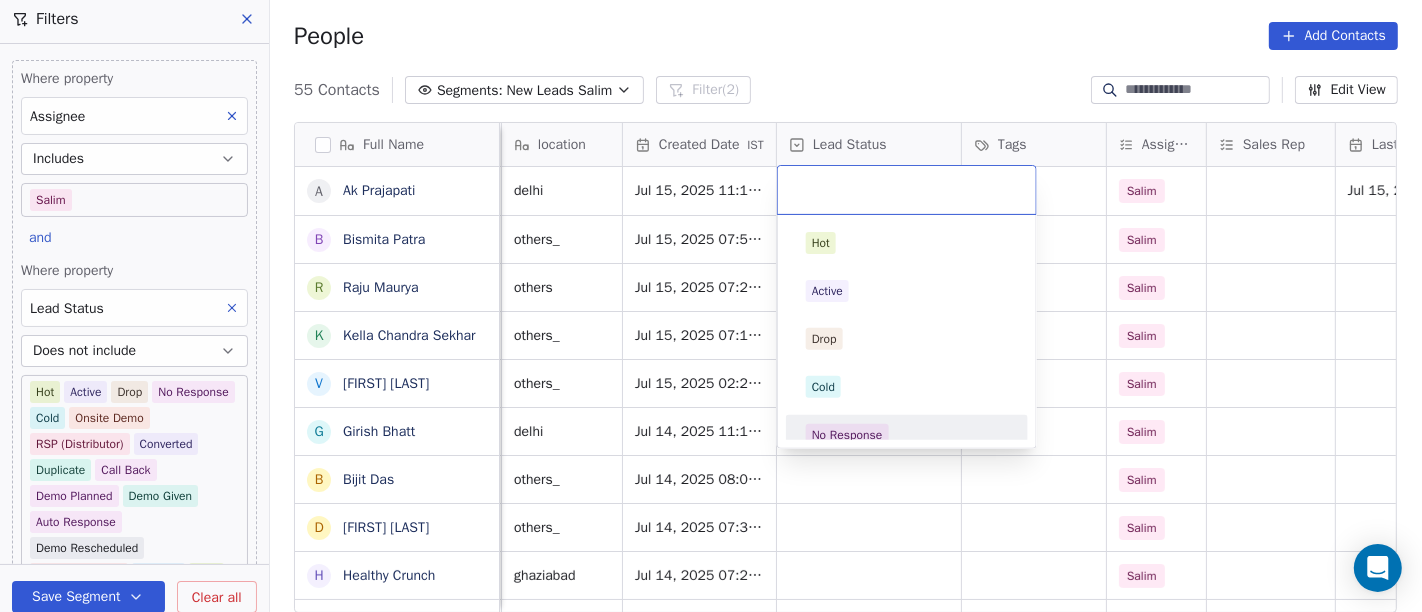 click on "No Response" at bounding box center [847, 435] 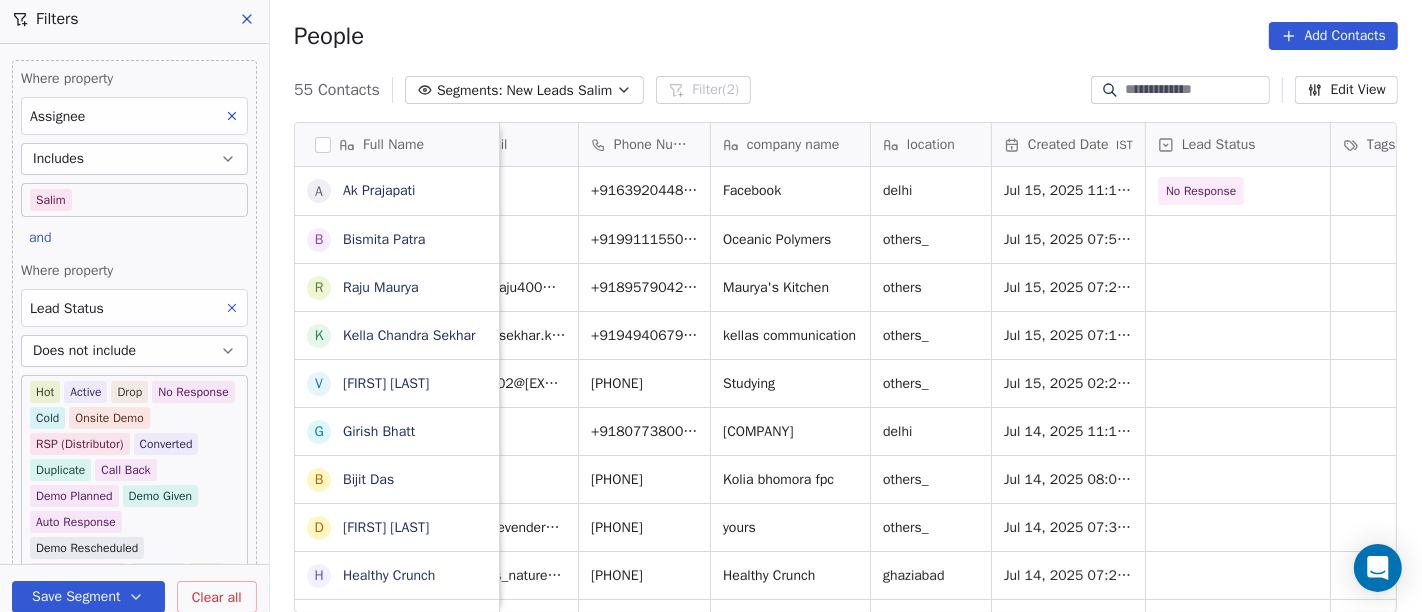 scroll, scrollTop: 0, scrollLeft: 0, axis: both 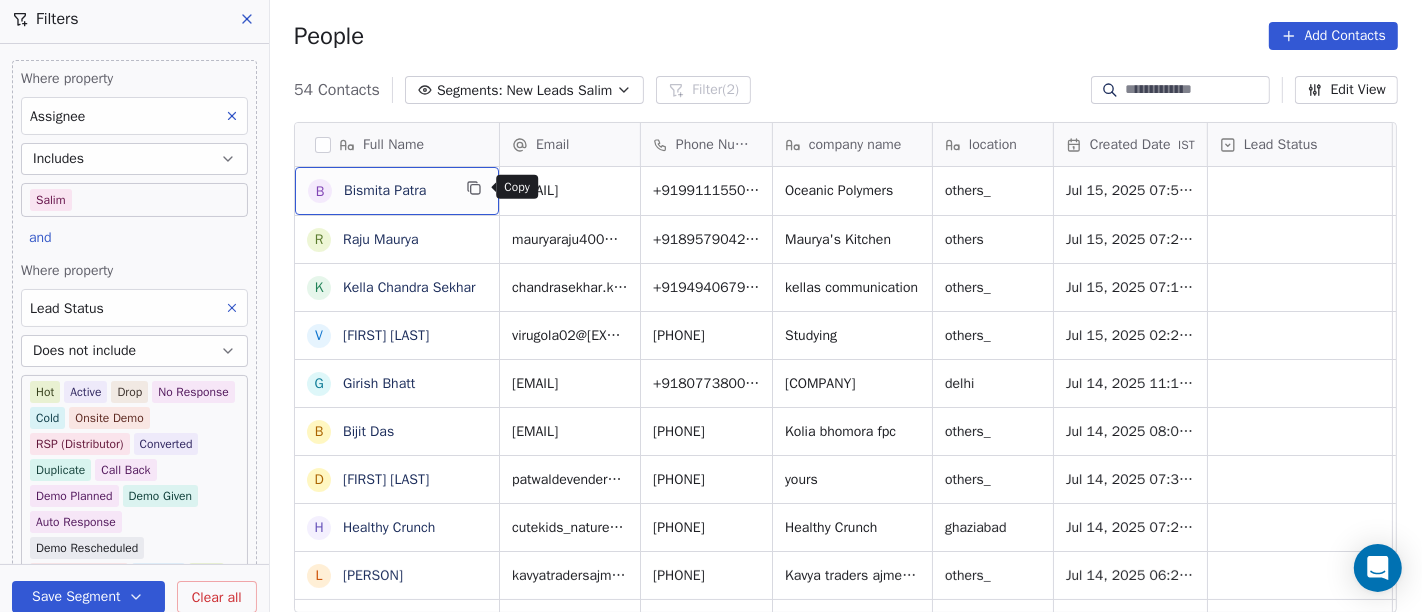 click 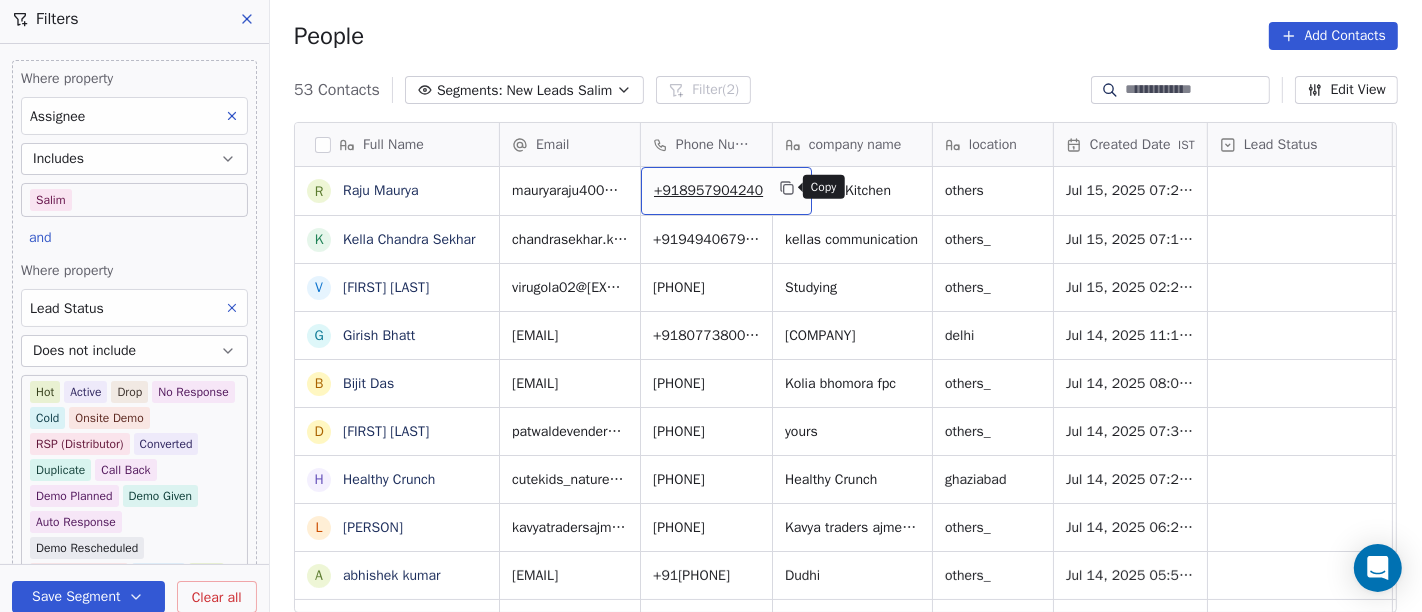 click at bounding box center [787, 188] 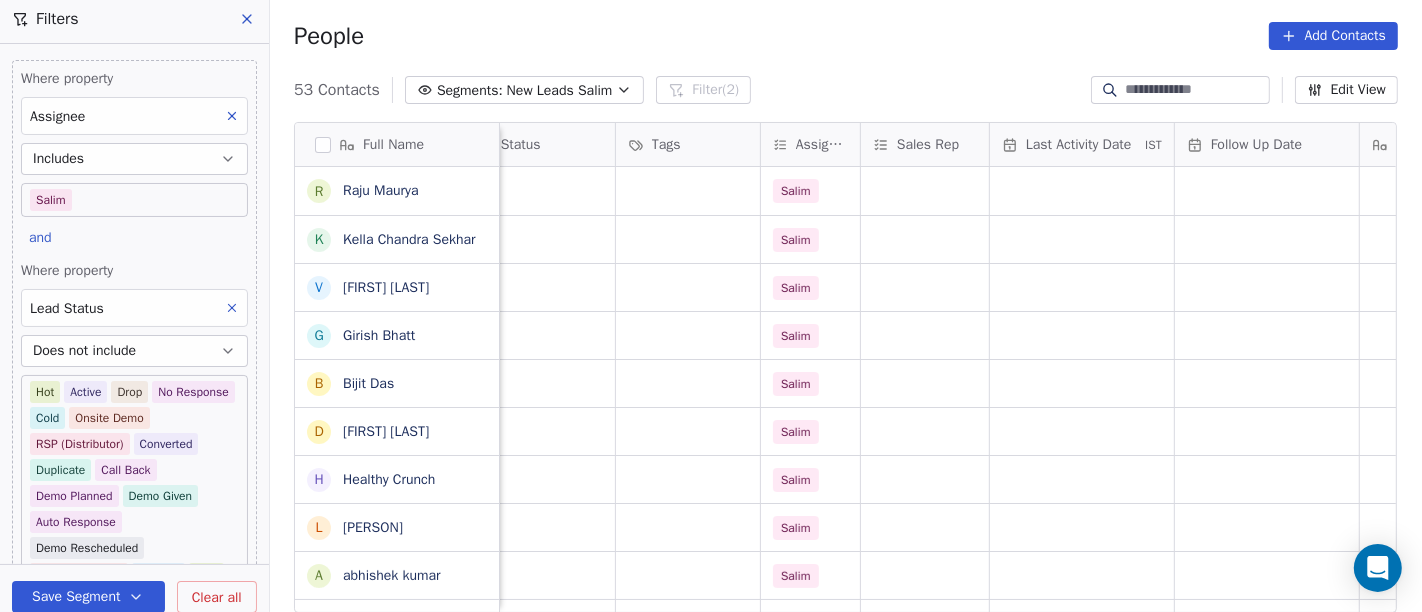 scroll, scrollTop: 0, scrollLeft: 788, axis: horizontal 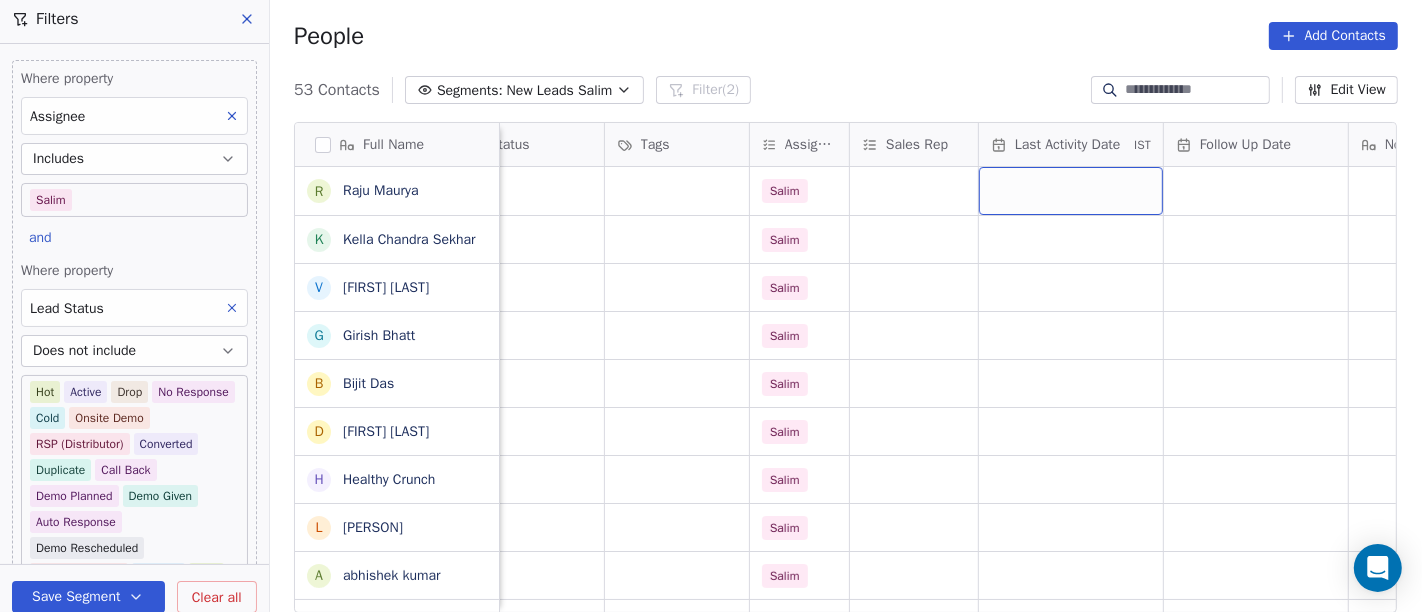 click at bounding box center [1071, 191] 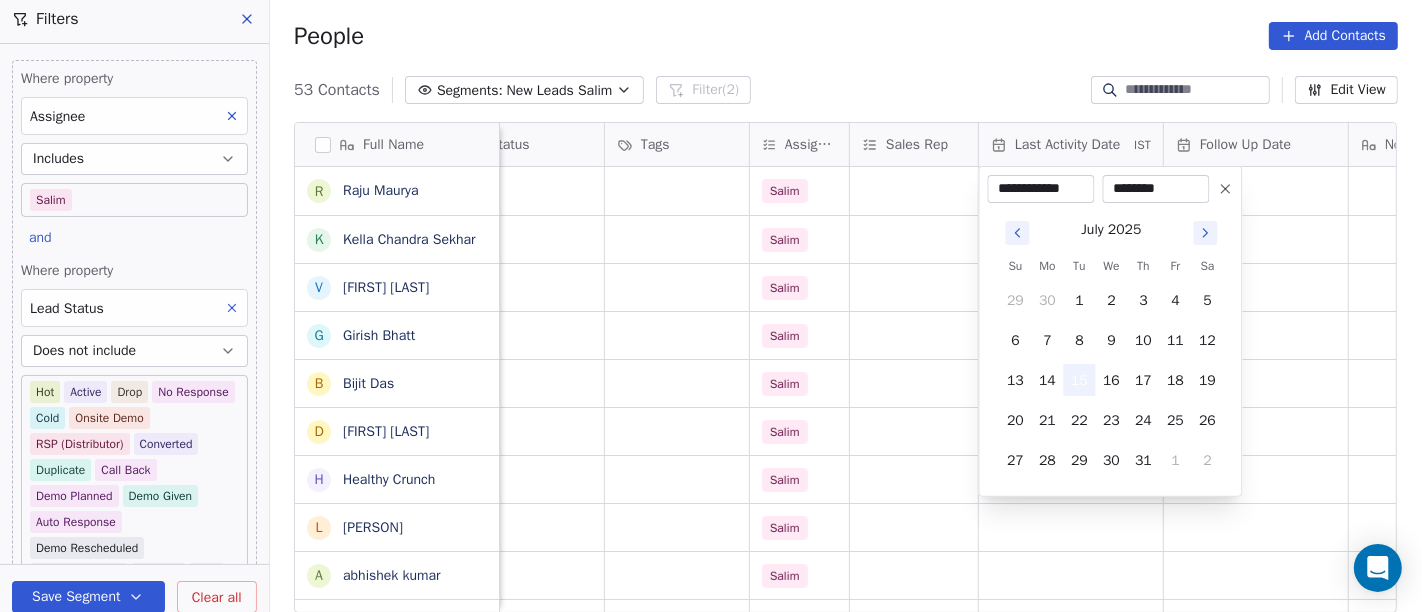 click on "15" at bounding box center [1080, 380] 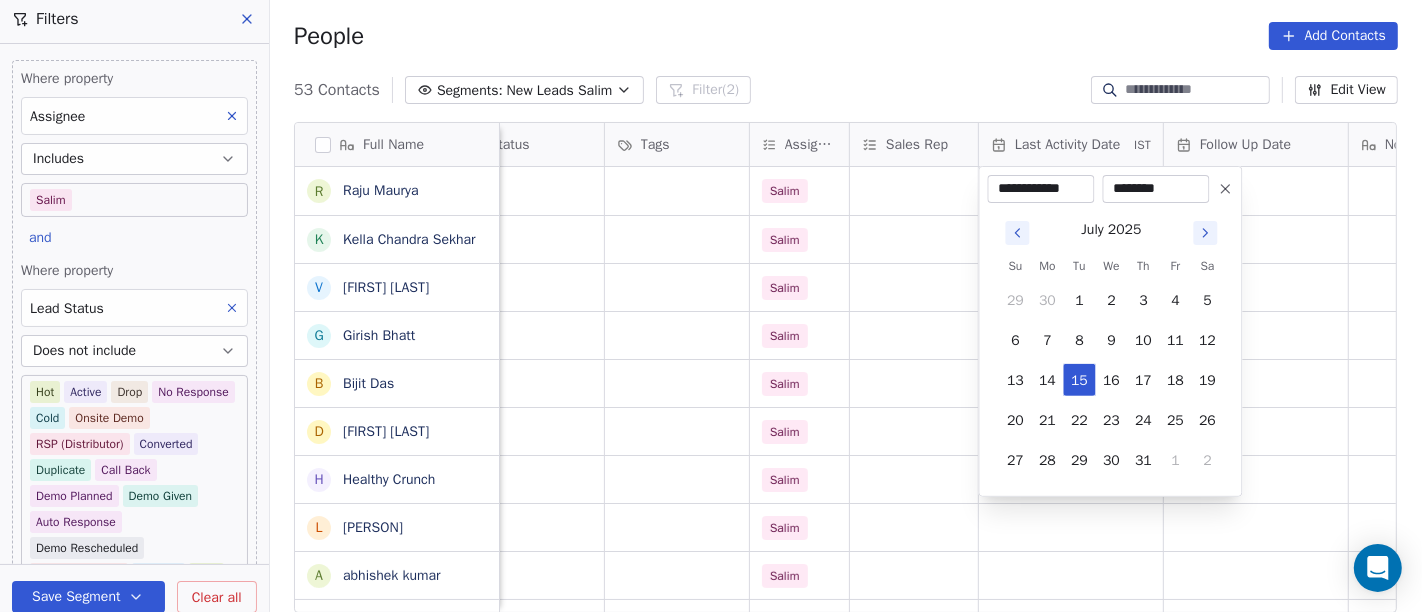 click on "On2Cook India Pvt. Ltd. Contacts People Marketing Workflows Campaigns Sales Pipelines Sequences Beta Tools Apps AI Agents Help & Support Filters Where property   Assignee   Includes Salim and Where property   Lead Status   Does not include Hot Active Drop No Response Cold Onsite Demo RSP (Distributor) Converted Duplicate Call Back Demo Planned Demo Given Auto Response Demo Rescheduled Demo Cancelled Confirm High Medium Low Add filter to this group Add another filter Save Segment Clear all People  Add Contacts 53 Contacts Segments: New Leads Salim Filter  (2) Edit View Tag Add to Sequence Full Name R Raju Maurya K Kella Chandra Sekhar V Virendra Gola G Girish Bhatt B Bijit Das D Devendra Singh H Healthy Crunch L Lalit Jain a abhishek kumar J Jagdish Samadhiya Visnagar A Anant Jajal A Anant Jajal A Anil Sethi S Sukumar Singh S Sudheer Gokam A Alok Sharma N Neena Kumari V Vinod Wanchoo M Mayil Murugan P Pawan Swami A Ajay Singh a ayushmat b Soni N Neeraj Kumar Chauhan A Abhishek Takawane J Jayshree Nimbekar A" at bounding box center (711, 306) 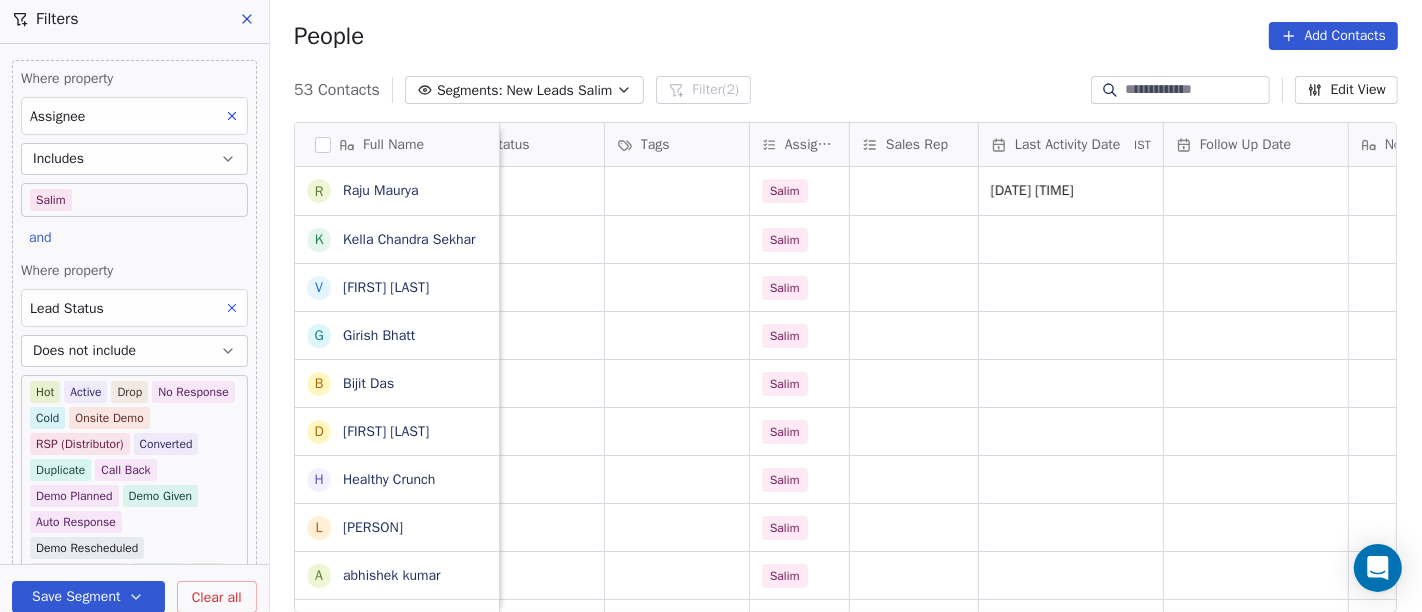 scroll, scrollTop: 0, scrollLeft: 923, axis: horizontal 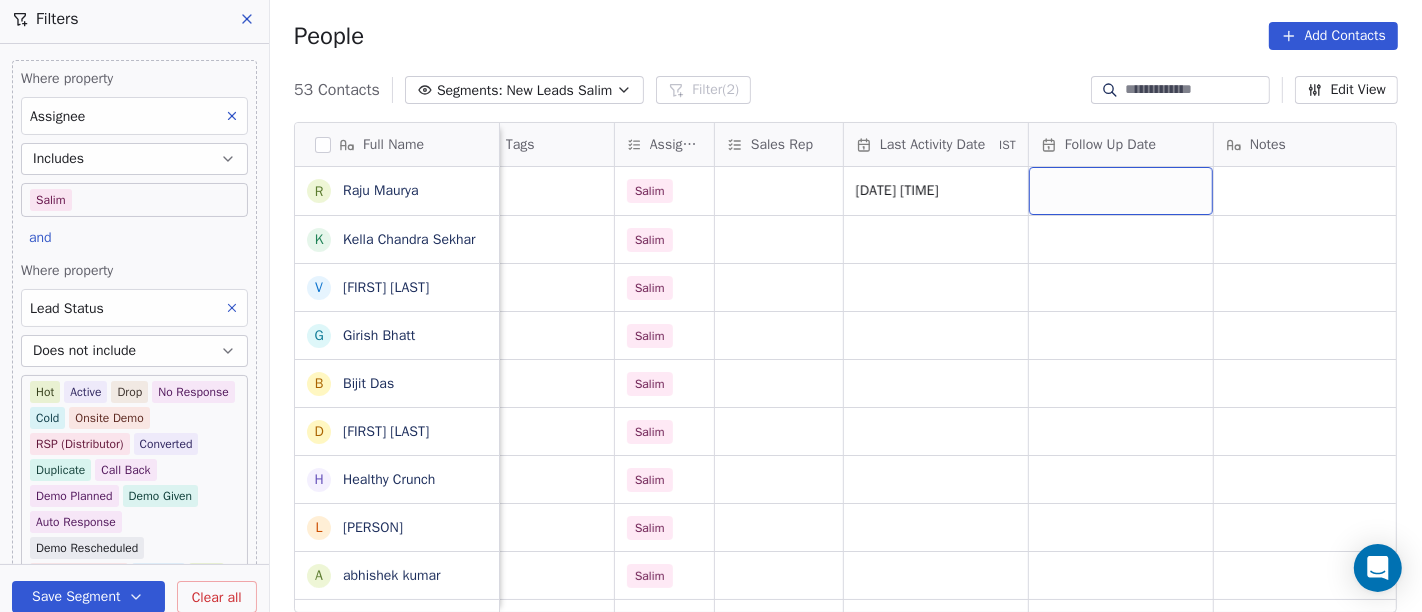 click at bounding box center [1121, 191] 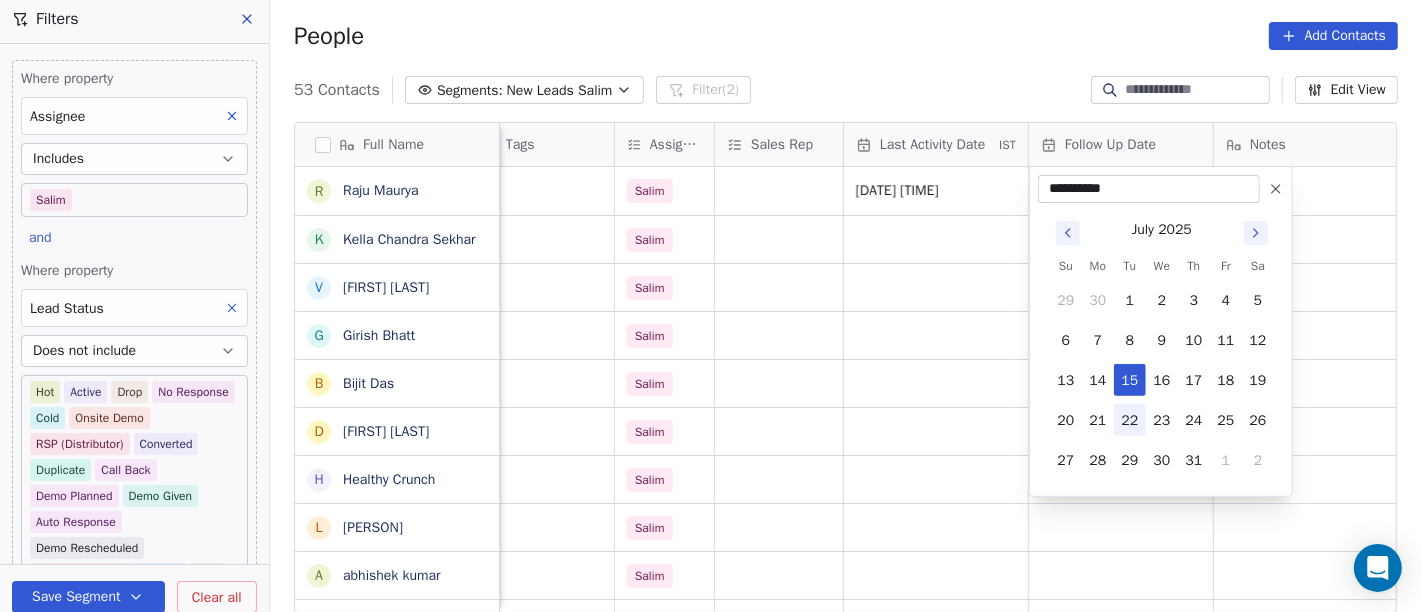 click on "22" at bounding box center (1130, 420) 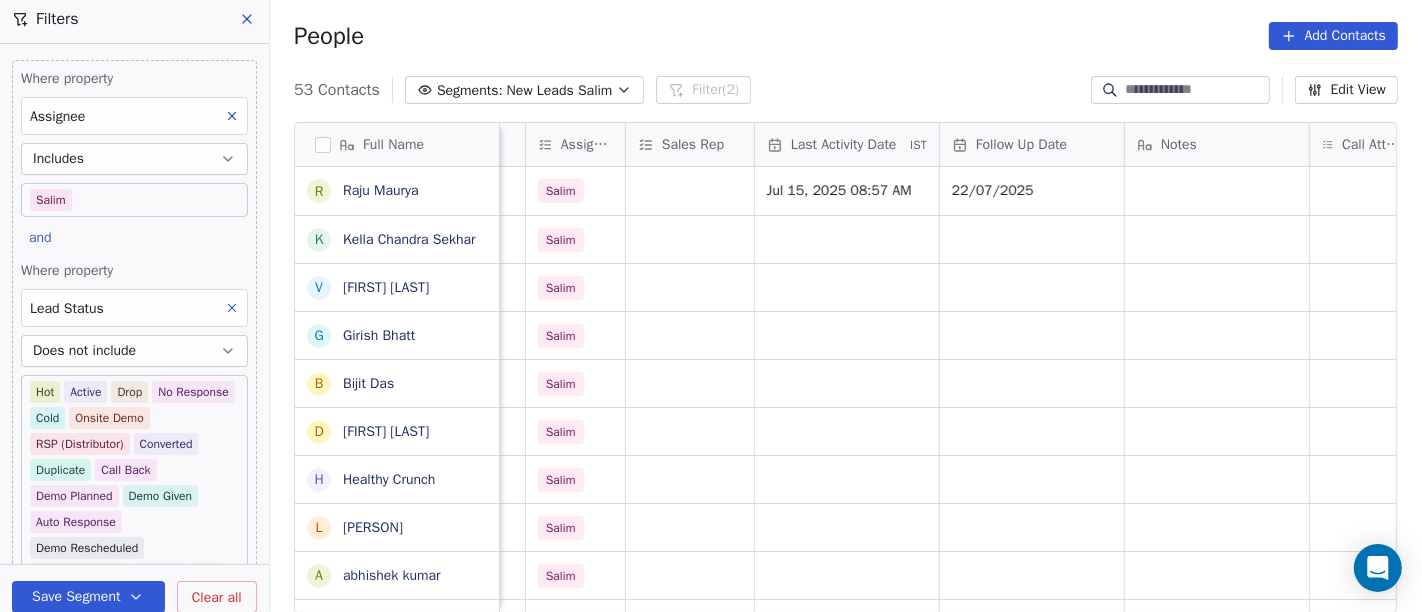 scroll, scrollTop: 0, scrollLeft: 1010, axis: horizontal 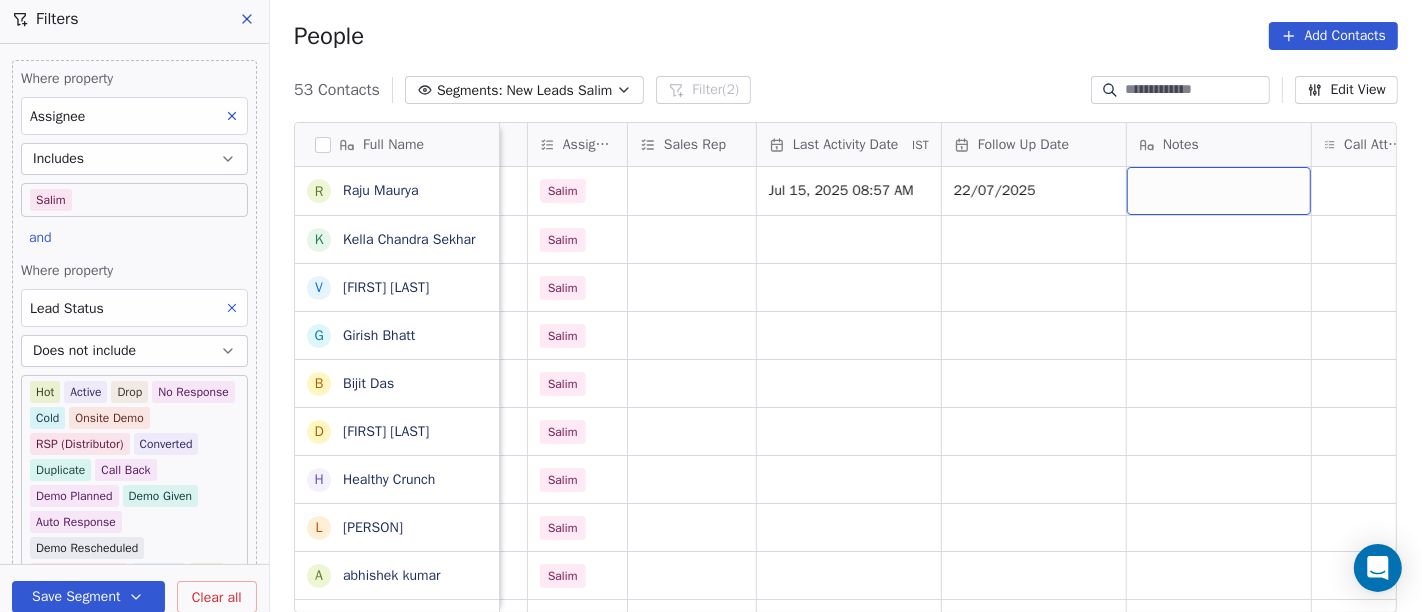 click at bounding box center [1219, 191] 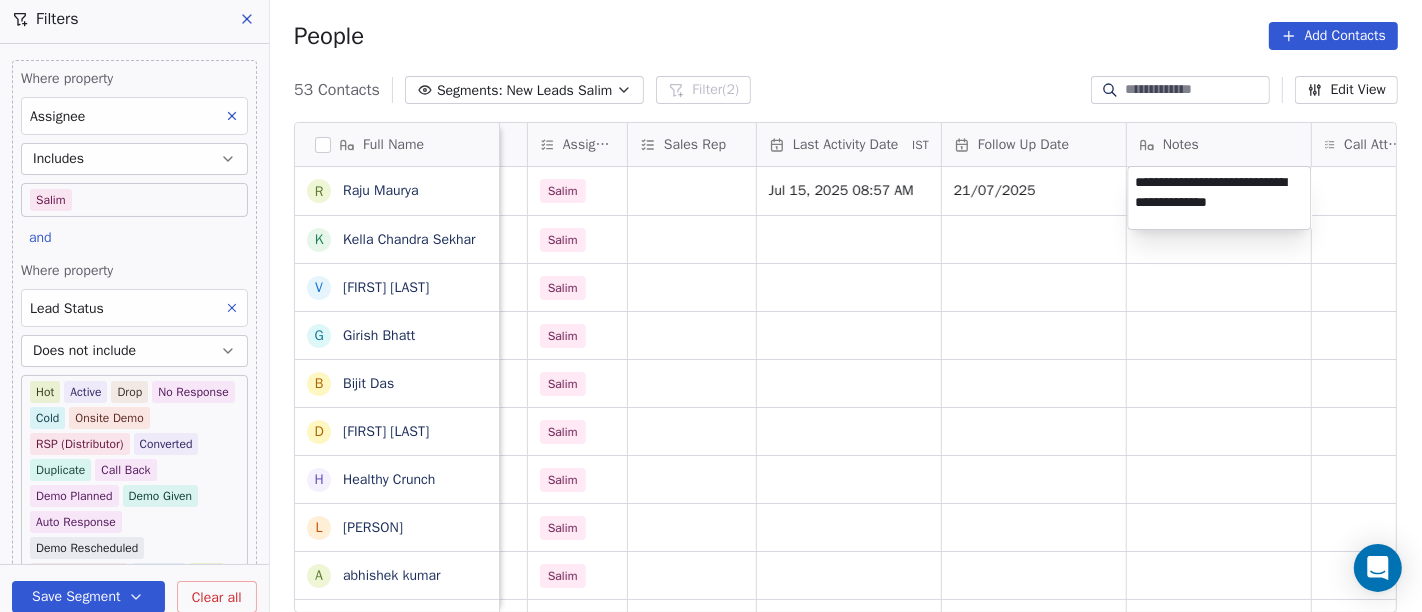 type on "**********" 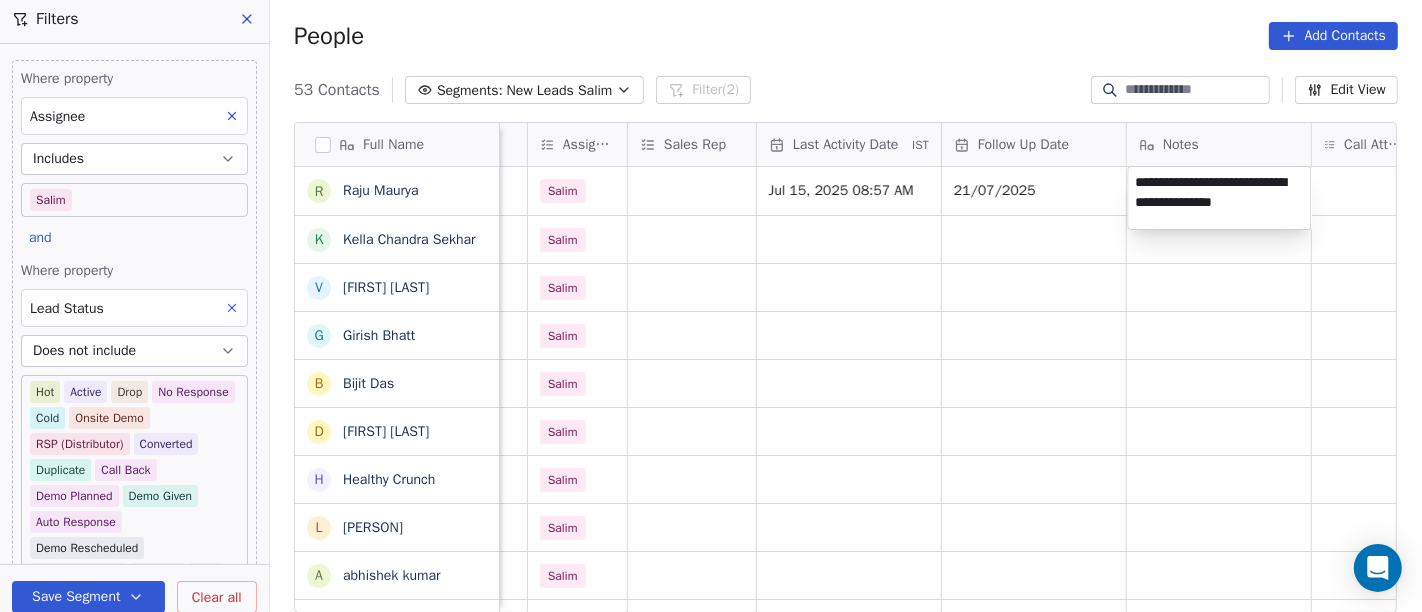 drag, startPoint x: 1251, startPoint y: 236, endPoint x: 1278, endPoint y: 228, distance: 28.160255 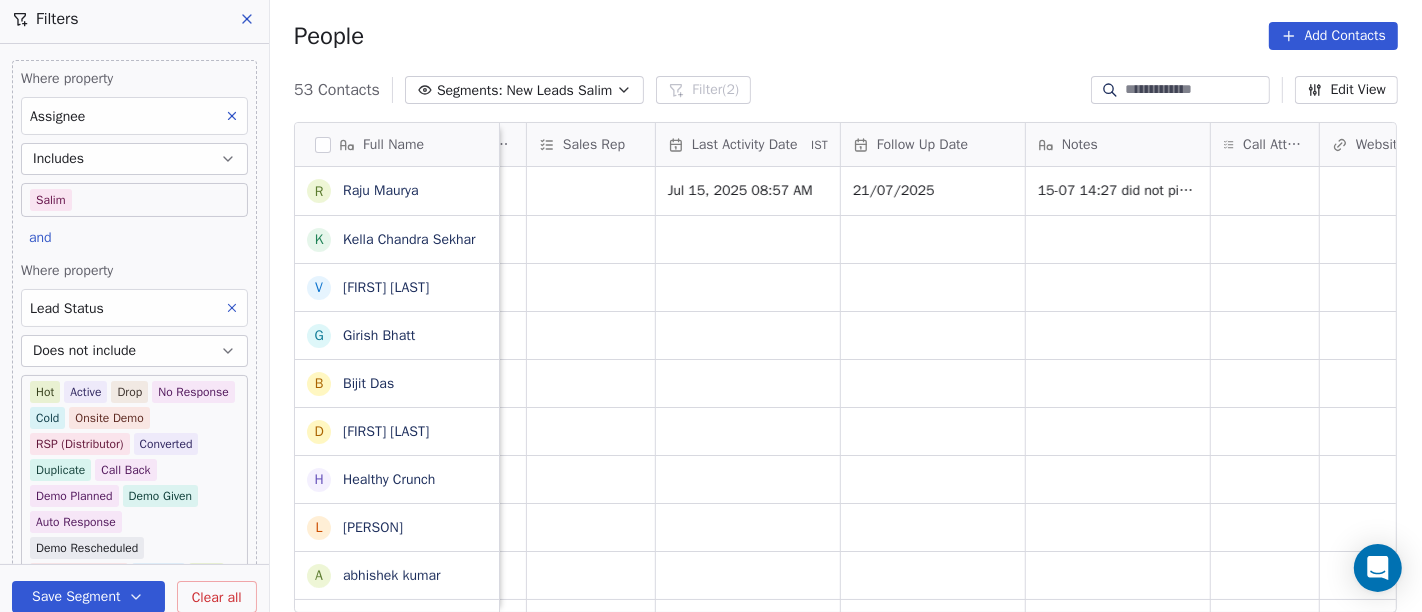 scroll, scrollTop: 0, scrollLeft: 1117, axis: horizontal 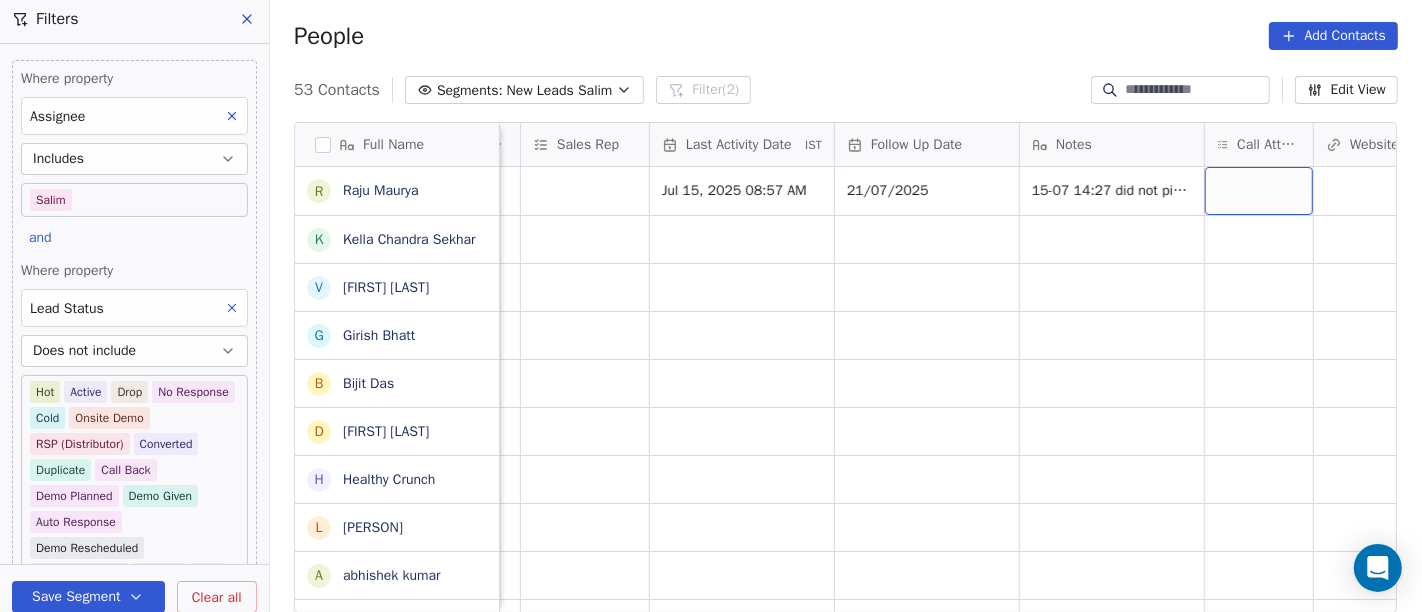 click at bounding box center (1259, 191) 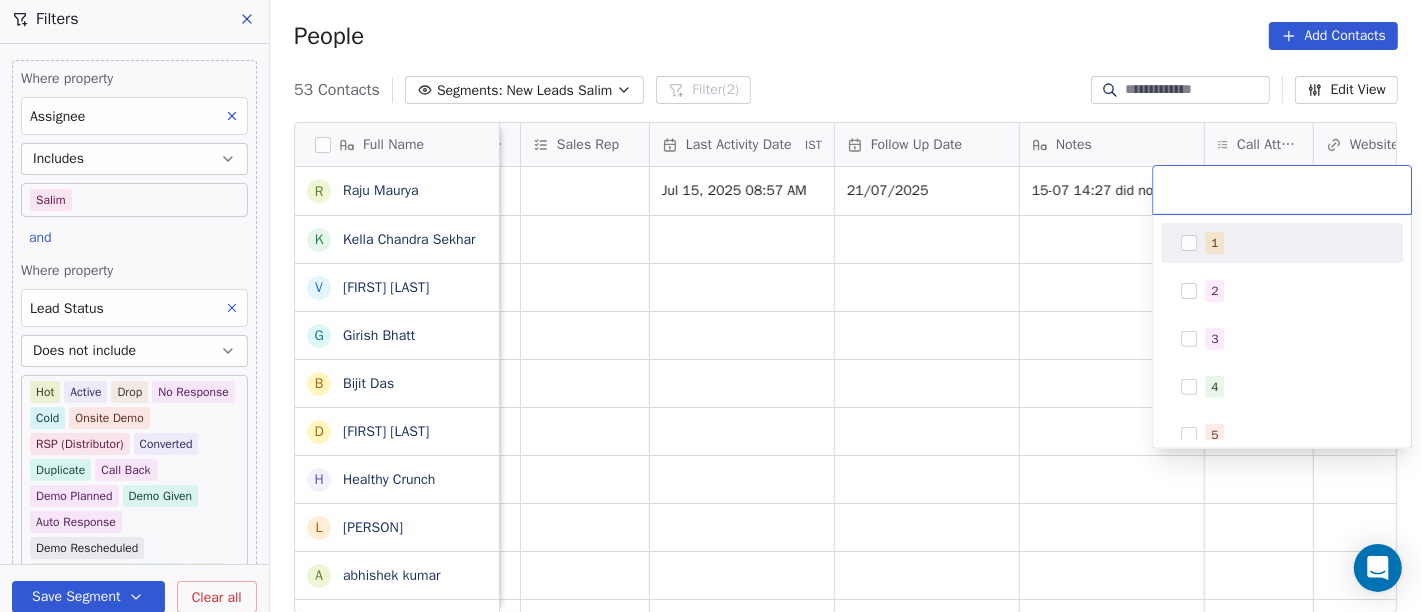 click on "1" at bounding box center [1214, 243] 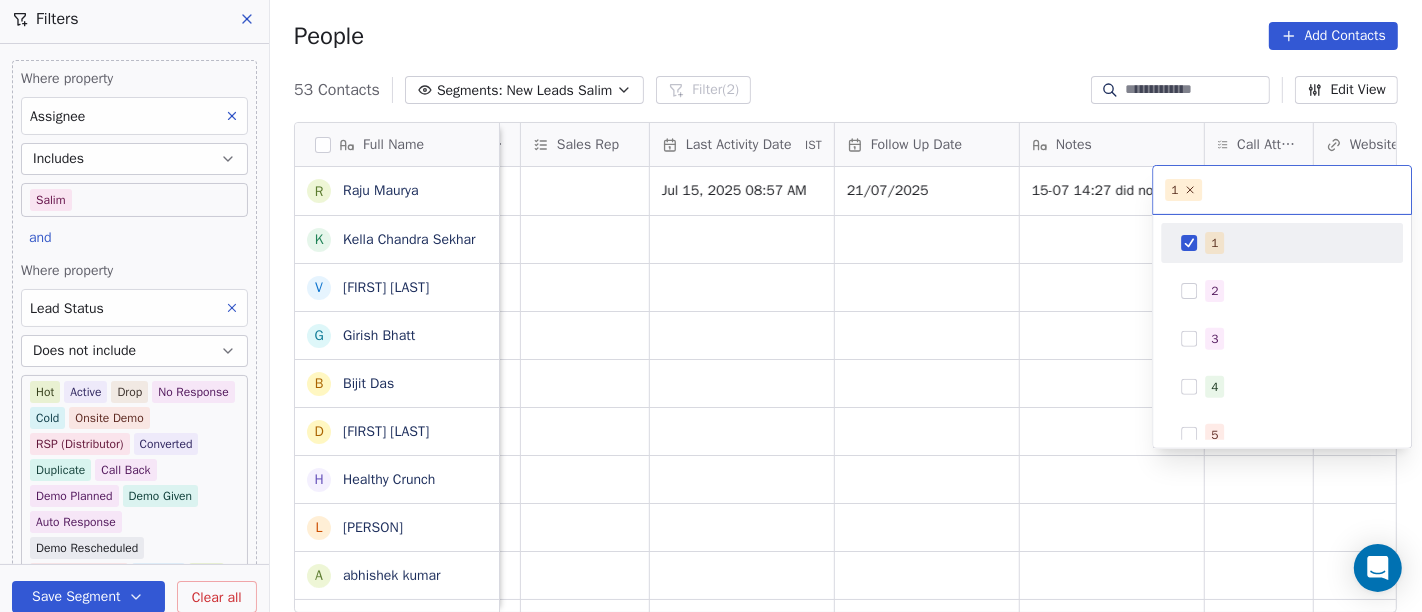 click on "On2Cook India Pvt. Ltd. Contacts People Marketing Workflows Campaigns Sales Pipelines Sequences Beta Tools Apps AI Agents Help & Support Filters Where property   Assignee   Includes Salim and Where property   Lead Status   Does not include Hot Active Drop No Response Cold Onsite Demo RSP (Distributor) Converted Duplicate Call Back Demo Planned Demo Given Auto Response Demo Rescheduled Demo Cancelled Confirm High Medium Low Add filter to this group Add another filter Save Segment Clear all People  Add Contacts 53 Contacts Segments: New Leads Salim Filter  (2) Edit View Tag Add to Sequence Full Name R Raju Maurya K Kella Chandra Sekhar V Virendra Gola G Girish Bhatt B Bijit Das D Devendra Singh H Healthy Crunch L Lalit Jain a abhishek kumar J Jagdish Samadhiya Visnagar A Anant Jajal A Anant Jajal A Anil Sethi S Sukumar Singh S Sudheer Gokam A Alok Sharma N Neena Kumari V Vinod Wanchoo M Mayil Murugan P Pawan Swami A Ajay Singh a ayushmat b Soni N Neeraj Kumar Chauhan A Abhishek Takawane J Jayshree Nimbekar A" at bounding box center [711, 306] 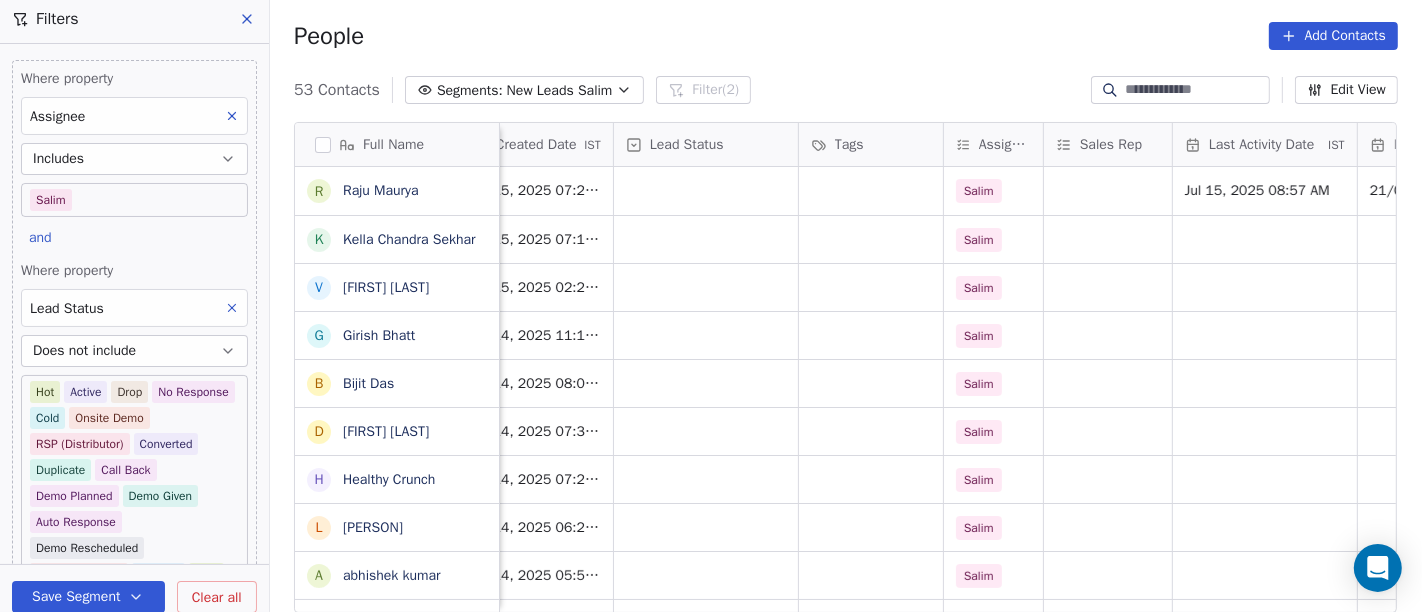 scroll, scrollTop: 0, scrollLeft: 591, axis: horizontal 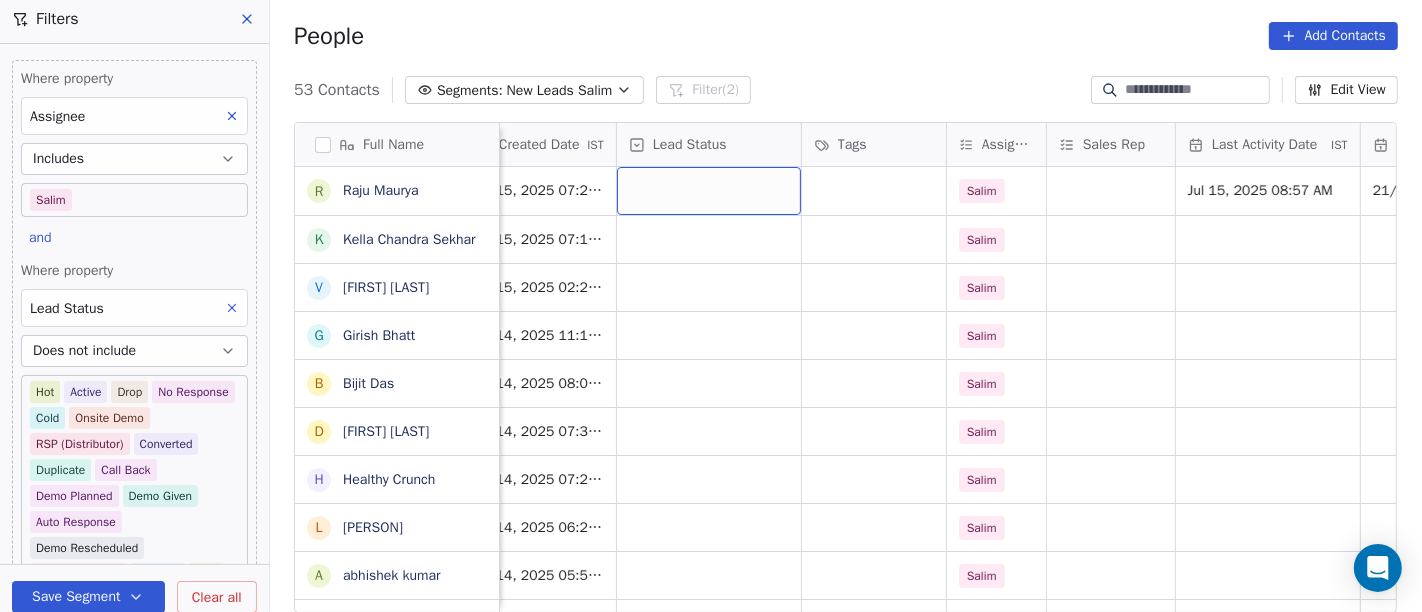 click at bounding box center [709, 191] 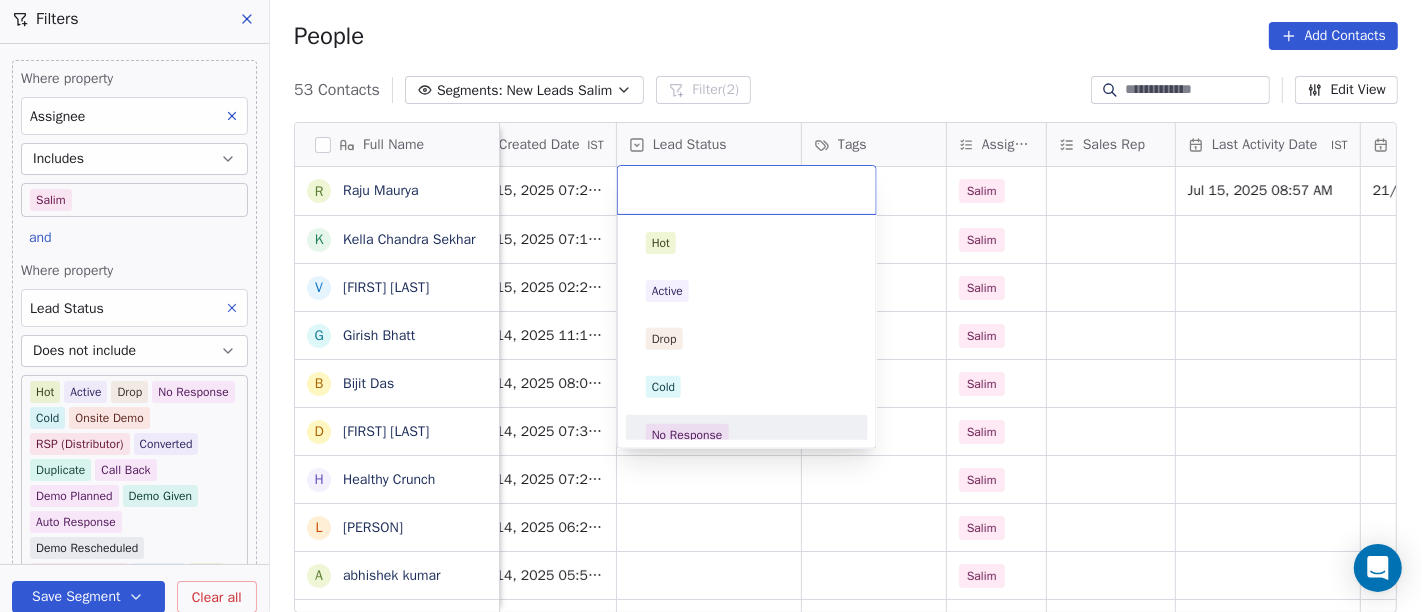 click on "No Response" at bounding box center [747, 435] 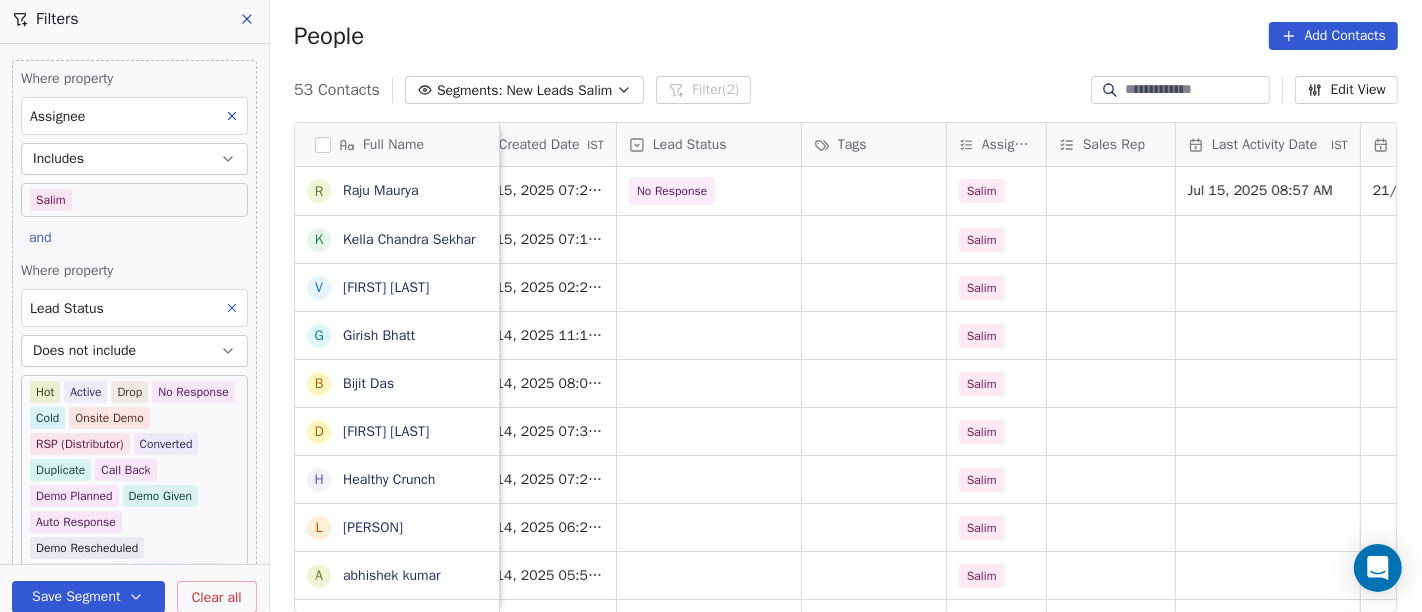 scroll, scrollTop: 0, scrollLeft: 0, axis: both 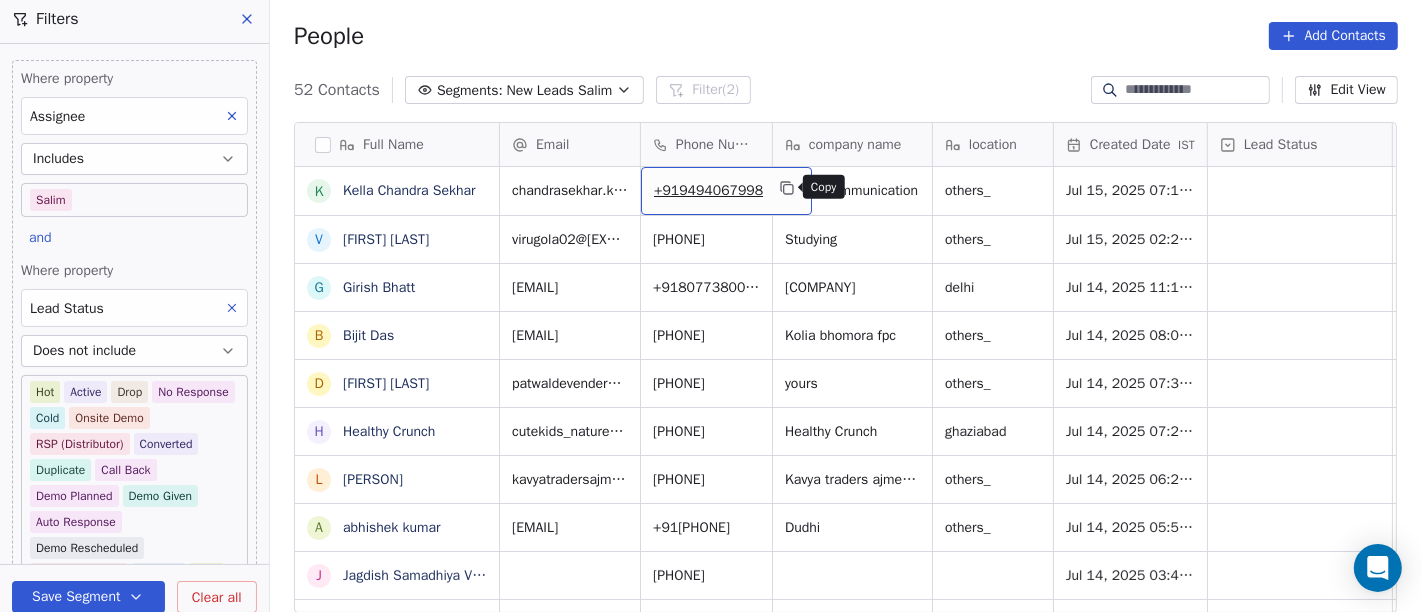 click 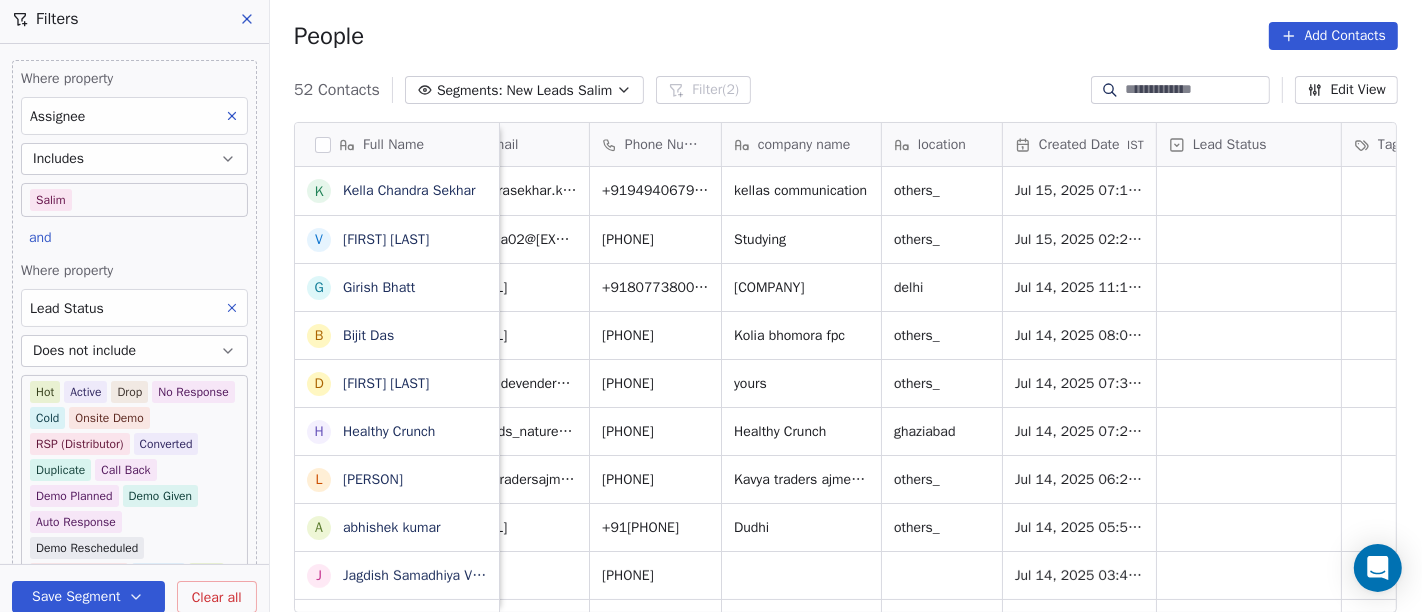 scroll, scrollTop: 0, scrollLeft: 0, axis: both 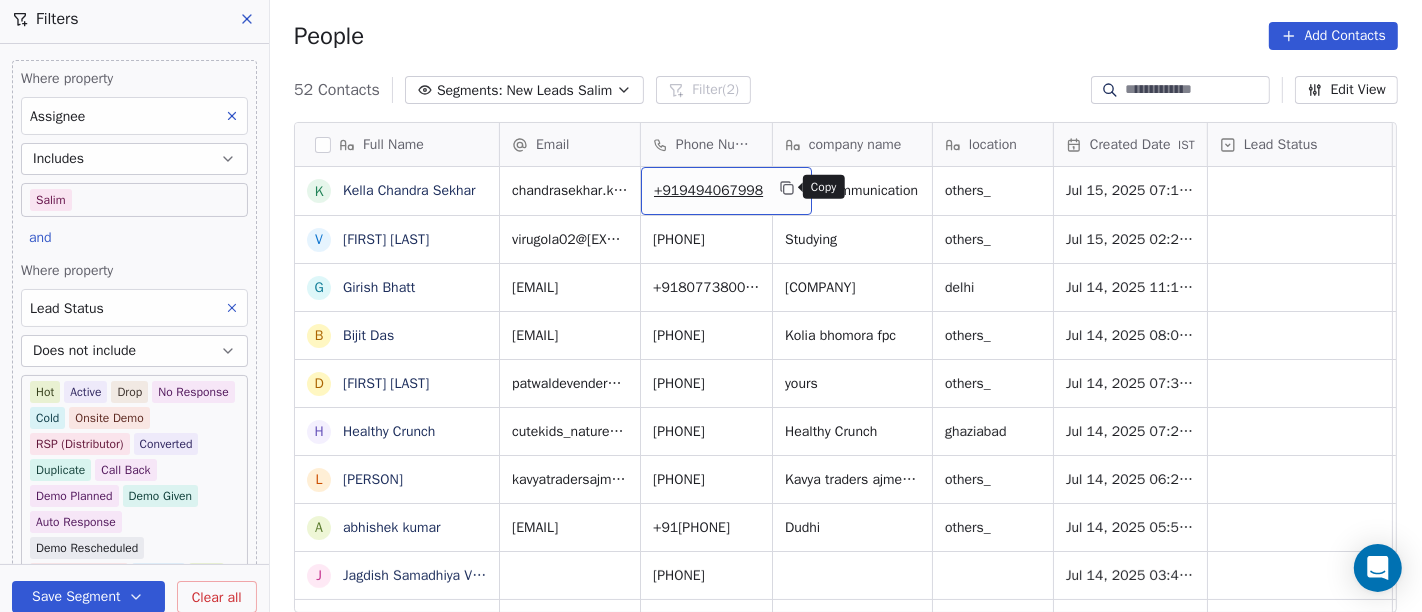 click 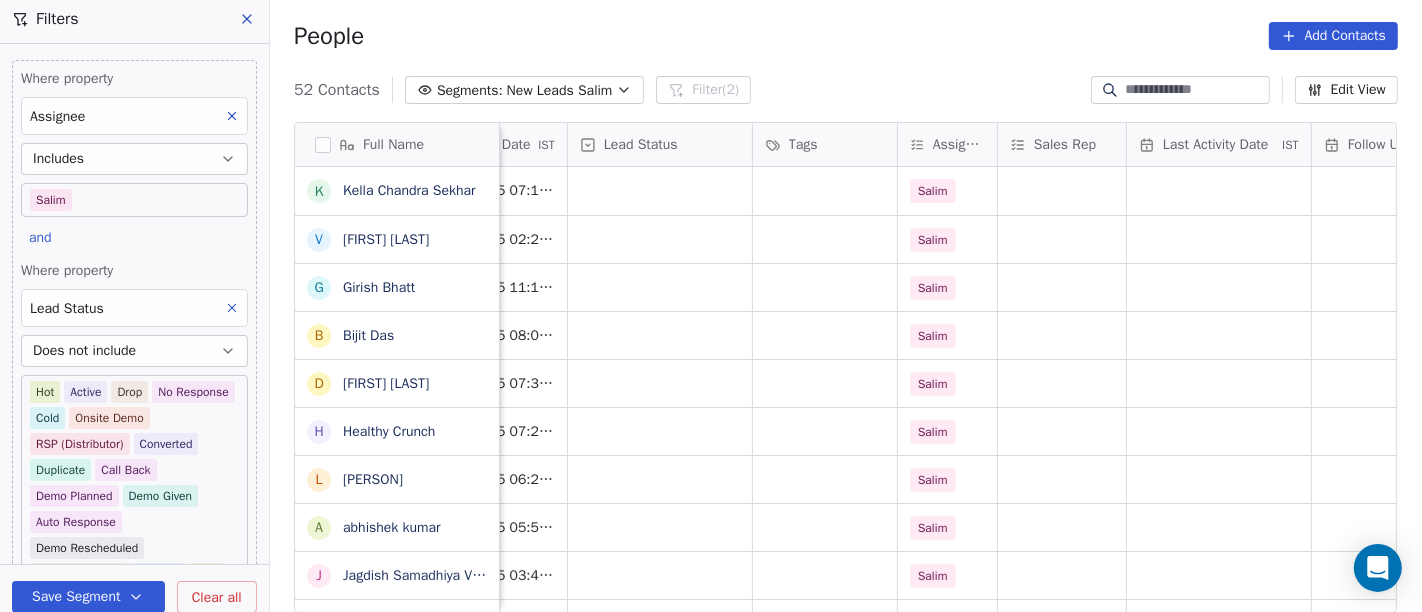 scroll, scrollTop: 0, scrollLeft: 641, axis: horizontal 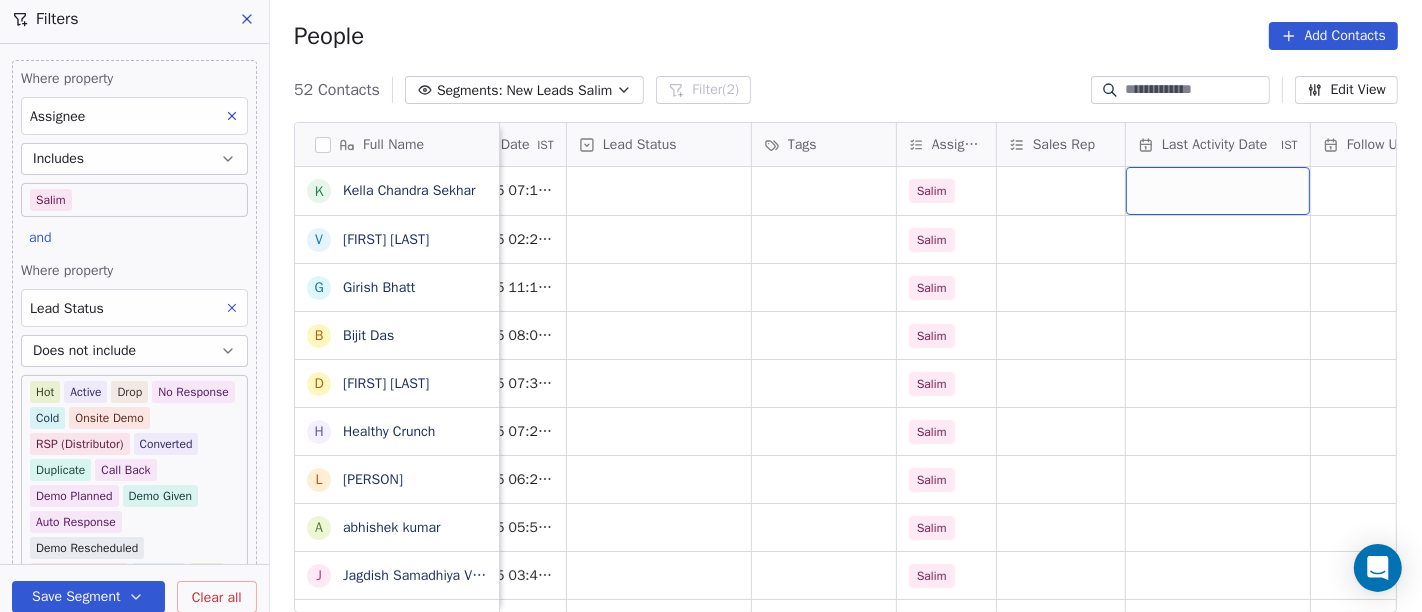 click at bounding box center [1218, 191] 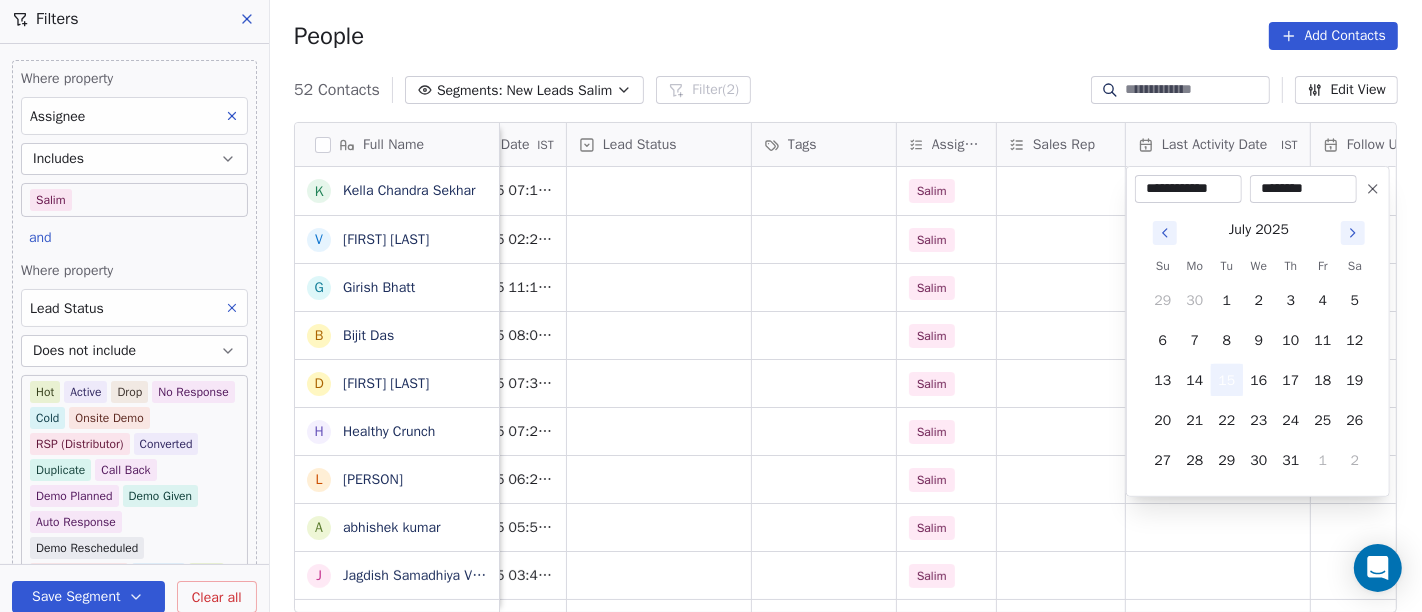 click on "15" at bounding box center (1227, 380) 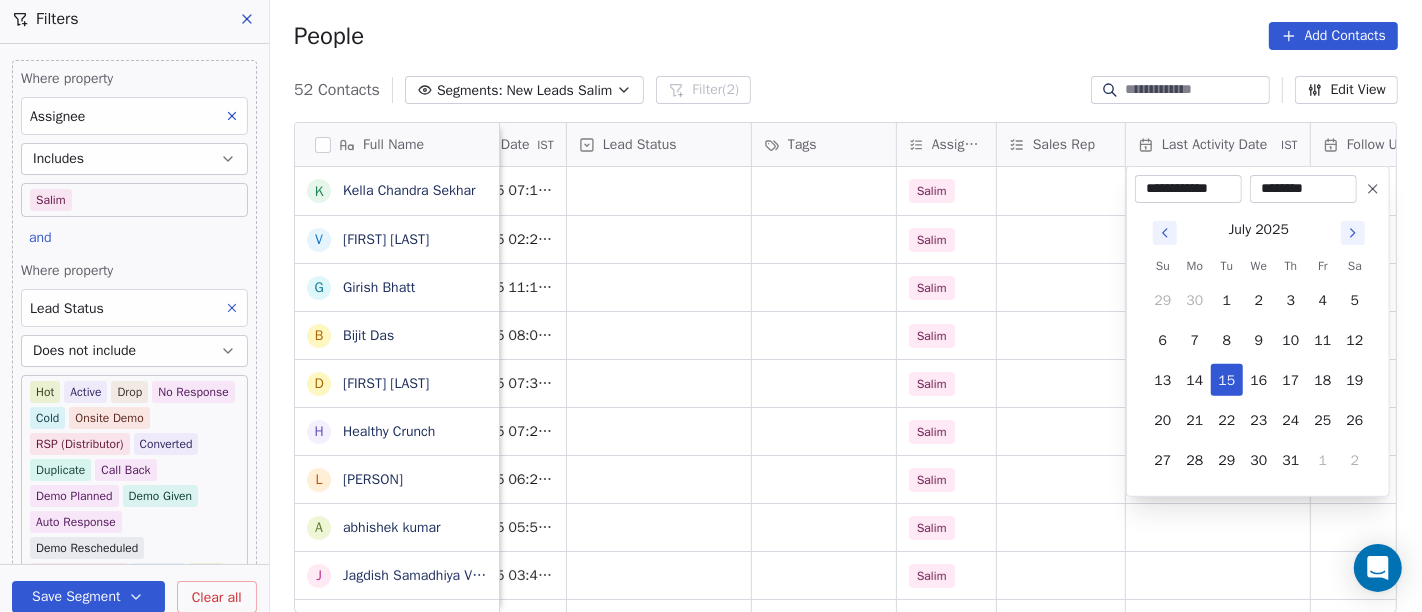 click on "On2Cook India Pvt. Ltd. Contacts People Marketing Workflows Campaigns Sales Pipelines Sequences Beta Tools Apps AI Agents Help & Support Filters Where property   Assignee   Includes Salim and Where property   Lead Status   Does not include Hot Active Drop No Response Cold Onsite Demo RSP (Distributor) Converted Duplicate Call Back Demo Planned Demo Given Auto Response Demo Rescheduled Demo Cancelled Confirm High Medium Low Add filter to this group Add another filter Save Segment Clear all People  Add Contacts 52 Contacts Segments: New Leads Salim Filter  (2) Edit View Tag Add to Sequence Full Name K Kella Chandra Sekhar V Virendra Gola G Girish Bhatt B Bijit Das D Devendra Singh H Healthy Crunch L Lalit Jain a abhishek kumar J Jagdish Samadhiya Visnagar A Anant Jajal A Anant Jajal A Anil Sethi S Sukumar Singh S Sudheer Gokam A Alok Sharma N Neena Kumari V Vinod Wanchoo M Mayil Murugan P Pawan Swami A Ajay Singh a ayushmat b Soni N Neeraj Kumar Chauhan A Abhishek Takawane J Jayshree Nimbekar A Avinaya D K v" at bounding box center (711, 306) 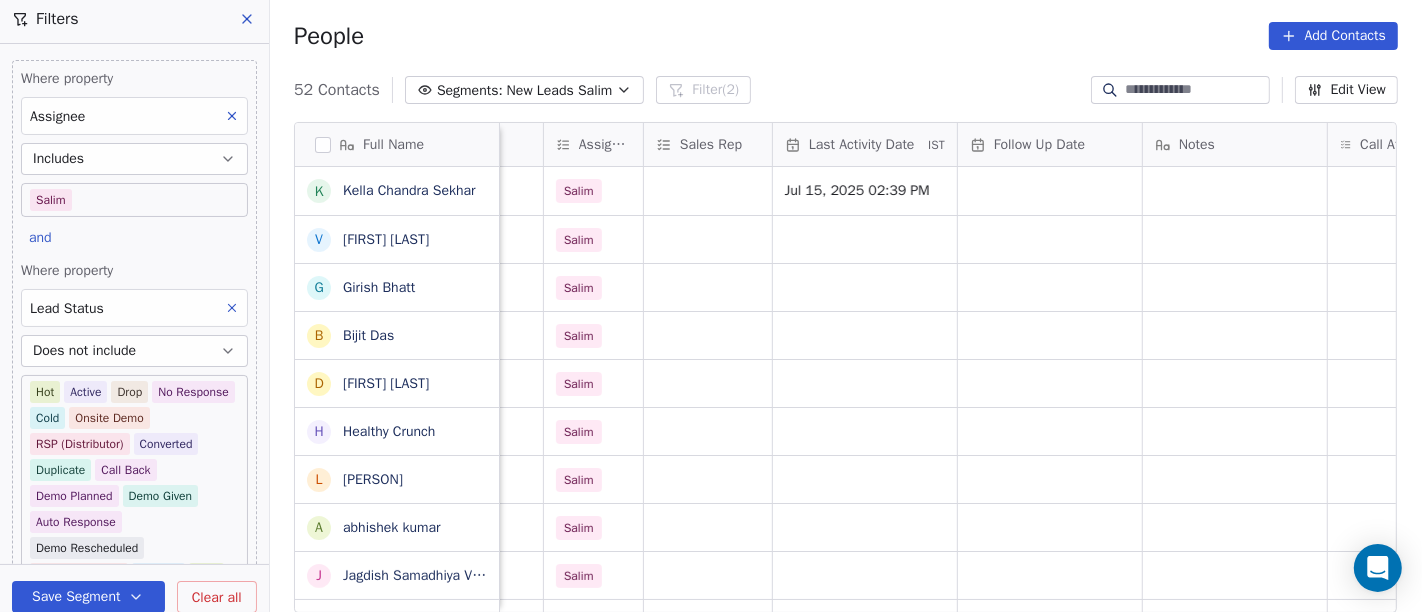 scroll, scrollTop: 0, scrollLeft: 997, axis: horizontal 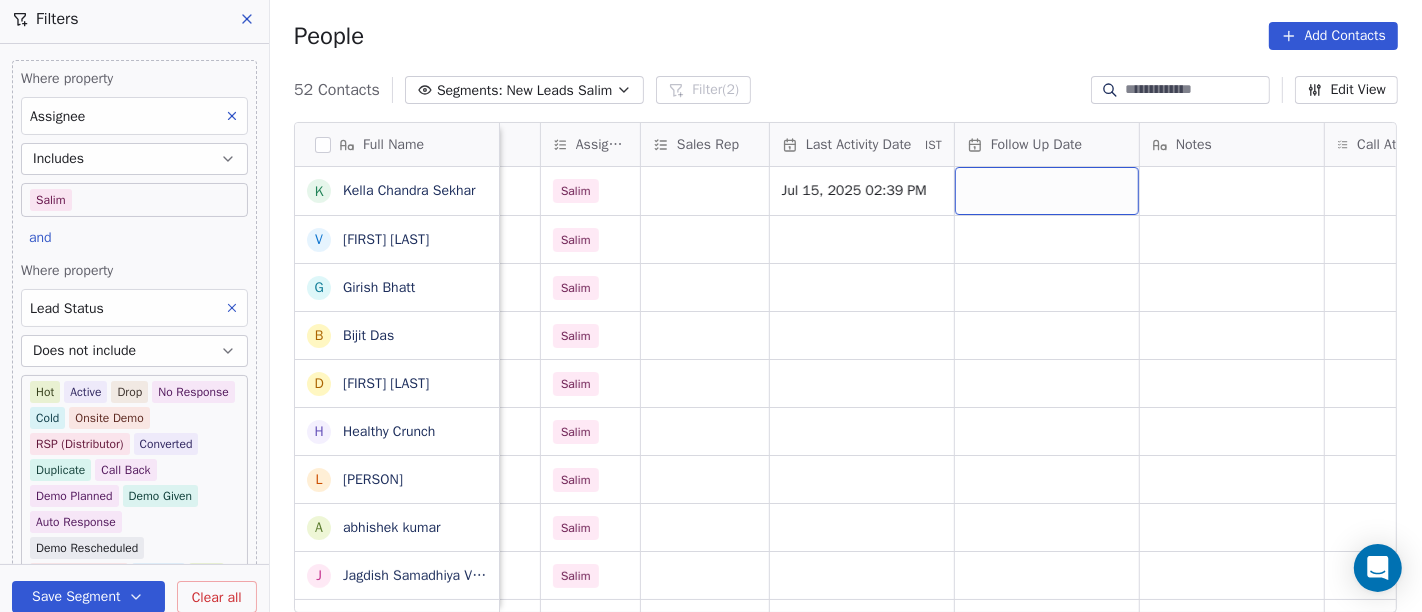 click at bounding box center (1047, 191) 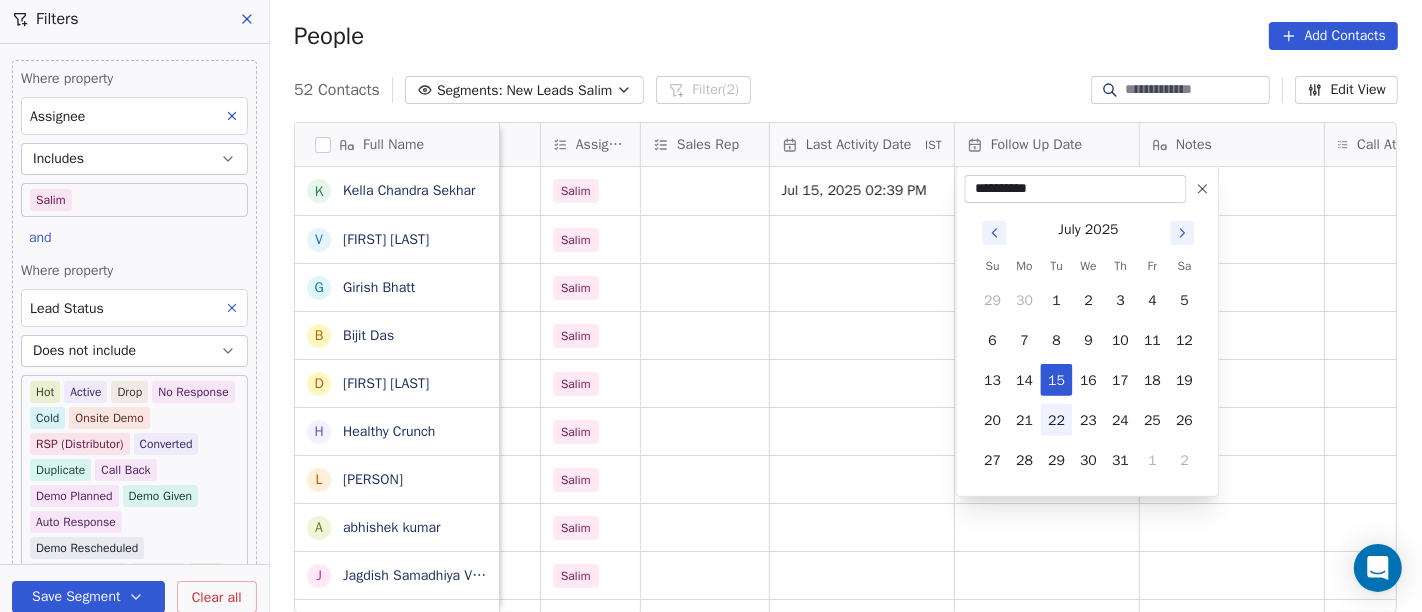 click on "22" at bounding box center (1057, 420) 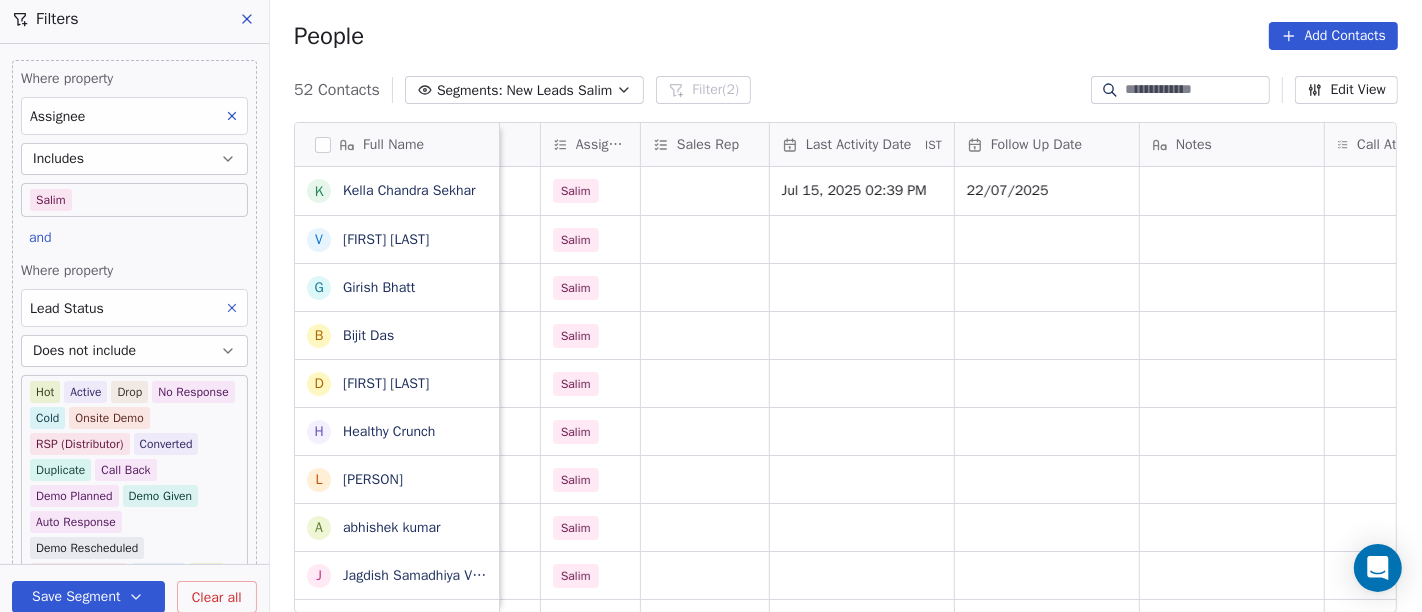 click on "52 Contacts Segments: New Leads Salim Filter  (2) Edit View" at bounding box center (846, 90) 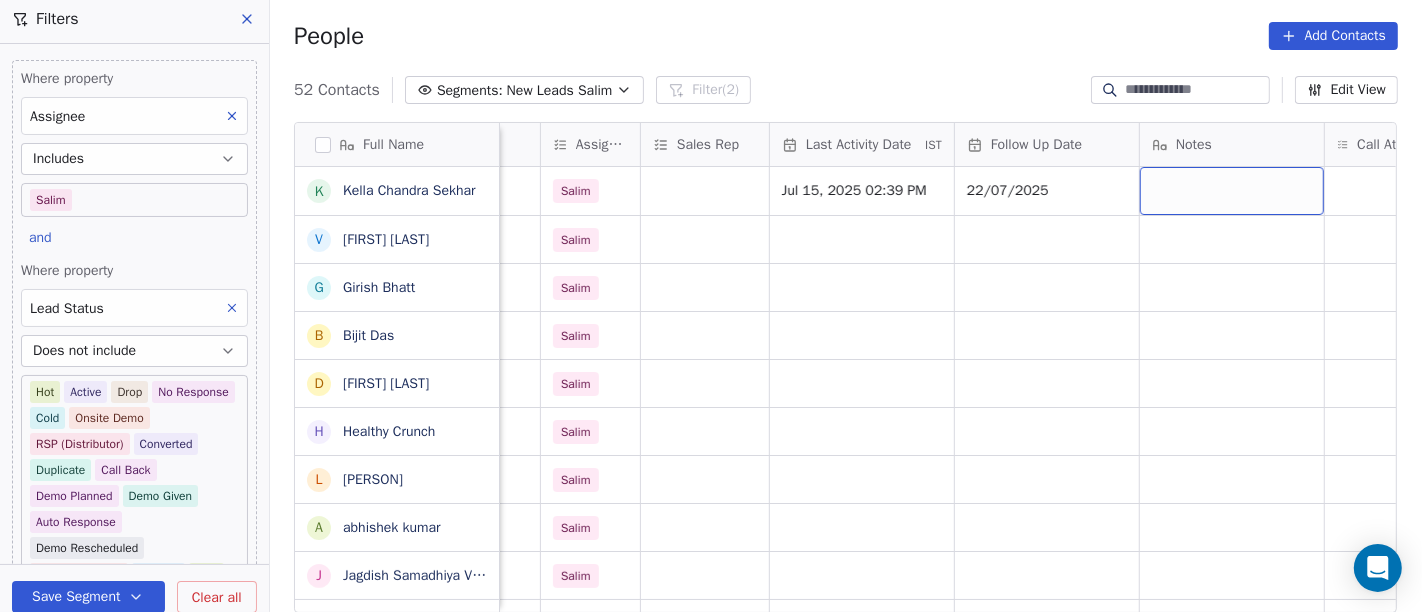 click at bounding box center (1232, 191) 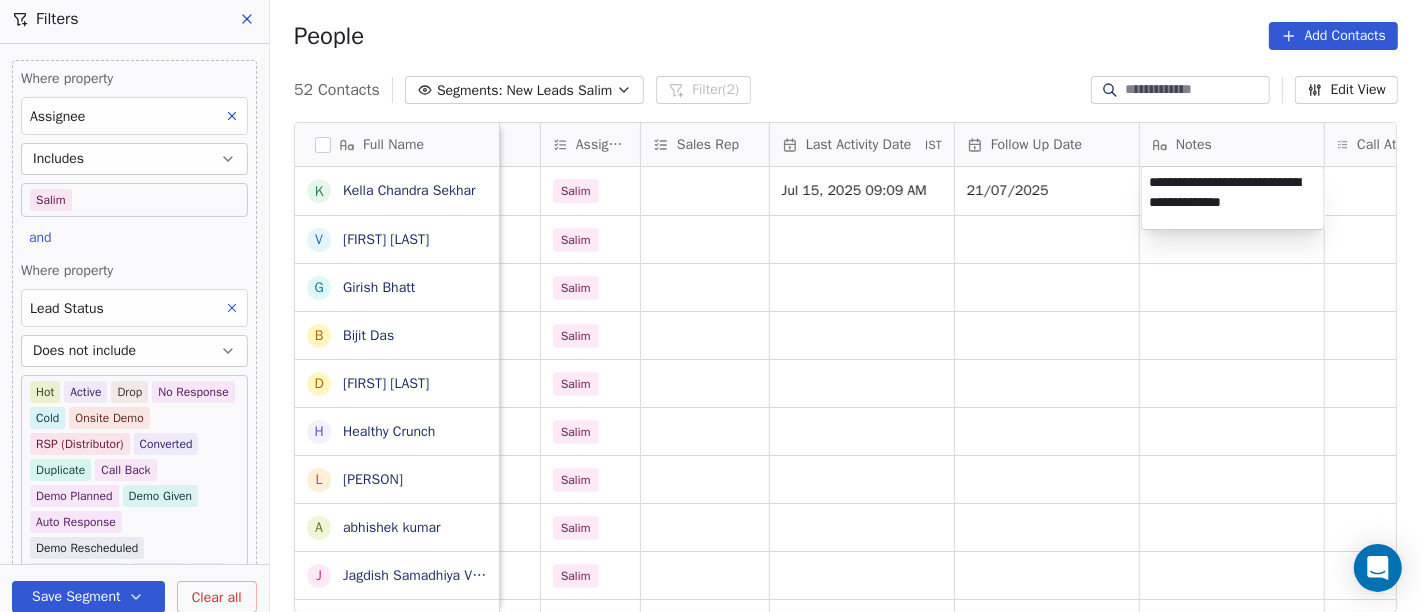 type on "**********" 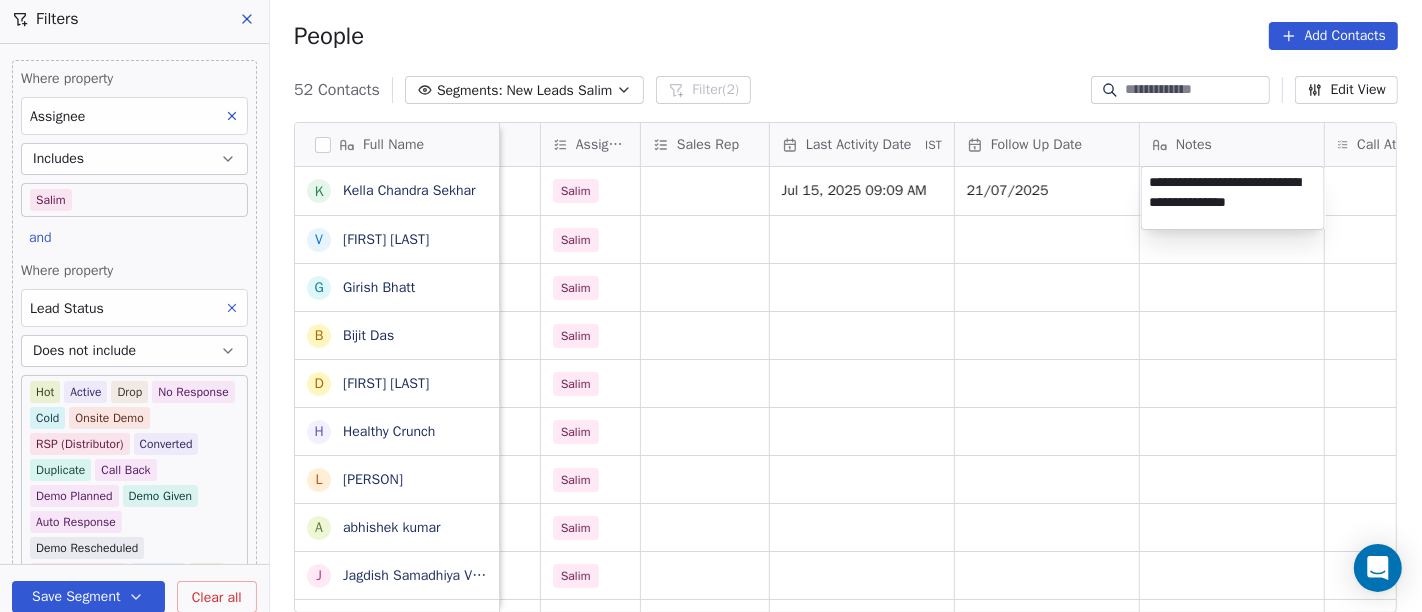 click on "On2Cook India Pvt. Ltd. Contacts People Marketing Workflows Campaigns Sales Pipelines Sequences Beta Tools Apps AI Agents Help & Support Filters Where property   Assignee   Includes Salim and Where property   Lead Status   Does not include Hot Active Drop No Response Cold Onsite Demo RSP (Distributor) Converted Duplicate Call Back Demo Planned Demo Given Auto Response Demo Rescheduled Demo Cancelled Confirm High Medium Low Add filter to this group Add another filter Save Segment Clear all People  Add Contacts 52 Contacts Segments: New Leads Salim Filter  (2) Edit View Tag Add to Sequence Full Name K Kella Chandra Sekhar V Virendra Gola G Girish Bhatt B Bijit Das D Devendra Singh H Healthy Crunch L Lalit Jain a abhishek kumar J Jagdish Samadhiya Visnagar A Anant Jajal A Anant Jajal A Anil Sethi S Sukumar Singh S Sudheer Gokam A Alok Sharma N Neena Kumari V Vinod Wanchoo M Mayil Murugan P Pawan Swami A Ajay Singh a ayushmat b Soni N Neeraj Kumar Chauhan A Abhishek Takawane J Jayshree Nimbekar A Avinaya D K v" at bounding box center (711, 306) 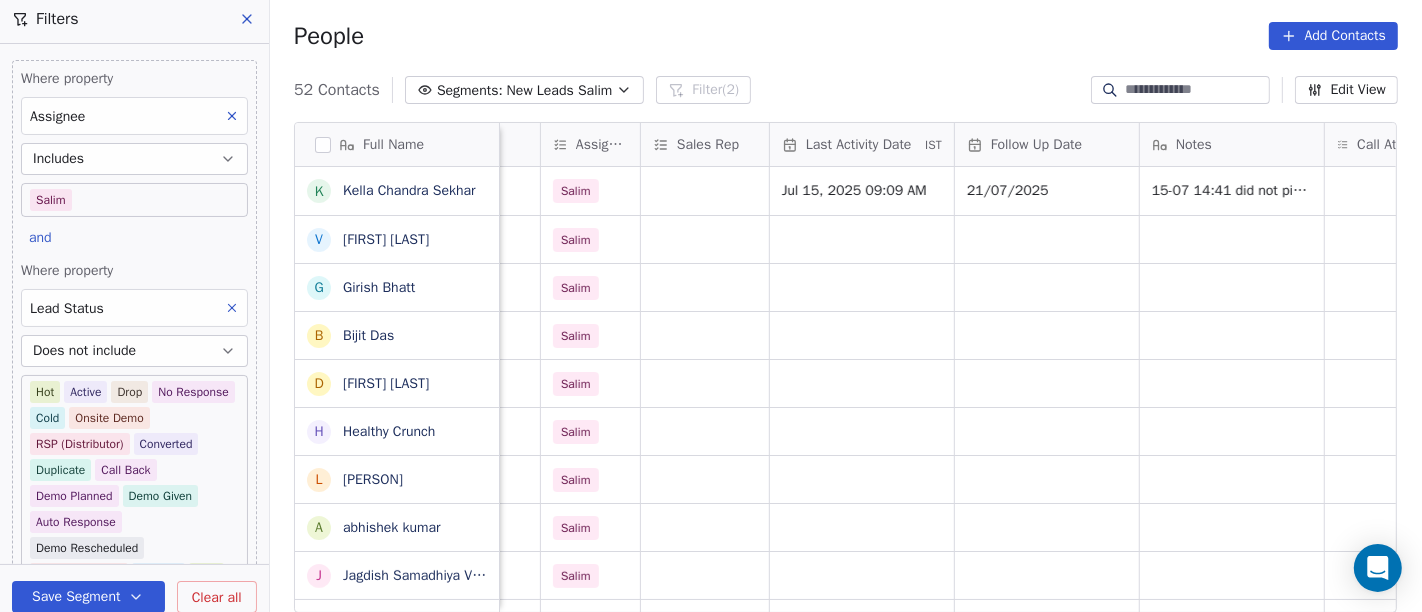 scroll, scrollTop: 0, scrollLeft: 1277, axis: horizontal 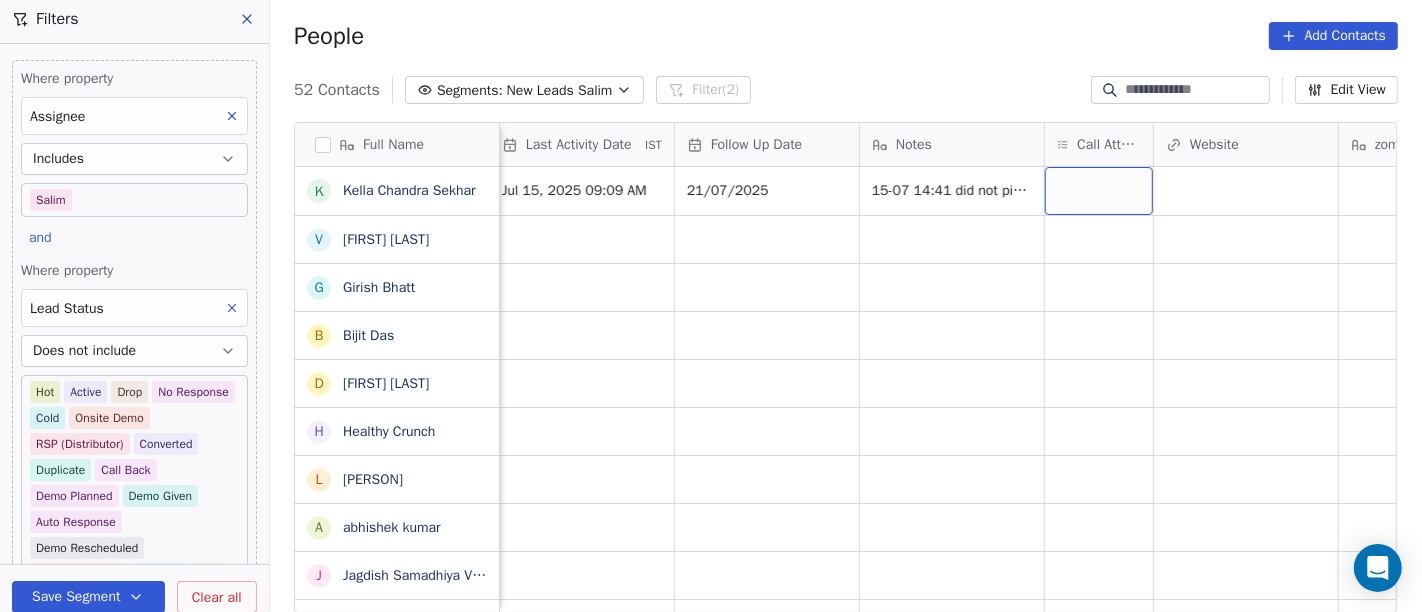 click at bounding box center (1099, 191) 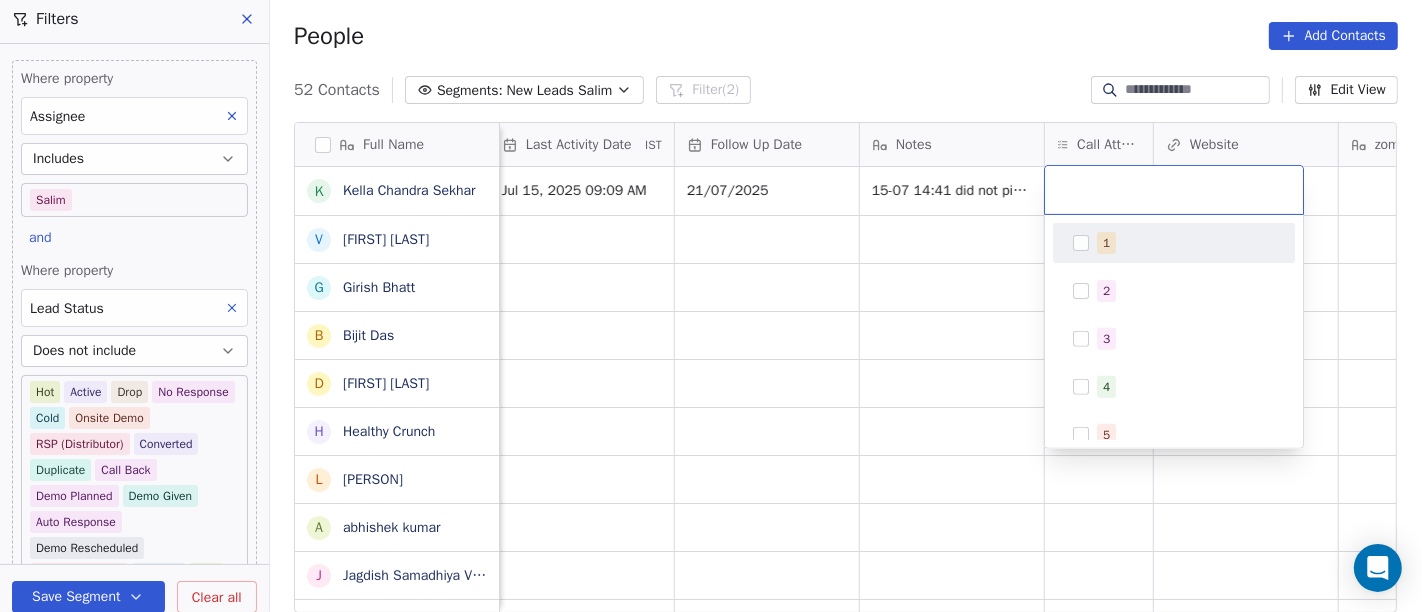click on "1" at bounding box center [1174, 243] 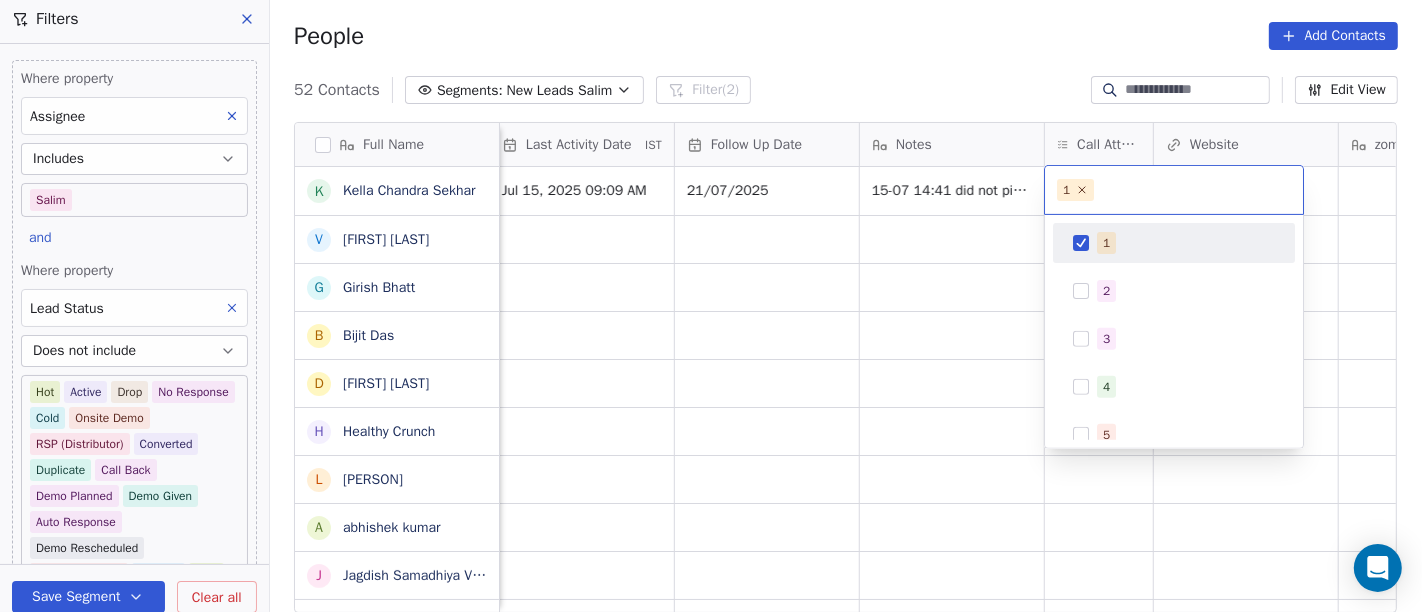 click on "On2Cook India Pvt. Ltd. Contacts People Marketing Workflows Campaigns Sales Pipelines Sequences Beta Tools Apps AI Agents Help & Support Filters Where property   Assignee   Includes Salim and Where property   Lead Status   Does not include Hot Active Drop No Response Cold Onsite Demo RSP (Distributor) Converted Duplicate Call Back Demo Planned Demo Given Auto Response Demo Rescheduled Demo Cancelled Confirm High Medium Low Add filter to this group Add another filter Save Segment Clear all People  Add Contacts 52 Contacts Segments: New Leads Salim Filter  (2) Edit View Tag Add to Sequence Full Name K Kella Chandra Sekhar V Virendra Gola G Girish Bhatt B Bijit Das D Devendra Singh H Healthy Crunch L Lalit Jain a abhishek kumar J Jagdish Samadhiya Visnagar A Anant Jajal A Anant Jajal A Anil Sethi S Sukumar Singh S Sudheer Gokam A Alok Sharma N Neena Kumari V Vinod Wanchoo M Mayil Murugan P Pawan Swami A Ajay Singh a ayushmat b Soni N Neeraj Kumar Chauhan A Abhishek Takawane J Jayshree Nimbekar A Avinaya D K v" at bounding box center (711, 306) 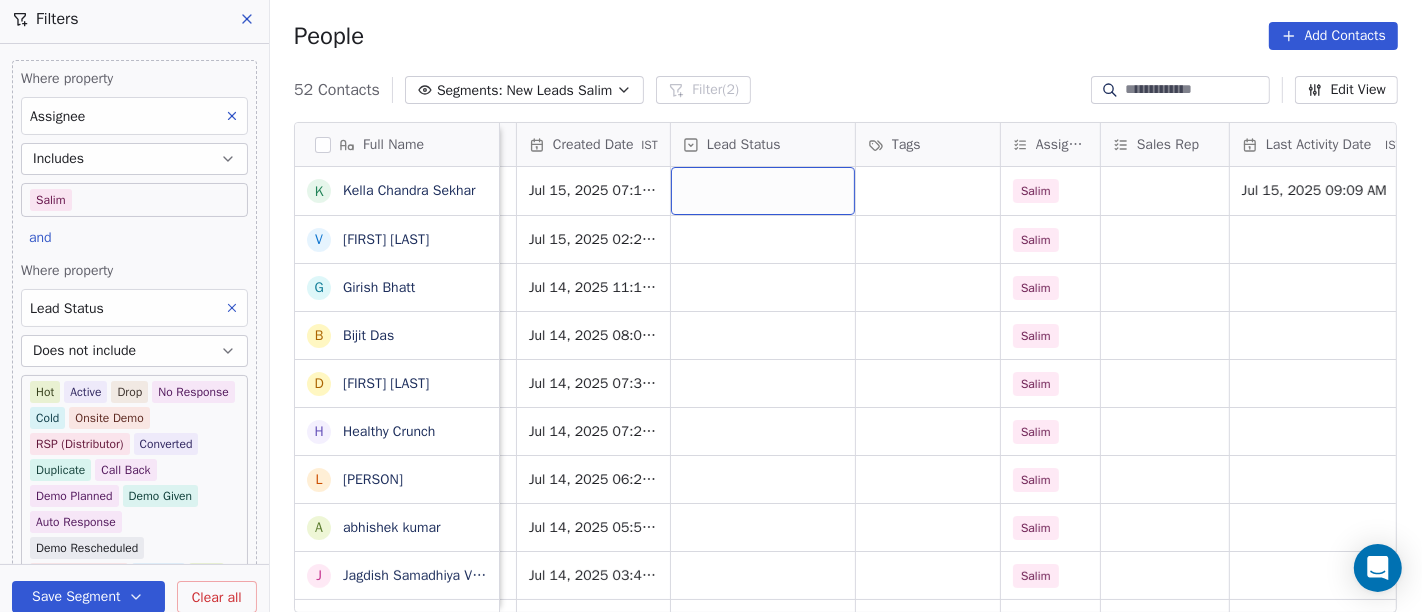 scroll, scrollTop: 0, scrollLeft: 532, axis: horizontal 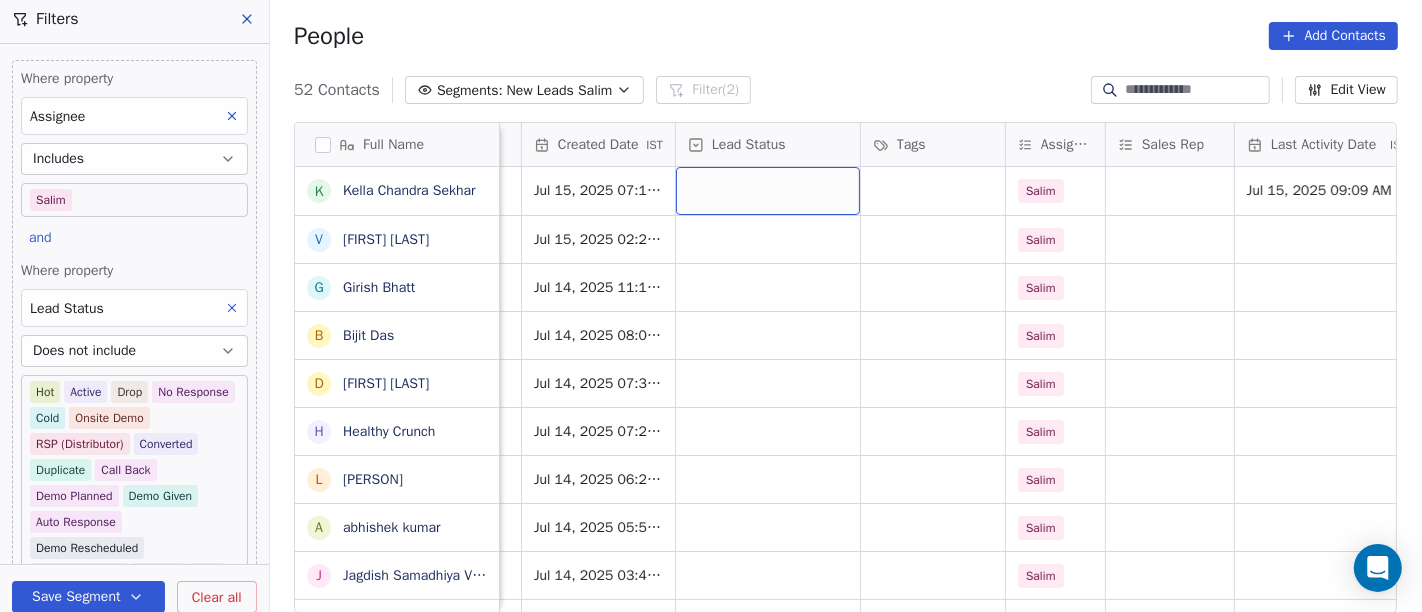 click at bounding box center (768, 191) 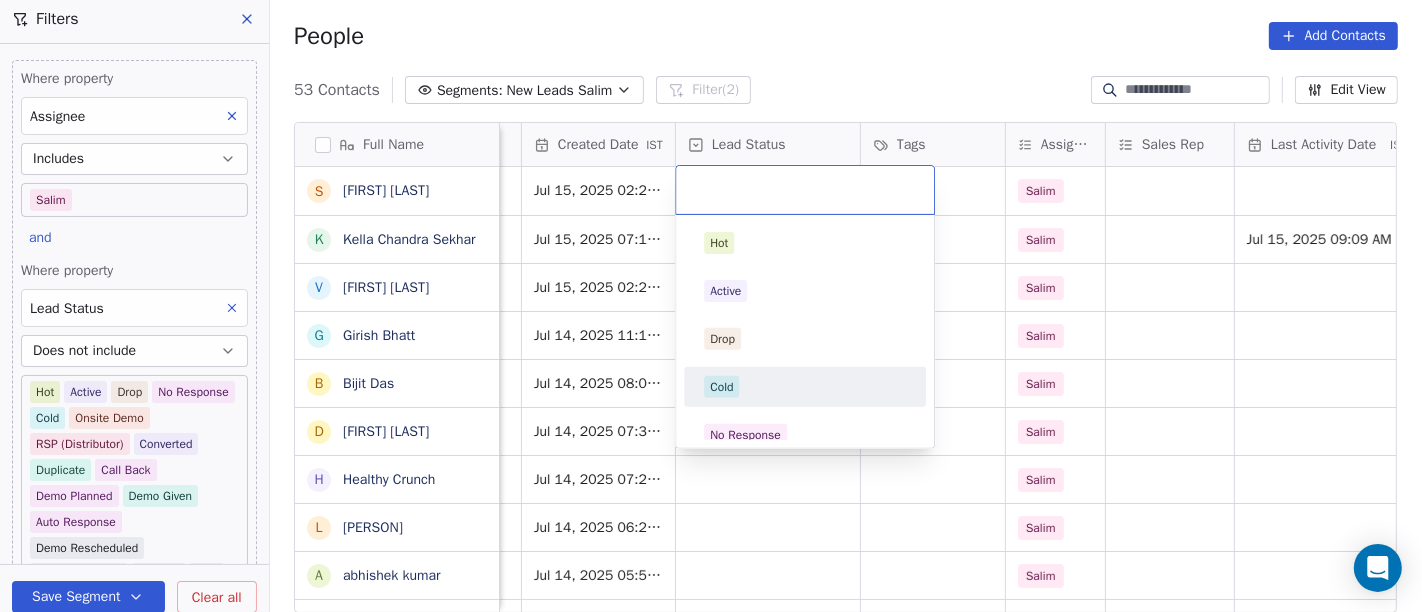 click on "On2Cook India Pvt. Ltd. Contacts People Marketing Workflows Campaigns Sales Pipelines Sequences Beta Tools Apps AI Agents Help & Support Filters Where property   Assignee   Includes Salim and Where property   Lead Status   Does not include Hot Active Drop No Response Cold Onsite Demo RSP (Distributor) Converted Duplicate Call Back Demo Planned Demo Given Auto Response Demo Rescheduled Demo Cancelled Confirm High Medium Low Add filter to this group Add another filter Save Segment Clear all People  Add Contacts 53 Contacts Segments: New Leads Salim Filter  (2) Edit View Tag Add to Sequence Full Name S Sameer Ahmed K Kella Chandra Sekhar V Virendra Gola G Girish Bhatt B Bijit Das D Devendra Singh H Healthy Crunch L Lalit Jain a abhishek kumar J Jagdish Samadhiya Visnagar A Anant Jajal A Anant Jajal A Anil Sethi S Sukumar Singh S Sudheer Gokam A Alok Sharma N Neena Kumari V Vinod Wanchoo M Mayil Murugan P Pawan Swami A Ajay Singh a ayushmat b Soni N Neeraj Kumar Chauhan A Abhishek Takawane J Jayshree Nimbekar A" at bounding box center [711, 306] 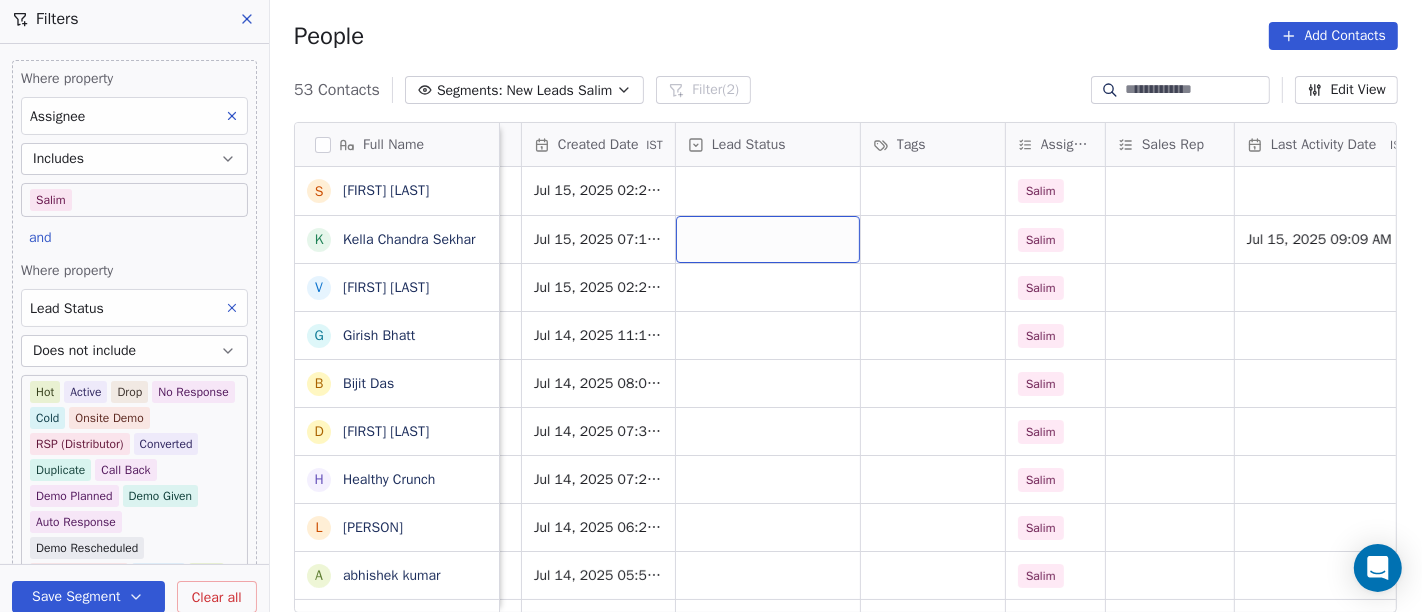 click at bounding box center (768, 239) 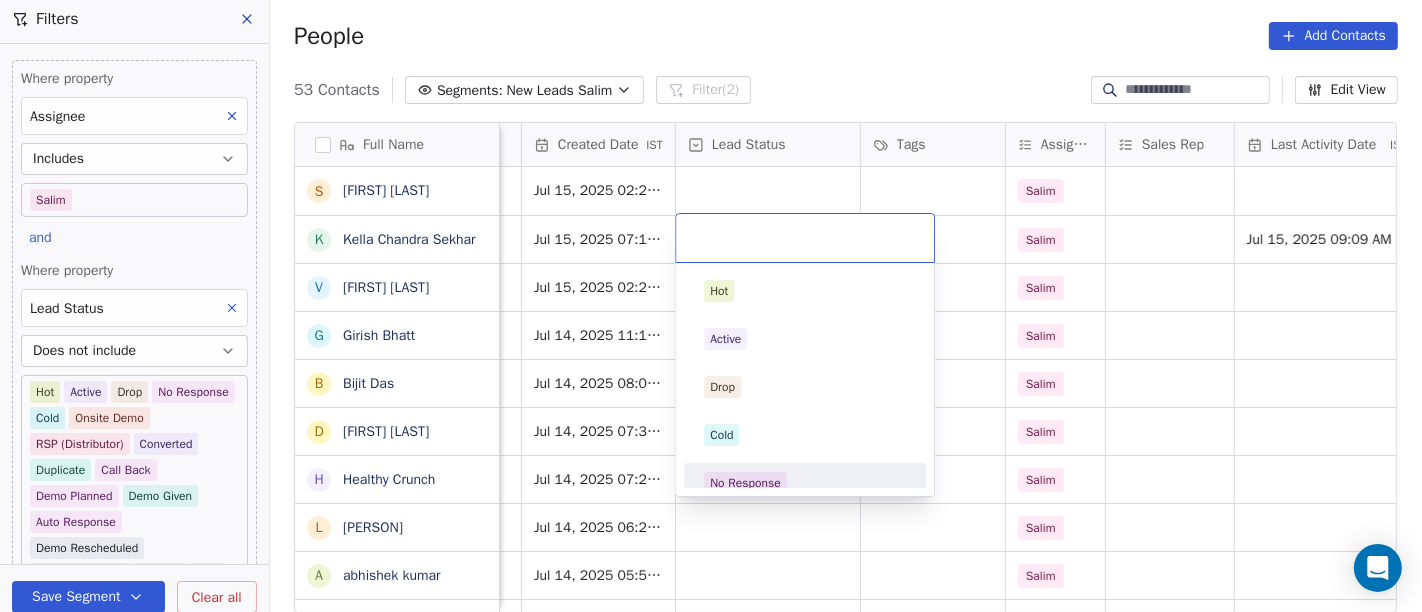 click on "No Response" at bounding box center (805, 483) 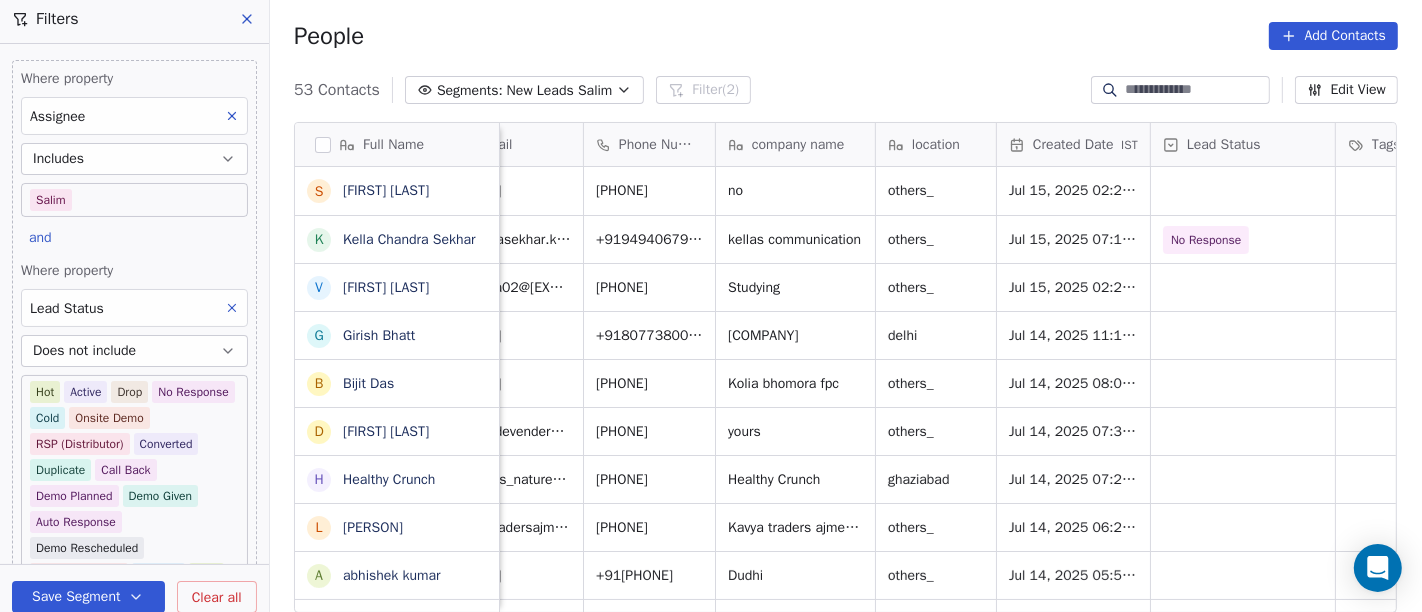 scroll, scrollTop: 0, scrollLeft: 0, axis: both 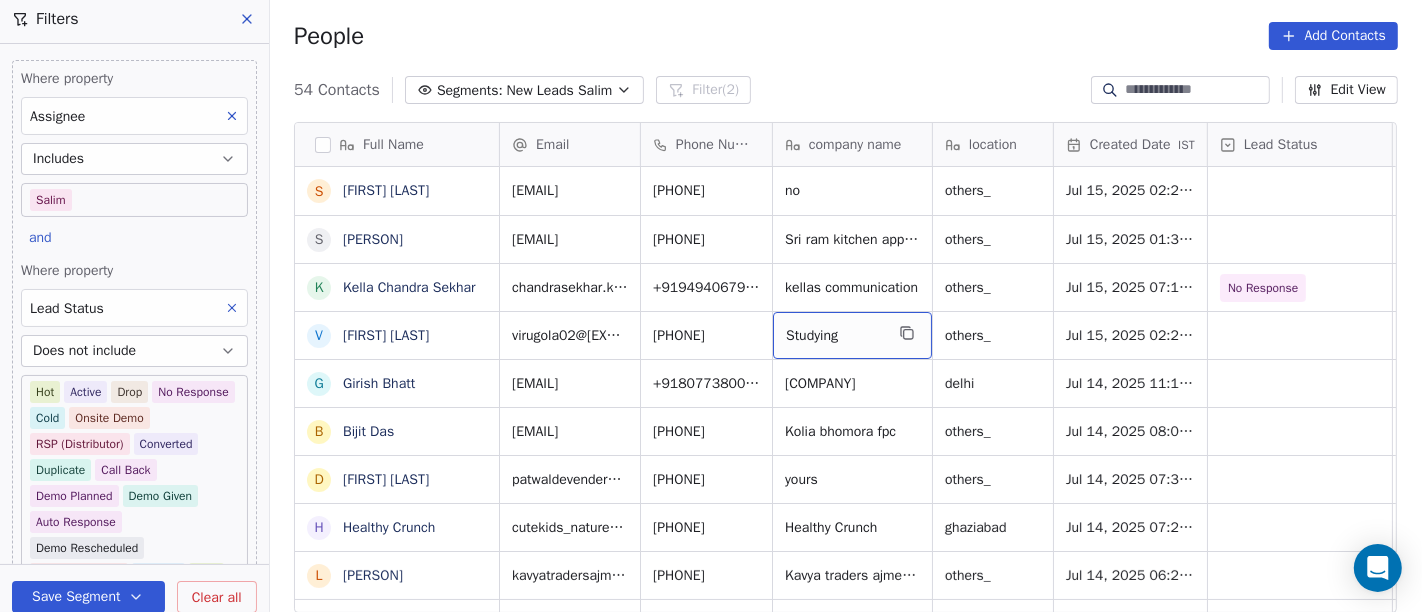 click on "Studying" at bounding box center (834, 336) 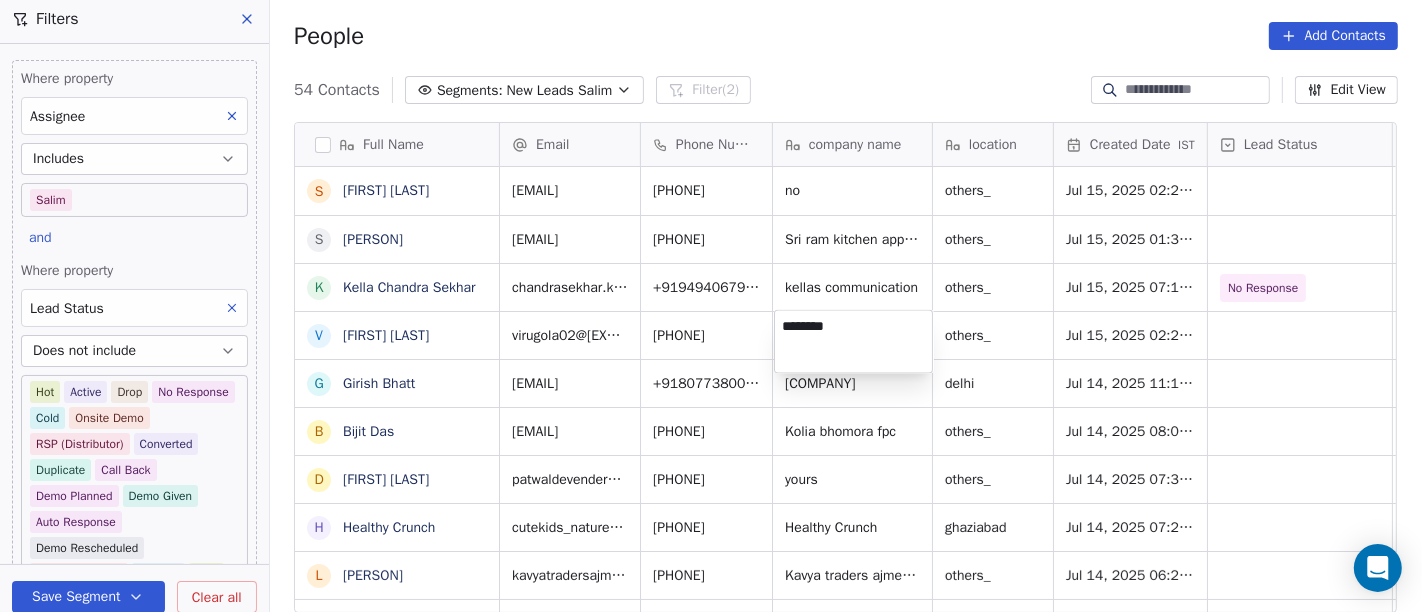 click on "********" at bounding box center (853, 342) 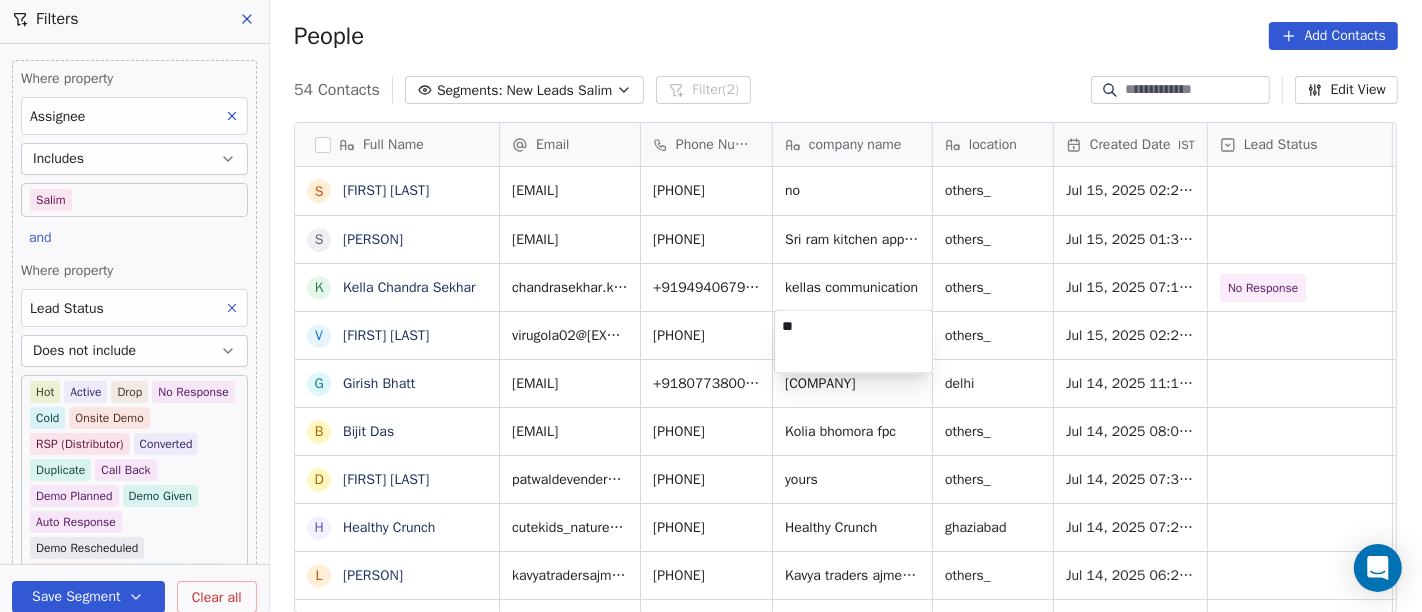 type on "*" 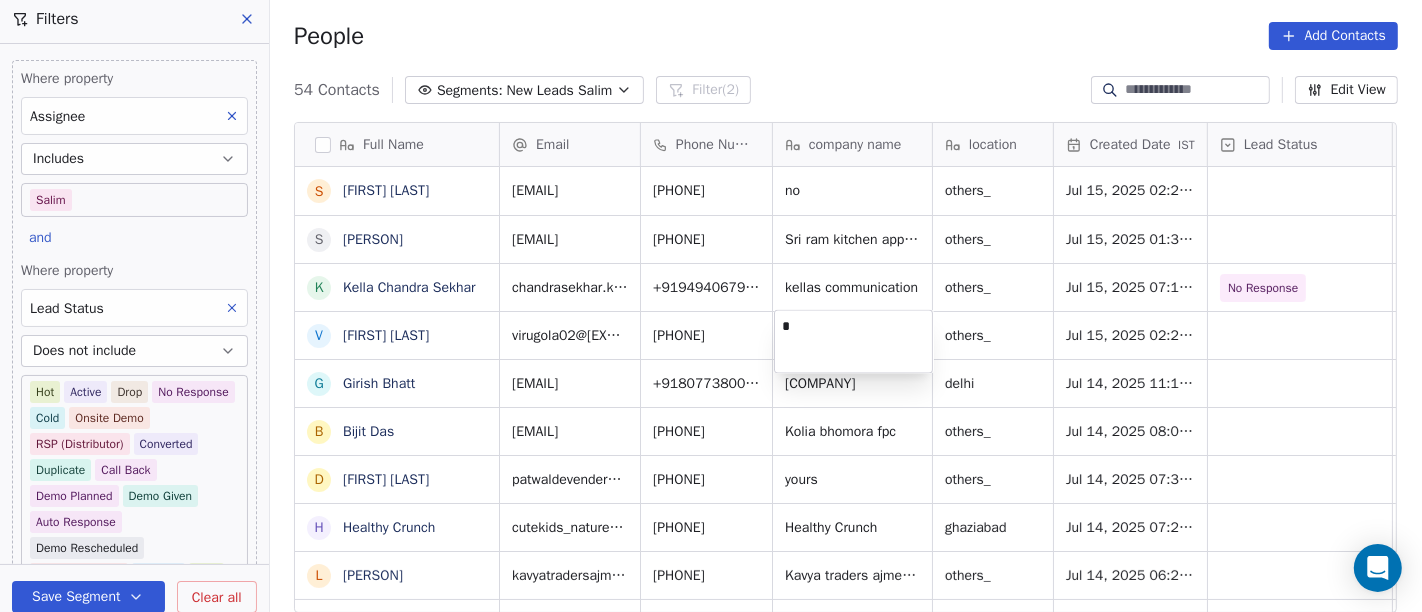 type 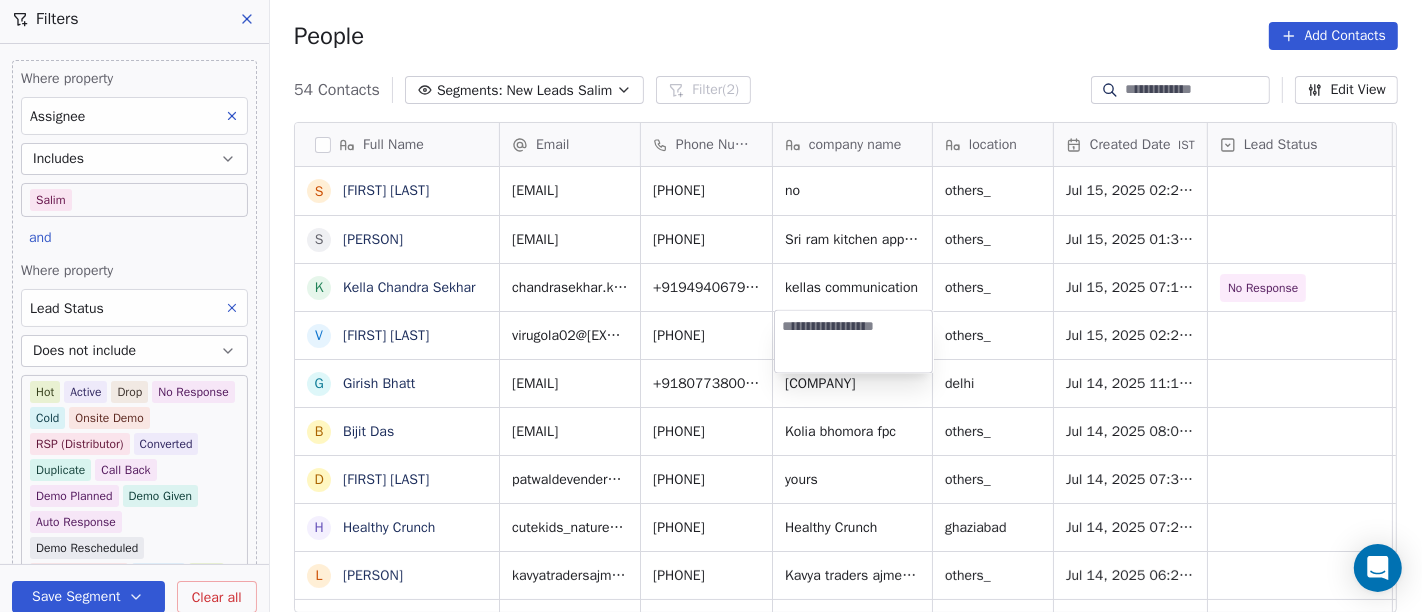 click on "On2Cook India Pvt. Ltd. Contacts People Marketing Workflows Campaigns Sales Pipelines Sequences Beta Tools Apps AI Agents Help & Support Filters Where property   Assignee   Includes Salim and Where property   Lead Status   Does not include Hot Active Drop No Response Cold Onsite Demo RSP (Distributor) Converted Duplicate Call Back Demo Planned Demo Given Auto Response Demo Rescheduled Demo Cancelled Confirm High Medium Low Add filter to this group Add another filter Save Segment Clear all People  Add Contacts 54 Contacts Segments: New Leads Salim Filter  (2) Edit View Tag Add to Sequence Full Name S Sameer Ahmed S Saran Chandra K Kella Chandra Sekhar V Virendra Gola G Girish Bhatt B Bijit Das D Devendra Singh H Healthy Crunch L Lalit Jain a abhishek kumar J Jagdish Samadhiya Visnagar A Anant Jajal A Anant Jajal A Anil Sethi S Sukumar Singh S Sudheer Gokam A Alok Sharma N Neena Kumari V Vinod Wanchoo M Mayil Murugan P Pawan Swami A Ajay Singh a ayushmat b Soni N Neeraj Kumar Chauhan A Abhishek Takawane J A D" at bounding box center [711, 306] 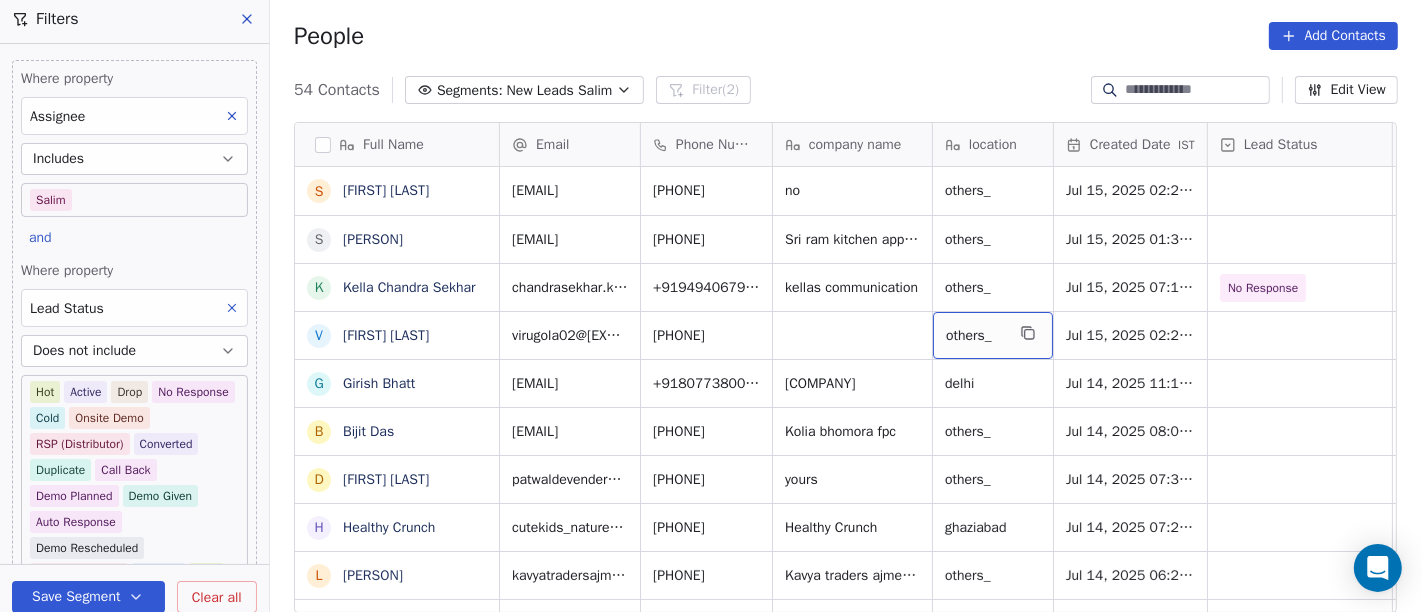 click on "others_" at bounding box center [975, 336] 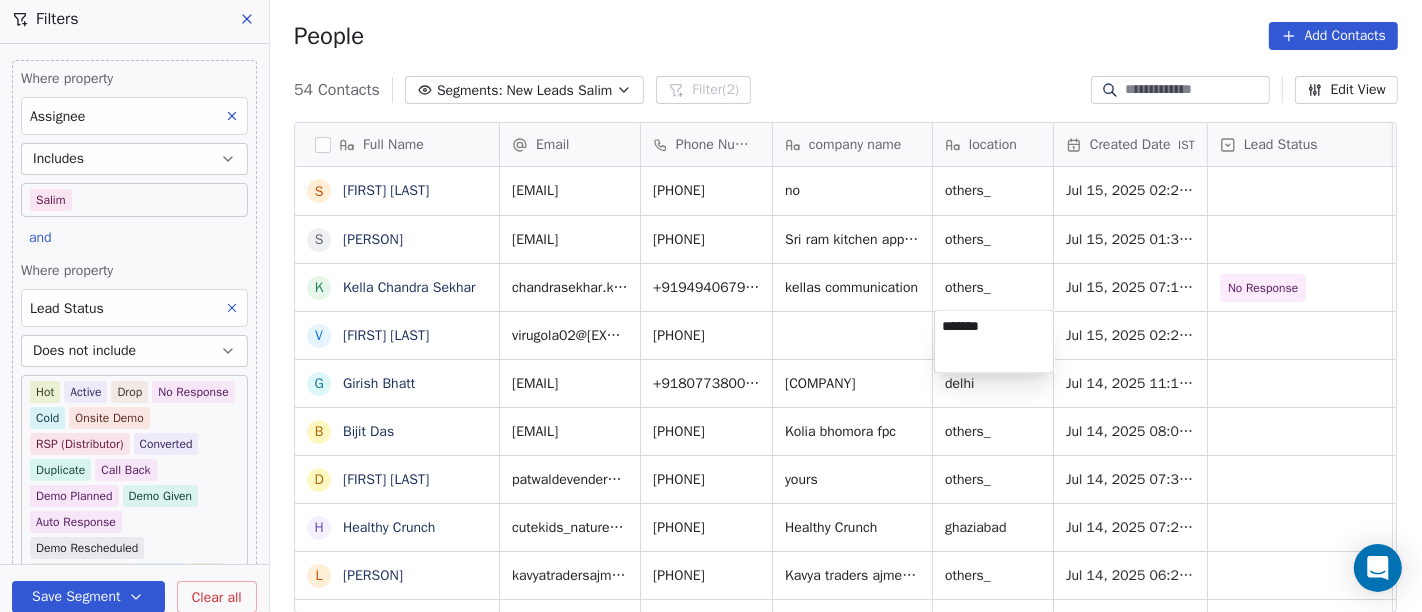 click on "*******" at bounding box center [994, 342] 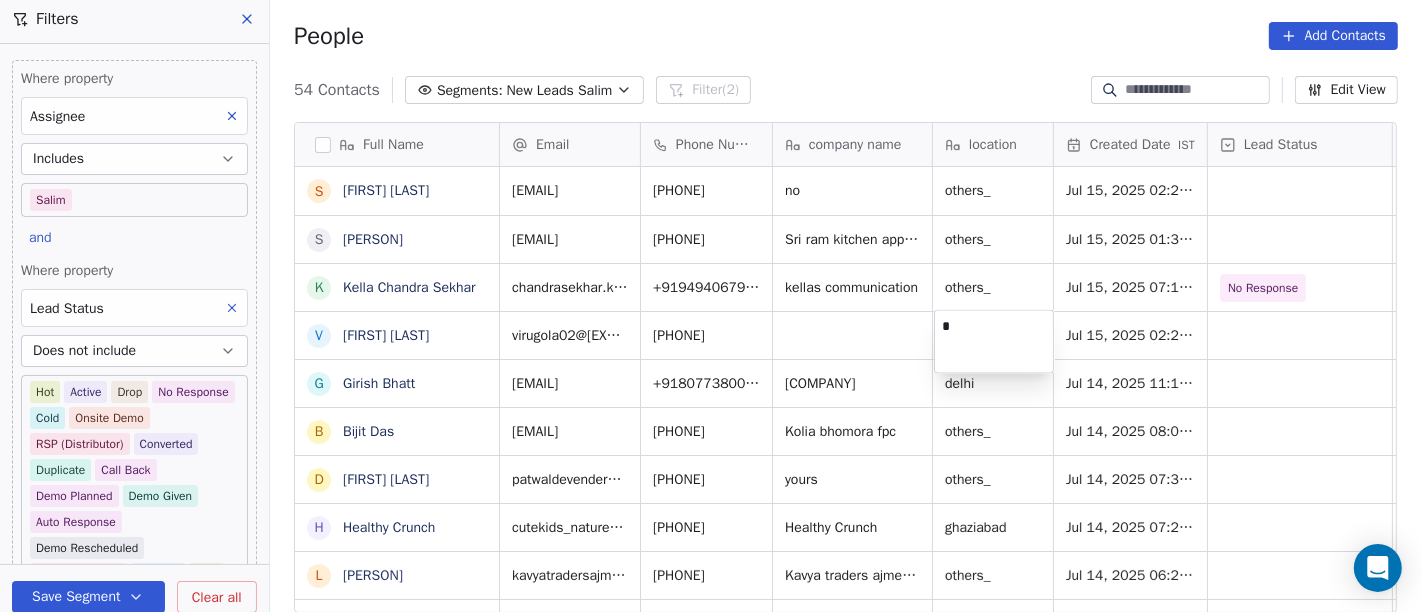 type on "**" 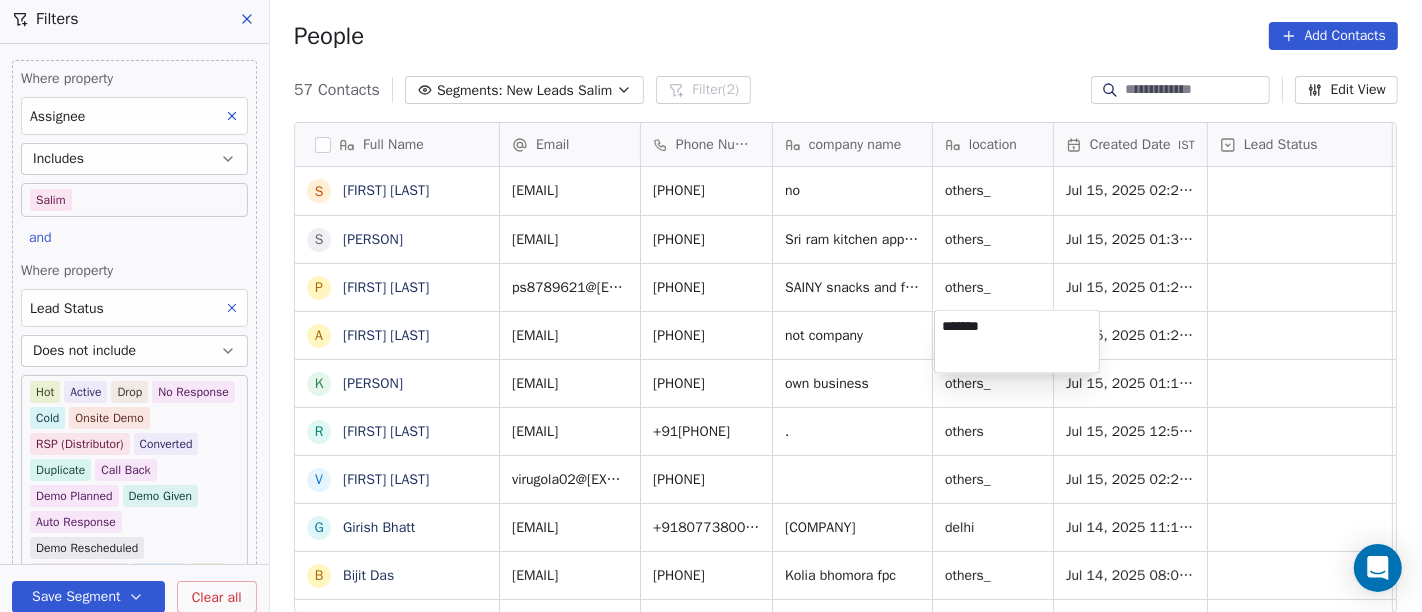type on "******" 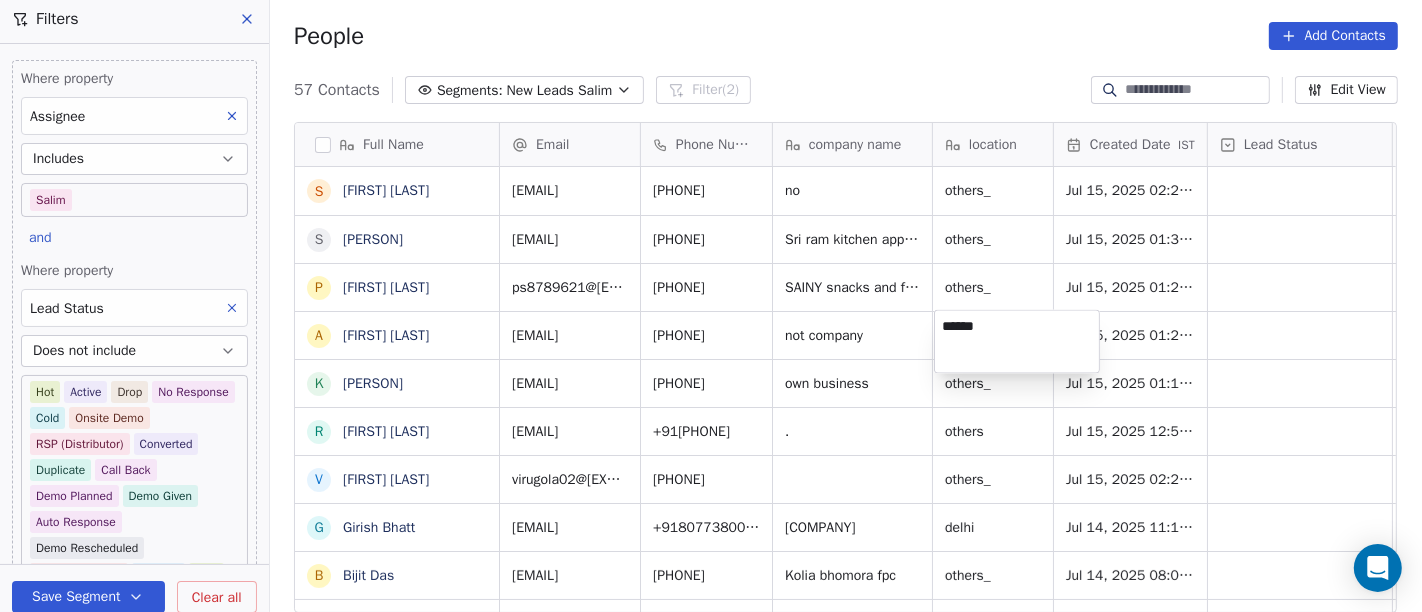 click on "On2Cook India Pvt. Ltd. Contacts People Marketing Workflows Campaigns Sales Pipelines Sequences Beta Tools Apps AI Agents Help & Support Filters Where property   Assignee   Includes Salim and Where property   Lead Status   Does not include Hot Active Drop No Response Cold Onsite Demo RSP (Distributor) Converted Duplicate Call Back Demo Planned Demo Given Auto Response Demo Rescheduled Demo Cancelled Confirm High Medium Low Add filter to this group Add another filter Save Segment Clear all People  Add Contacts 57 Contacts Segments: New Leads Salim Filter  (2) Edit View Tag Add to Sequence Full Name S Sameer Ahmed S Saran Chandra p paramjeet singh A Atul Pandey K Kathir Raj R RAMESH DHANECHA V Virendra Gola G Girish Bhatt B Bijit Das D Devendra Singh H Healthy Crunch L Lalit Jain a abhishek kumar J Jagdish Samadhiya Visnagar A Anant Jajal A Anant Jajal A Anil Sethi S Sukumar Singh S Sudheer Gokam A Alok Sharma N Neena Kumari V Vinod Wanchoo M Mayil Murugan P Pawan Swami A Ajay Singh a ayushmat b Soni N A J A" at bounding box center (711, 306) 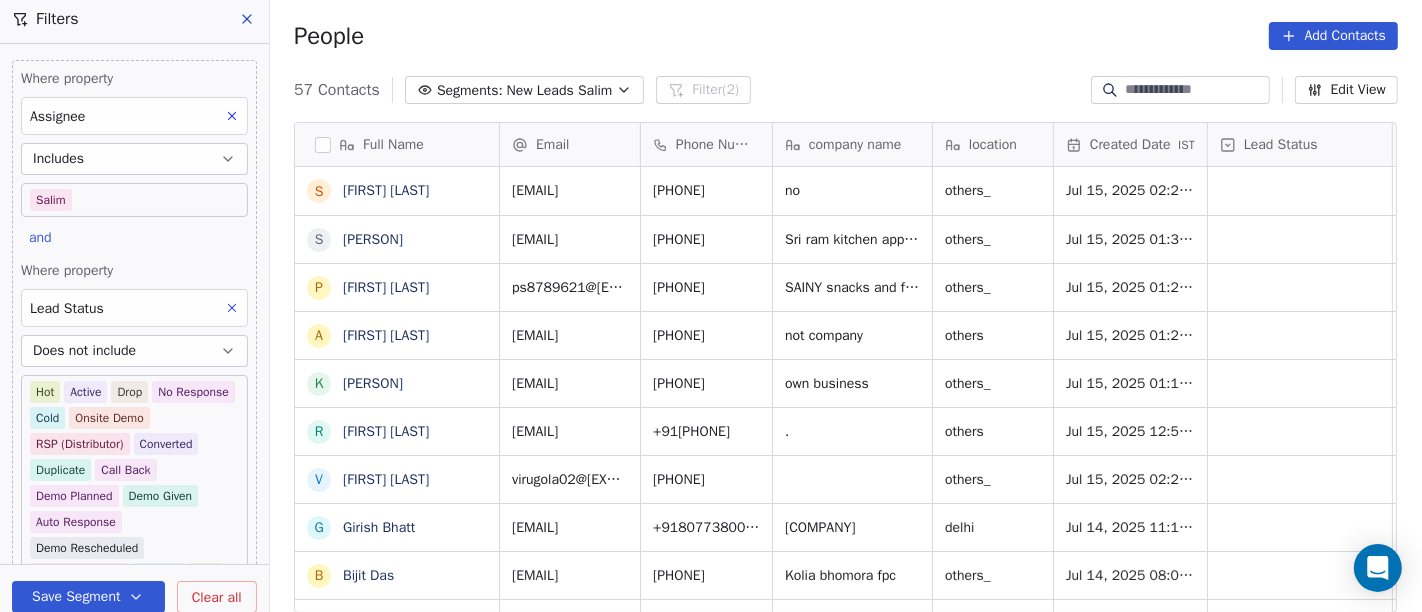 scroll, scrollTop: 0, scrollLeft: 0, axis: both 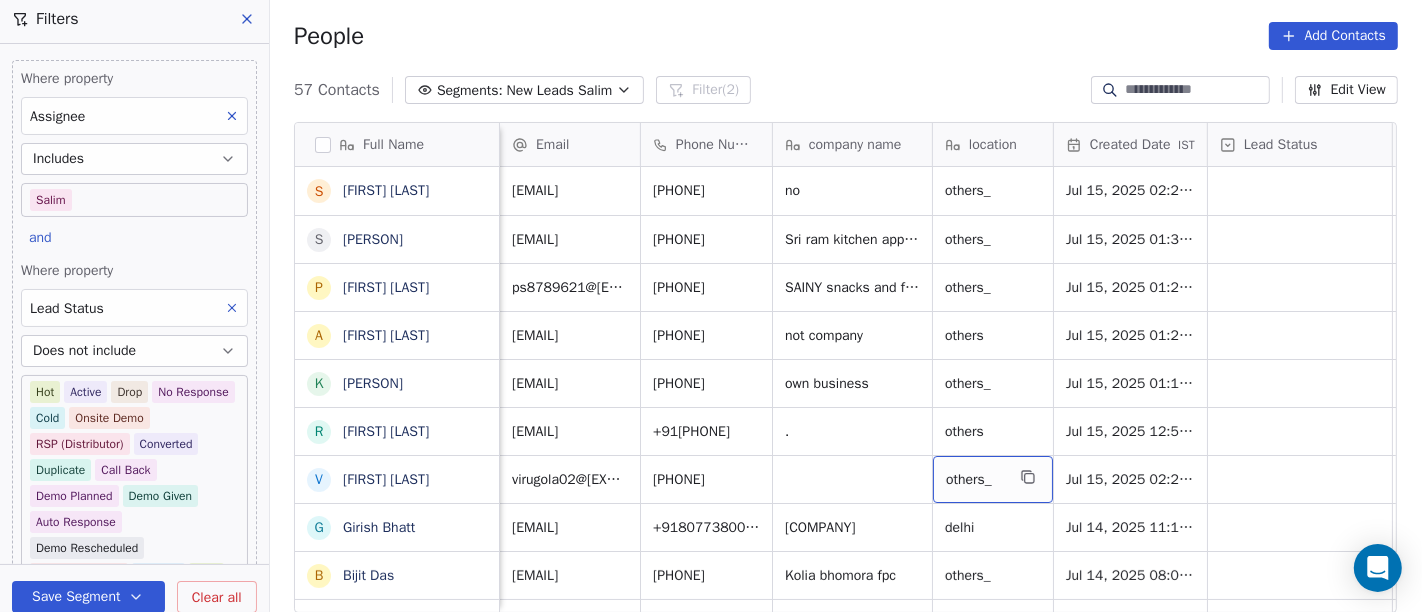 click on "others_" at bounding box center (975, 480) 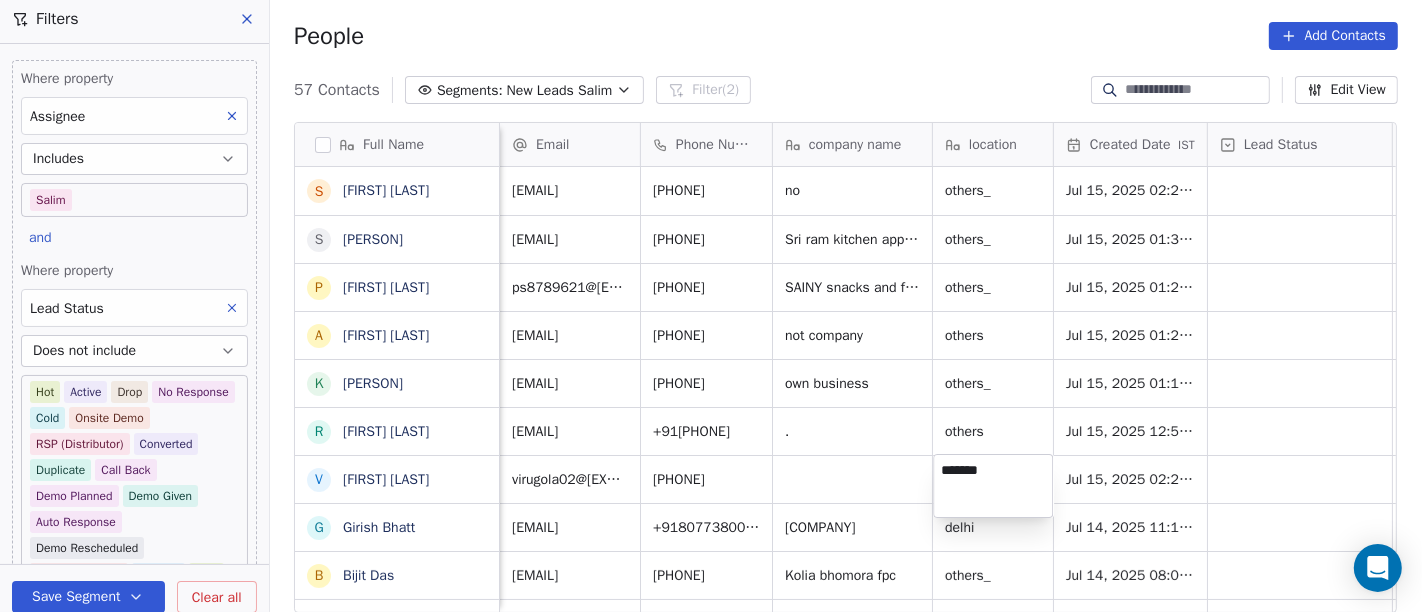click on "*******" at bounding box center [993, 486] 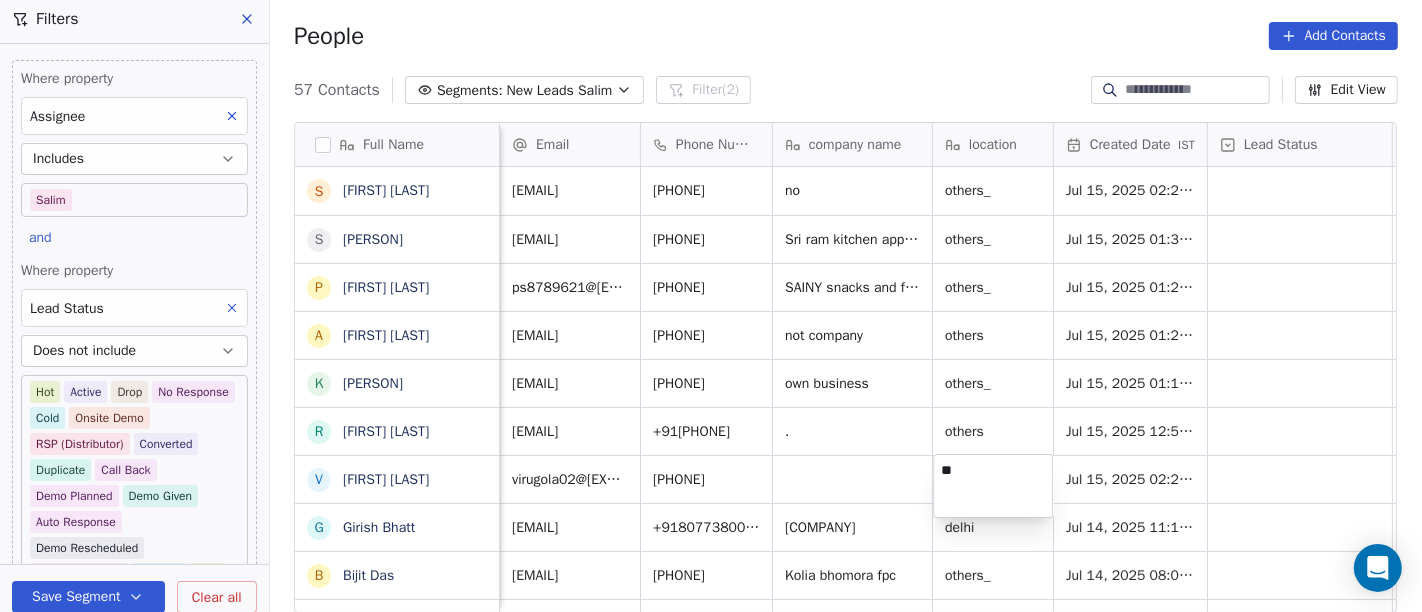 type on "*" 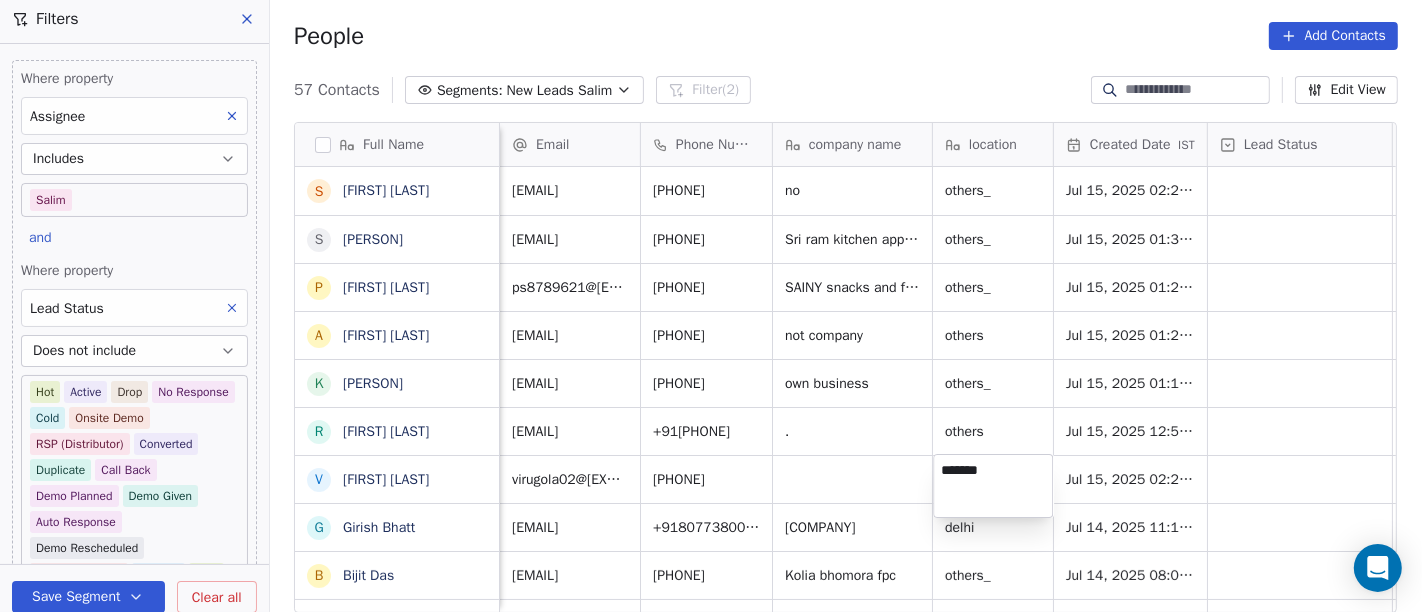 type on "*******" 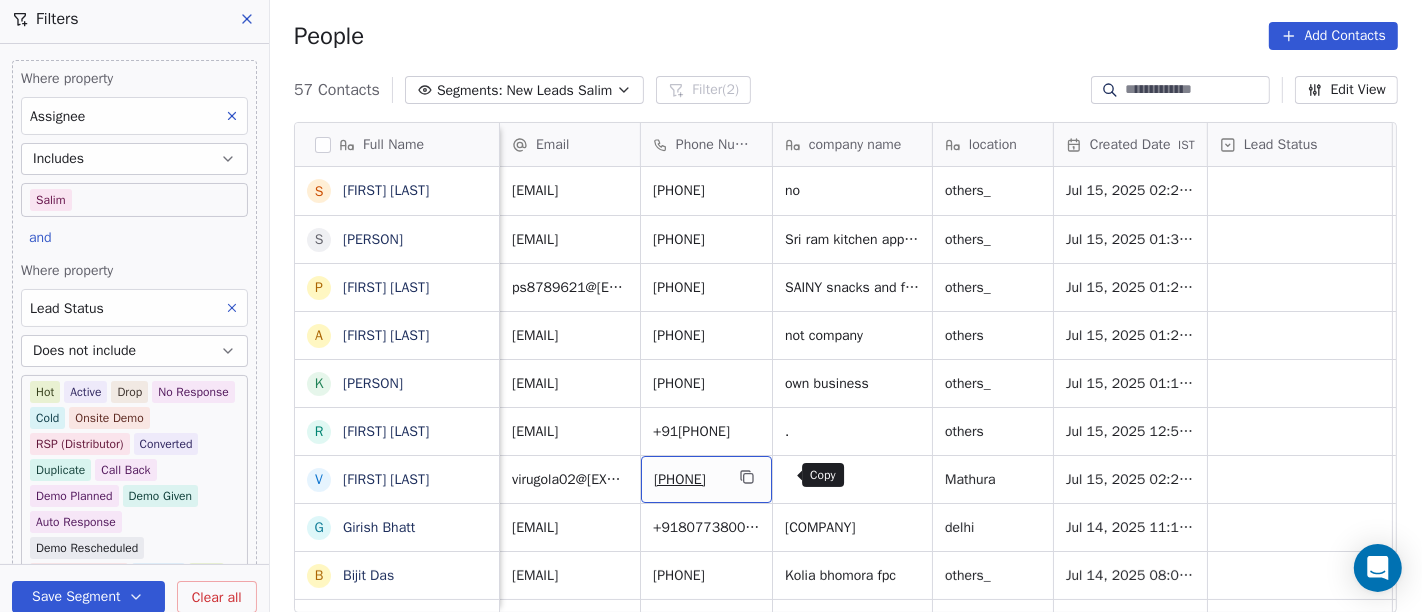 click at bounding box center [747, 477] 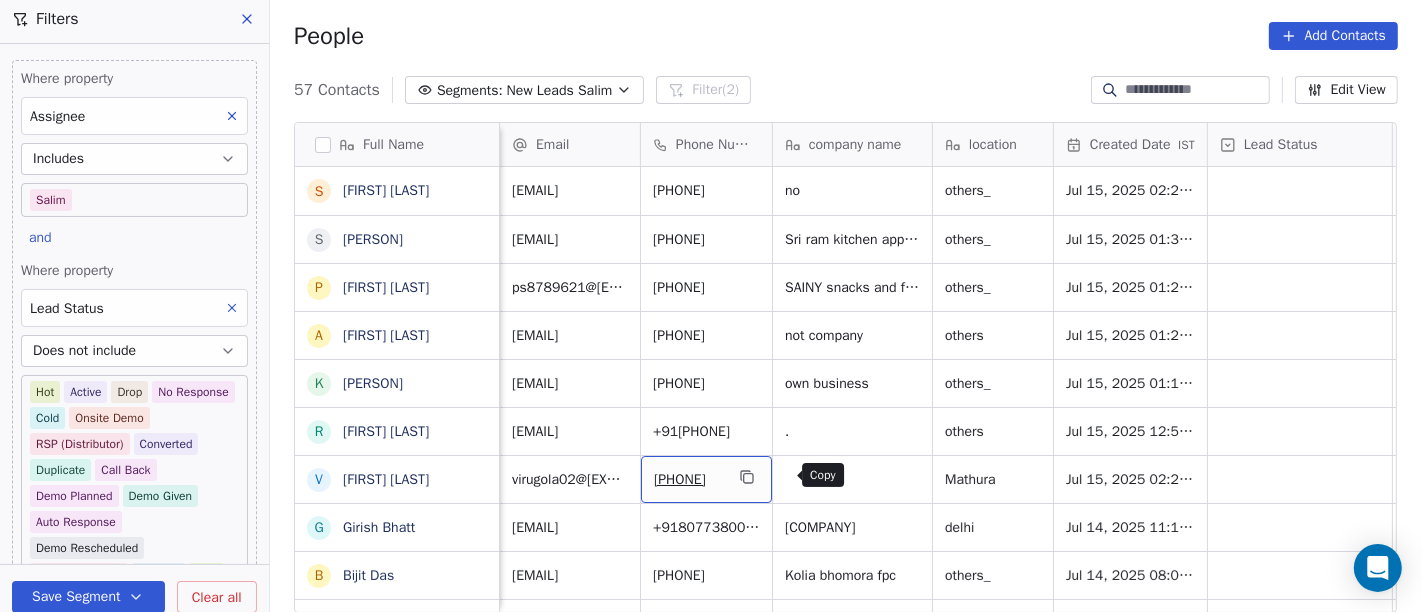 click 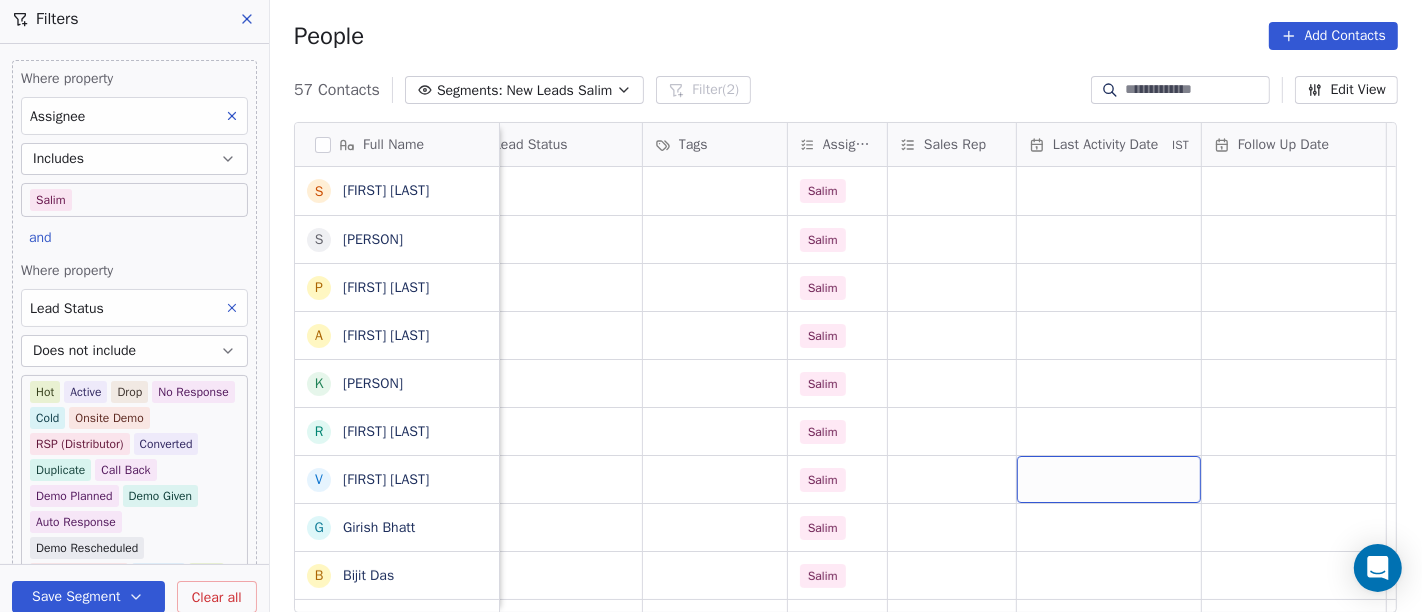 scroll, scrollTop: 0, scrollLeft: 751, axis: horizontal 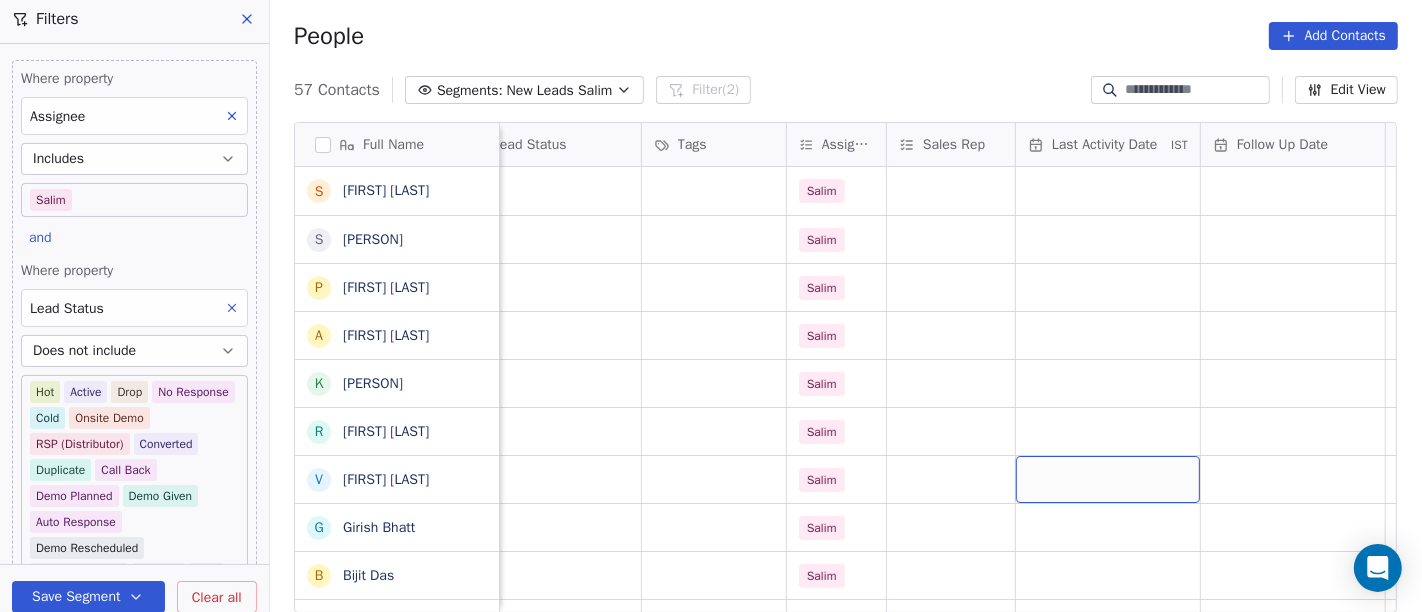 click at bounding box center (1108, 479) 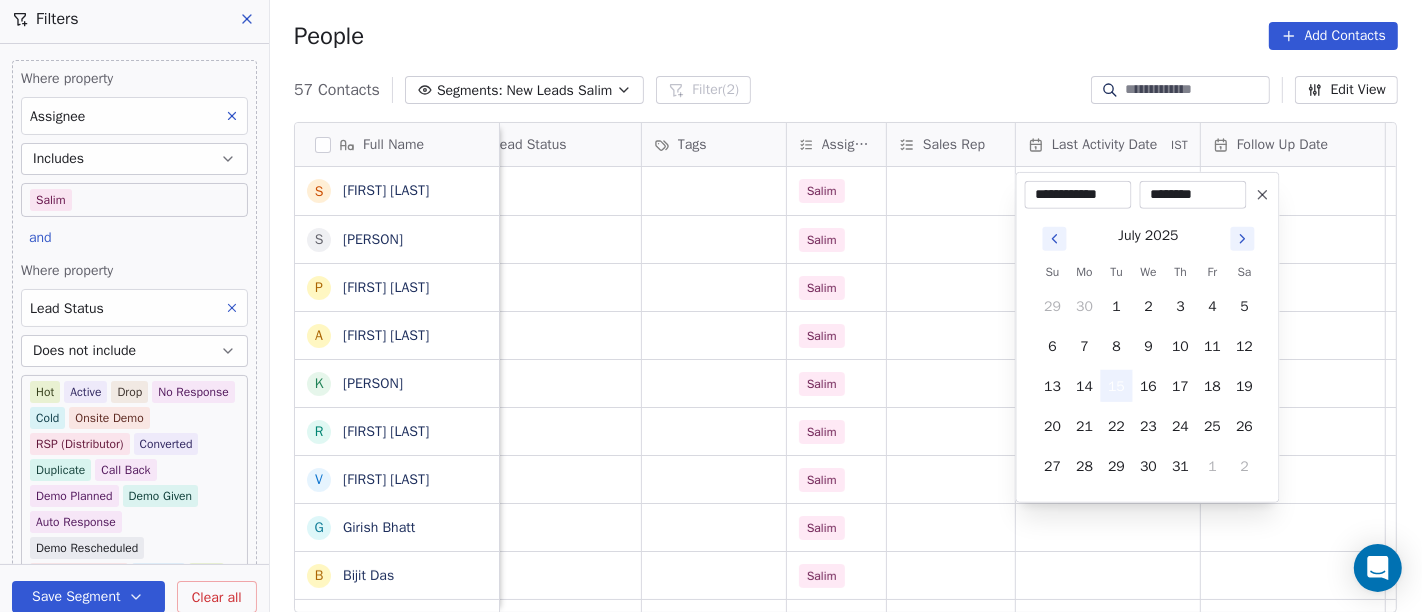 click on "15" at bounding box center (1117, 386) 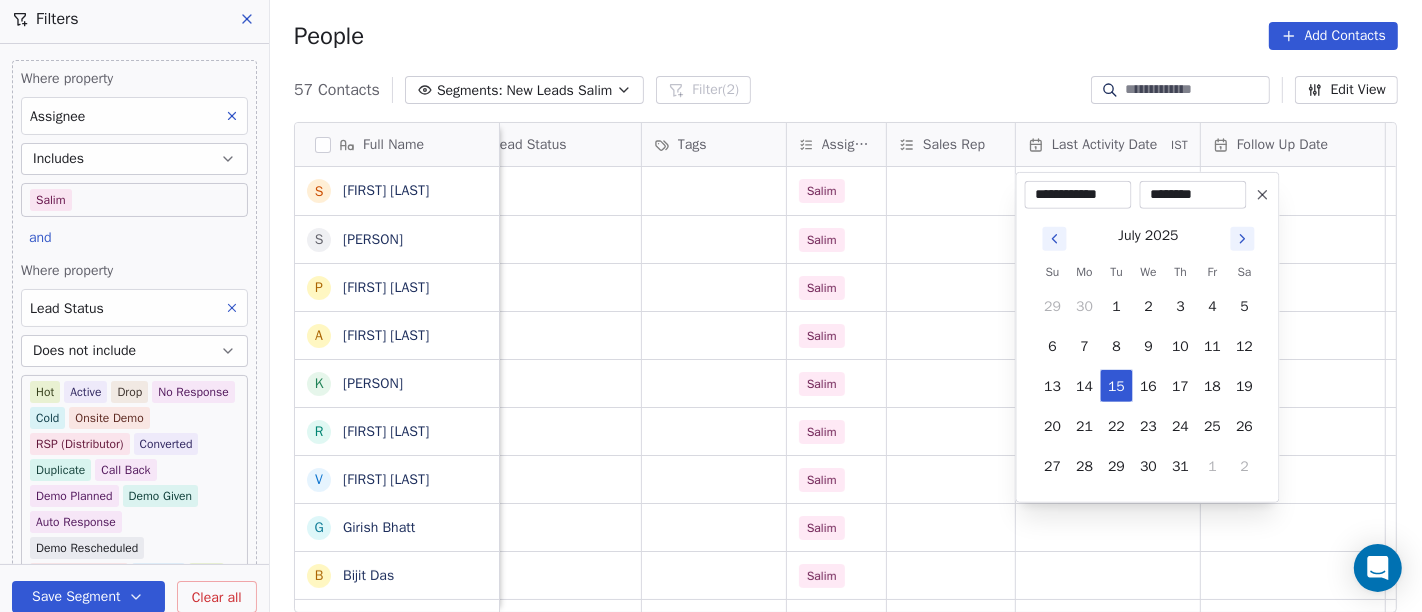 click on "On2Cook India Pvt. Ltd. Contacts People Marketing Workflows Campaigns Sales Pipelines Sequences Beta Tools Apps AI Agents Help & Support Filters Where property   Assignee   Includes Salim and Where property   Lead Status   Does not include Hot Active Drop No Response Cold Onsite Demo RSP (Distributor) Converted Duplicate Call Back Demo Planned Demo Given Auto Response Demo Rescheduled Demo Cancelled Confirm High Medium Low Add filter to this group Add another filter Save Segment Clear all People  Add Contacts 57 Contacts Segments: New Leads Salim Filter  (2) Edit View Tag Add to Sequence Full Name S Sameer Ahmed S Saran Chandra p paramjeet singh A Atul Pandey K Kathir Raj R RAMESH DHANECHA V Virendra Gola G Girish Bhatt B Bijit Das D Devendra Singh H Healthy Crunch L Lalit Jain a abhishek kumar J Jagdish Samadhiya Visnagar A Anant Jajal A Anant Jajal A Anil Sethi S Sukumar Singh S Sudheer Gokam A Alok Sharma N Neena Kumari V Vinod Wanchoo M Mayil Murugan P Pawan Swami A Ajay Singh a ayushmat b Soni N A J A" at bounding box center [711, 306] 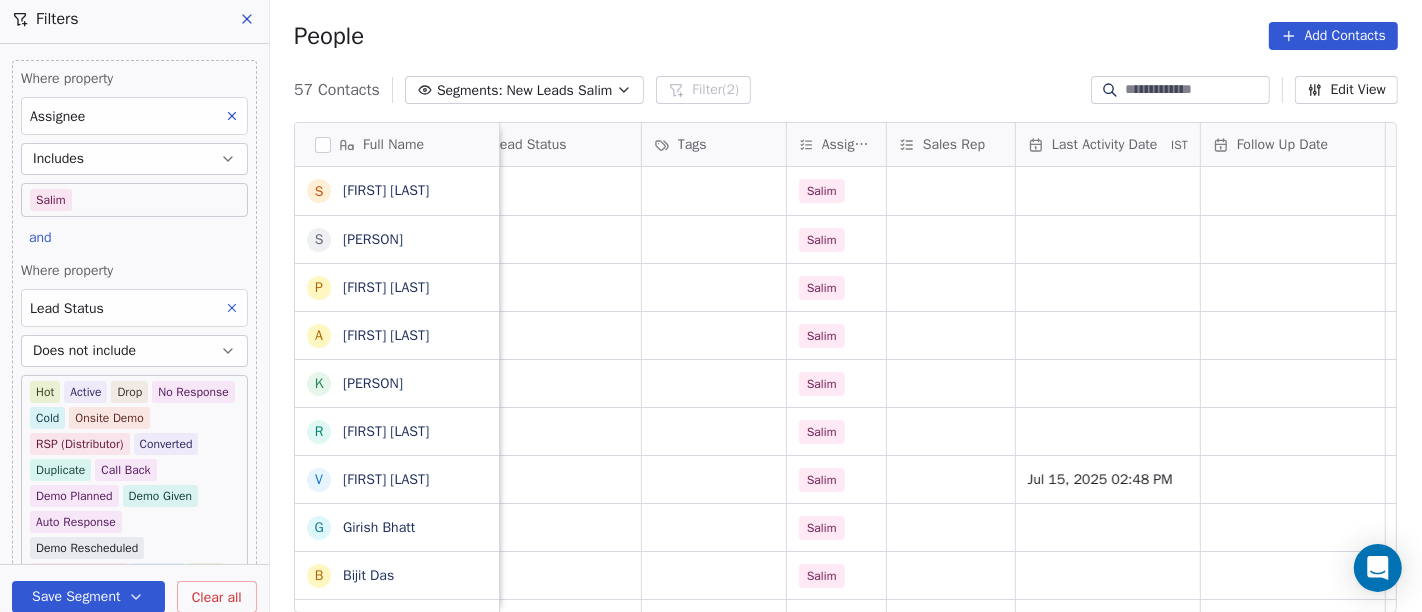 scroll, scrollTop: 0, scrollLeft: 757, axis: horizontal 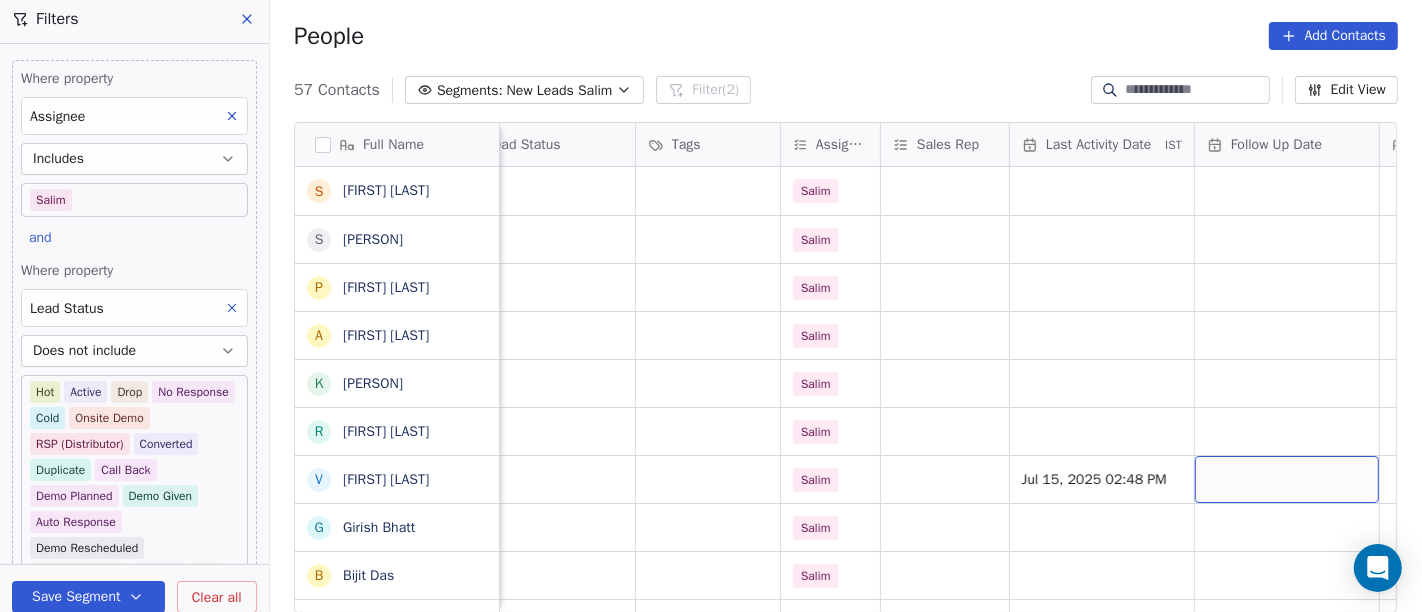 click at bounding box center (1287, 479) 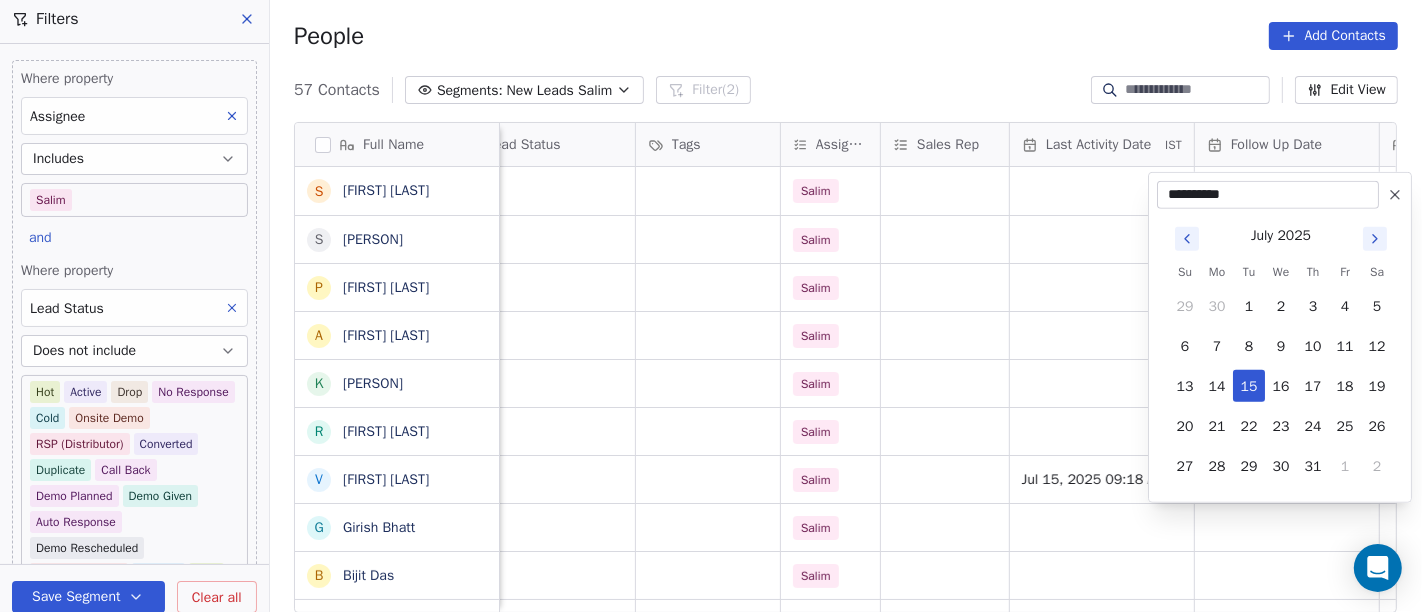 drag, startPoint x: 1337, startPoint y: 388, endPoint x: 1028, endPoint y: 452, distance: 315.55823 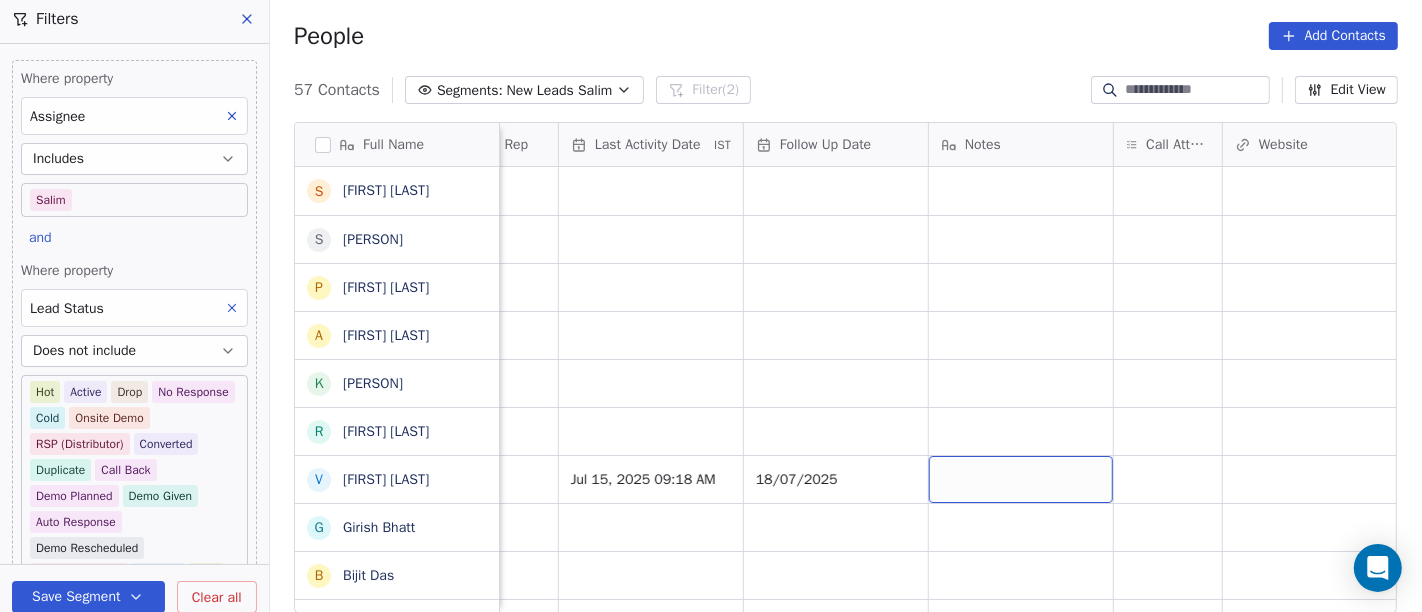 scroll, scrollTop: 0, scrollLeft: 1209, axis: horizontal 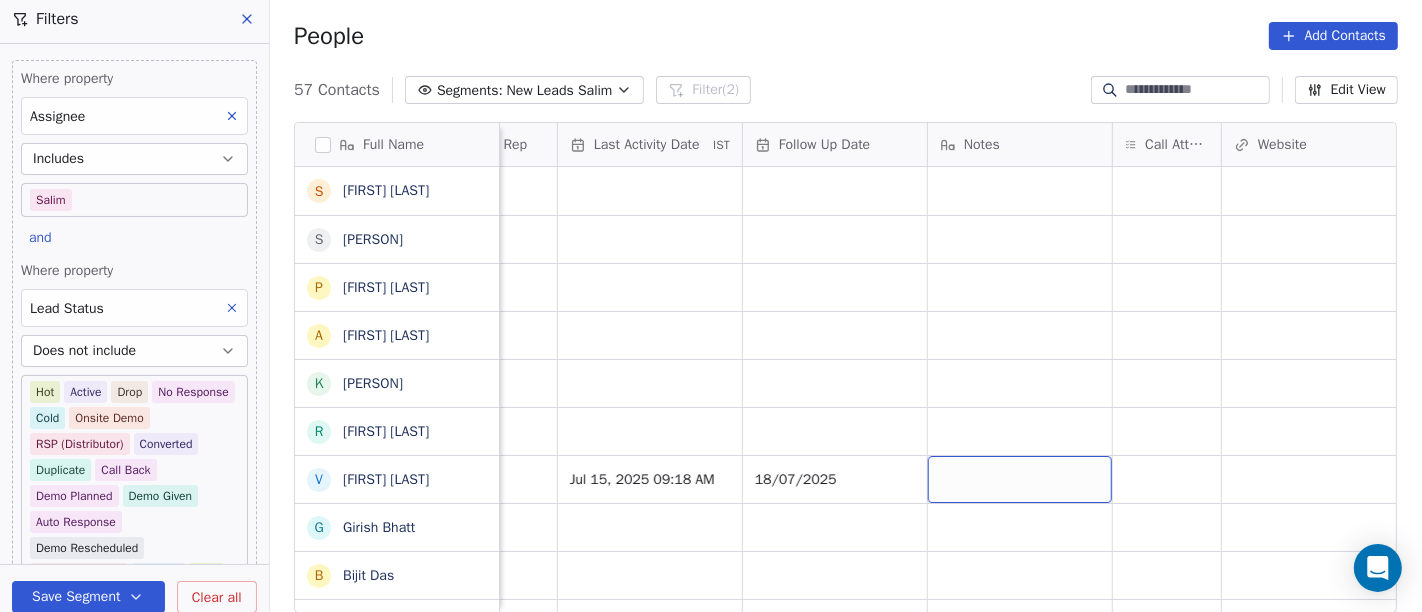 click at bounding box center [1020, 479] 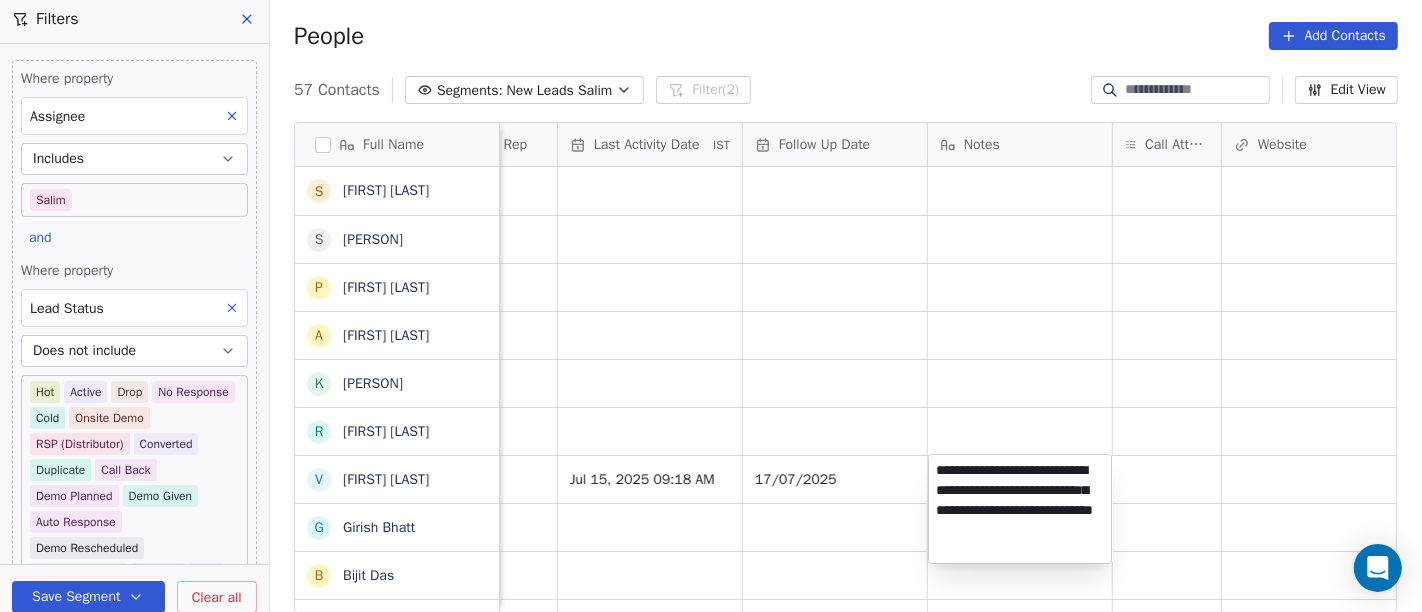 type on "**********" 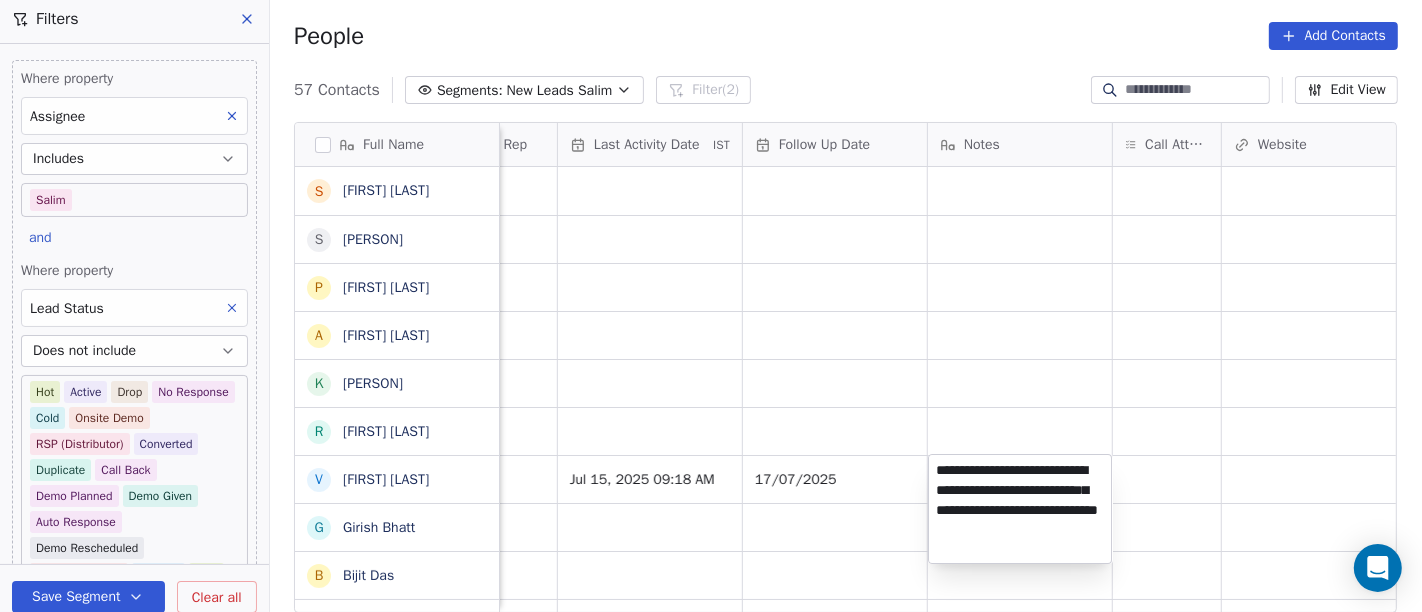 click on "On2Cook India Pvt. Ltd. Contacts People Marketing Workflows Campaigns Sales Pipelines Sequences Beta Tools Apps AI Agents Help & Support Filters Where property   Assignee   Includes Salim and Where property   Lead Status   Does not include Hot Active Drop No Response Cold Onsite Demo RSP (Distributor) Converted Duplicate Call Back Demo Planned Demo Given Auto Response Demo Rescheduled Demo Cancelled Confirm High Medium Low Add filter to this group Add another filter Save Segment Clear all People  Add Contacts 57 Contacts Segments: New Leads Salim Filter  (2) Edit View Tag Add to Sequence Full Name S Sameer Ahmed S Saran Chandra p paramjeet singh A Atul Pandey K Kathir Raj R RAMESH DHANECHA V Virendra Gola G Girish Bhatt B Bijit Das D Devendra Singh H Healthy Crunch L Lalit Jain a abhishek kumar J Jagdish Samadhiya Visnagar A Anant Jajal A Anant Jajal A Anil Sethi S Sukumar Singh S Sudheer Gokam A Alok Sharma N Neena Kumari V Vinod Wanchoo M Mayil Murugan P Pawan Swami A Ajay Singh a ayushmat b Soni N A J A" at bounding box center [711, 306] 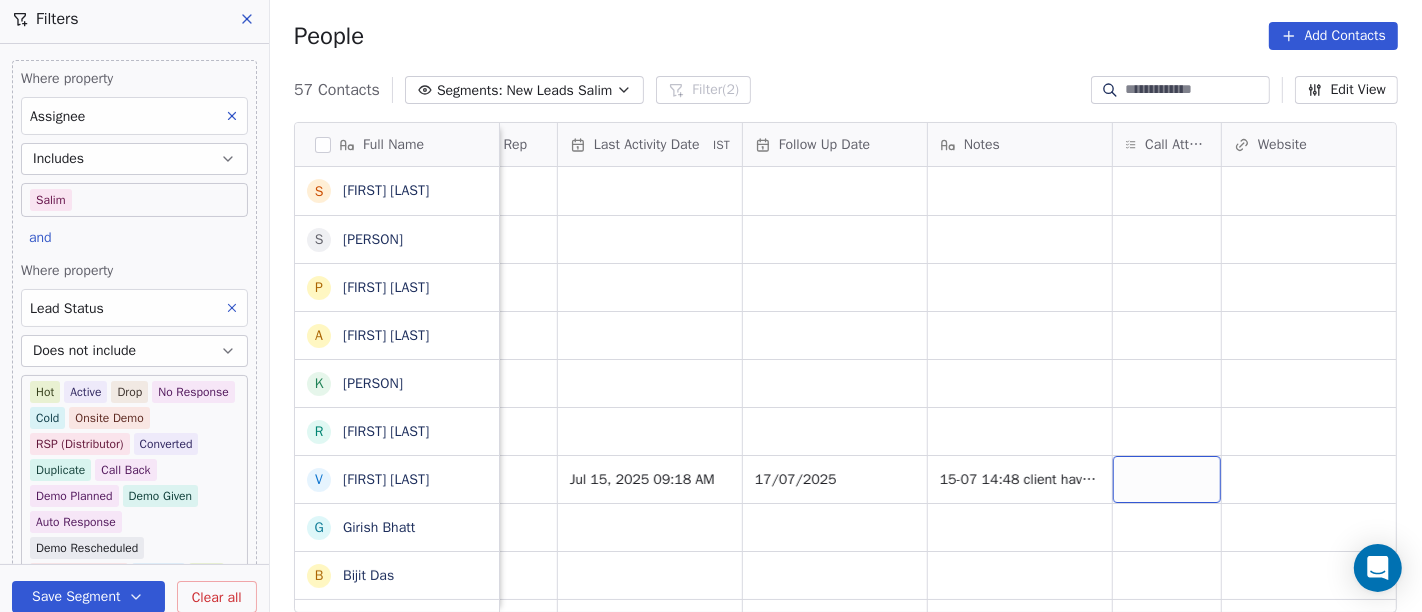 click at bounding box center [1167, 479] 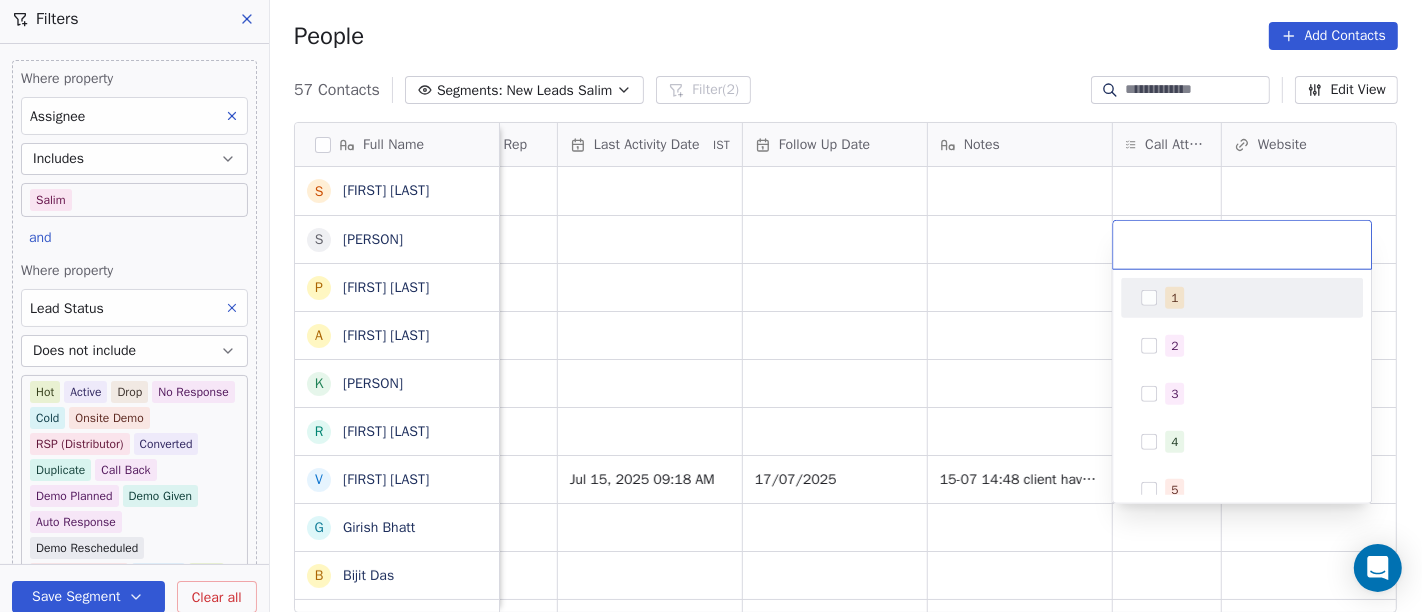 click at bounding box center (1149, 298) 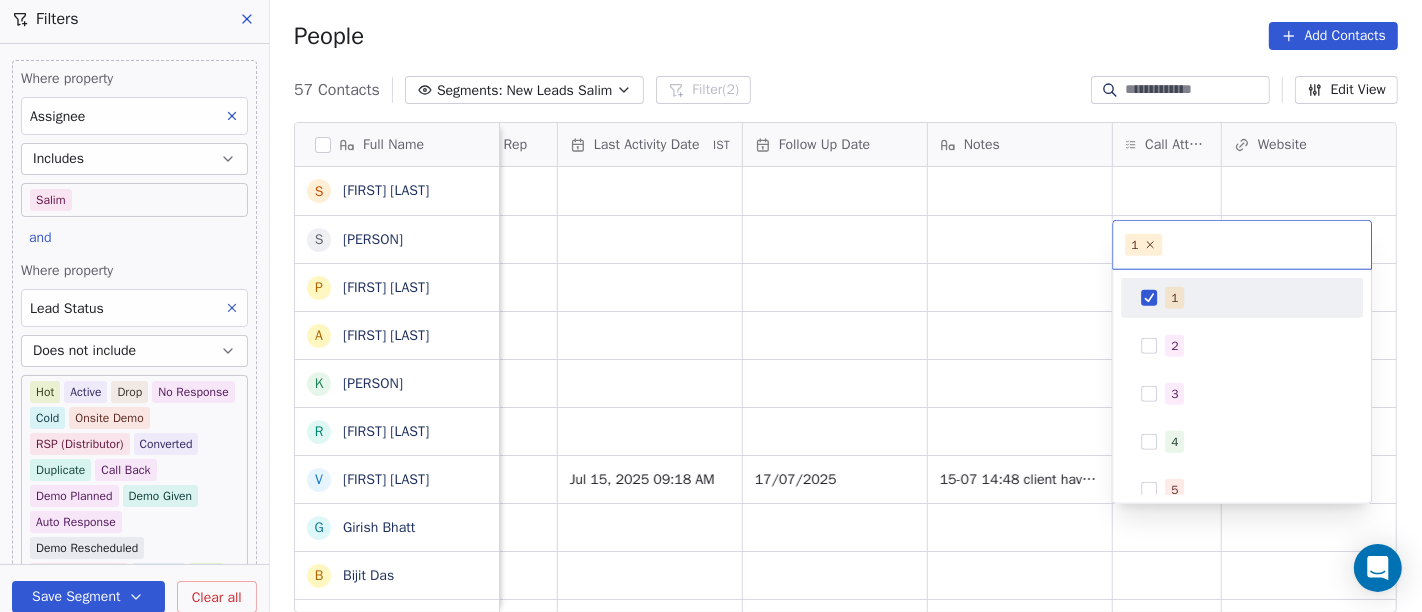 click on "On2Cook India Pvt. Ltd. Contacts People Marketing Workflows Campaigns Sales Pipelines Sequences Beta Tools Apps AI Agents Help & Support Filters Where property   Assignee   Includes Salim and Where property   Lead Status   Does not include Hot Active Drop No Response Cold Onsite Demo RSP (Distributor) Converted Duplicate Call Back Demo Planned Demo Given Auto Response Demo Rescheduled Demo Cancelled Confirm High Medium Low Add filter to this group Add another filter Save Segment Clear all People  Add Contacts 57 Contacts Segments: New Leads Salim Filter  (2) Edit View Tag Add to Sequence Full Name S Sameer Ahmed S Saran Chandra p paramjeet singh A Atul Pandey K Kathir Raj R RAMESH DHANECHA V Virendra Gola G Girish Bhatt B Bijit Das D Devendra Singh H Healthy Crunch L Lalit Jain a abhishek kumar J Jagdish Samadhiya Visnagar A Anant Jajal A Anant Jajal A Anil Sethi S Sukumar Singh S Sudheer Gokam A Alok Sharma N Neena Kumari V Vinod Wanchoo M Mayil Murugan P Pawan Swami A Ajay Singh a ayushmat b Soni N A J A" at bounding box center [711, 306] 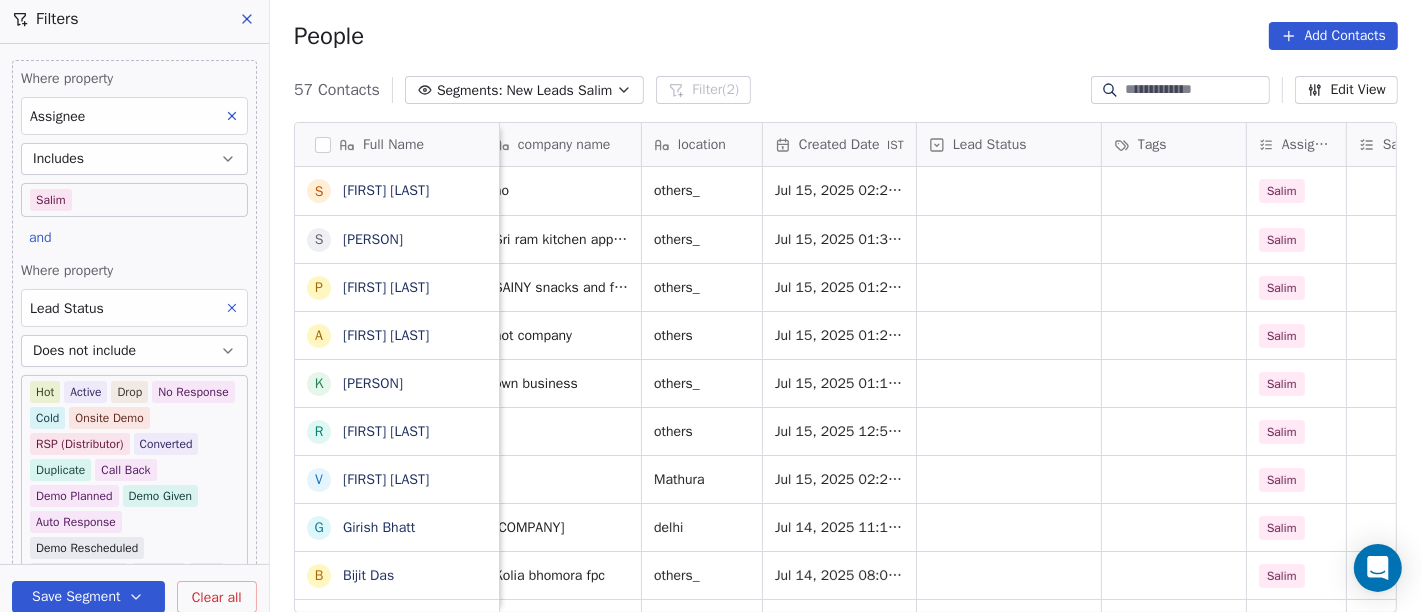 scroll, scrollTop: 0, scrollLeft: 285, axis: horizontal 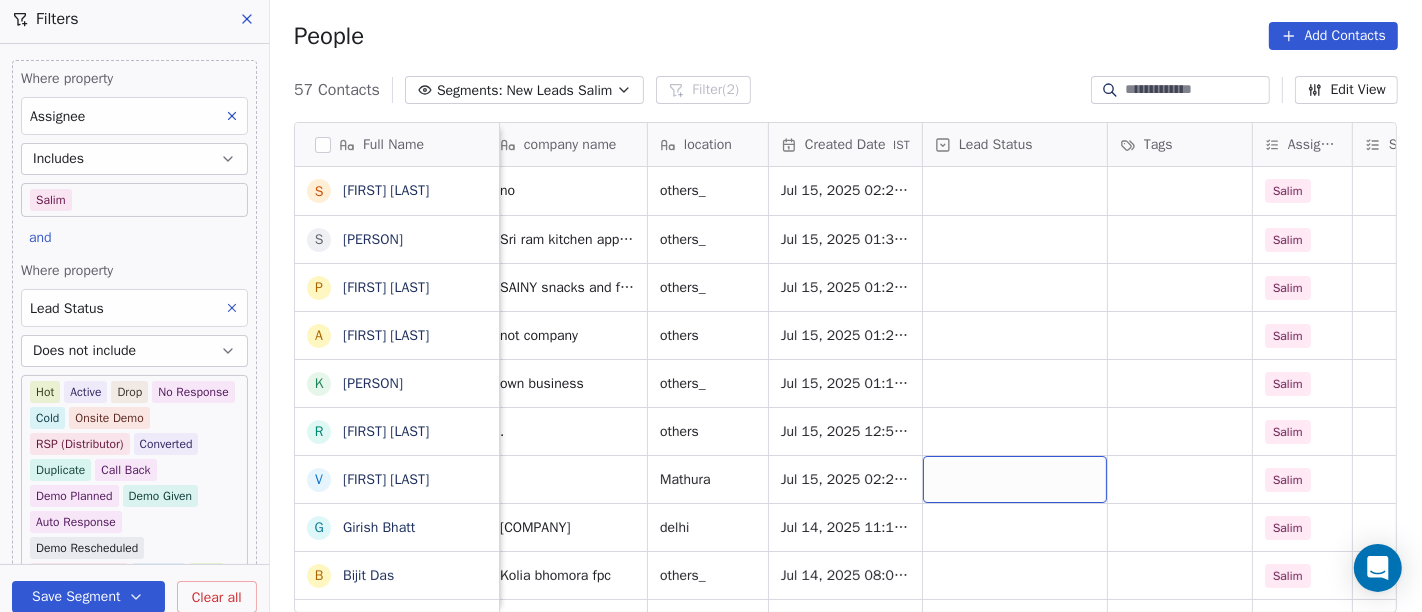 click at bounding box center (1015, 479) 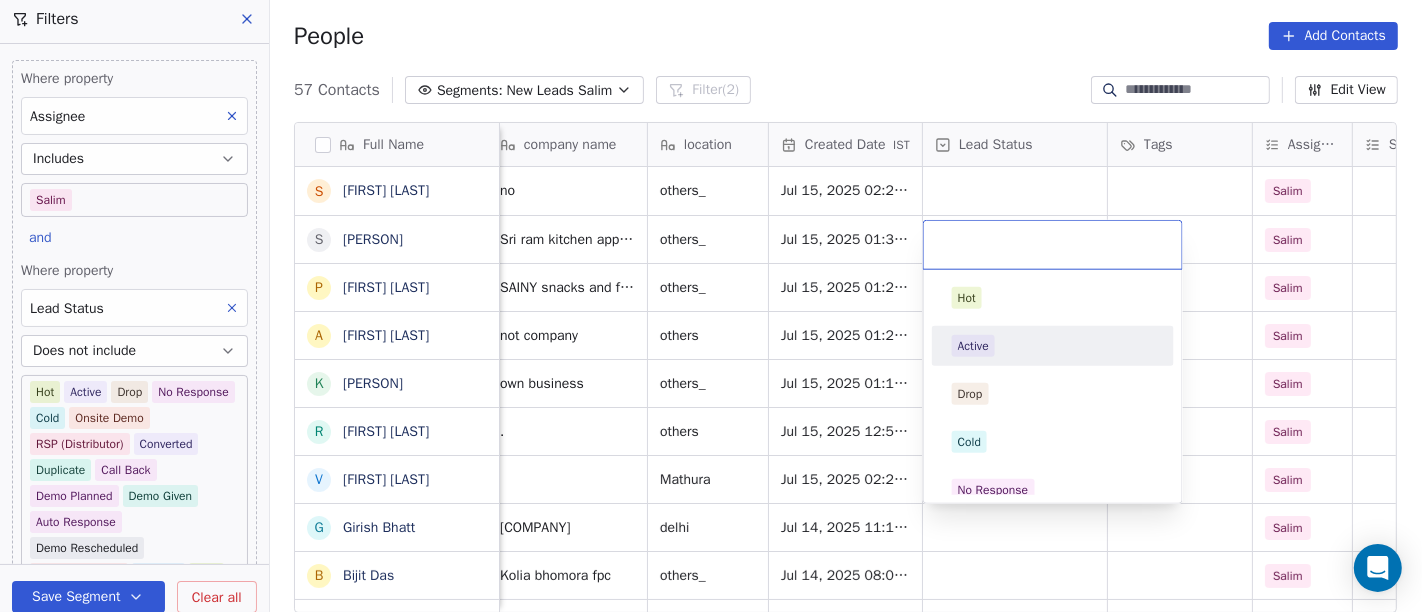 click on "Active" at bounding box center [973, 346] 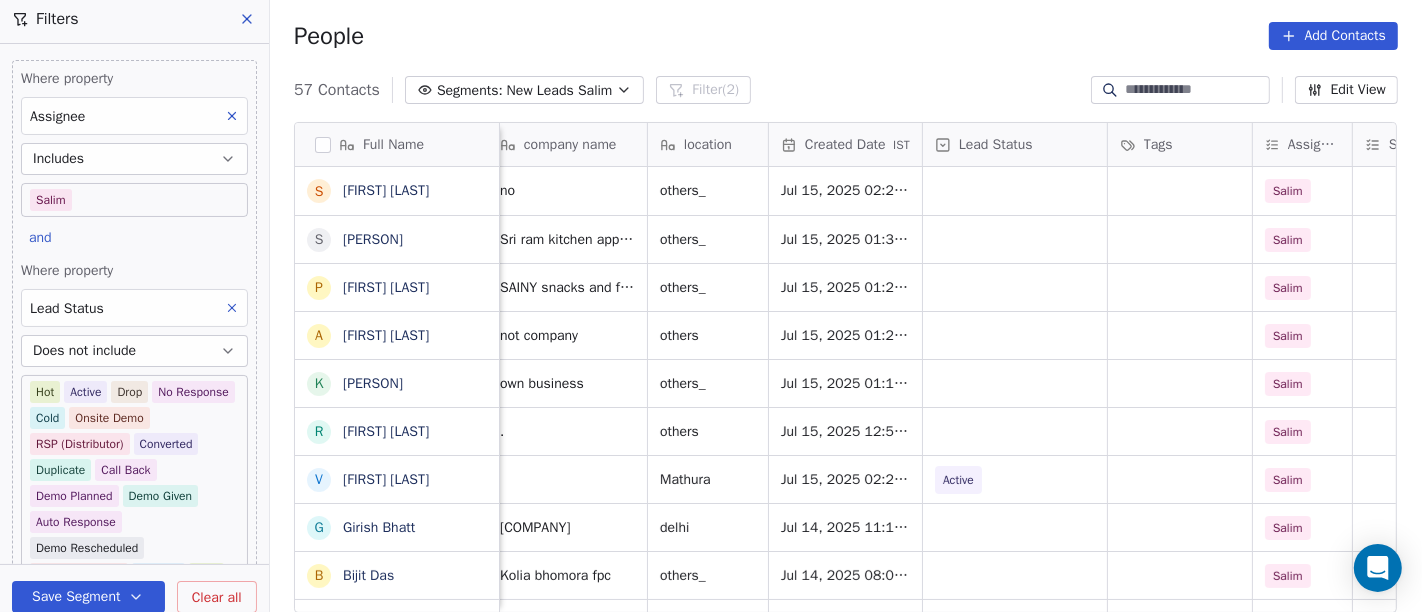click on "People  Add Contacts" at bounding box center (846, 36) 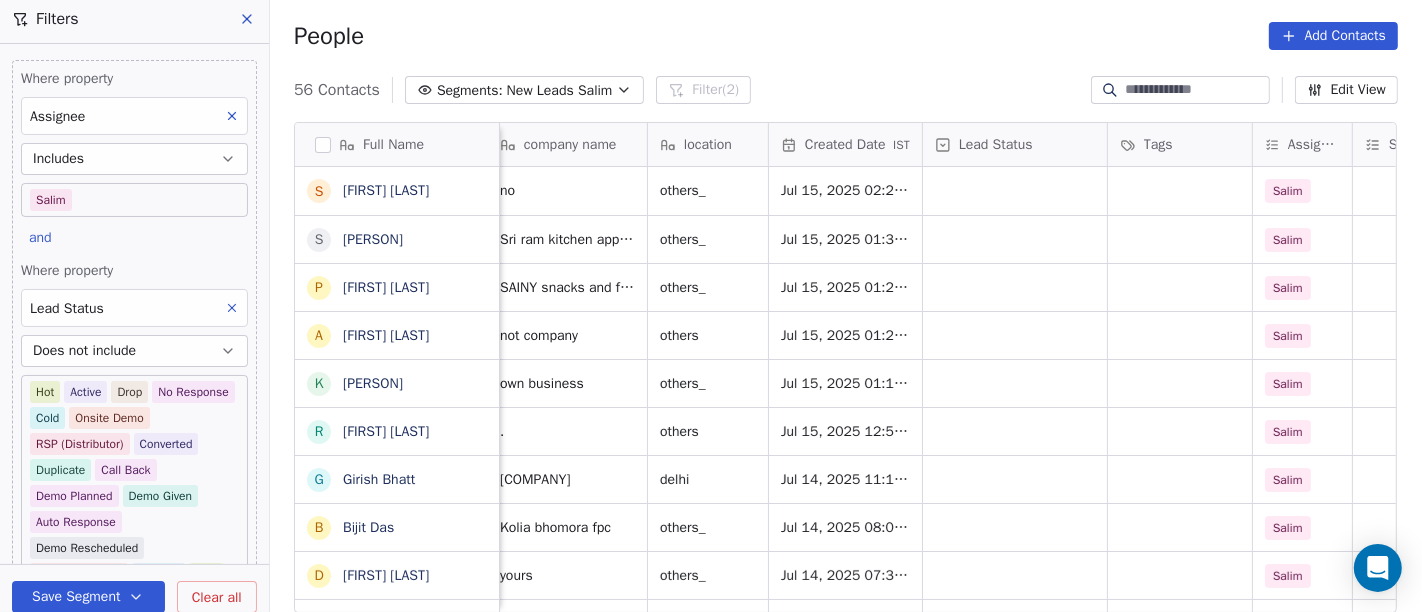 scroll, scrollTop: 0, scrollLeft: 0, axis: both 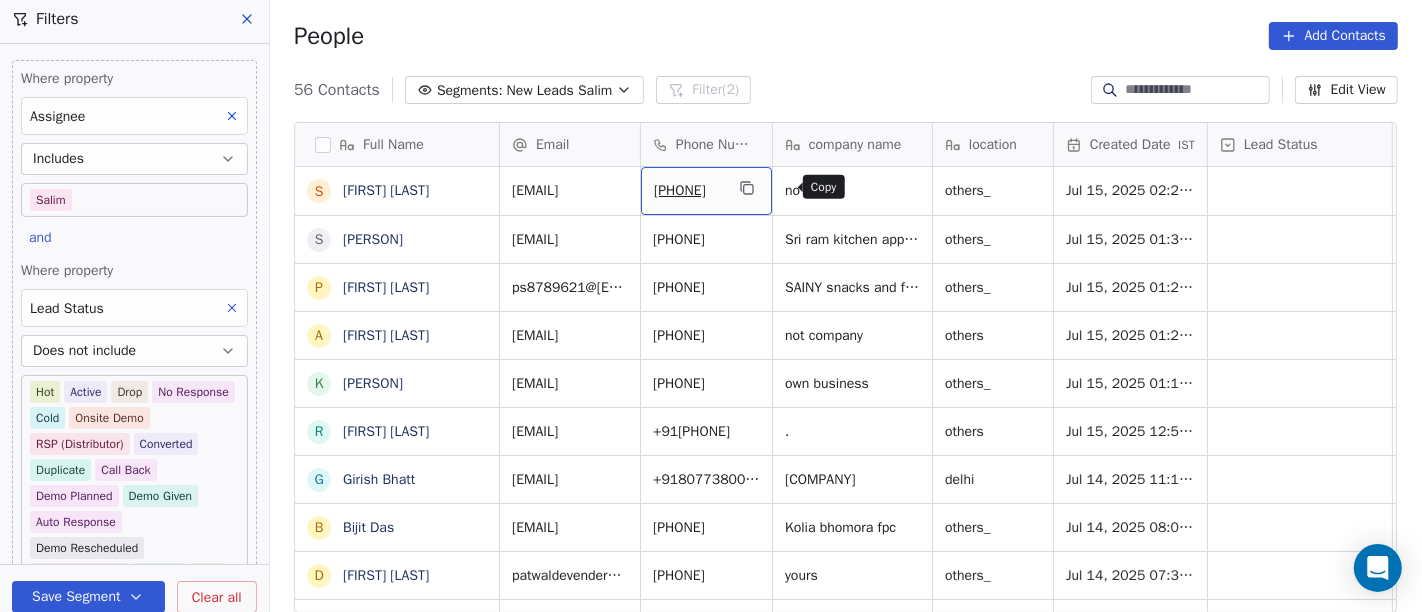 click 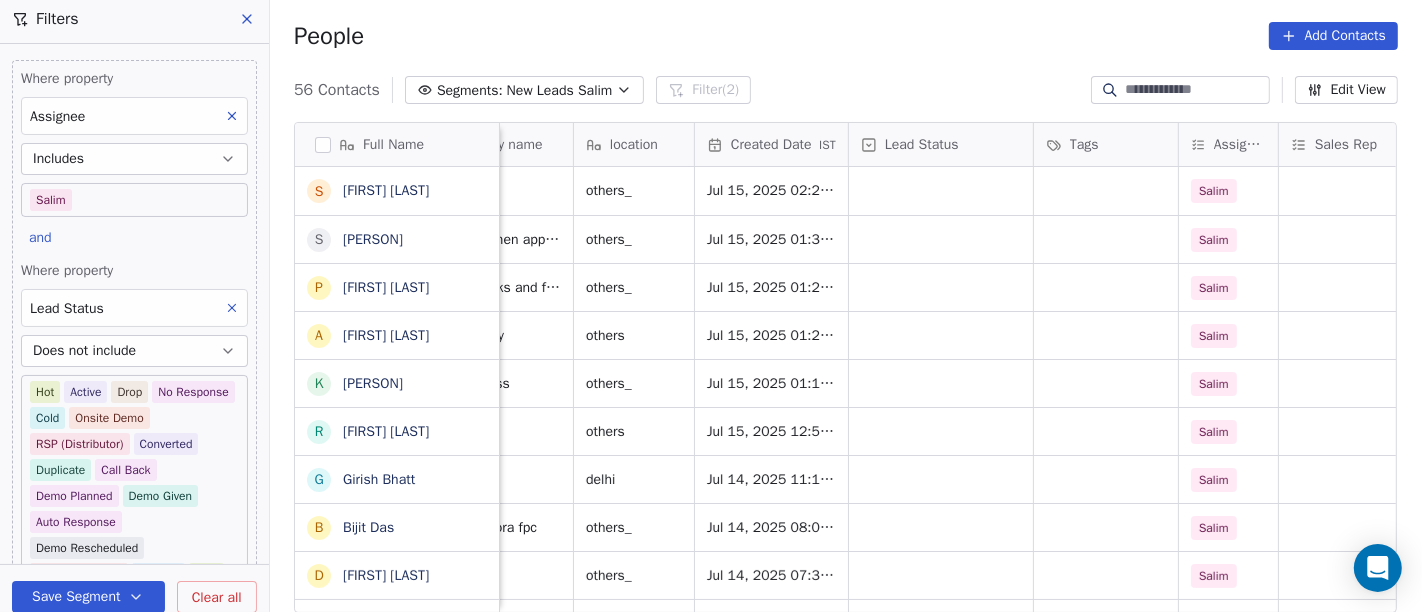 scroll, scrollTop: 0, scrollLeft: 343, axis: horizontal 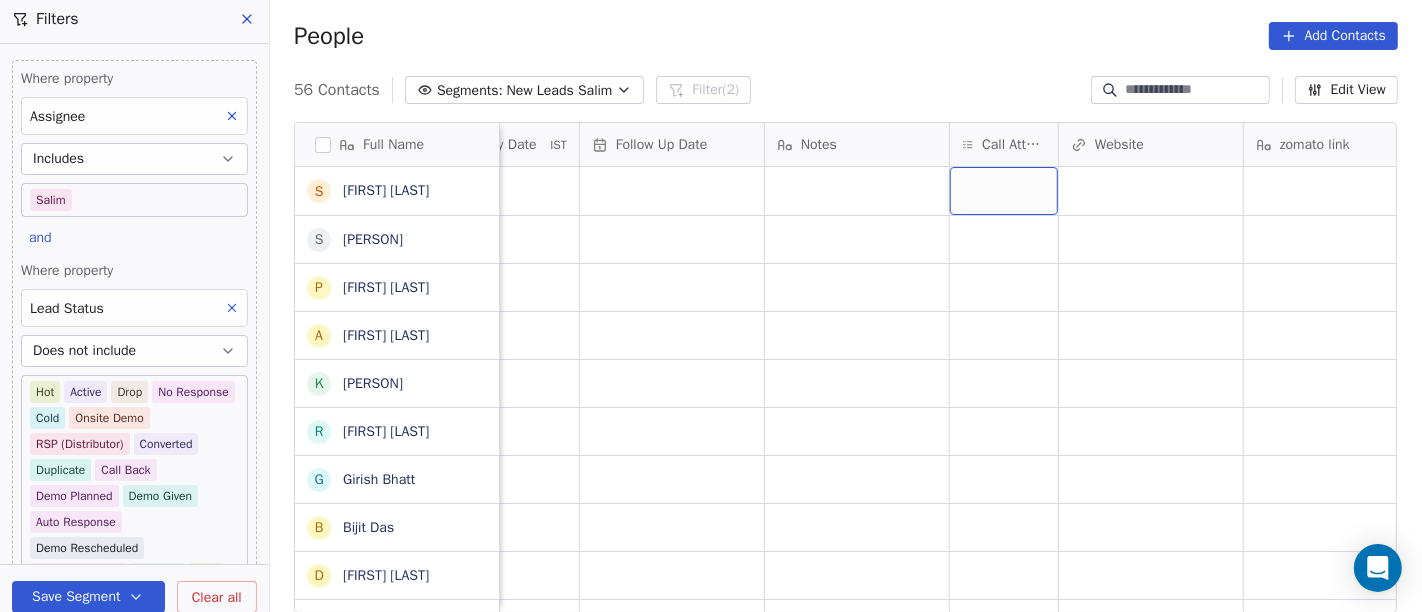 click at bounding box center (1004, 191) 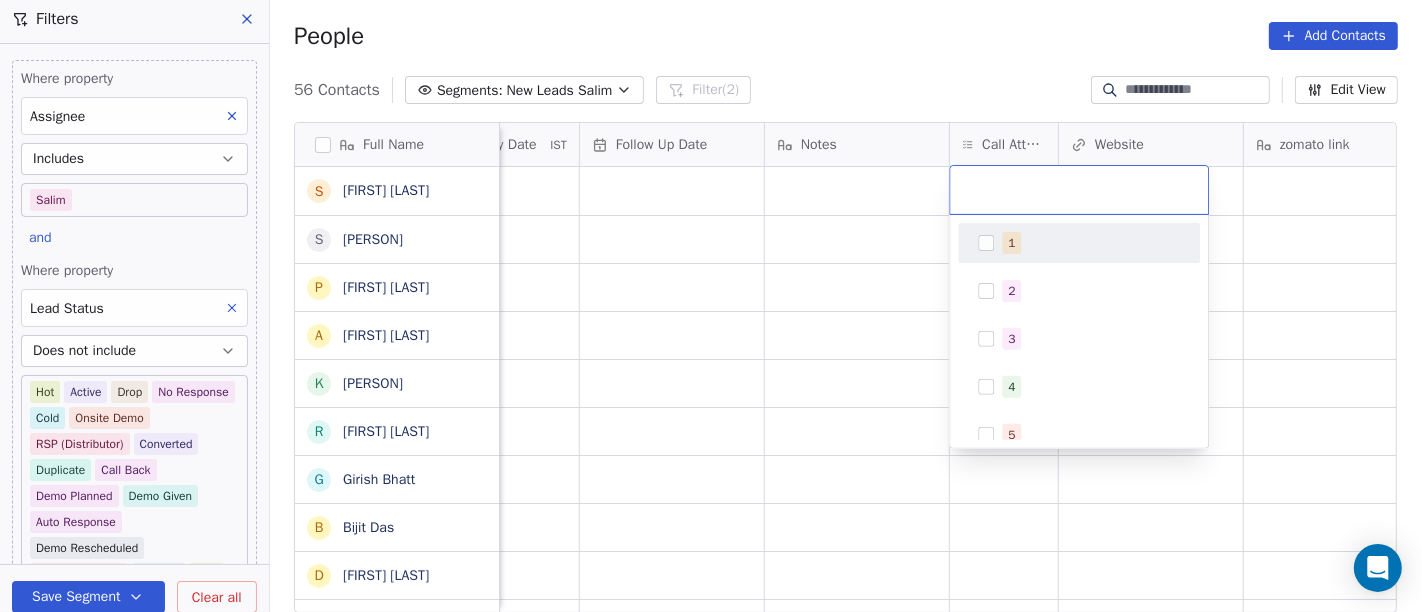 click on "1" at bounding box center (1011, 243) 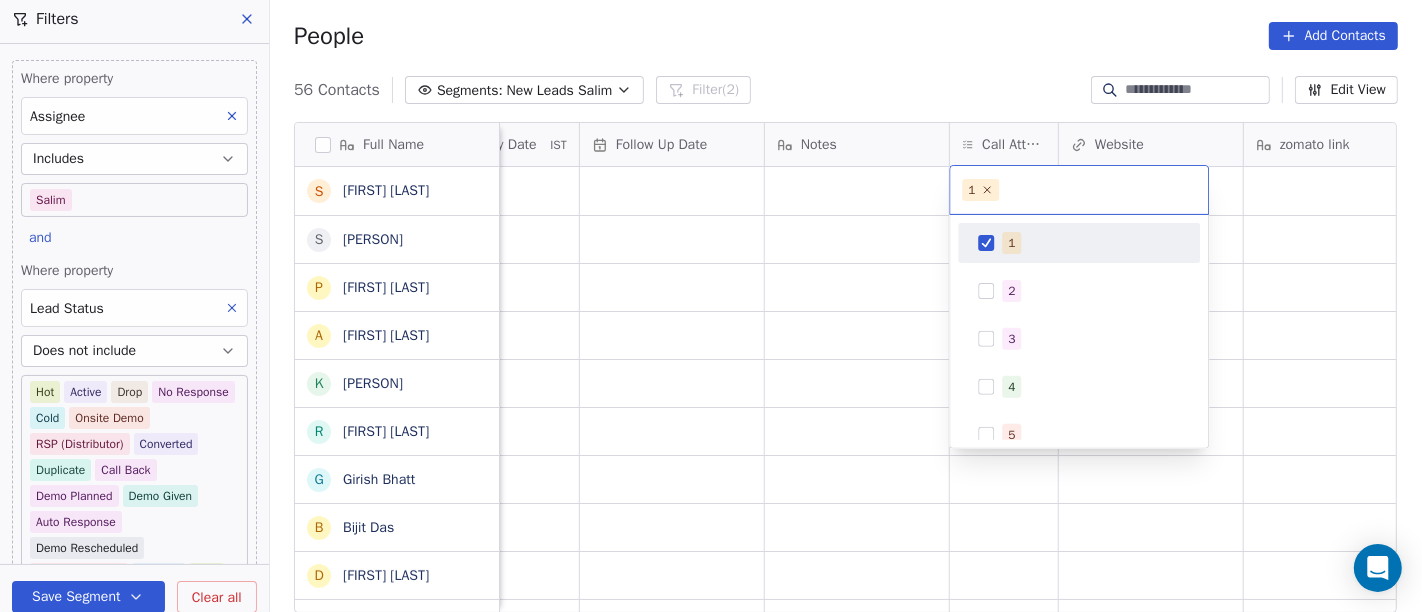 click on "On2Cook India Pvt. Ltd. Contacts People Marketing Workflows Campaigns Sales Pipelines Sequences Beta Tools Apps AI Agents Help & Support Filters Where property   Assignee   Includes Salim and Where property   Lead Status   Does not include Hot Active Drop No Response Cold Onsite Demo RSP (Distributor) Converted Duplicate Call Back Demo Planned Demo Given Auto Response Demo Rescheduled Demo Cancelled Confirm High Medium Low Add filter to this group Add another filter Save Segment Clear all People  Add Contacts 56 Contacts Segments: New Leads Salim Filter  (2) Edit View Tag Add to Sequence Full Name S Sameer Ahmed S Saran Chandra p paramjeet singh A Atul Pandey K Kathir Raj R RAMESH DHANECHA G Girish Bhatt B Bijit Das D Devendra Singh H Healthy Crunch L Lalit Jain a abhishek kumar J Jagdish Samadhiya Visnagar A Anant Jajal A Anant Jajal A Anil Sethi S Sukumar Singh S Sudheer Gokam A Alok Sharma N Neena Kumari V Vinod Wanchoo M Mayil Murugan P Pawan Swami A Ajay Singh a ayushmat b Soni N Neeraj Kumar Chauhan A" at bounding box center (711, 306) 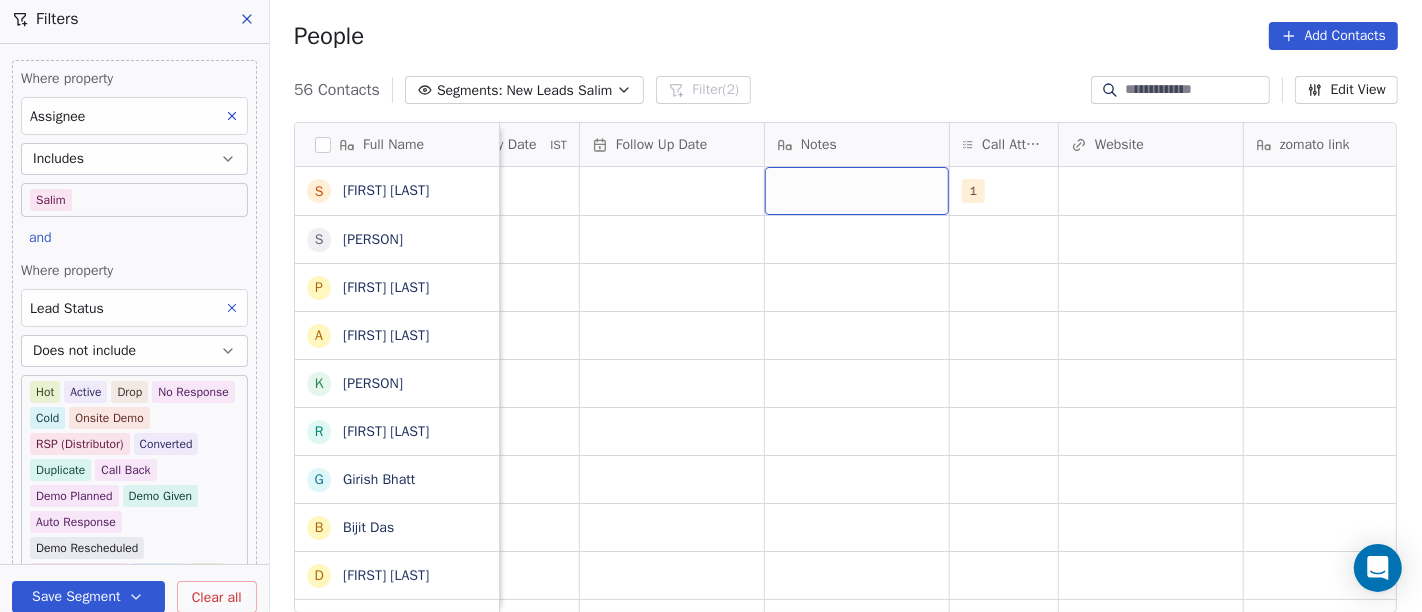 click at bounding box center [857, 191] 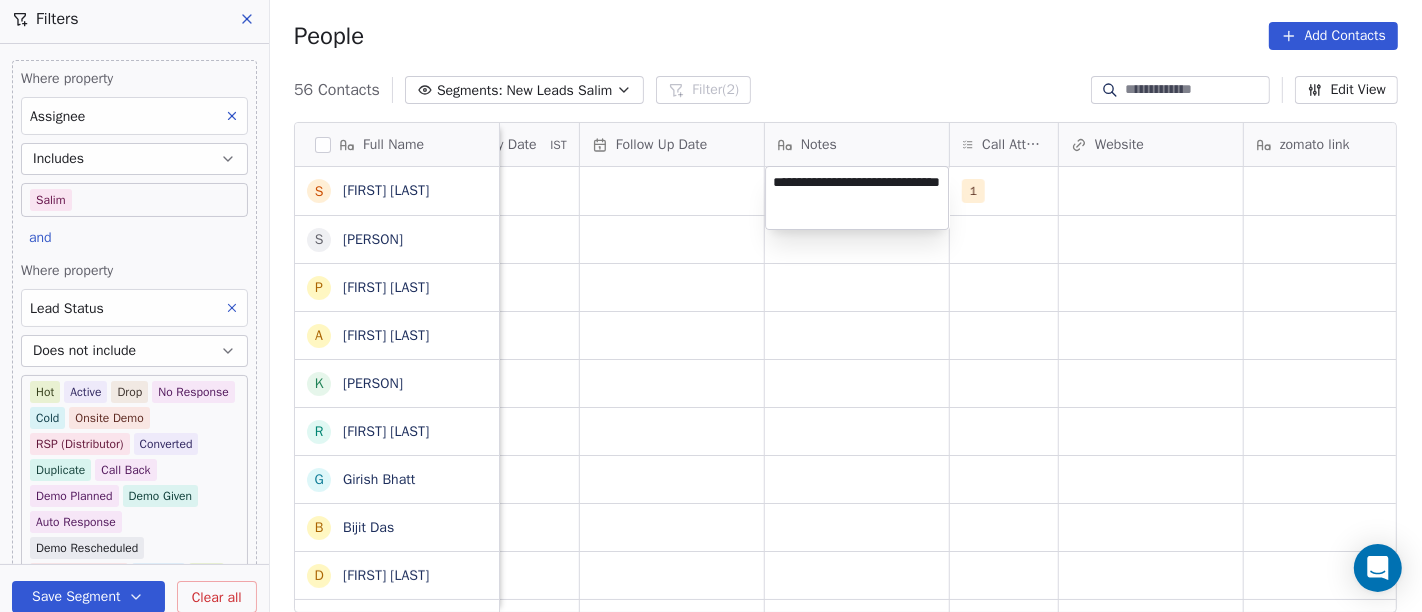 click on "**********" at bounding box center [857, 198] 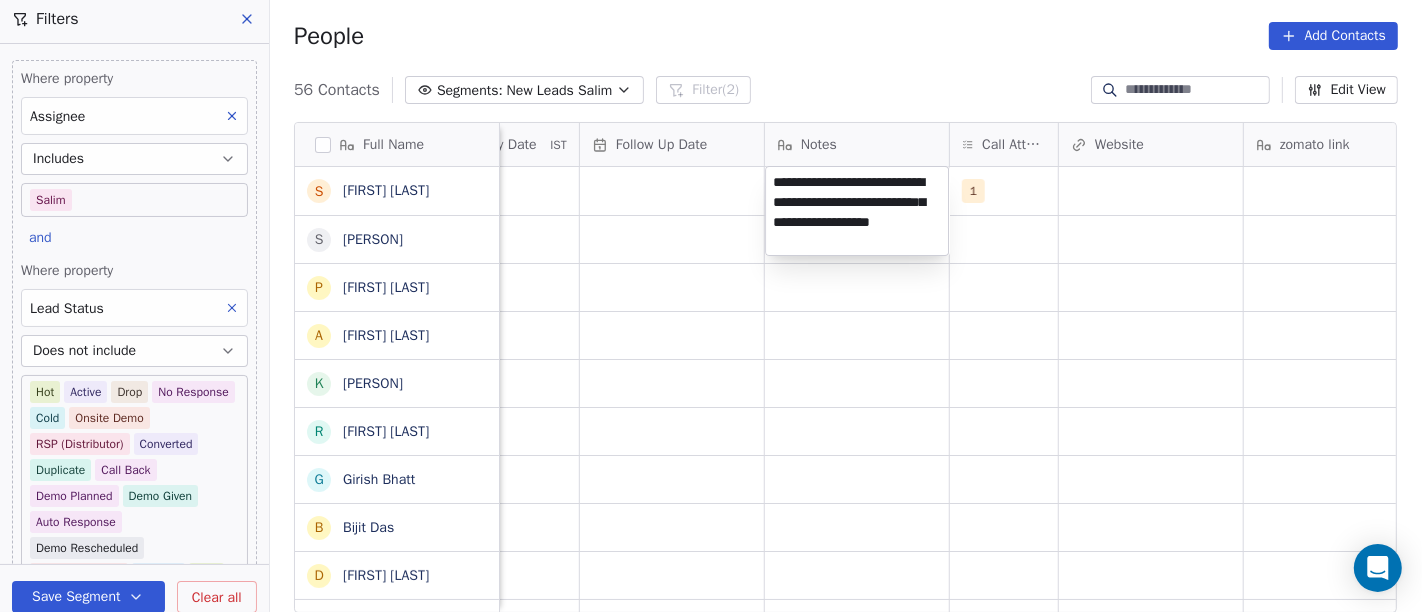 type on "**********" 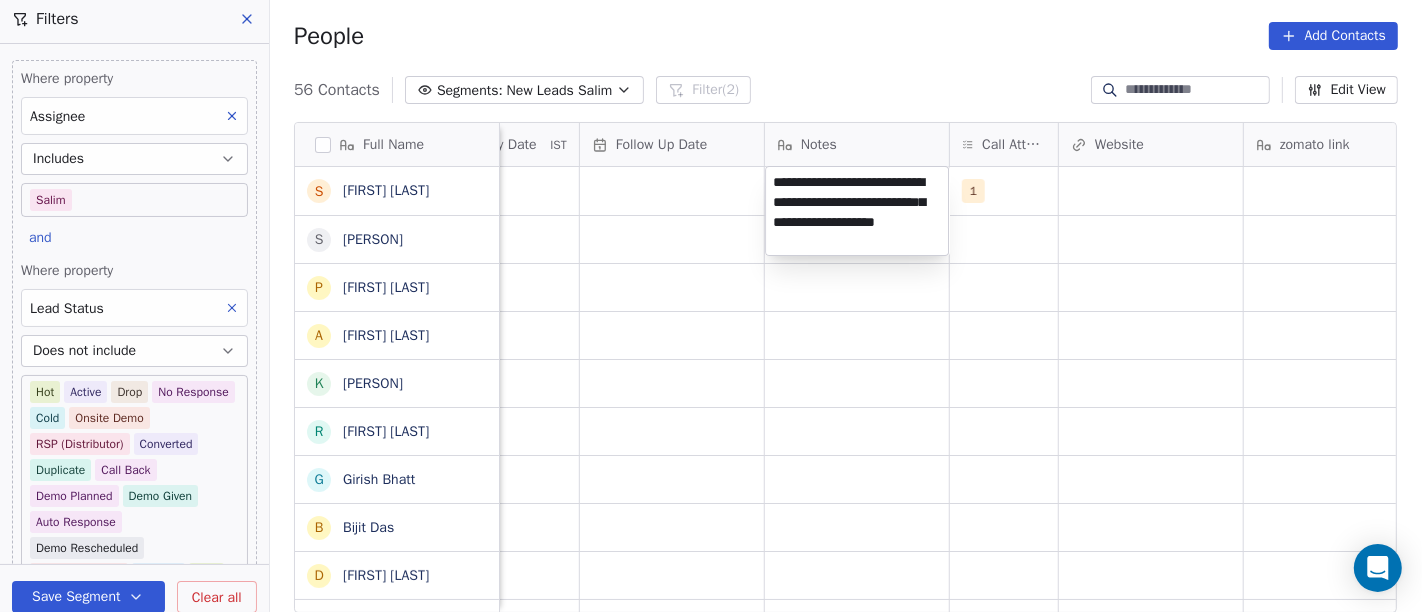 click on "On2Cook India Pvt. Ltd. Contacts People Marketing Workflows Campaigns Sales Pipelines Sequences Beta Tools Apps AI Agents Help & Support Filters Where property   Assignee   Includes Salim and Where property   Lead Status   Does not include Hot Active Drop No Response Cold Onsite Demo RSP (Distributor) Converted Duplicate Call Back Demo Planned Demo Given Auto Response Demo Rescheduled Demo Cancelled Confirm High Medium Low Add filter to this group Add another filter Save Segment Clear all People  Add Contacts 56 Contacts Segments: New Leads Salim Filter  (2) Edit View Tag Add to Sequence Full Name S Sameer Ahmed S Saran Chandra p paramjeet singh A Atul Pandey K Kathir Raj R RAMESH DHANECHA G Girish Bhatt B Bijit Das D Devendra Singh H Healthy Crunch L Lalit Jain a abhishek kumar J Jagdish Samadhiya Visnagar A Anant Jajal A Anant Jajal A Anil Sethi S Sukumar Singh S Sudheer Gokam A Alok Sharma N Neena Kumari V Vinod Wanchoo M Mayil Murugan P Pawan Swami A Ajay Singh a ayushmat b Soni N Neeraj Kumar Chauhan A" at bounding box center (711, 306) 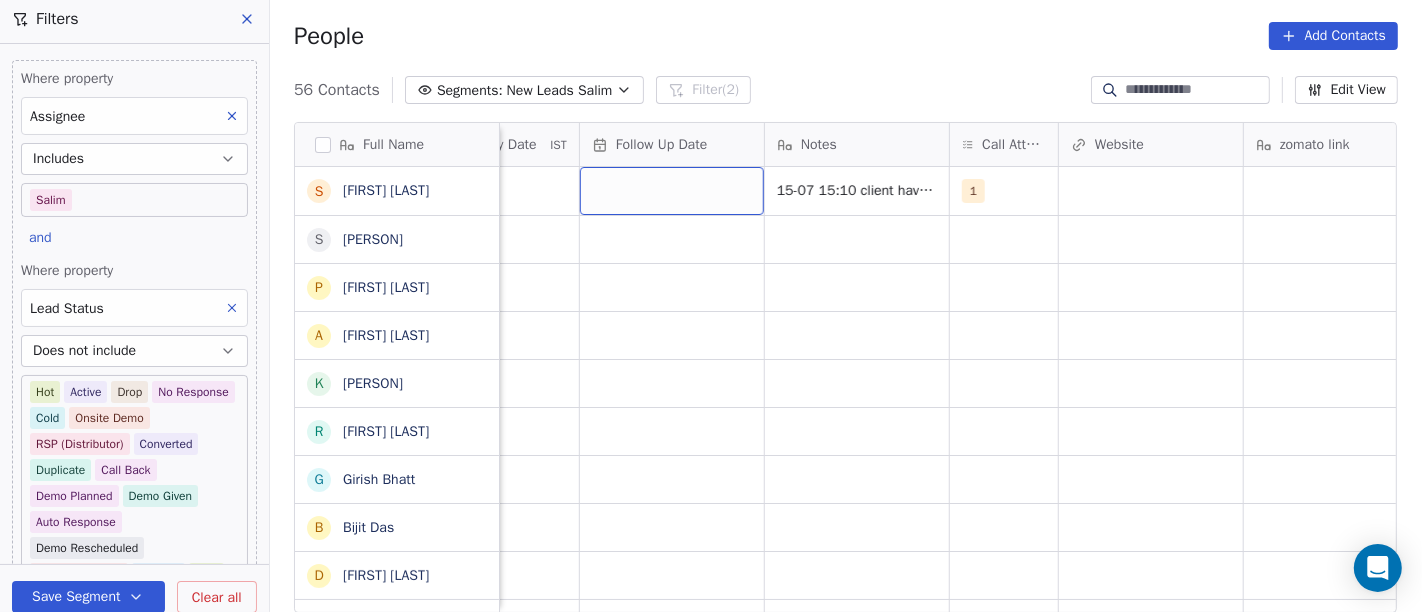click at bounding box center [672, 191] 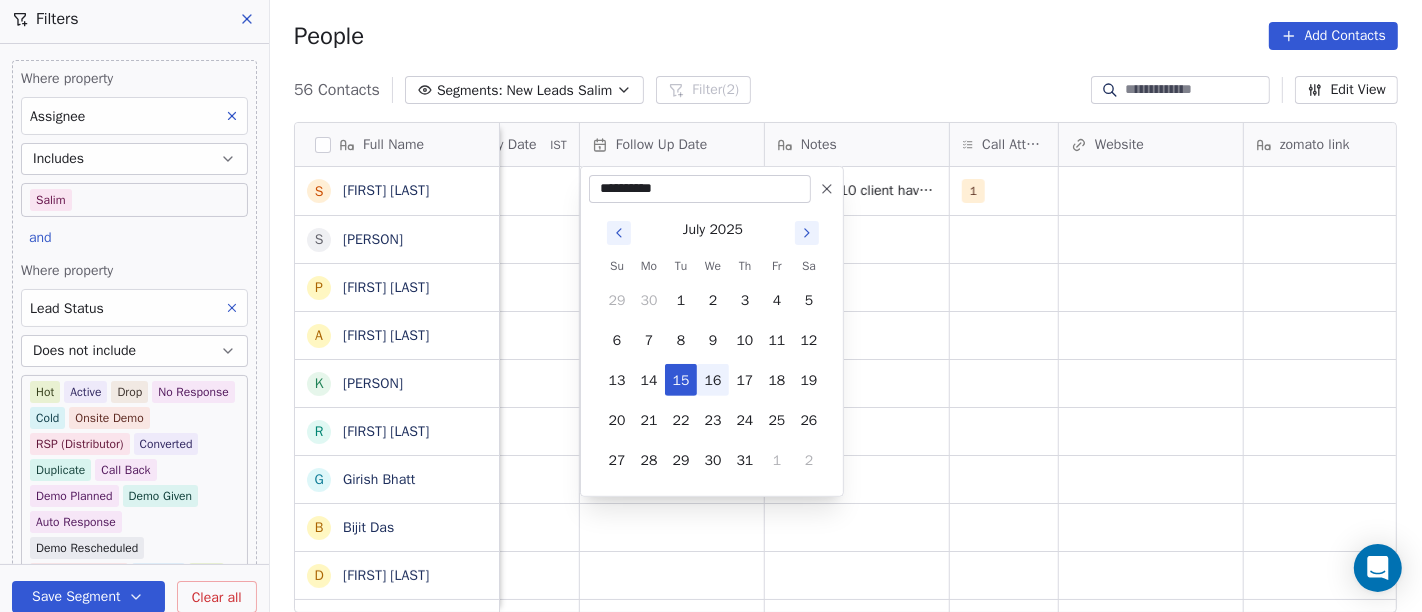 click on "16" at bounding box center (713, 380) 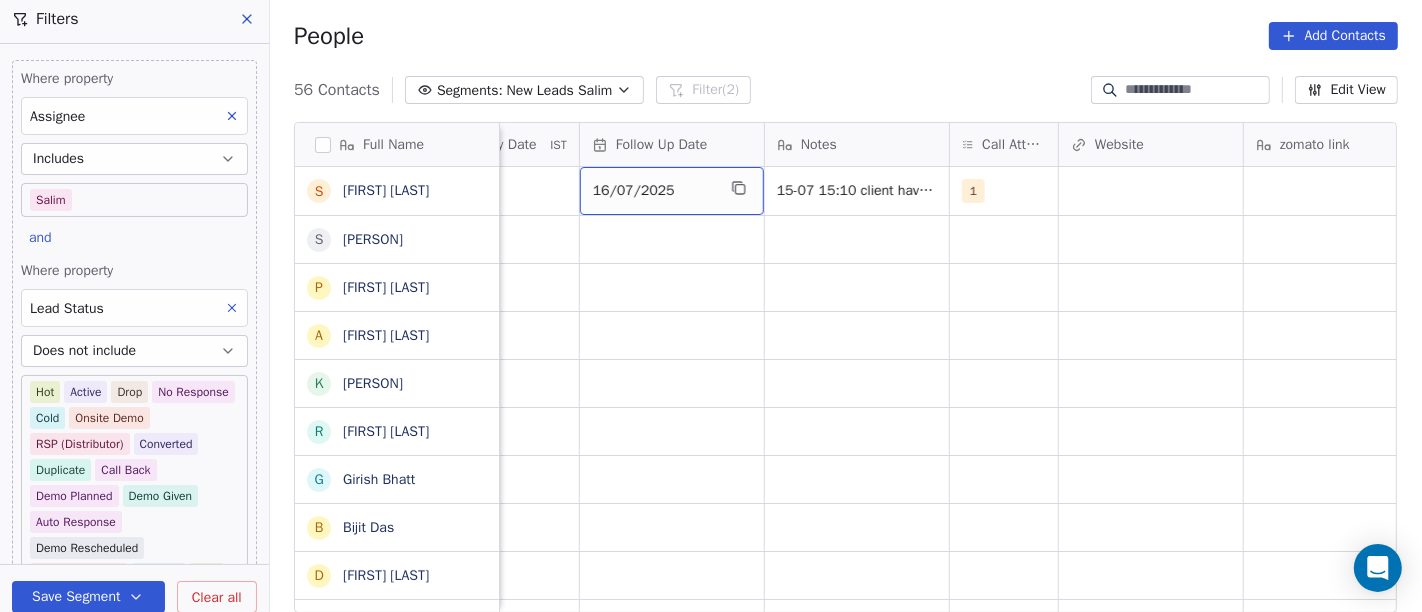 click on "16/07/2025" at bounding box center [654, 191] 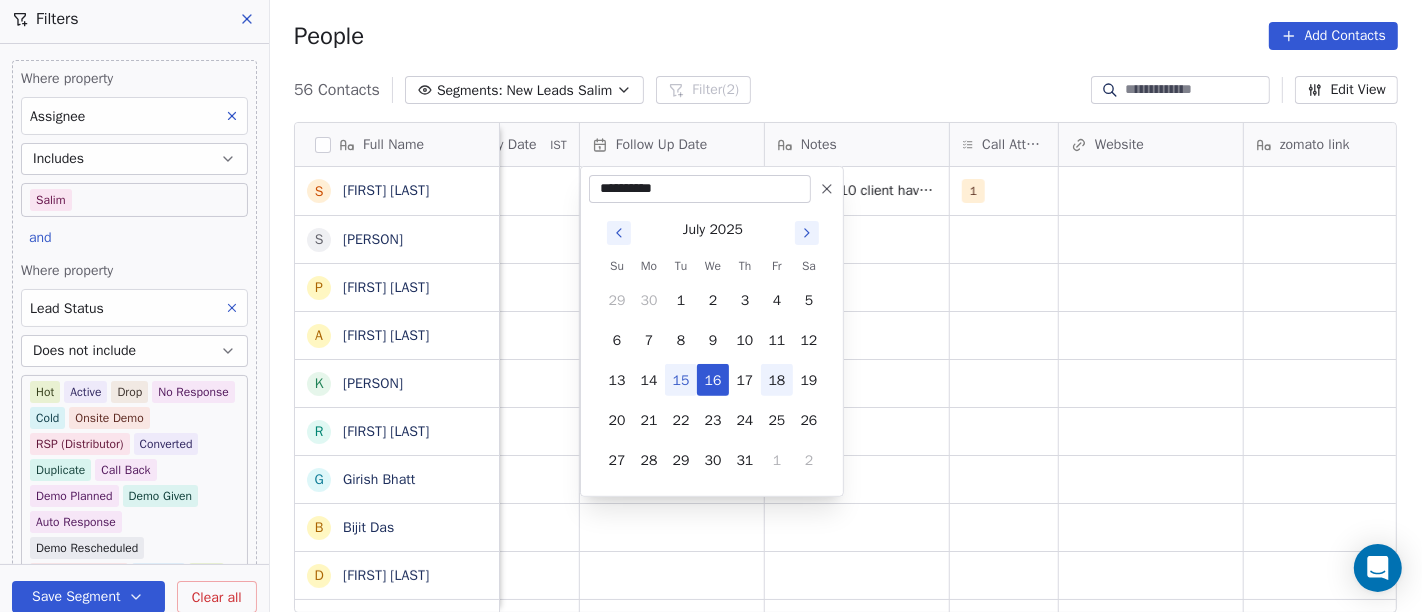 click on "18" at bounding box center [777, 380] 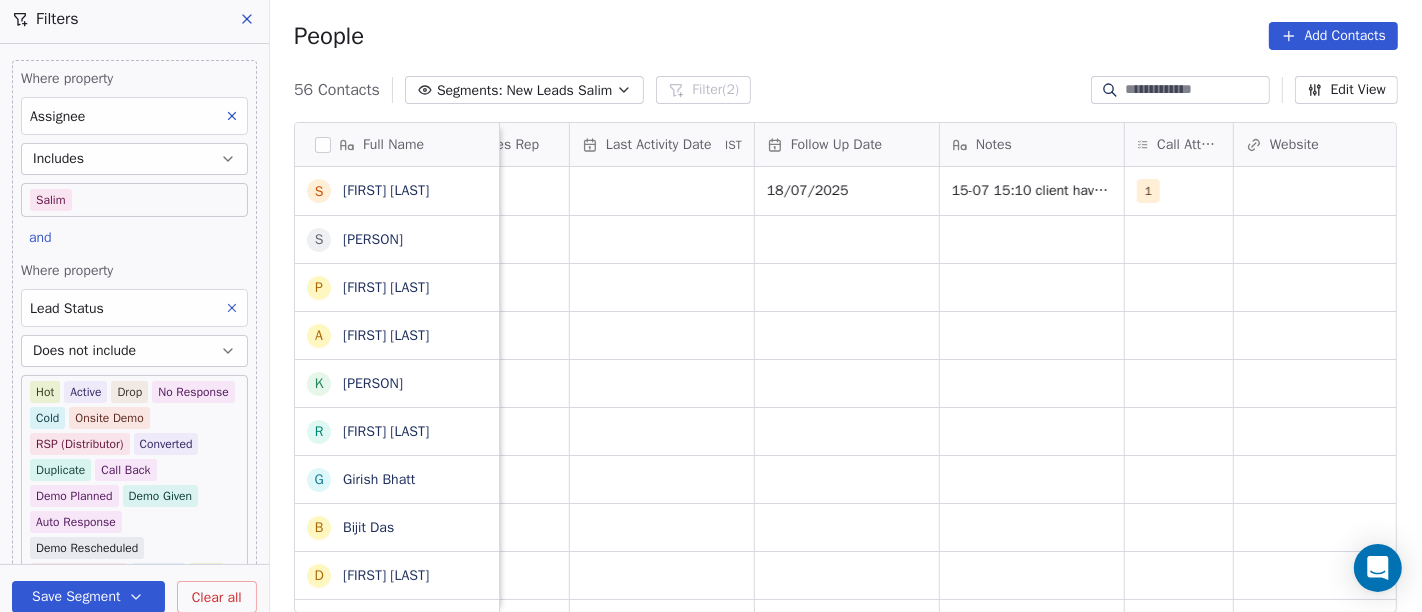 scroll, scrollTop: 2, scrollLeft: 1133, axis: both 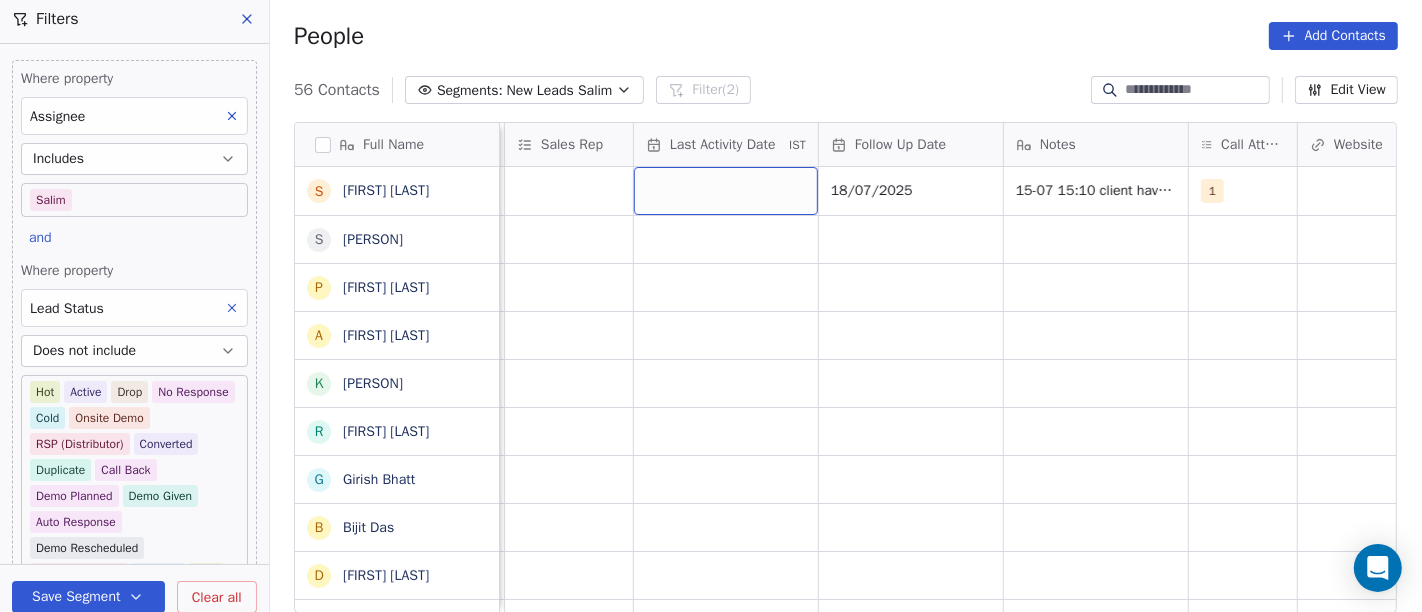 click at bounding box center [726, 191] 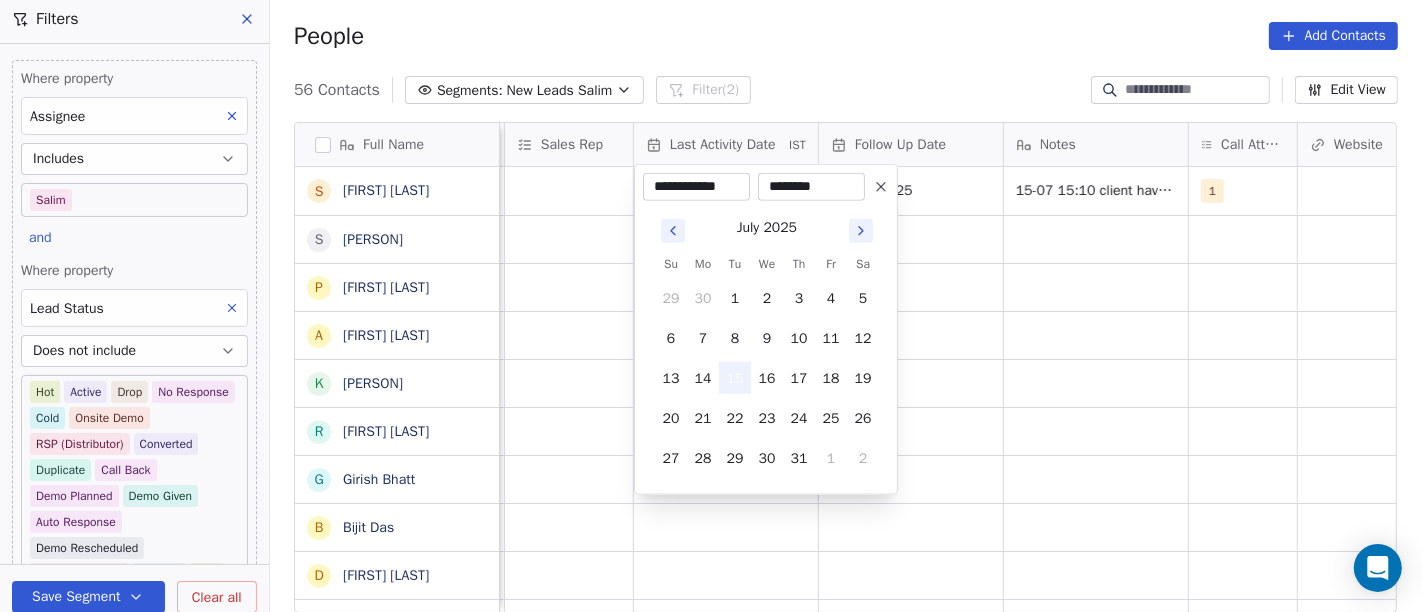 click on "15" at bounding box center (735, 378) 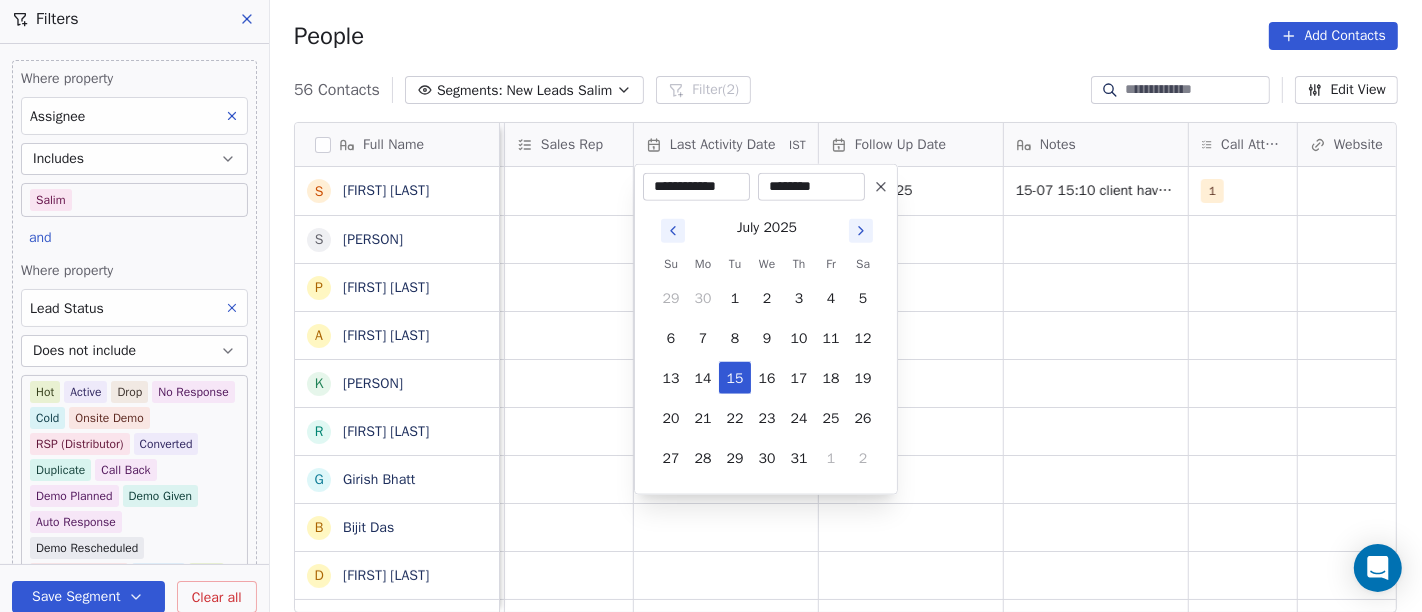 click on "On2Cook India Pvt. Ltd. Contacts People Marketing Workflows Campaigns Sales Pipelines Sequences Beta Tools Apps AI Agents Help & Support Filters Where property   Assignee   Includes Salim and Where property   Lead Status   Does not include Hot Active Drop No Response Cold Onsite Demo RSP (Distributor) Converted Duplicate Call Back Demo Planned Demo Given Auto Response Demo Rescheduled Demo Cancelled Confirm High Medium Low Add filter to this group Add another filter Save Segment Clear all People  Add Contacts 56 Contacts Segments: New Leads Salim Filter  (2) Edit View Tag Add to Sequence Full Name S Sameer Ahmed S Saran Chandra p paramjeet singh A Atul Pandey K Kathir Raj R RAMESH DHANECHA G Girish Bhatt B Bijit Das D Devendra Singh H Healthy Crunch L Lalit Jain a abhishek kumar J Jagdish Samadhiya Visnagar A Anant Jajal A Anant Jajal A Anil Sethi S Sukumar Singh S Sudheer Gokam A Alok Sharma N Neena Kumari V Vinod Wanchoo M Mayil Murugan P Pawan Swami A Ajay Singh a ayushmat b Soni N Neeraj Kumar Chauhan A" at bounding box center (711, 306) 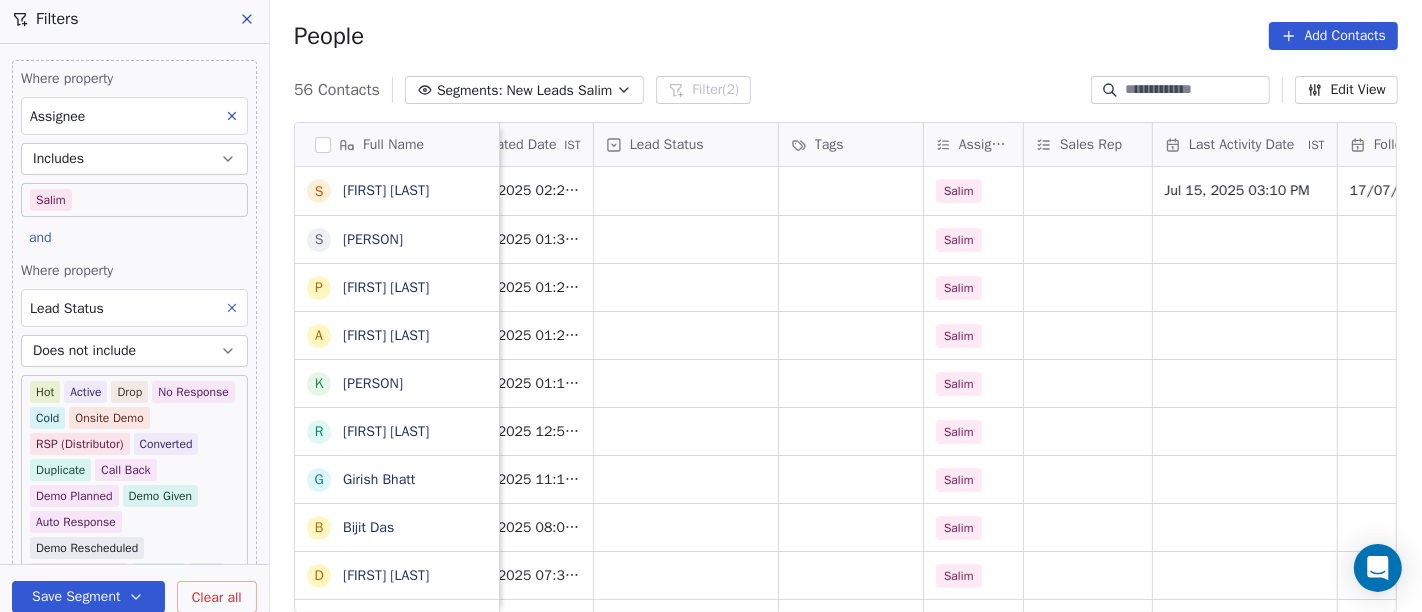 scroll, scrollTop: 0, scrollLeft: 593, axis: horizontal 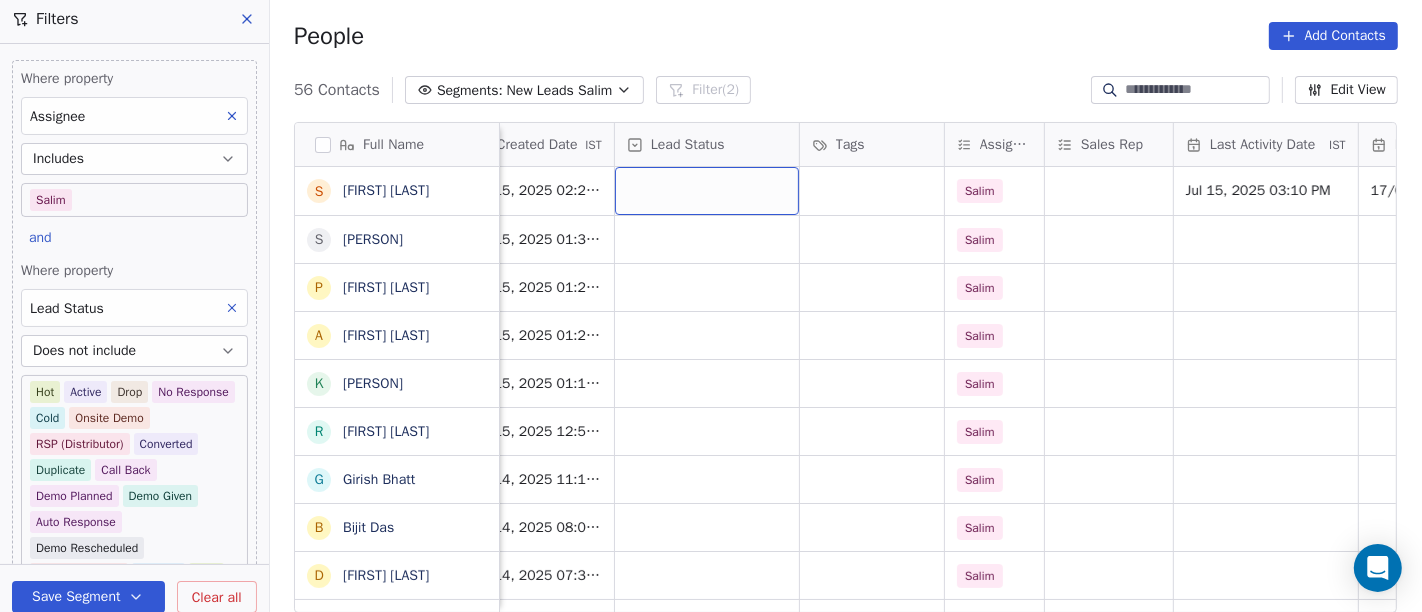 click at bounding box center (707, 191) 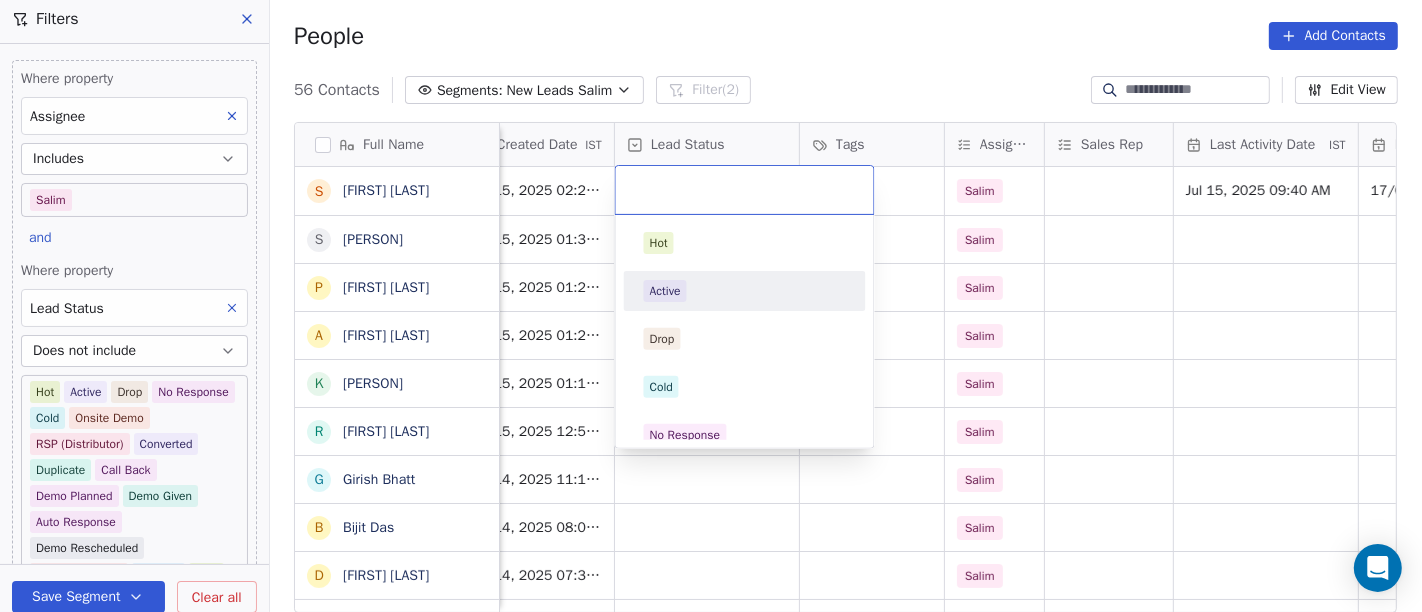 click on "Active" at bounding box center [665, 291] 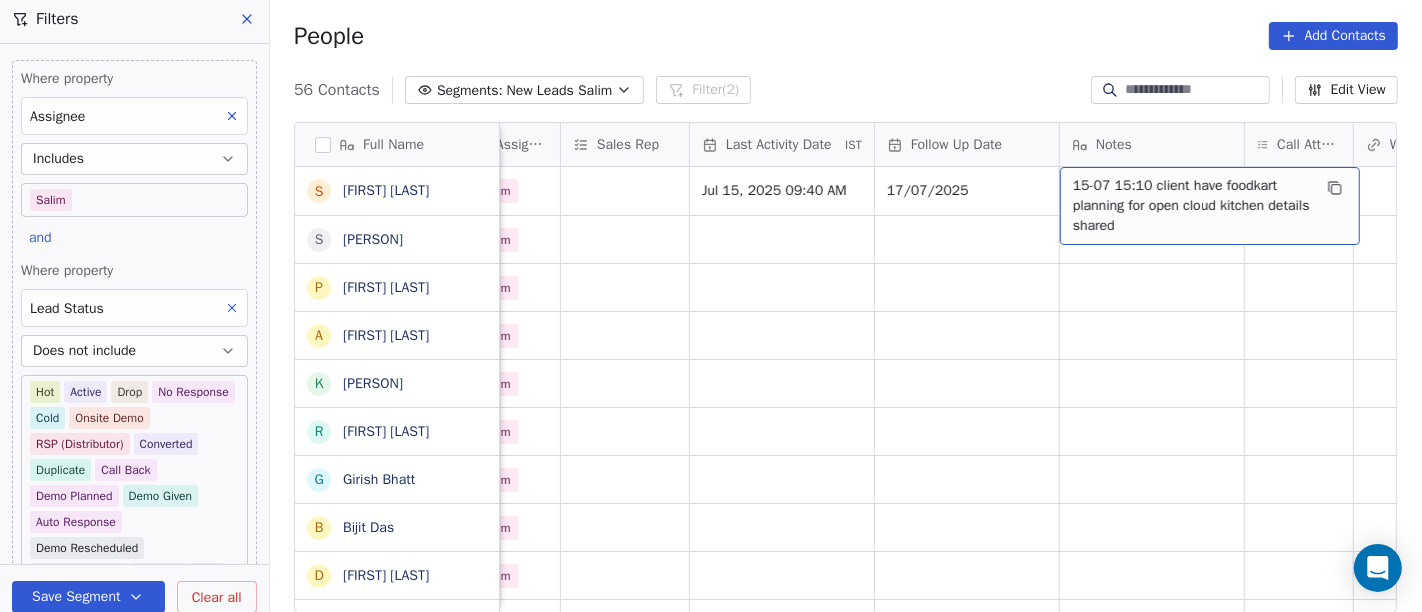 click on "15-07 15:10 client have foodkart planning for open cloud kitchen details shared" at bounding box center (1192, 206) 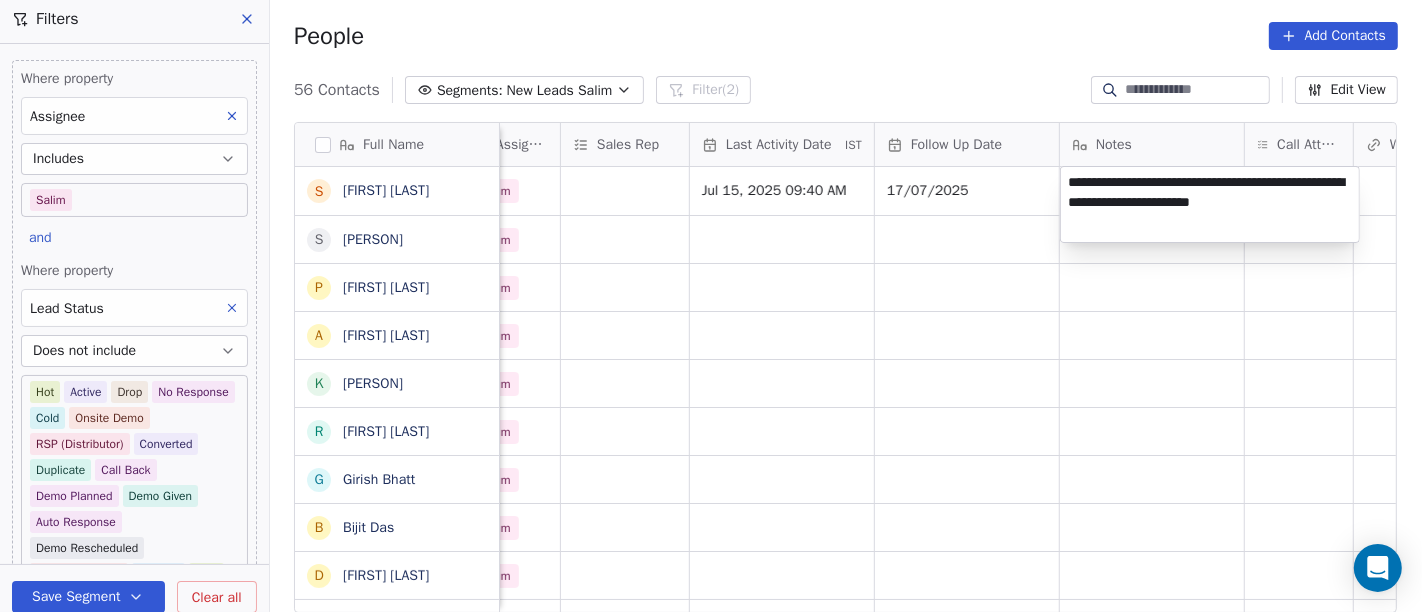 scroll, scrollTop: 0, scrollLeft: 1077, axis: horizontal 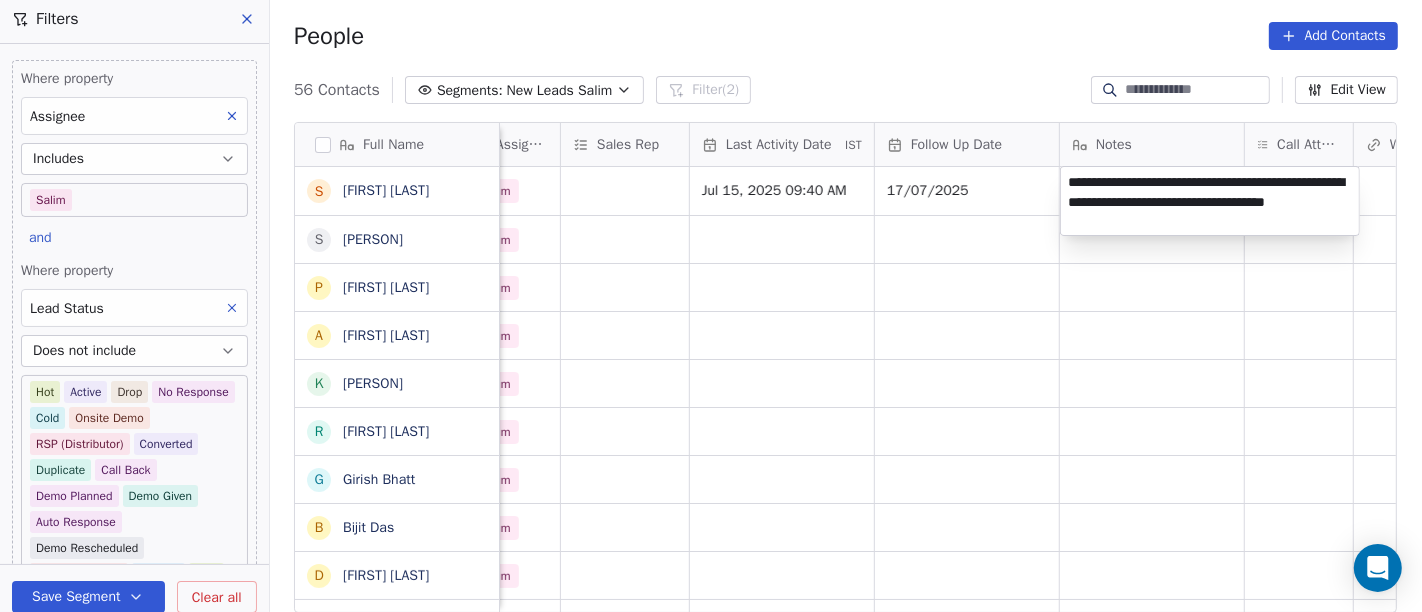 type on "**********" 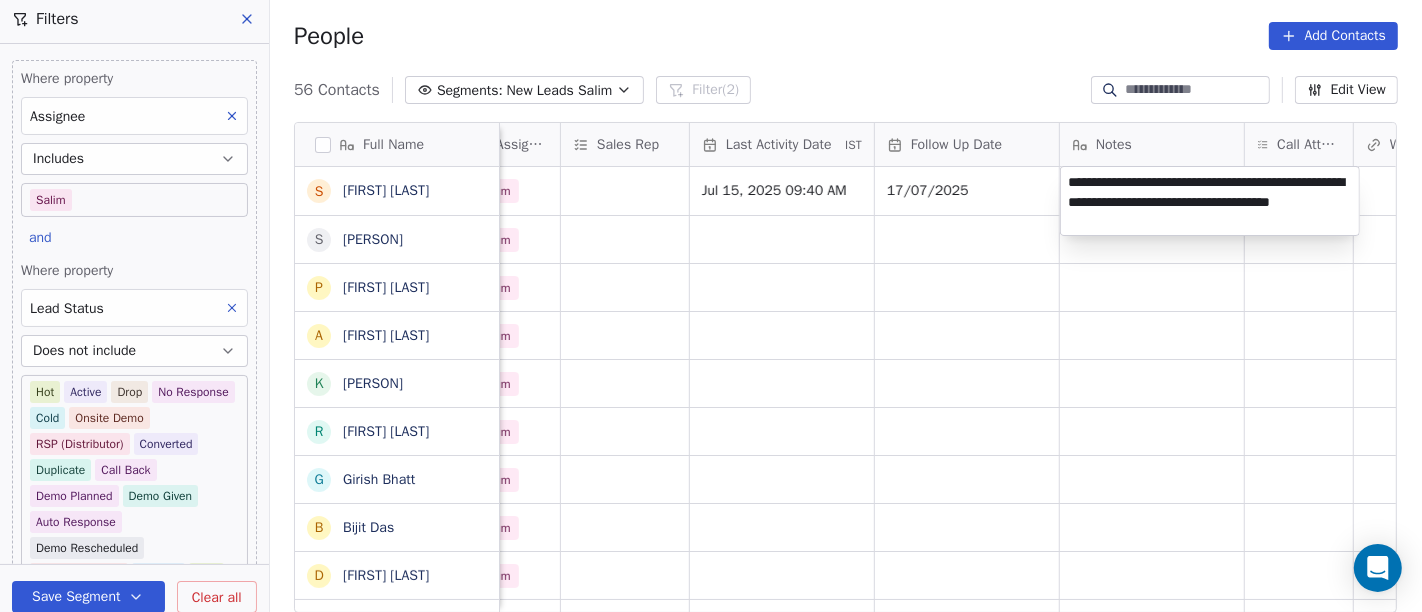 click on "On2Cook India Pvt. Ltd. Contacts People Marketing Workflows Campaigns Sales Pipelines Sequences Beta Tools Apps AI Agents Help & Support Filters Where property   Assignee   Includes Salim and Where property   Lead Status   Does not include Hot Active Drop No Response Cold Onsite Demo RSP (Distributor) Converted Duplicate Call Back Demo Planned Demo Given Auto Response Demo Rescheduled Demo Cancelled Confirm High Medium Low Add filter to this group Add another filter Save Segment Clear all People  Add Contacts 56 Contacts Segments: New Leads Salim Filter  (2) Edit View Tag Add to Sequence Full Name S Sameer Ahmed S Saran Chandra p paramjeet singh A Atul Pandey K Kathir Raj R RAMESH DHANECHA G Girish Bhatt B Bijit Das D Devendra Singh H Healthy Crunch L Lalit Jain a abhishek kumar J Jagdish Samadhiya Visnagar A Anant Jajal A Anant Jajal A Anil Sethi S Sukumar Singh S Sudheer Gokam A Alok Sharma N Neena Kumari V Vinod Wanchoo M Mayil Murugan P Pawan Swami A Ajay Singh a ayushmat b Soni N Neeraj Kumar Chauhan A" at bounding box center (711, 306) 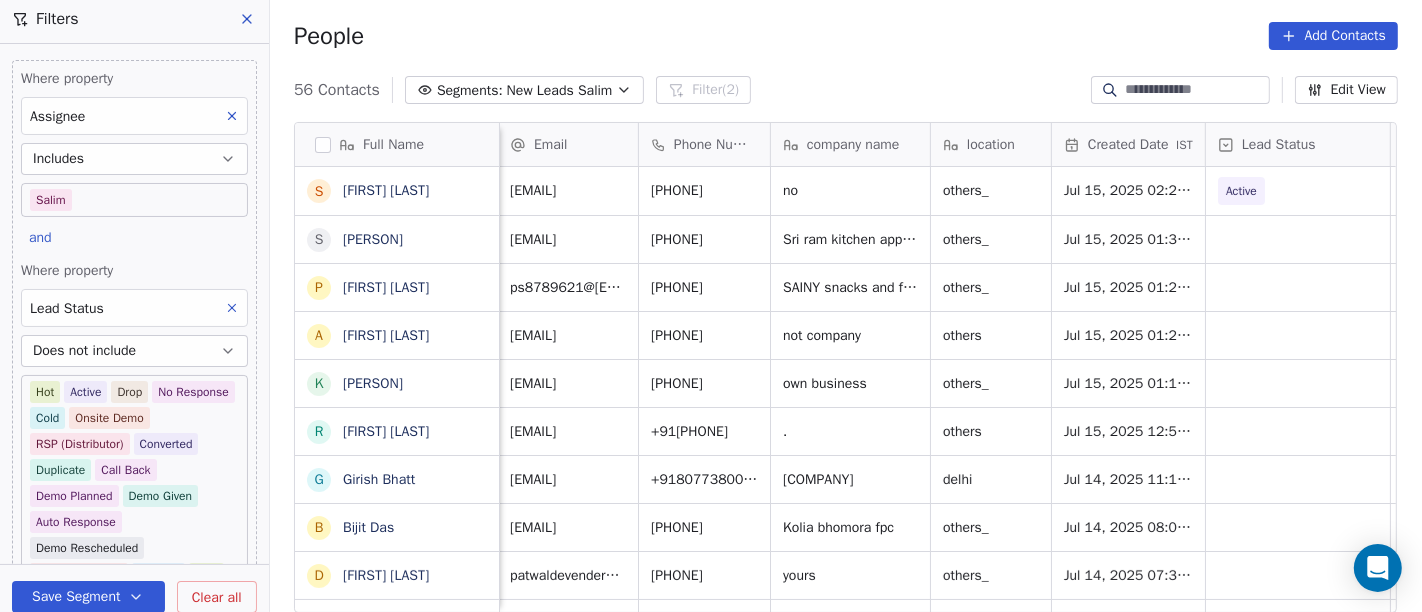 scroll, scrollTop: 0, scrollLeft: 0, axis: both 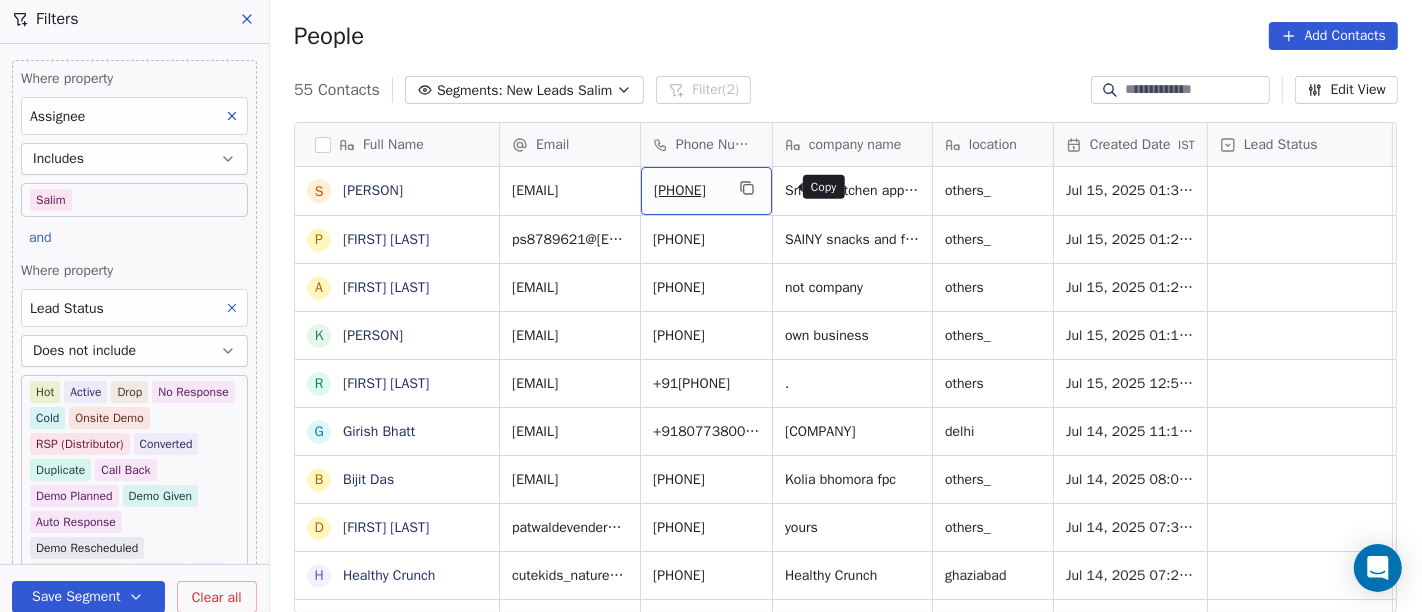 click 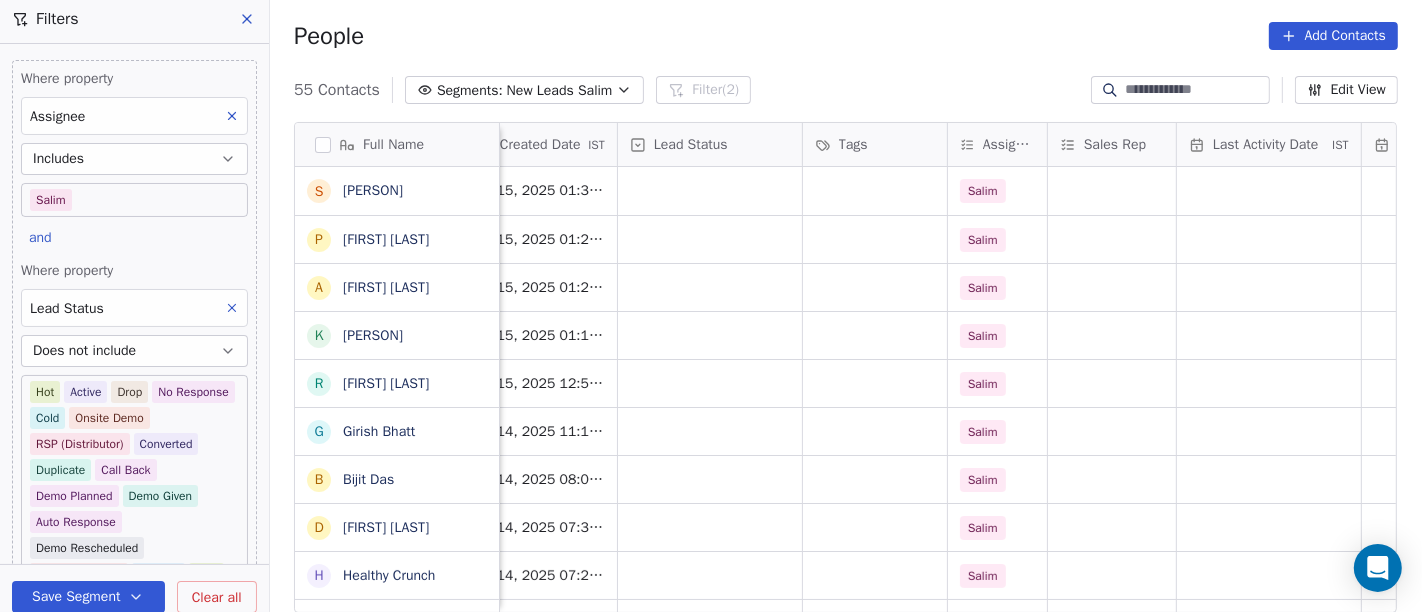 scroll, scrollTop: 0, scrollLeft: 591, axis: horizontal 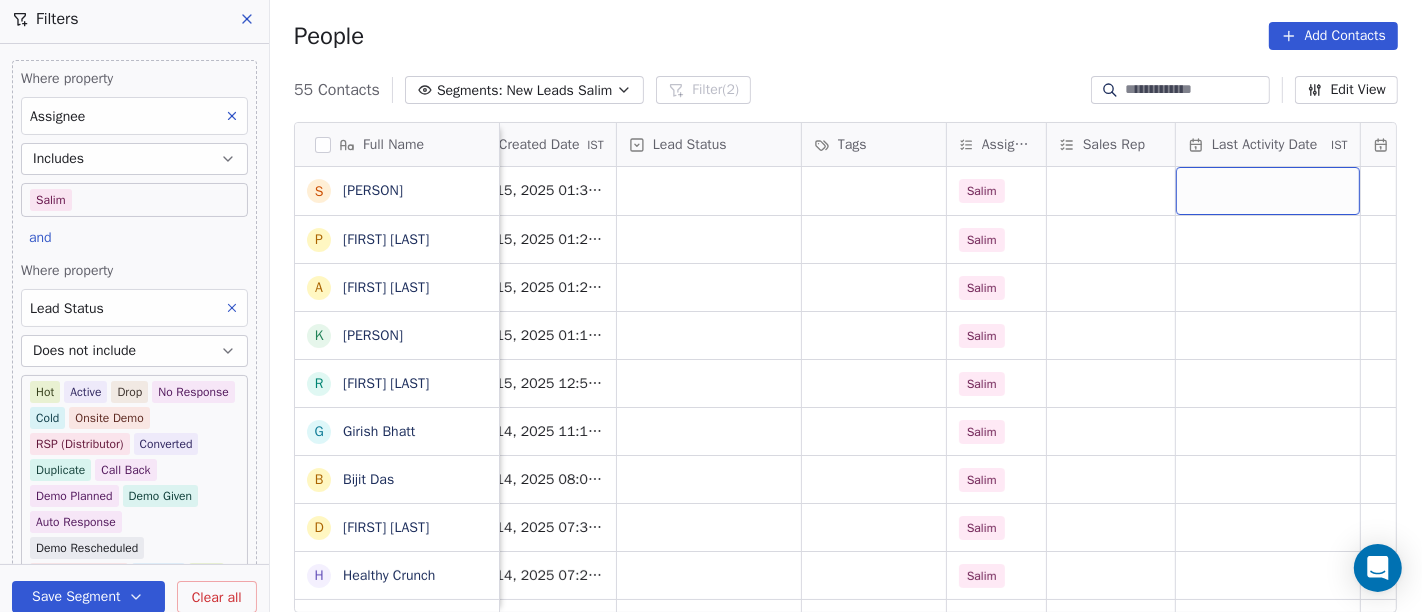 click at bounding box center [1268, 191] 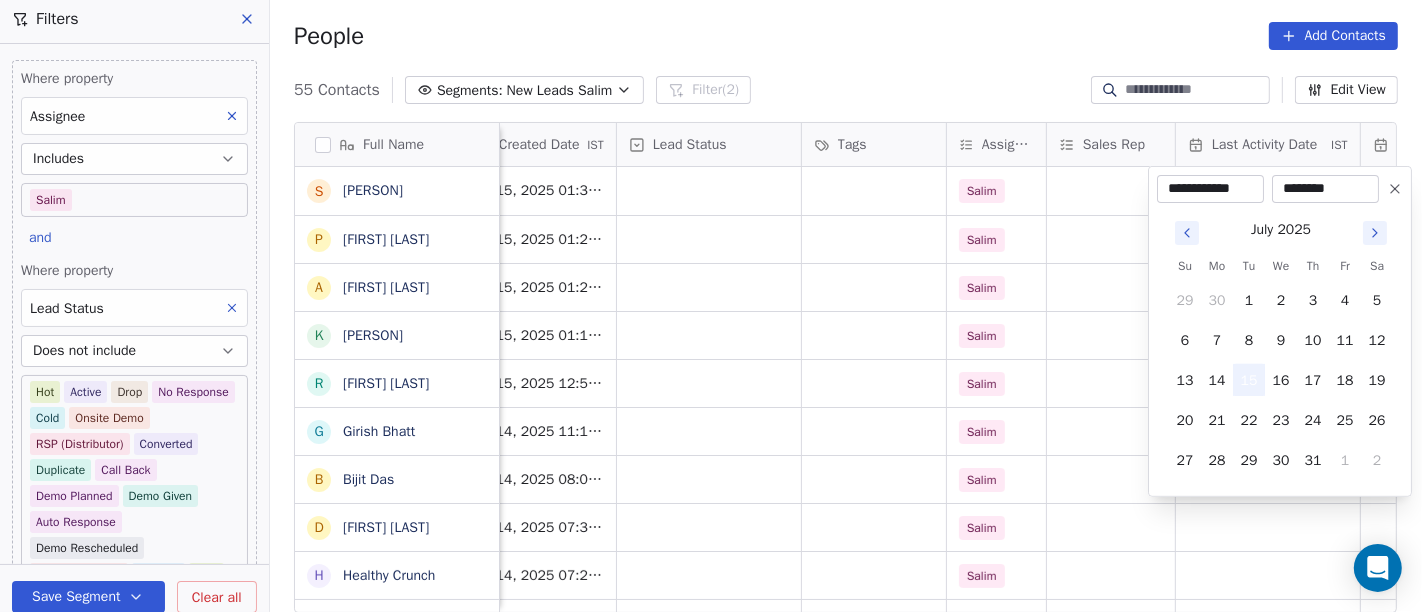 click on "15" at bounding box center [1249, 380] 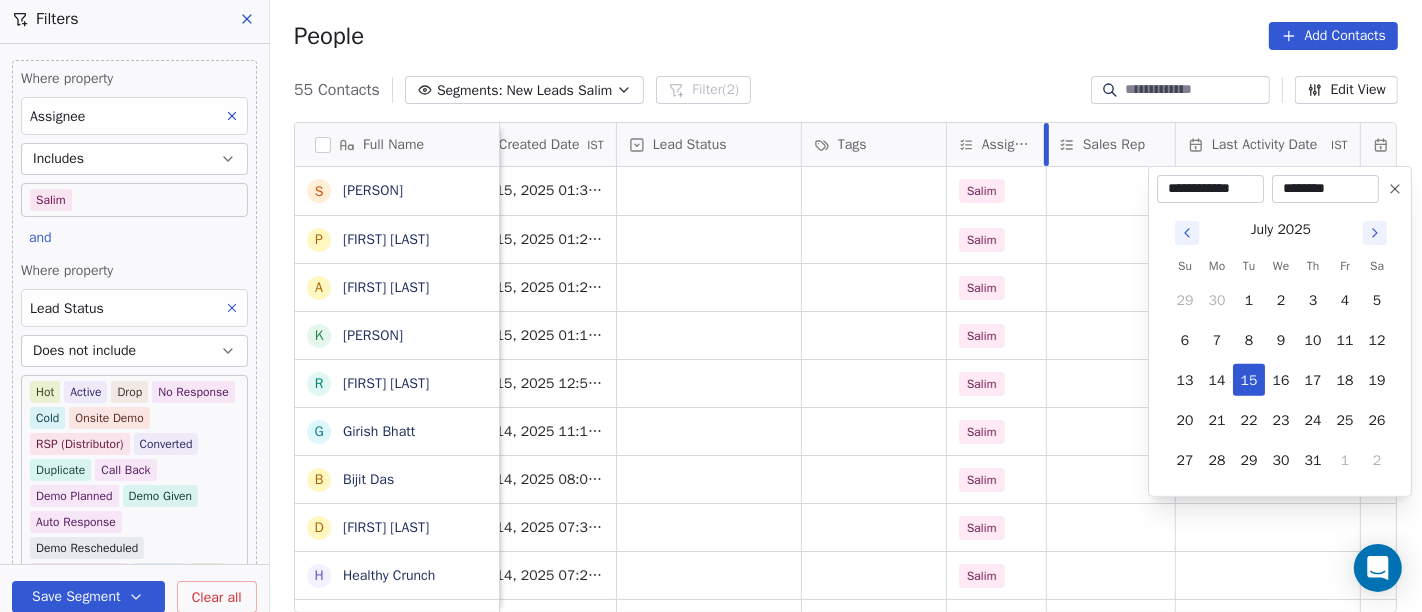 click on "On2Cook India Pvt. Ltd. Contacts People Marketing Workflows Campaigns Sales Pipelines Sequences Beta Tools Apps AI Agents Help & Support Filters Where property   Assignee   Includes Salim and Where property   Lead Status   Does not include Hot Active Drop No Response Cold Onsite Demo RSP (Distributor) Converted Duplicate Call Back Demo Planned Demo Given Auto Response Demo Rescheduled Demo Cancelled Confirm High Medium Low Add filter to this group Add another filter Save Segment Clear all People  Add Contacts 55 Contacts Segments: New Leads Salim Filter  (2) Edit View Tag Add to Sequence Full Name S Saran Chandra p paramjeet singh A Atul Pandey K Kathir Raj R RAMESH DHANECHA G Girish Bhatt B Bijit Das D Devendra Singh H Healthy Crunch L Lalit Jain a abhishek kumar J Jagdish Samadhiya Visnagar A Anant Jajal A Anant Jajal A Anil Sethi S Sukumar Singh S Sudheer Gokam A Alok Sharma N Neena Kumari V Vinod Wanchoo M Mayil Murugan P Pawan Swami A Ajay Singh a ayushmat b Soni N Neeraj Kumar Chauhan A J A Avinaya D" at bounding box center [711, 306] 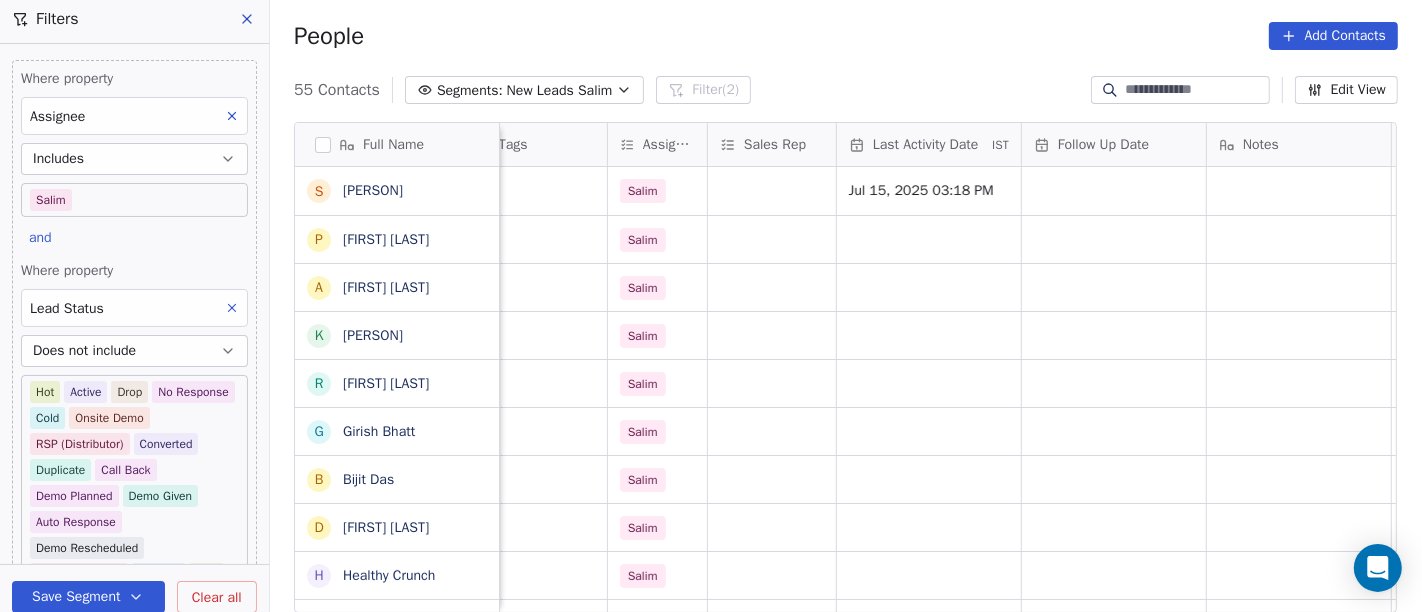scroll, scrollTop: 0, scrollLeft: 928, axis: horizontal 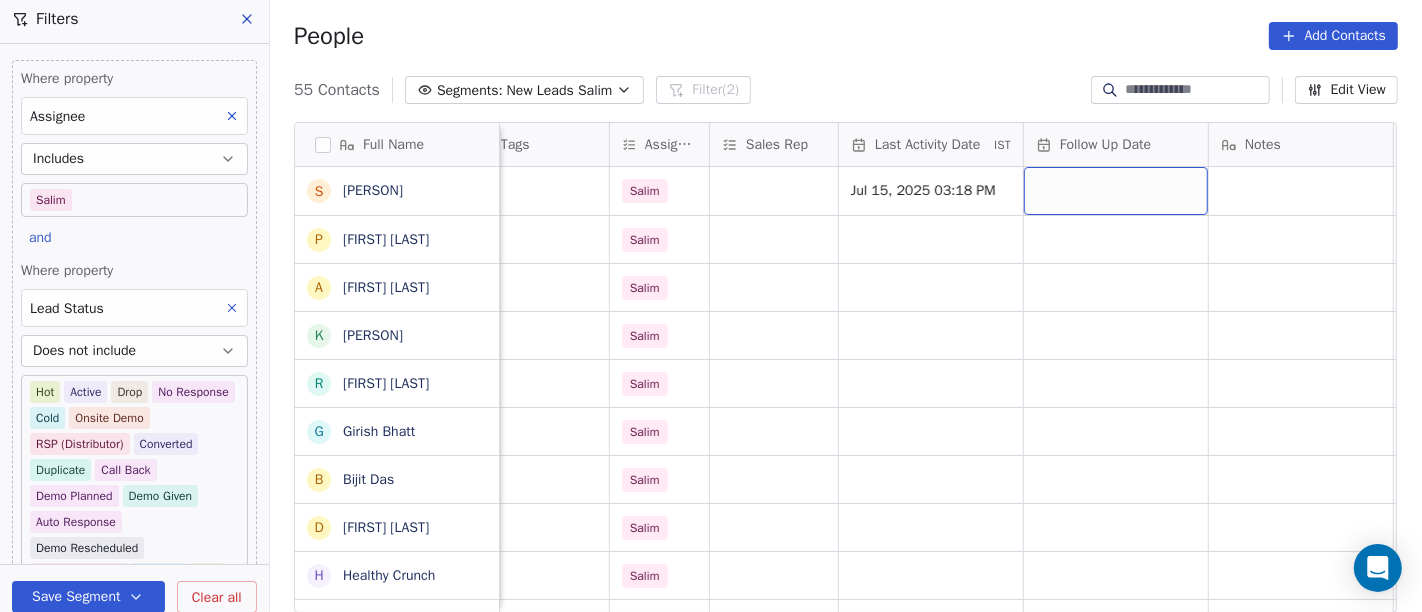 click at bounding box center [1116, 191] 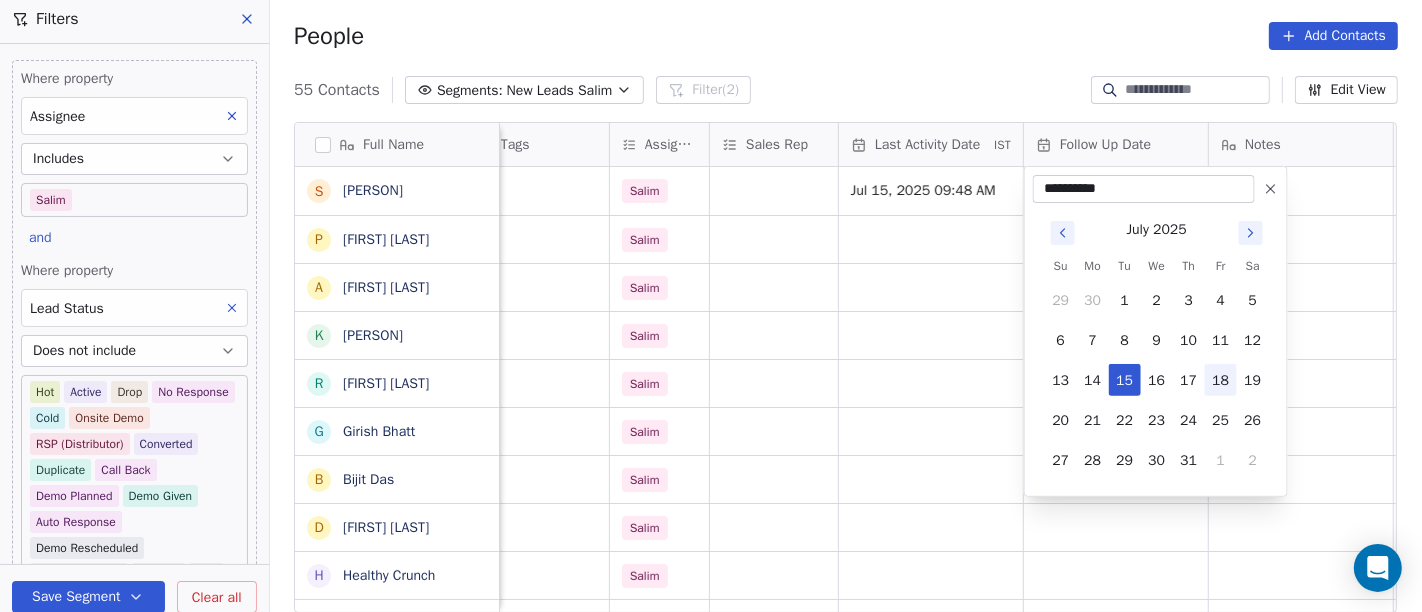 click on "18" at bounding box center [1221, 380] 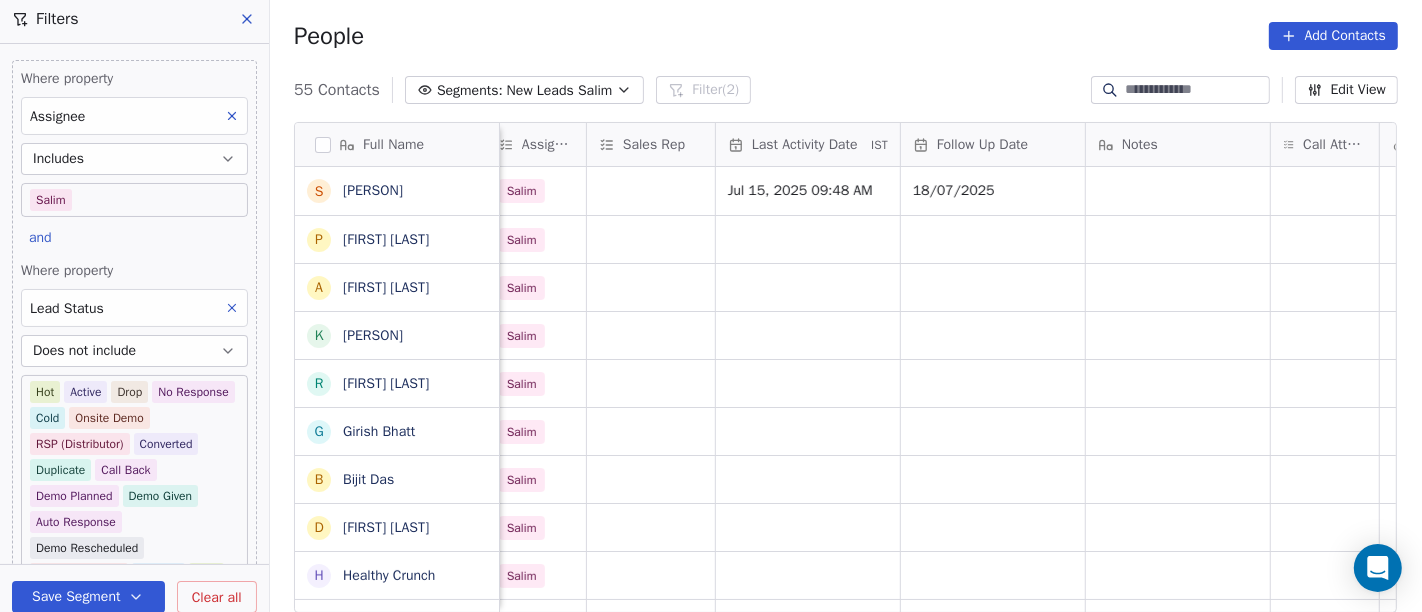 scroll, scrollTop: 0, scrollLeft: 1050, axis: horizontal 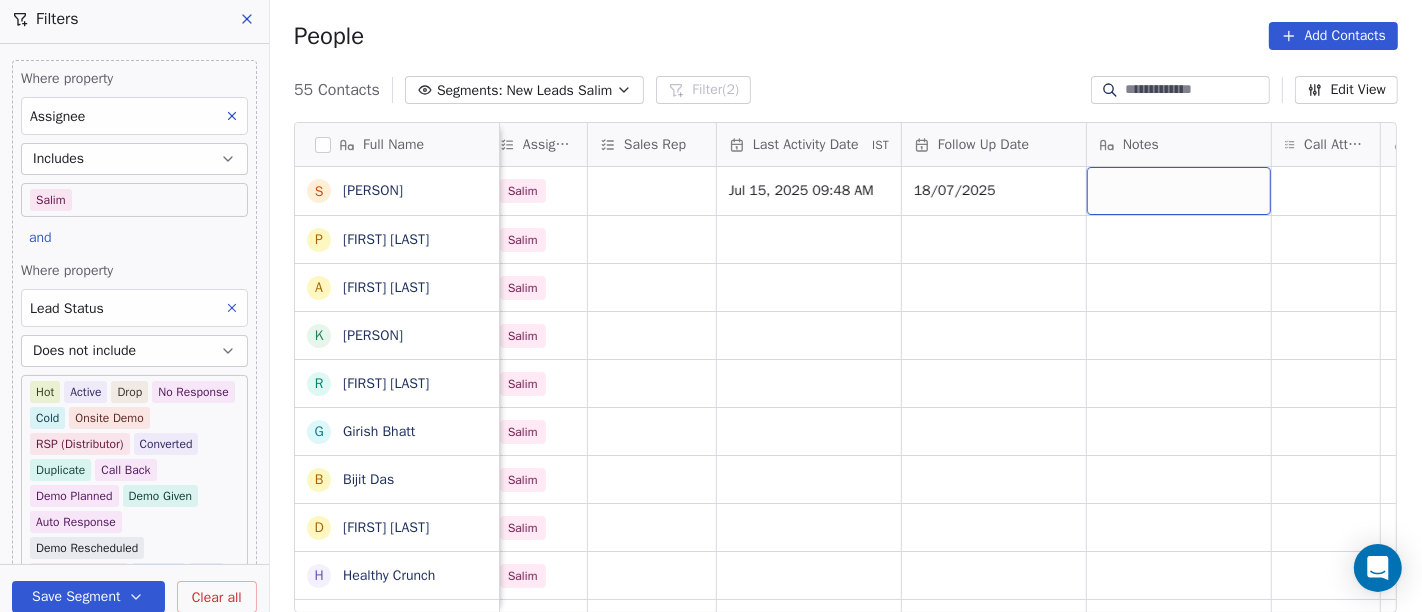 click at bounding box center [1179, 191] 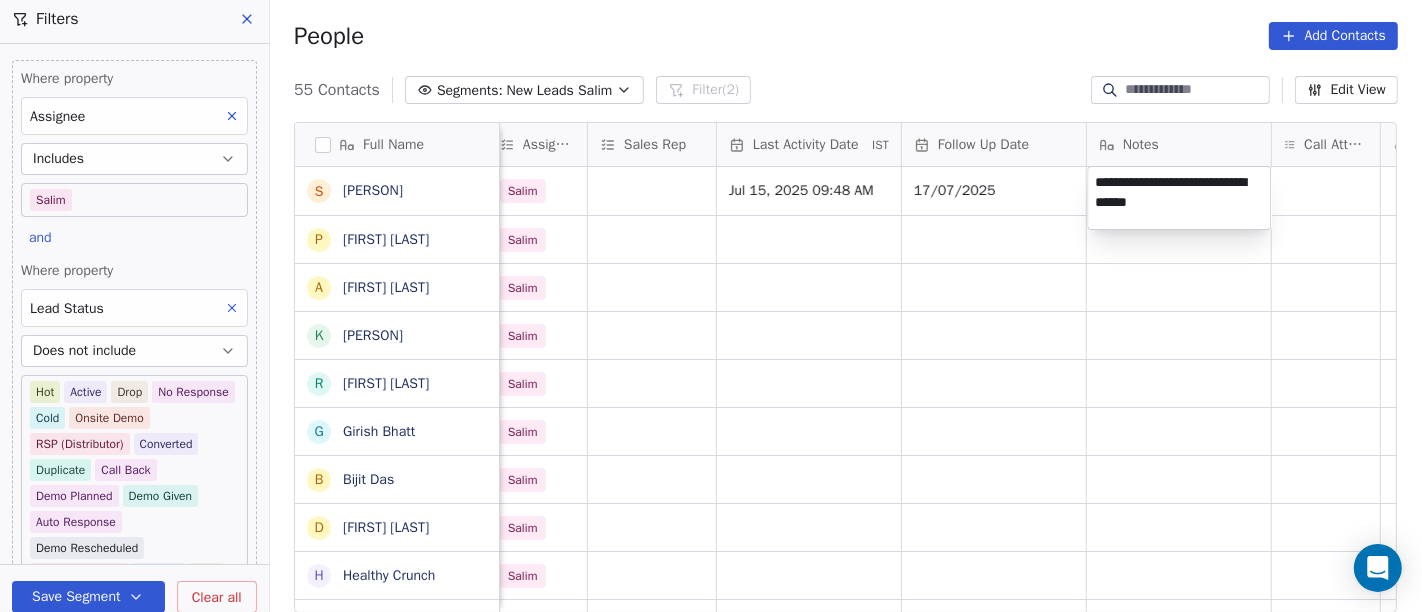 type on "**********" 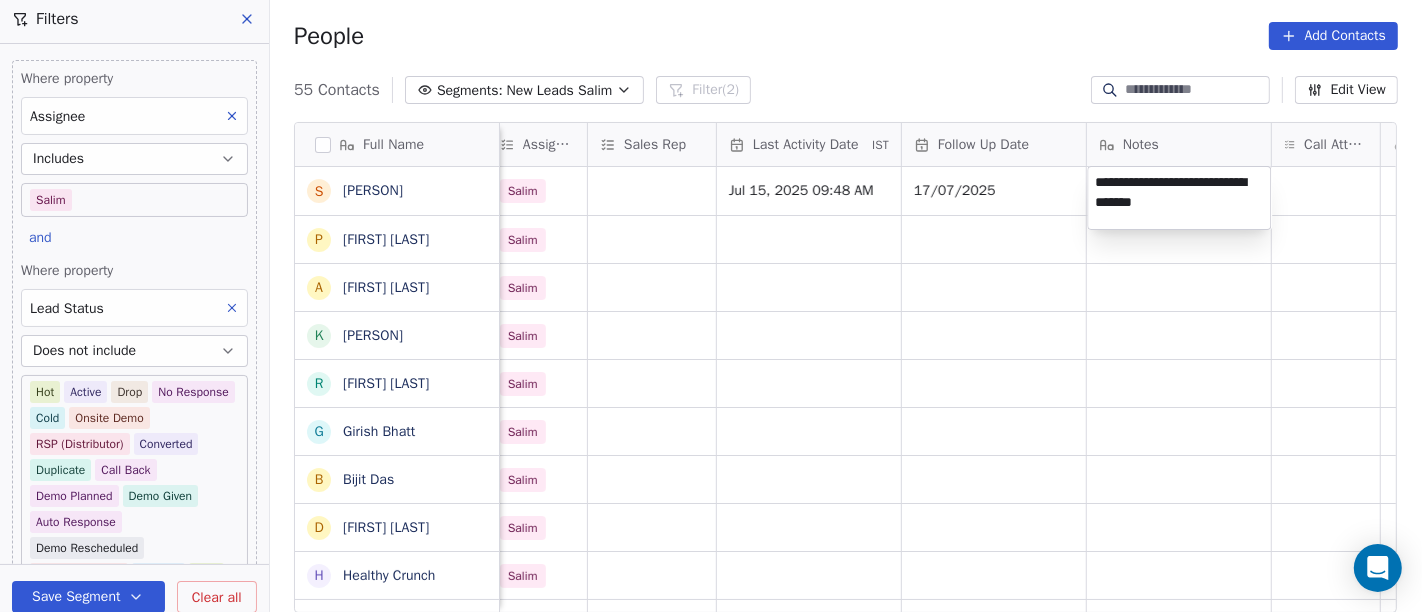 click on "On2Cook India Pvt. Ltd. Contacts People Marketing Workflows Campaigns Sales Pipelines Sequences Beta Tools Apps AI Agents Help & Support Filters Where property   Assignee   Includes Salim and Where property   Lead Status   Does not include Hot Active Drop No Response Cold Onsite Demo RSP (Distributor) Converted Duplicate Call Back Demo Planned Demo Given Auto Response Demo Rescheduled Demo Cancelled Confirm High Medium Low Add filter to this group Add another filter Save Segment Clear all People  Add Contacts 55 Contacts Segments: New Leads Salim Filter  (2) Edit View Tag Add to Sequence Full Name S Saran Chandra p paramjeet singh A Atul Pandey K Kathir Raj R RAMESH DHANECHA G Girish Bhatt B Bijit Das D Devendra Singh H Healthy Crunch L Lalit Jain a abhishek kumar J Jagdish Samadhiya Visnagar A Anant Jajal A Anant Jajal A Anil Sethi S Sukumar Singh S Sudheer Gokam A Alok Sharma N Neena Kumari V Vinod Wanchoo M Mayil Murugan P Pawan Swami A Ajay Singh a ayushmat b Soni N Neeraj Kumar Chauhan A J A Avinaya D" at bounding box center [711, 306] 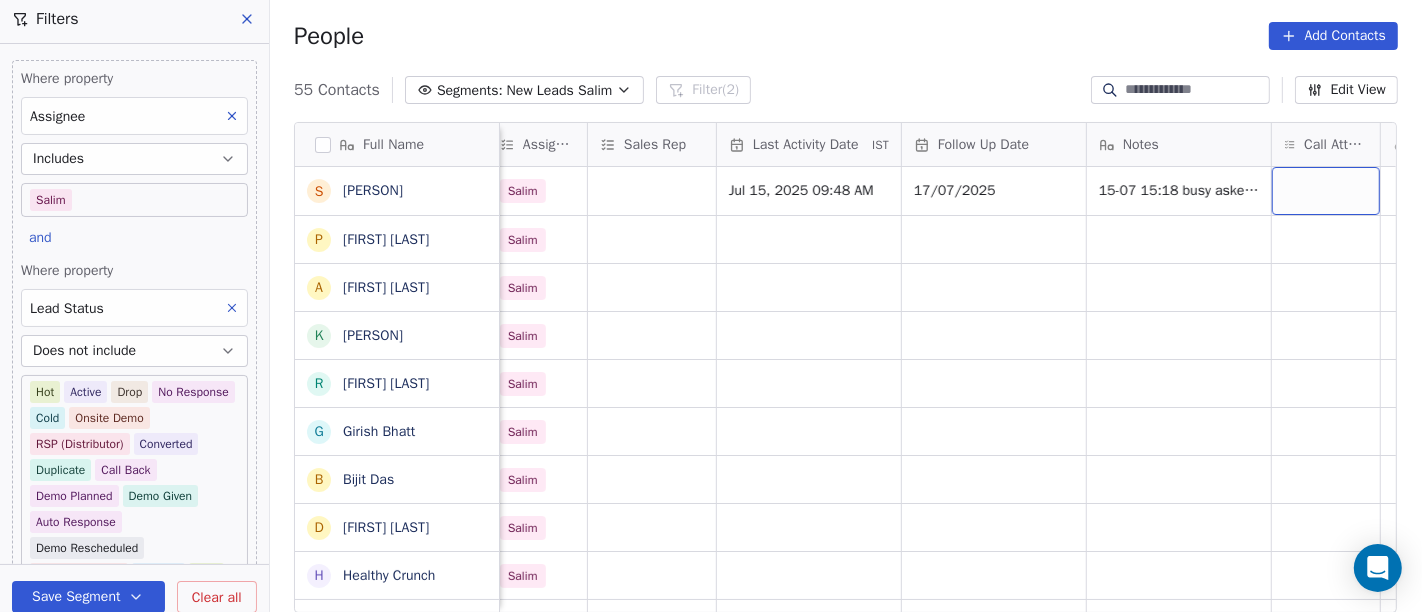 scroll, scrollTop: 0, scrollLeft: 1051, axis: horizontal 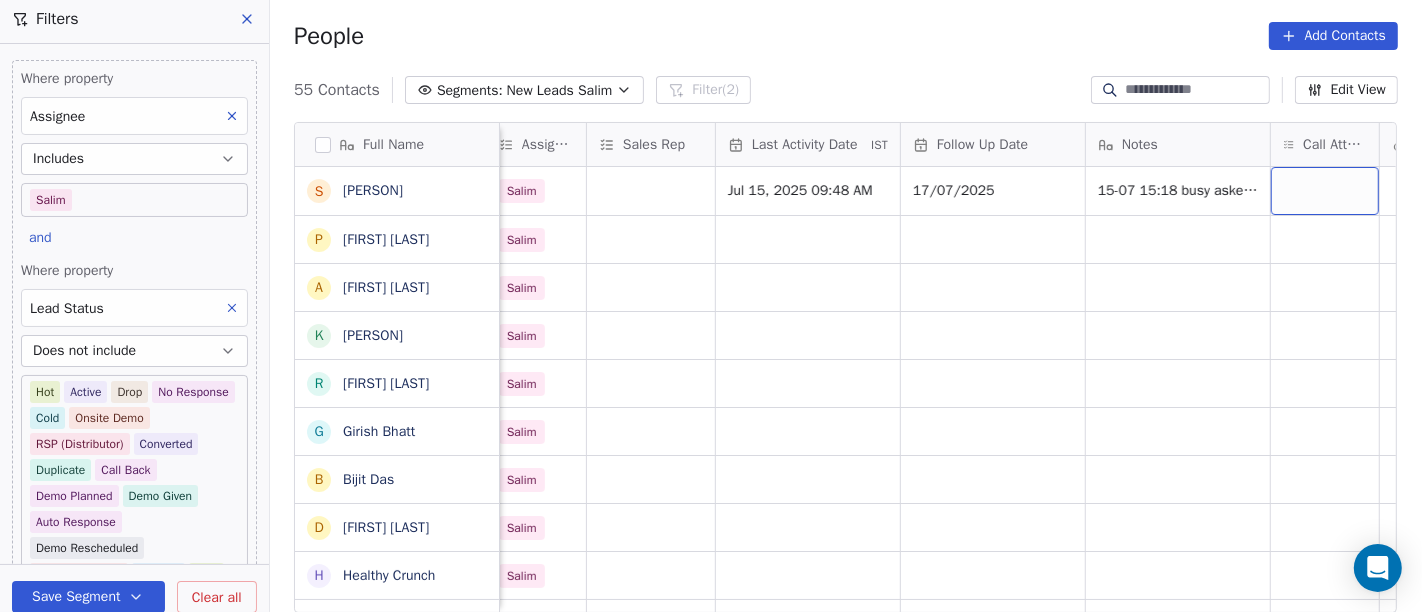 click at bounding box center (1325, 191) 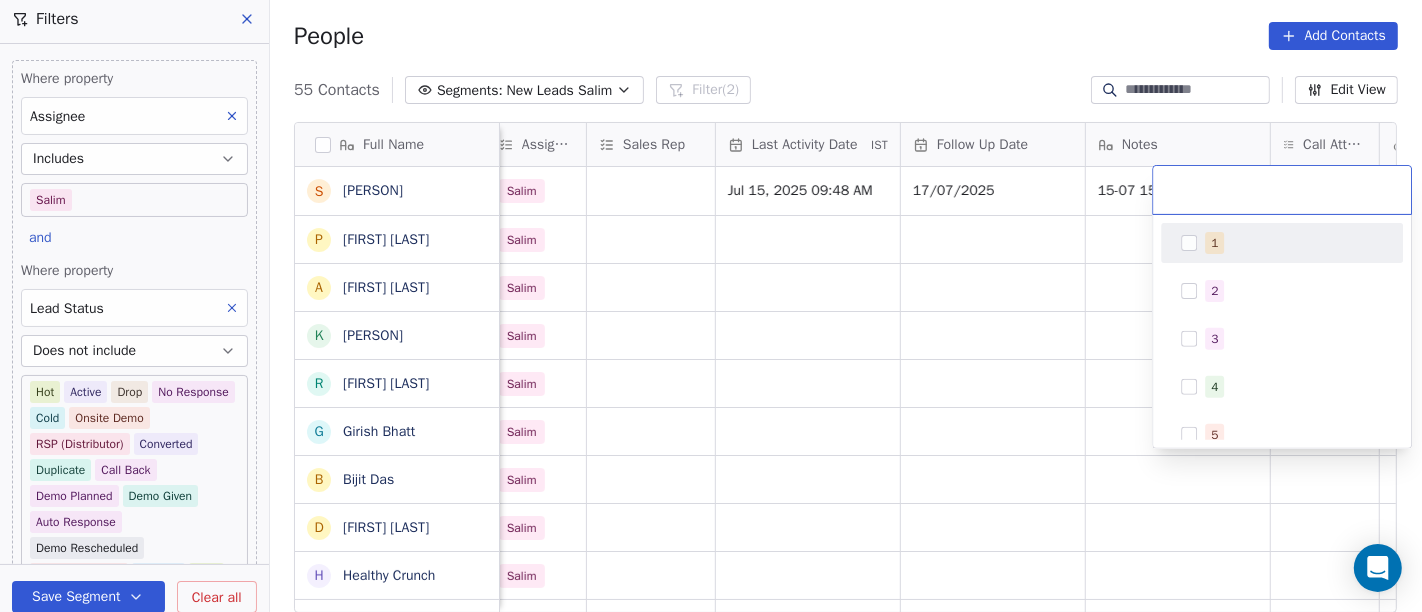 click on "1" at bounding box center [1294, 243] 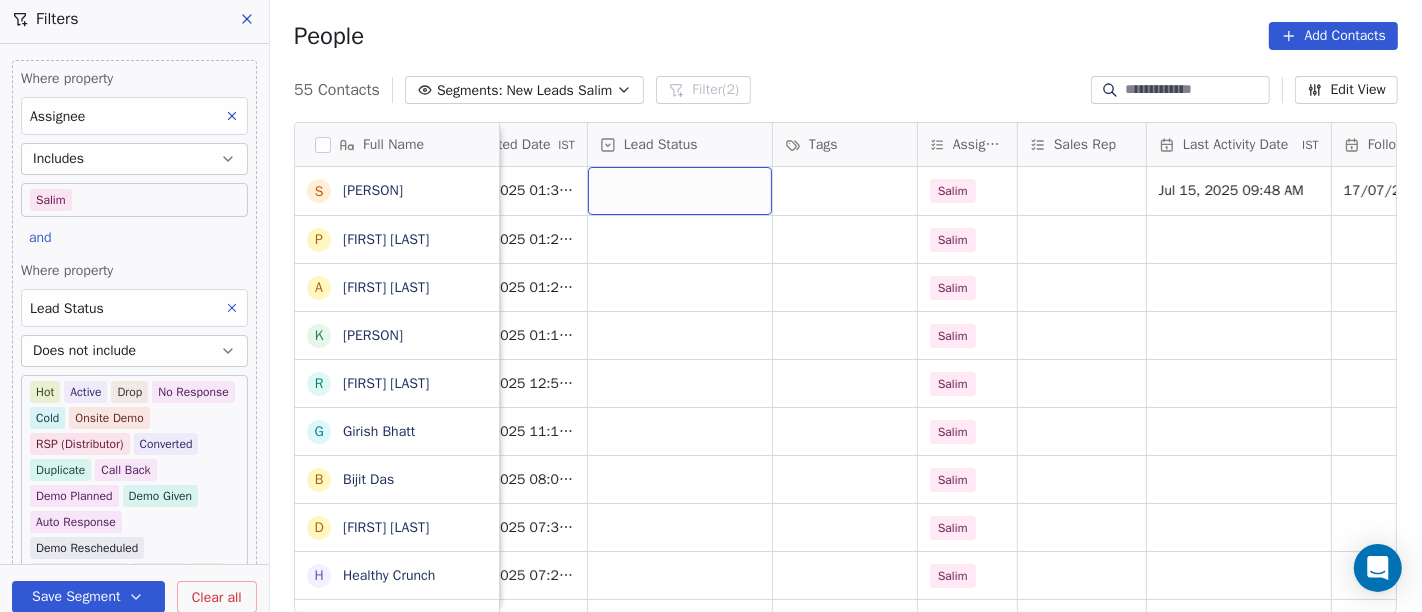 scroll, scrollTop: 0, scrollLeft: 621, axis: horizontal 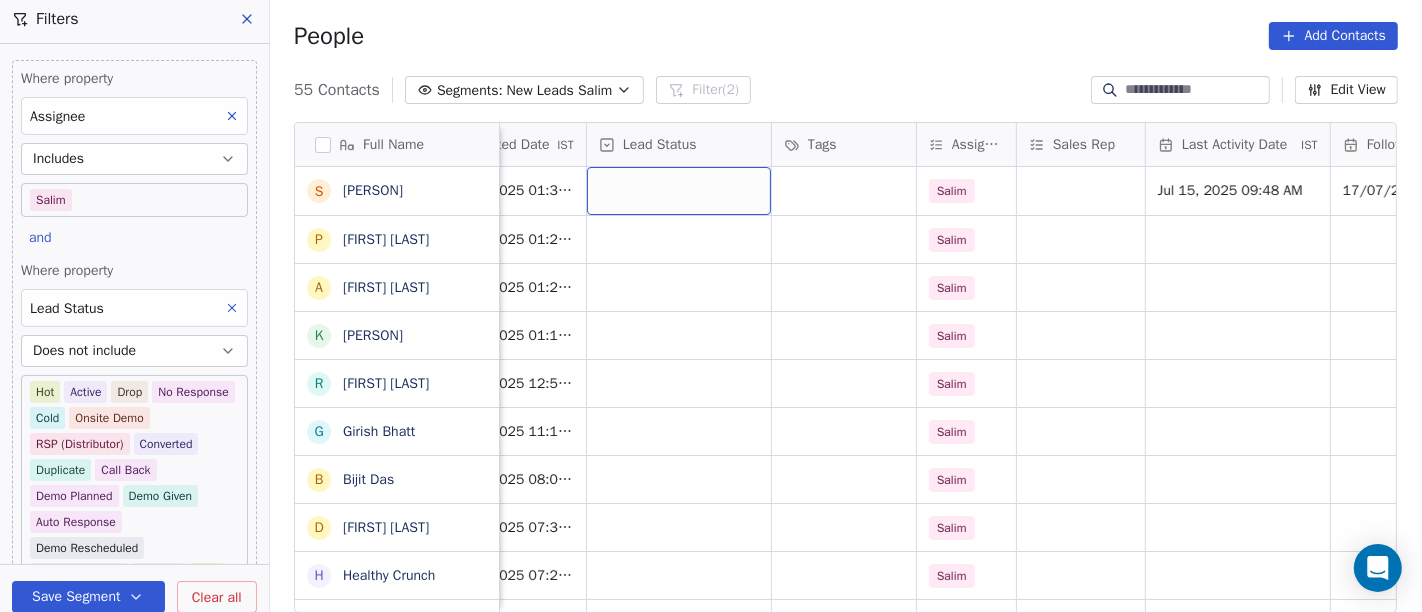 click at bounding box center (679, 191) 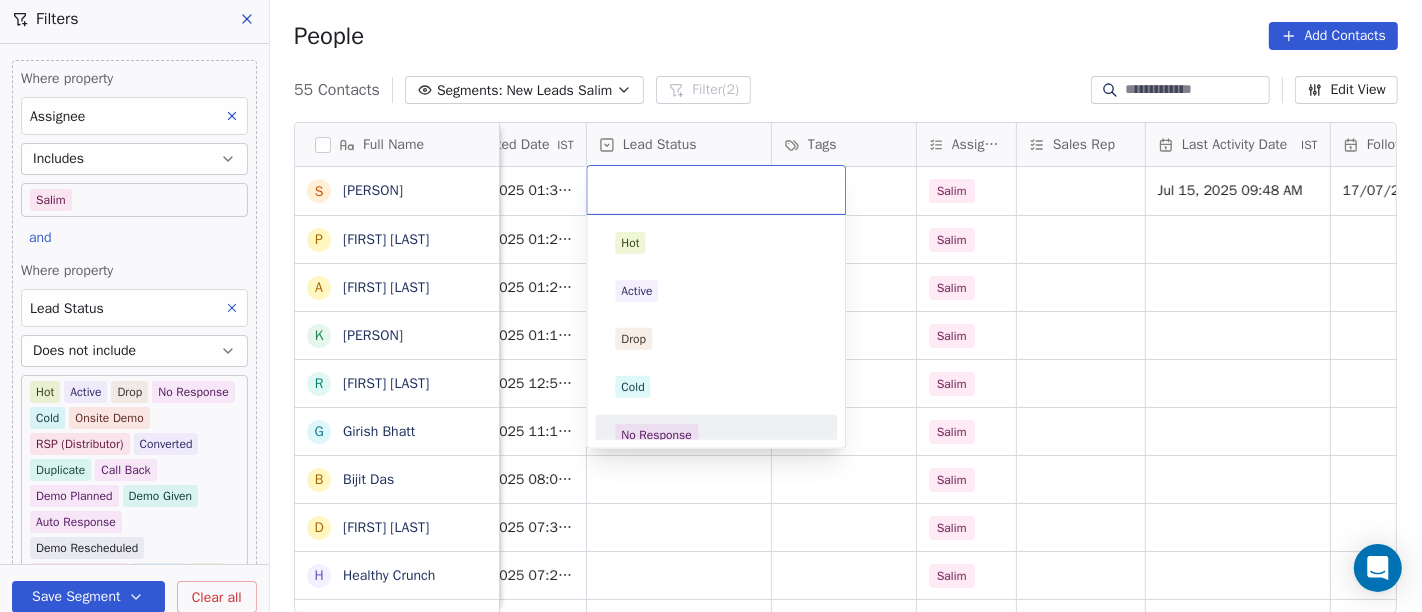 click on "No Response" at bounding box center (716, 435) 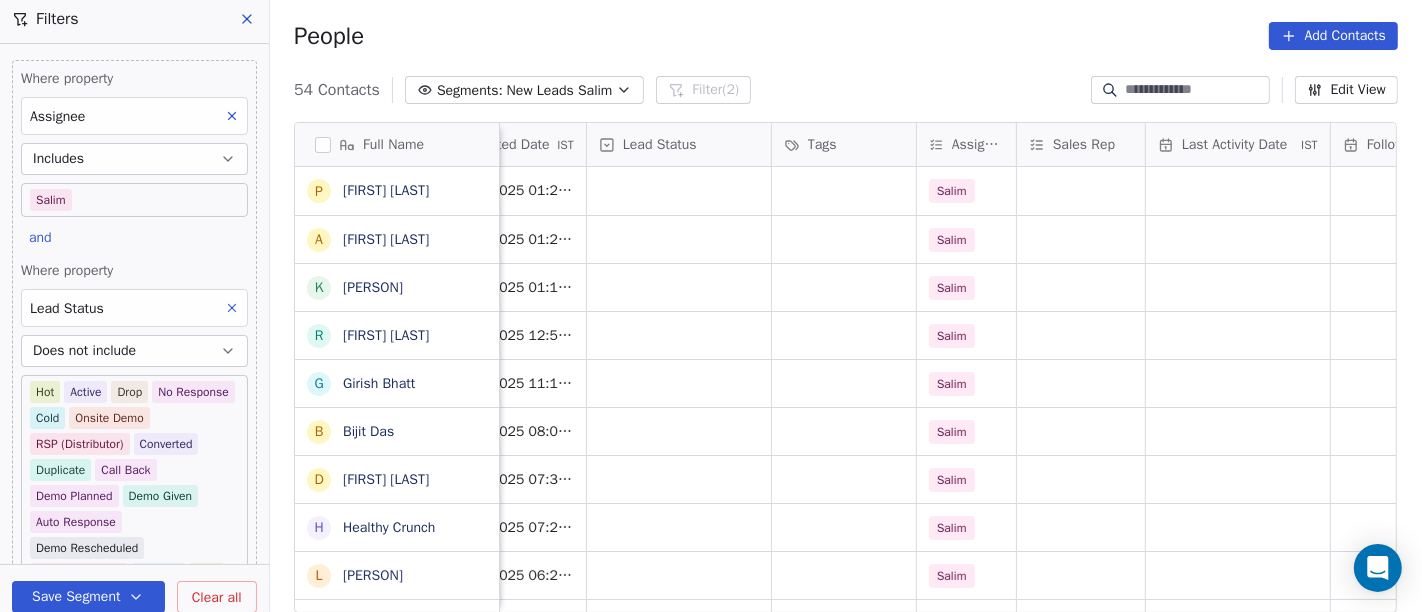 scroll, scrollTop: 0, scrollLeft: 0, axis: both 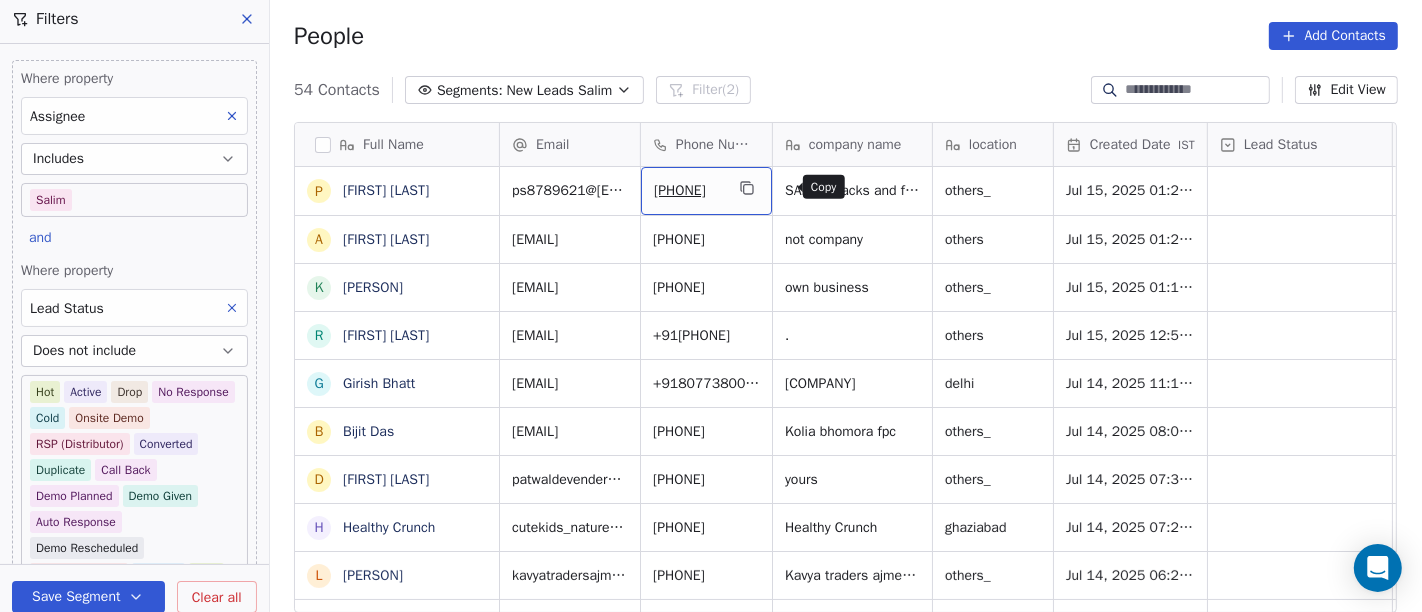 drag, startPoint x: 791, startPoint y: 183, endPoint x: 781, endPoint y: 184, distance: 10.049875 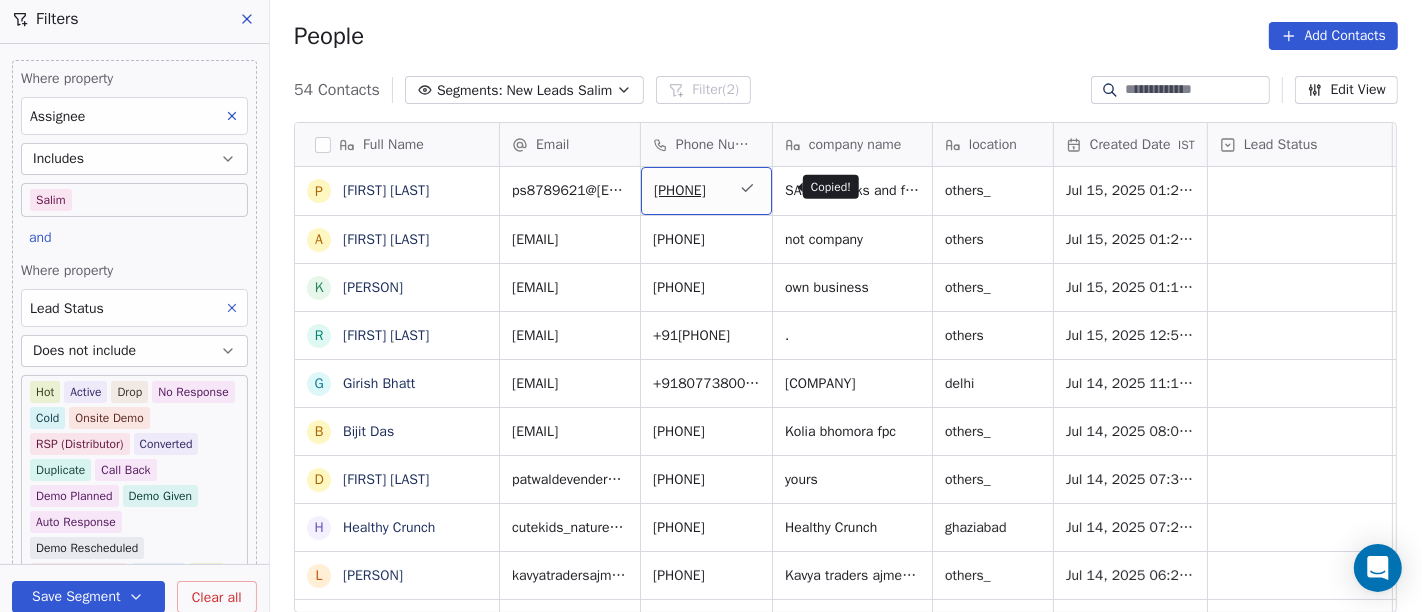 click 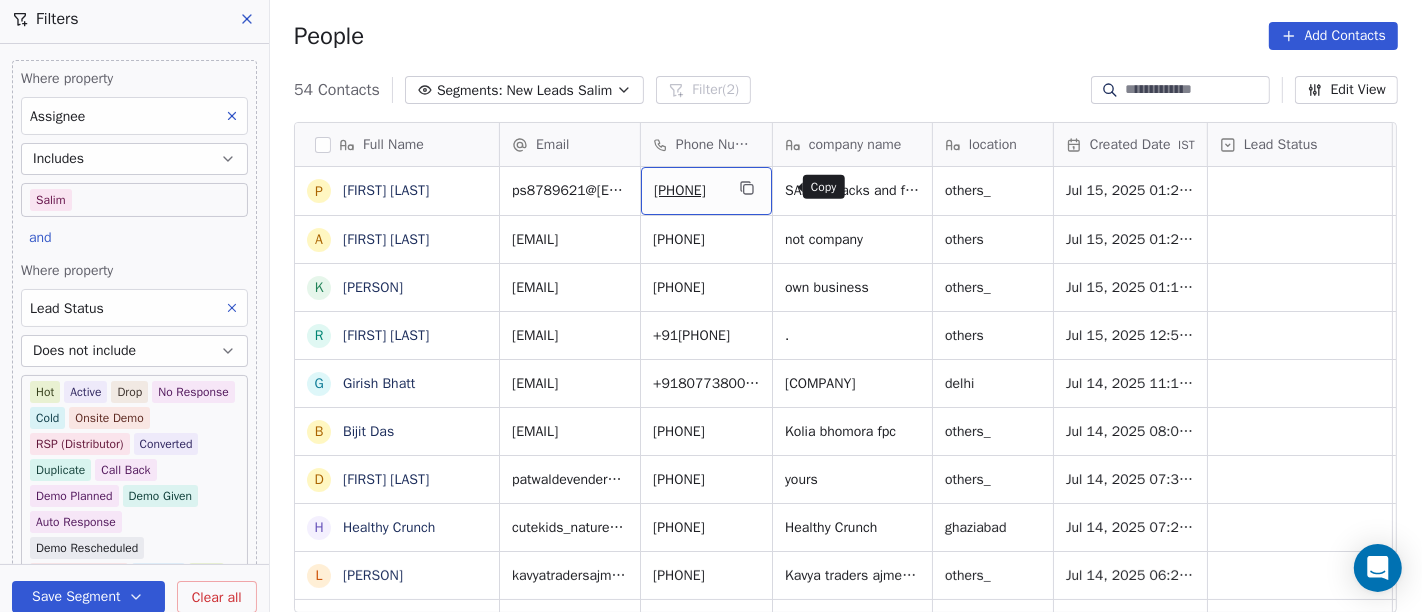 click at bounding box center [747, 188] 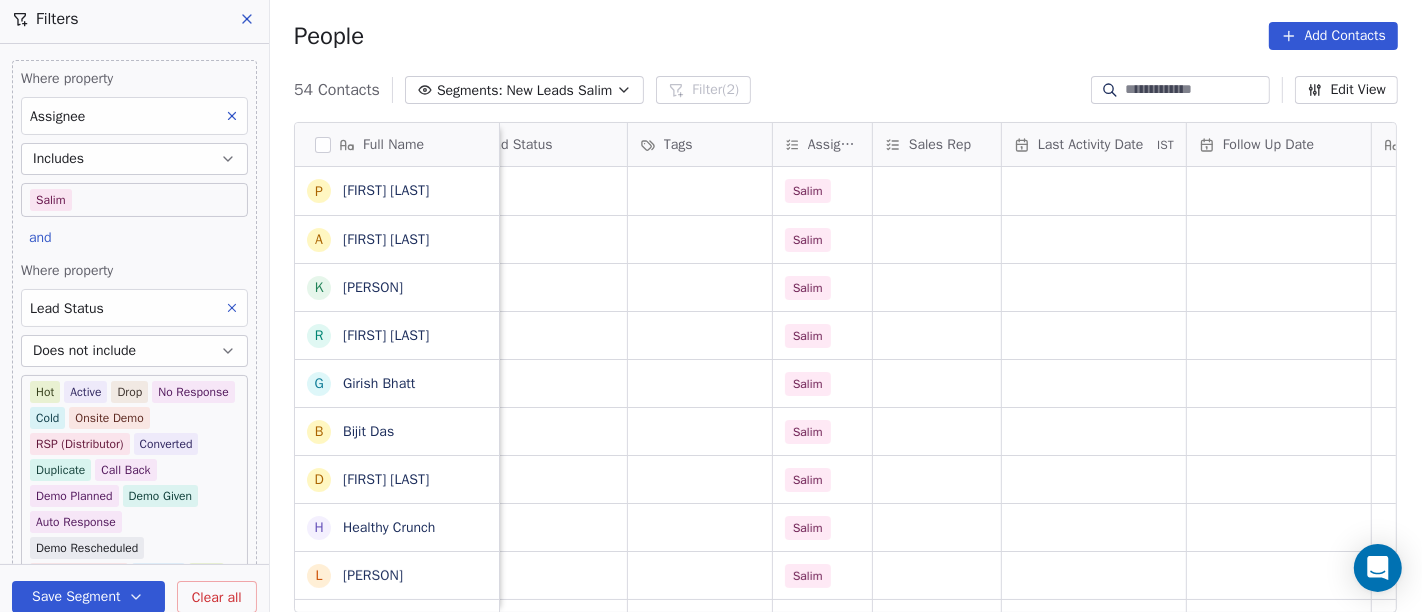 scroll, scrollTop: 0, scrollLeft: 808, axis: horizontal 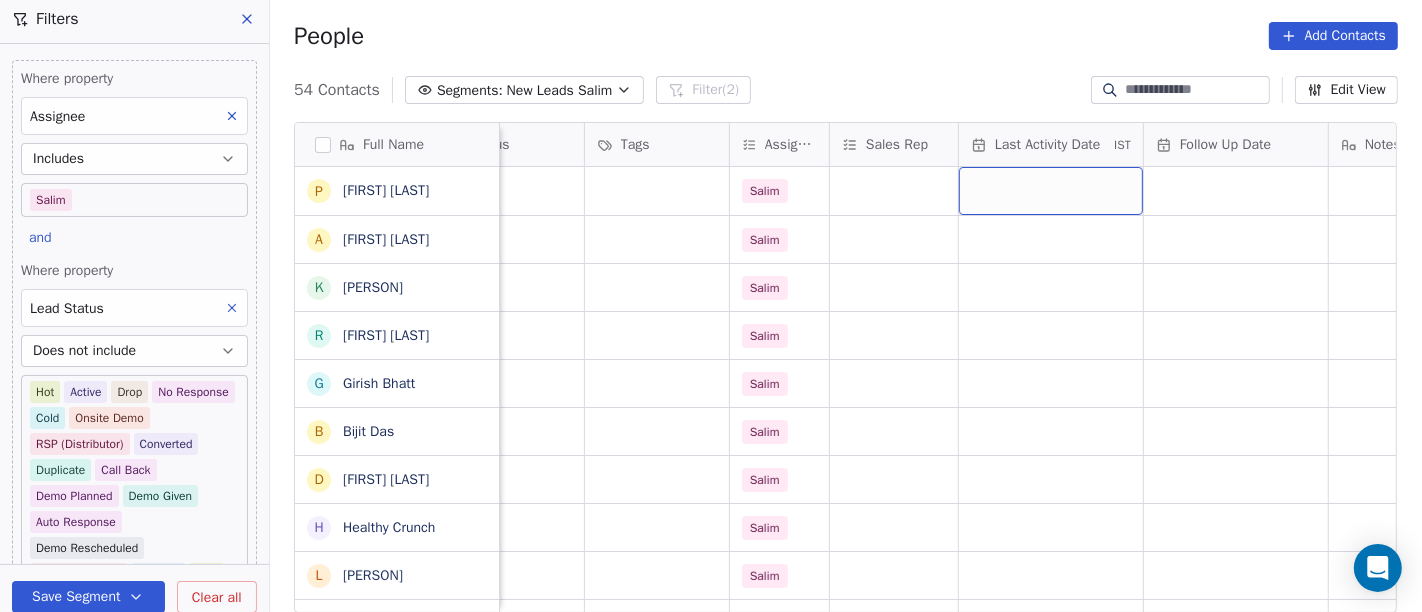 click at bounding box center [1051, 191] 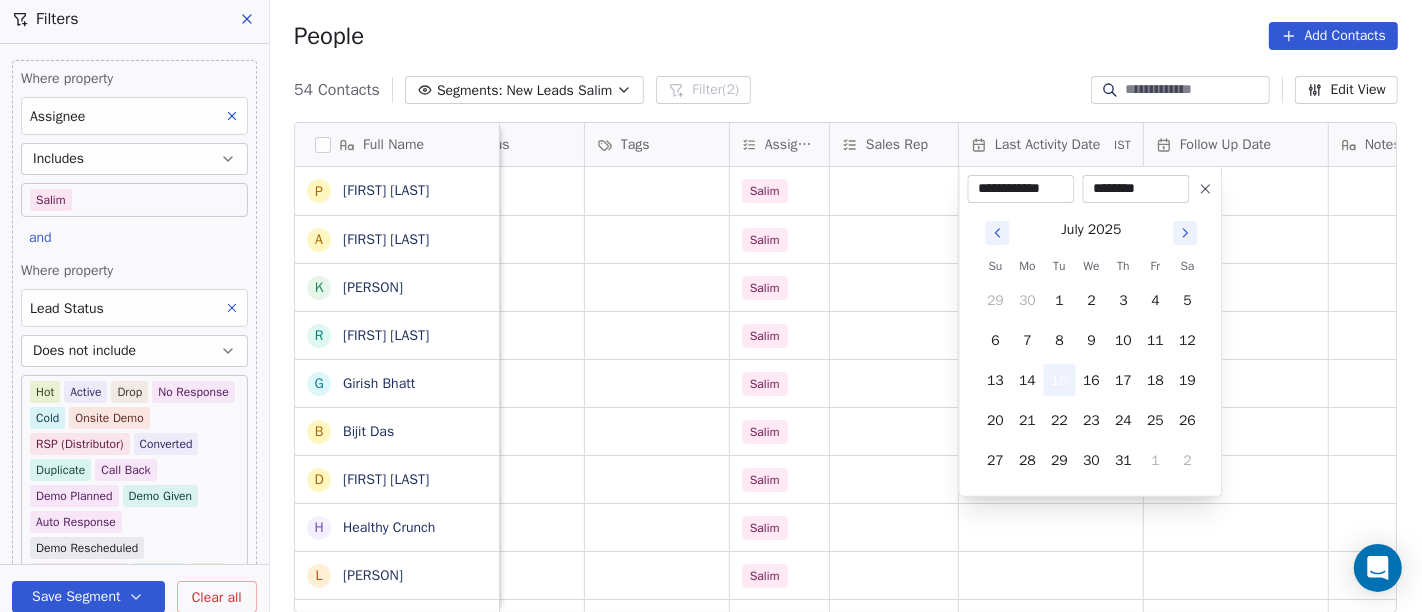 click on "15" at bounding box center [1060, 380] 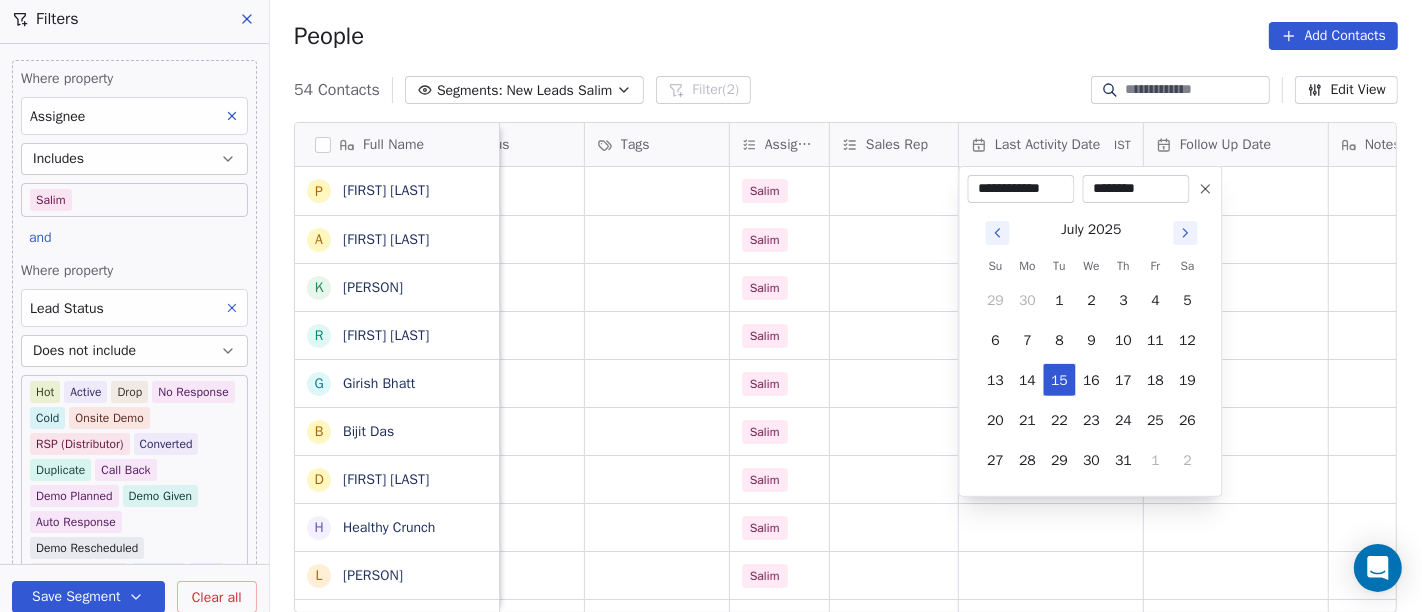 click on "On2Cook India Pvt. Ltd. Contacts People Marketing Workflows Campaigns Sales Pipelines Sequences Beta Tools Apps AI Agents Help & Support Filters Where property   Assignee   Includes Salim and Where property   Lead Status   Does not include Hot Active Drop No Response Cold Onsite Demo RSP (Distributor) Converted Duplicate Call Back Demo Planned Demo Given Auto Response Demo Rescheduled Demo Cancelled Confirm High Medium Low Add filter to this group Add another filter Save Segment Clear all People  Add Contacts 54 Contacts Segments: New Leads Salim Filter  (2) Edit View Tag Add to Sequence Full Name p paramjeet singh A Atul Pandey K Kathir Raj R RAMESH DHANECHA G Girish Bhatt B Bijit Das D Devendra Singh H Healthy Crunch L Lalit Jain a abhishek kumar J Jagdish Samadhiya Visnagar A Anant Jajal A Anant Jajal A Anil Sethi S Sukumar Singh S Sudheer Gokam A Alok Sharma N Neena Kumari V Vinod Wanchoo M Mayil Murugan P Pawan Swami A Ajay Singh a ayushmat b Soni N Neeraj Kumar Chauhan A Abhishek Takawane J A Avinaya" at bounding box center [711, 306] 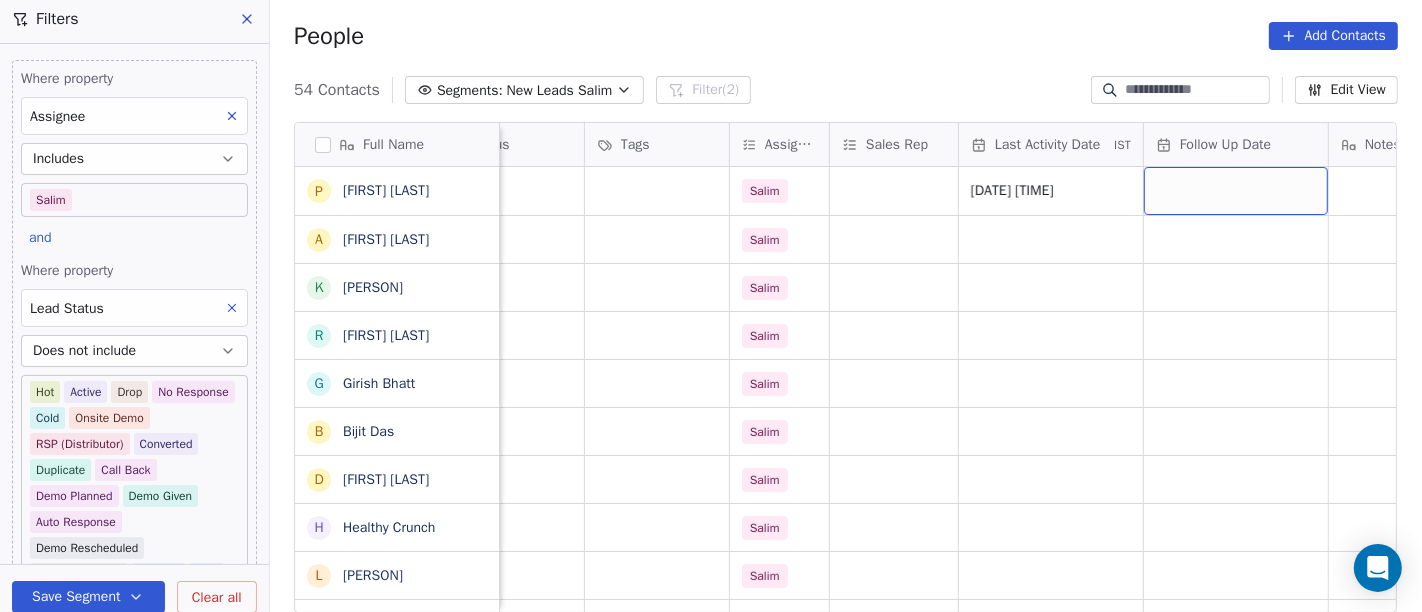 click at bounding box center (1236, 191) 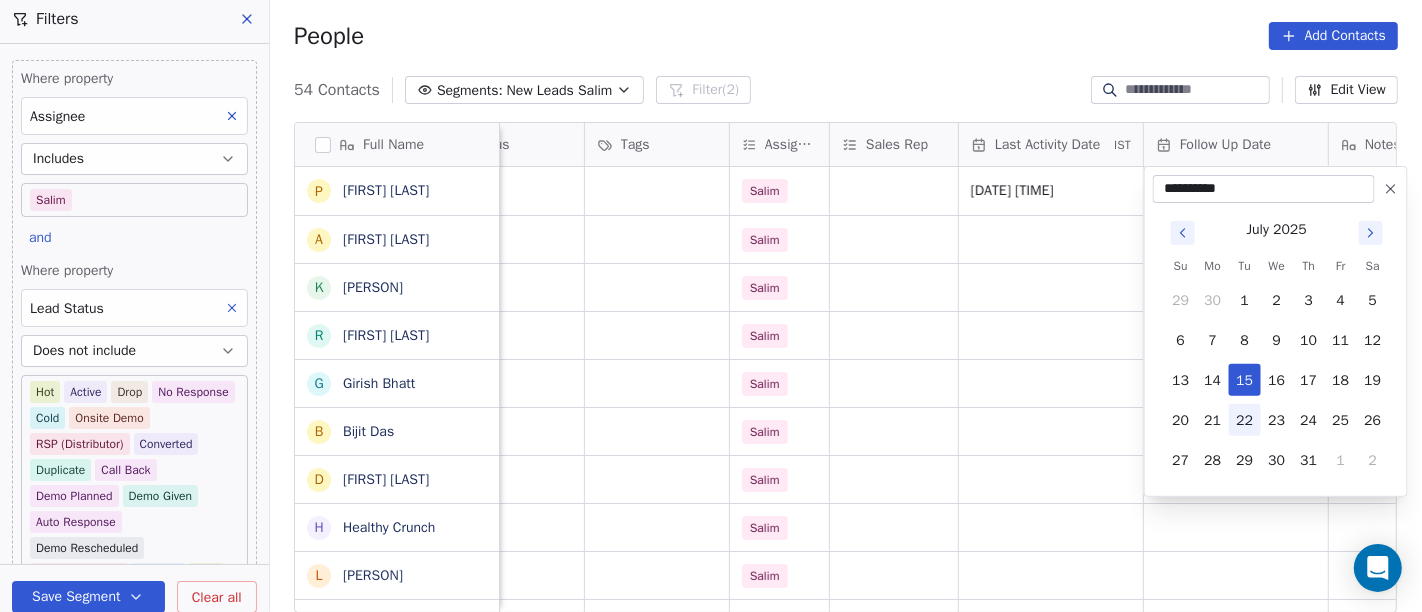 drag, startPoint x: 1242, startPoint y: 408, endPoint x: 1195, endPoint y: 239, distance: 175.4138 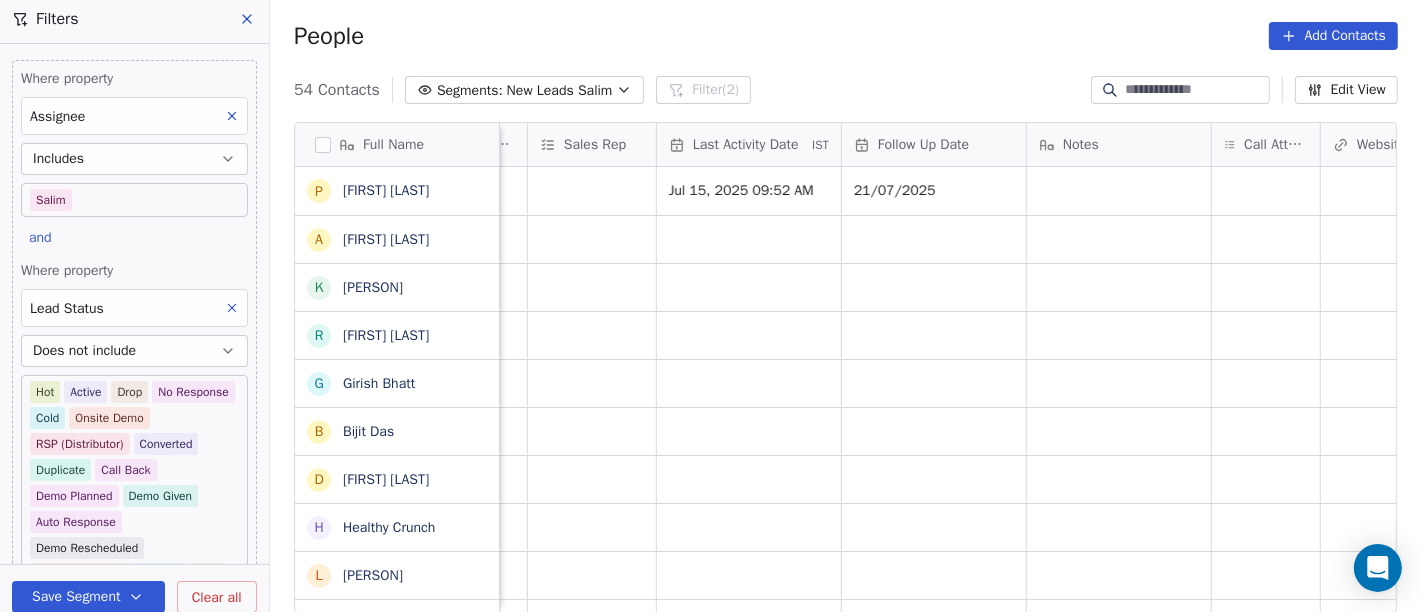 scroll, scrollTop: 0, scrollLeft: 1112, axis: horizontal 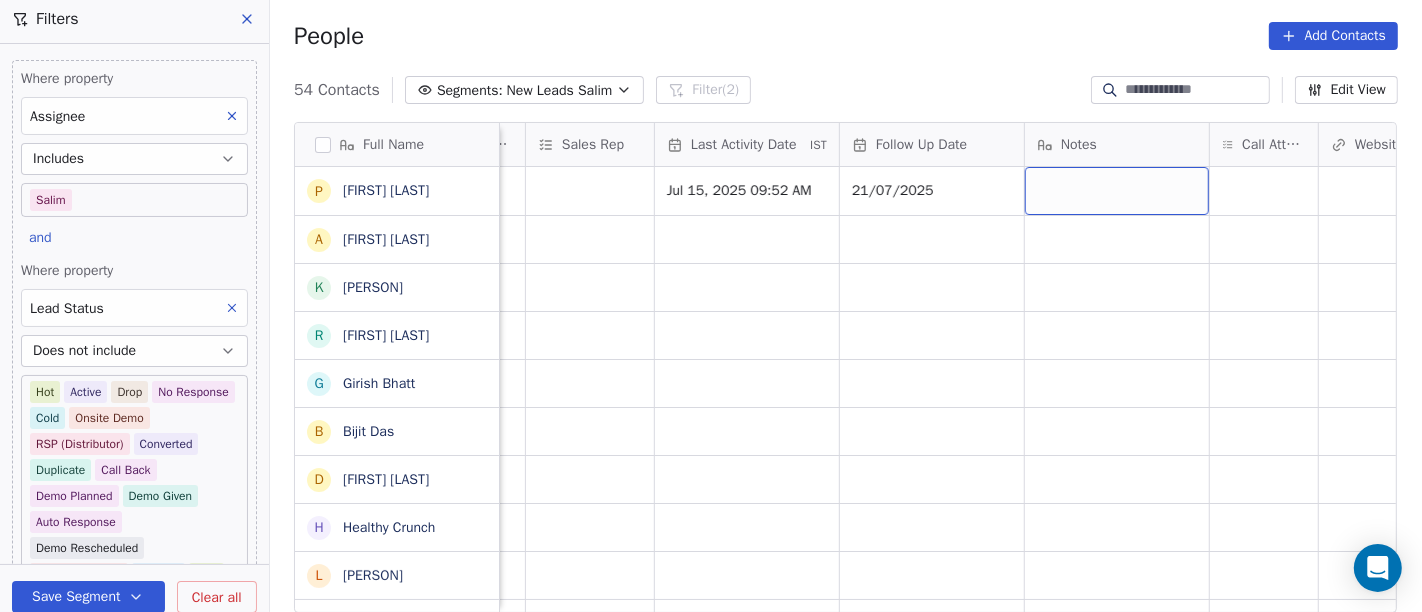 click at bounding box center (1117, 191) 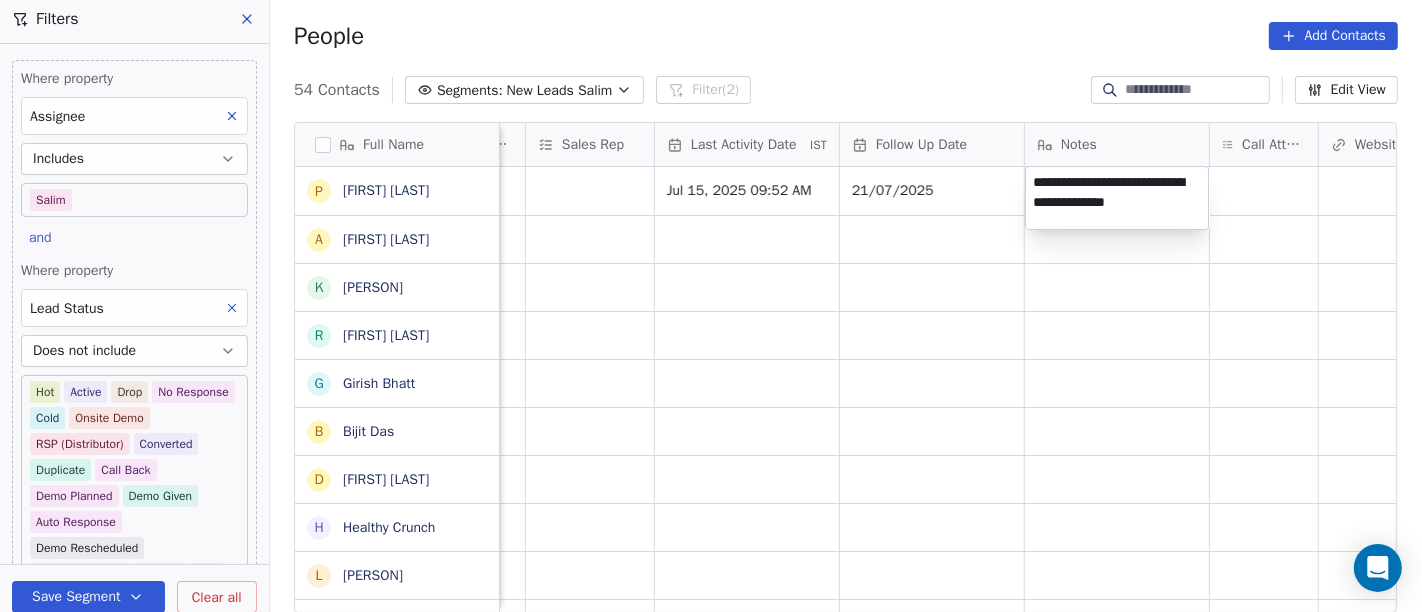 type on "**********" 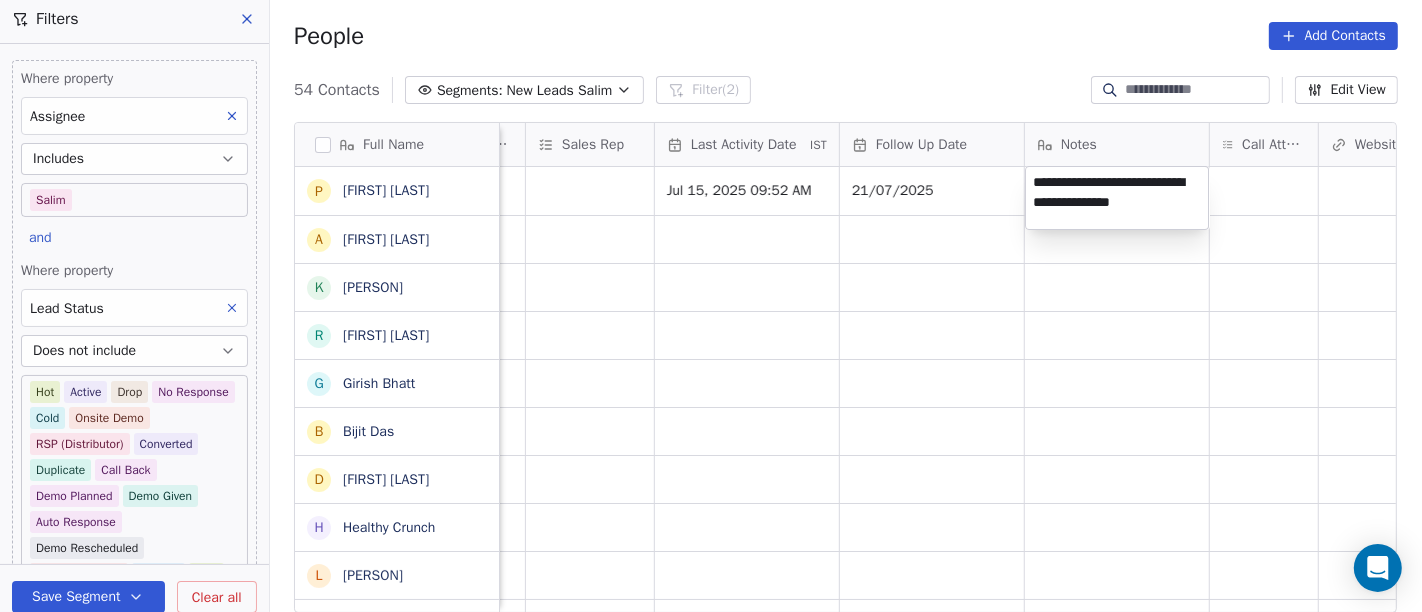 click on "On2Cook India Pvt. Ltd. Contacts People Marketing Workflows Campaigns Sales Pipelines Sequences Beta Tools Apps AI Agents Help & Support Filters Where property   Assignee   Includes Salim and Where property   Lead Status   Does not include Hot Active Drop No Response Cold Onsite Demo RSP (Distributor) Converted Duplicate Call Back Demo Planned Demo Given Auto Response Demo Rescheduled Demo Cancelled Confirm High Medium Low Add filter to this group Add another filter Save Segment Clear all People  Add Contacts 54 Contacts Segments: New Leads Salim Filter  (2) Edit View Tag Add to Sequence Full Name p paramjeet singh A Atul Pandey K Kathir Raj R RAMESH DHANECHA G Girish Bhatt B Bijit Das D Devendra Singh H Healthy Crunch L Lalit Jain a abhishek kumar J Jagdish Samadhiya Visnagar A Anant Jajal A Anant Jajal A Anil Sethi S Sukumar Singh S Sudheer Gokam A Alok Sharma N Neena Kumari V Vinod Wanchoo M Mayil Murugan P Pawan Swami A Ajay Singh a ayushmat b Soni N Neeraj Kumar Chauhan A Abhishek Takawane J A Avinaya" at bounding box center (711, 306) 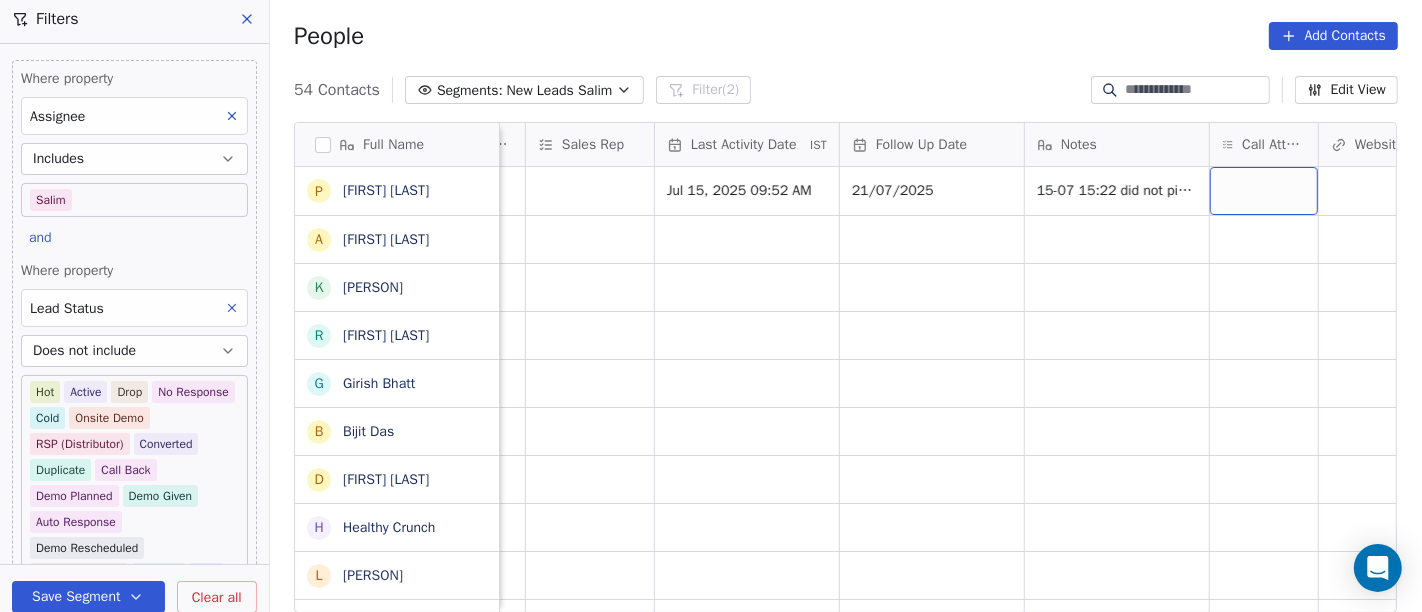 click at bounding box center [1264, 191] 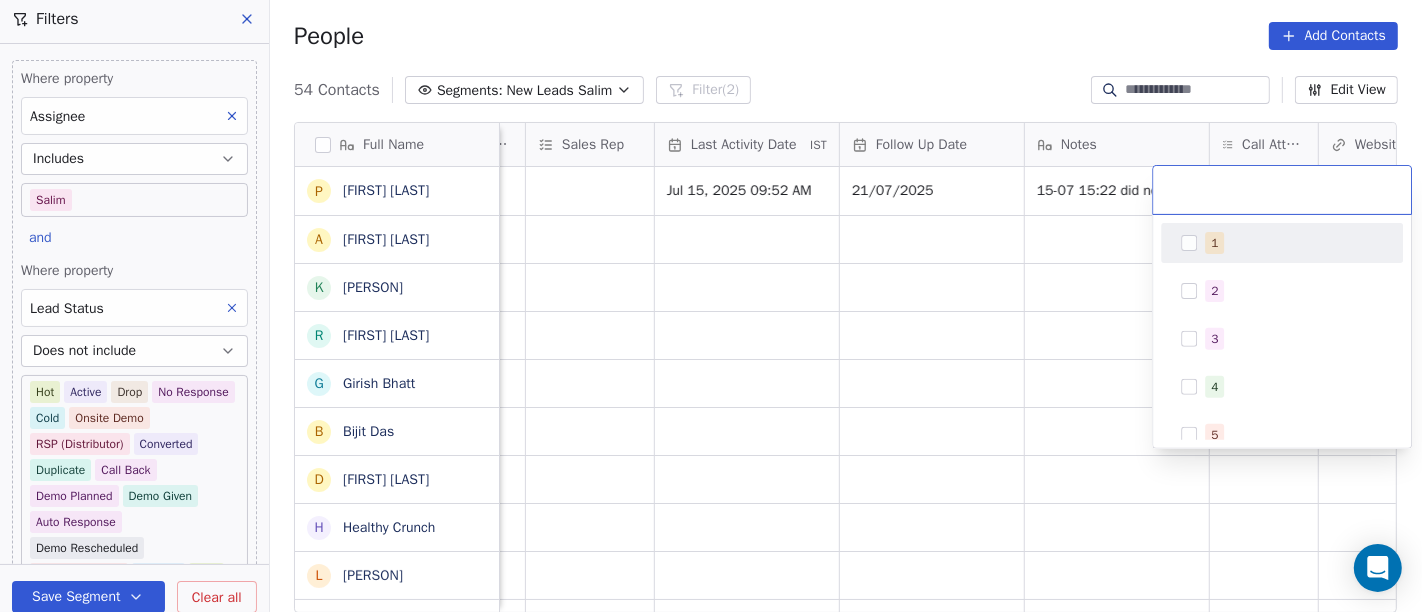 click on "1" at bounding box center (1294, 243) 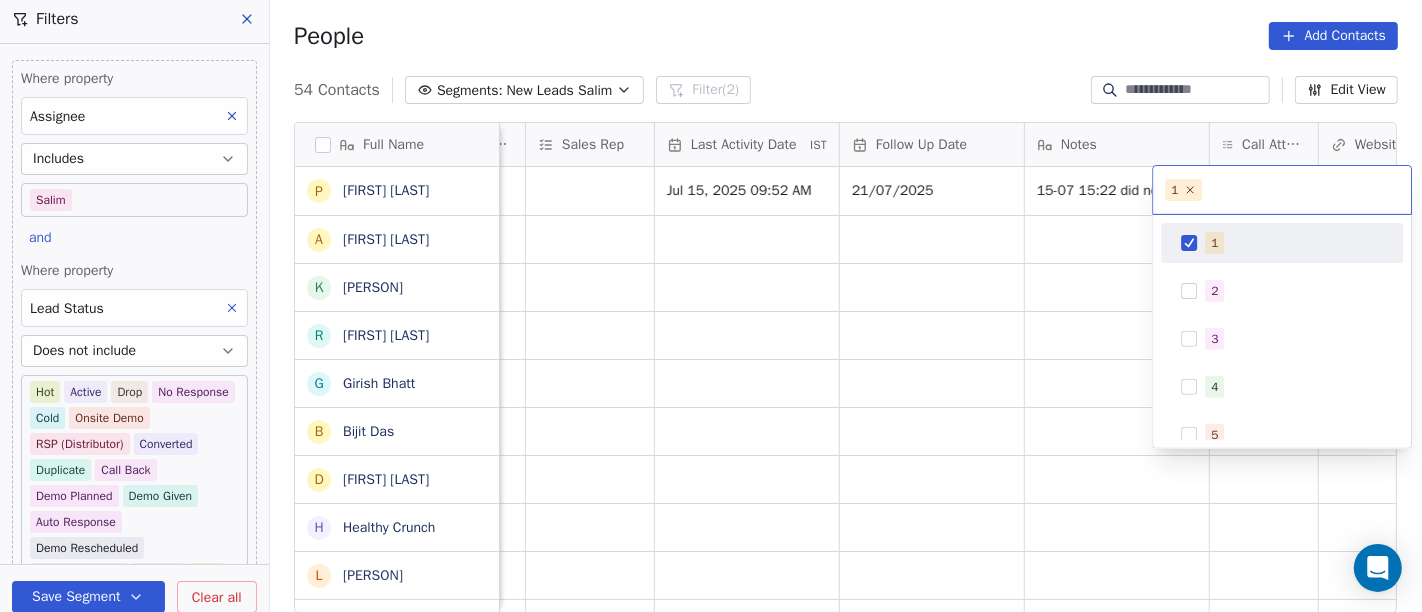 click on "On2Cook India Pvt. Ltd. Contacts People Marketing Workflows Campaigns Sales Pipelines Sequences Beta Tools Apps AI Agents Help & Support Filters Where property   Assignee   Includes Salim and Where property   Lead Status   Does not include Hot Active Drop No Response Cold Onsite Demo RSP (Distributor) Converted Duplicate Call Back Demo Planned Demo Given Auto Response Demo Rescheduled Demo Cancelled Confirm High Medium Low Add filter to this group Add another filter Save Segment Clear all People  Add Contacts 54 Contacts Segments: New Leads Salim Filter  (2) Edit View Tag Add to Sequence Full Name p paramjeet singh A Atul Pandey K Kathir Raj R RAMESH DHANECHA G Girish Bhatt B Bijit Das D Devendra Singh H Healthy Crunch L Lalit Jain a abhishek kumar J Jagdish Samadhiya Visnagar A Anant Jajal A Anant Jajal A Anil Sethi S Sukumar Singh S Sudheer Gokam A Alok Sharma N Neena Kumari V Vinod Wanchoo M Mayil Murugan P Pawan Swami A Ajay Singh a ayushmat b Soni N Neeraj Kumar Chauhan A Abhishek Takawane J A Avinaya" at bounding box center [711, 306] 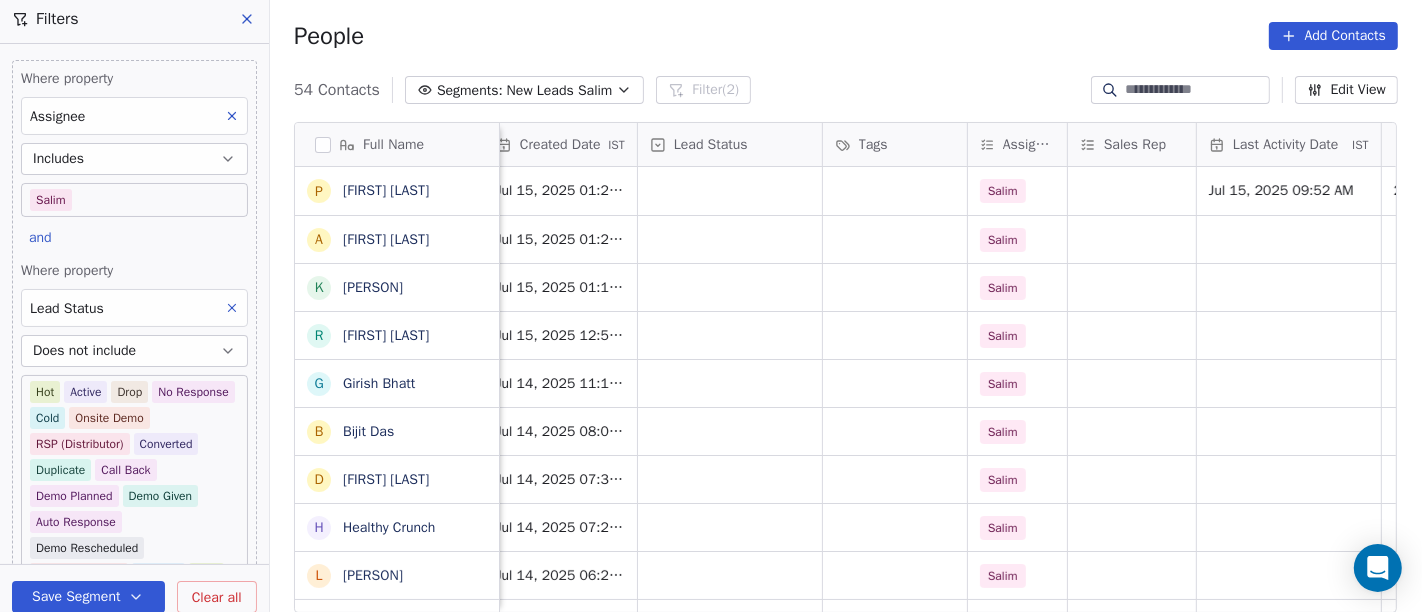 scroll, scrollTop: 0, scrollLeft: 561, axis: horizontal 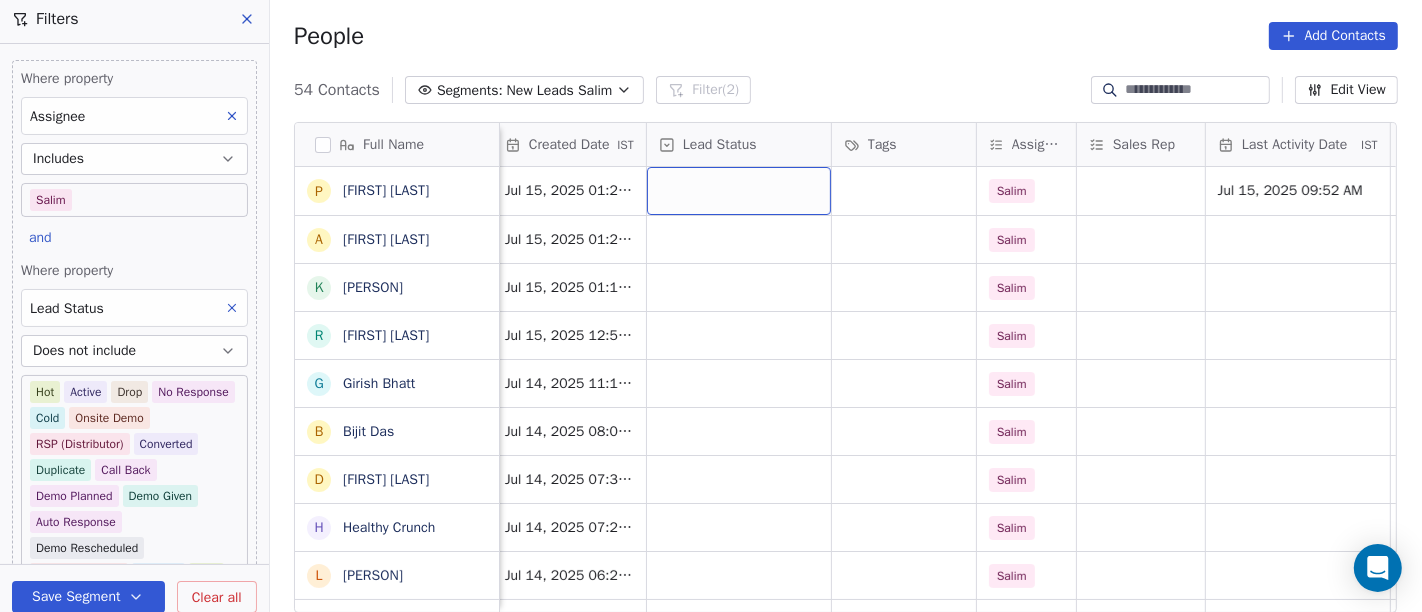 click at bounding box center [739, 191] 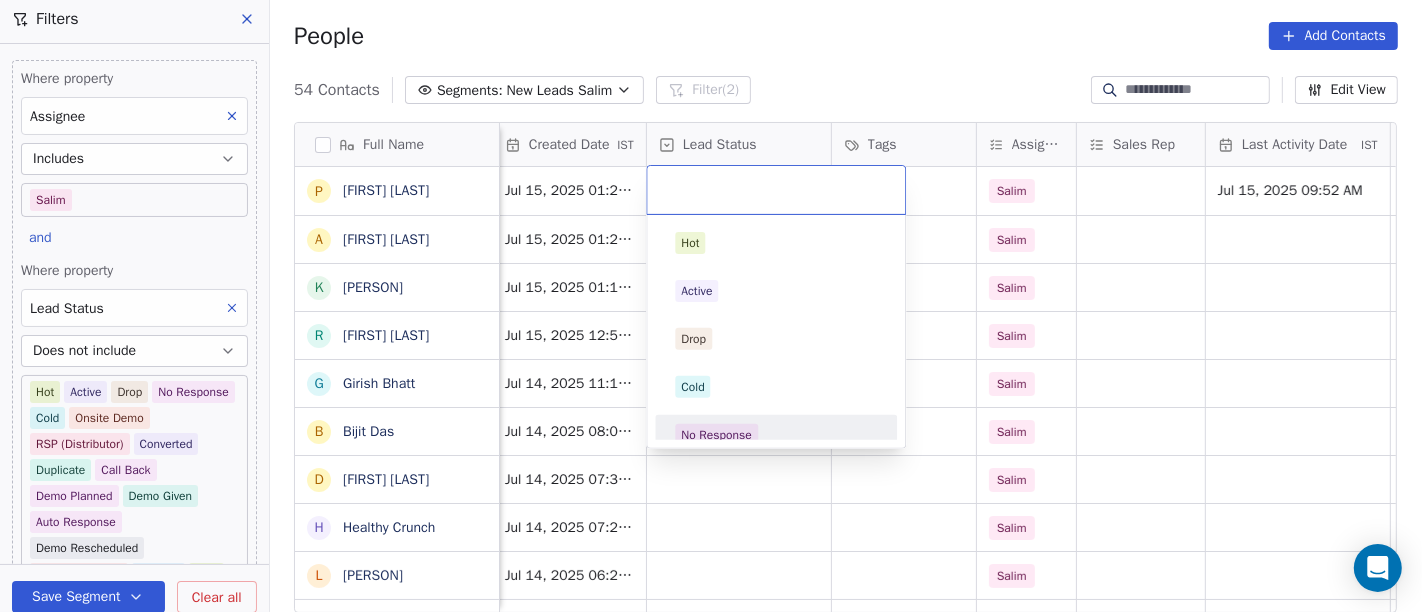 click on "No Response" at bounding box center (716, 435) 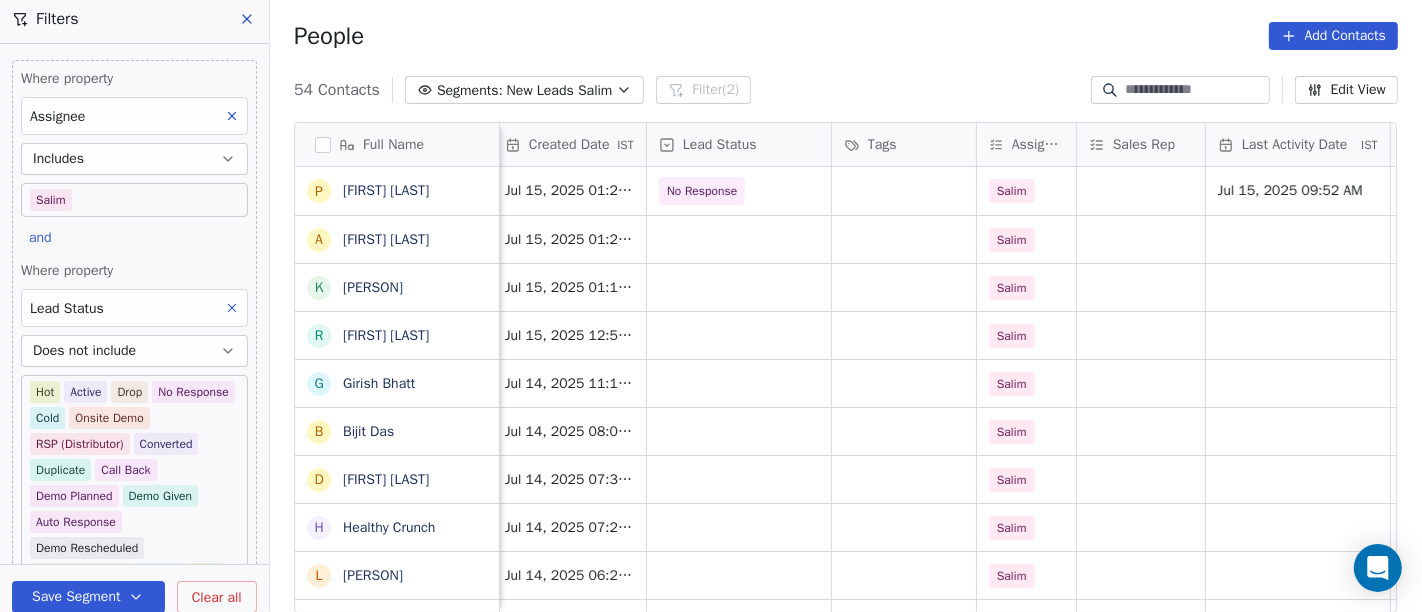 click on "People  Add Contacts" at bounding box center (846, 36) 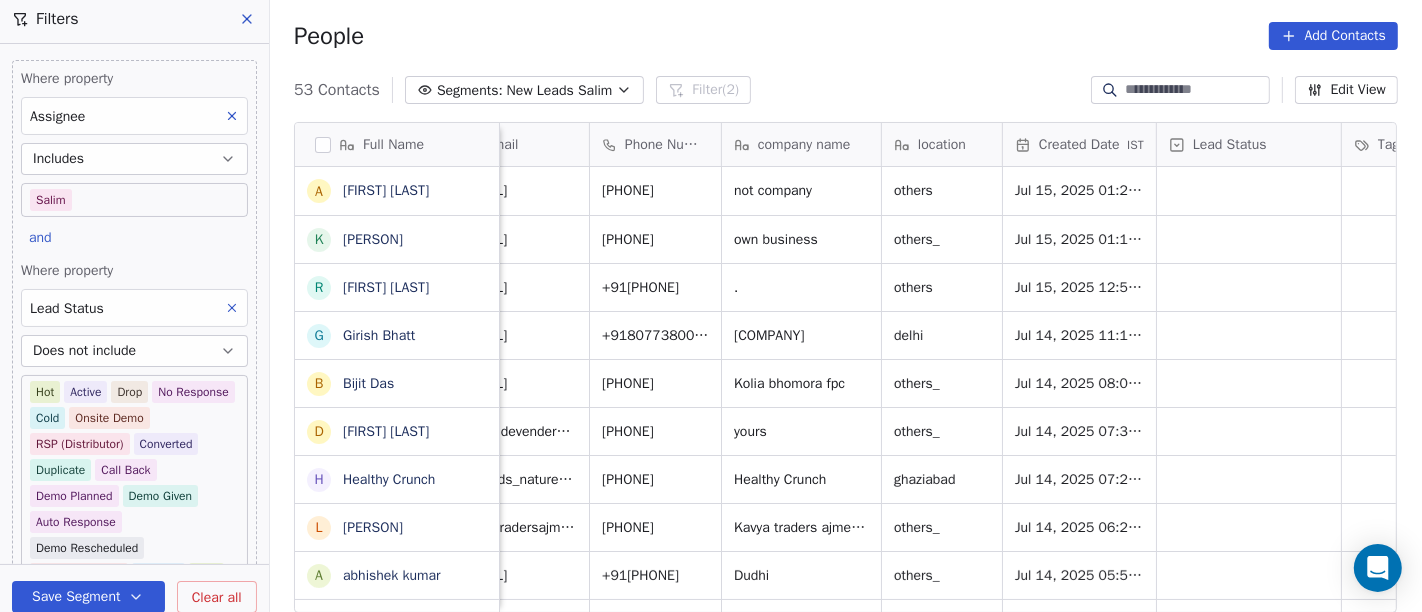 scroll, scrollTop: 0, scrollLeft: 0, axis: both 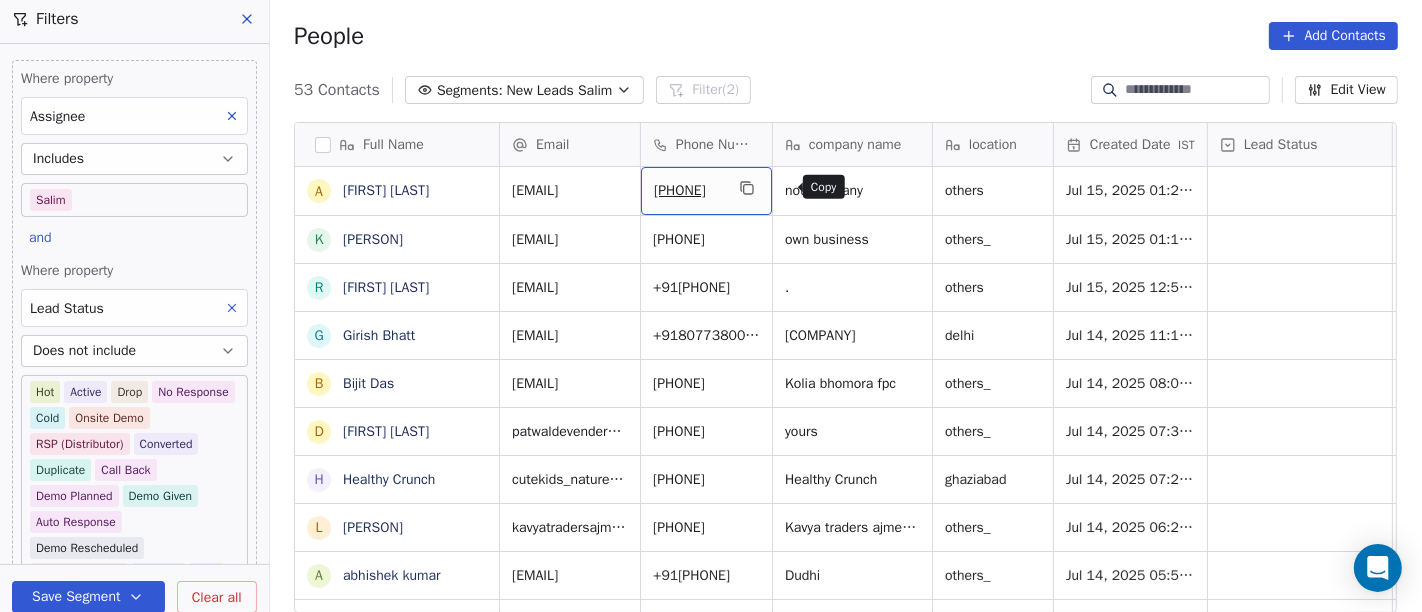 click at bounding box center [747, 188] 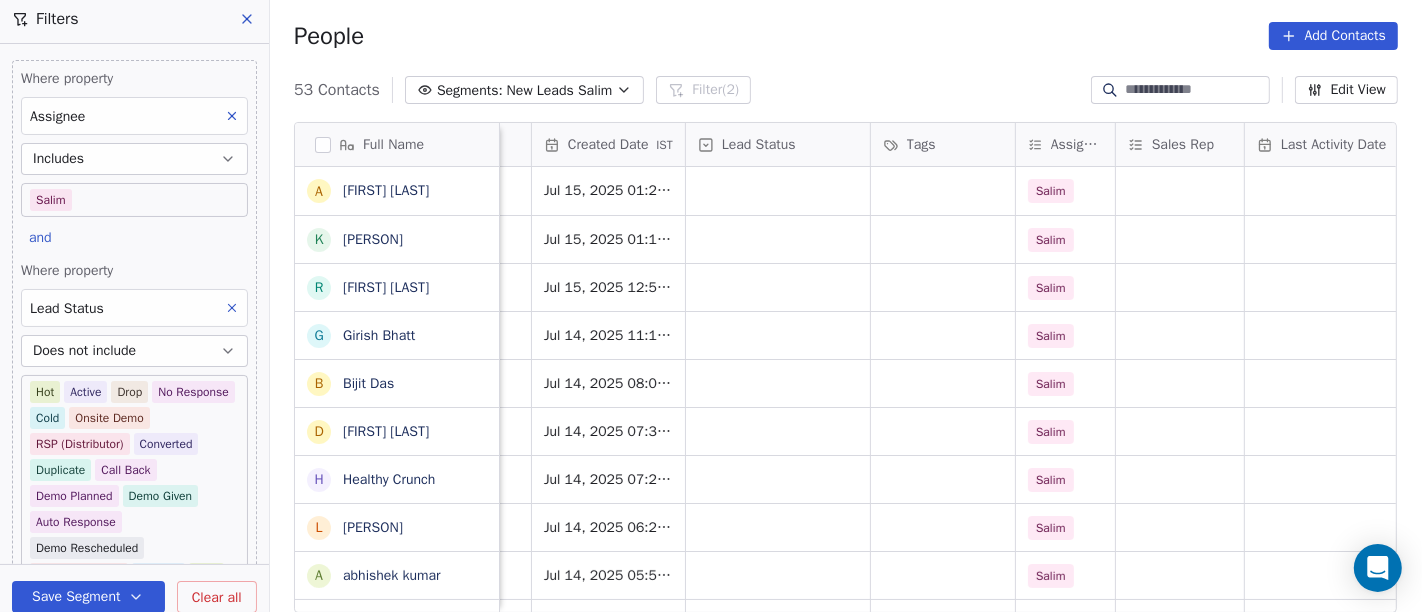 scroll, scrollTop: 0, scrollLeft: 572, axis: horizontal 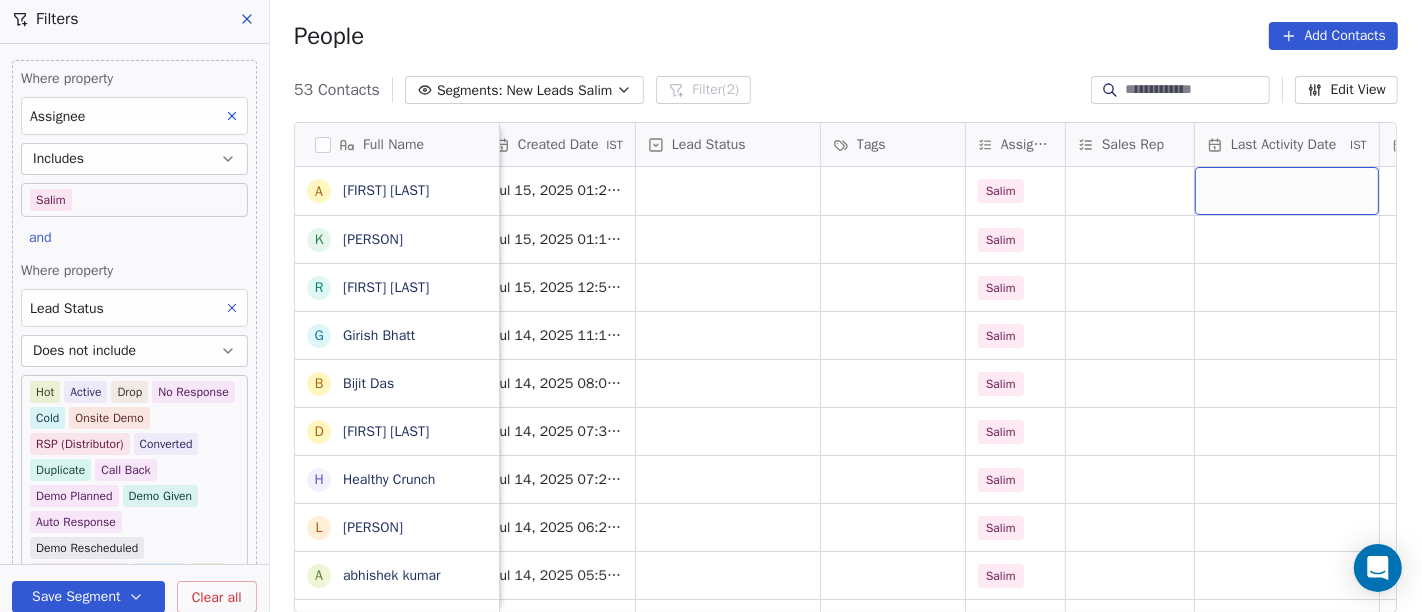 click at bounding box center [1287, 191] 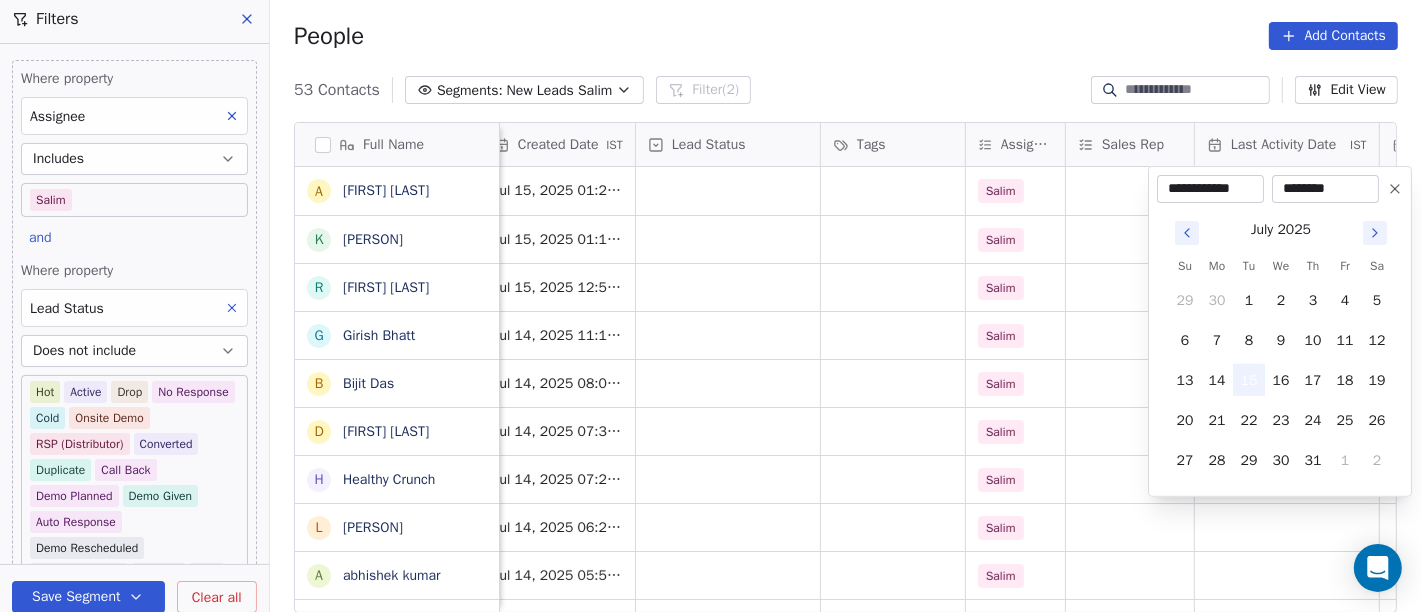 click on "15" at bounding box center [1249, 380] 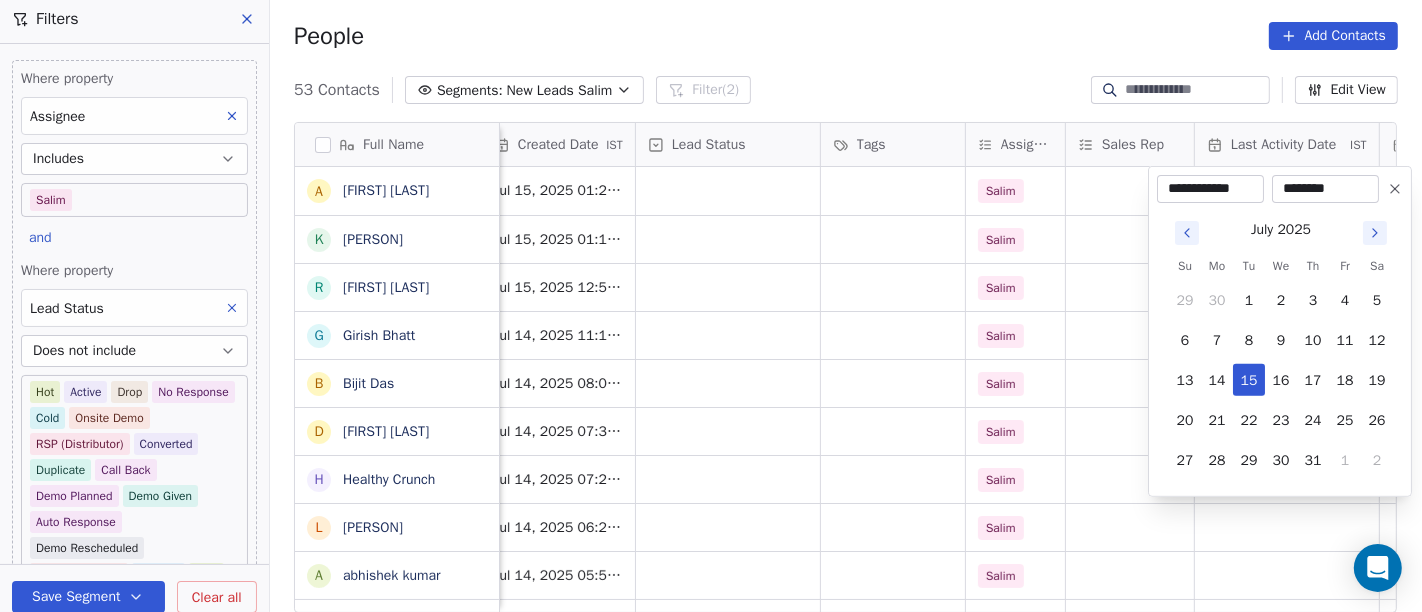 click on "On2Cook India Pvt. Ltd. Contacts People Marketing Workflows Campaigns Sales Pipelines Sequences Beta Tools Apps AI Agents Help & Support Filters Where property   Assignee   Includes Salim and Where property   Lead Status   Does not include Hot Active Drop No Response Cold Onsite Demo RSP (Distributor) Converted Duplicate Call Back Demo Planned Demo Given Auto Response Demo Rescheduled Demo Cancelled Confirm High Medium Low Add filter to this group Add another filter Save Segment Clear all People  Add Contacts 53 Contacts Segments: New Leads Salim Filter  (2) Edit View Tag Add to Sequence Full Name A Atul Pandey K Kathir Raj R RAMESH DHANECHA G Girish Bhatt B Bijit Das D Devendra Singh H Healthy Crunch L Lalit Jain a abhishek kumar J Jagdish Samadhiya Visnagar A Anant Jajal A Anant Jajal A Anil Sethi S Sukumar Singh S Sudheer Gokam A Alok Sharma N Neena Kumari V Vinod Wanchoo M Mayil Murugan P Pawan Swami A Ajay Singh a ayushmat b Soni N Neeraj Kumar Chauhan A Abhishek Takawane J Jayshree Nimbekar A Avinaya" at bounding box center (711, 306) 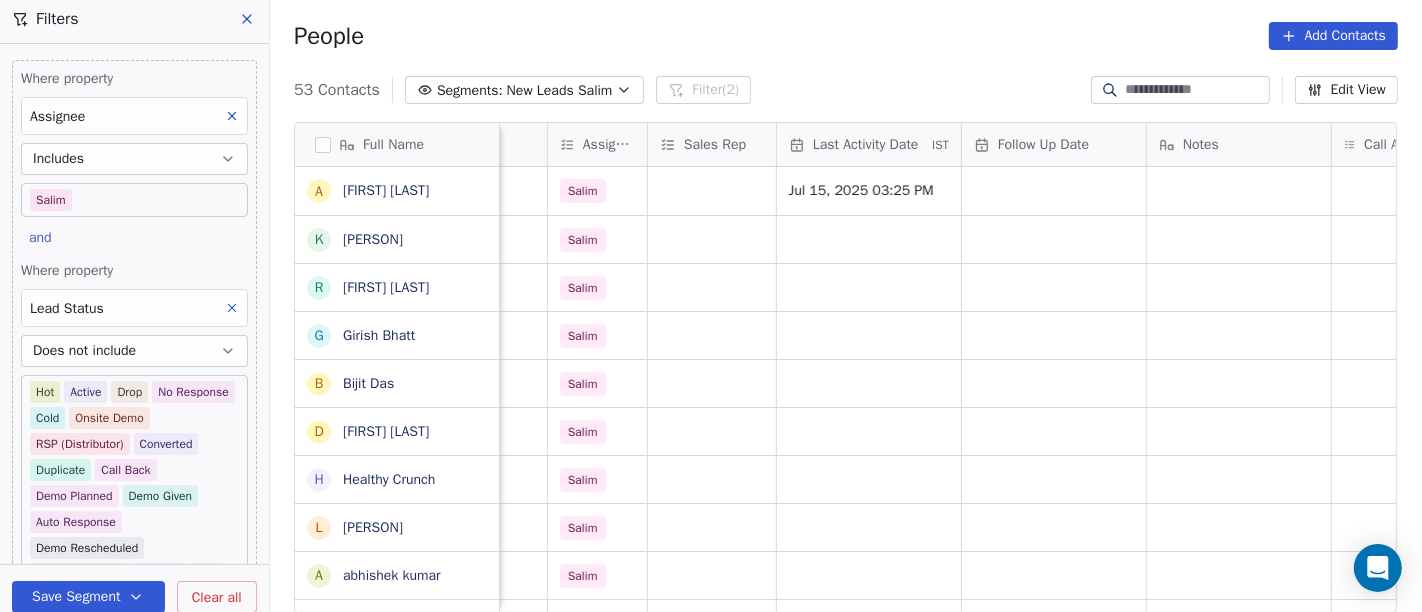 scroll, scrollTop: 0, scrollLeft: 1000, axis: horizontal 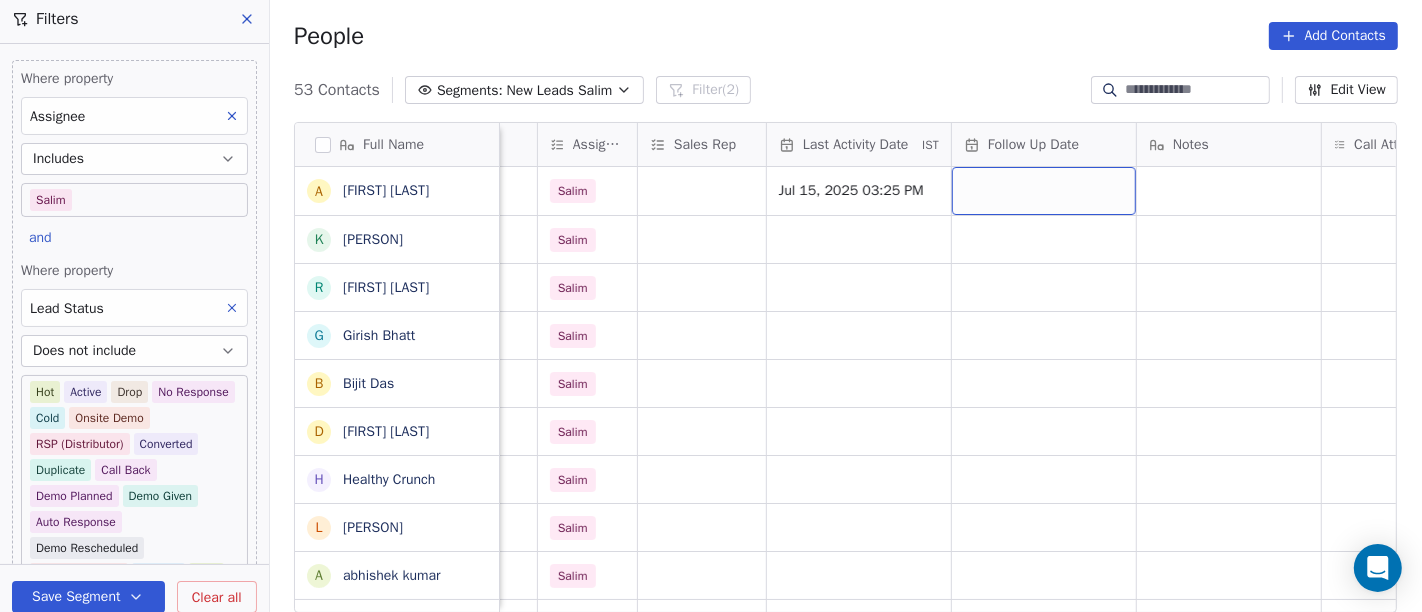 click at bounding box center (1044, 191) 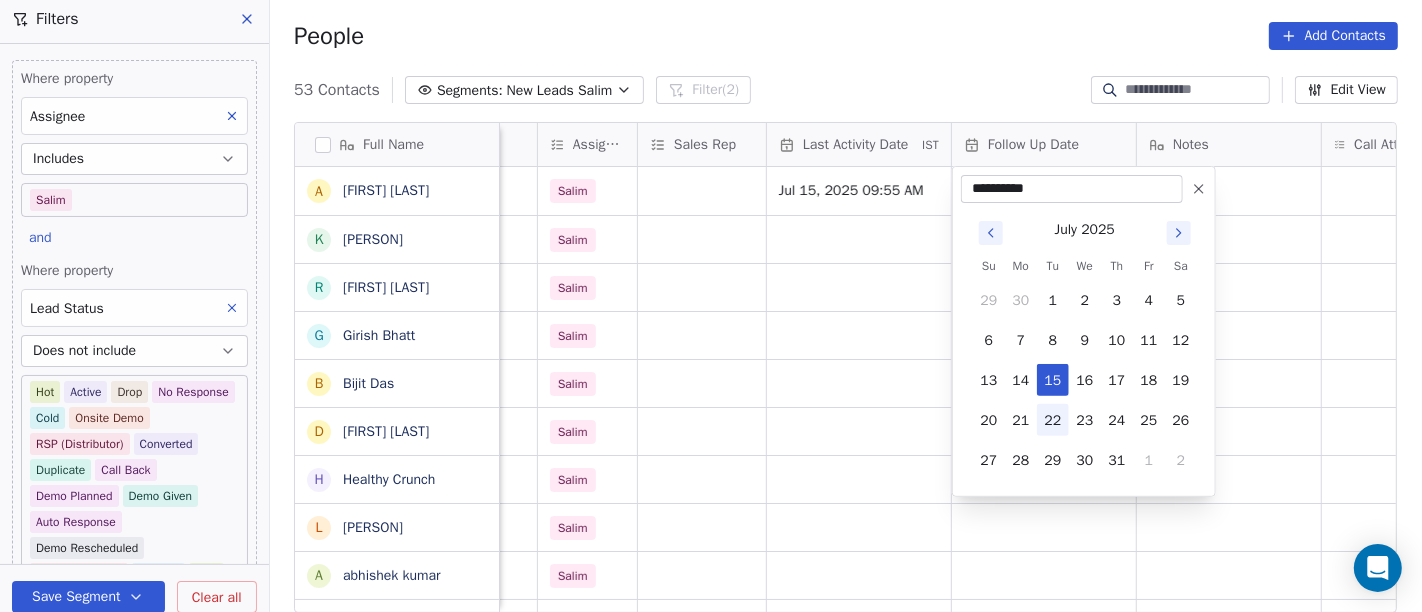 click on "22" at bounding box center [1053, 420] 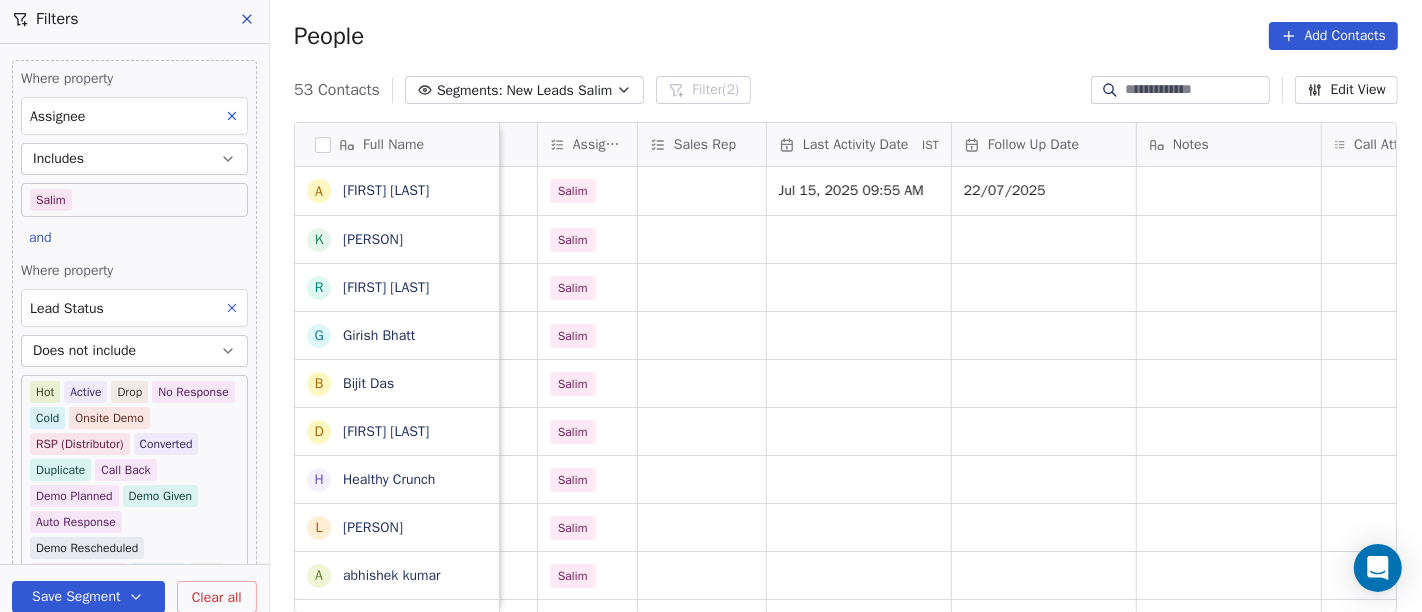 click on "People  Add Contacts" at bounding box center [846, 36] 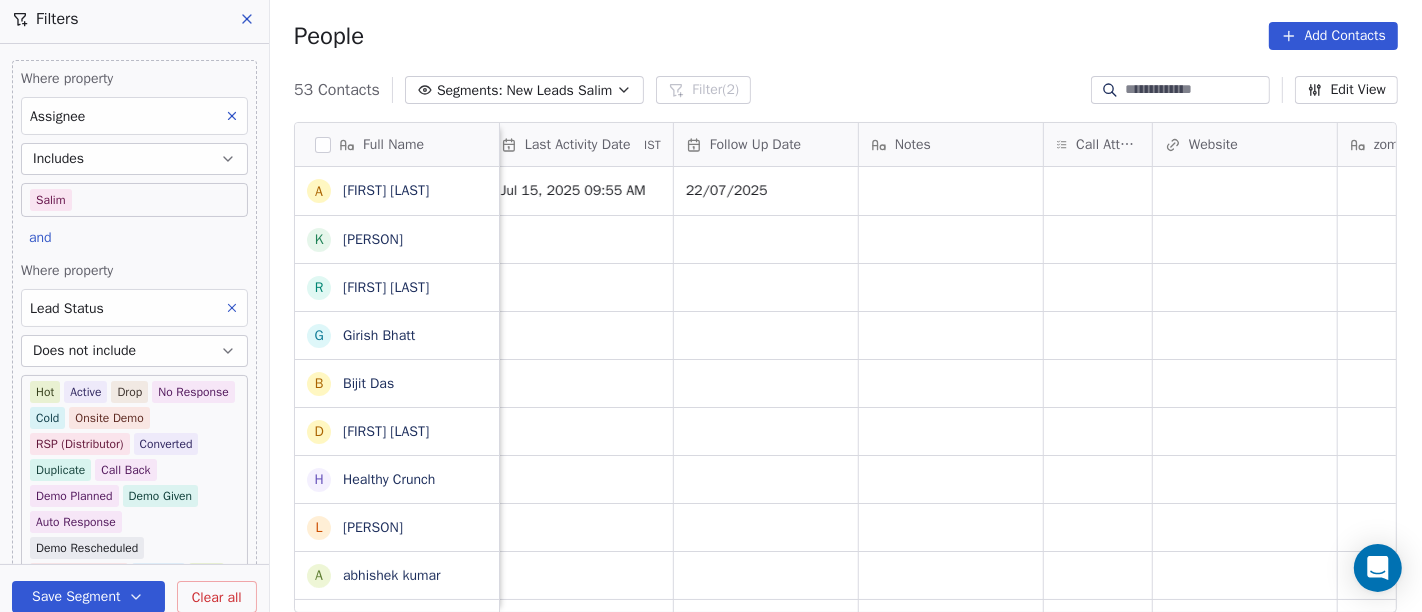 scroll, scrollTop: 0, scrollLeft: 1280, axis: horizontal 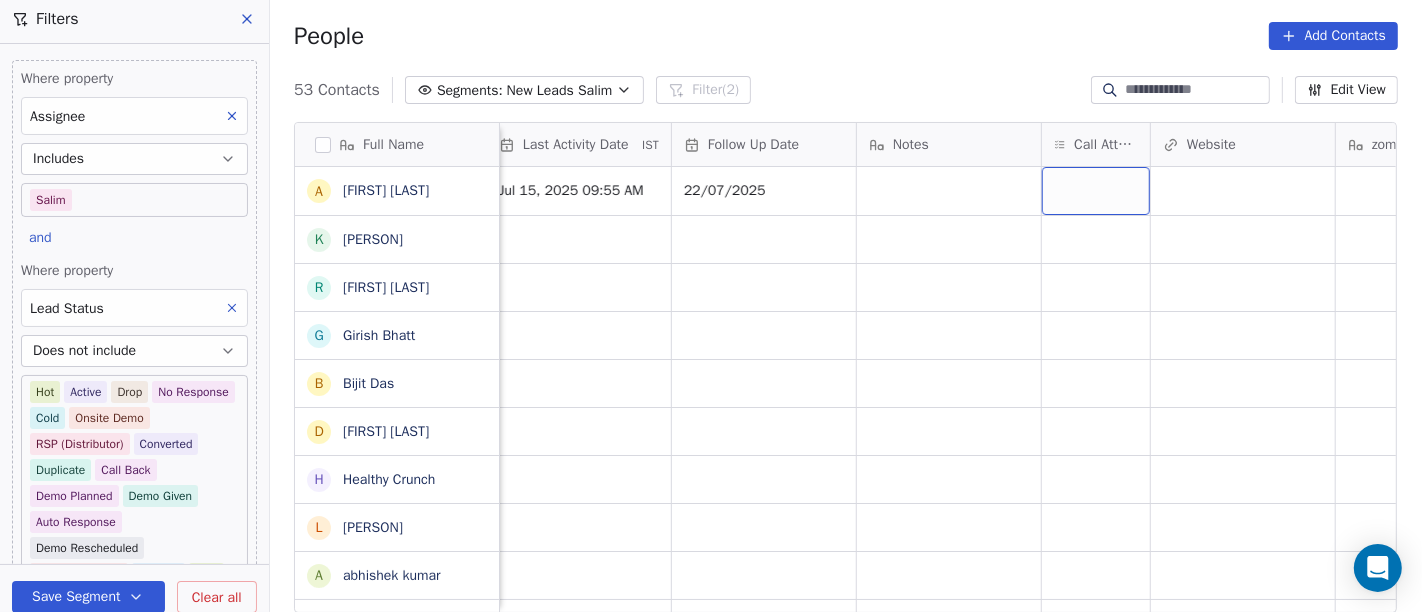 click at bounding box center [1096, 191] 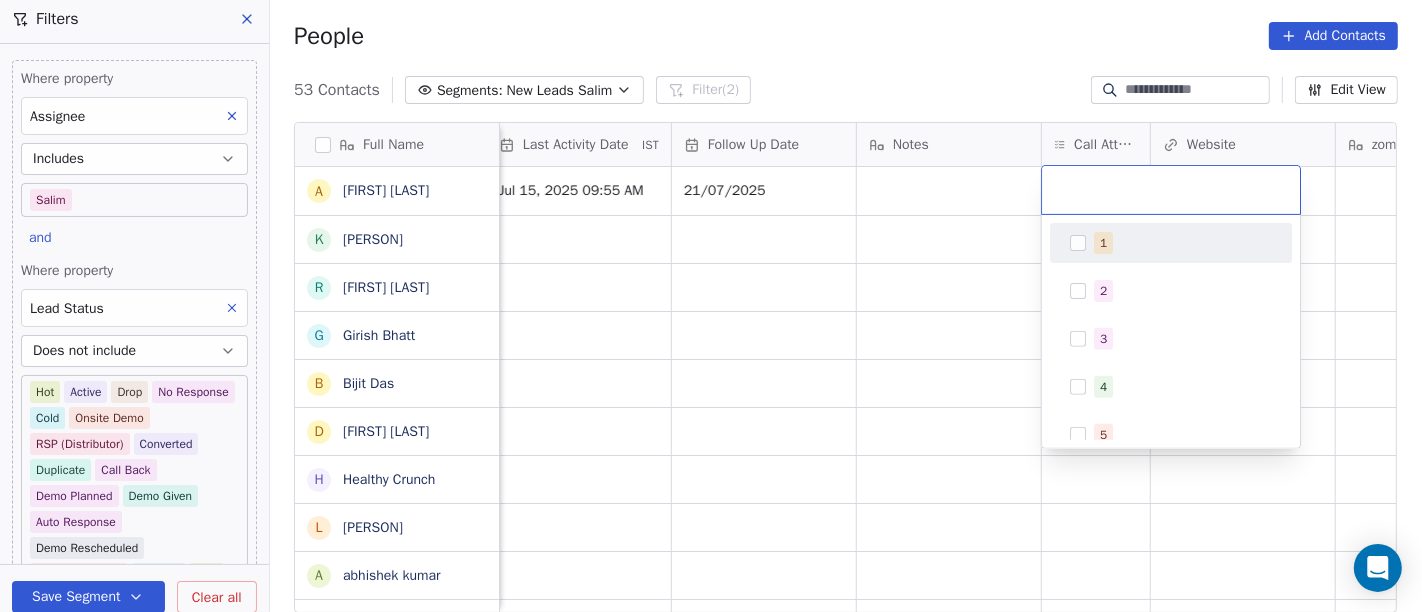 click on "1" at bounding box center [1103, 243] 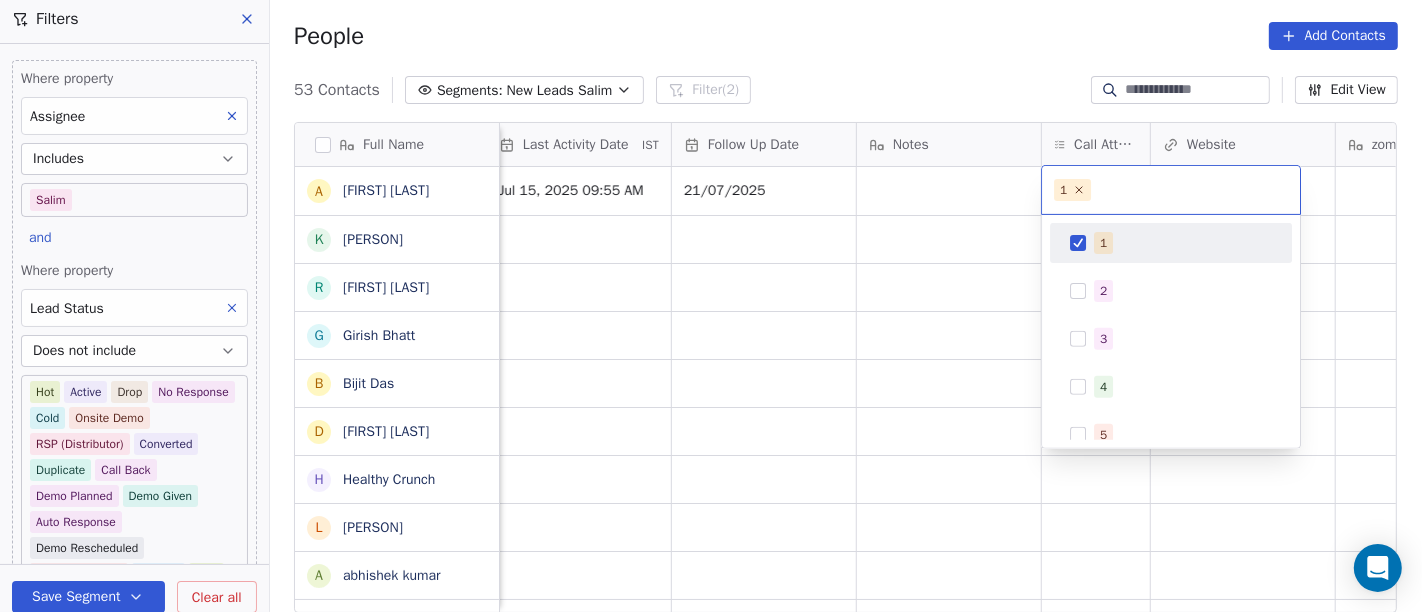 click on "On2Cook India Pvt. Ltd. Contacts People Marketing Workflows Campaigns Sales Pipelines Sequences Beta Tools Apps AI Agents Help & Support Filters Where property   Assignee   Includes Salim and Where property   Lead Status   Does not include Hot Active Drop No Response Cold Onsite Demo RSP (Distributor) Converted Duplicate Call Back Demo Planned Demo Given Auto Response Demo Rescheduled Demo Cancelled Confirm High Medium Low Add filter to this group Add another filter Save Segment Clear all People  Add Contacts 53 Contacts Segments: New Leads Salim Filter  (2) Edit View Tag Add to Sequence Full Name A Atul Pandey K Kathir Raj R RAMESH DHANECHA G Girish Bhatt B Bijit Das D Devendra Singh H Healthy Crunch L Lalit Jain a abhishek kumar J Jagdish Samadhiya Visnagar A Anant Jajal A Anant Jajal A Anil Sethi S Sukumar Singh S Sudheer Gokam A Alok Sharma N Neena Kumari V Vinod Wanchoo M Mayil Murugan P Pawan Swami A Ajay Singh a ayushmat b Soni N Neeraj Kumar Chauhan A Abhishek Takawane J Jayshree Nimbekar A Avinaya" at bounding box center (711, 306) 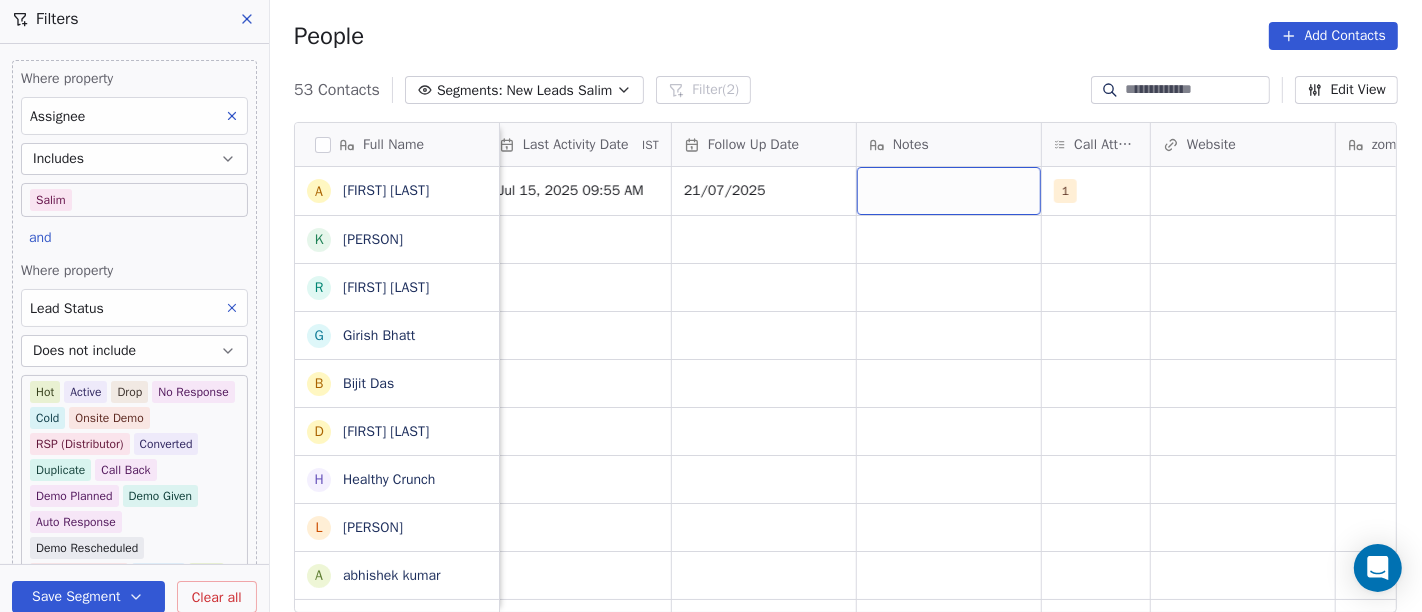 click at bounding box center (949, 191) 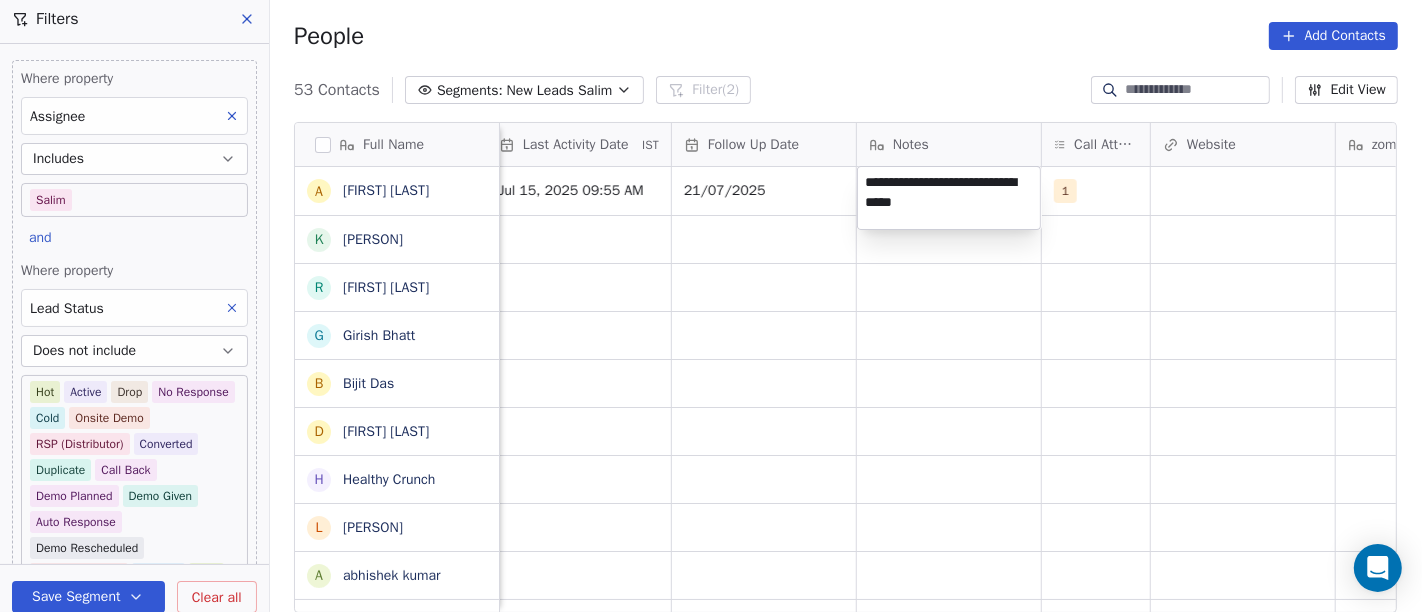 type on "**********" 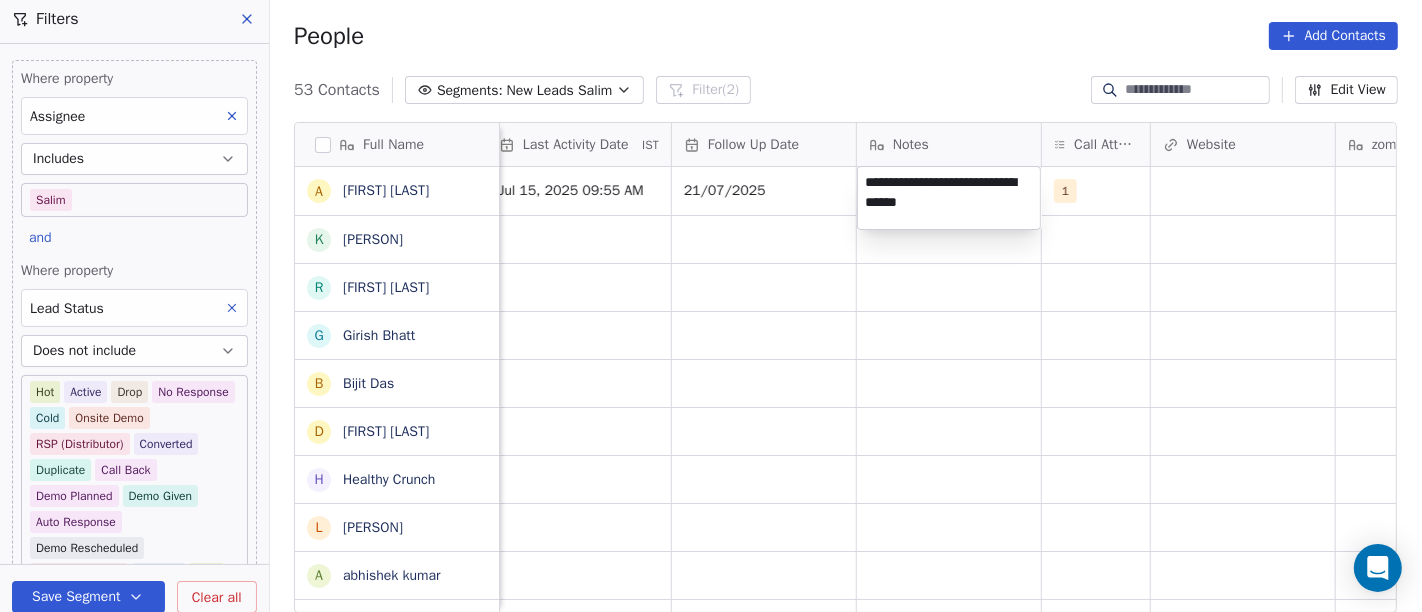 click on "On2Cook India Pvt. Ltd. Contacts People Marketing Workflows Campaigns Sales Pipelines Sequences Beta Tools Apps AI Agents Help & Support Filters Where property   Assignee   Includes Salim and Where property   Lead Status   Does not include Hot Active Drop No Response Cold Onsite Demo RSP (Distributor) Converted Duplicate Call Back Demo Planned Demo Given Auto Response Demo Rescheduled Demo Cancelled Confirm High Medium Low Add filter to this group Add another filter Save Segment Clear all People  Add Contacts 53 Contacts Segments: New Leads Salim Filter  (2) Edit View Tag Add to Sequence Full Name A Atul Pandey K Kathir Raj R RAMESH DHANECHA G Girish Bhatt B Bijit Das D Devendra Singh H Healthy Crunch L Lalit Jain a abhishek kumar J Jagdish Samadhiya Visnagar A Anant Jajal A Anant Jajal A Anil Sethi S Sukumar Singh S Sudheer Gokam A Alok Sharma N Neena Kumari V Vinod Wanchoo M Mayil Murugan P Pawan Swami A Ajay Singh a ayushmat b Soni N Neeraj Kumar Chauhan A Abhishek Takawane J Jayshree Nimbekar A Avinaya" at bounding box center (711, 306) 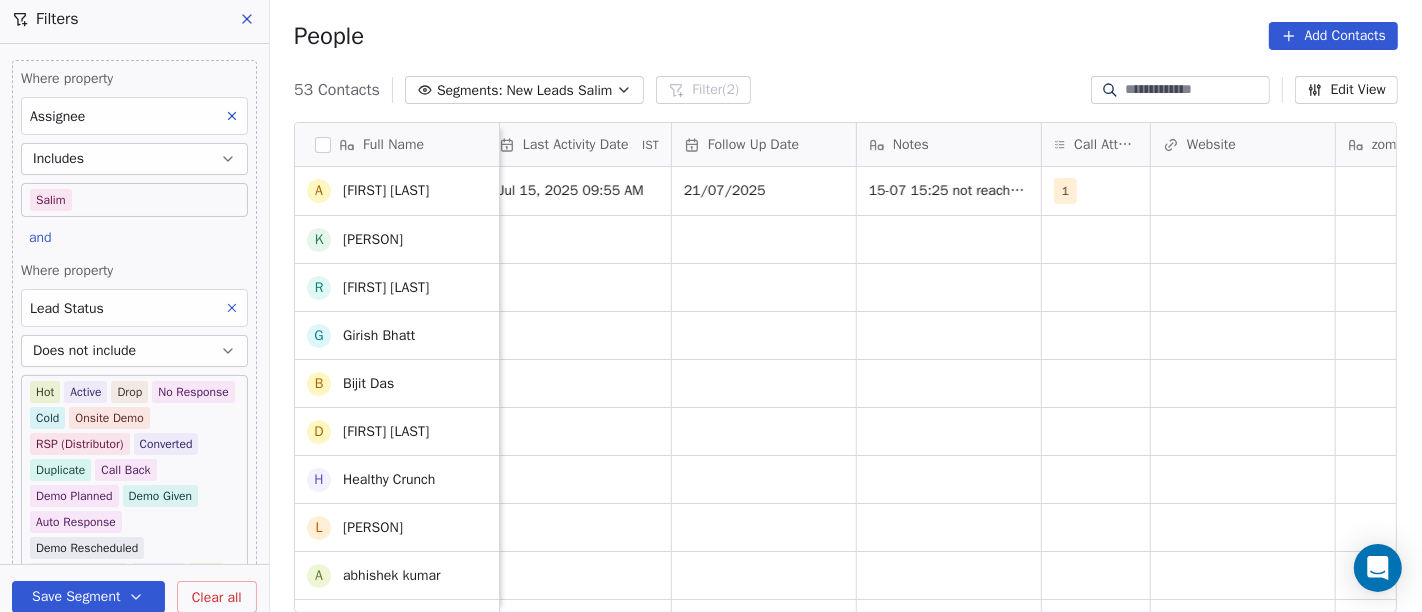 scroll, scrollTop: 13, scrollLeft: 0, axis: vertical 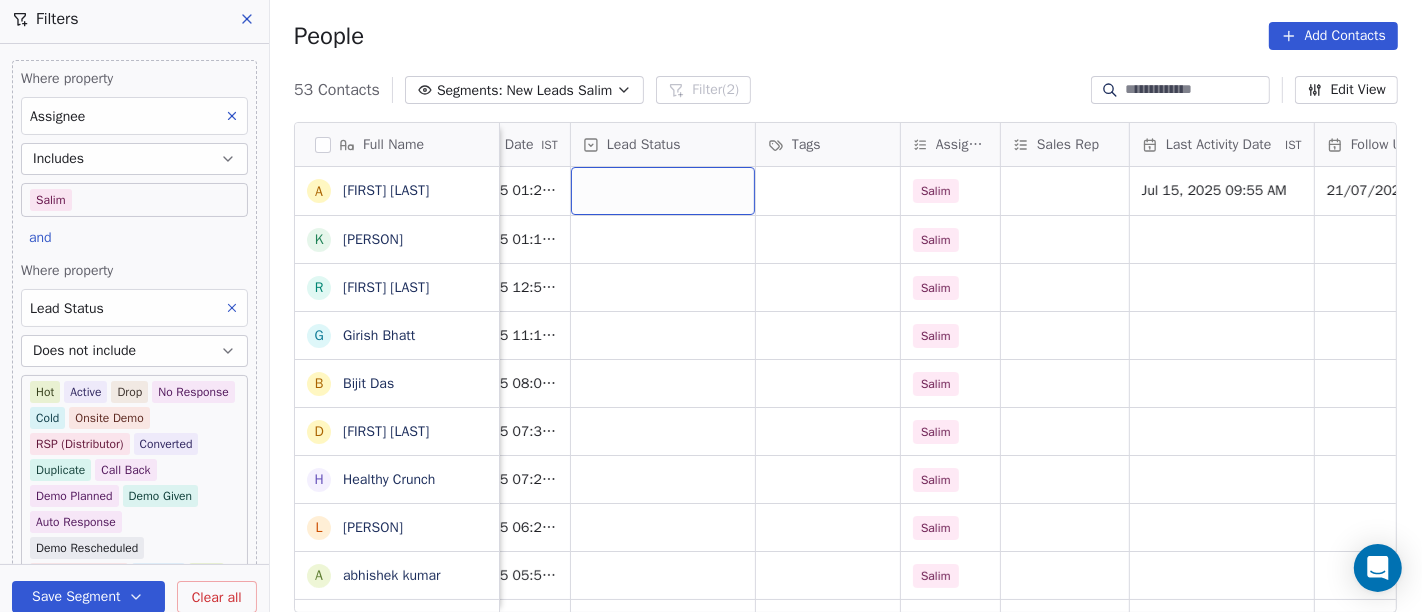 click at bounding box center [663, 191] 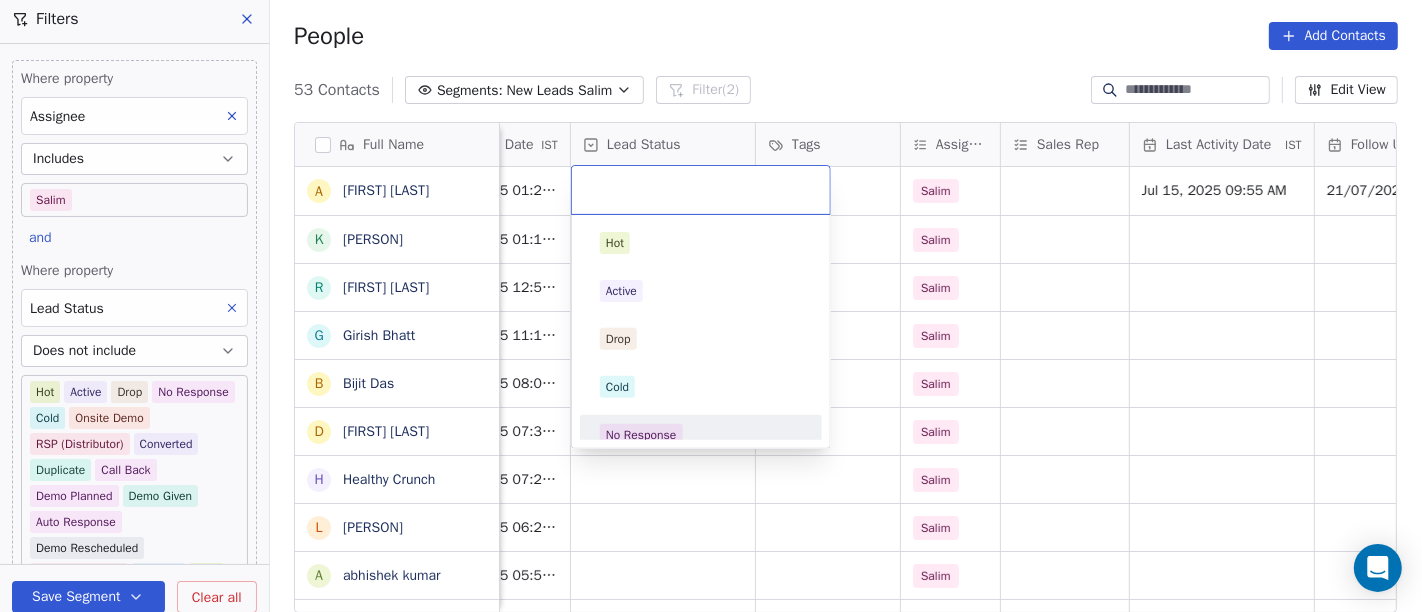 click on "No Response" at bounding box center [701, 435] 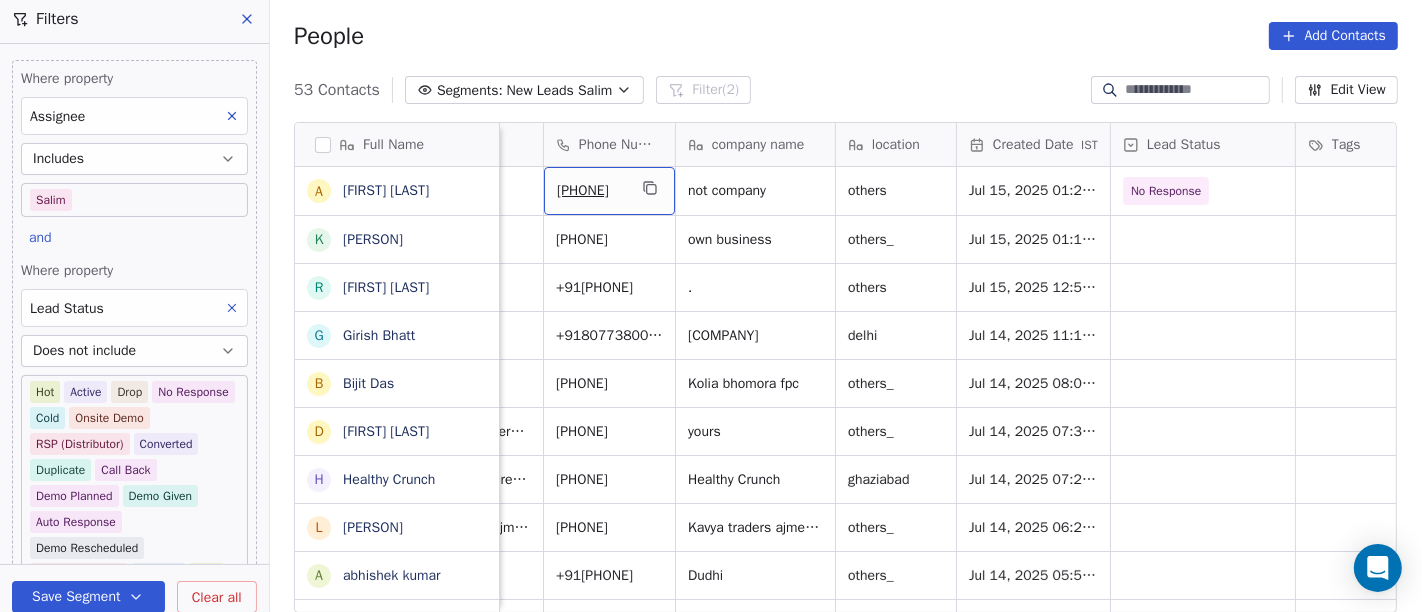 scroll, scrollTop: 0, scrollLeft: 0, axis: both 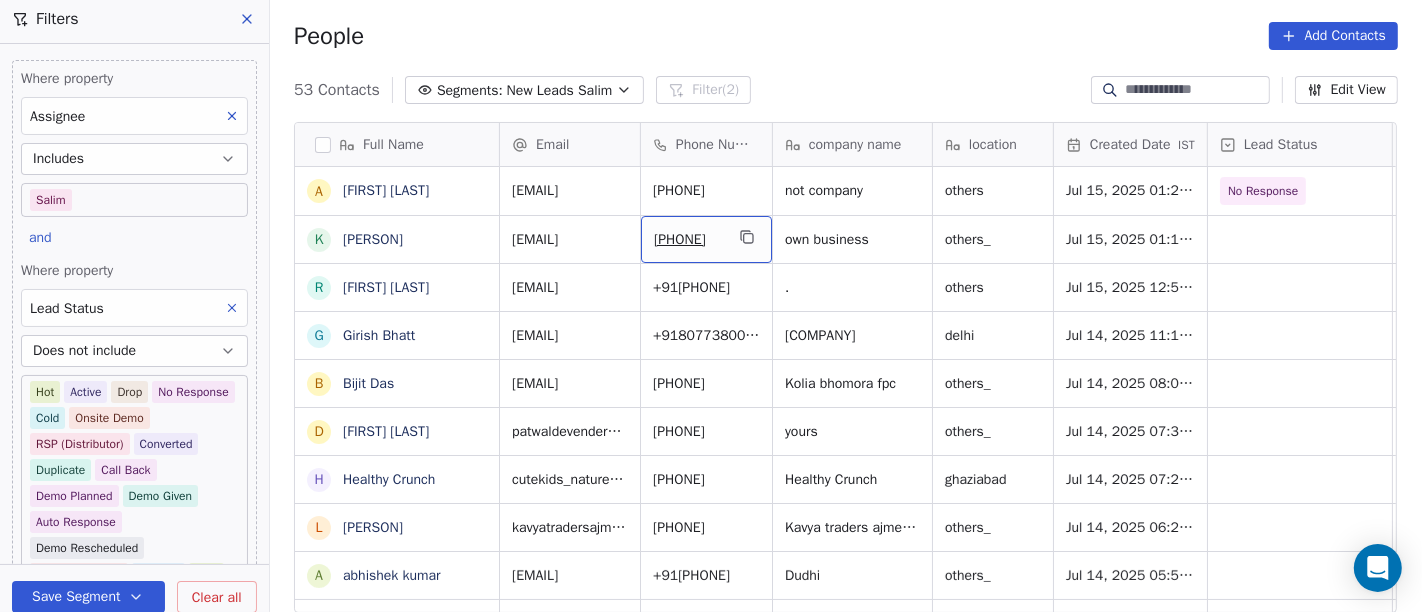 click on "People  Add Contacts" at bounding box center (846, 36) 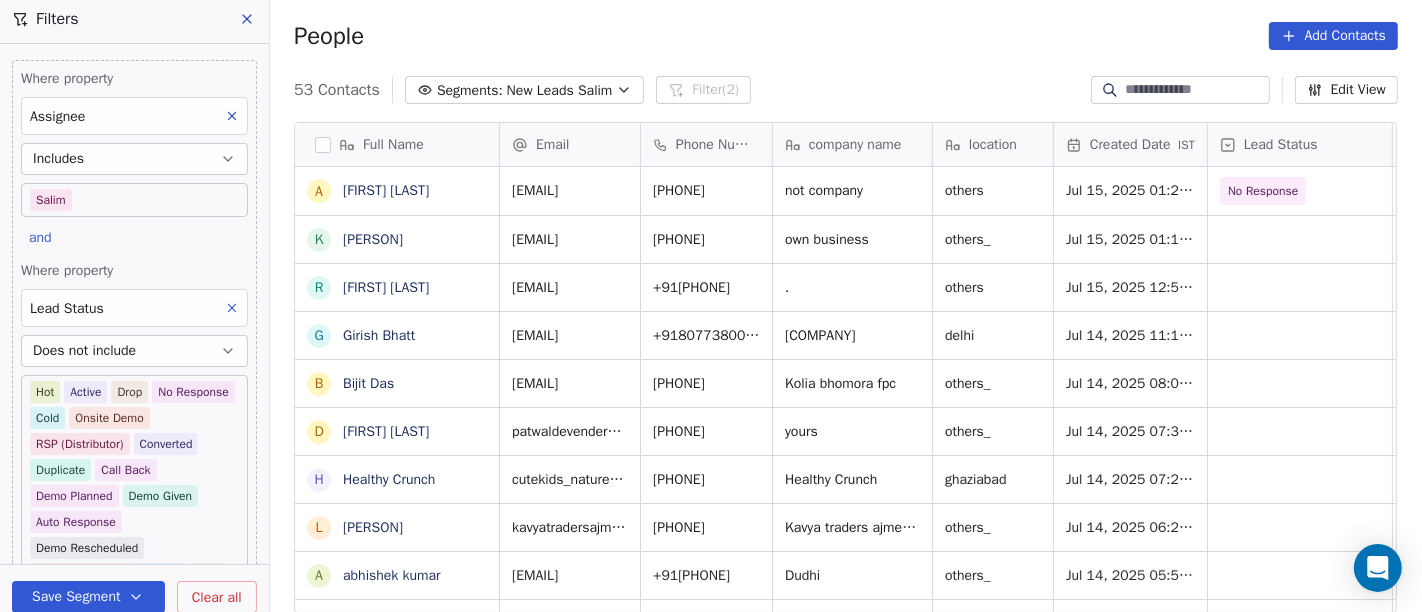scroll, scrollTop: 0, scrollLeft: 14, axis: horizontal 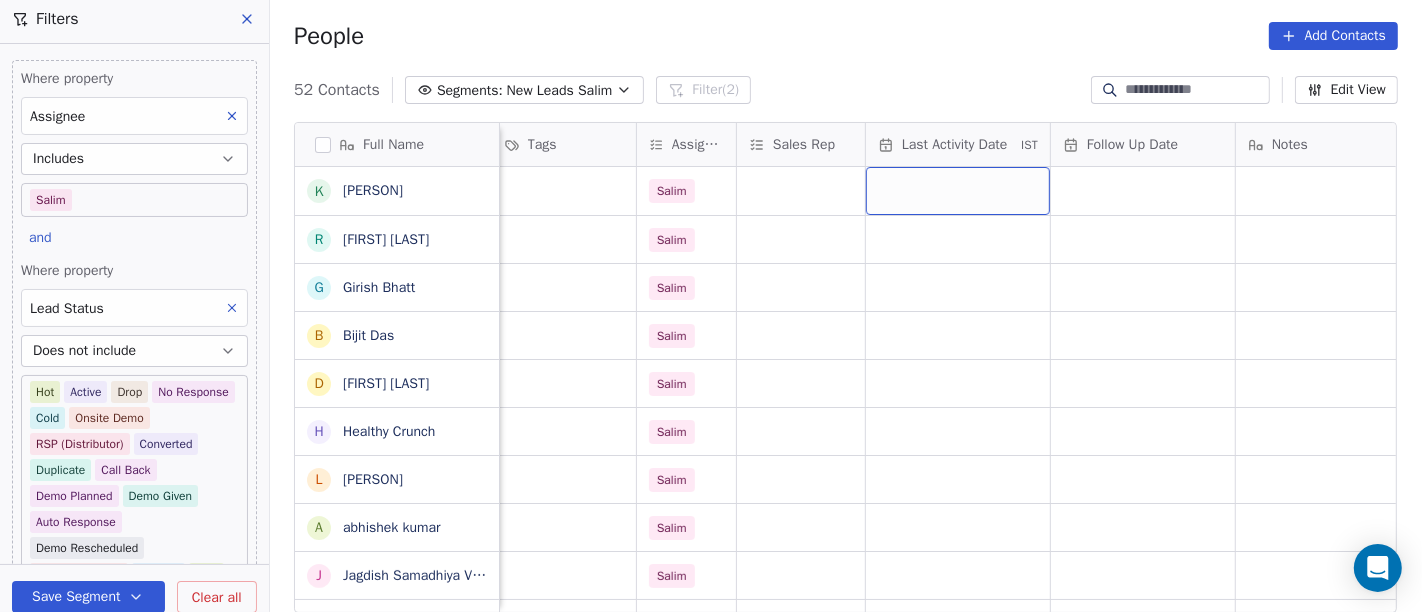 click at bounding box center (958, 191) 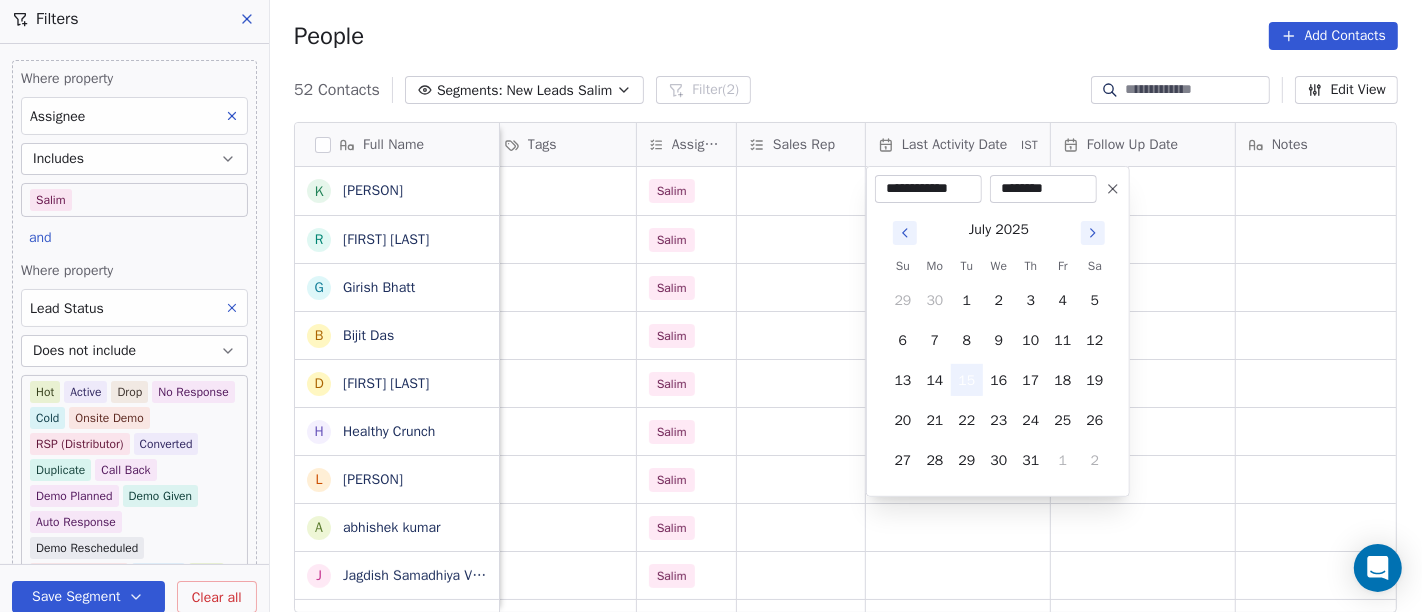 click on "15" at bounding box center (967, 380) 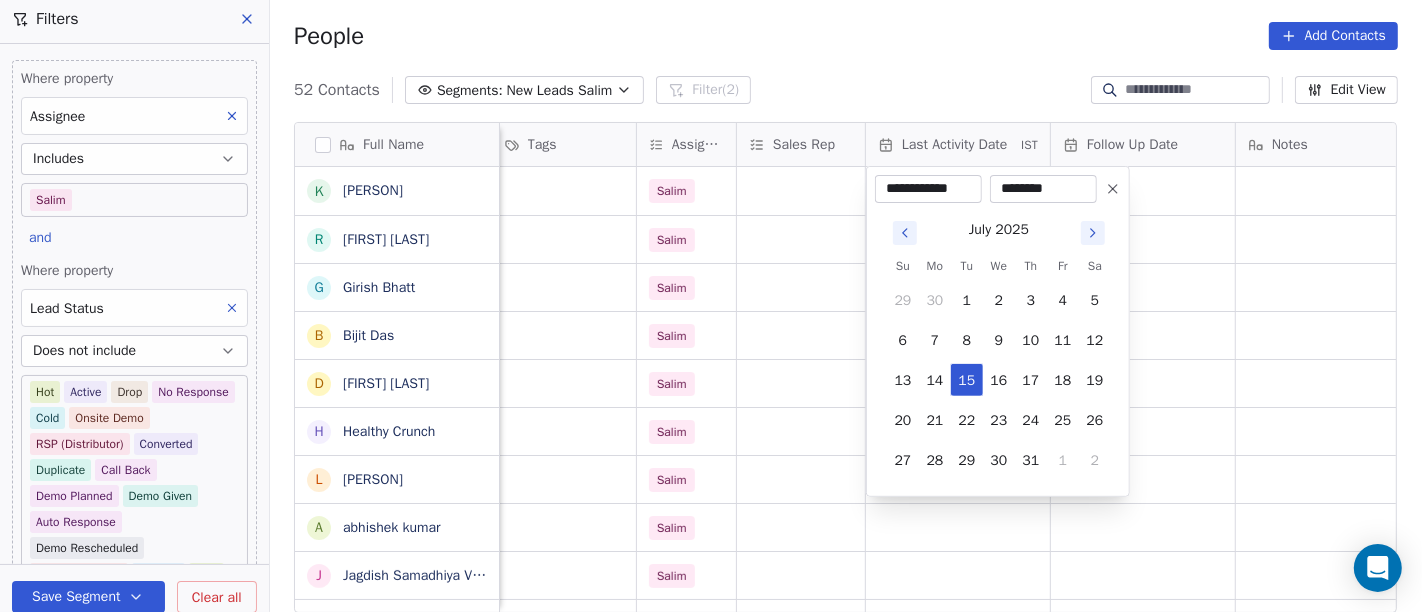 click on "On2Cook India Pvt. Ltd. Contacts People Marketing Workflows Campaigns Sales Pipelines Sequences Beta Tools Apps AI Agents Help & Support Filters Where property   Assignee   Includes Salim and Where property   Lead Status   Does not include Hot Active Drop No Response Cold Onsite Demo RSP (Distributor) Converted Duplicate Call Back Demo Planned Demo Given Auto Response Demo Rescheduled Demo Cancelled Confirm High Medium Low Add filter to this group Add another filter Save Segment Clear all People  Add Contacts 52 Contacts Segments: New Leads Salim Filter  (2) Edit View Tag Add to Sequence Full Name K Kathir Raj R RAMESH DHANECHA G Girish Bhatt B Bijit Das D Devendra Singh H Healthy Crunch L Lalit Jain a abhishek kumar J Jagdish Samadhiya Visnagar A Anant Jajal A Anant Jajal A Anil Sethi S Sukumar Singh S Sudheer Gokam A Alok Sharma N Neena Kumari V Vinod Wanchoo M Mayil Murugan P Pawan Swami A Ajay Singh a ayushmat b Soni N Neeraj Kumar Chauhan A Abhishek Takawane J Jayshree Nimbekar A Avinaya D K v vatsal^^" at bounding box center (711, 306) 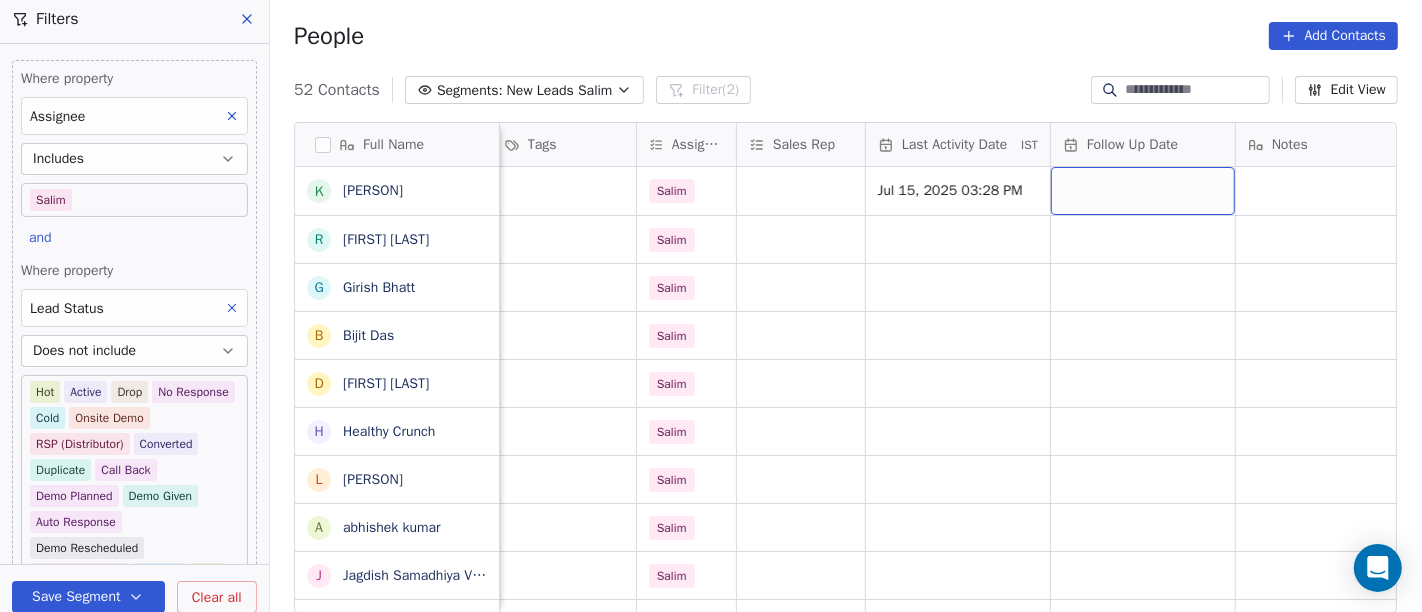 click at bounding box center [1143, 191] 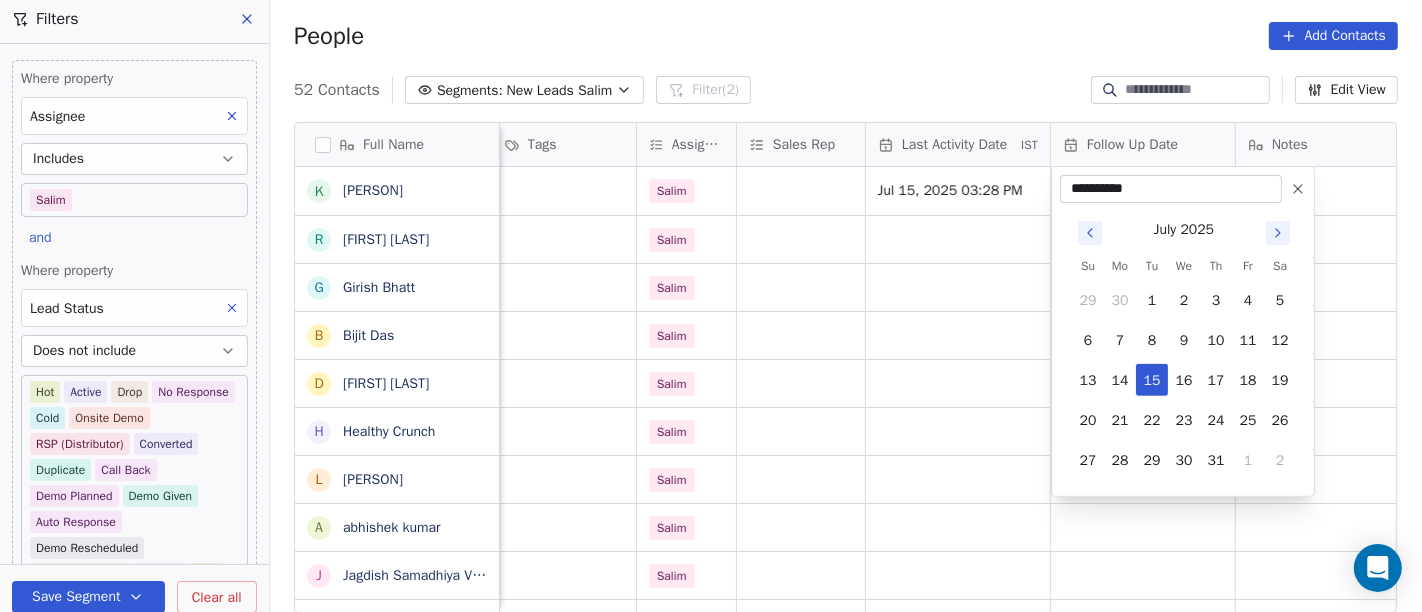 click at bounding box center (1298, 189) 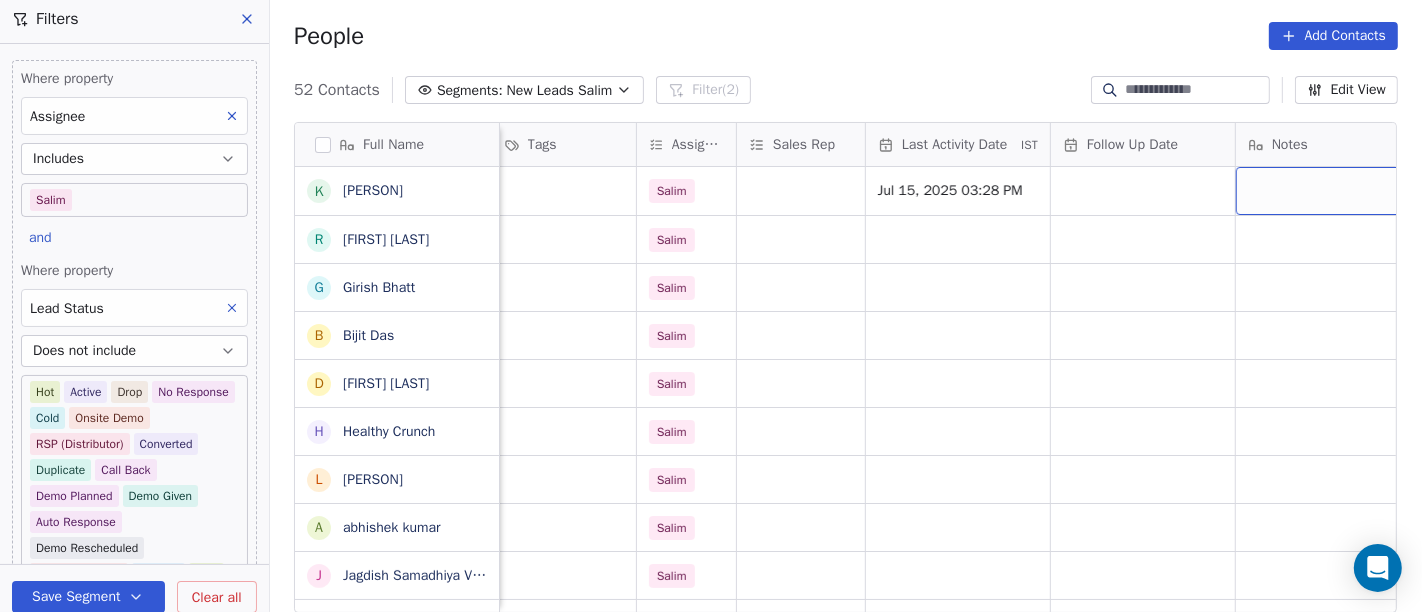 scroll, scrollTop: 0, scrollLeft: 942, axis: horizontal 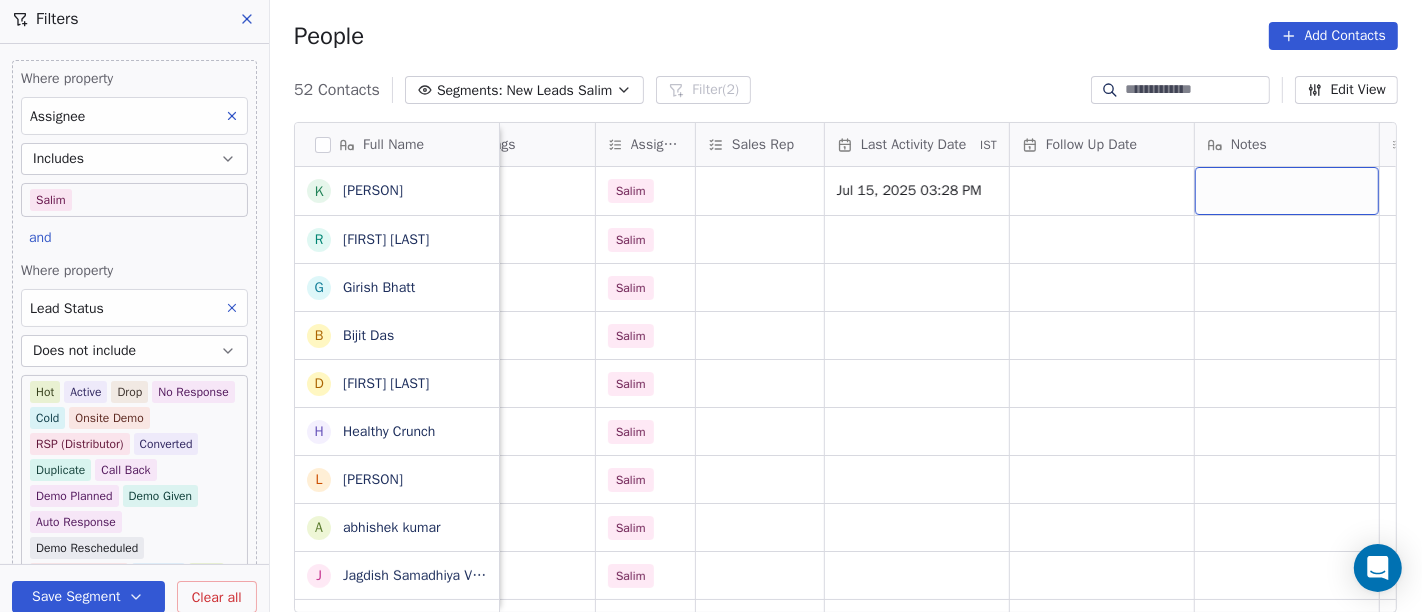 click at bounding box center [1287, 191] 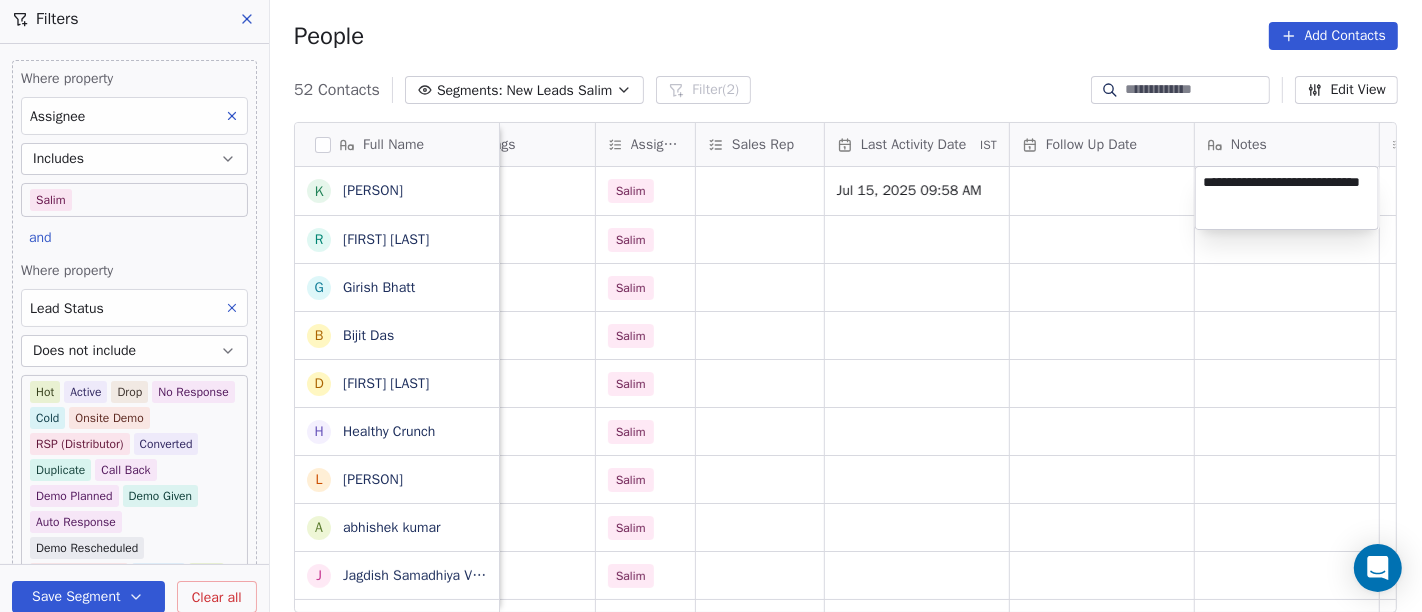 click on "**********" at bounding box center [1287, 198] 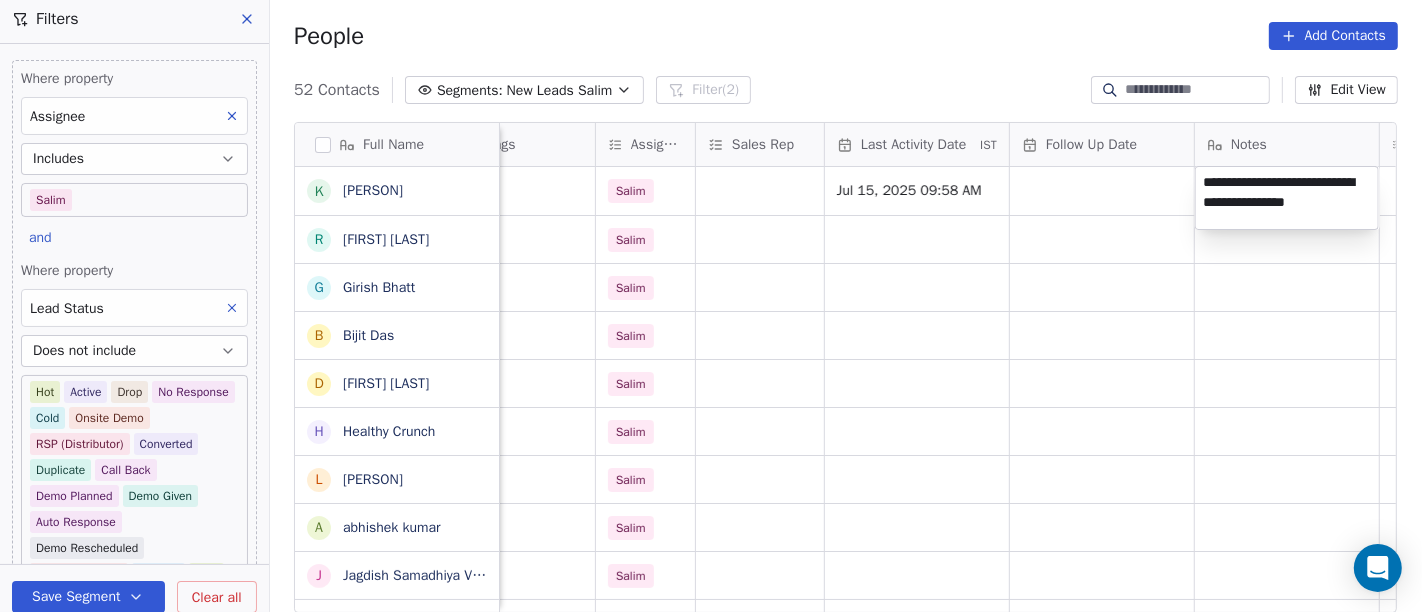 type on "**********" 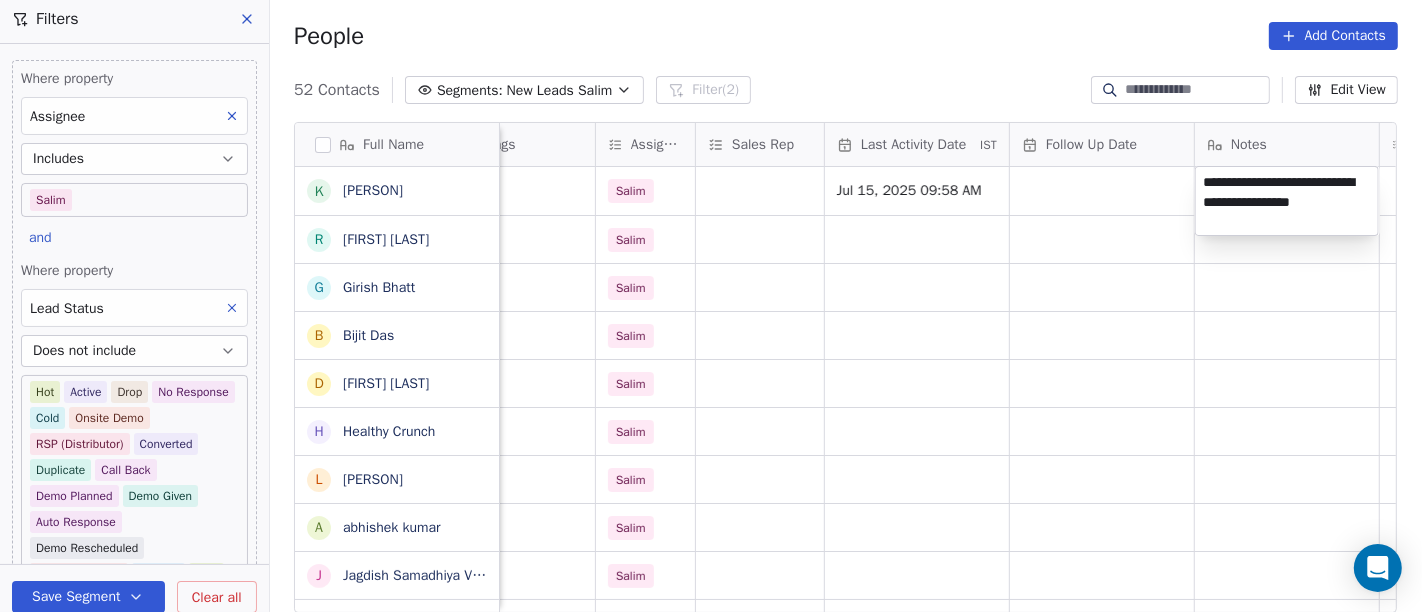 click on "On2Cook India Pvt. Ltd. Contacts People Marketing Workflows Campaigns Sales Pipelines Sequences Beta Tools Apps AI Agents Help & Support Filters Where property   Assignee   Includes Salim and Where property   Lead Status   Does not include Hot Active Drop No Response Cold Onsite Demo RSP (Distributor) Converted Duplicate Call Back Demo Planned Demo Given Auto Response Demo Rescheduled Demo Cancelled Confirm High Medium Low Add filter to this group Add another filter Save Segment Clear all People  Add Contacts 52 Contacts Segments: New Leads Salim Filter  (2) Edit View Tag Add to Sequence Full Name K Kathir Raj R RAMESH DHANECHA G Girish Bhatt B Bijit Das D Devendra Singh H Healthy Crunch L Lalit Jain a abhishek kumar J Jagdish Samadhiya Visnagar A Anant Jajal A Anant Jajal A Anil Sethi S Sukumar Singh S Sudheer Gokam A Alok Sharma N Neena Kumari V Vinod Wanchoo M Mayil Murugan P Pawan Swami A Ajay Singh a ayushmat b Soni N Neeraj Kumar Chauhan A Abhishek Takawane J Jayshree Nimbekar A Avinaya D K v vatsal^^" at bounding box center (711, 306) 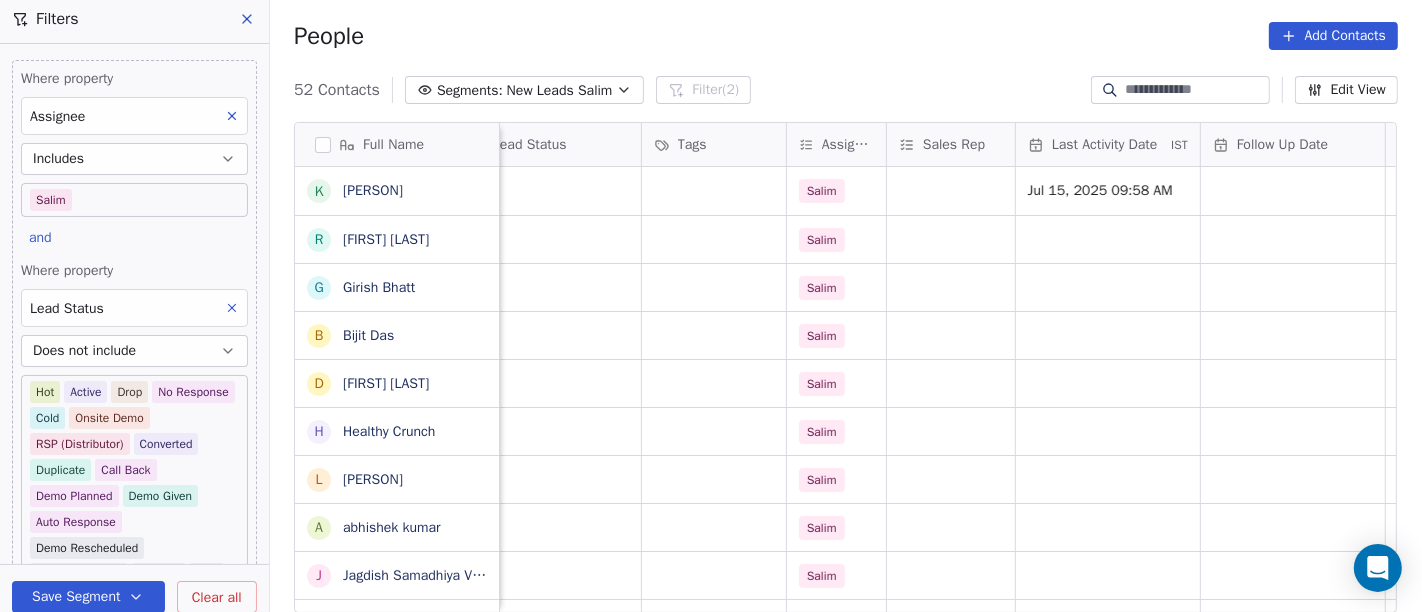 scroll, scrollTop: 10, scrollLeft: 657, axis: both 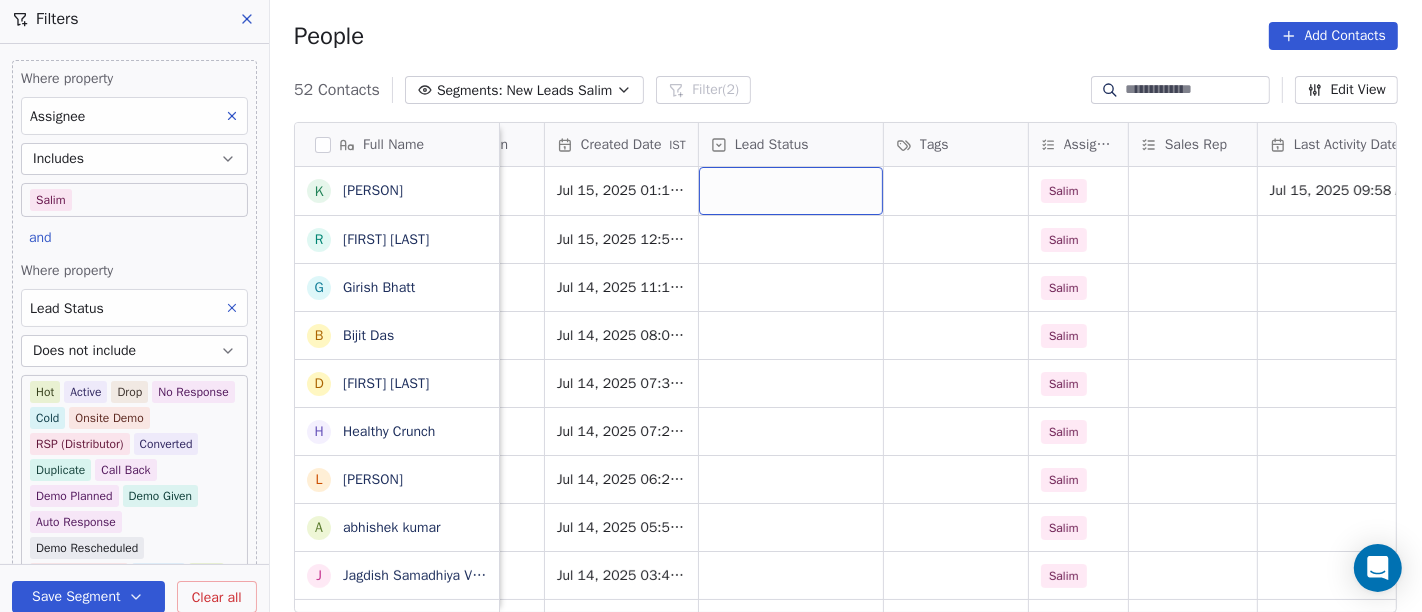 click at bounding box center (791, 191) 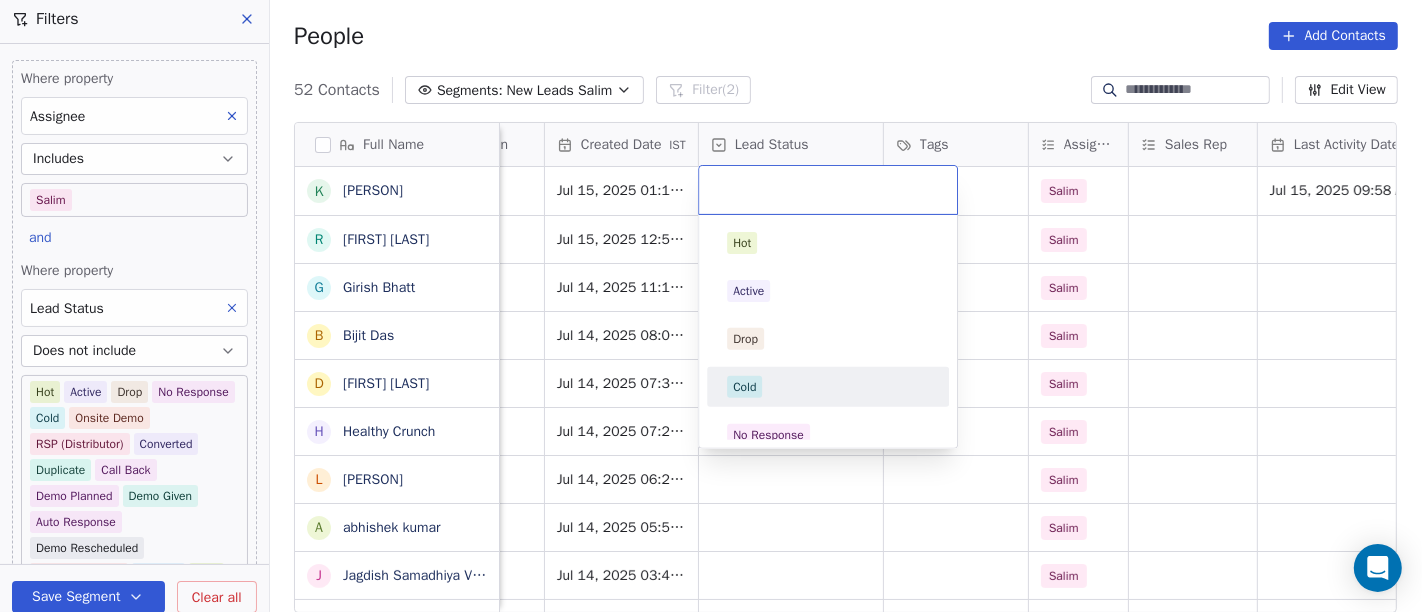 click on "Cold" at bounding box center [828, 387] 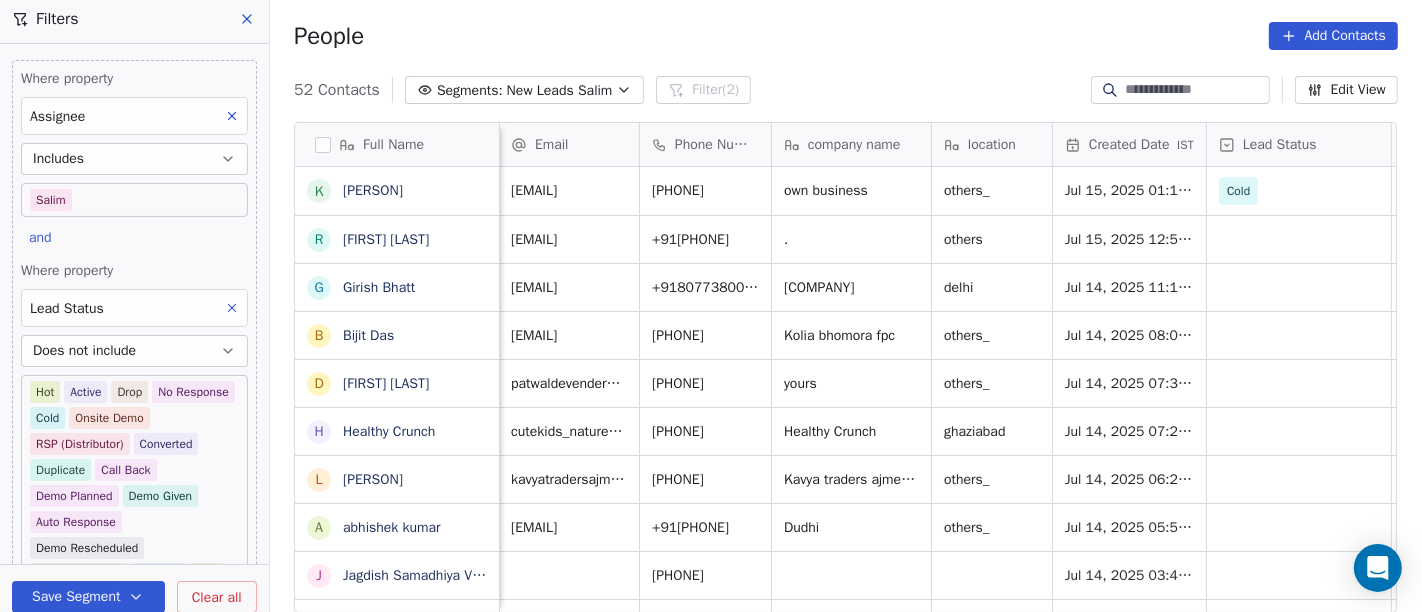 scroll, scrollTop: 0, scrollLeft: 0, axis: both 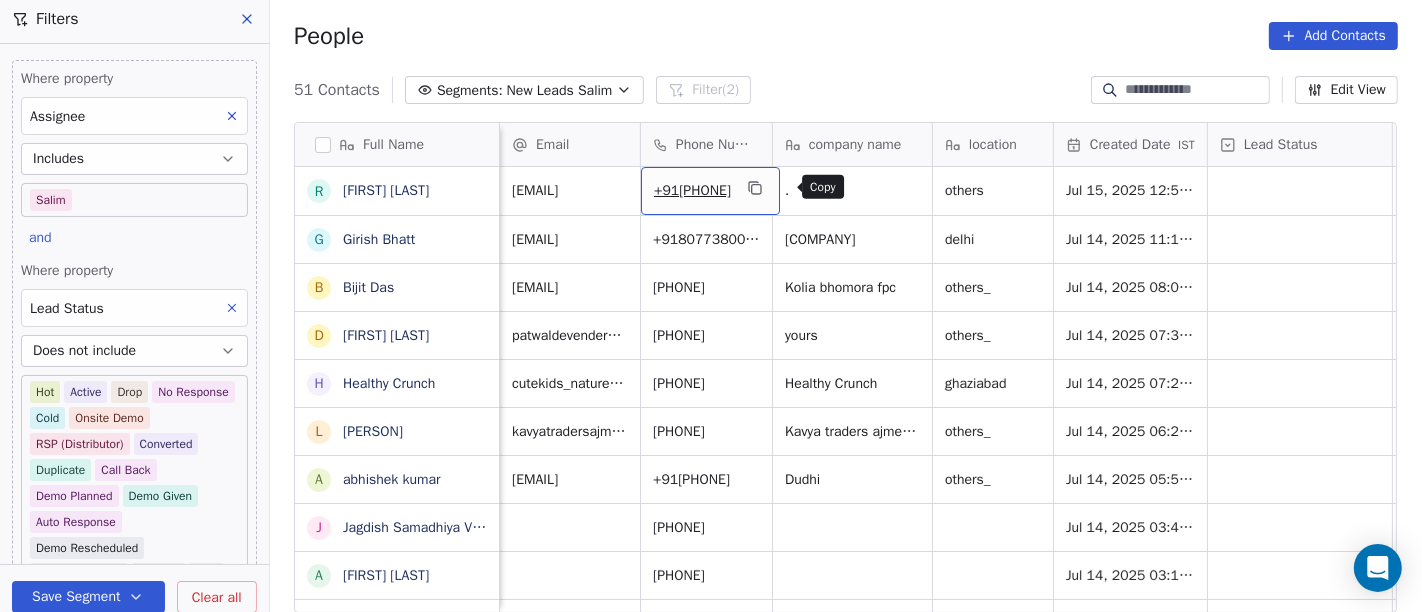 click 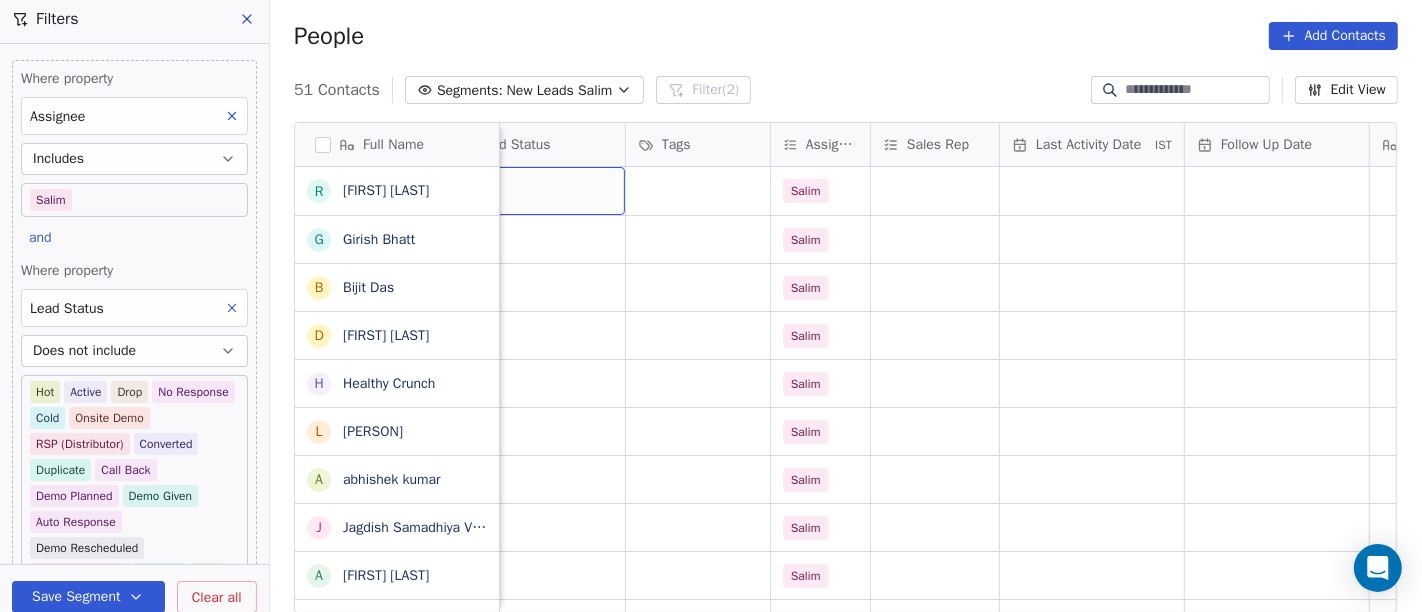 scroll, scrollTop: 0, scrollLeft: 768, axis: horizontal 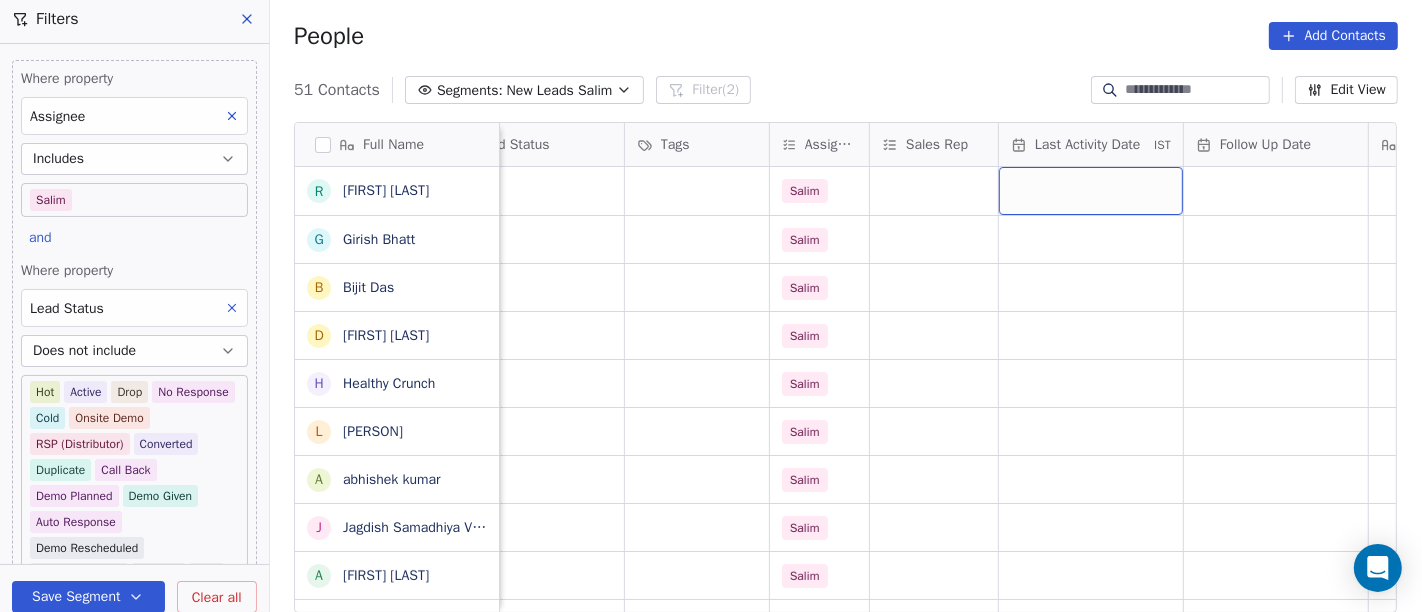 click at bounding box center (1091, 191) 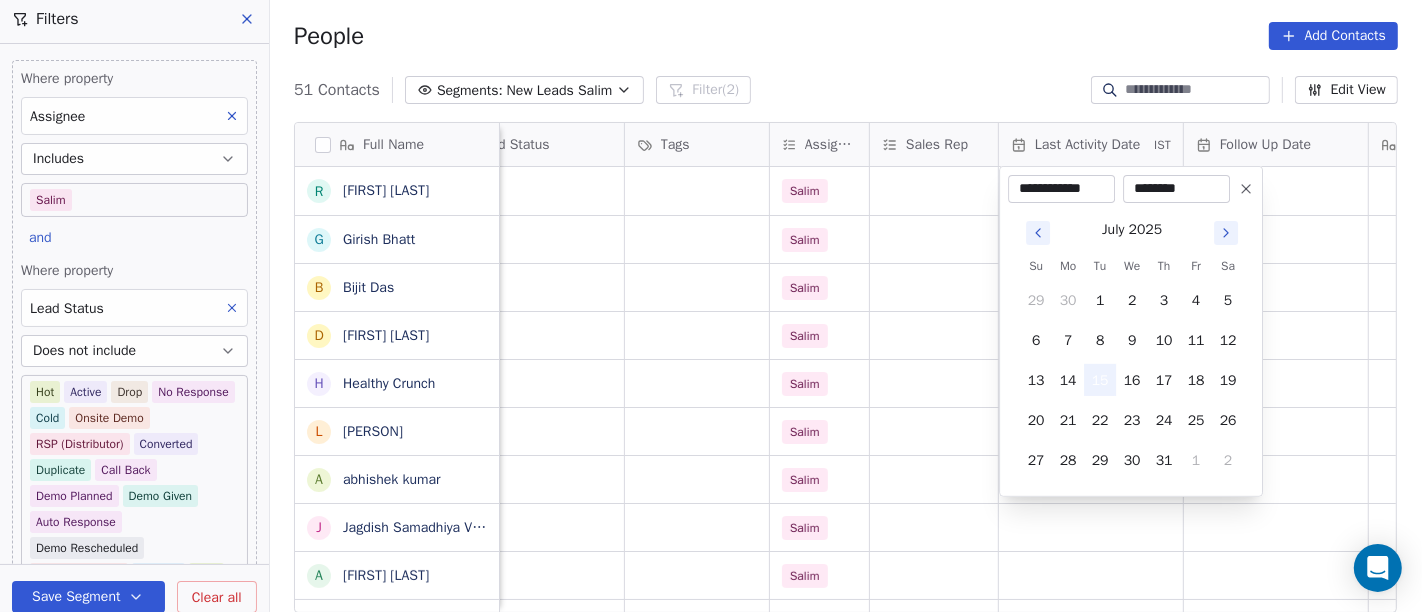 click on "15" at bounding box center [1100, 380] 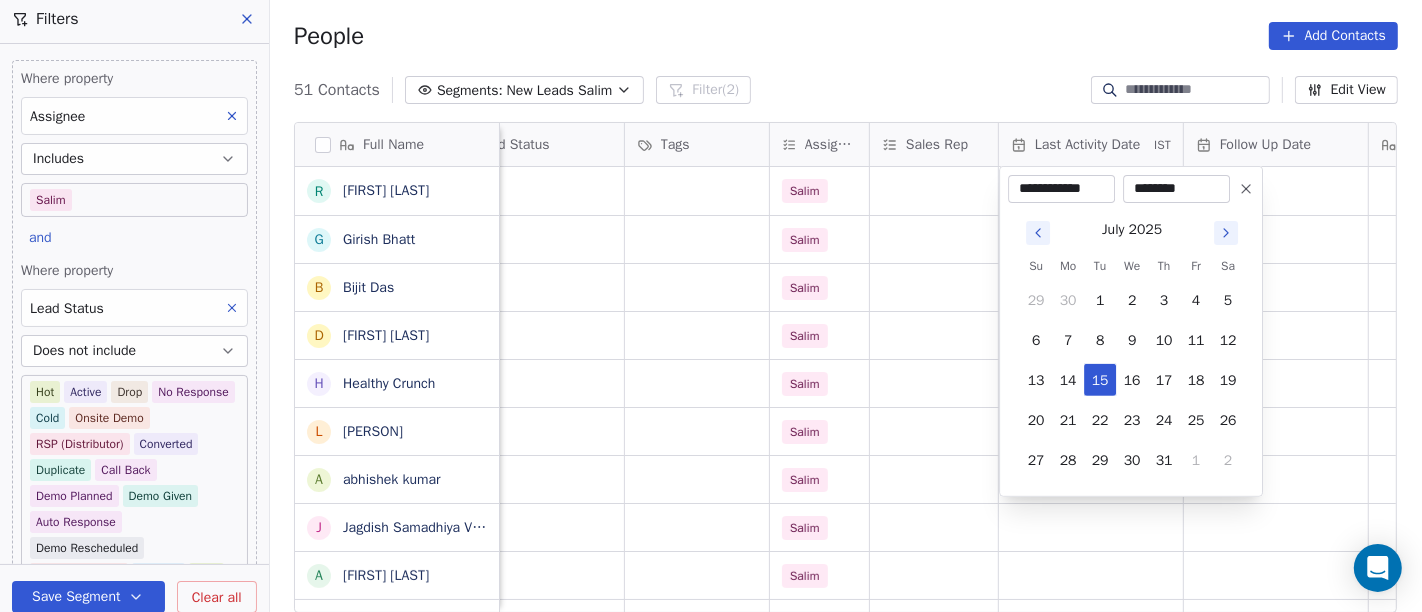click on "On2Cook India Pvt. Ltd. Contacts People Marketing Workflows Campaigns Sales Pipelines Sequences Beta Tools Apps AI Agents Help & Support Filters Where property   Assignee   Includes Salim and Where property   Lead Status   Does not include Hot Active Drop No Response Cold Onsite Demo RSP (Distributor) Converted Duplicate Call Back Demo Planned Demo Given Auto Response Demo Rescheduled Demo Cancelled Confirm High Medium Low Add filter to this group Add another filter Save Segment Clear all People  Add Contacts 51 Contacts Segments: New Leads Salim Filter  (2) Edit View Tag Add to Sequence Full Name R RAMESH DHANECHA G Girish Bhatt B Bijit Das D Devendra Singh H Healthy Crunch L Lalit Jain a abhishek kumar J Jagdish Samadhiya Visnagar A Anant Jajal A Anant Jajal A Anil Sethi S Sukumar Singh S Sudheer Gokam A Alok Sharma N Neena Kumari V Vinod Wanchoo M Mayil Murugan P Pawan Swami A Ajay Singh a ayushmat b Soni N Neeraj Kumar Chauhan A Abhishek Takawane J Jayshree Nimbekar A Avinaya D Dinesh Kothari K v T A B" at bounding box center (711, 306) 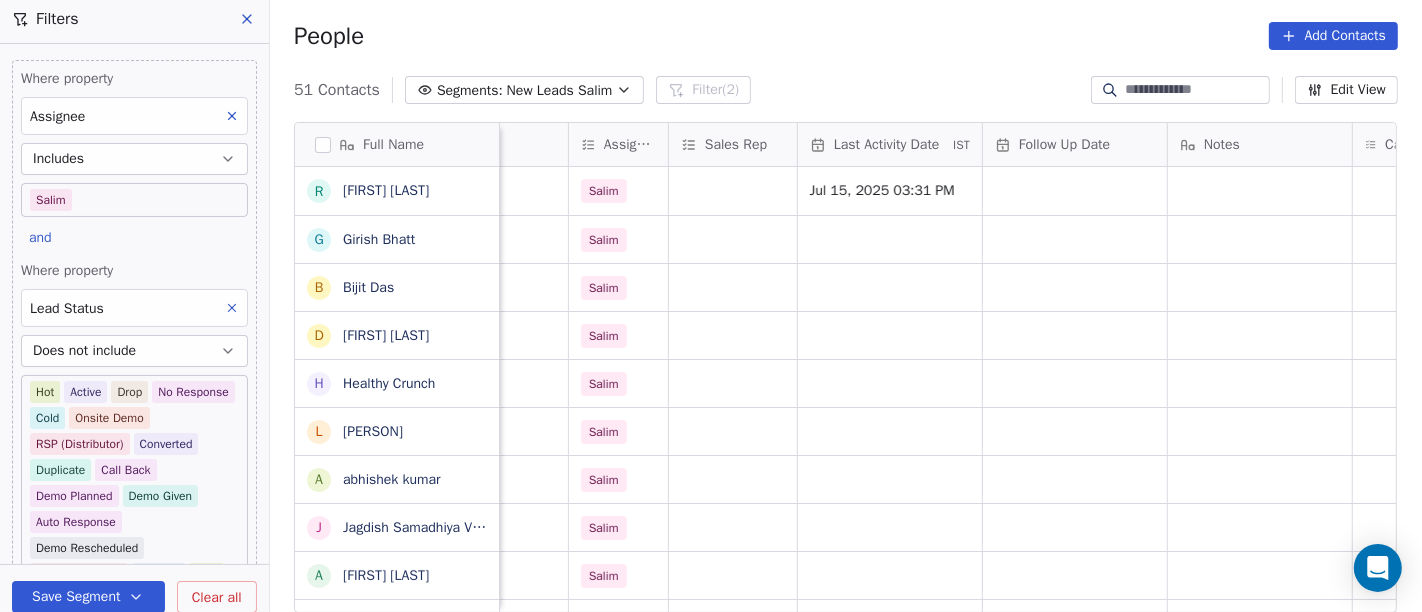 scroll, scrollTop: 0, scrollLeft: 991, axis: horizontal 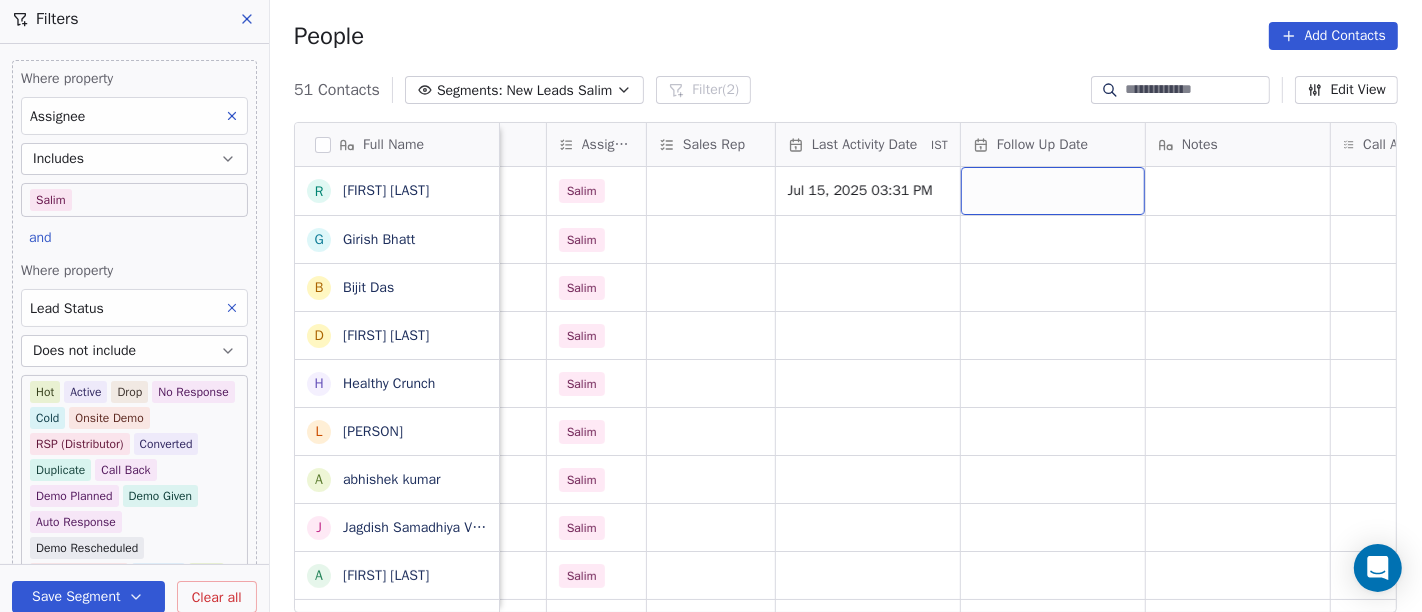 click at bounding box center (1053, 191) 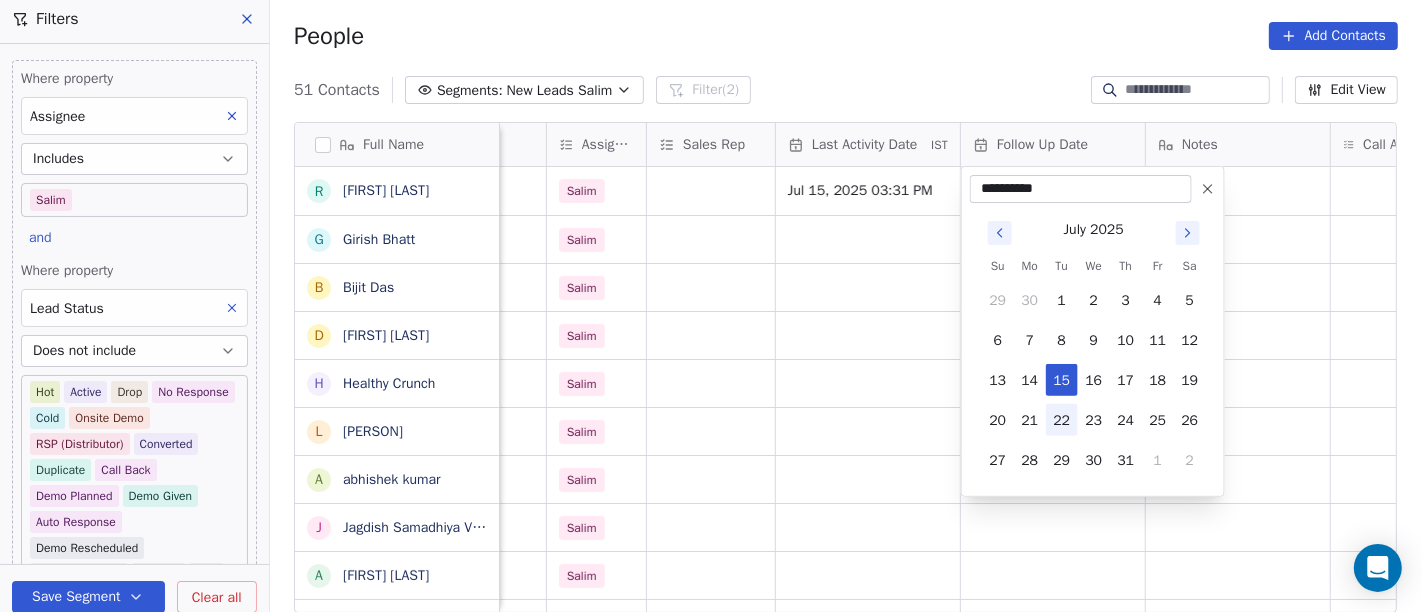 click on "22" at bounding box center (1062, 420) 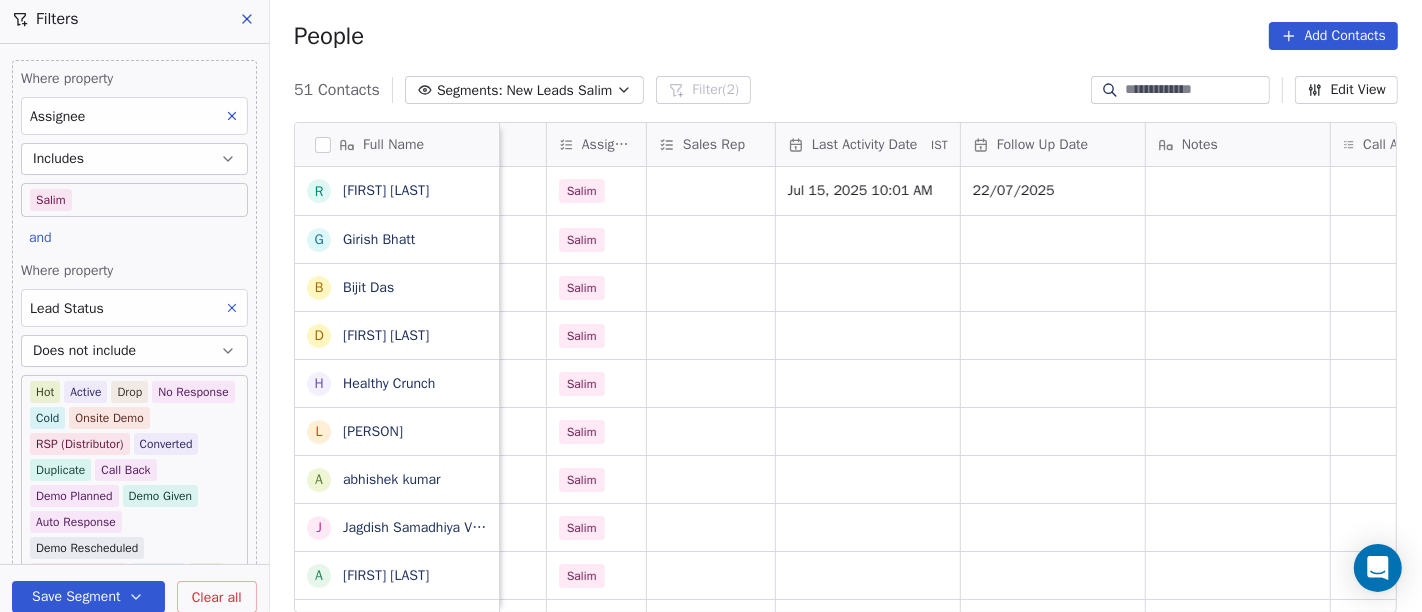 click on "People  Add Contacts" at bounding box center [846, 36] 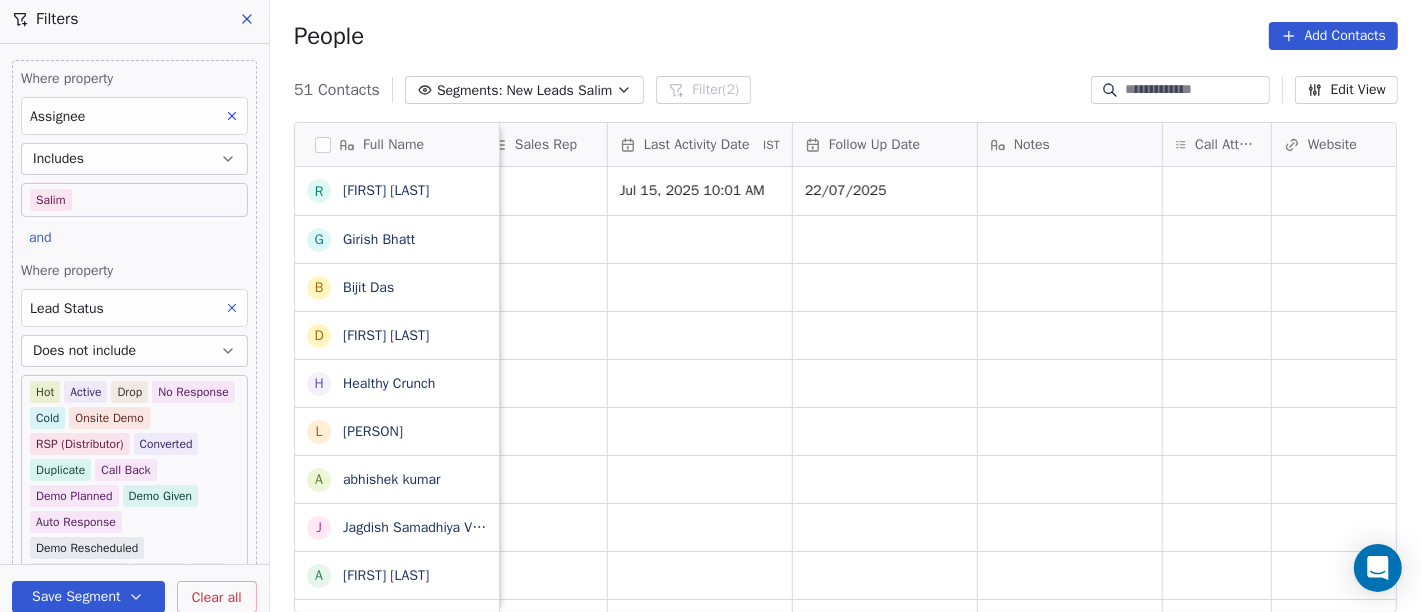 scroll, scrollTop: 0, scrollLeft: 1160, axis: horizontal 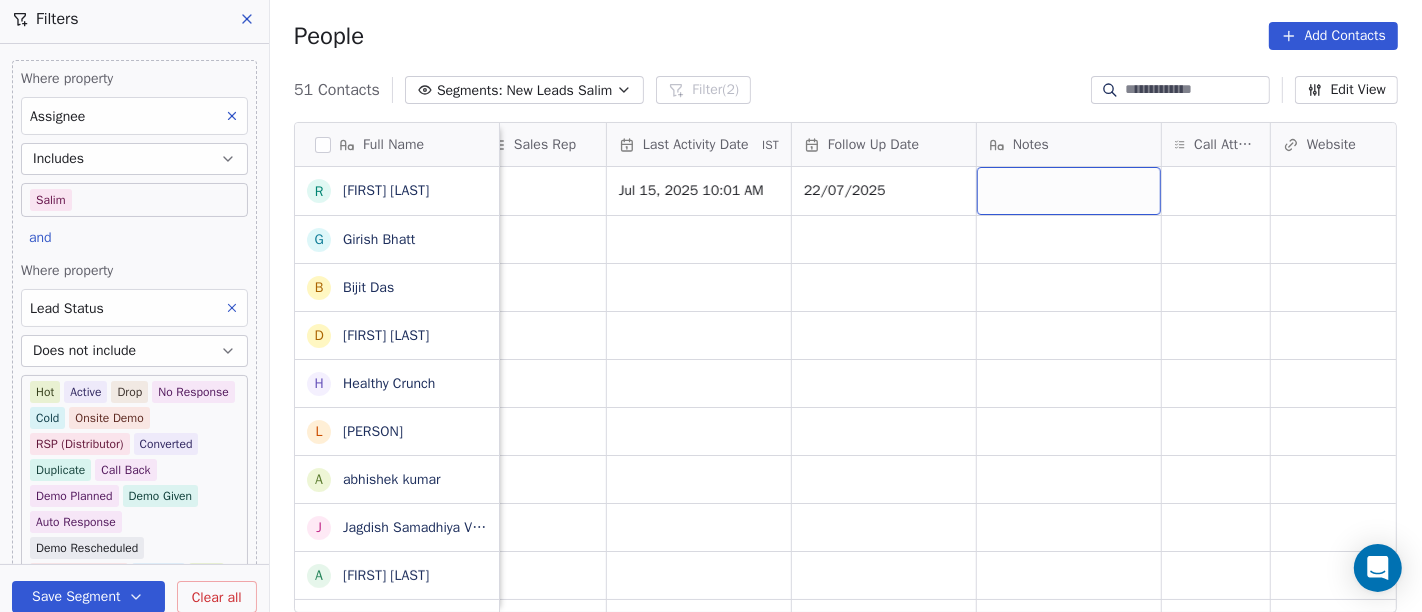 click at bounding box center [1069, 191] 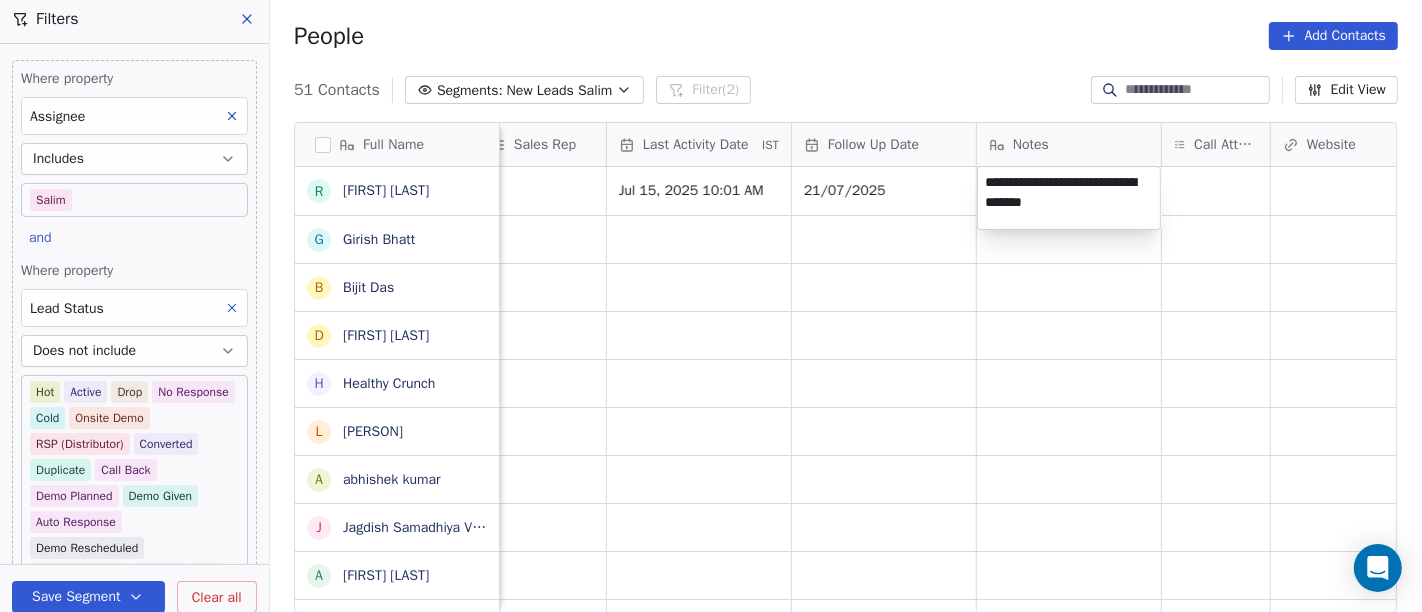 type on "**********" 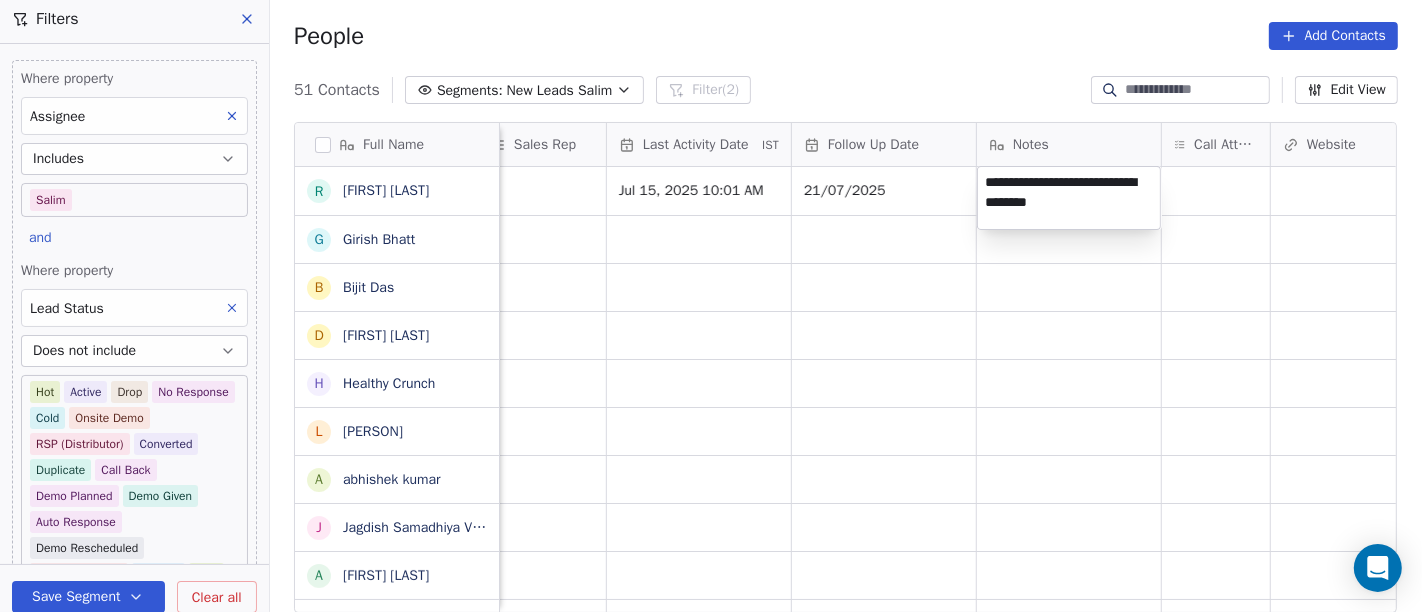 click on "On2Cook India Pvt. Ltd. Contacts People Marketing Workflows Campaigns Sales Pipelines Sequences Beta Tools Apps AI Agents Help & Support Filters Where property   Assignee   Includes Salim and Where property   Lead Status   Does not include Hot Active Drop No Response Cold Onsite Demo RSP (Distributor) Converted Duplicate Call Back Demo Planned Demo Given Auto Response Demo Rescheduled Demo Cancelled Confirm High Medium Low Add filter to this group Add another filter Save Segment Clear all People  Add Contacts 51 Contacts Segments: New Leads Salim Filter  (2) Edit View Tag Add to Sequence Full Name R RAMESH DHANECHA G Girish Bhatt B Bijit Das D Devendra Singh H Healthy Crunch L Lalit Jain a abhishek kumar J Jagdish Samadhiya Visnagar A Anant Jajal A Anant Jajal A Anil Sethi S Sukumar Singh S Sudheer Gokam A Alok Sharma N Neena Kumari V Vinod Wanchoo M Mayil Murugan P Pawan Swami A Ajay Singh a ayushmat b Soni N Neeraj Kumar Chauhan A Abhishek Takawane J Jayshree Nimbekar A Avinaya D Dinesh Kothari K v T A B" at bounding box center [711, 306] 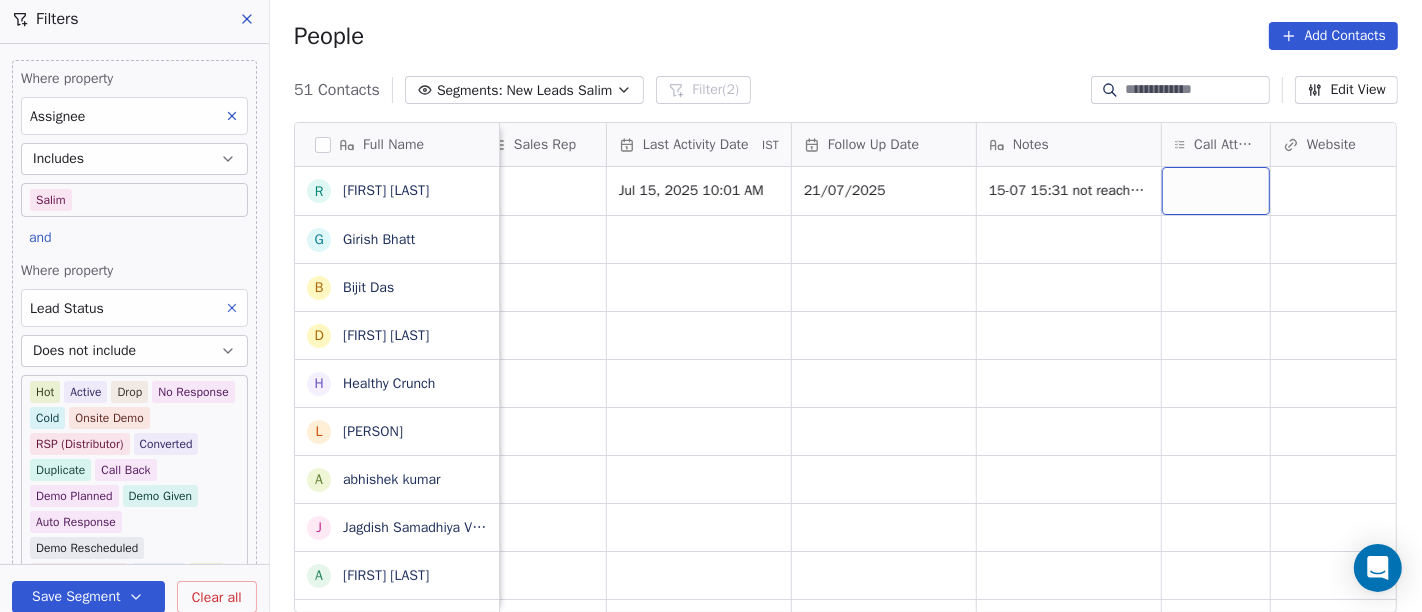 click at bounding box center [1216, 191] 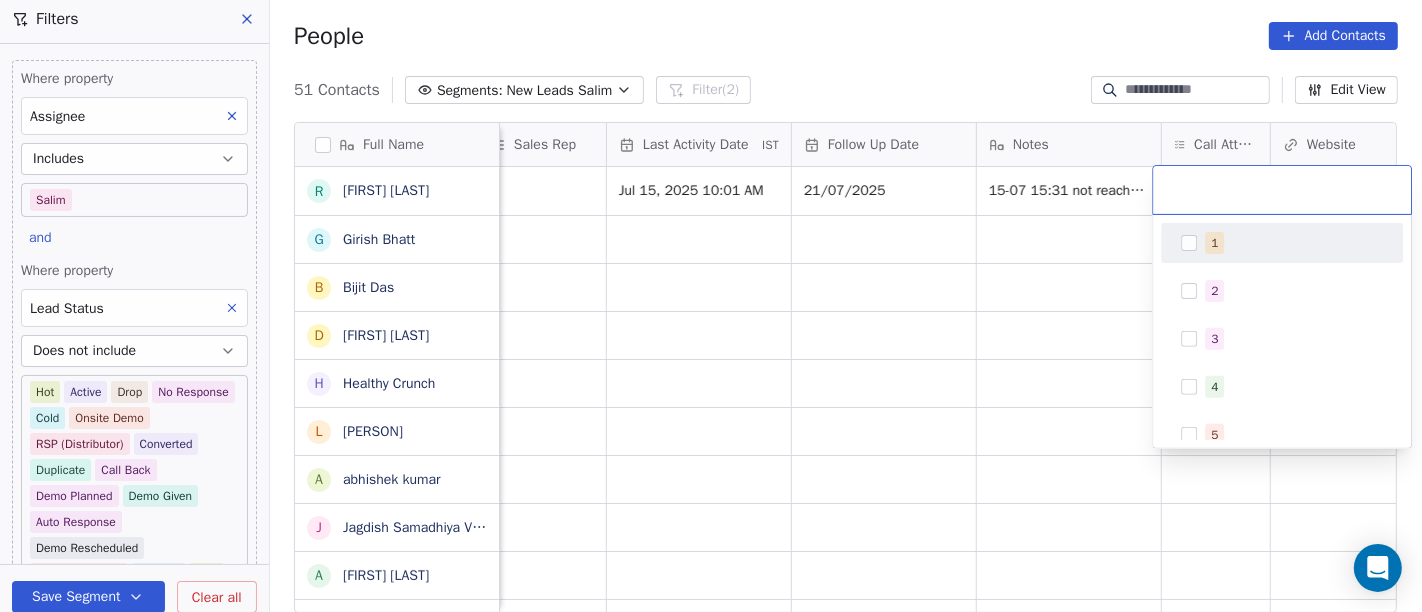 click on "1" at bounding box center [1214, 243] 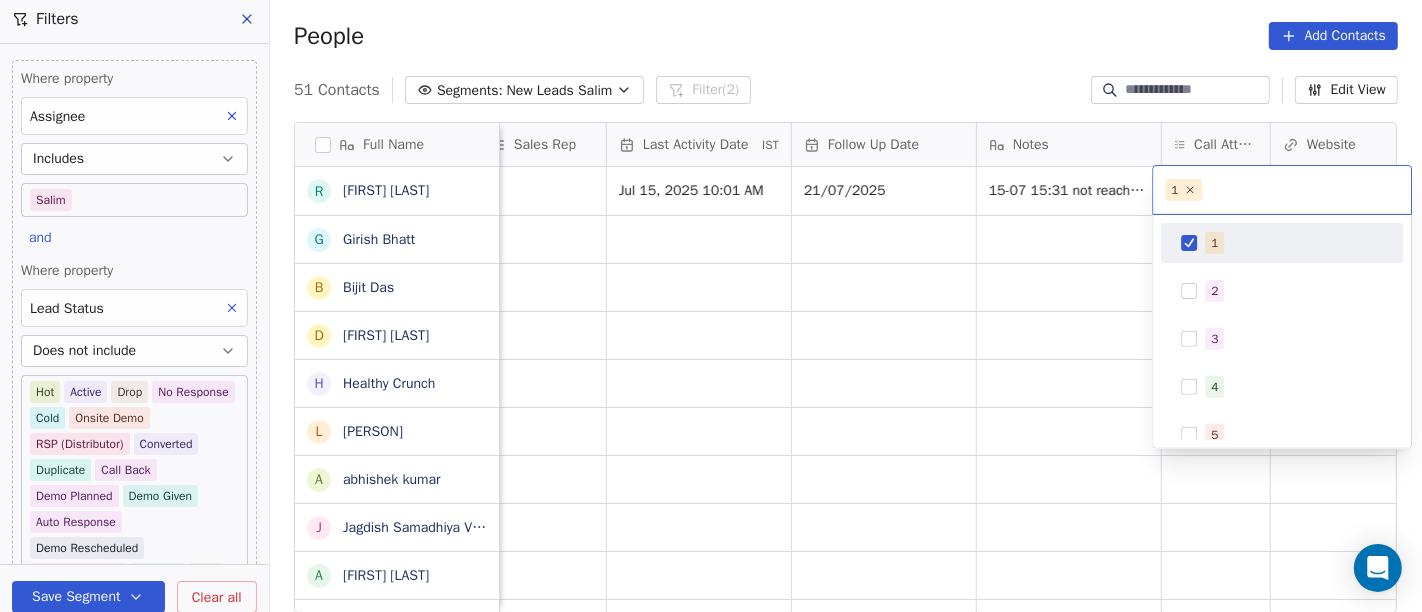 click on "On2Cook India Pvt. Ltd. Contacts People Marketing Workflows Campaigns Sales Pipelines Sequences Beta Tools Apps AI Agents Help & Support Filters Where property   Assignee   Includes Salim and Where property   Lead Status   Does not include Hot Active Drop No Response Cold Onsite Demo RSP (Distributor) Converted Duplicate Call Back Demo Planned Demo Given Auto Response Demo Rescheduled Demo Cancelled Confirm High Medium Low Add filter to this group Add another filter Save Segment Clear all People  Add Contacts 51 Contacts Segments: New Leads Salim Filter  (2) Edit View Tag Add to Sequence Full Name R RAMESH DHANECHA G Girish Bhatt B Bijit Das D Devendra Singh H Healthy Crunch L Lalit Jain a abhishek kumar J Jagdish Samadhiya Visnagar A Anant Jajal A Anant Jajal A Anil Sethi S Sukumar Singh S Sudheer Gokam A Alok Sharma N Neena Kumari V Vinod Wanchoo M Mayil Murugan P Pawan Swami A Ajay Singh a ayushmat b Soni N Neeraj Kumar Chauhan A Abhishek Takawane J Jayshree Nimbekar A Avinaya D Dinesh Kothari K v T A B" at bounding box center (711, 306) 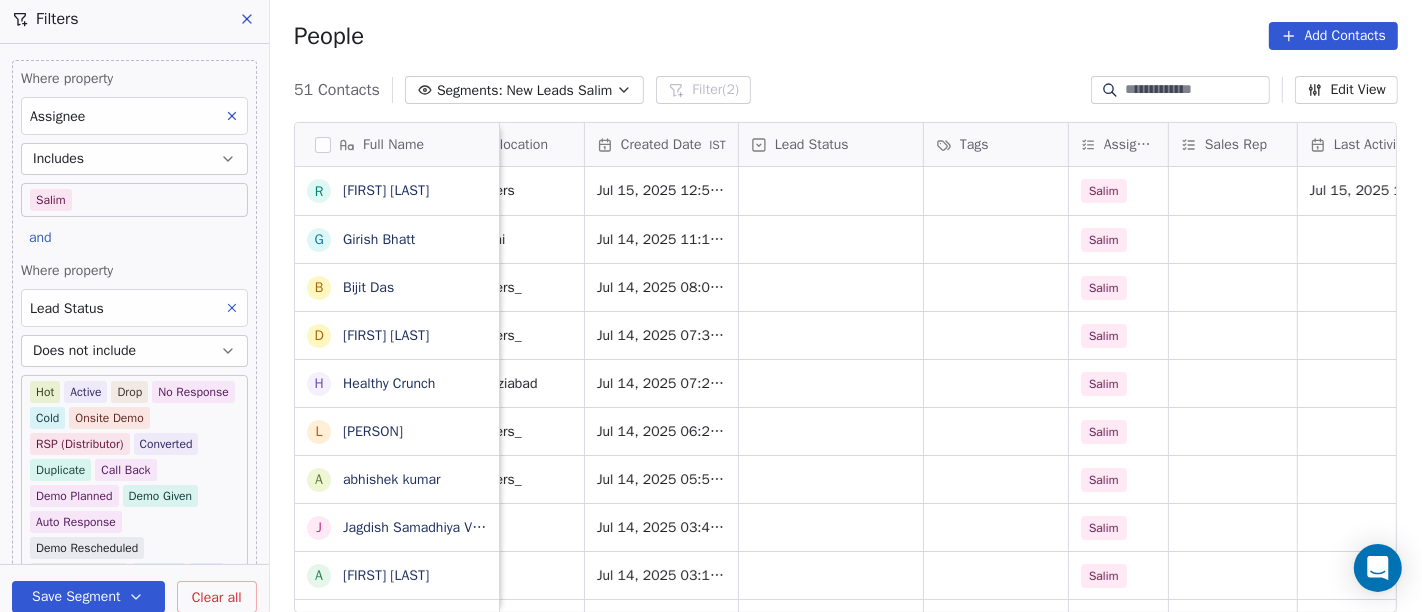 scroll, scrollTop: 0, scrollLeft: 472, axis: horizontal 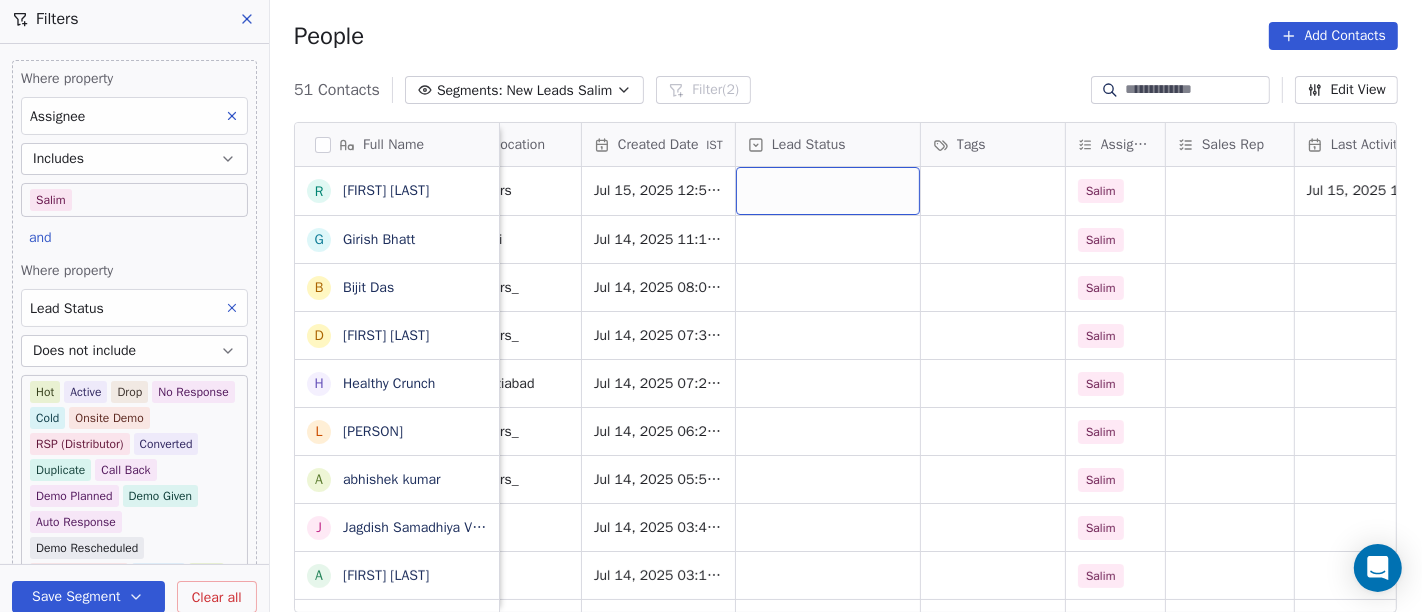 click at bounding box center (828, 191) 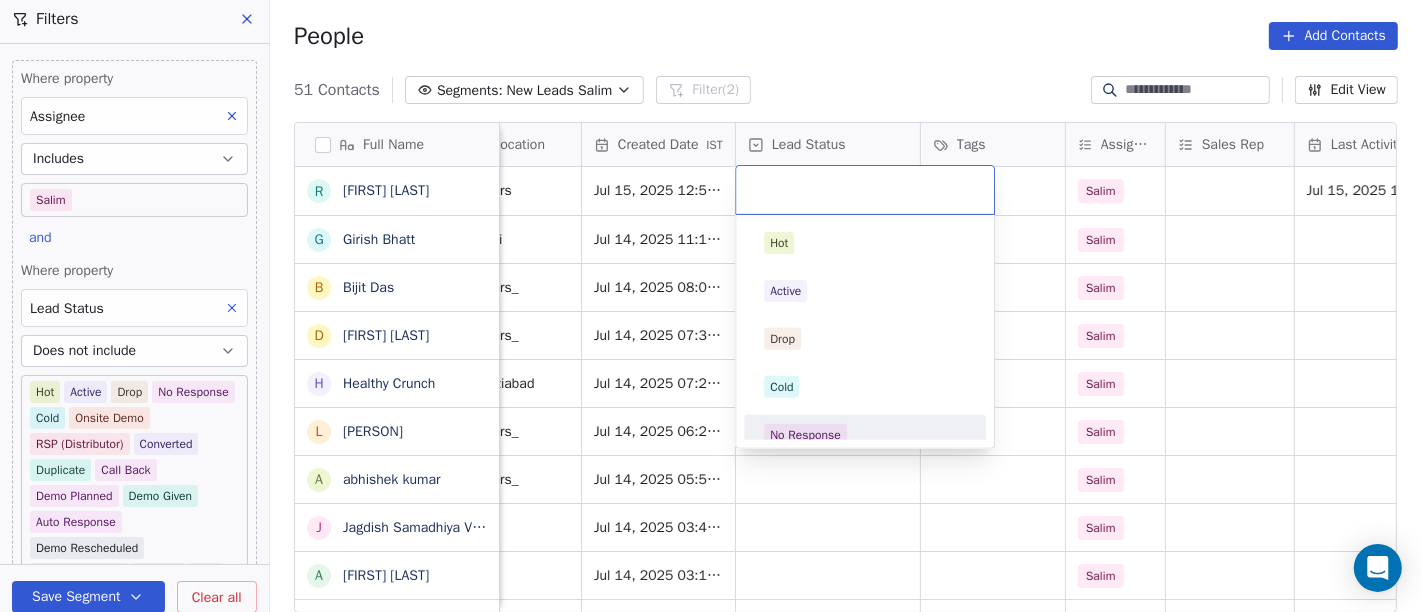 click on "No Response" at bounding box center (865, 435) 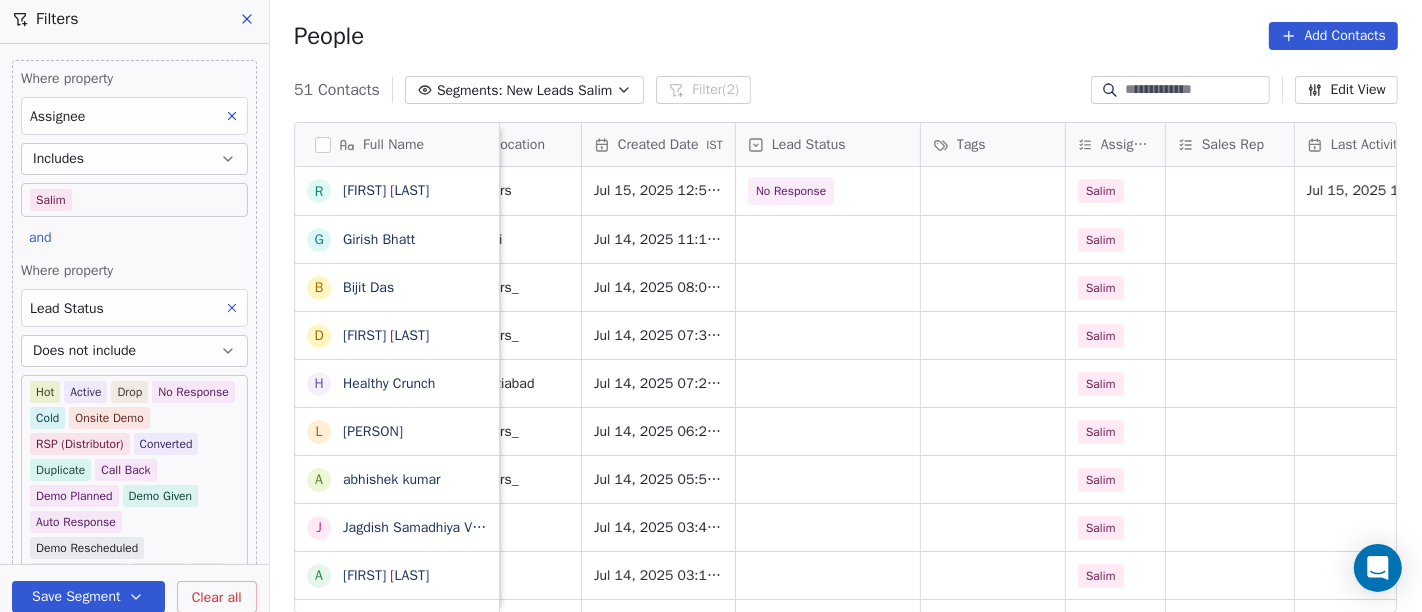 scroll, scrollTop: 0, scrollLeft: 0, axis: both 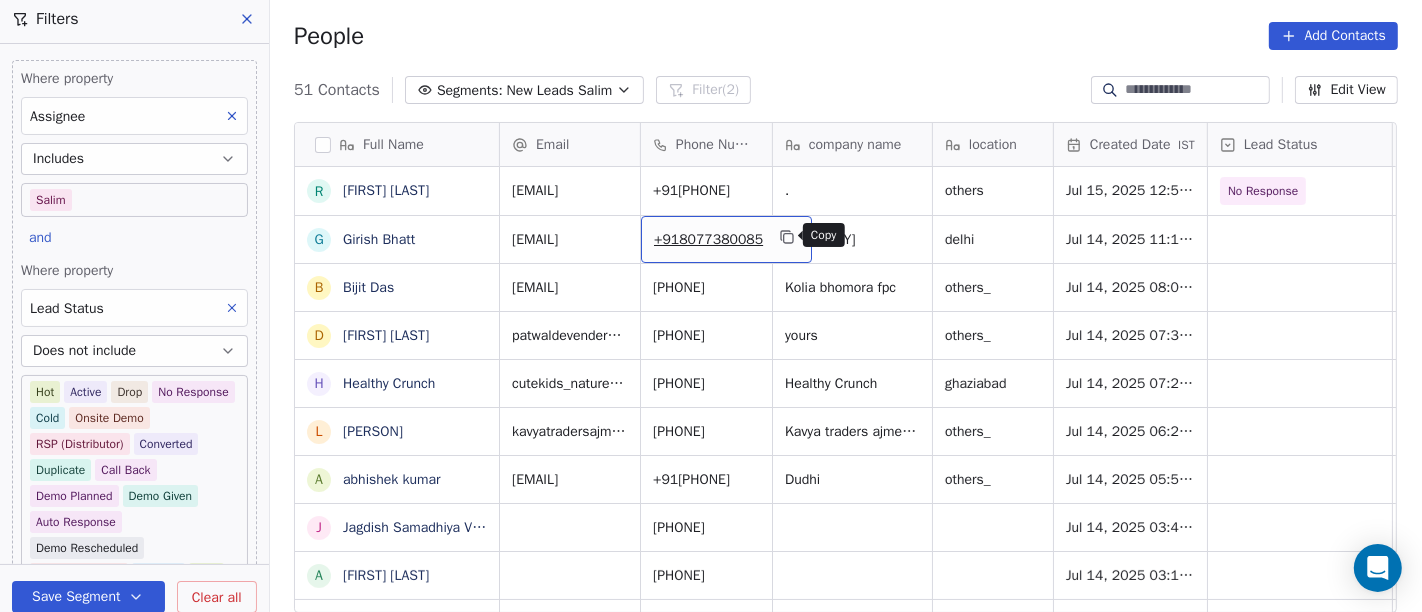 click 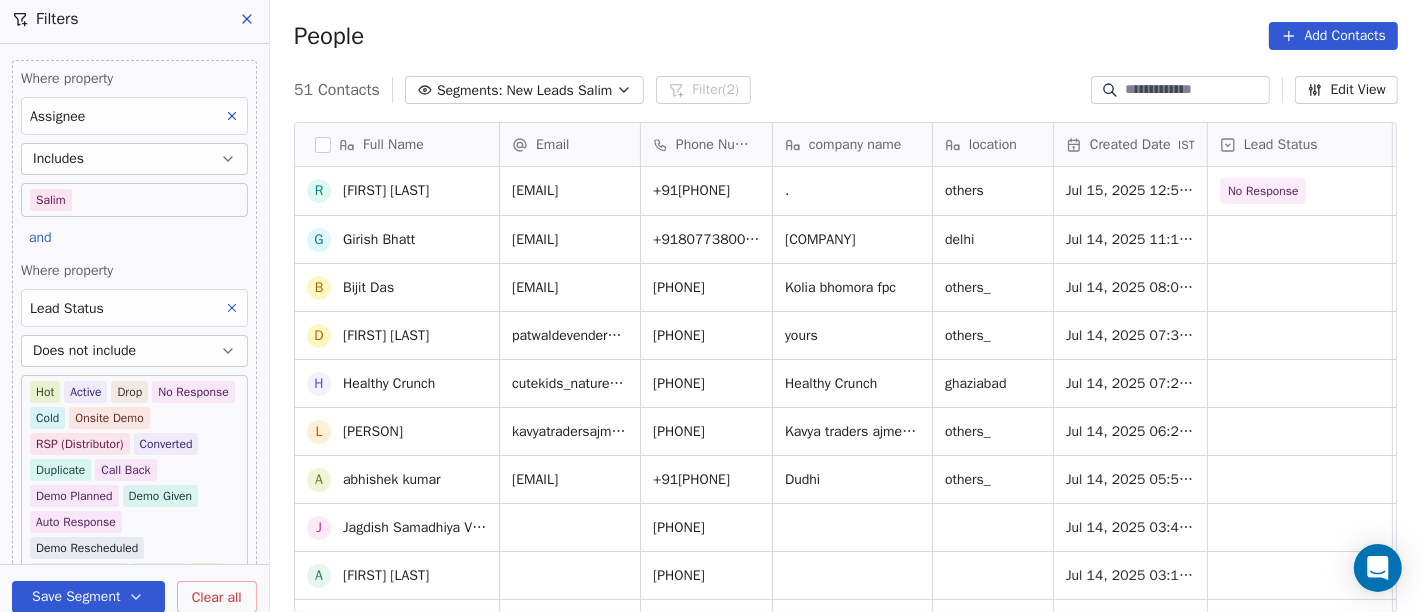 scroll, scrollTop: 0, scrollLeft: 0, axis: both 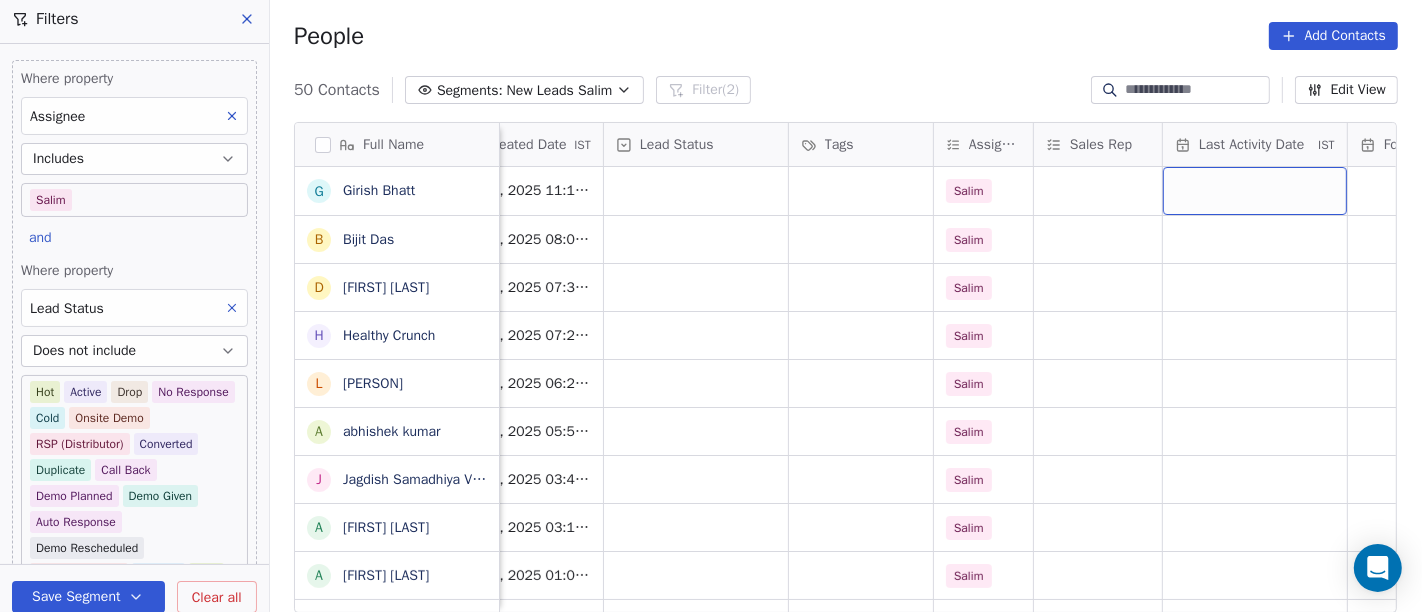 click at bounding box center (1255, 191) 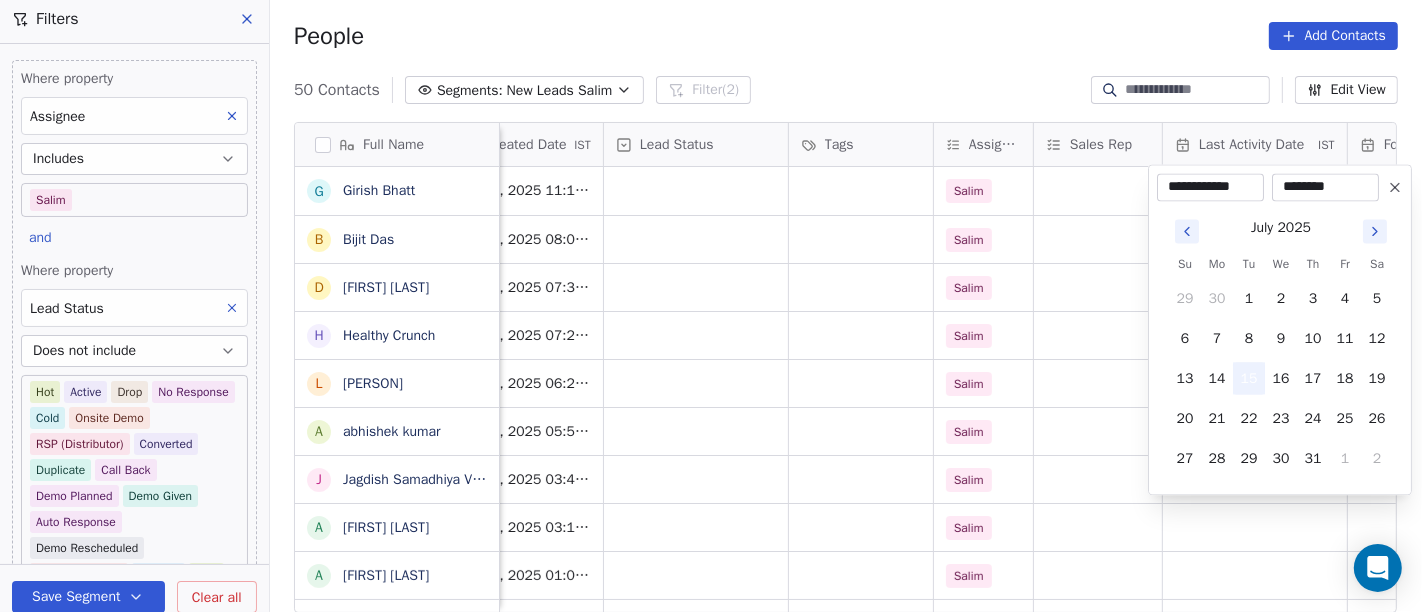 click on "15" at bounding box center (1249, 378) 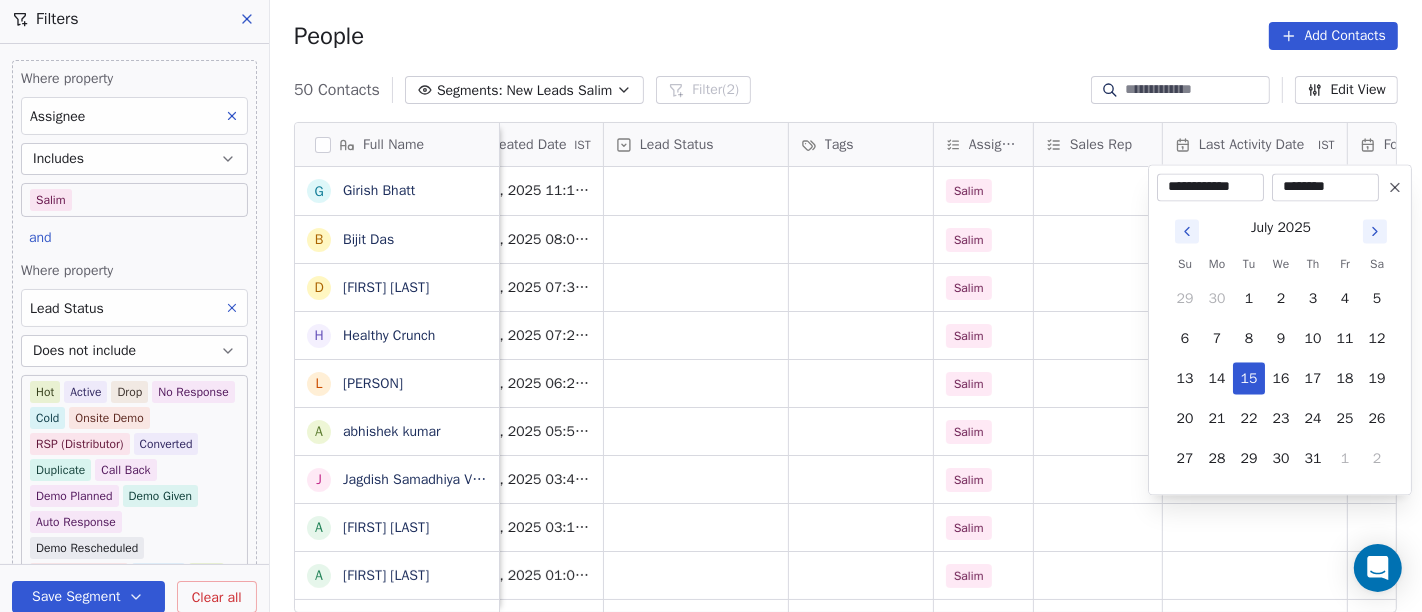 click on "On2Cook India Pvt. Ltd. Contacts People Marketing Workflows Campaigns Sales Pipelines Sequences Beta Tools Apps AI Agents Help & Support Filters Where property   Assignee   Includes Salim and Where property   Lead Status   Does not include Hot Active Drop No Response Cold Onsite Demo RSP (Distributor) Converted Duplicate Call Back Demo Planned Demo Given Auto Response Demo Rescheduled Demo Cancelled Confirm High Medium Low Add filter to this group Add another filter Save Segment Clear all People  Add Contacts 50 Contacts Segments: New Leads Salim Filter  (2) Edit View Tag Add to Sequence Full Name G Girish Bhatt B Bijit Das D Devendra Singh H Healthy Crunch L Lalit Jain a abhishek kumar J Jagdish Samadhiya Visnagar A Anant Jajal A Anant Jajal A Anil Sethi S Sukumar Singh S Sudheer Gokam A Alok Sharma N Neena Kumari V Vinod Wanchoo M Mayil Murugan P Pawan Swami A Ajay Singh a ayushmat b Soni N Neeraj Kumar Chauhan A Abhishek Takawane J Jayshree Nimbekar A Avinaya D Dinesh Kothari K Kshitij Dhameja v vatsal^^" at bounding box center (711, 306) 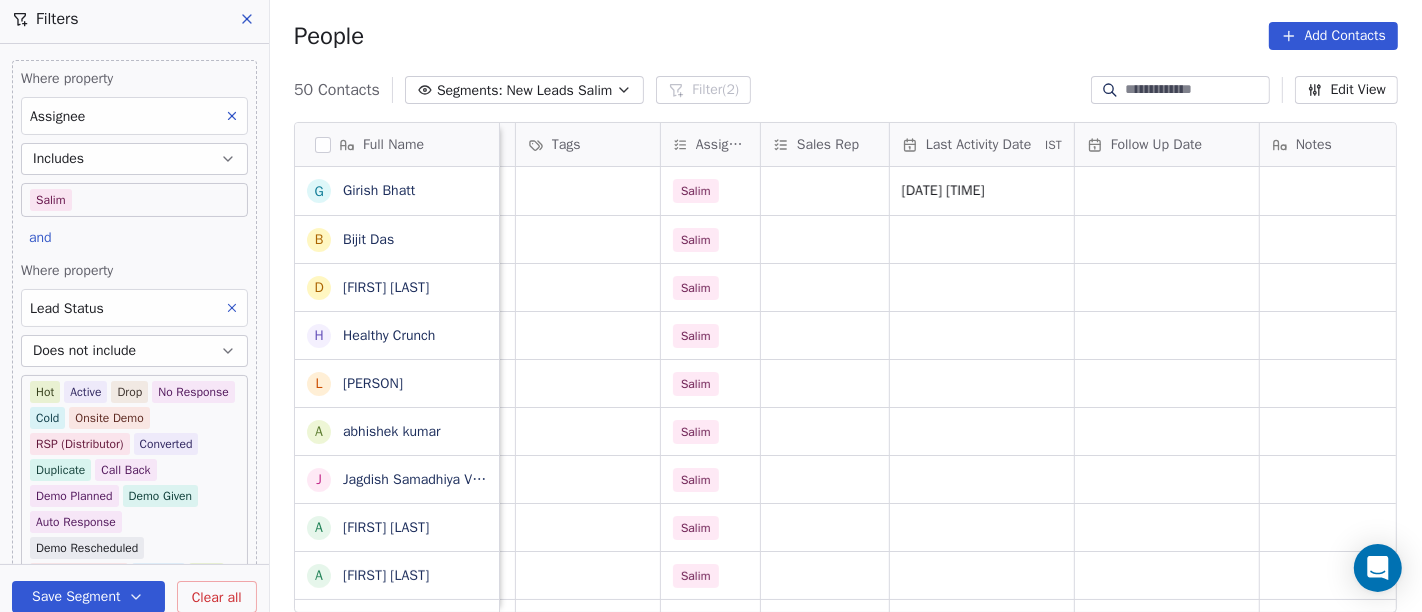scroll, scrollTop: 1, scrollLeft: 928, axis: both 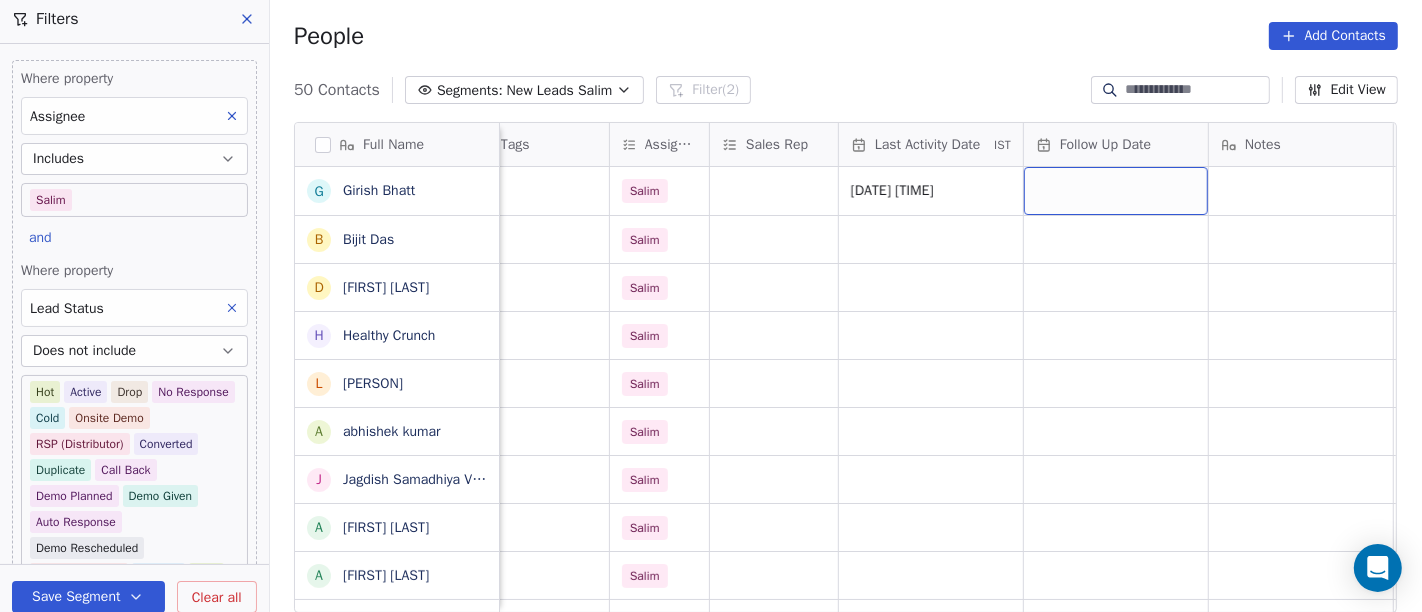 click at bounding box center (1116, 191) 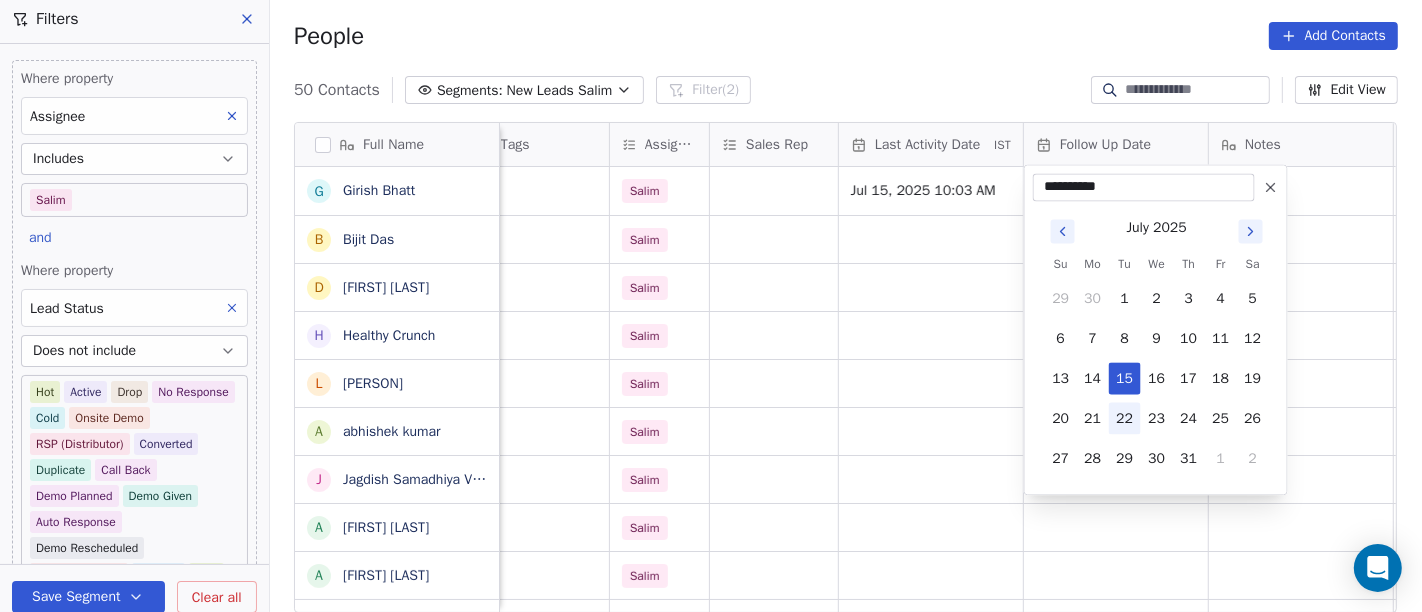 click on "22" at bounding box center [1125, 418] 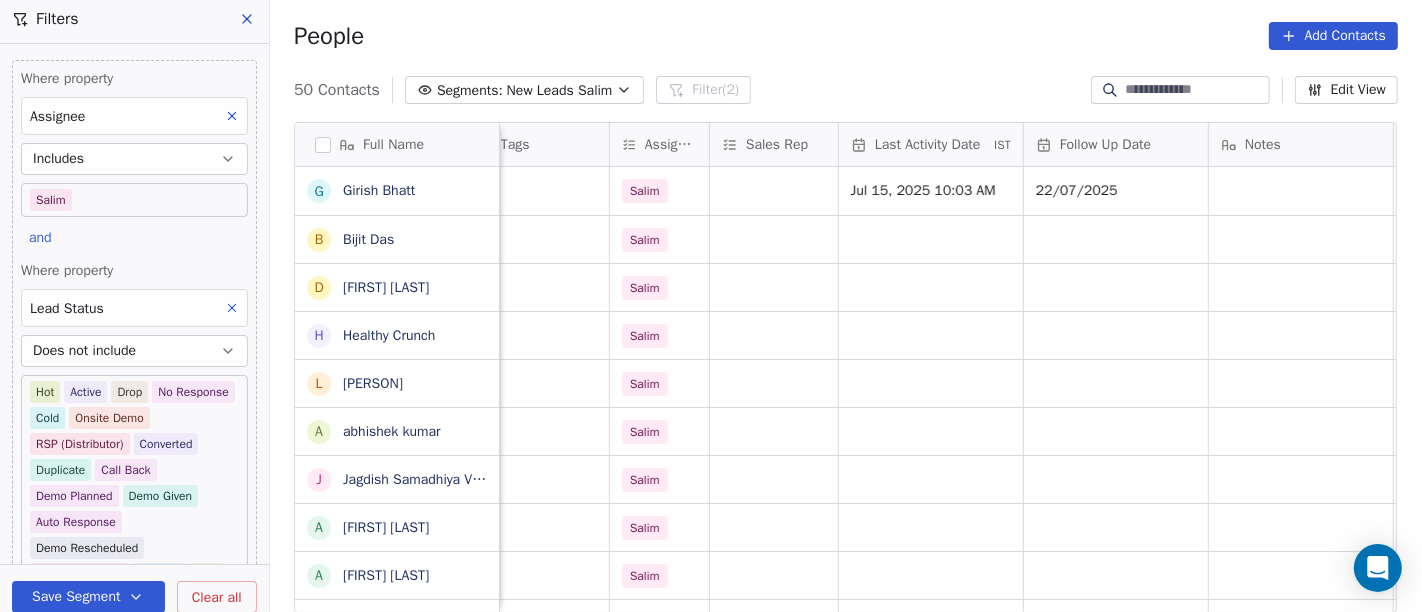 click on "50 Contacts Segments: New Leads Salim Filter  (2) Edit View" at bounding box center (846, 90) 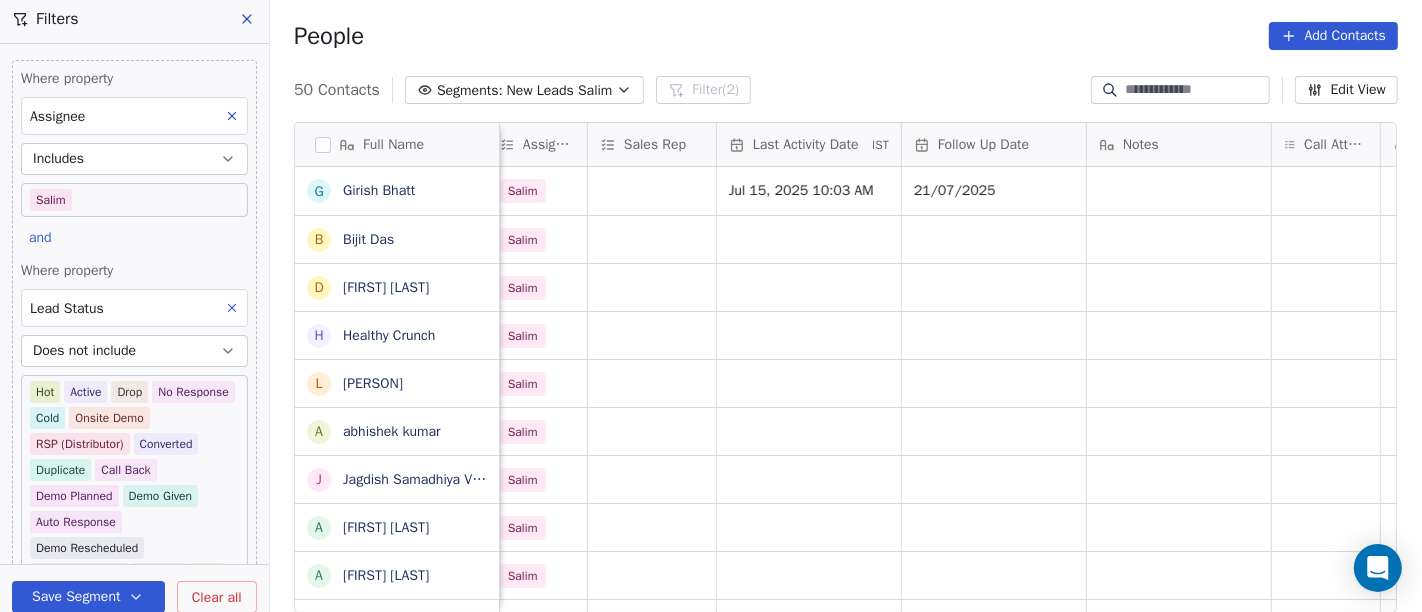scroll, scrollTop: 1, scrollLeft: 1051, axis: both 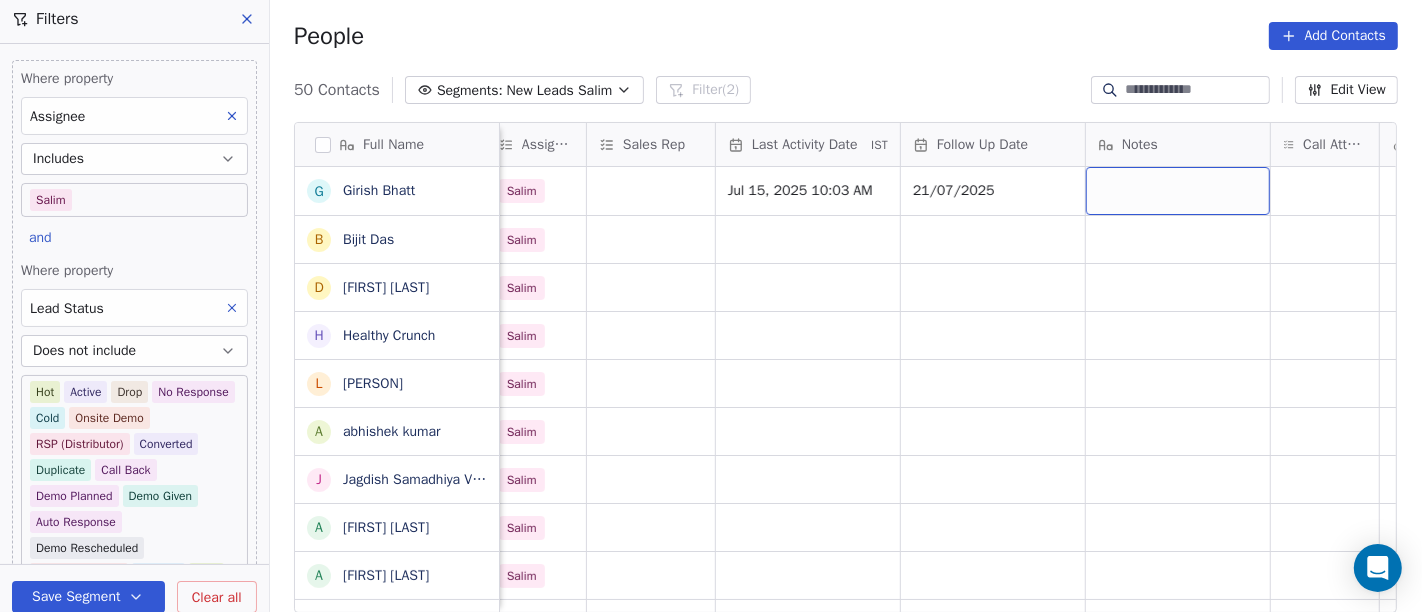 click at bounding box center (1178, 191) 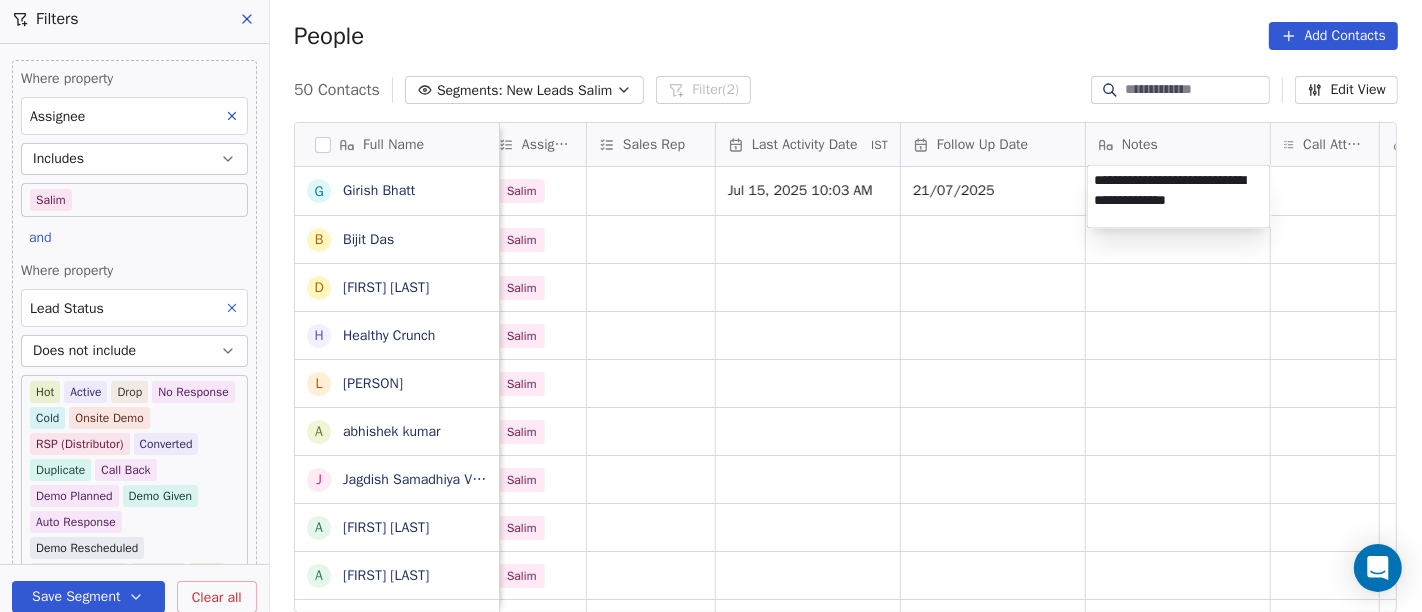 type on "**********" 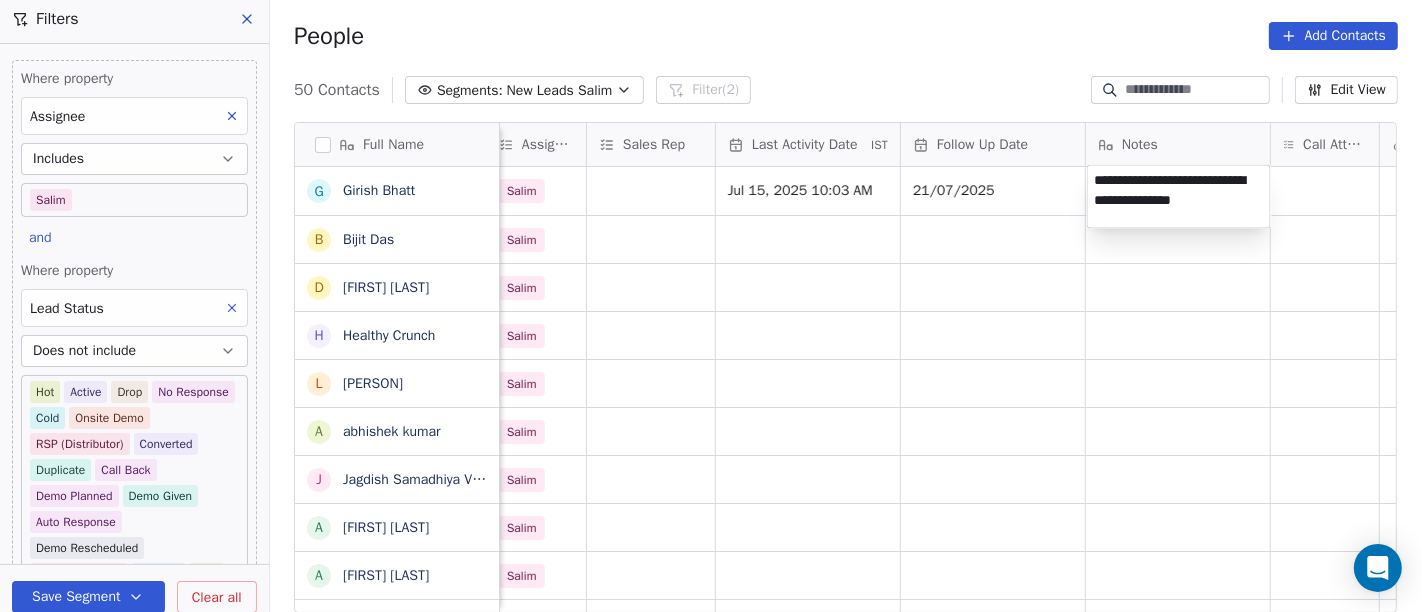 click on "On2Cook India Pvt. Ltd. Contacts People Marketing Workflows Campaigns Sales Pipelines Sequences Beta Tools Apps AI Agents Help & Support Filters Where property   Assignee   Includes Salim and Where property   Lead Status   Does not include Hot Active Drop No Response Cold Onsite Demo RSP (Distributor) Converted Duplicate Call Back Demo Planned Demo Given Auto Response Demo Rescheduled Demo Cancelled Confirm High Medium Low Add filter to this group Add another filter Save Segment Clear all People  Add Contacts 50 Contacts Segments: New Leads Salim Filter  (2) Edit View Tag Add to Sequence Full Name G Girish Bhatt B Bijit Das D Devendra Singh H Healthy Crunch L Lalit Jain a abhishek kumar J Jagdish Samadhiya Visnagar A Anant Jajal A Anant Jajal A Anil Sethi S Sukumar Singh S Sudheer Gokam A Alok Sharma N Neena Kumari V Vinod Wanchoo M Mayil Murugan P Pawan Swami A Ajay Singh a ayushmat b Soni N Neeraj Kumar Chauhan A Abhishek Takawane J Jayshree Nimbekar A Avinaya D Dinesh Kothari K Kshitij Dhameja v vatsal^^" at bounding box center [711, 306] 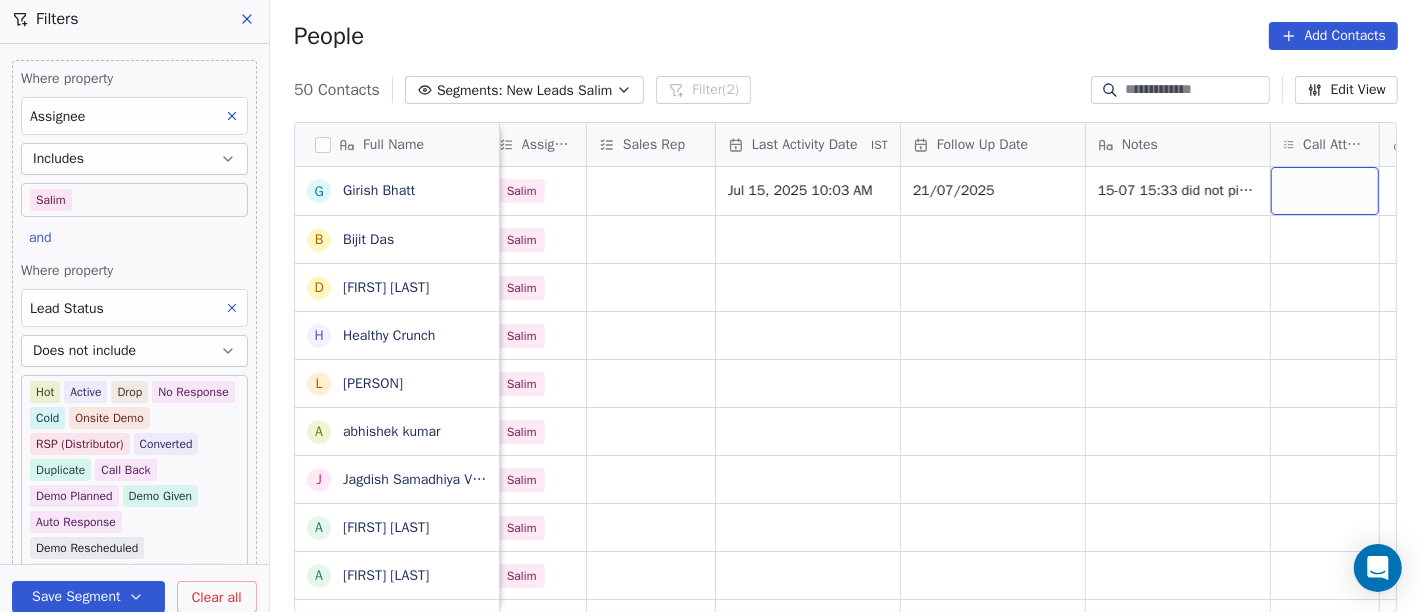 scroll, scrollTop: 1, scrollLeft: 1051, axis: both 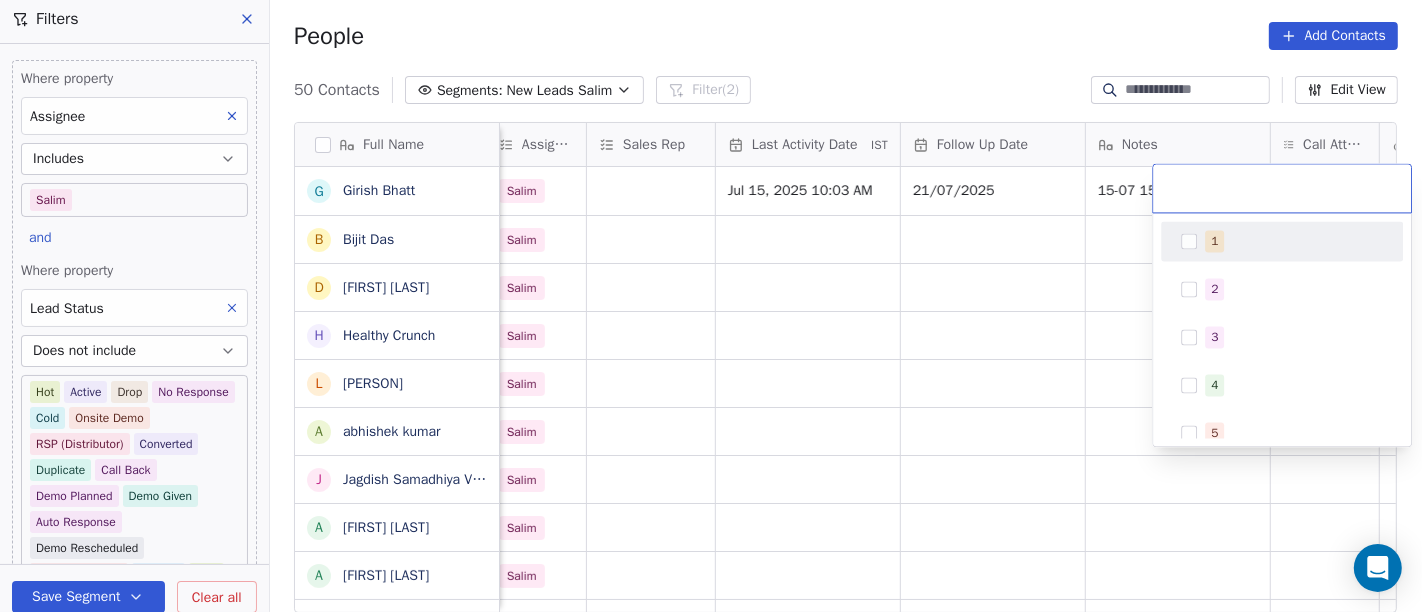 click on "1" at bounding box center (1294, 241) 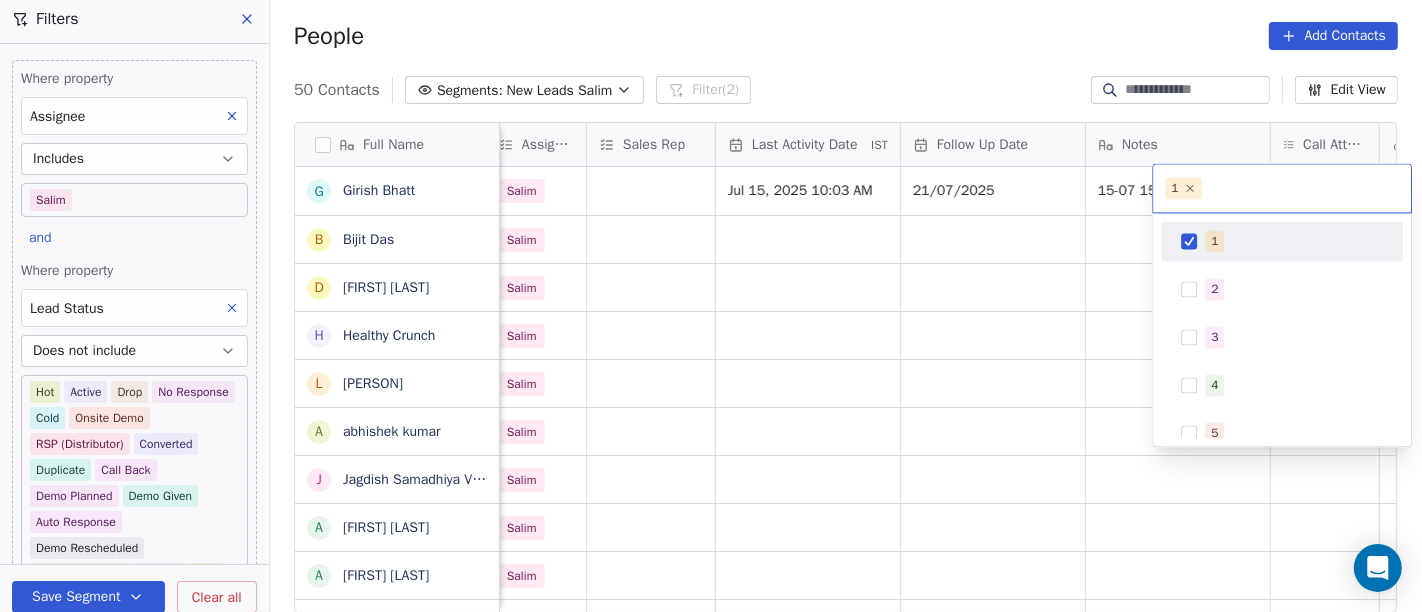 click on "On2Cook India Pvt. Ltd. Contacts People Marketing Workflows Campaigns Sales Pipelines Sequences Beta Tools Apps AI Agents Help & Support Filters Where property   Assignee   Includes Salim and Where property   Lead Status   Does not include Hot Active Drop No Response Cold Onsite Demo RSP (Distributor) Converted Duplicate Call Back Demo Planned Demo Given Auto Response Demo Rescheduled Demo Cancelled Confirm High Medium Low Add filter to this group Add another filter Save Segment Clear all People  Add Contacts 50 Contacts Segments: New Leads Salim Filter  (2) Edit View Tag Add to Sequence Full Name G Girish Bhatt B Bijit Das D Devendra Singh H Healthy Crunch L Lalit Jain a abhishek kumar J Jagdish Samadhiya Visnagar A Anant Jajal A Anant Jajal A Anil Sethi S Sukumar Singh S Sudheer Gokam A Alok Sharma N Neena Kumari V Vinod Wanchoo M Mayil Murugan P Pawan Swami A Ajay Singh a ayushmat b Soni N Neeraj Kumar Chauhan A Abhishek Takawane J Jayshree Nimbekar A Avinaya D Dinesh Kothari K Kshitij Dhameja v vatsal^^" at bounding box center [711, 306] 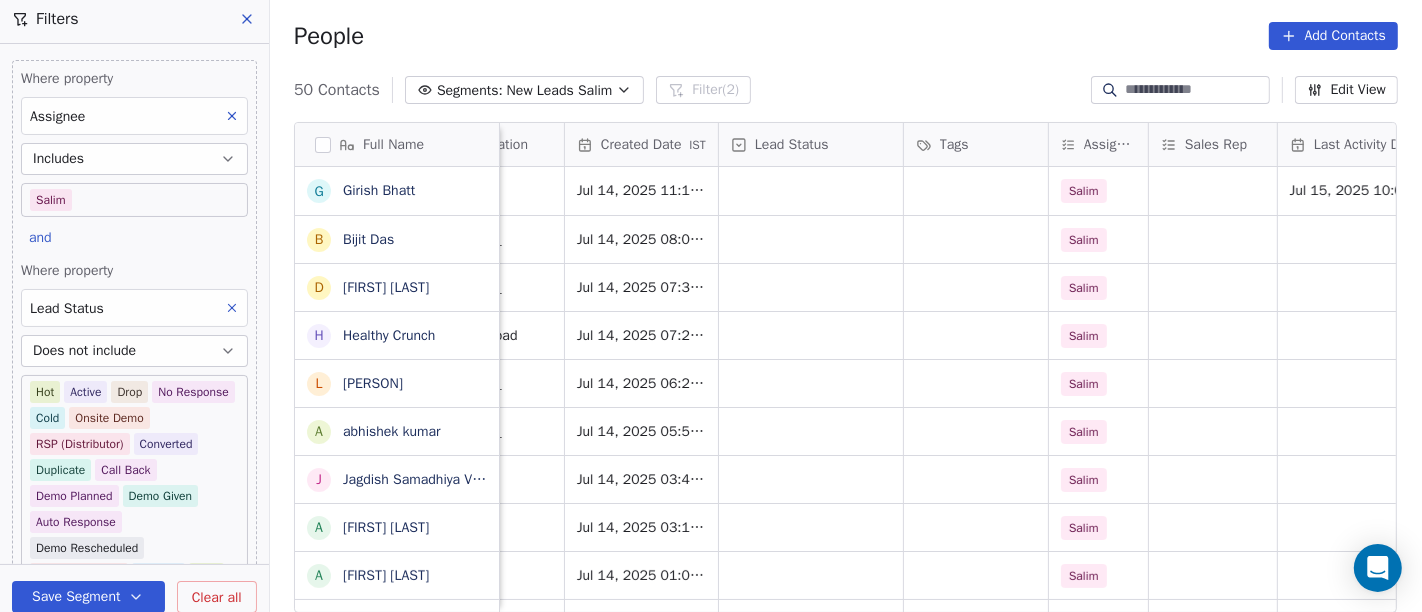 scroll, scrollTop: 1, scrollLeft: 491, axis: both 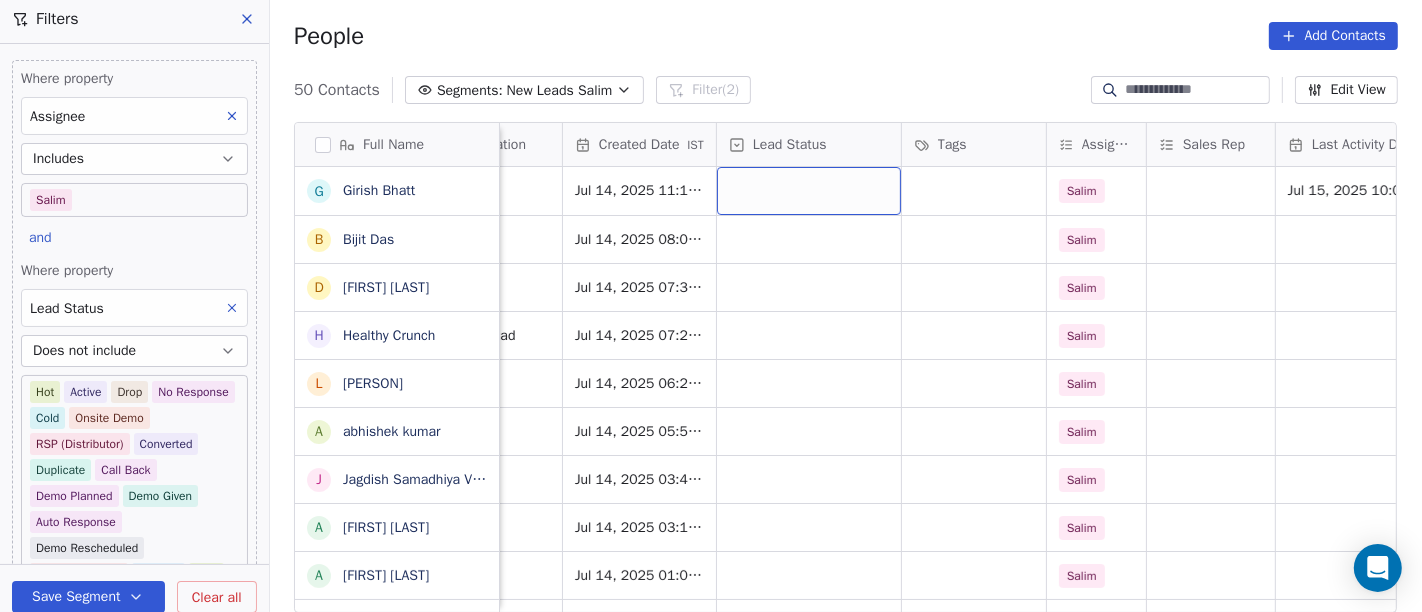 click at bounding box center [809, 191] 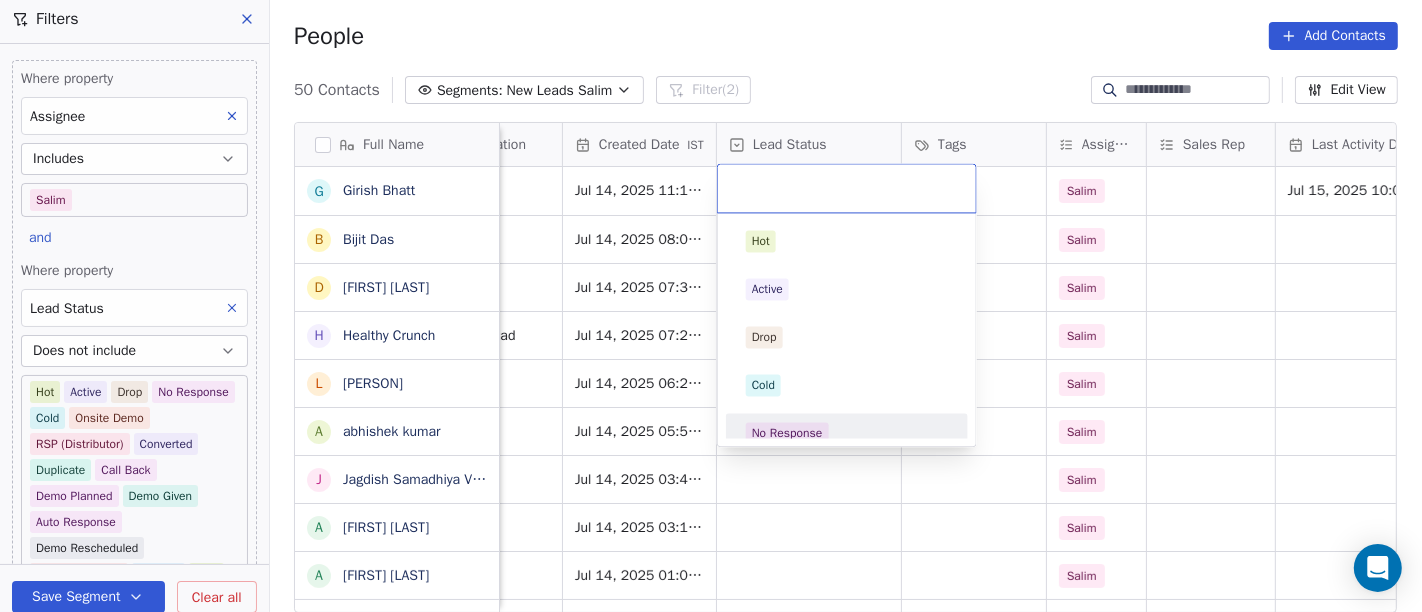 click on "No Response" at bounding box center (847, 433) 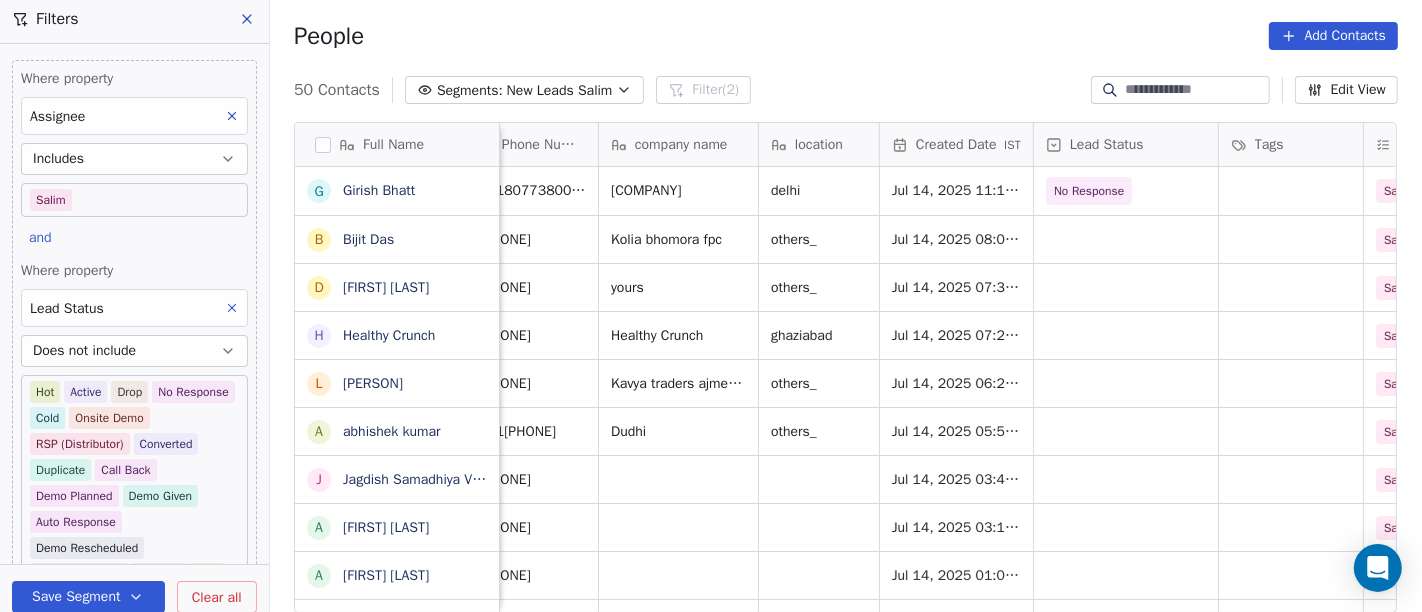 scroll, scrollTop: 1, scrollLeft: 140, axis: both 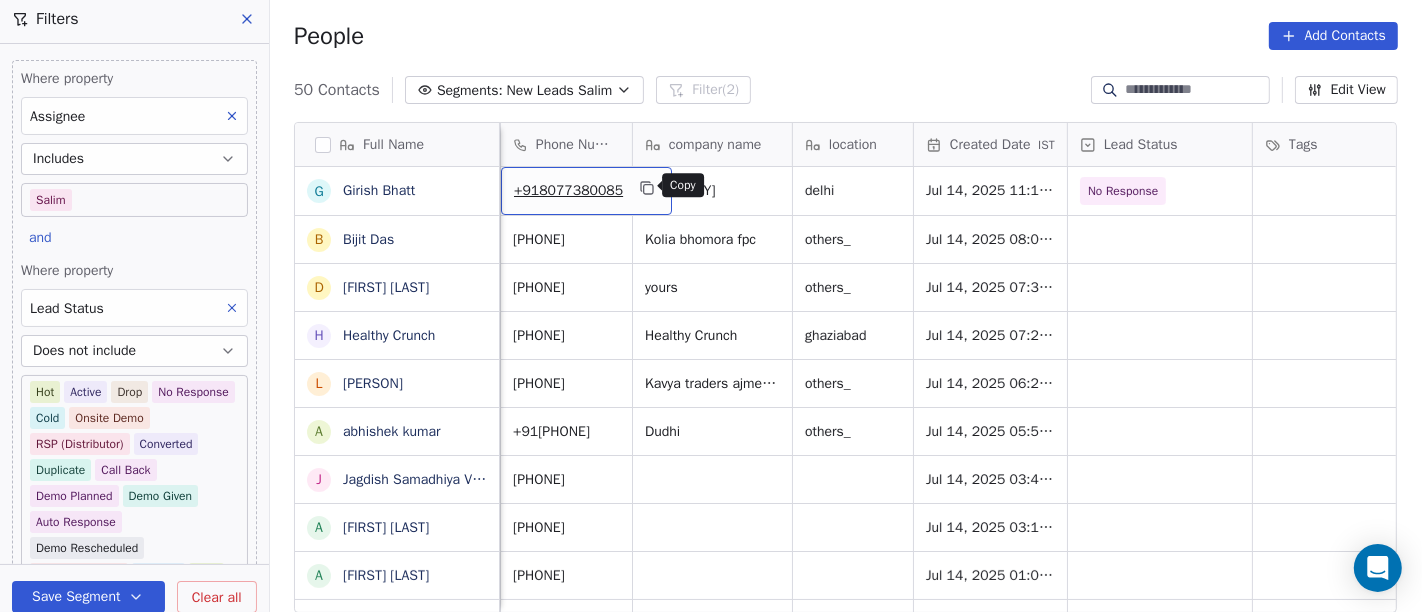 click 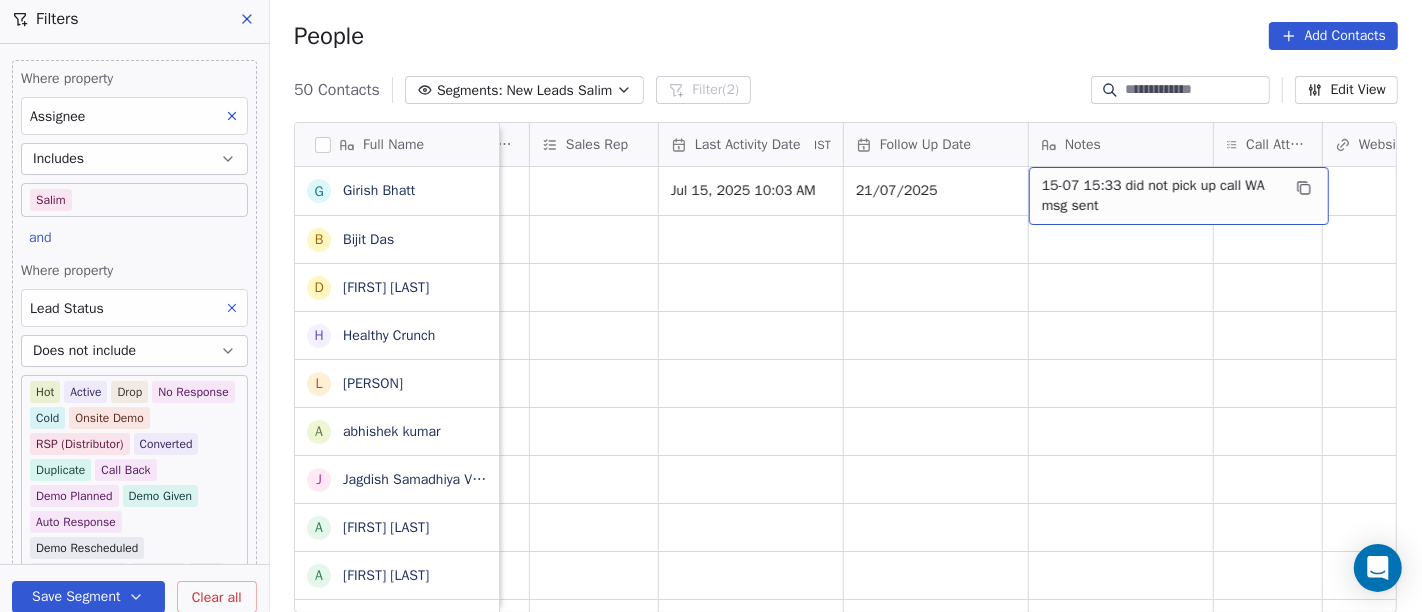 scroll, scrollTop: 0, scrollLeft: 1106, axis: horizontal 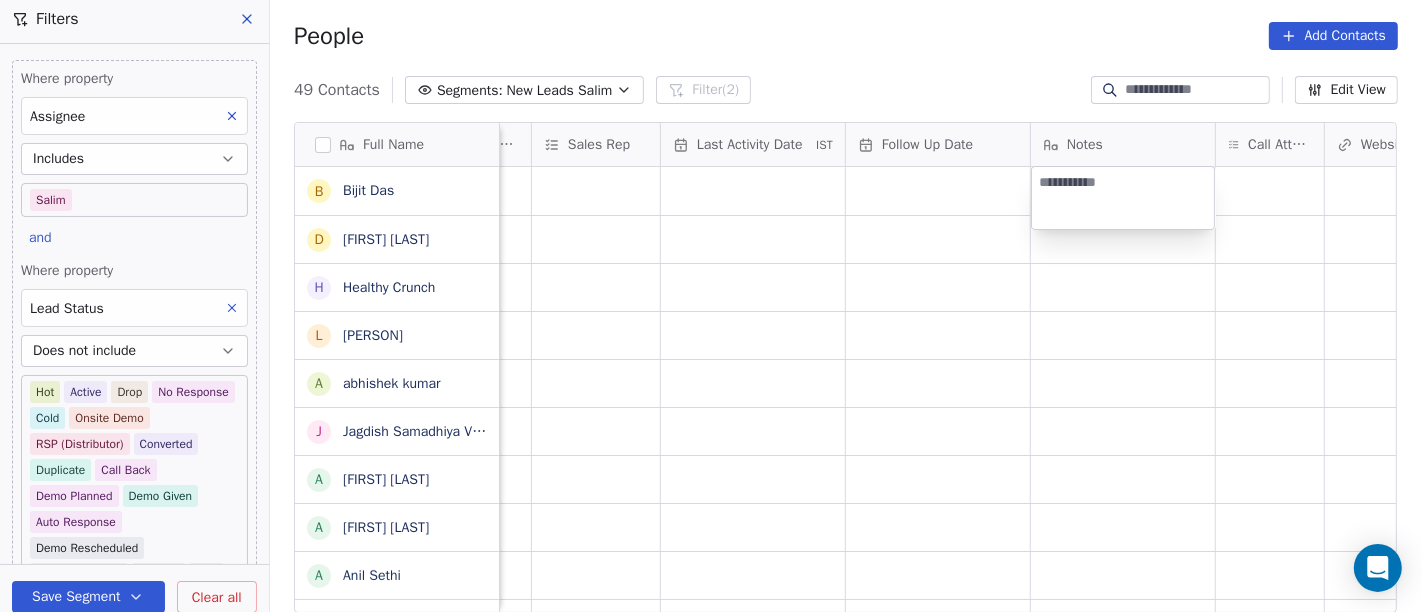 click on "On2Cook India Pvt. Ltd. Contacts People Marketing Workflows Campaigns Sales Pipelines Sequences Beta Tools Apps AI Agents Help & Support Filters Where property   Assignee   Includes Salim and Where property   Lead Status   Does not include Hot Active Drop No Response Cold Onsite Demo RSP (Distributor) Converted Duplicate Call Back Demo Planned Demo Given Auto Response Demo Rescheduled Demo Cancelled Confirm High Medium Low Add filter to this group Add another filter Save Segment Clear all People  Add Contacts 49 Contacts Segments: New Leads Salim Filter  (2) Edit View Tag Add to Sequence Full Name B Bijit Das D Devendra Singh H Healthy Crunch L Lalit Jain a abhishek kumar J Jagdish Samadhiya Visnagar A Anant Jajal A Anant Jajal A Anil Sethi S Sukumar Singh S Sudheer Gokam A Alok Sharma N Neena Kumari V Vinod Wanchoo M Mayil Murugan P Pawan Swami A Ajay Singh a ayushmat b Soni N Neeraj Kumar Chauhan A Abhishek Takawane J Jayshree Nimbekar A Avinaya D Dinesh Kothari K Kshitij Dhameja v vatsal^^ T A B N B IST" at bounding box center [711, 306] 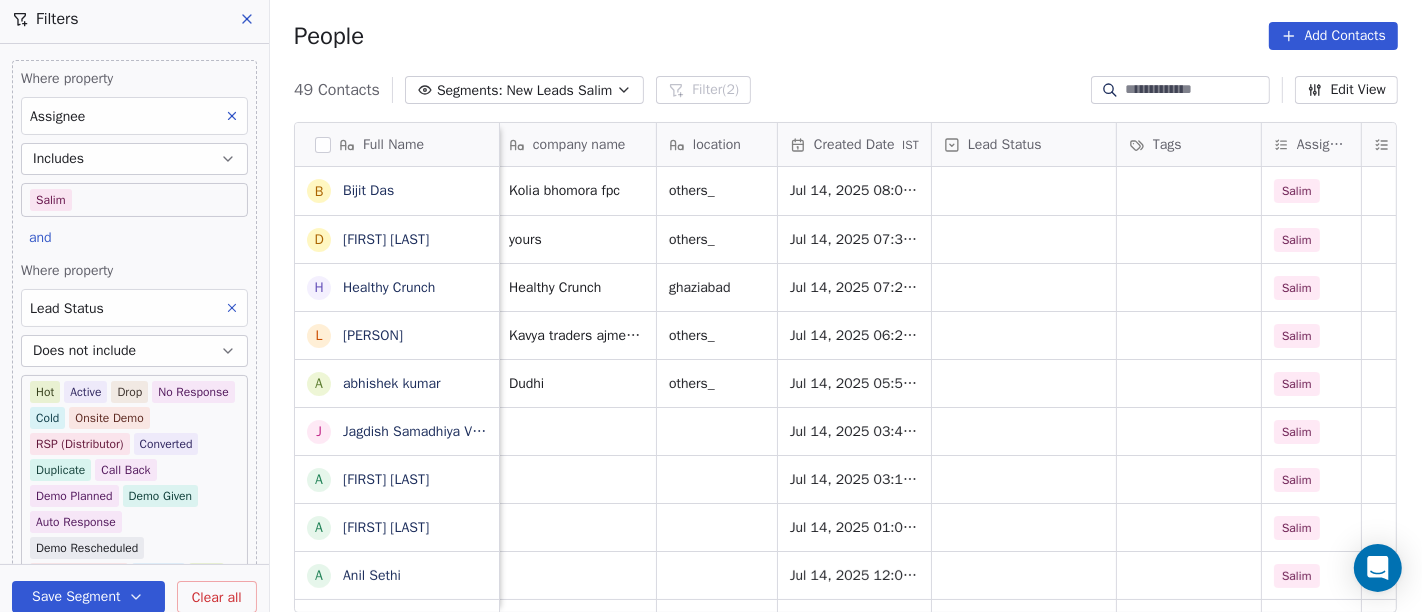 scroll, scrollTop: 0, scrollLeft: 0, axis: both 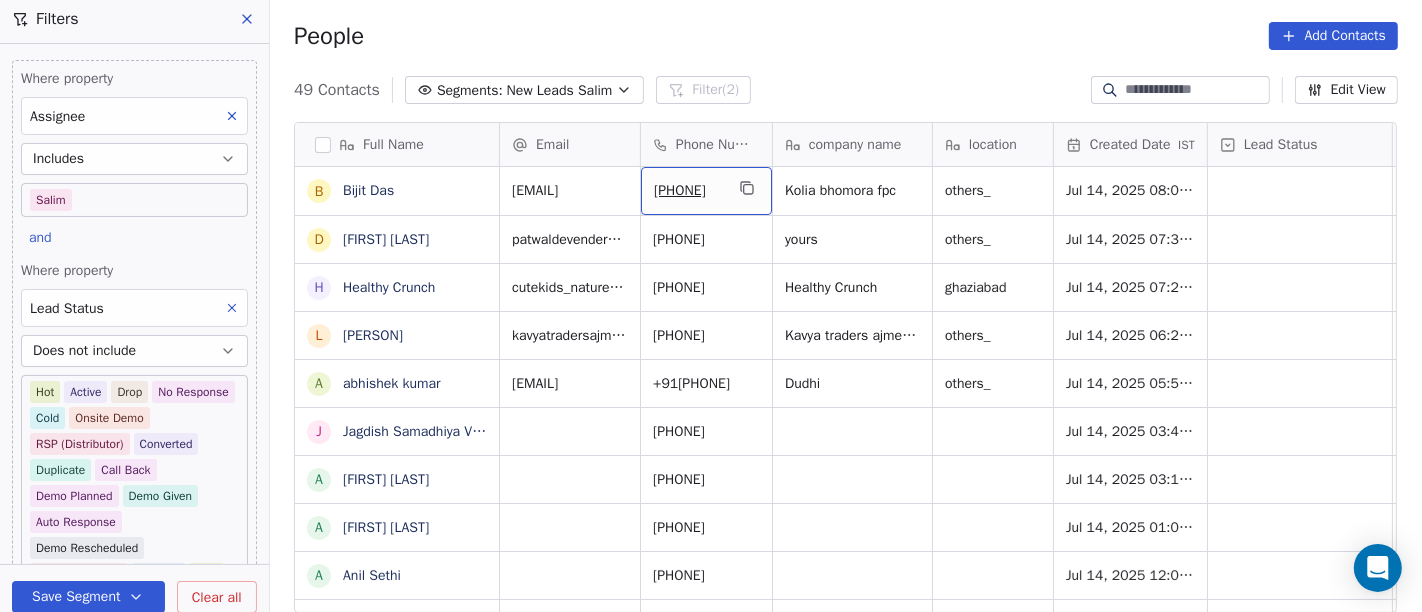 click on "+17086406185" at bounding box center (688, 191) 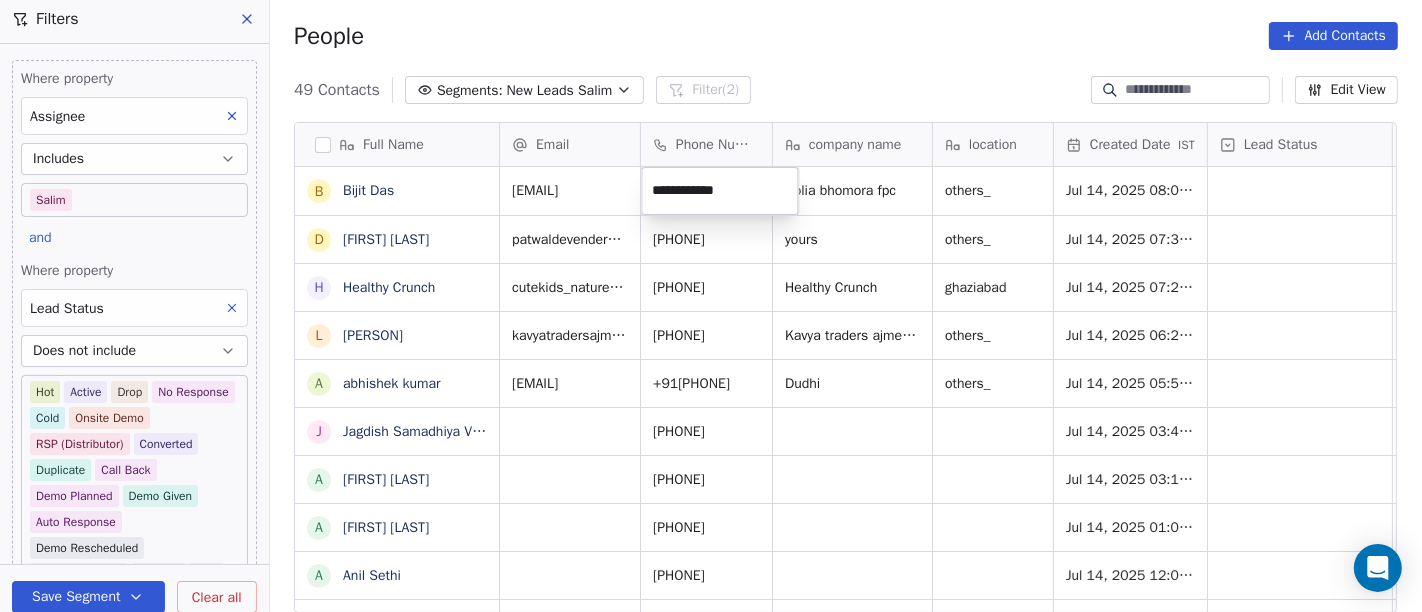 click on "**********" at bounding box center (719, 191) 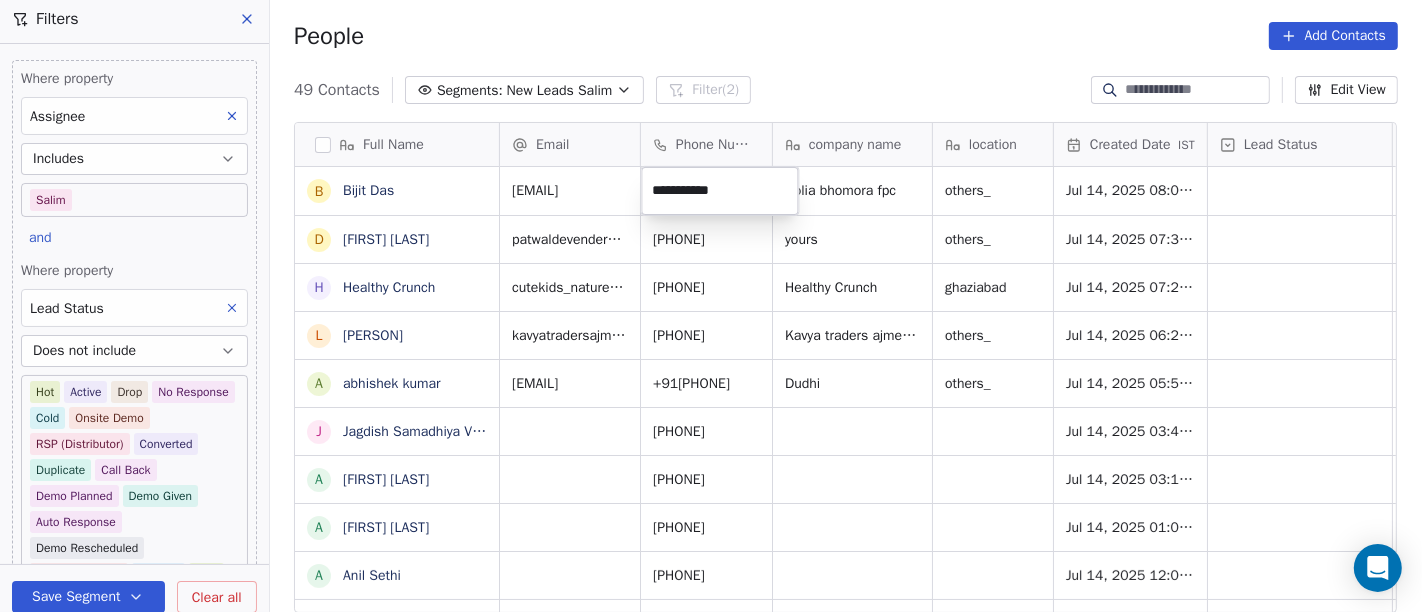 type on "**********" 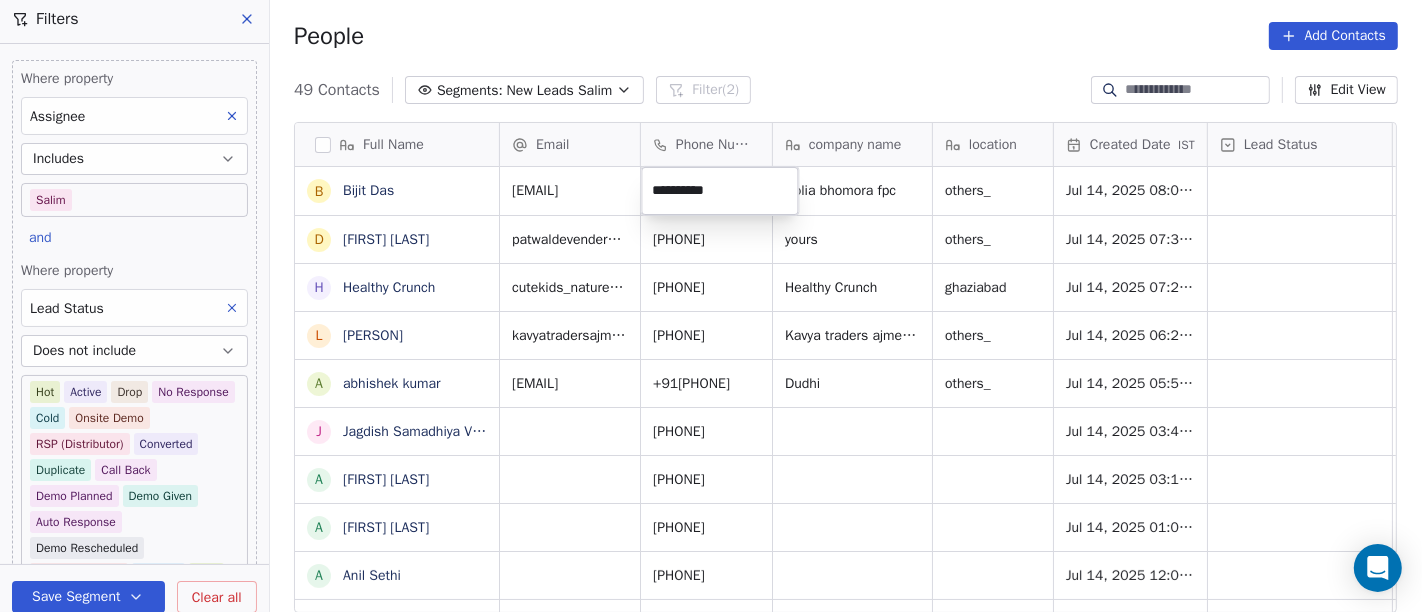 click on "On2Cook India Pvt. Ltd. Contacts People Marketing Workflows Campaigns Sales Pipelines Sequences Beta Tools Apps AI Agents Help & Support Filters Where property   Assignee   Includes Salim and Where property   Lead Status   Does not include Hot Active Drop No Response Cold Onsite Demo RSP (Distributor) Converted Duplicate Call Back Demo Planned Demo Given Auto Response Demo Rescheduled Demo Cancelled Confirm High Medium Low Add filter to this group Add another filter Save Segment Clear all People  Add Contacts 49 Contacts Segments: New Leads Salim Filter  (2) Edit View Tag Add to Sequence Full Name B Bijit Das D Devendra Singh H Healthy Crunch L Lalit Jain a abhishek kumar J Jagdish Samadhiya Visnagar A Anant Jajal A Anant Jajal A Anil Sethi S Sukumar Singh S Sudheer Gokam A Alok Sharma N Neena Kumari V Vinod Wanchoo M Mayil Murugan P Pawan Swami A Ajay Singh a ayushmat b Soni N Neeraj Kumar Chauhan A Abhishek Takawane J Jayshree Nimbekar A Avinaya D Dinesh Kothari K Kshitij Dhameja v vatsal^^ T A B N B IST" at bounding box center [711, 306] 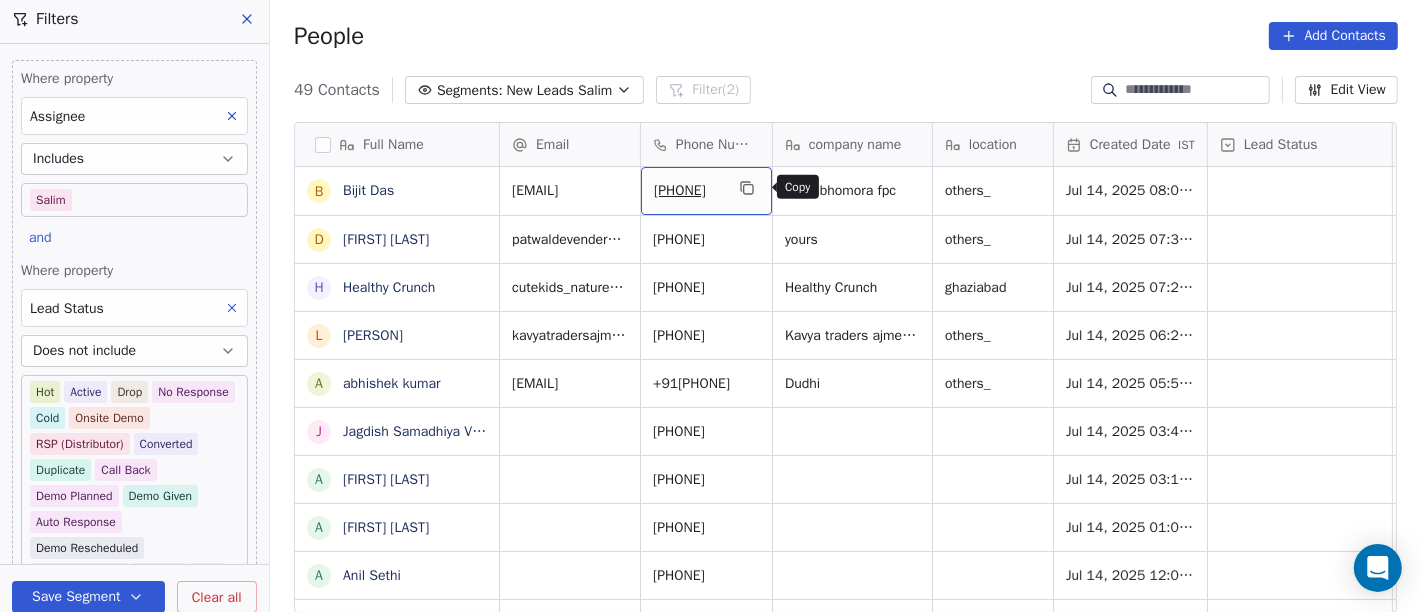 click 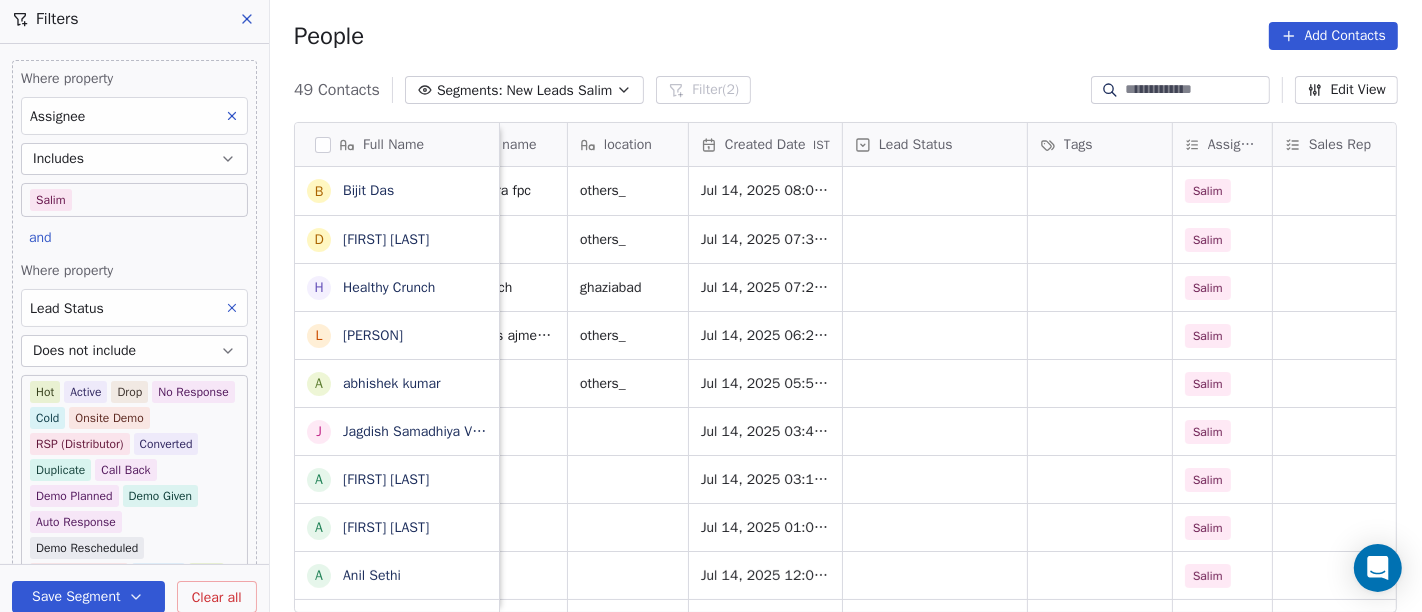 scroll, scrollTop: 0, scrollLeft: 397, axis: horizontal 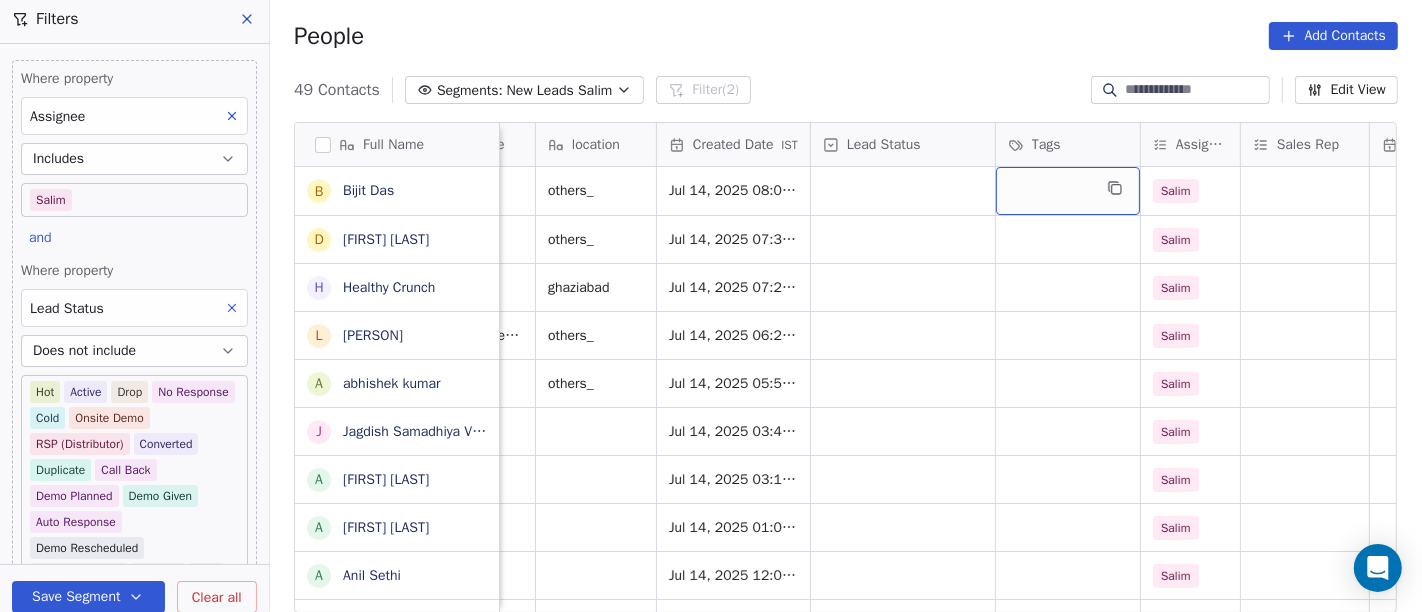 click at bounding box center [1068, 191] 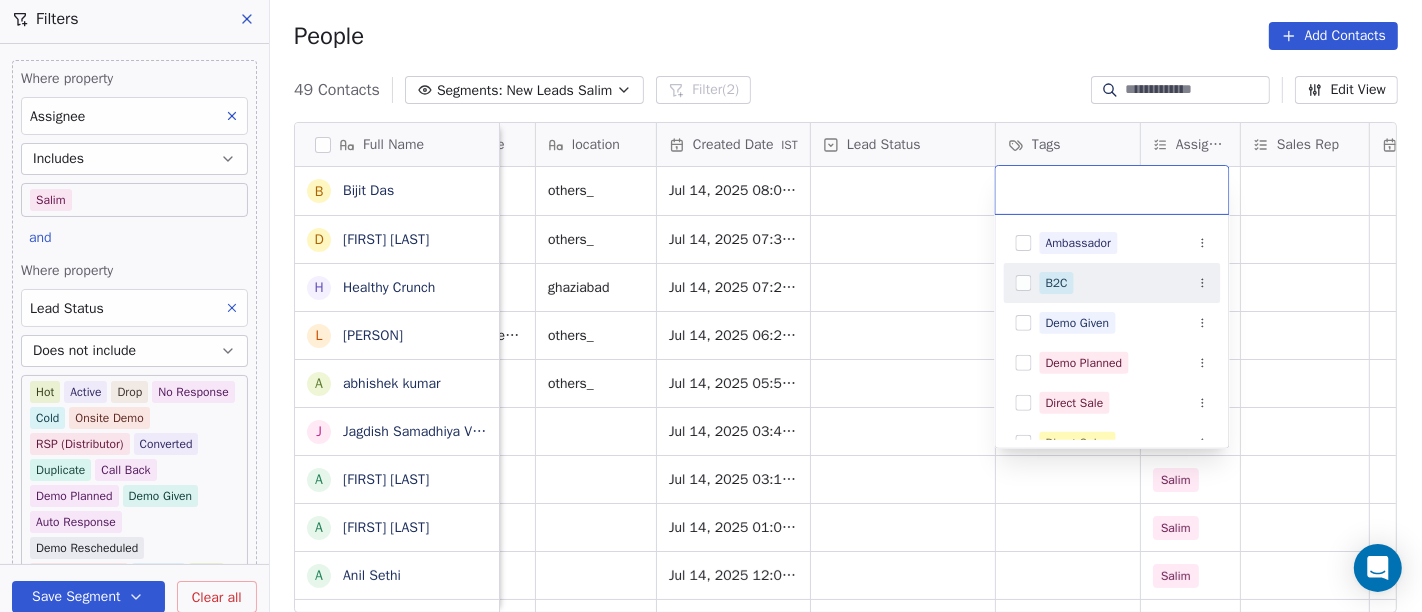 click on "B2C" at bounding box center (1112, 283) 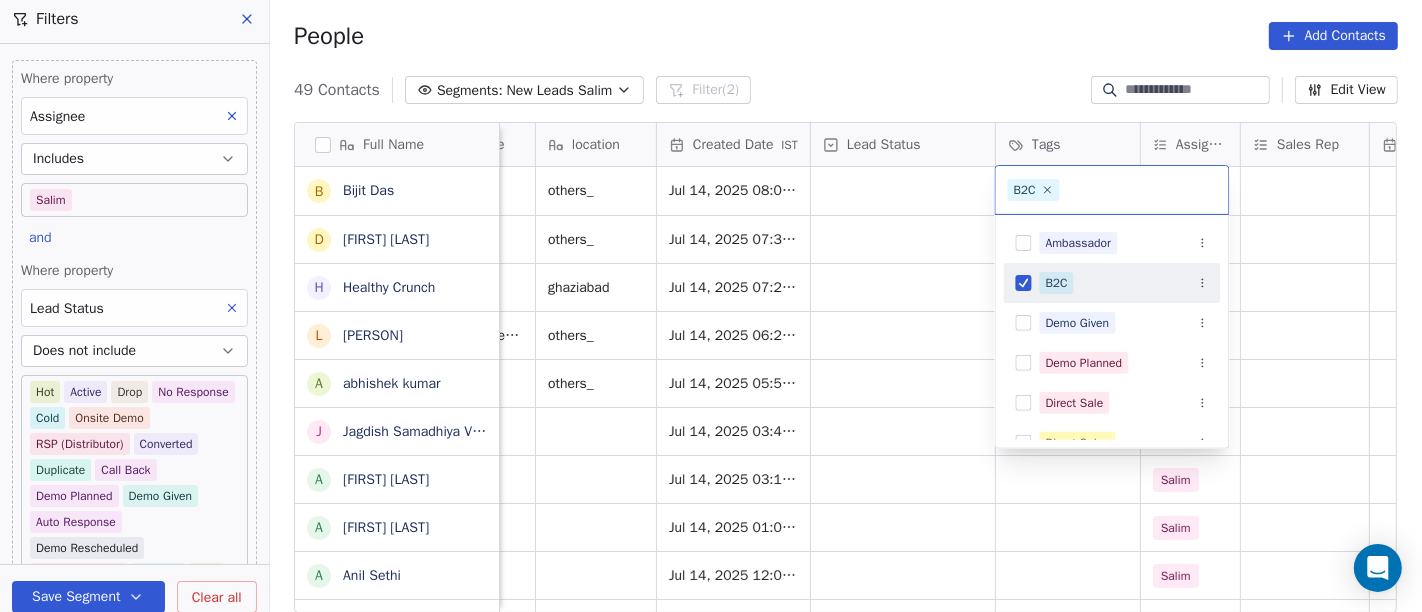click on "On2Cook India Pvt. Ltd. Contacts People Marketing Workflows Campaigns Sales Pipelines Sequences Beta Tools Apps AI Agents Help & Support Filters Where property   Assignee   Includes Salim and Where property   Lead Status   Does not include Hot Active Drop No Response Cold Onsite Demo RSP (Distributor) Converted Duplicate Call Back Demo Planned Demo Given Auto Response Demo Rescheduled Demo Cancelled Confirm High Medium Low Add filter to this group Add another filter Save Segment Clear all People  Add Contacts 49 Contacts Segments: New Leads Salim Filter  (2) Edit View Tag Add to Sequence Full Name B Bijit Das D Devendra Singh H Healthy Crunch L Lalit Jain a abhishek kumar J Jagdish Samadhiya Visnagar A Anant Jajal A Anant Jajal A Anil Sethi S Sukumar Singh S Sudheer Gokam A Alok Sharma N Neena Kumari V Vinod Wanchoo M Mayil Murugan P Pawan Swami A Ajay Singh a ayushmat b Soni N Neeraj Kumar Chauhan A Abhishek Takawane J Jayshree Nimbekar A Avinaya D Dinesh Kothari K Kshitij Dhameja v vatsal^^ T A B N B IST" at bounding box center [711, 306] 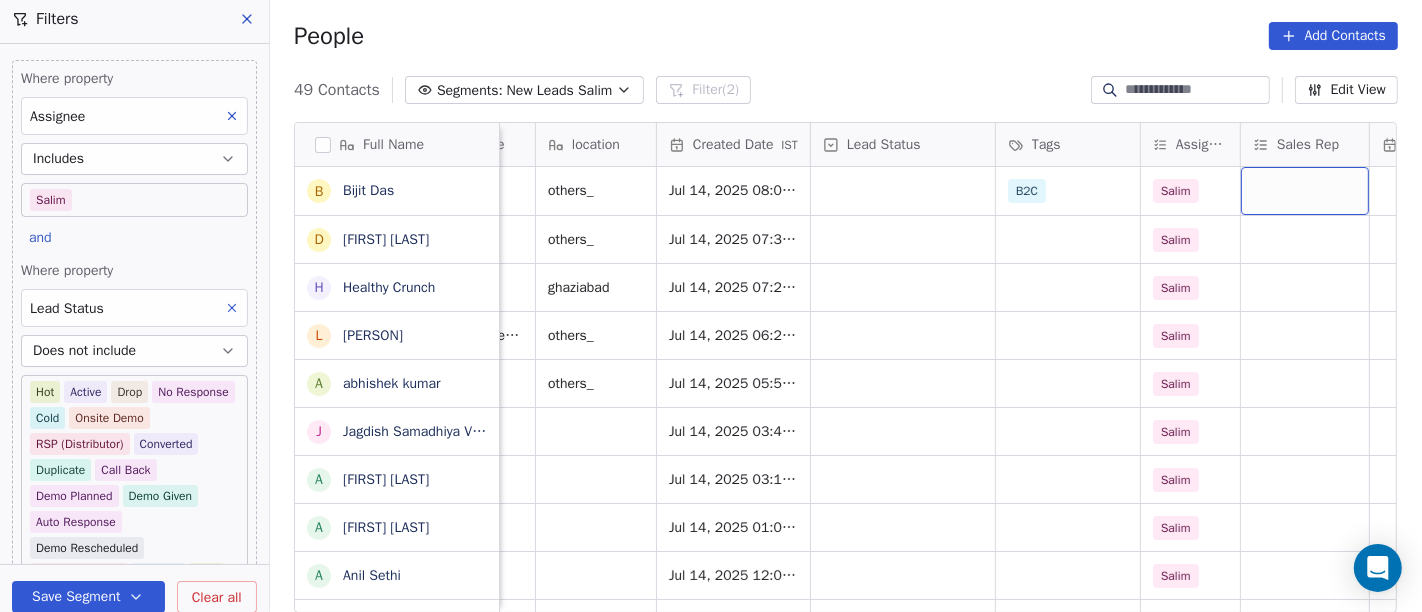 click at bounding box center (1305, 191) 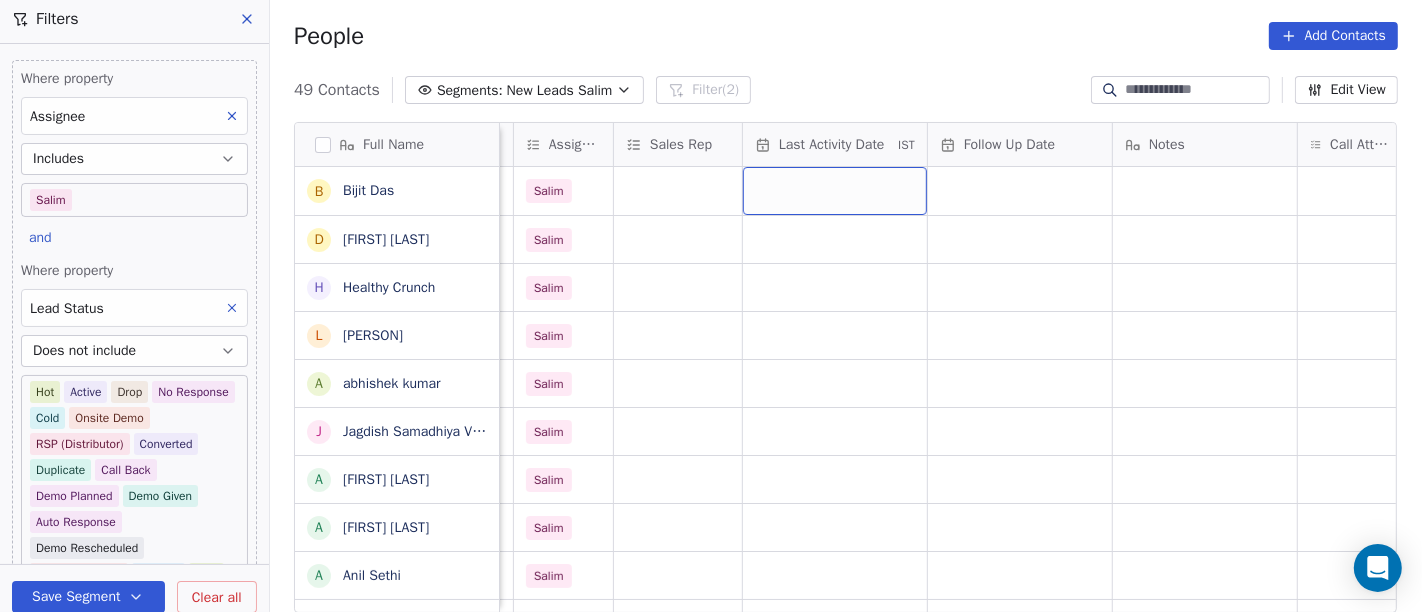 scroll, scrollTop: 0, scrollLeft: 1019, axis: horizontal 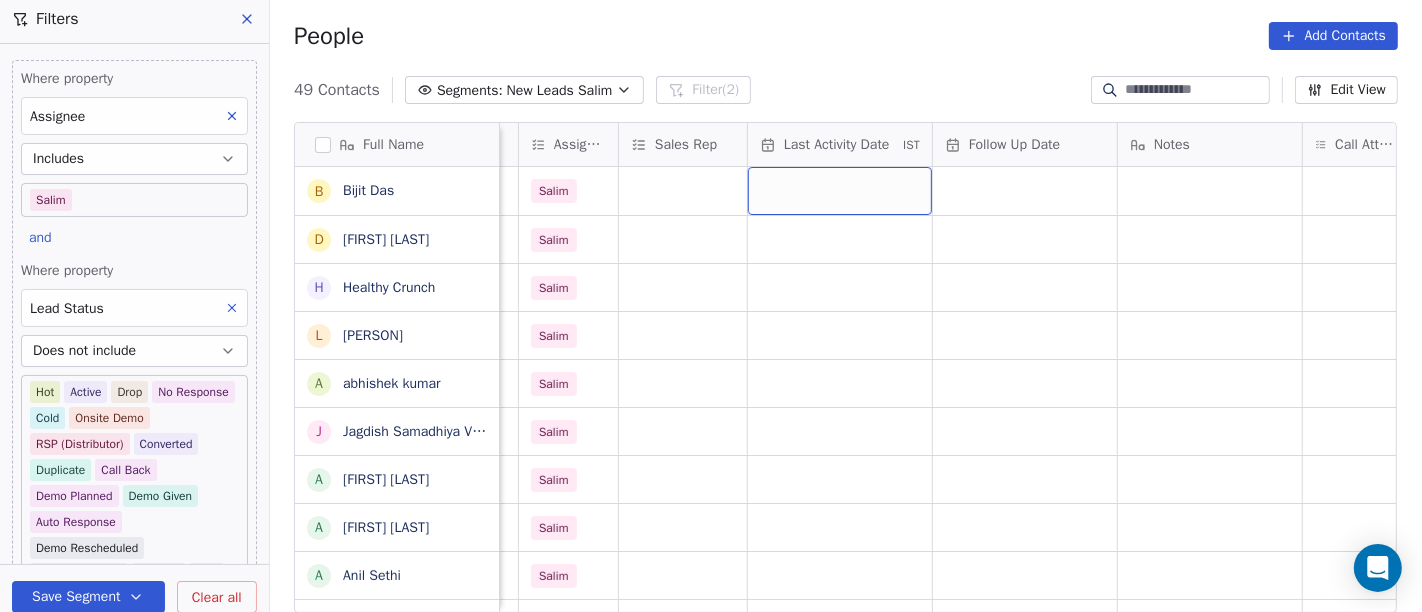 click at bounding box center [840, 191] 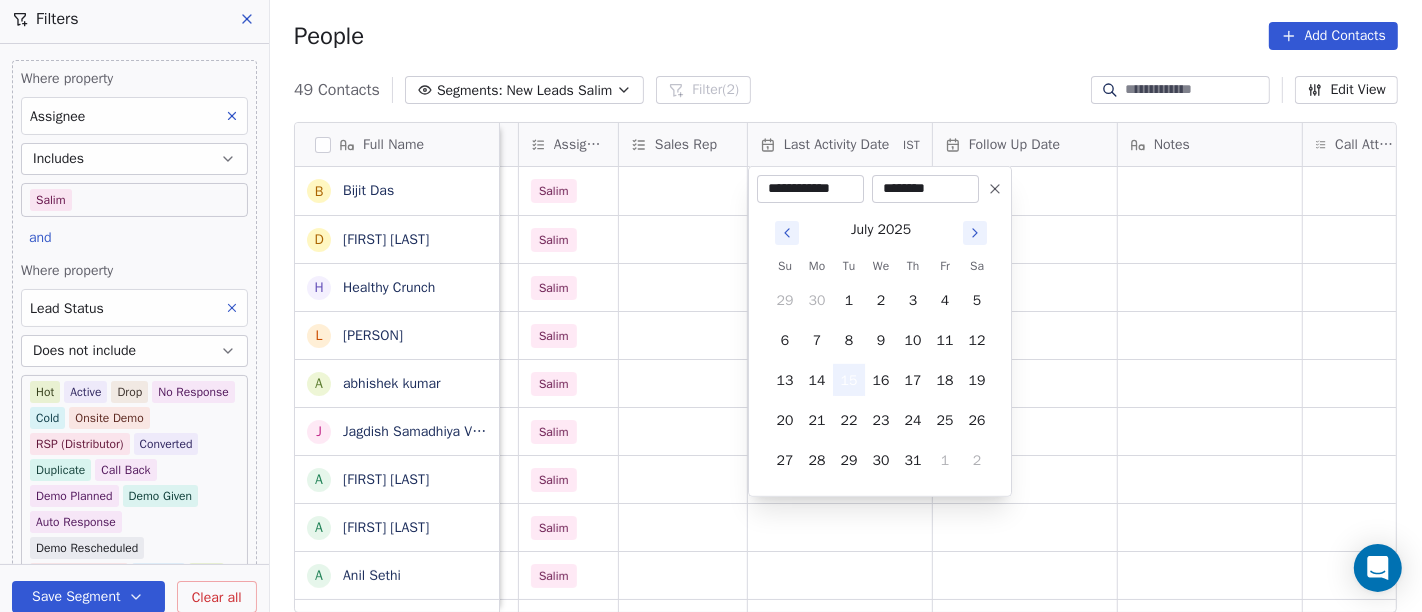 click on "15" at bounding box center [849, 380] 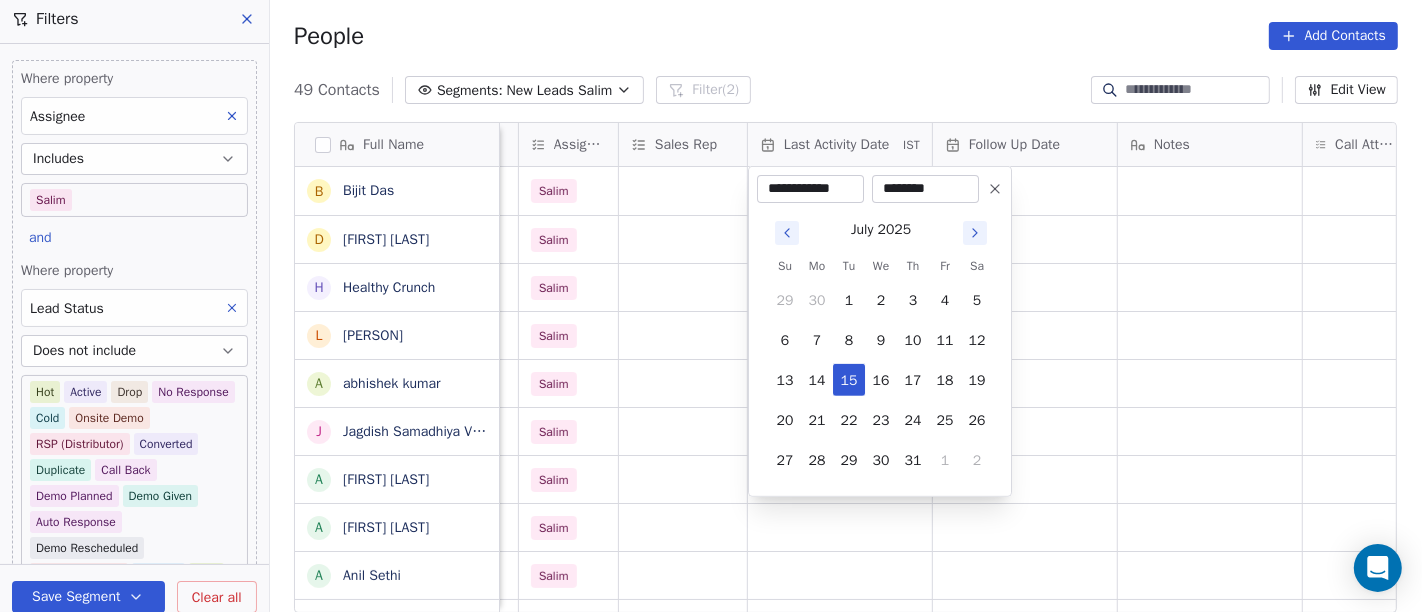 click on "On2Cook India Pvt. Ltd. Contacts People Marketing Workflows Campaigns Sales Pipelines Sequences Beta Tools Apps AI Agents Help & Support Filters Where property   Assignee   Includes Salim and Where property   Lead Status   Does not include Hot Active Drop No Response Cold Onsite Demo RSP (Distributor) Converted Duplicate Call Back Demo Planned Demo Given Auto Response Demo Rescheduled Demo Cancelled Confirm High Medium Low Add filter to this group Add another filter Save Segment Clear all People  Add Contacts 49 Contacts Segments: New Leads Salim Filter  (2) Edit View Tag Add to Sequence Full Name B Bijit Das D Devendra Singh H Healthy Crunch L Lalit Jain a abhishek kumar J Jagdish Samadhiya Visnagar A Anant Jajal A Anant Jajal A Anil Sethi S Sukumar Singh S Sudheer Gokam A Alok Sharma N Neena Kumari V Vinod Wanchoo M Mayil Murugan P Pawan Swami A Ajay Singh a ayushmat b Soni N Neeraj Kumar Chauhan A Abhishek Takawane J Jayshree Nimbekar A Avinaya D Dinesh Kothari K Kshitij Dhameja v vatsal^^ T A B N B IST" at bounding box center (711, 306) 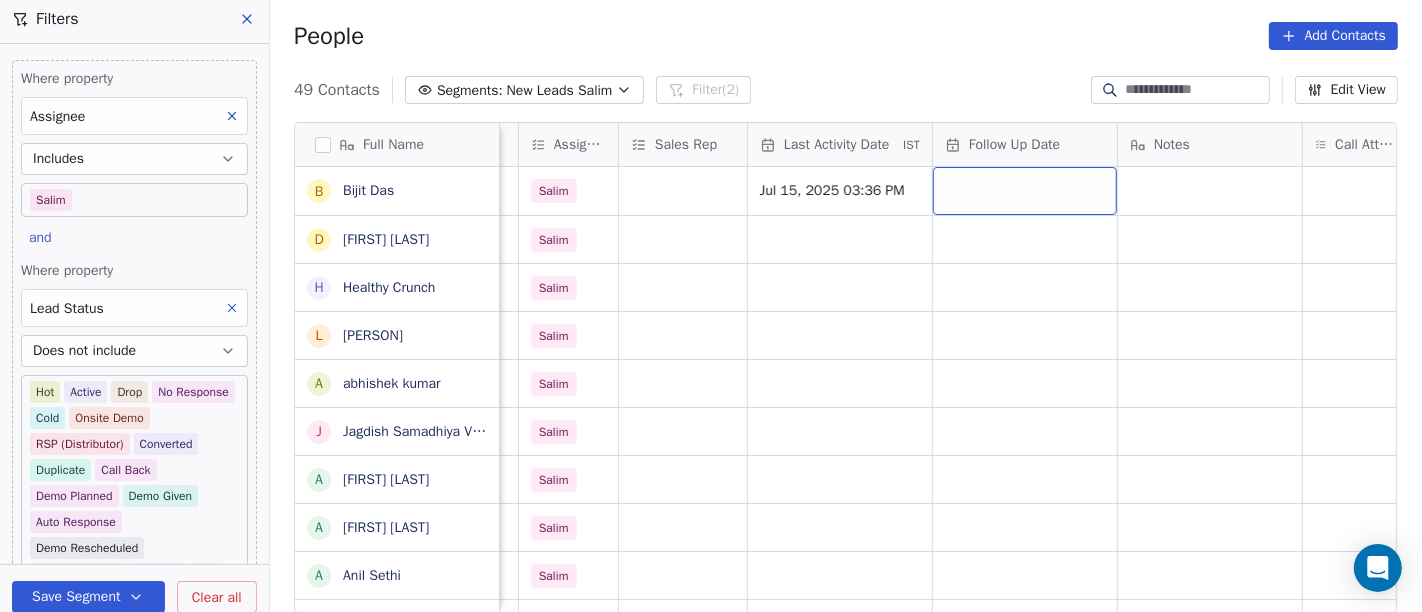 click at bounding box center (1025, 191) 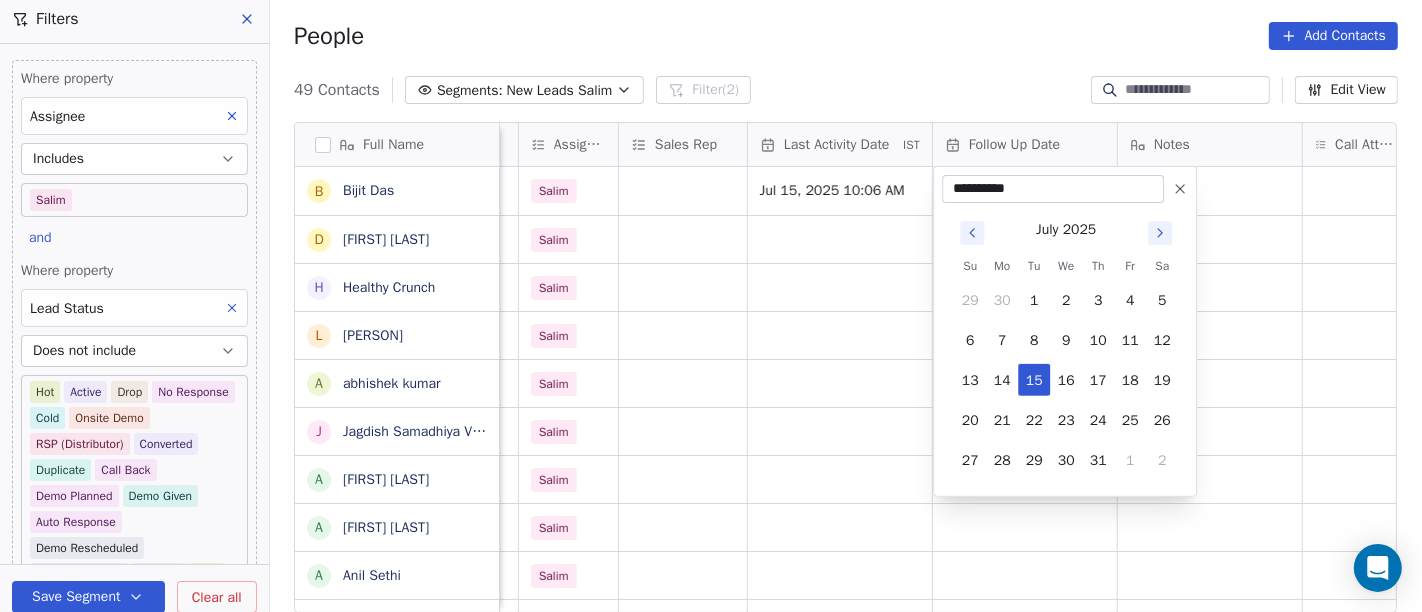 click 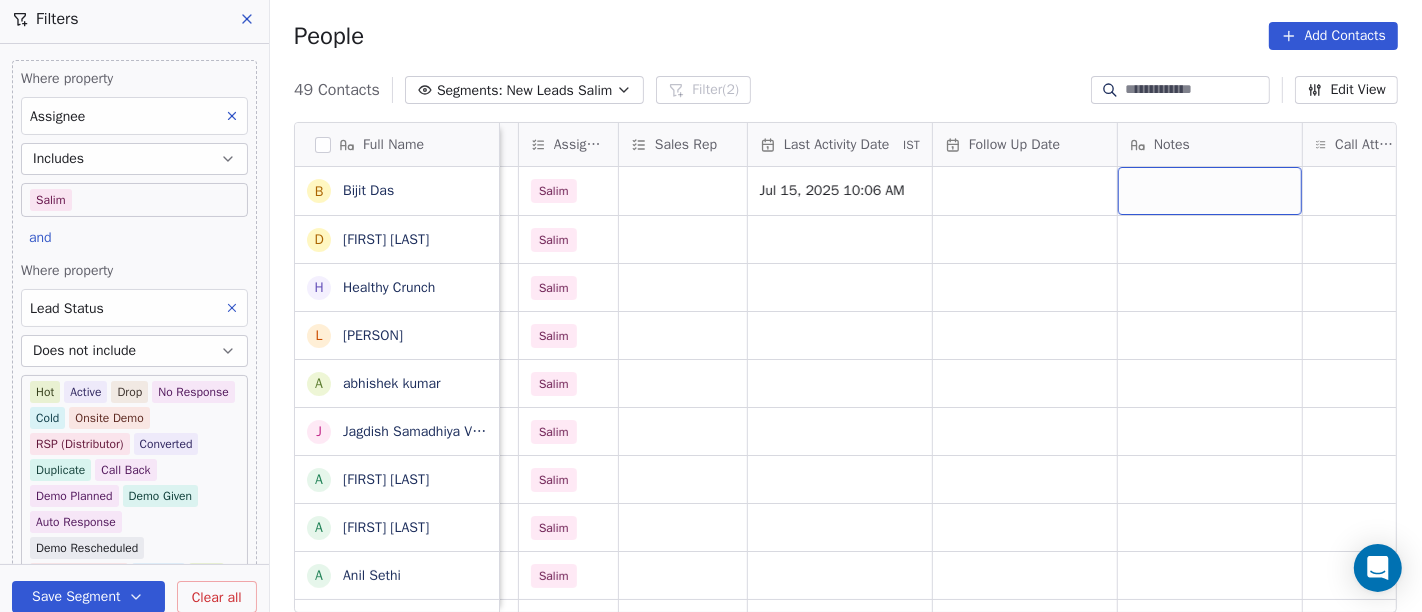 click at bounding box center [1210, 191] 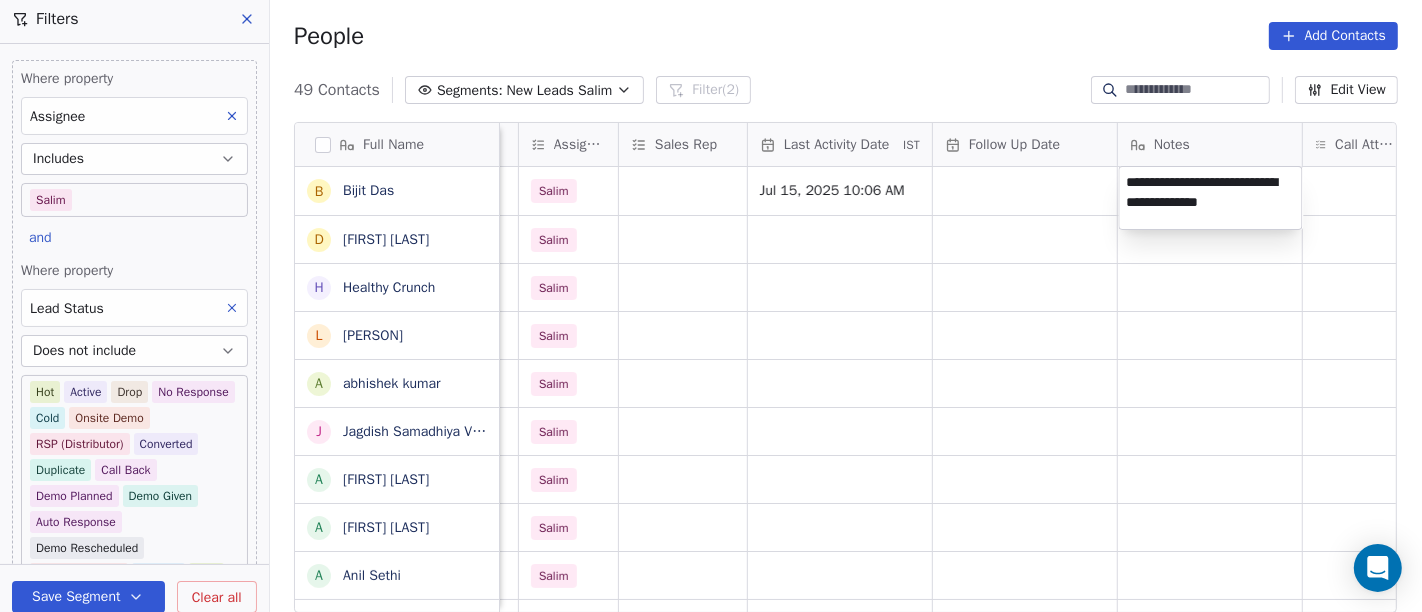 type on "**********" 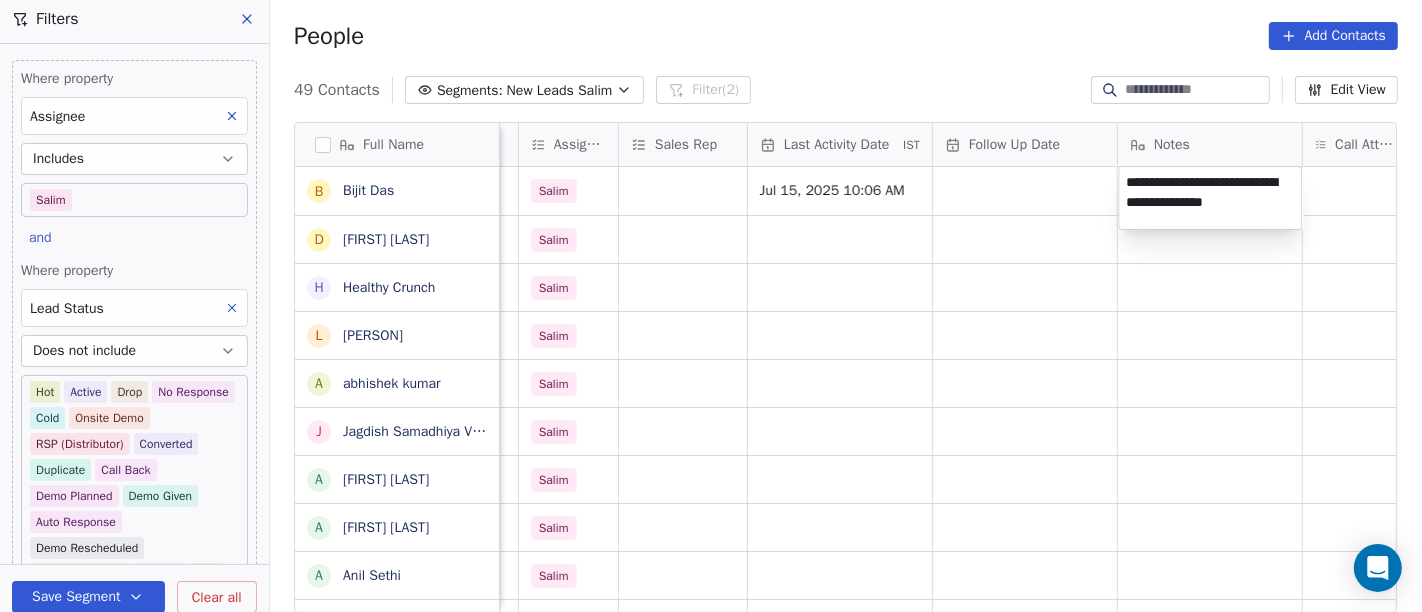 click on "On2Cook India Pvt. Ltd. Contacts People Marketing Workflows Campaigns Sales Pipelines Sequences Beta Tools Apps AI Agents Help & Support Filters Where property   Assignee   Includes Salim and Where property   Lead Status   Does not include Hot Active Drop No Response Cold Onsite Demo RSP (Distributor) Converted Duplicate Call Back Demo Planned Demo Given Auto Response Demo Rescheduled Demo Cancelled Confirm High Medium Low Add filter to this group Add another filter Save Segment Clear all People  Add Contacts 49 Contacts Segments: New Leads Salim Filter  (2) Edit View Tag Add to Sequence Full Name B Bijit Das D Devendra Singh H Healthy Crunch L Lalit Jain a abhishek kumar J Jagdish Samadhiya Visnagar A Anant Jajal A Anant Jajal A Anil Sethi S Sukumar Singh S Sudheer Gokam A Alok Sharma N Neena Kumari V Vinod Wanchoo M Mayil Murugan P Pawan Swami A Ajay Singh a ayushmat b Soni N Neeraj Kumar Chauhan A Abhishek Takawane J Jayshree Nimbekar A Avinaya D Dinesh Kothari K Kshitij Dhameja v vatsal^^ T A B N B IST" at bounding box center (711, 306) 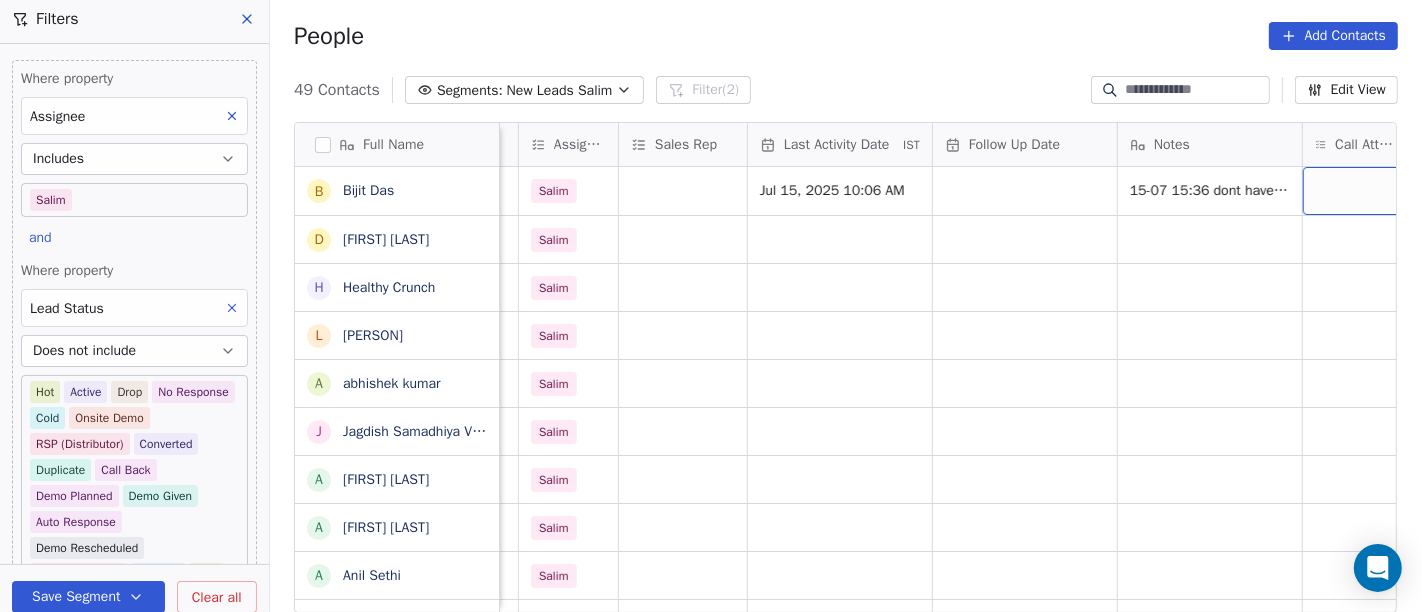 scroll, scrollTop: 0, scrollLeft: 1051, axis: horizontal 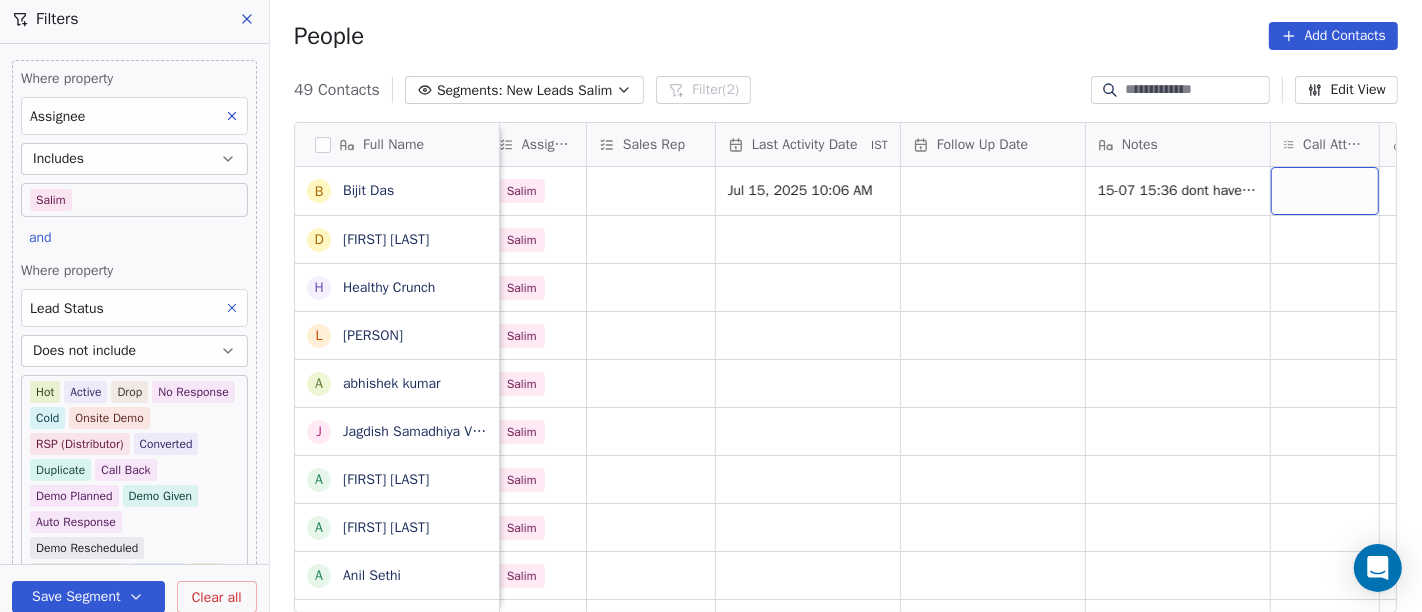 click at bounding box center [1325, 191] 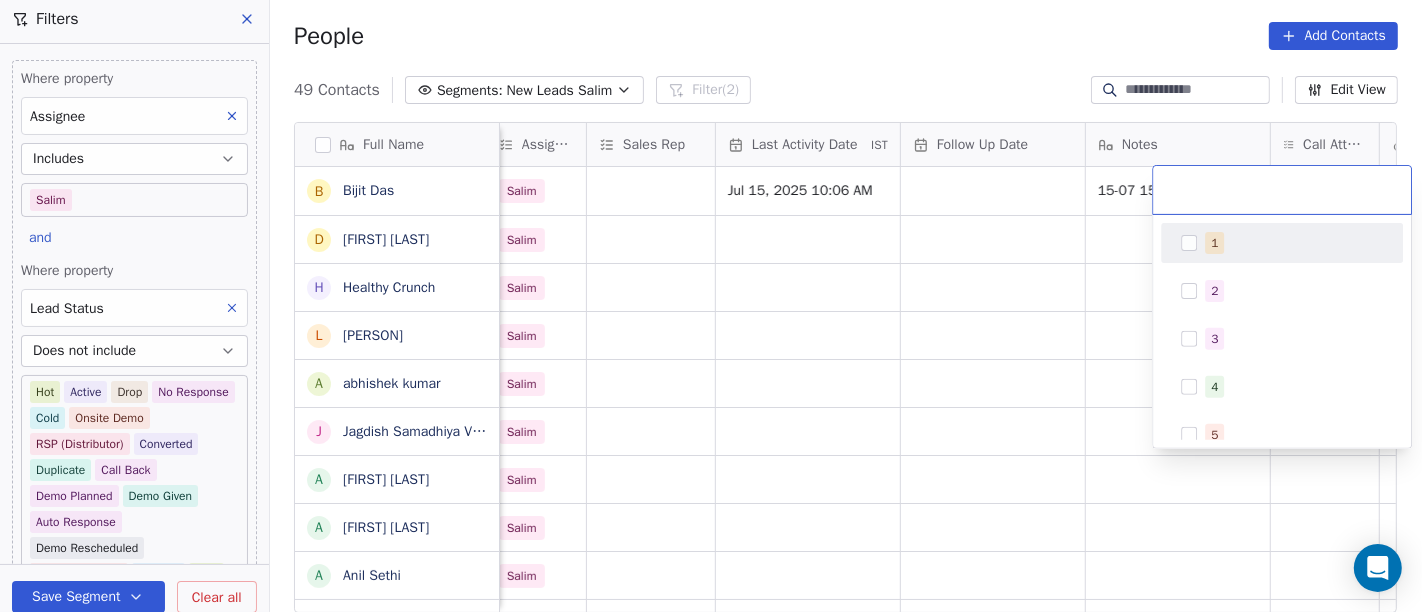 click on "1" at bounding box center (1294, 243) 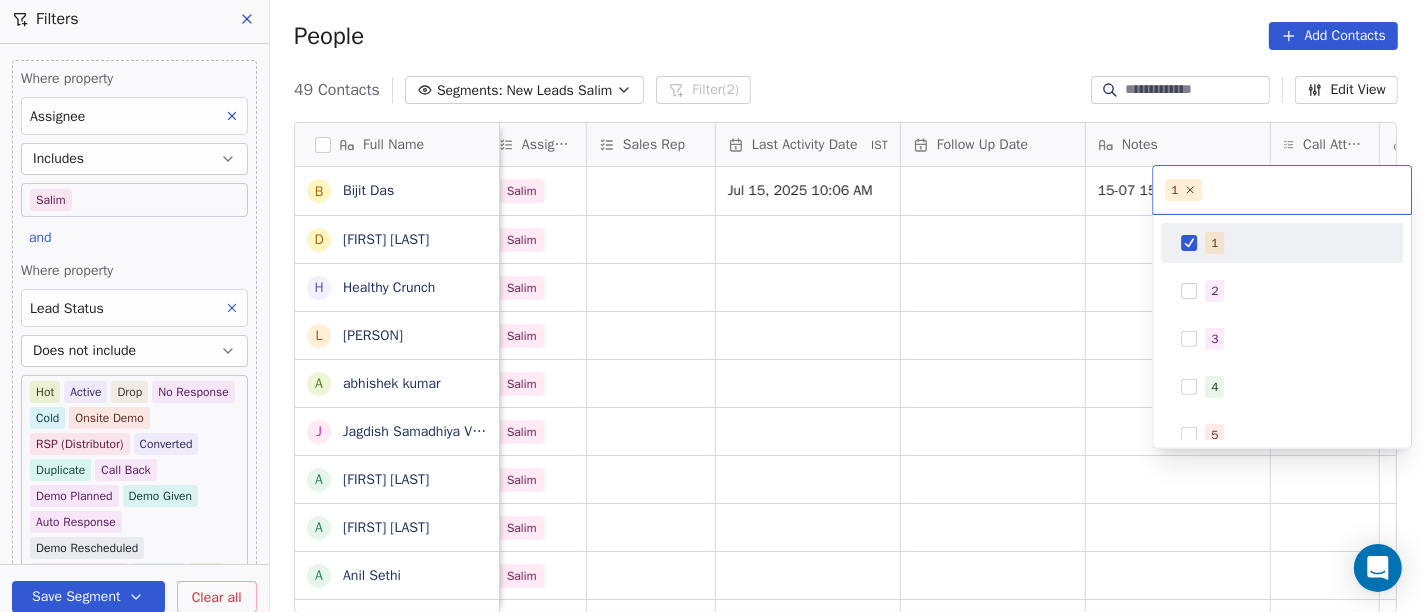 click on "On2Cook India Pvt. Ltd. Contacts People Marketing Workflows Campaigns Sales Pipelines Sequences Beta Tools Apps AI Agents Help & Support Filters Where property   Assignee   Includes Salim and Where property   Lead Status   Does not include Hot Active Drop No Response Cold Onsite Demo RSP (Distributor) Converted Duplicate Call Back Demo Planned Demo Given Auto Response Demo Rescheduled Demo Cancelled Confirm High Medium Low Add filter to this group Add another filter Save Segment Clear all People  Add Contacts 49 Contacts Segments: New Leads Salim Filter  (2) Edit View Tag Add to Sequence Full Name B Bijit Das D Devendra Singh H Healthy Crunch L Lalit Jain a abhishek kumar J Jagdish Samadhiya Visnagar A Anant Jajal A Anant Jajal A Anil Sethi S Sukumar Singh S Sudheer Gokam A Alok Sharma N Neena Kumari V Vinod Wanchoo M Mayil Murugan P Pawan Swami A Ajay Singh a ayushmat b Soni N Neeraj Kumar Chauhan A Abhishek Takawane J Jayshree Nimbekar A Avinaya D Dinesh Kothari K Kshitij Dhameja v vatsal^^ T A B N B IST" at bounding box center [711, 306] 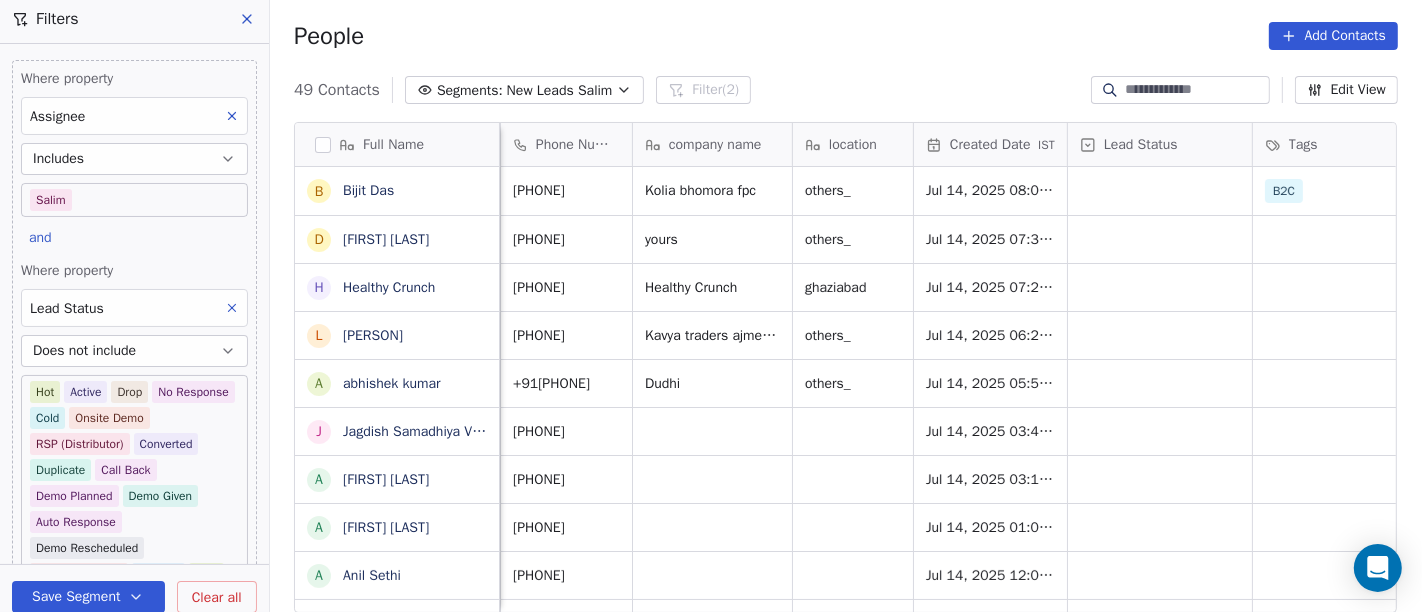 scroll, scrollTop: 0, scrollLeft: 68, axis: horizontal 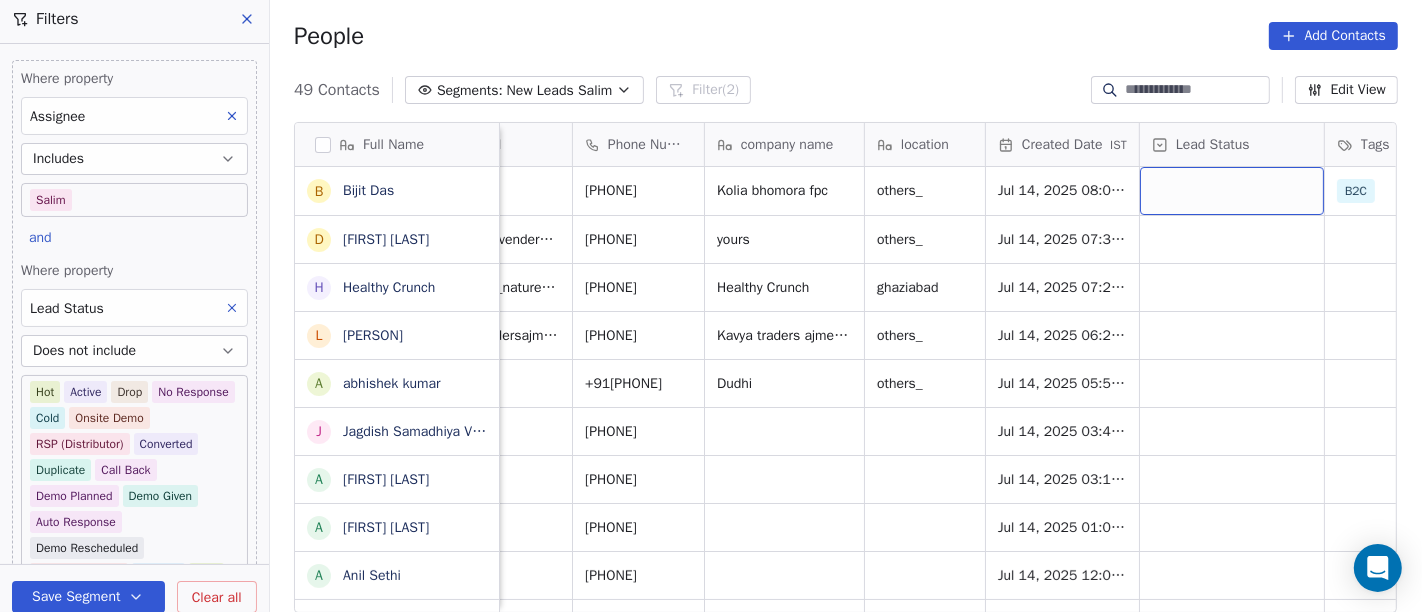 click at bounding box center (1232, 191) 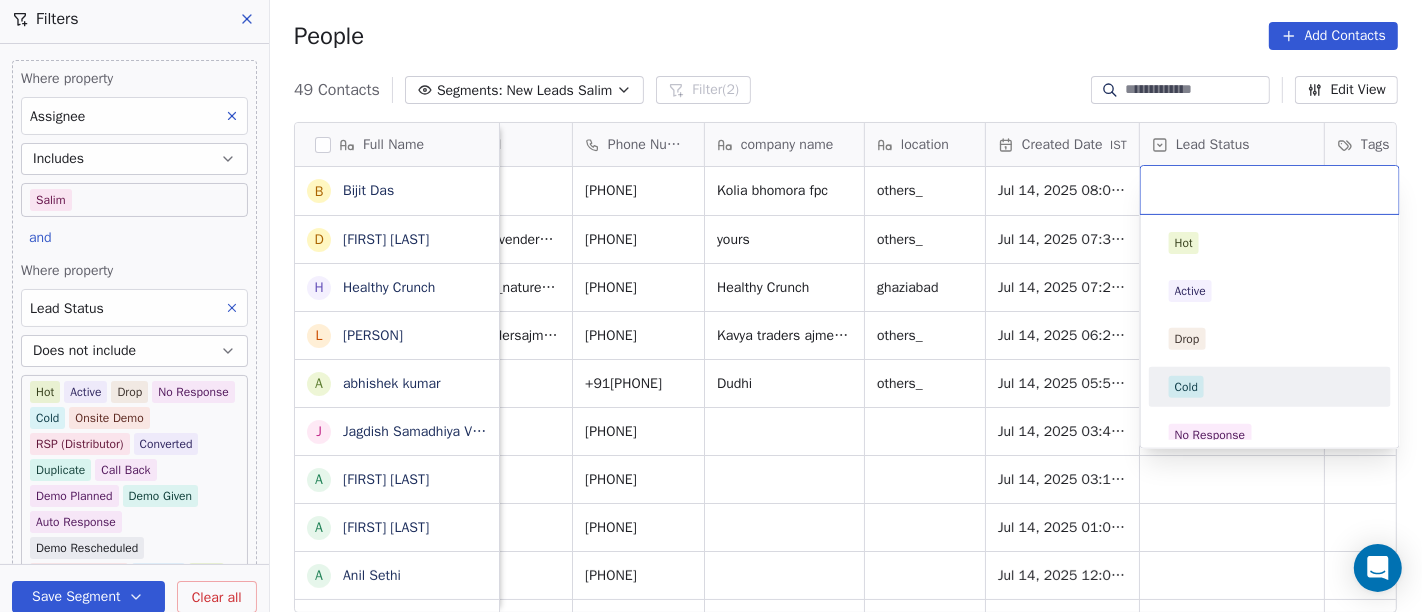 click on "Cold" at bounding box center (1270, 387) 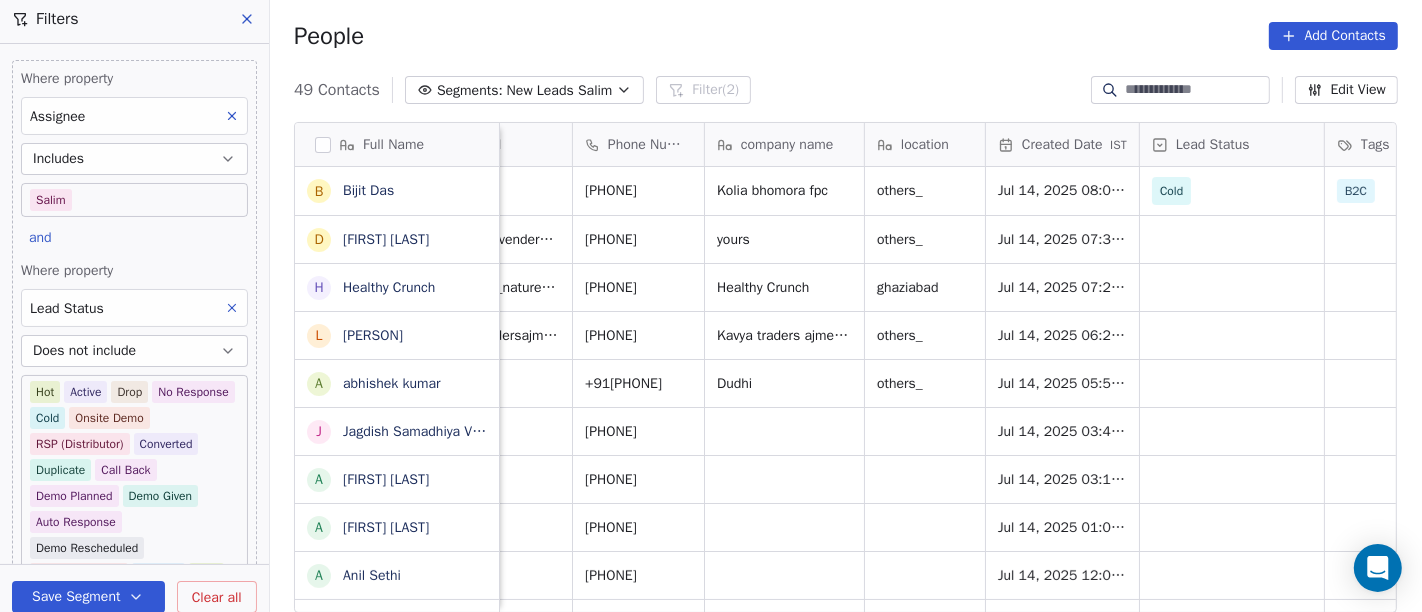 scroll, scrollTop: 0, scrollLeft: 0, axis: both 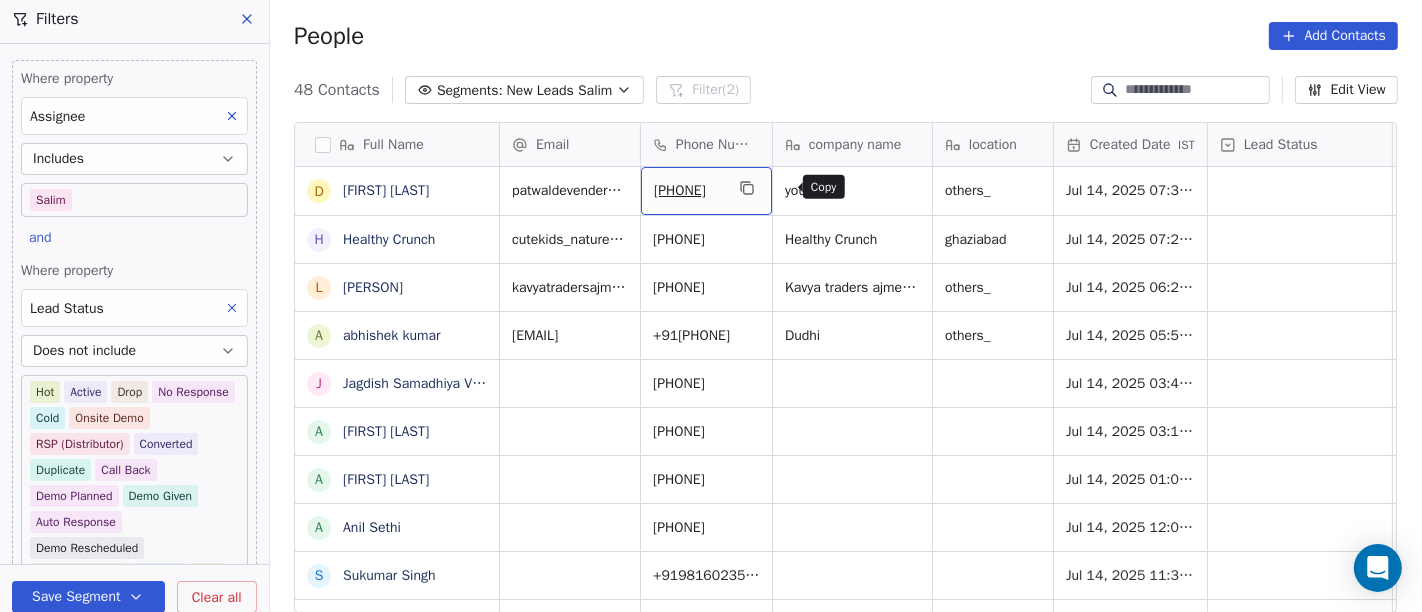 click 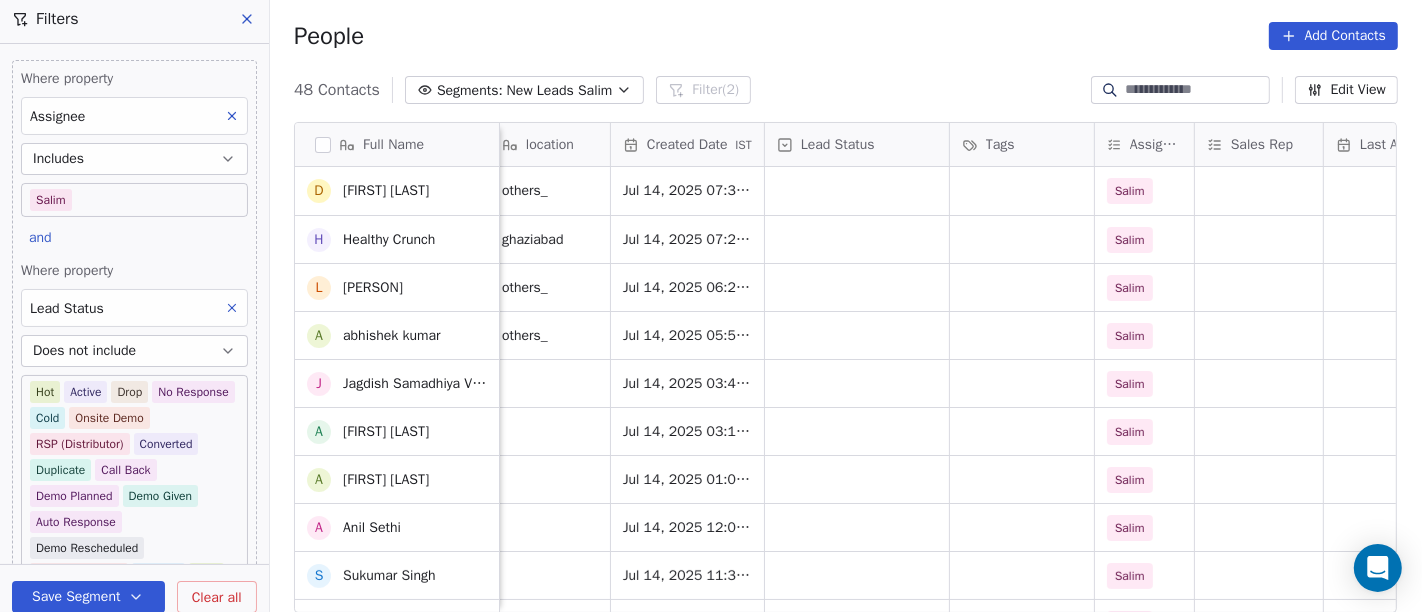 scroll, scrollTop: 0, scrollLeft: 444, axis: horizontal 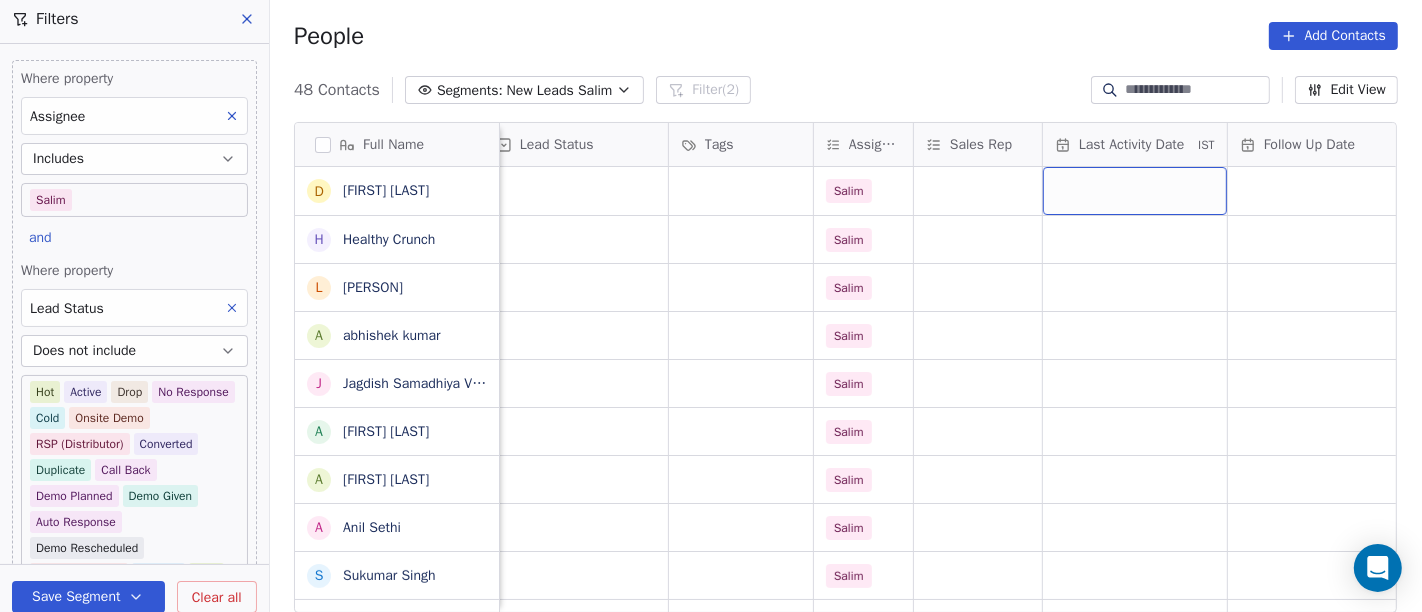 click at bounding box center [1135, 191] 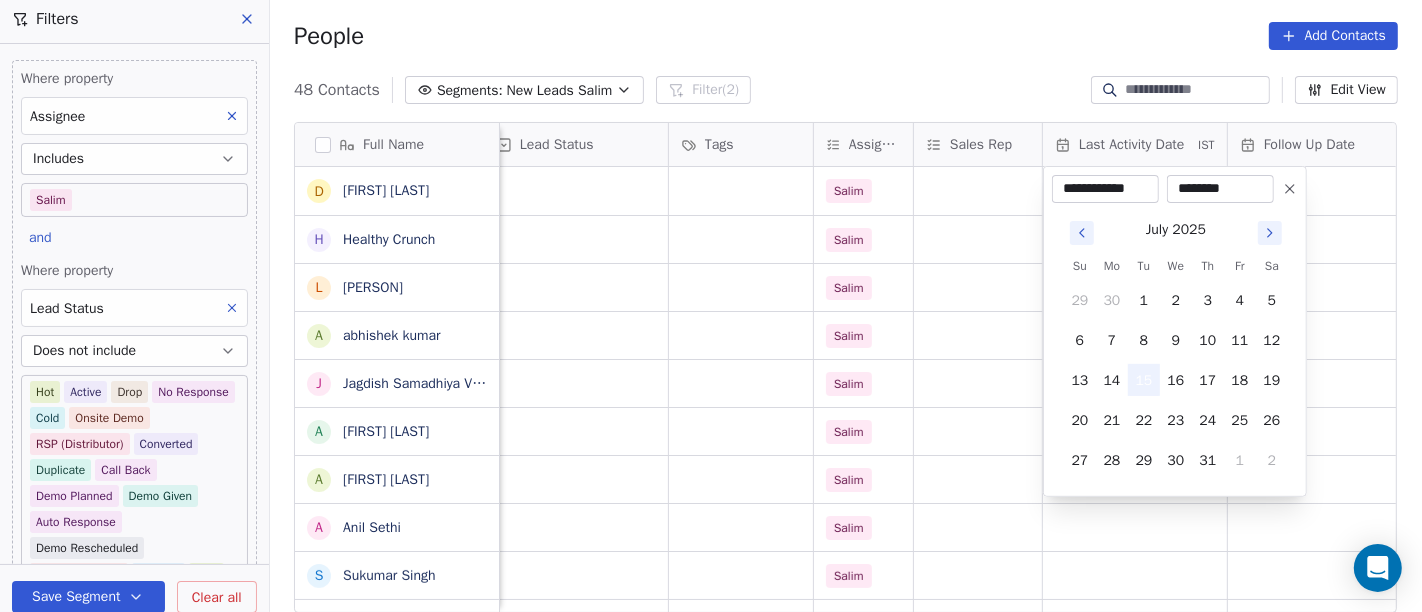 click on "15" at bounding box center [1144, 380] 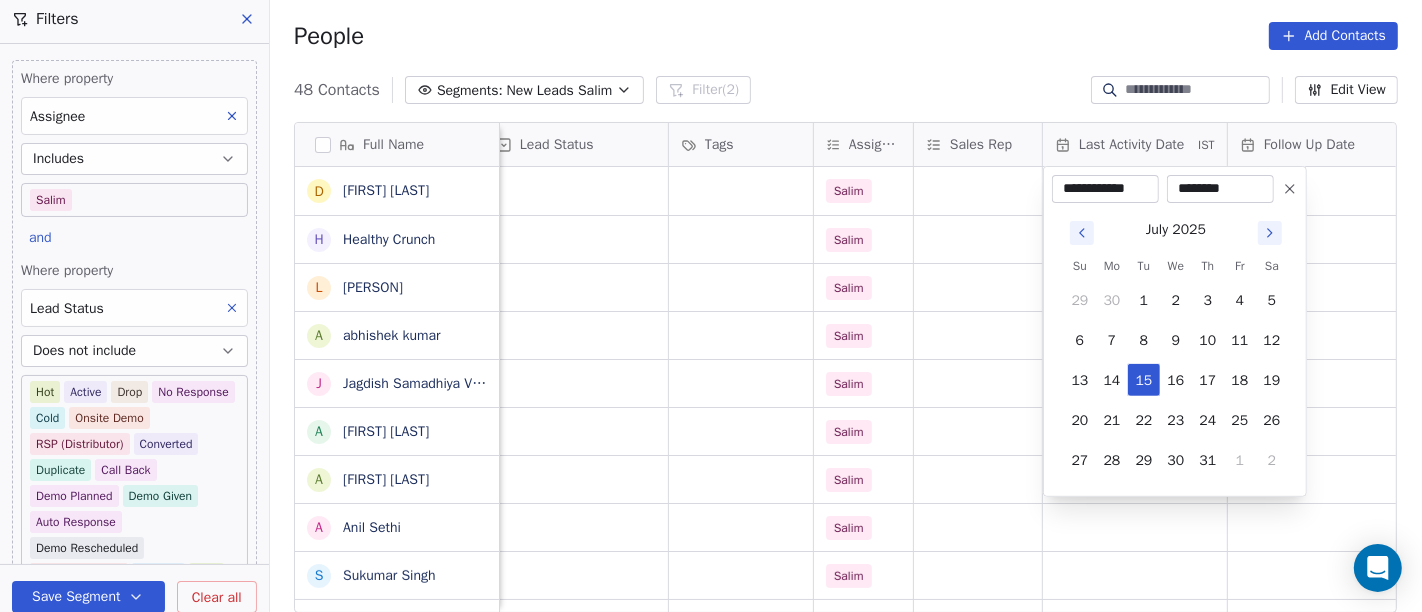 click on "On2Cook India Pvt. Ltd. Contacts People Marketing Workflows Campaigns Sales Pipelines Sequences Beta Tools Apps AI Agents Help & Support Filters Where property   Assignee   Includes Salim and Where property   Lead Status   Does not include Hot Active Drop No Response Cold Onsite Demo RSP (Distributor) Converted Duplicate Call Back Demo Planned Demo Given Auto Response Demo Rescheduled Demo Cancelled Confirm High Medium Low Add filter to this group Add another filter Save Segment Clear all People  Add Contacts 48 Contacts Segments: New Leads Salim Filter  (2) Edit View Tag Add to Sequence Full Name D Devendra Singh H Healthy Crunch L Lalit Jain a abhishek kumar J Jagdish Samadhiya Visnagar A Anant Jajal A Anant Jajal A Anil Sethi S Sukumar Singh S Sudheer Gokam A Alok Sharma N Neena Kumari V Vinod Wanchoo M Mayil Murugan P Pawan Swami A Ajay Singh a ayushmat b Soni N Neeraj Kumar Chauhan A Abhishek Takawane J Jayshree Nimbekar A Avinaya D Dinesh Kothari K Kshitij Dhameja v vatsal^^ T Tanmoy Mandal A B N B V" at bounding box center (711, 306) 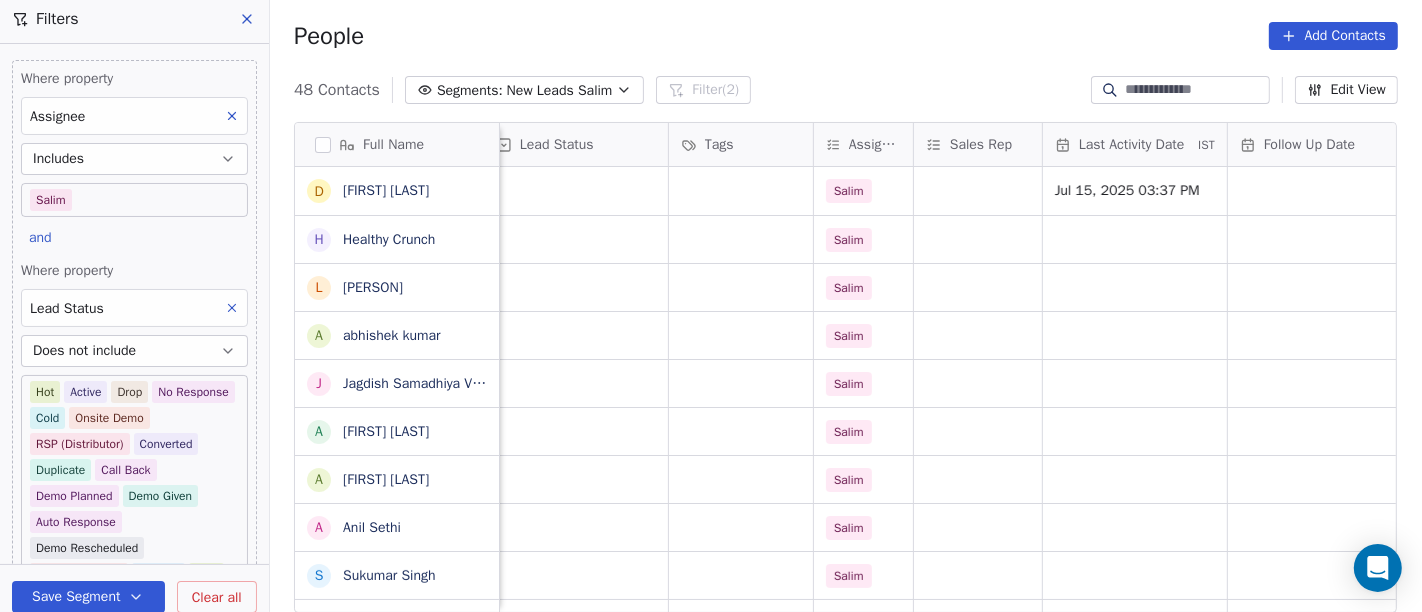 scroll, scrollTop: 0, scrollLeft: 1177, axis: horizontal 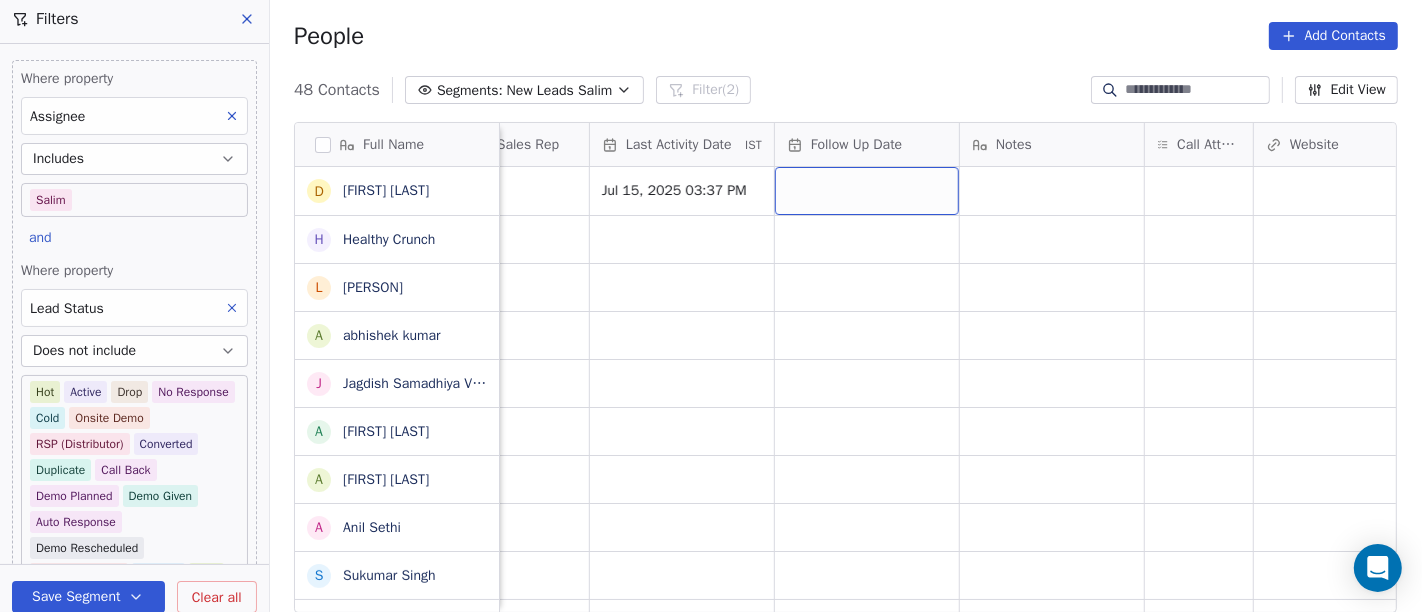click at bounding box center [867, 191] 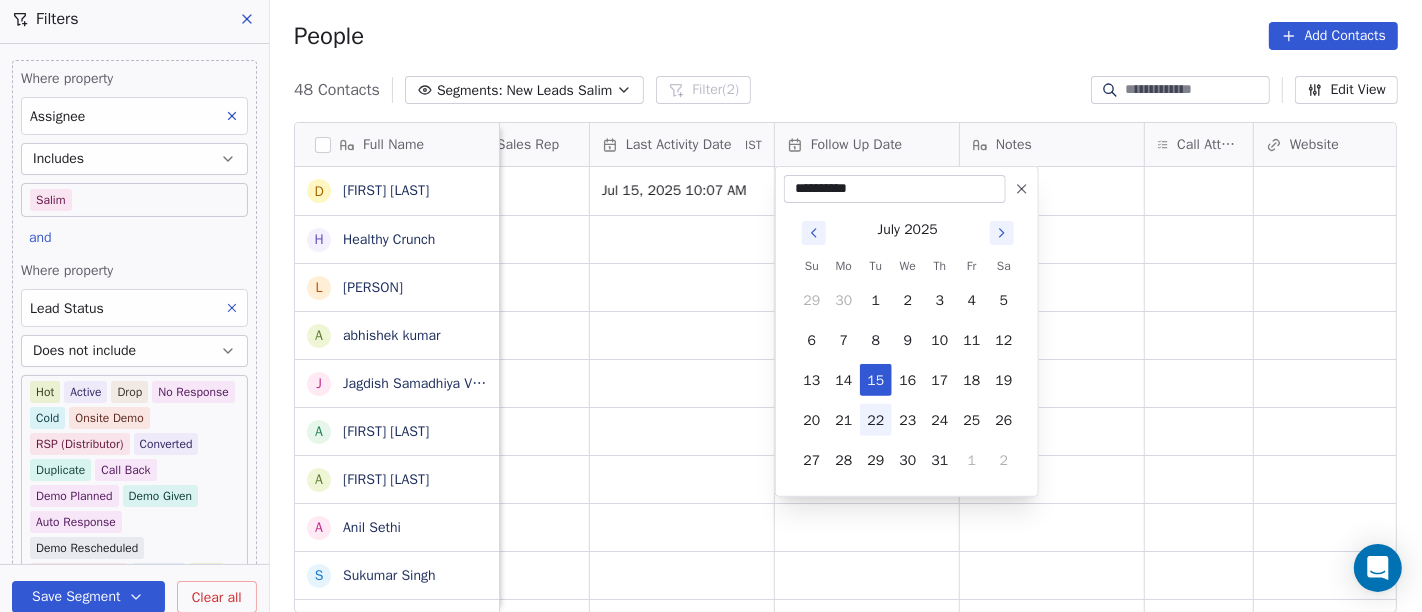 click on "22" at bounding box center [876, 420] 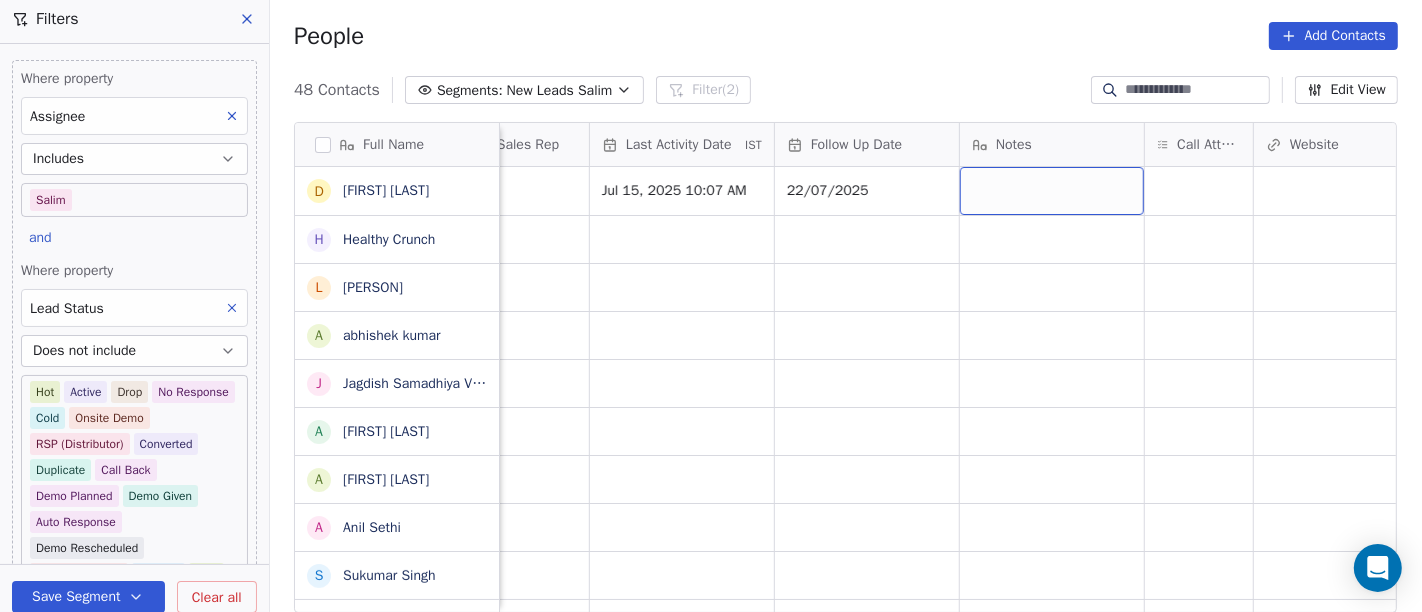 click at bounding box center (1052, 191) 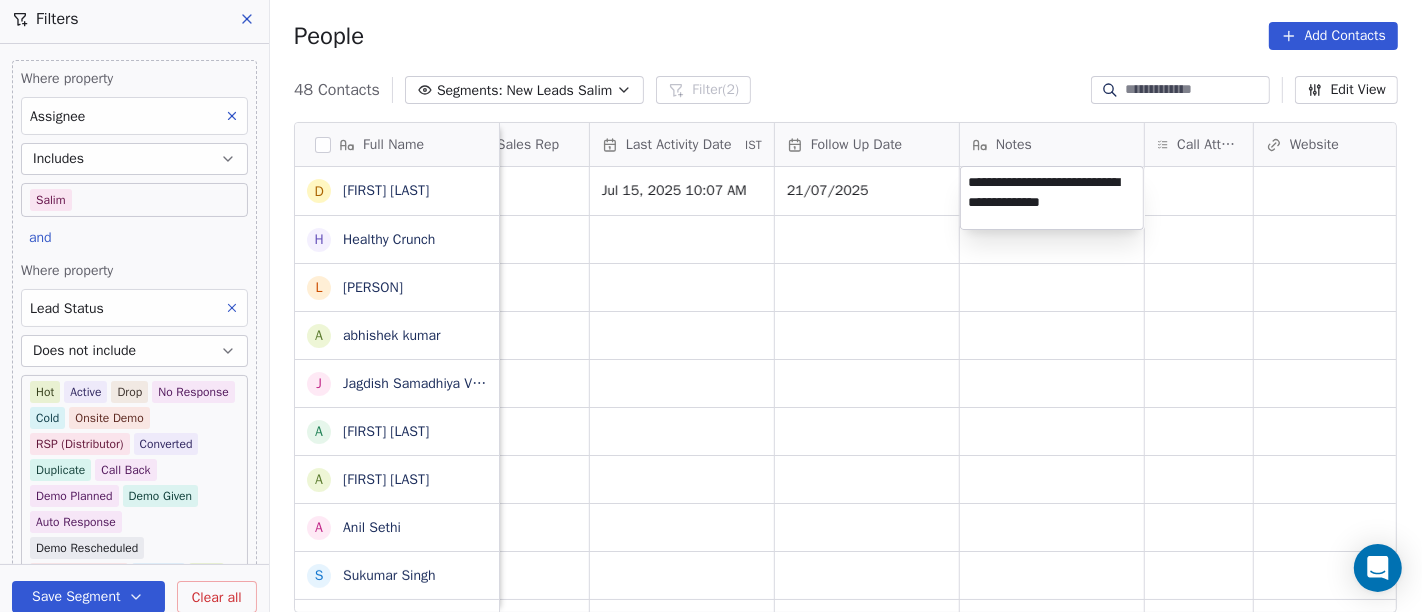type on "**********" 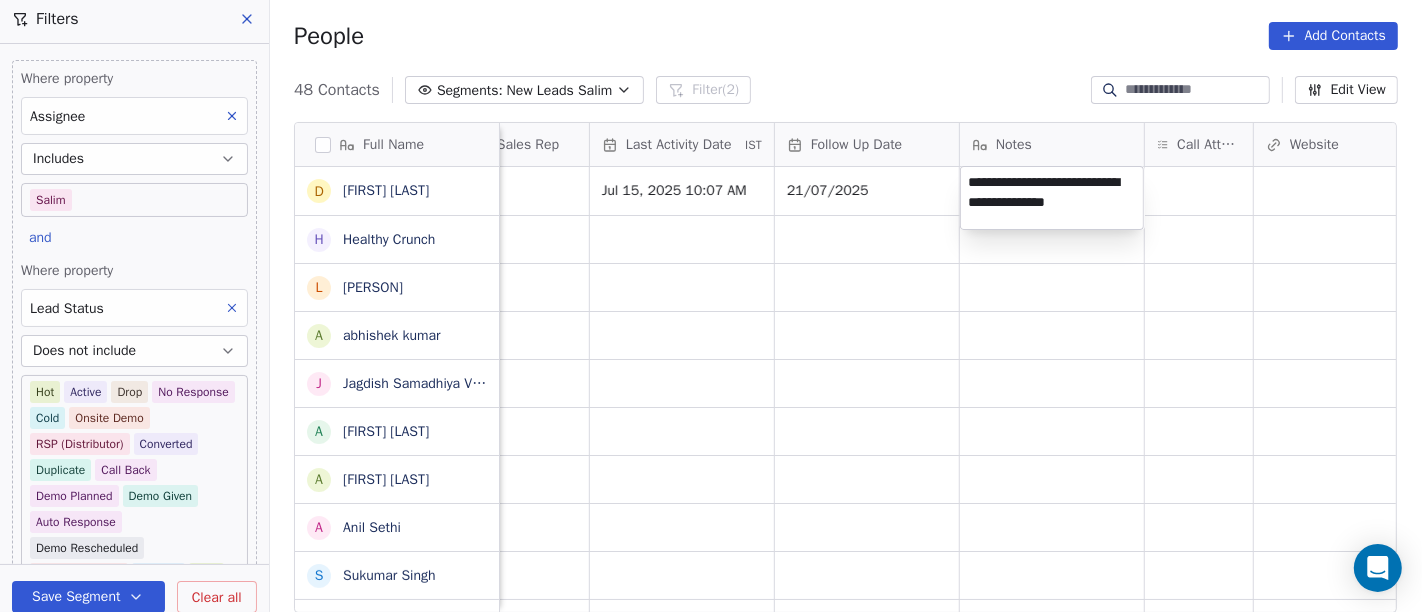 click on "On2Cook India Pvt. Ltd. Contacts People Marketing Workflows Campaigns Sales Pipelines Sequences Beta Tools Apps AI Agents Help & Support Filters Where property   Assignee   Includes Salim and Where property   Lead Status   Does not include Hot Active Drop No Response Cold Onsite Demo RSP (Distributor) Converted Duplicate Call Back Demo Planned Demo Given Auto Response Demo Rescheduled Demo Cancelled Confirm High Medium Low Add filter to this group Add another filter Save Segment Clear all People  Add Contacts 48 Contacts Segments: New Leads Salim Filter  (2) Edit View Tag Add to Sequence Full Name D Devendra Singh H Healthy Crunch L Lalit Jain a abhishek kumar J Jagdish Samadhiya Visnagar A Anant Jajal A Anant Jajal A Anil Sethi S Sukumar Singh S Sudheer Gokam A Alok Sharma N Neena Kumari V Vinod Wanchoo M Mayil Murugan P Pawan Swami A Ajay Singh a ayushmat b Soni N Neeraj Kumar Chauhan A Abhishek Takawane J Jayshree Nimbekar A Avinaya D Dinesh Kothari K Kshitij Dhameja v vatsal^^ T Tanmoy Mandal A B N B V" at bounding box center (711, 306) 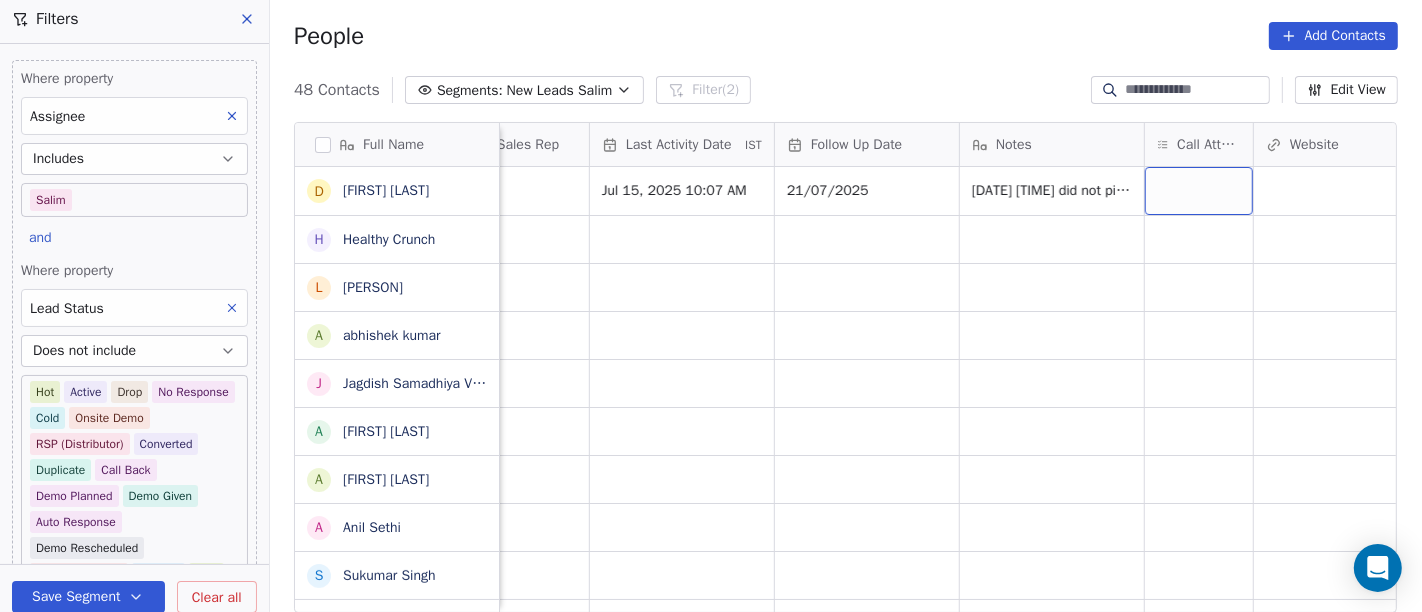 click at bounding box center [1199, 191] 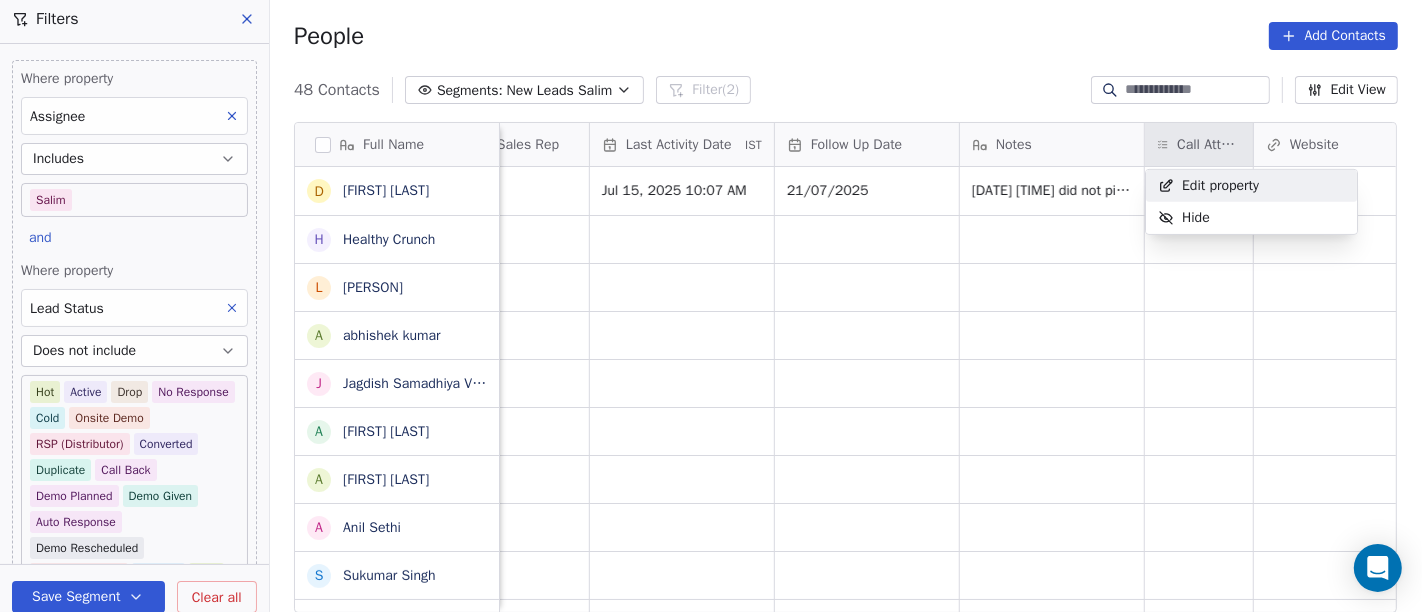 click on "On2Cook India Pvt. Ltd. Contacts People Marketing Workflows Campaigns Sales Pipelines Sequences Beta Tools Apps AI Agents Help & Support Filters Where property   Assignee   Includes Salim and Where property   Lead Status   Does not include Hot Active Drop No Response Cold Onsite Demo RSP (Distributor) Converted Duplicate Call Back Demo Planned Demo Given Auto Response Demo Rescheduled Demo Cancelled Confirm High Medium Low Add filter to this group Add another filter Save Segment Clear all People  Add Contacts 48 Contacts Segments: New Leads Salim Filter  (2) Edit View Tag Add to Sequence Full Name D Devendra Singh H Healthy Crunch L Lalit Jain a abhishek kumar J Jagdish Samadhiya Visnagar A Anant Jajal A Anant Jajal A Anil Sethi S Sukumar Singh S Sudheer Gokam A Alok Sharma N Neena Kumari V Vinod Wanchoo M Mayil Murugan P Pawan Swami A Ajay Singh a ayushmat b Soni N Neeraj Kumar Chauhan A Abhishek Takawane J Jayshree Nimbekar A Avinaya D Dinesh Kothari K Kshitij Dhameja v vatsal^^ T Tanmoy Mandal A B N B V" at bounding box center (711, 306) 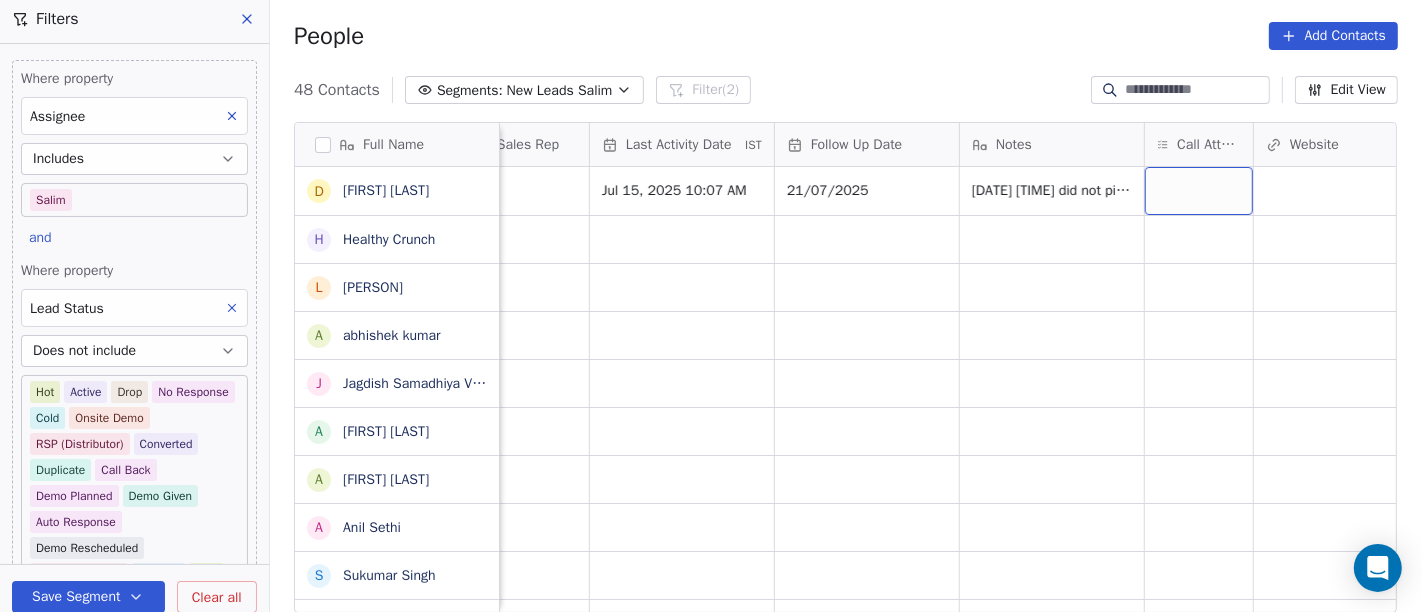 click at bounding box center (1199, 191) 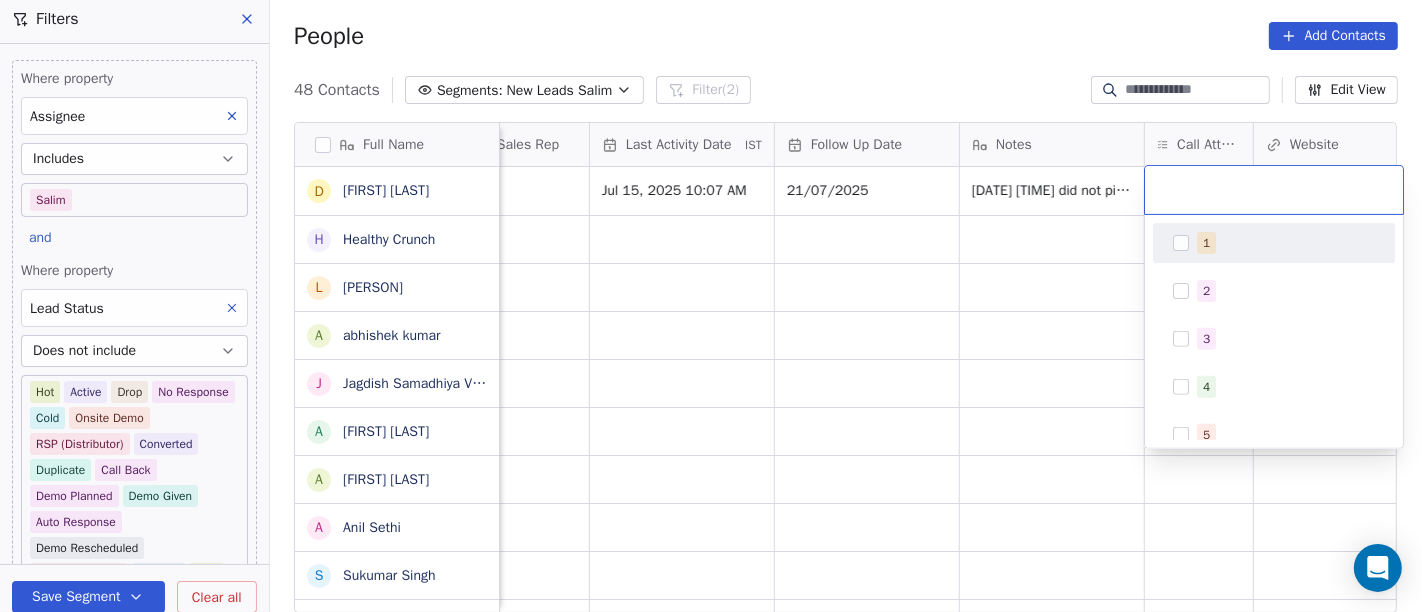 click on "1" at bounding box center [1206, 243] 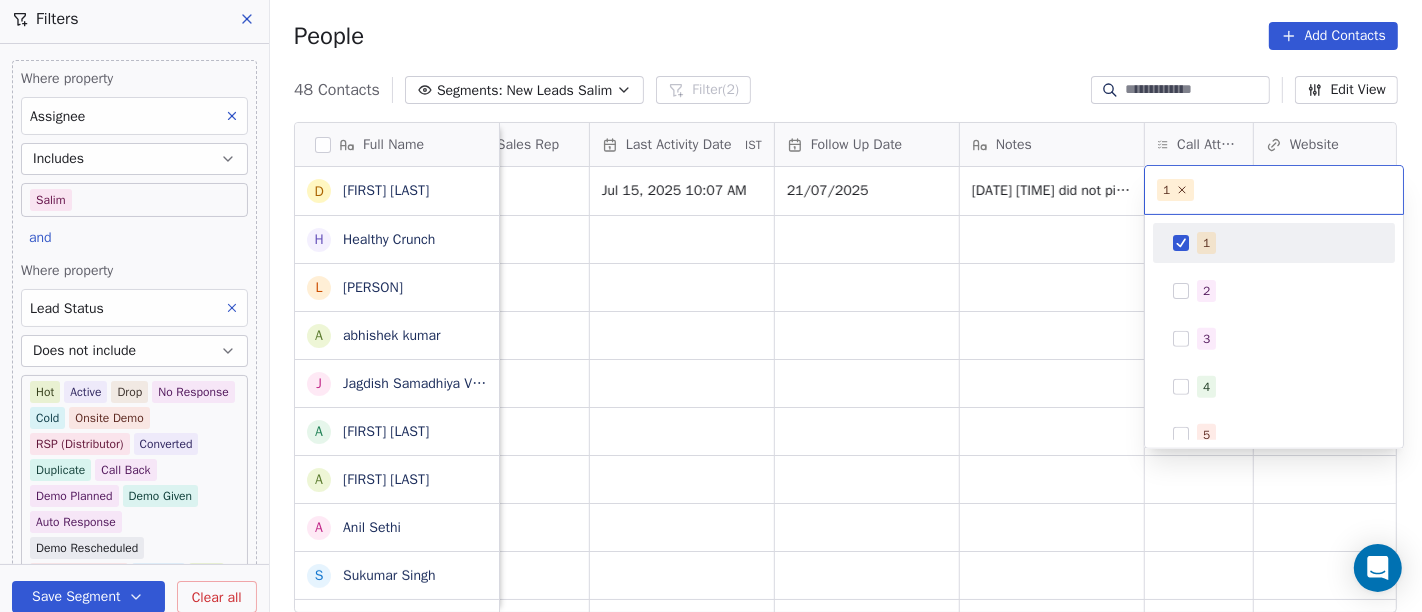 click on "On2Cook India Pvt. Ltd. Contacts People Marketing Workflows Campaigns Sales Pipelines Sequences Beta Tools Apps AI Agents Help & Support Filters Where property   Assignee   Includes Salim and Where property   Lead Status   Does not include Hot Active Drop No Response Cold Onsite Demo RSP (Distributor) Converted Duplicate Call Back Demo Planned Demo Given Auto Response Demo Rescheduled Demo Cancelled Confirm High Medium Low Add filter to this group Add another filter Save Segment Clear all People  Add Contacts 48 Contacts Segments: New Leads Salim Filter  (2) Edit View Tag Add to Sequence Full Name D Devendra Singh H Healthy Crunch L Lalit Jain a abhishek kumar J Jagdish Samadhiya Visnagar A Anant Jajal A Anant Jajal A Anil Sethi S Sukumar Singh S Sudheer Gokam A Alok Sharma N Neena Kumari V Vinod Wanchoo M Mayil Murugan P Pawan Swami A Ajay Singh a ayushmat b Soni N Neeraj Kumar Chauhan A Abhishek Takawane J Jayshree Nimbekar A Avinaya D Dinesh Kothari K Kshitij Dhameja v vatsal^^ T Tanmoy Mandal A B N B V" at bounding box center (711, 306) 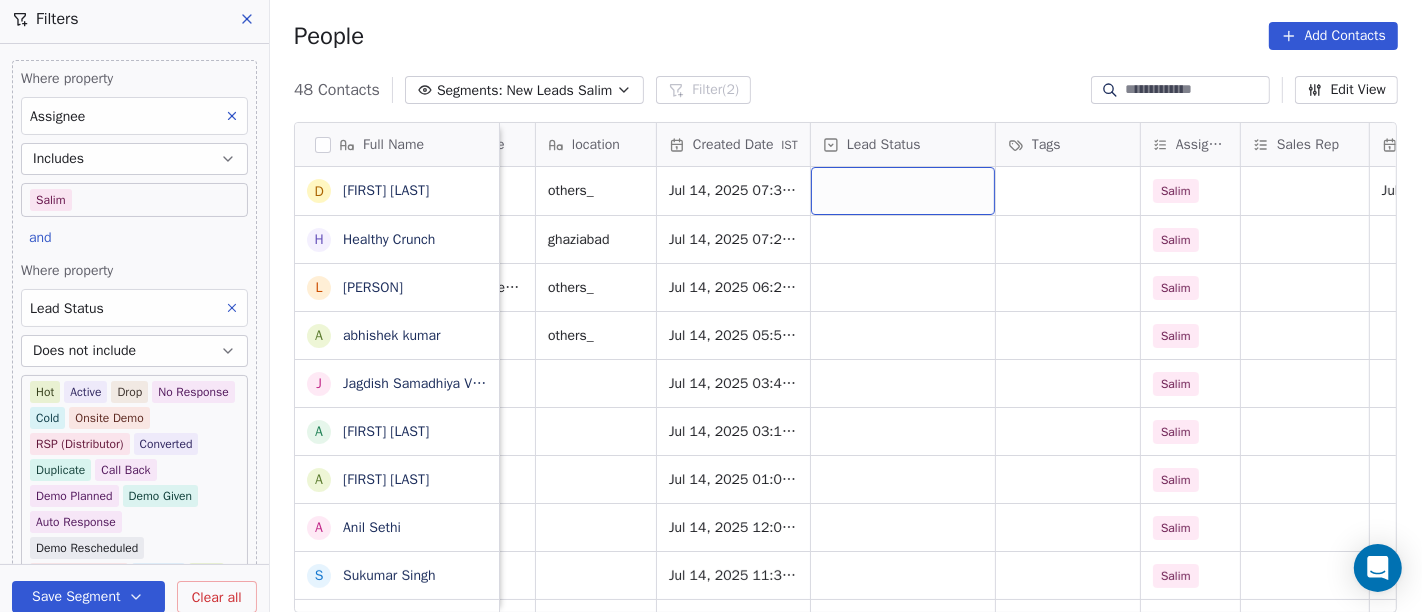scroll, scrollTop: 0, scrollLeft: 395, axis: horizontal 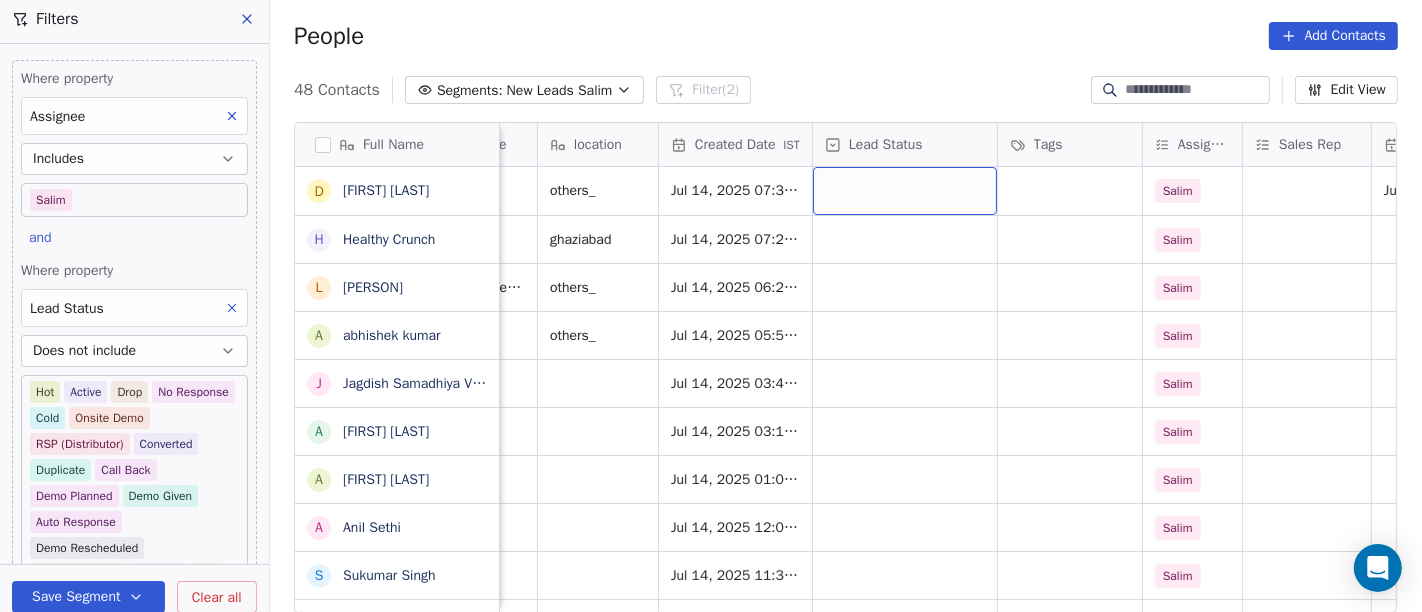 click at bounding box center [905, 191] 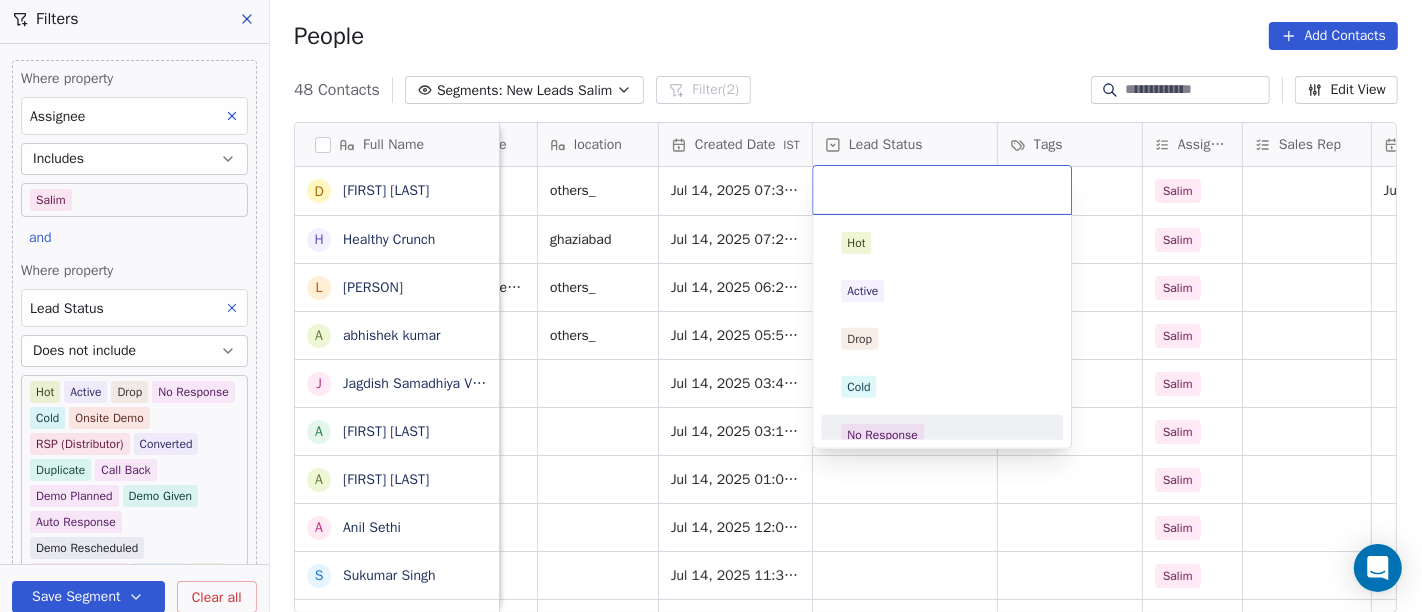 click on "No Response" at bounding box center (882, 435) 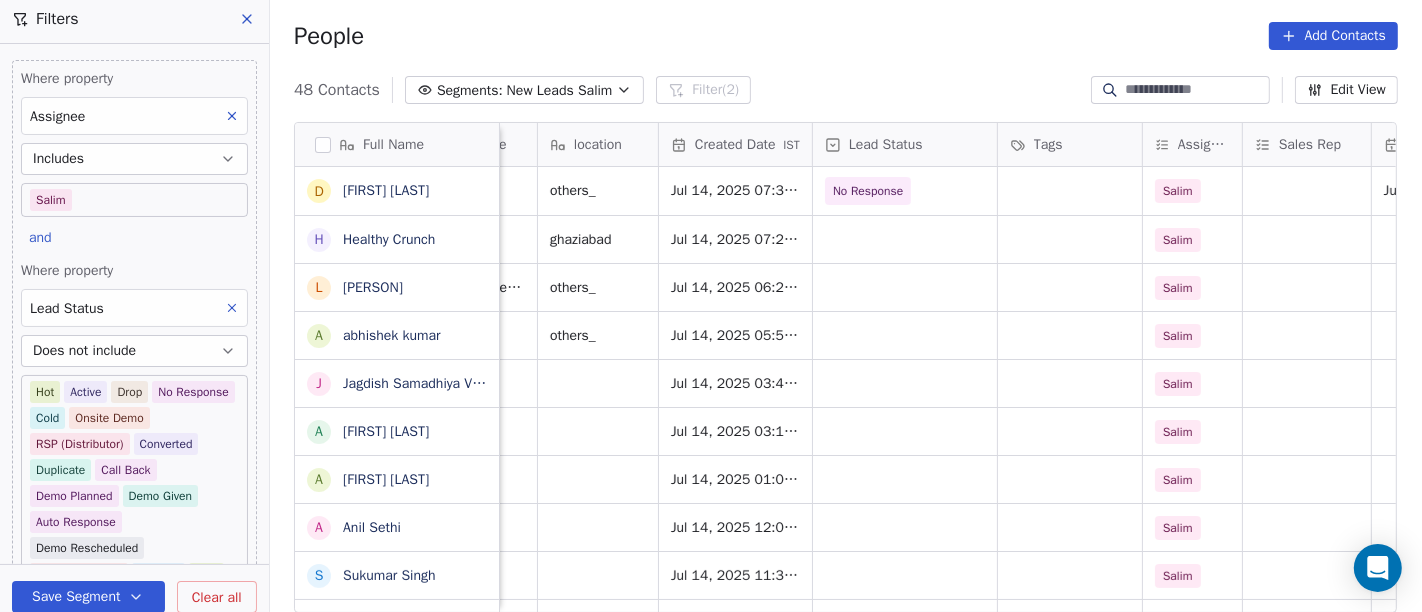 scroll, scrollTop: 0, scrollLeft: 0, axis: both 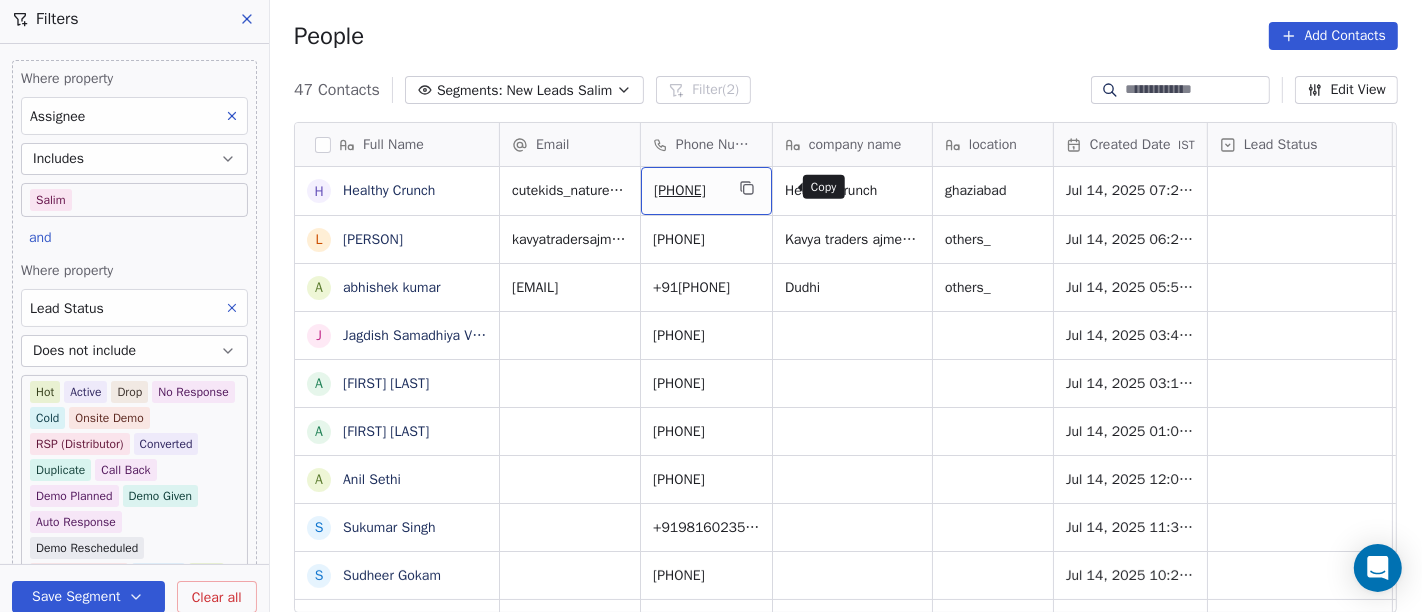 click at bounding box center (747, 188) 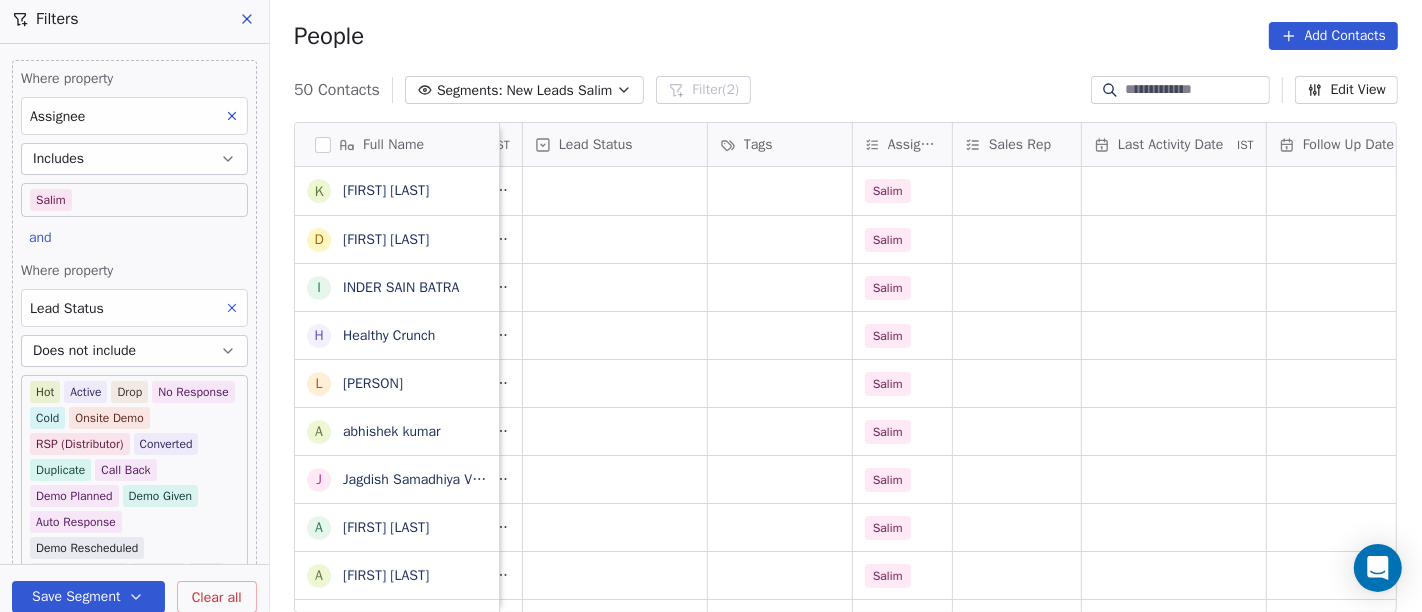 scroll, scrollTop: 0, scrollLeft: 697, axis: horizontal 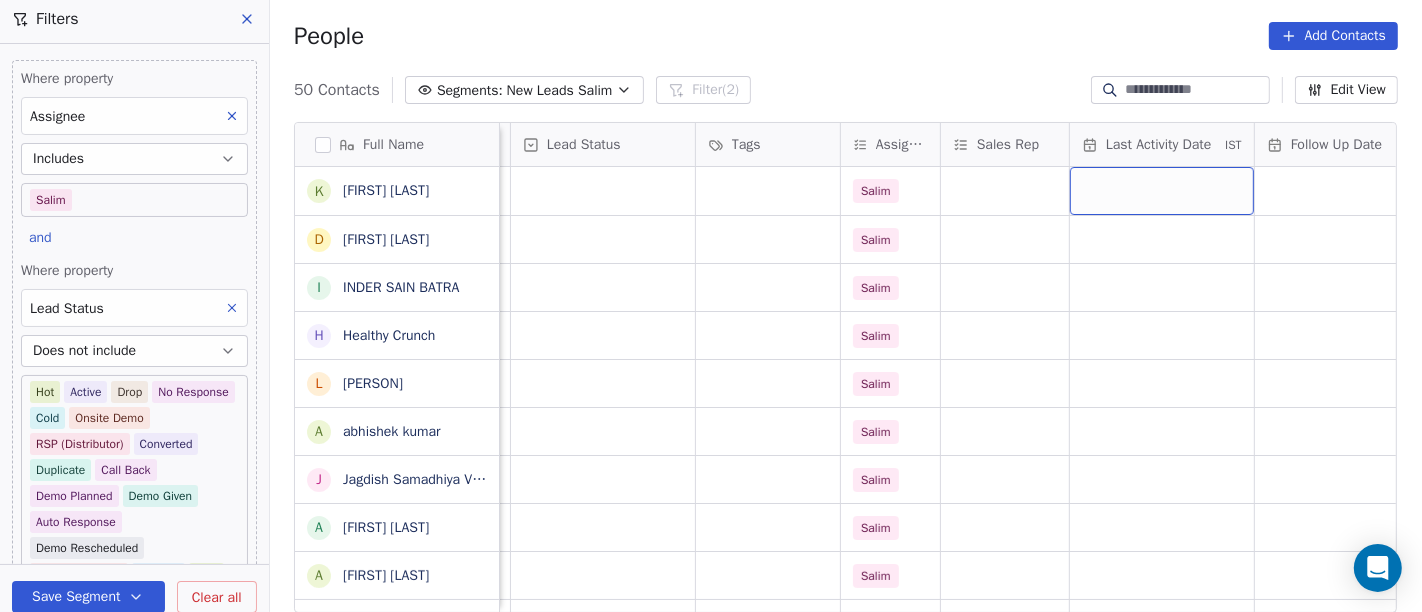 click at bounding box center (1162, 191) 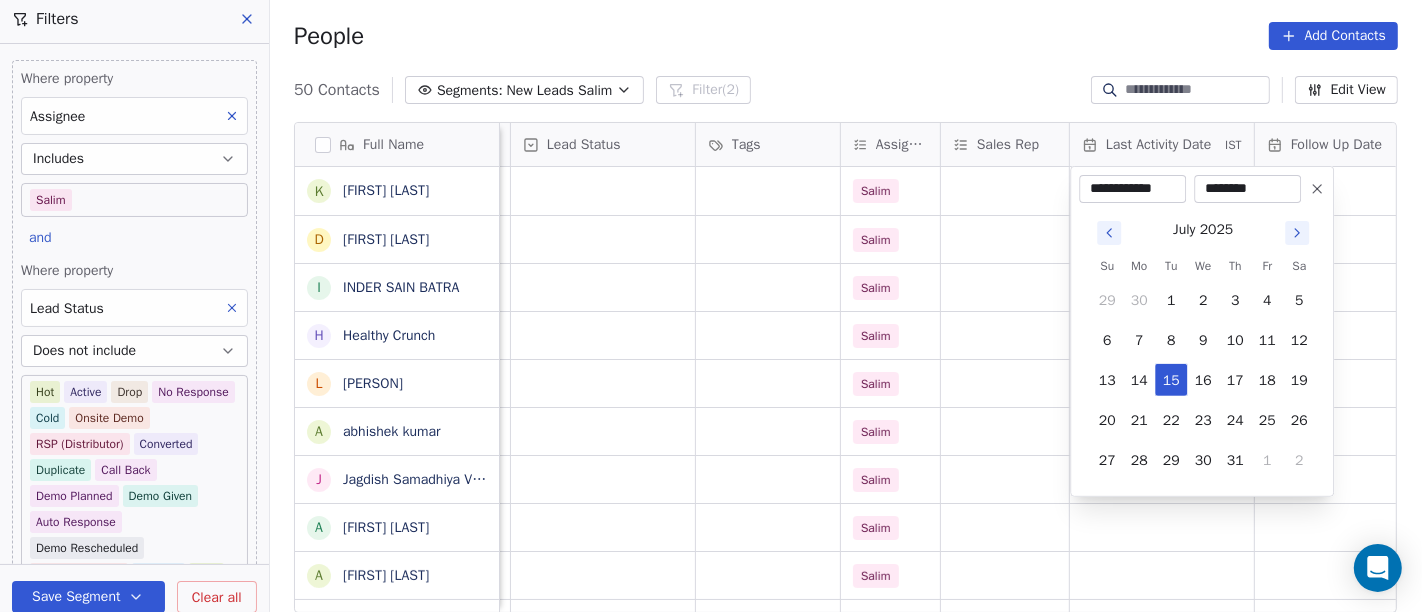 click on "On2Cook India Pvt. Ltd. Contacts People Marketing Workflows Campaigns Sales Pipelines Sequences Beta Tools Apps AI Agents Help & Support Filters Where property   Assignee   Includes Salim and Where property   Lead Status   Does not include Hot Active Drop No Response Cold Onsite Demo RSP (Distributor) Converted Duplicate Call Back Demo Planned Demo Given Auto Response Demo Rescheduled Demo Cancelled Confirm High Medium Low Add filter to this group Add another filter Save Segment Clear all People  Add Contacts 50 Contacts Segments: New Leads Salim Filter  (2) Edit View Tag Add to Sequence Full Name k kabita jain D Dev Gurjar I INDER SAIN BATRA H Healthy Crunch L Lalit Jain a abhishek kumar J Jagdish Samadhiya Visnagar A Anant Jajal A Anant Jajal A Anil Sethi S Sukumar Singh S Sudheer Gokam A Alok Sharma N Neena Kumari V Vinod Wanchoo M Mayil Murugan P Pawan Swami A Ajay Singh a ayushmat b Soni N Neeraj Kumar Chauhan A Abhishek Takawane J Jayshree Nimbekar A Avinaya D Dinesh Kothari K Kshitij Dhameja v T A B" at bounding box center (711, 306) 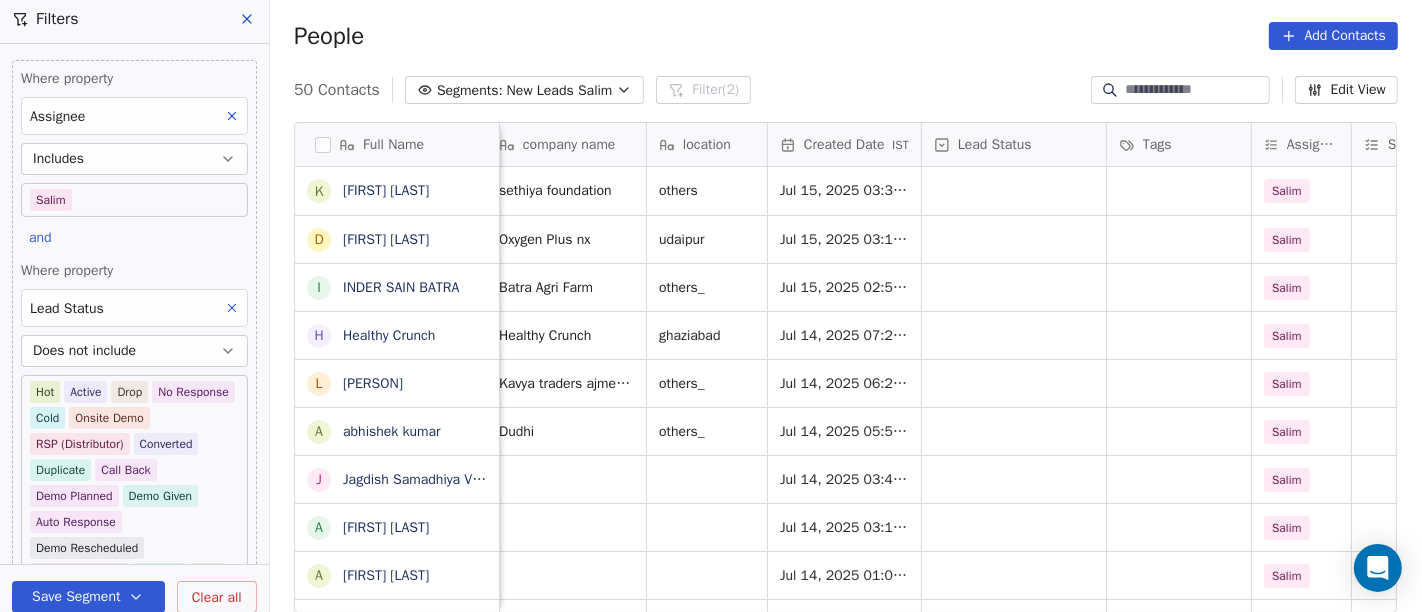 scroll, scrollTop: 0, scrollLeft: 0, axis: both 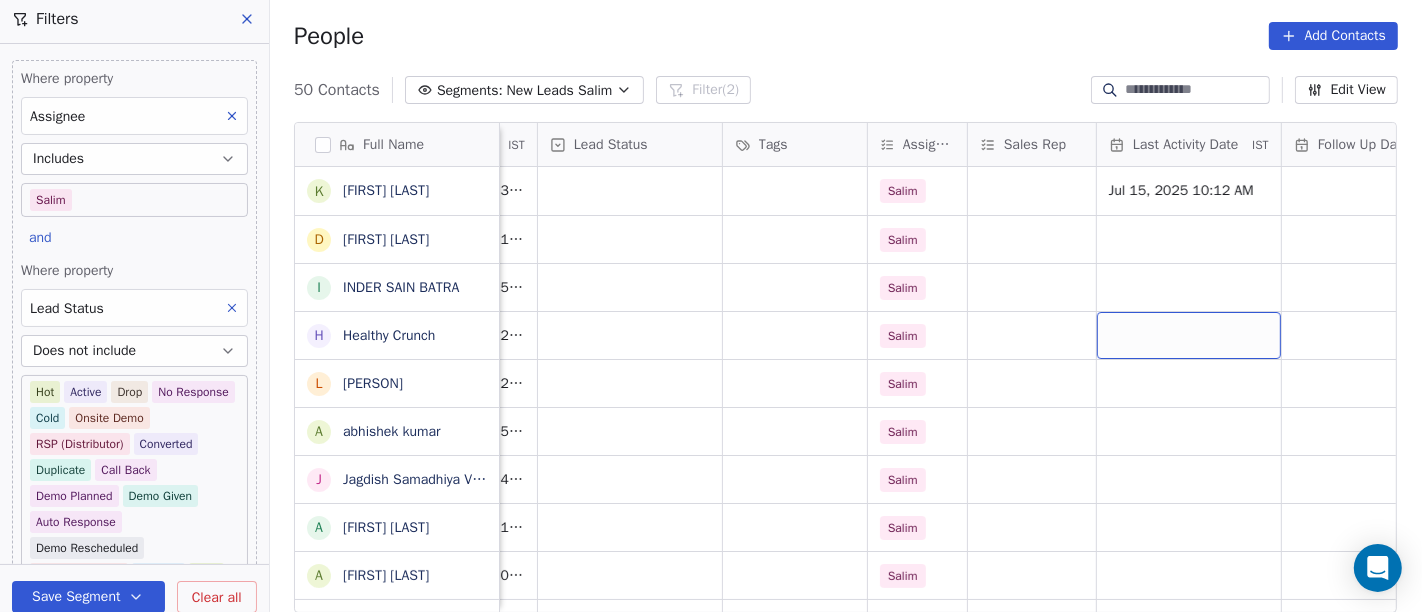 click at bounding box center (1189, 335) 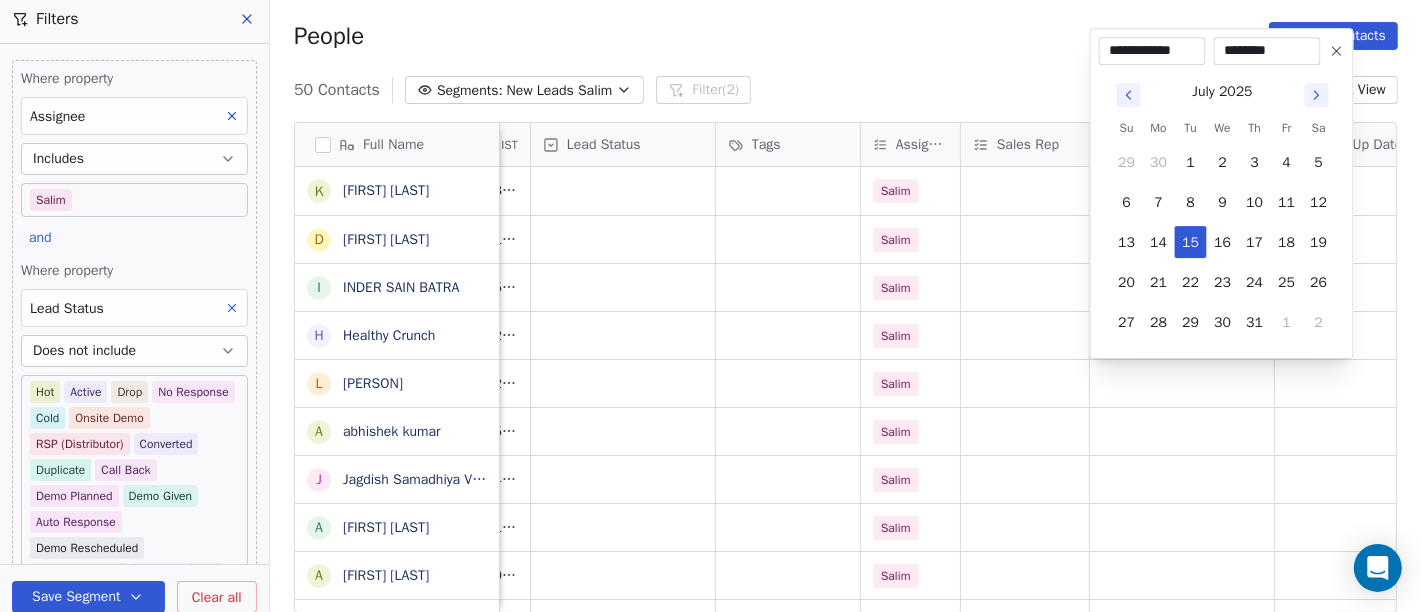 scroll, scrollTop: 0, scrollLeft: 679, axis: horizontal 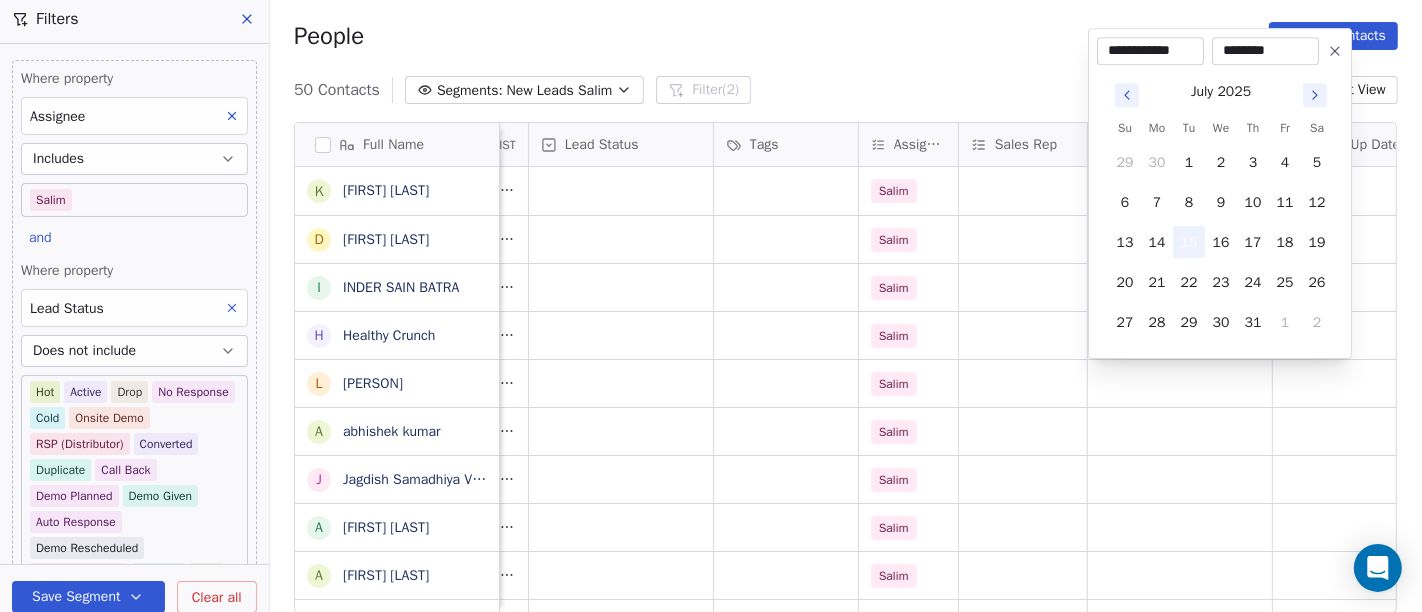 click on "15" at bounding box center [1189, 242] 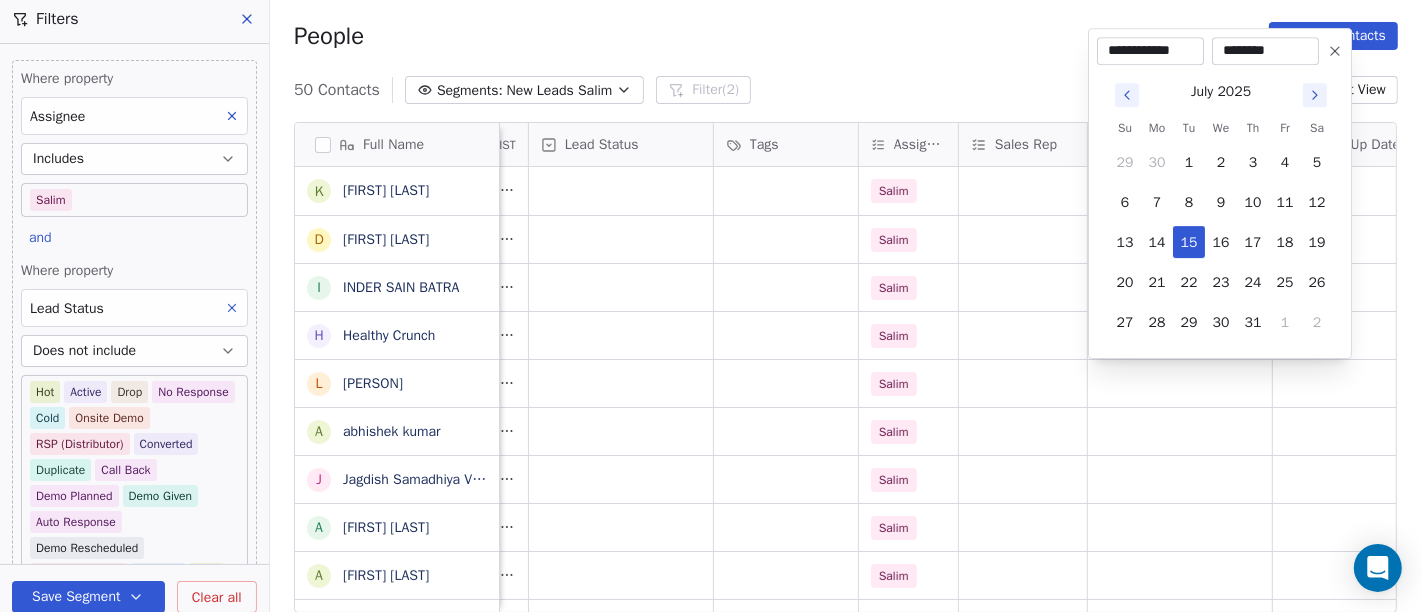 click on "On2Cook India Pvt. Ltd. Contacts People Marketing Workflows Campaigns Sales Pipelines Sequences Beta Tools Apps AI Agents Help & Support Filters Where property   Assignee   Includes Salim and Where property   Lead Status   Does not include Hot Active Drop No Response Cold Onsite Demo RSP (Distributor) Converted Duplicate Call Back Demo Planned Demo Given Auto Response Demo Rescheduled Demo Cancelled Confirm High Medium Low Add filter to this group Add another filter Save Segment Clear all People  Add Contacts 50 Contacts Segments: New Leads Salim Filter  (2) Edit View Tag Add to Sequence Full Name k kabita jain D Dev Gurjar I INDER SAIN BATRA H Healthy Crunch L Lalit Jain a abhishek kumar J Jagdish Samadhiya Visnagar A Anant Jajal A Anant Jajal A Anil Sethi S Sukumar Singh S Sudheer Gokam A Alok Sharma N Neena Kumari V Vinod Wanchoo M Mayil Murugan P Pawan Swami A Ajay Singh a ayushmat b Soni N Neeraj Kumar Chauhan A Abhishek Takawane J Jayshree Nimbekar A Avinaya D Dinesh Kothari K Kshitij Dhameja v T A B" at bounding box center (711, 306) 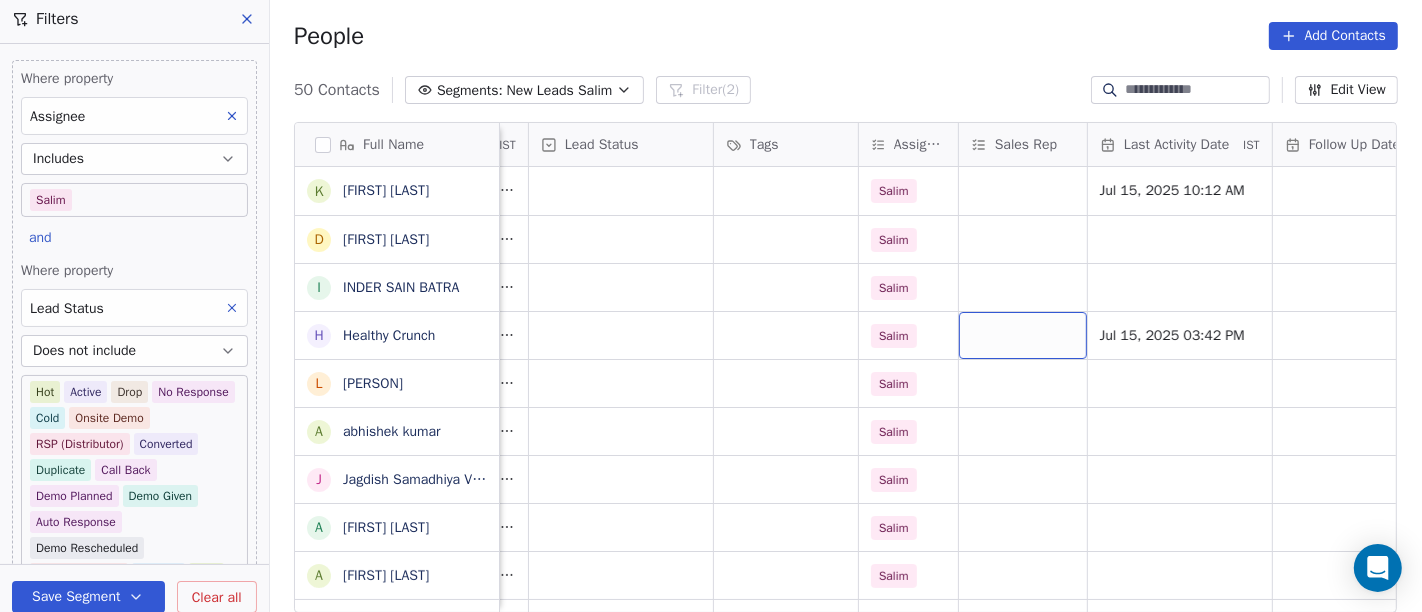 click at bounding box center [1023, 335] 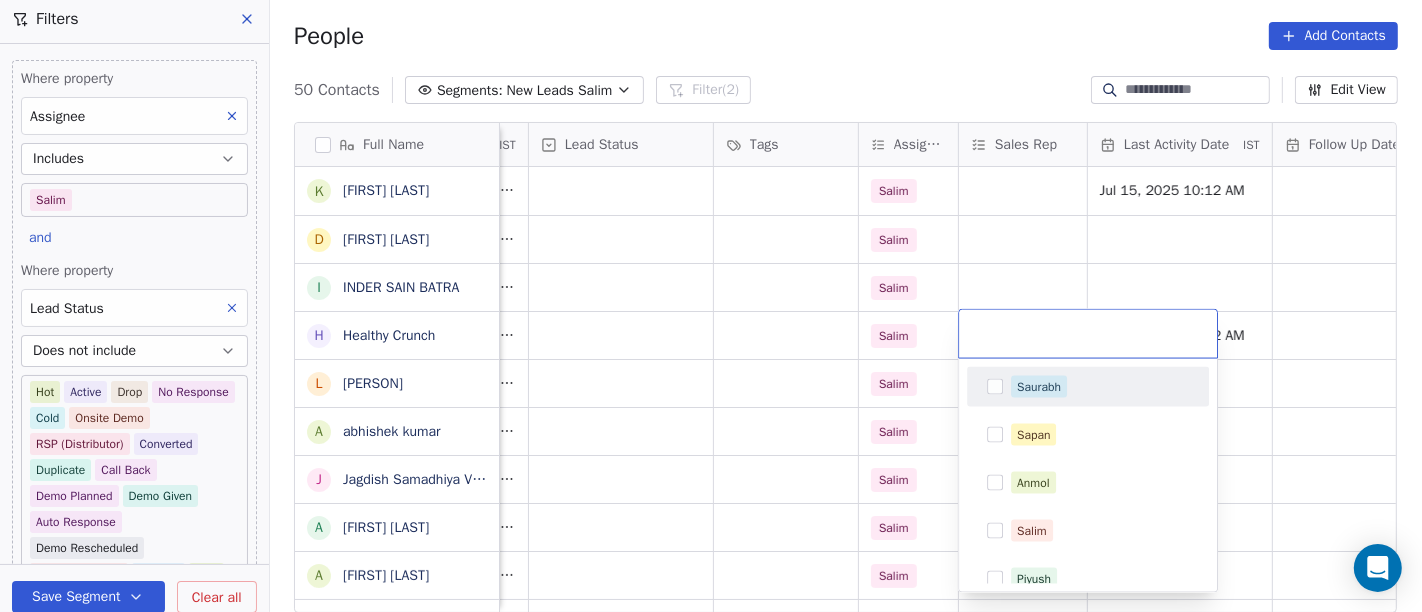 click on "On2Cook India Pvt. Ltd. Contacts People Marketing Workflows Campaigns Sales Pipelines Sequences Beta Tools Apps AI Agents Help & Support Filters Where property   Assignee   Includes Salim and Where property   Lead Status   Does not include Hot Active Drop No Response Cold Onsite Demo RSP (Distributor) Converted Duplicate Call Back Demo Planned Demo Given Auto Response Demo Rescheduled Demo Cancelled Confirm High Medium Low Add filter to this group Add another filter Save Segment Clear all People  Add Contacts 50 Contacts Segments: New Leads Salim Filter  (2) Edit View Tag Add to Sequence Full Name k kabita jain D Dev Gurjar I INDER SAIN BATRA H Healthy Crunch L Lalit Jain a abhishek kumar J Jagdish Samadhiya Visnagar A Anant Jajal A Anant Jajal A Anil Sethi S Sukumar Singh S Sudheer Gokam A Alok Sharma N Neena Kumari V Vinod Wanchoo M Mayil Murugan P Pawan Swami A Ajay Singh a ayushmat b Soni N Neeraj Kumar Chauhan A Abhishek Takawane J Jayshree Nimbekar A Avinaya D Dinesh Kothari K Kshitij Dhameja v T A B" at bounding box center (711, 306) 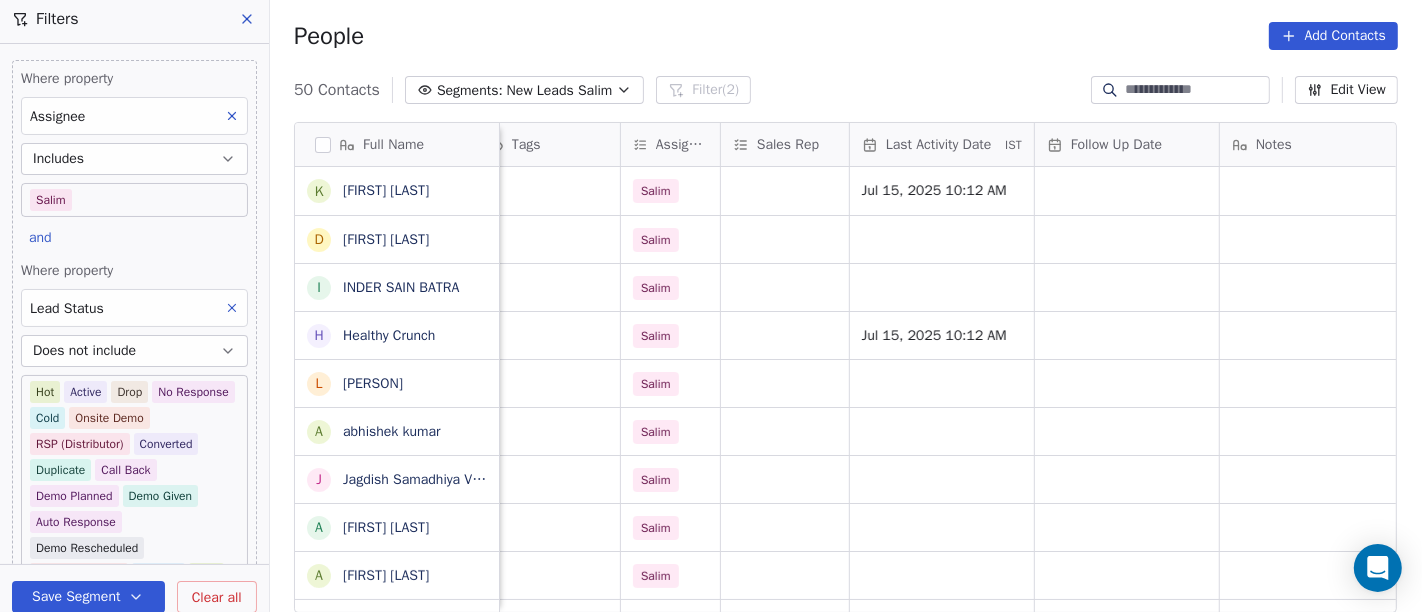 scroll, scrollTop: 0, scrollLeft: 942, axis: horizontal 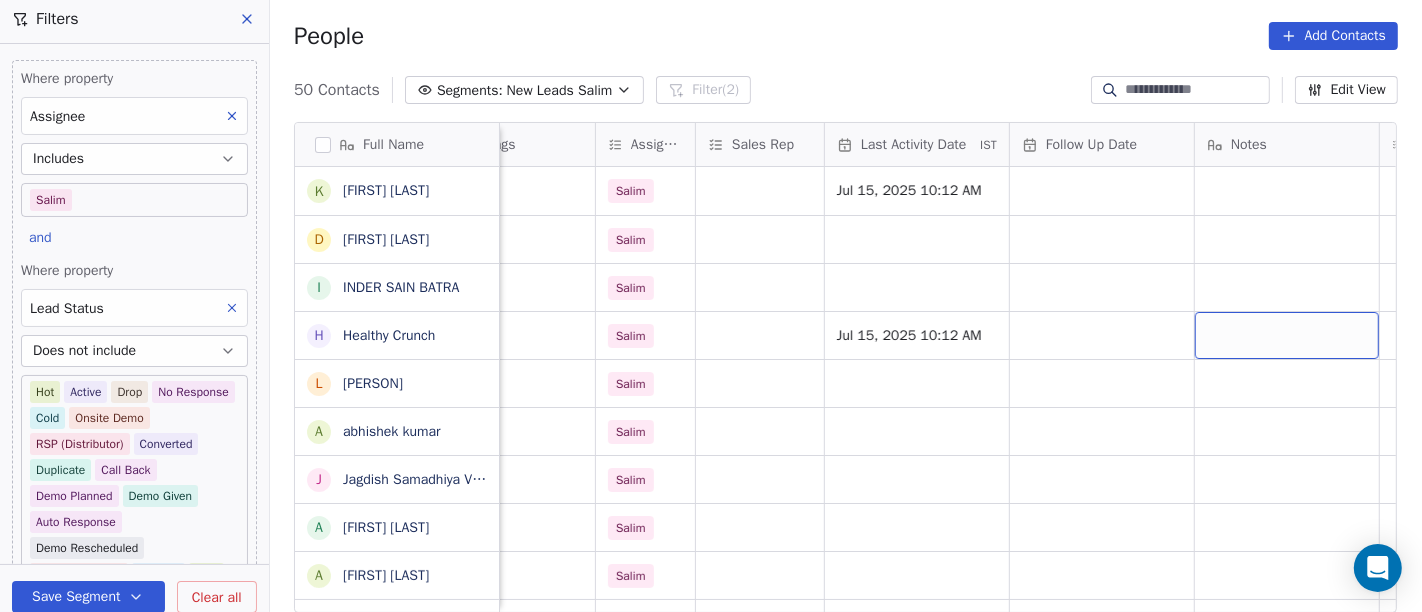 click at bounding box center (1287, 335) 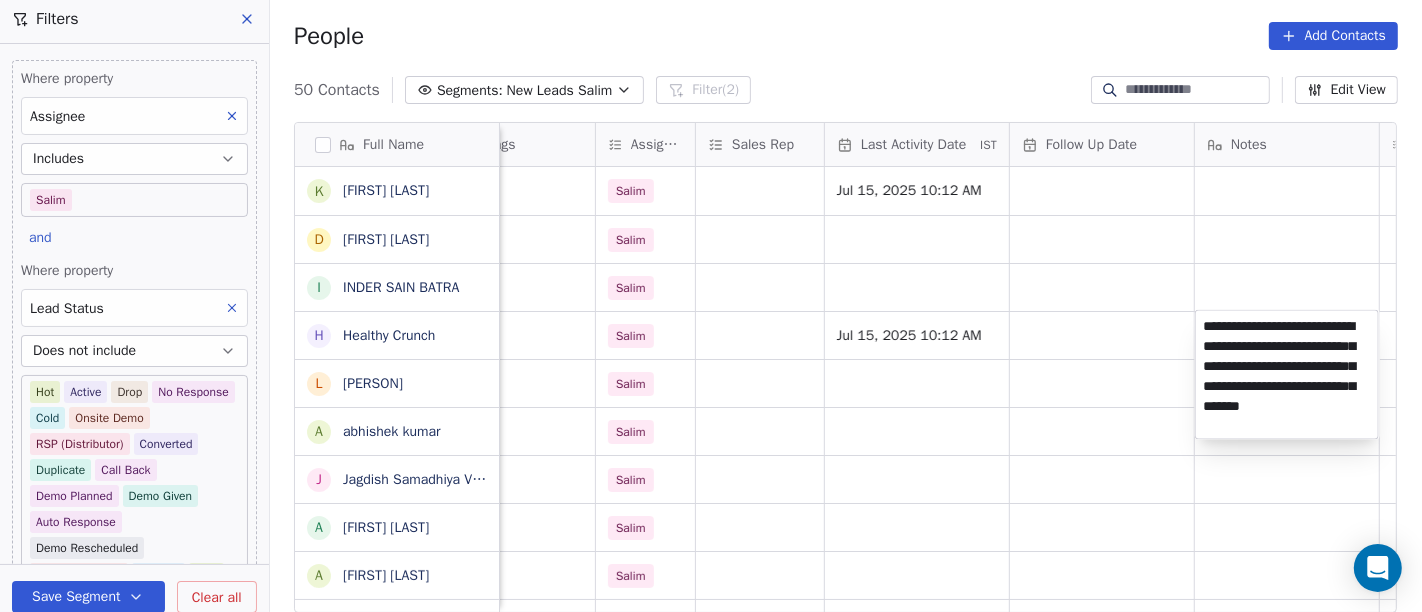 type on "**********" 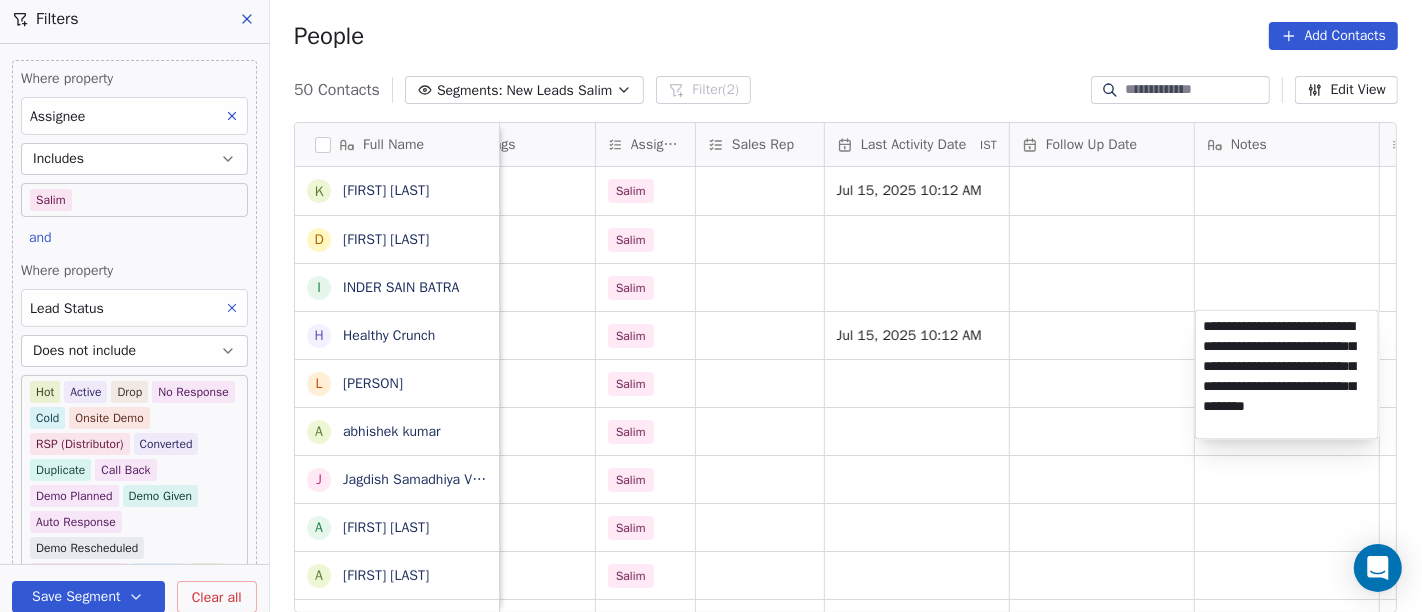 click on "On2Cook India Pvt. Ltd. Contacts People Marketing Workflows Campaigns Sales Pipelines Sequences Beta Tools Apps AI Agents Help & Support Filters Where property   Assignee   Includes Salim and Where property   Lead Status   Does not include Hot Active Drop No Response Cold Onsite Demo RSP (Distributor) Converted Duplicate Call Back Demo Planned Demo Given Auto Response Demo Rescheduled Demo Cancelled Confirm High Medium Low Add filter to this group Add another filter Save Segment Clear all People  Add Contacts 50 Contacts Segments: New Leads Salim Filter  (2) Edit View Tag Add to Sequence Full Name k kabita jain D Dev Gurjar I INDER SAIN BATRA H Healthy Crunch L Lalit Jain a abhishek kumar J Jagdish Samadhiya Visnagar A Anant Jajal A Anant Jajal A Anil Sethi S Sukumar Singh S Sudheer Gokam A Alok Sharma N Neena Kumari V Vinod Wanchoo M Mayil Murugan P Pawan Swami A Ajay Singh a ayushmat b Soni N Neeraj Kumar Chauhan A Abhishek Takawane J Jayshree Nimbekar A Avinaya D Dinesh Kothari K Kshitij Dhameja v T A B" at bounding box center [711, 306] 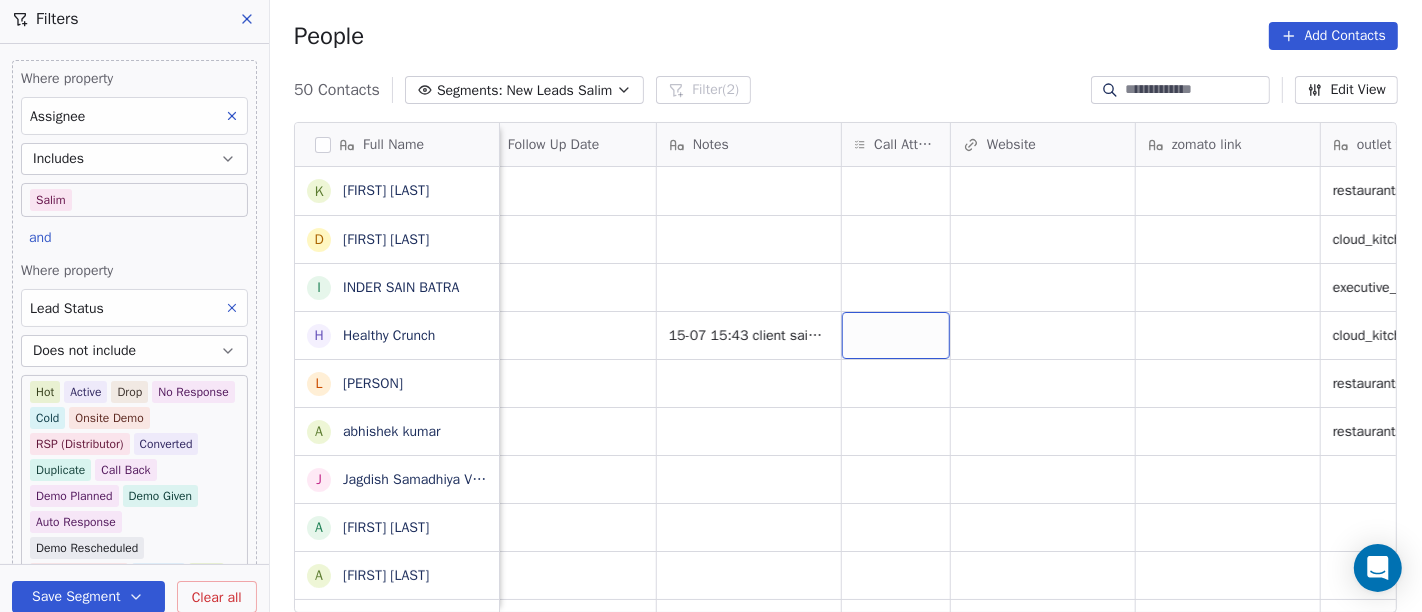 scroll, scrollTop: 0, scrollLeft: 1480, axis: horizontal 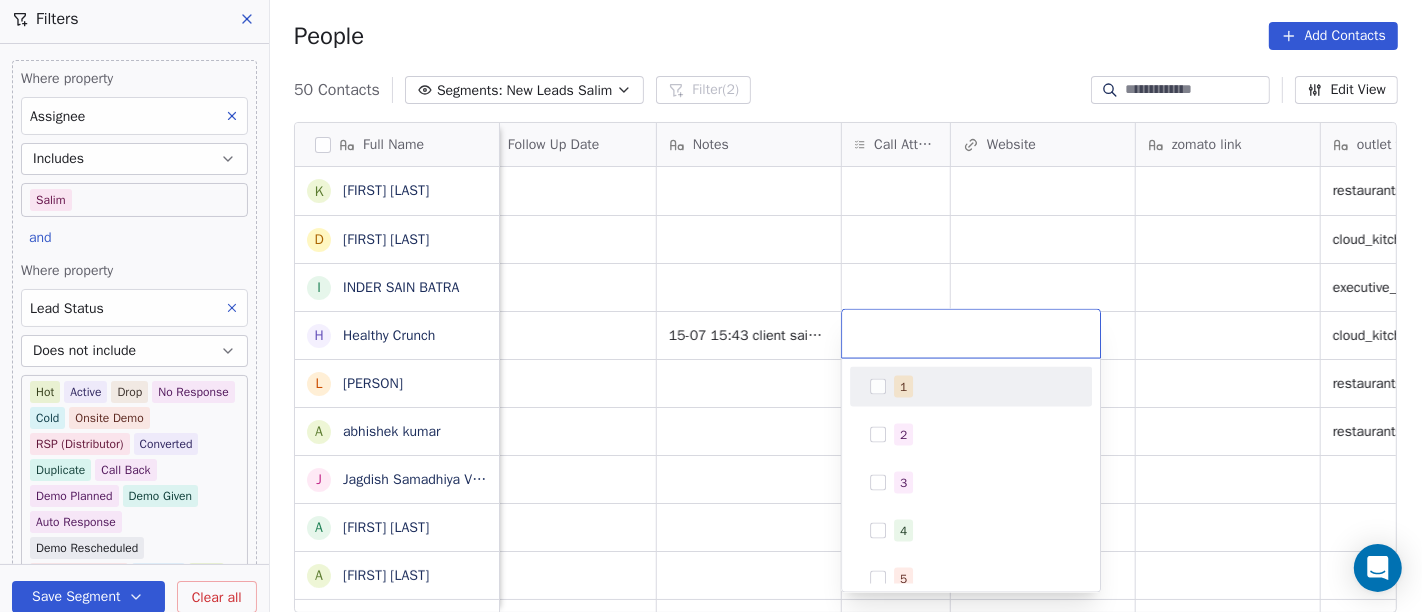 click on "1" at bounding box center [903, 387] 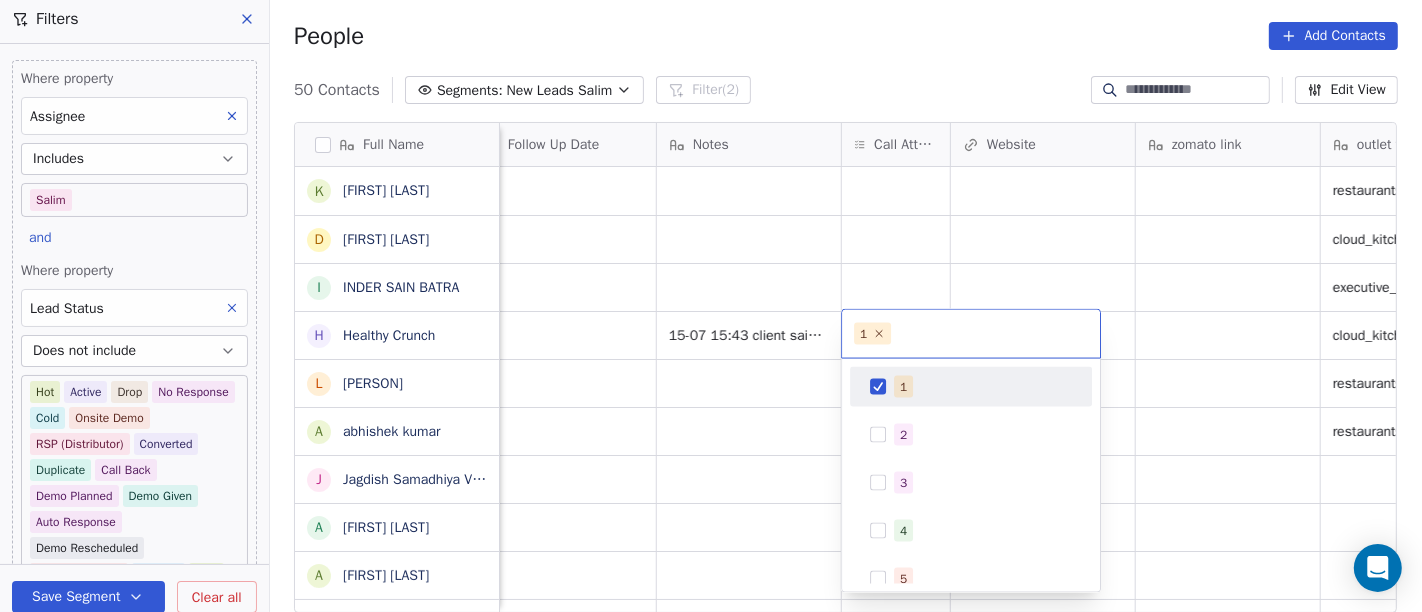 click on "On2Cook India Pvt. Ltd. Contacts People Marketing Workflows Campaigns Sales Pipelines Sequences Beta Tools Apps AI Agents Help & Support Filters Where property   Assignee   Includes Salim and Where property   Lead Status   Does not include Hot Active Drop No Response Cold Onsite Demo RSP (Distributor) Converted Duplicate Call Back Demo Planned Demo Given Auto Response Demo Rescheduled Demo Cancelled Confirm High Medium Low Add filter to this group Add another filter Save Segment Clear all People  Add Contacts 50 Contacts Segments: New Leads Salim Filter  (2) Edit View Tag Add to Sequence Full Name k kabita jain D Dev Gurjar I INDER SAIN BATRA H Healthy Crunch L Lalit Jain a abhishek kumar J Jagdish Samadhiya Visnagar A Anant Jajal A Anant Jajal A Anil Sethi S Sukumar Singh S Sudheer Gokam A Alok Sharma N Neena Kumari V Vinod Wanchoo M Mayil Murugan P Pawan Swami A Ajay Singh a ayushmat b Soni N Neeraj Kumar Chauhan A Abhishek Takawane J Jayshree Nimbekar A Avinaya D Dinesh Kothari K Kshitij Dhameja v T A B" at bounding box center (711, 306) 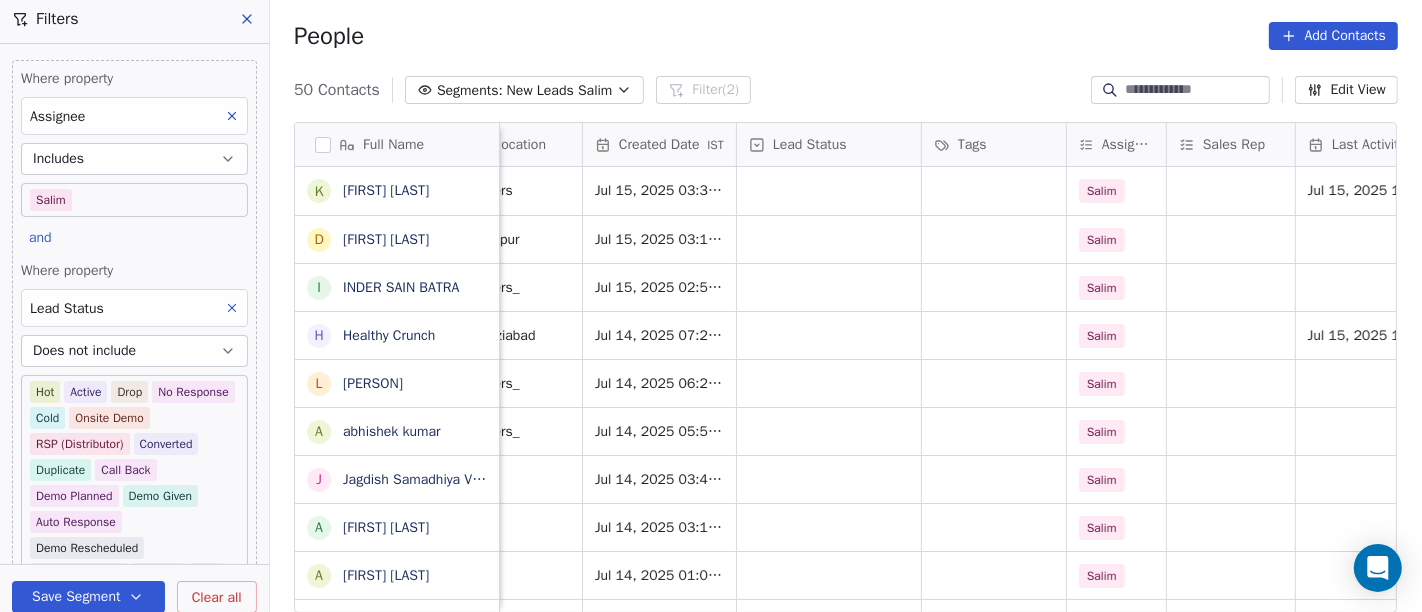 scroll, scrollTop: 0, scrollLeft: 469, axis: horizontal 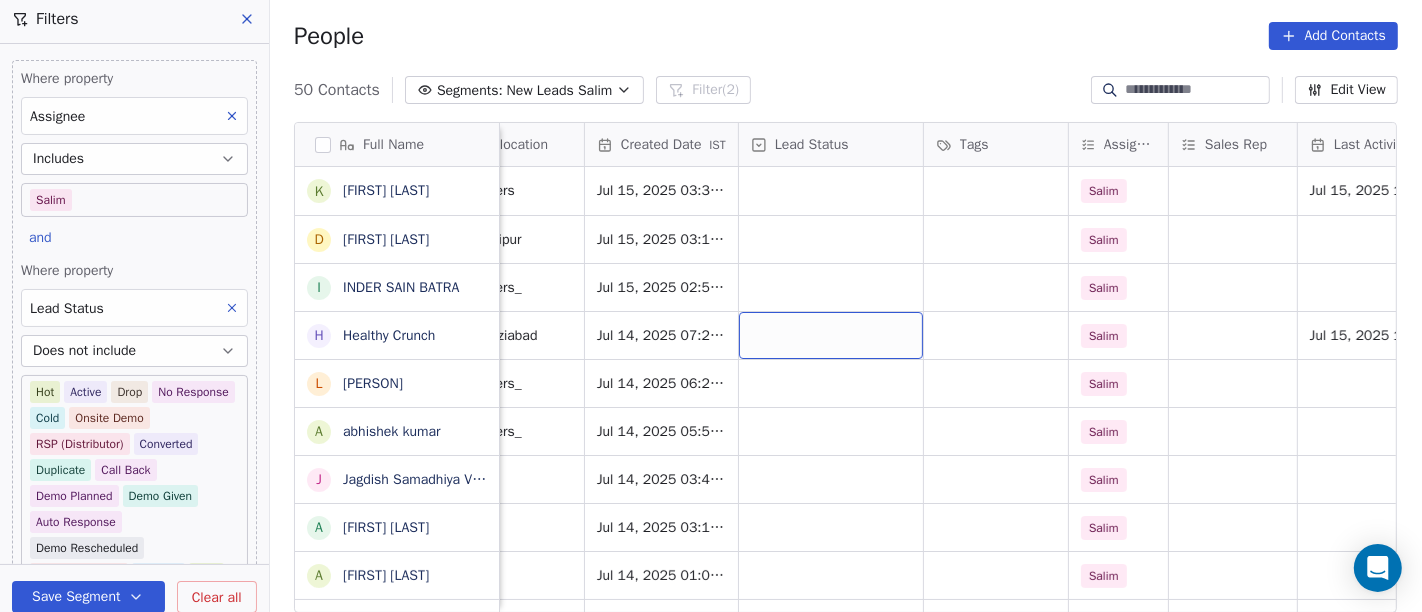 click at bounding box center (831, 335) 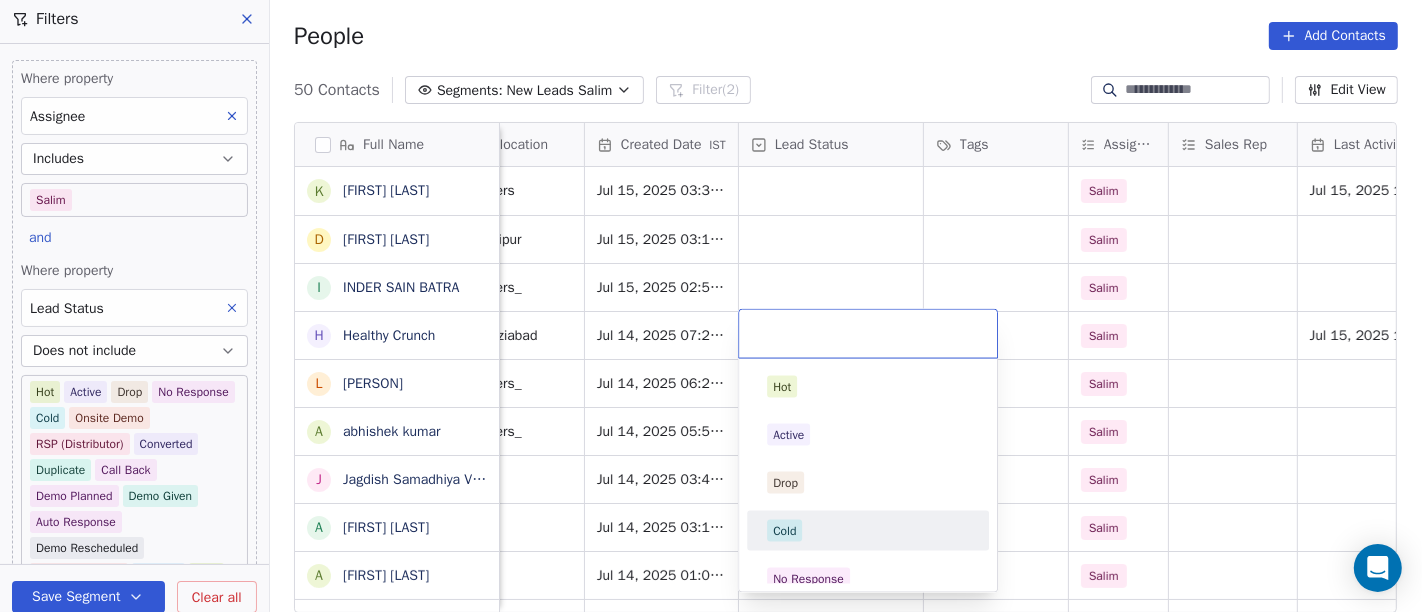 click on "Hot Active Drop Cold No Response Onsite Demo RSP (Distributor) Converted Duplicate Call Back Demo Planned Demo Given Auto Response Demo Rescheduled Demo Cancelled Confirm High Medium Low" at bounding box center (868, 819) 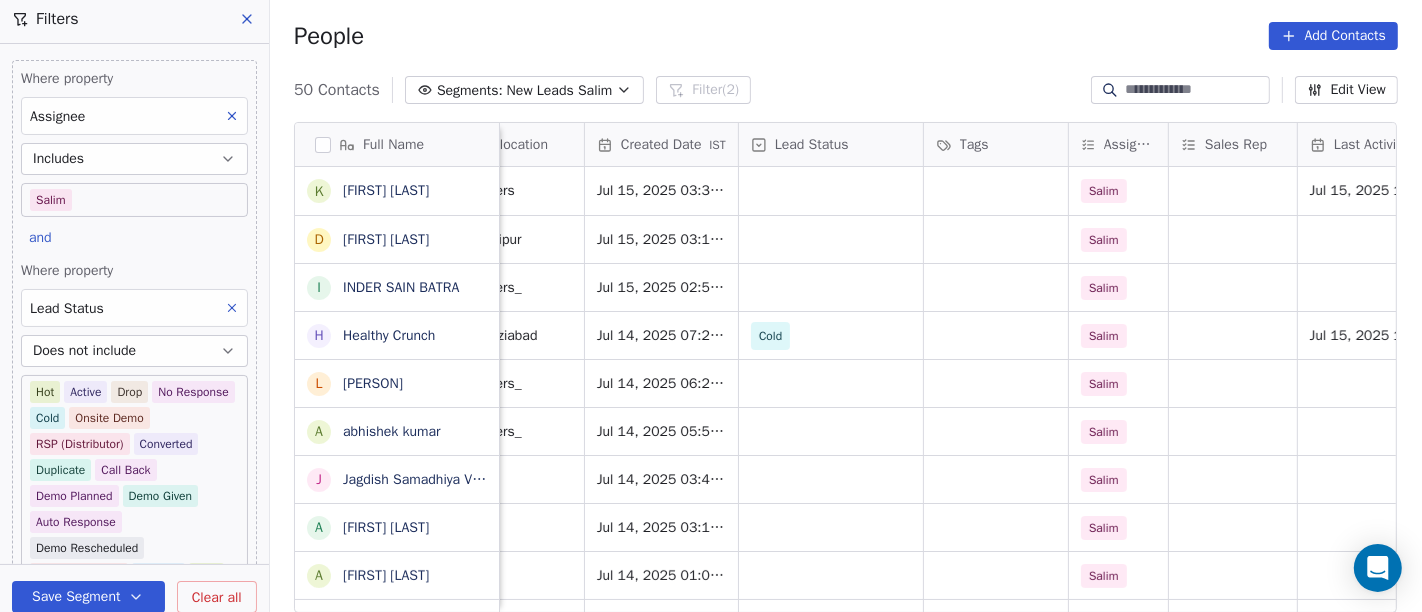 click on "50 Contacts Segments: New Leads Salim Filter  (2) Edit View" at bounding box center (846, 90) 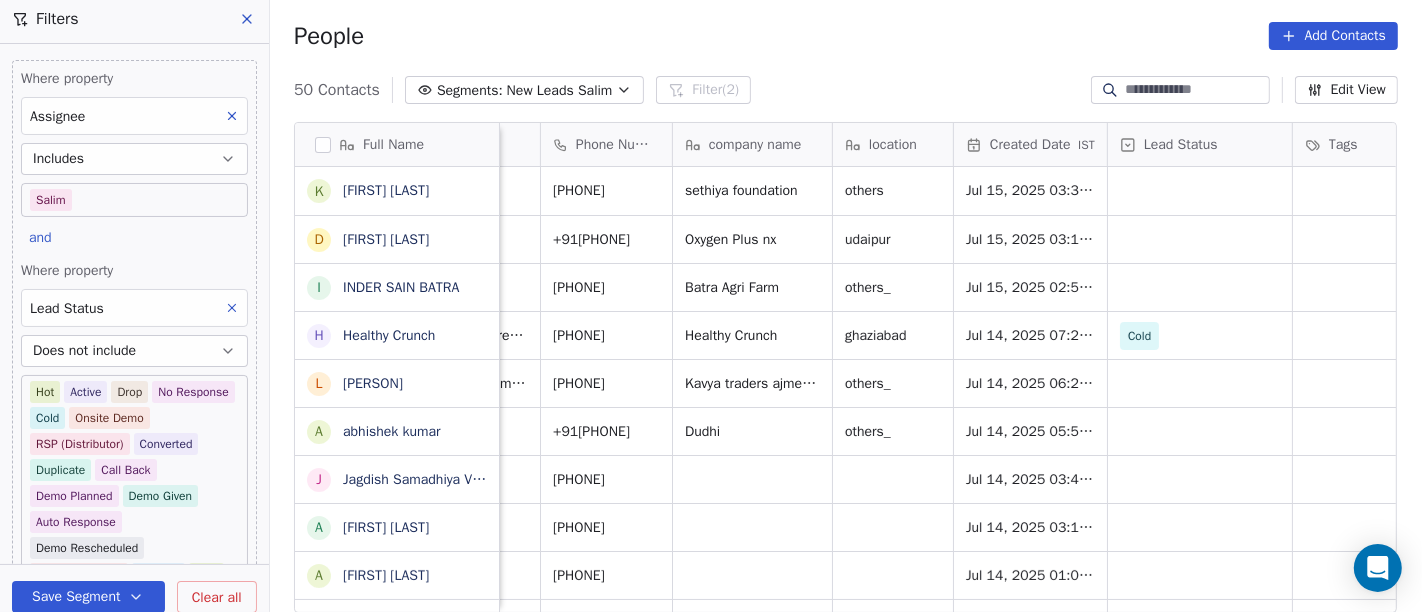scroll, scrollTop: 0, scrollLeft: 0, axis: both 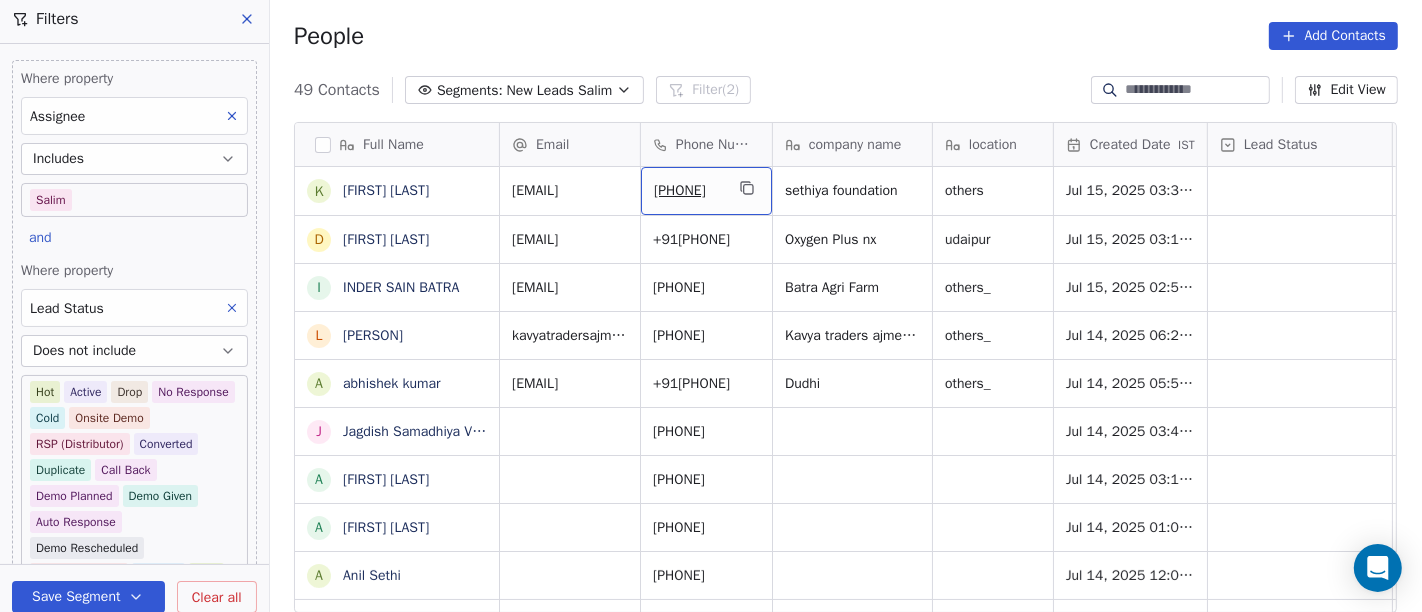 click on "+16003977211" at bounding box center (706, 191) 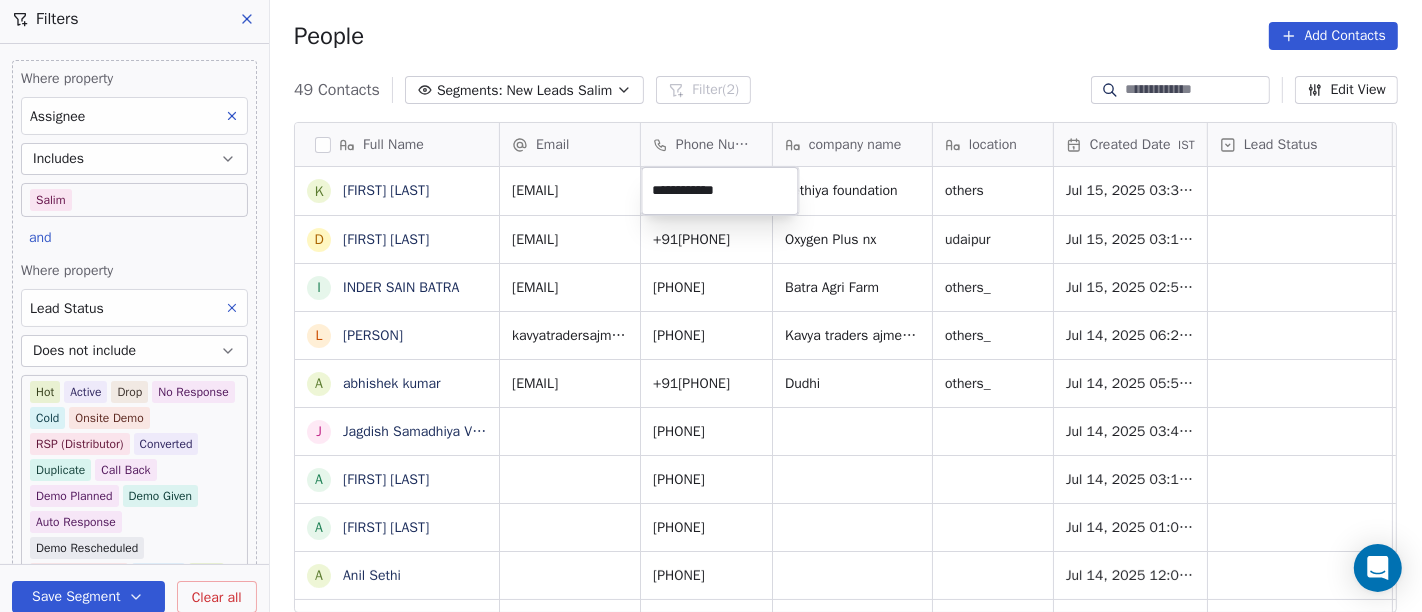 click on "**********" at bounding box center [719, 191] 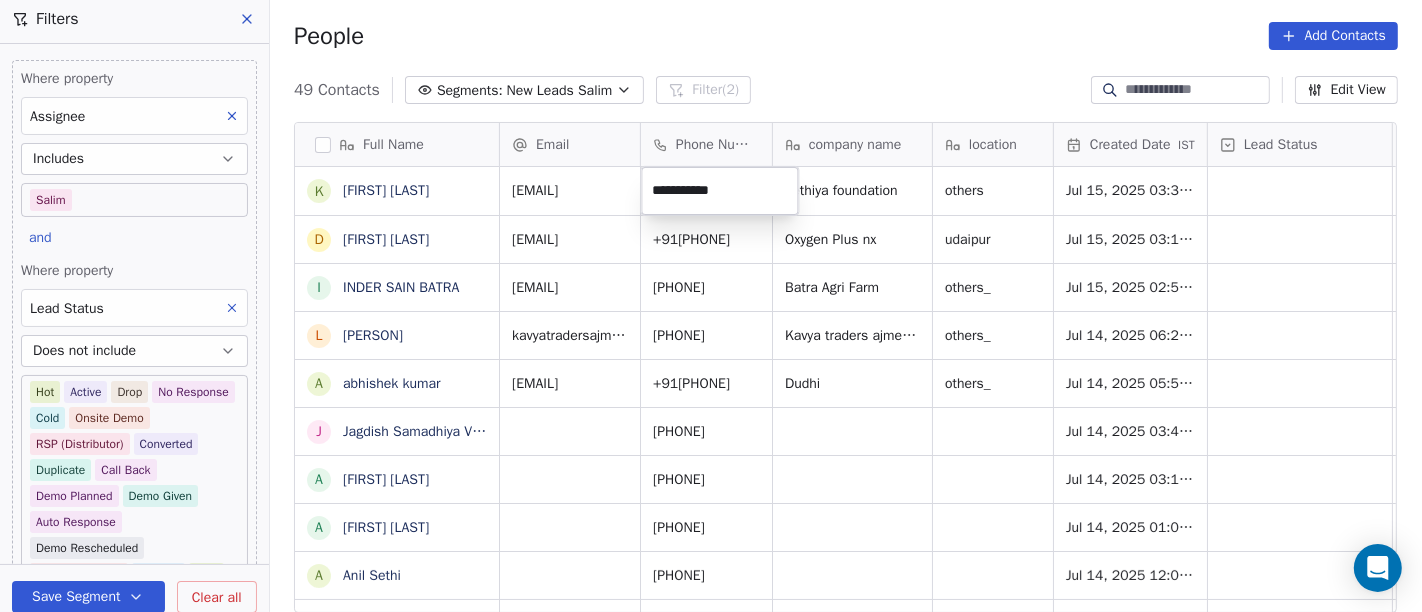 type on "**********" 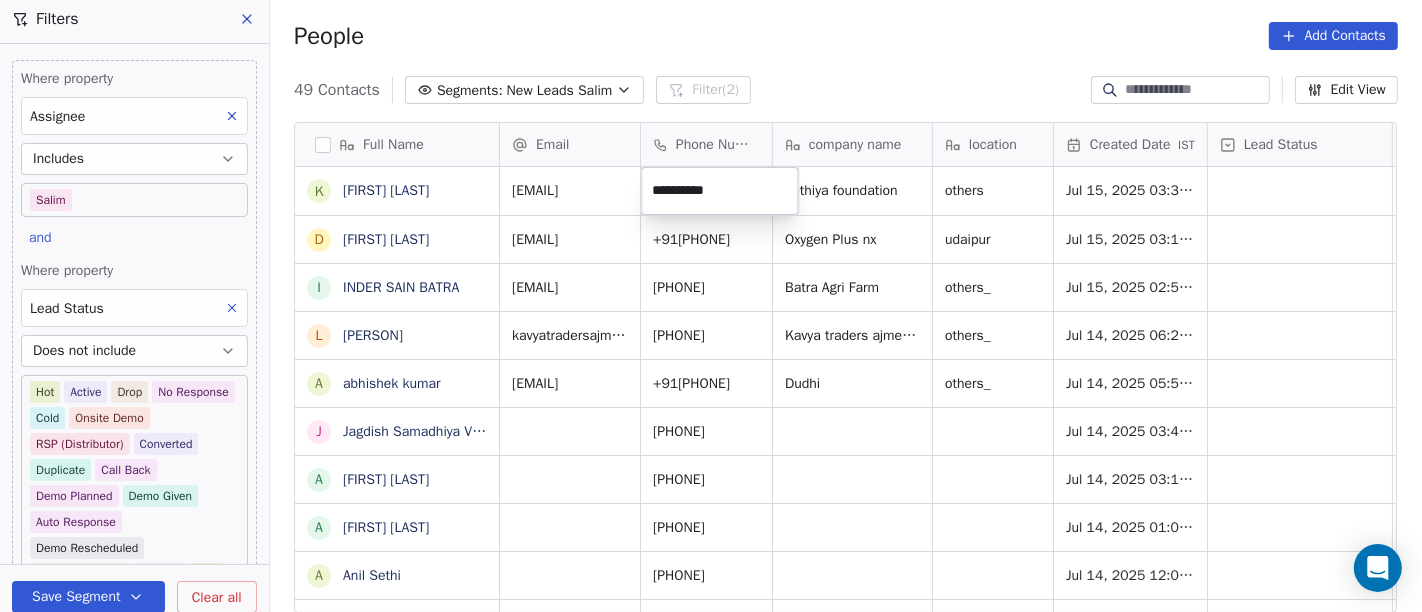 click on "On2Cook India Pvt. Ltd. Contacts People Marketing Workflows Campaigns Sales Pipelines Sequences Beta Tools Apps AI Agents Help & Support Filters Where property   Assignee   Includes Salim and Where property   Lead Status   Does not include Hot Active Drop No Response Cold Onsite Demo RSP (Distributor) Converted Duplicate Call Back Demo Planned Demo Given Auto Response Demo Rescheduled Demo Cancelled Confirm High Medium Low Add filter to this group Add another filter Save Segment Clear all People  Add Contacts 49 Contacts Segments: New Leads Salim Filter  (2) Edit View Tag Add to Sequence Full Name k kabita jain D Dev Gurjar I INDER SAIN BATRA L Lalit Jain a abhishek kumar J Jagdish Samadhiya Visnagar A Anant Jajal A Anant Jajal A Anil Sethi S Sukumar Singh S Sudheer Gokam A Alok Sharma N Neena Kumari V Vinod Wanchoo M Mayil Murugan P Pawan Swami A Ajay Singh a ayushmat b Soni N Neeraj Kumar Chauhan A Abhishek Takawane J Jayshree Nimbekar A Avinaya D Dinesh Kothari K Kshitij Dhameja v vatsal^^ T A B N B IST" at bounding box center (711, 306) 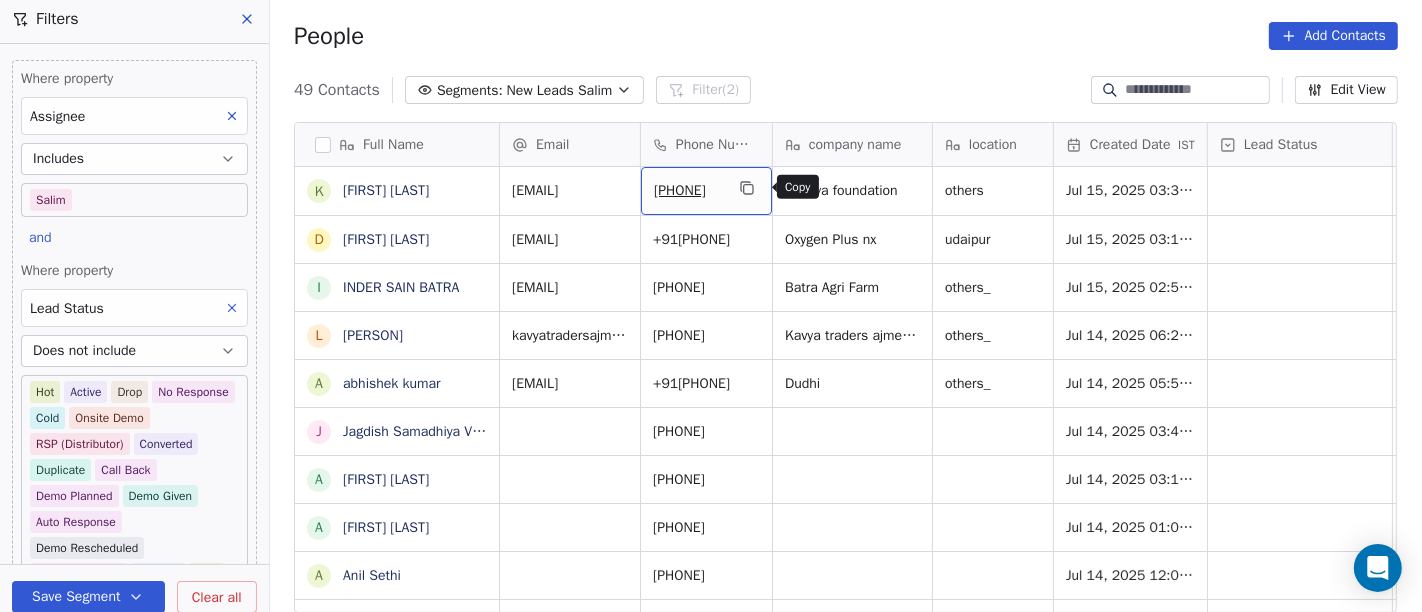 click 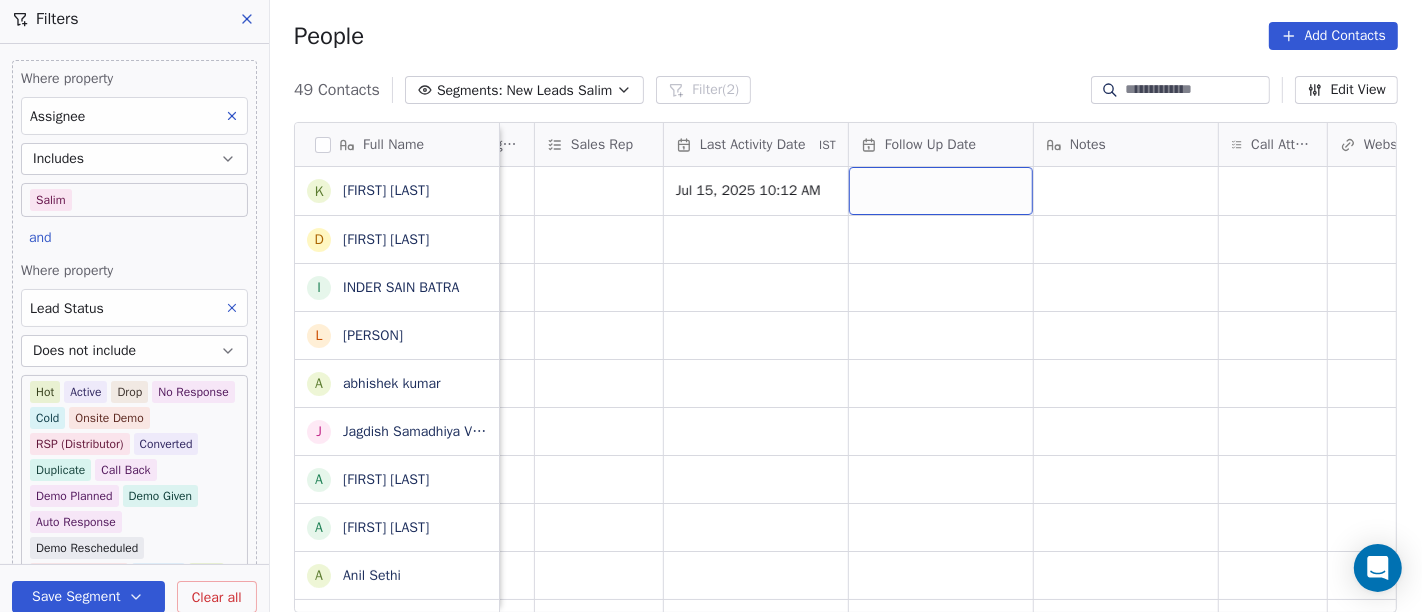 click at bounding box center [941, 191] 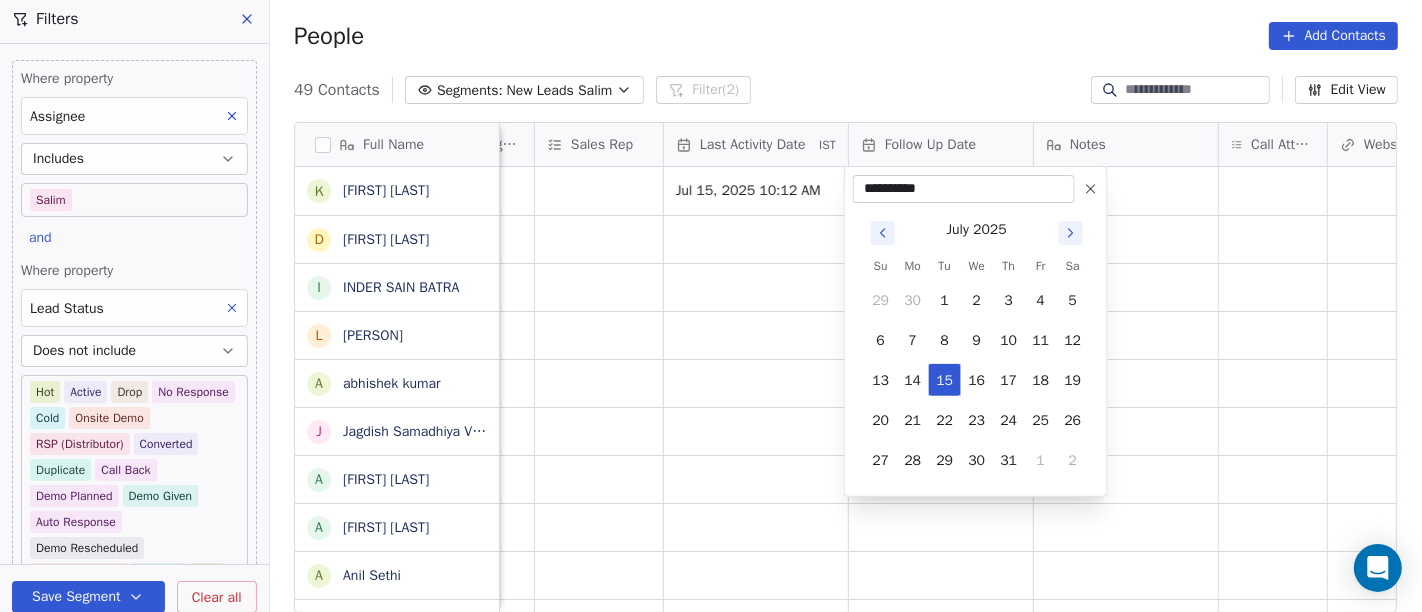scroll, scrollTop: 0, scrollLeft: 1108, axis: horizontal 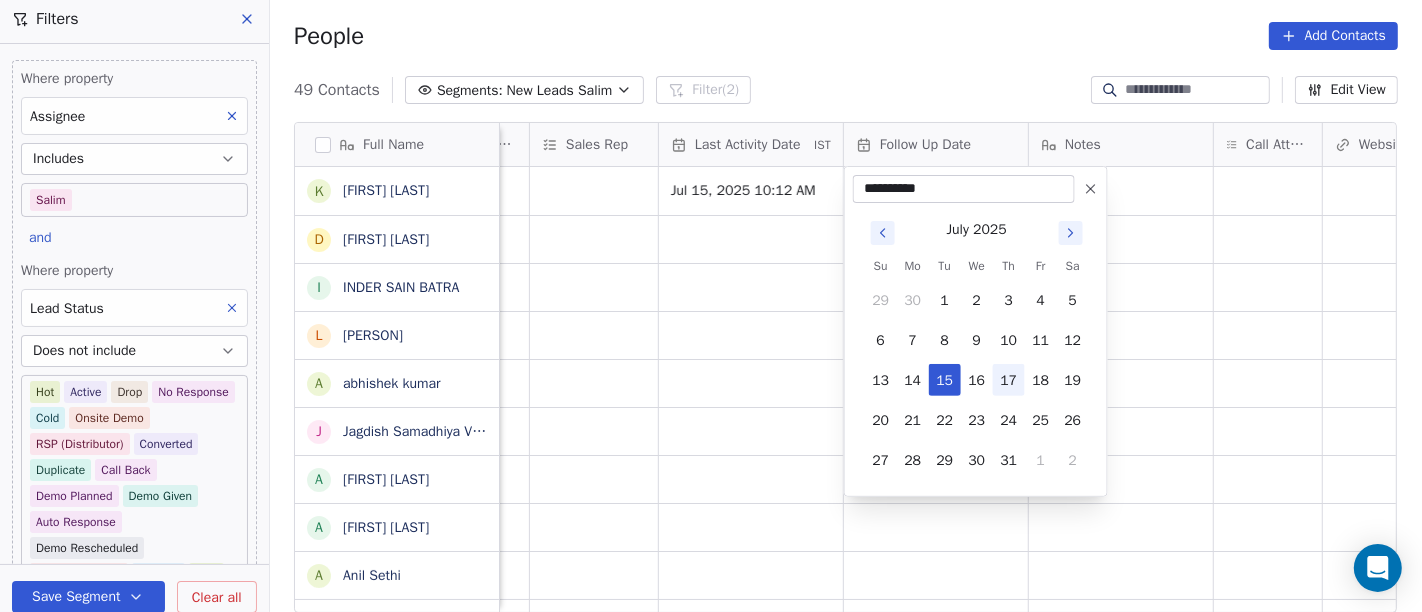 click on "17" at bounding box center [1009, 380] 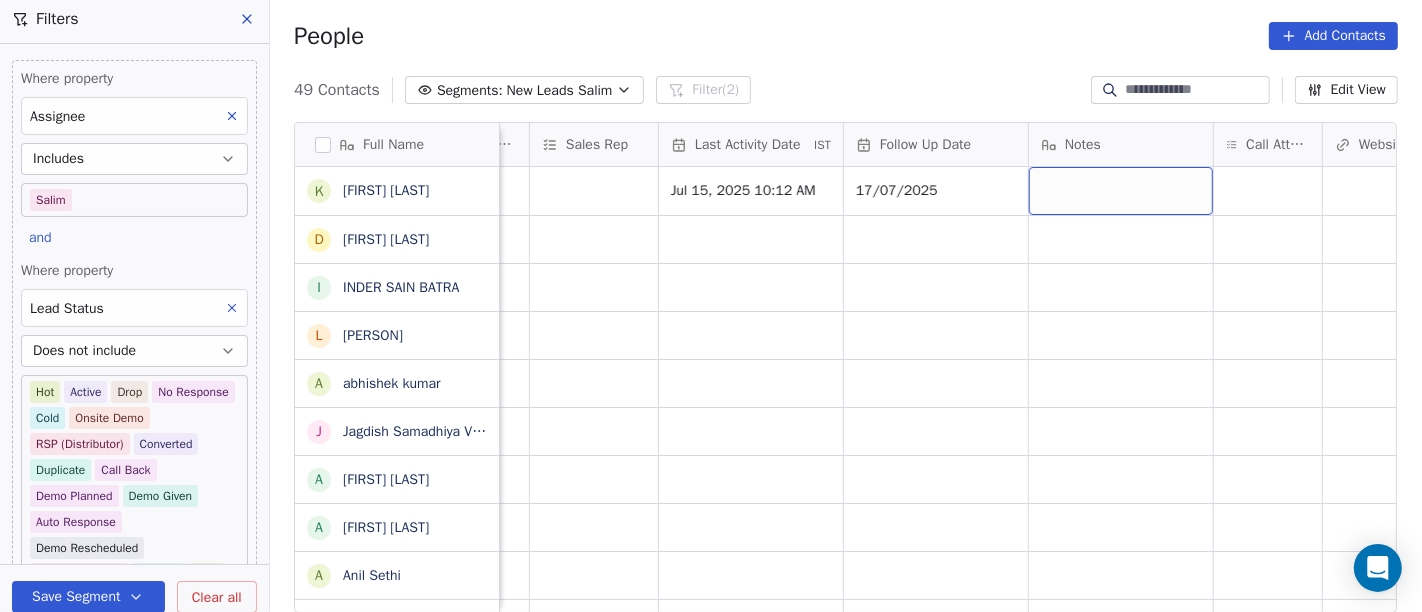 click at bounding box center [1121, 191] 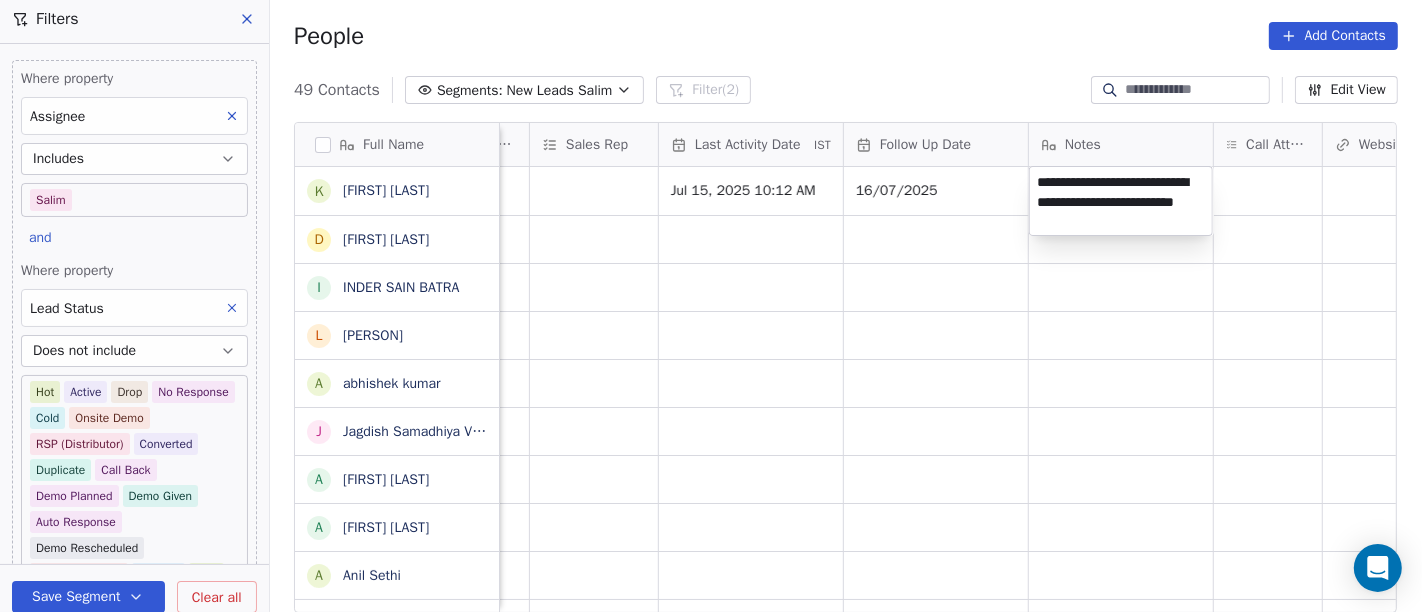 type on "**********" 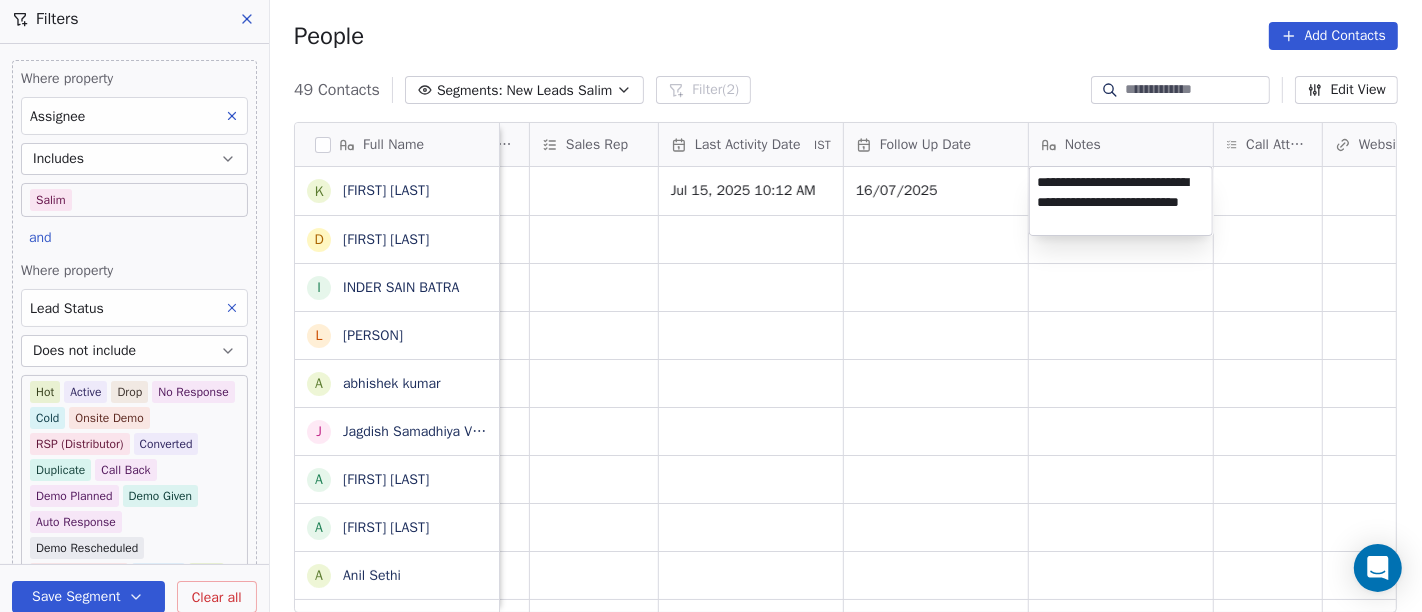 click on "On2Cook India Pvt. Ltd. Contacts People Marketing Workflows Campaigns Sales Pipelines Sequences Beta Tools Apps AI Agents Help & Support Filters Where property   Assignee   Includes Salim and Where property   Lead Status   Does not include Hot Active Drop No Response Cold Onsite Demo RSP (Distributor) Converted Duplicate Call Back Demo Planned Demo Given Auto Response Demo Rescheduled Demo Cancelled Confirm High Medium Low Add filter to this group Add another filter Save Segment Clear all People  Add Contacts 49 Contacts Segments: New Leads Salim Filter  (2) Edit View Tag Add to Sequence Full Name k kabita jain D Dev Gurjar I INDER SAIN BATRA L Lalit Jain a abhishek kumar J Jagdish Samadhiya Visnagar A Anant Jajal A Anant Jajal A Anil Sethi S Sukumar Singh S Sudheer Gokam A Alok Sharma N Neena Kumari V Vinod Wanchoo M Mayil Murugan P Pawan Swami A Ajay Singh a ayushmat b Soni N Neeraj Kumar Chauhan A Abhishek Takawane J Jayshree Nimbekar A Avinaya D Dinesh Kothari K Kshitij Dhameja v vatsal^^ T A B N B IST" at bounding box center (711, 306) 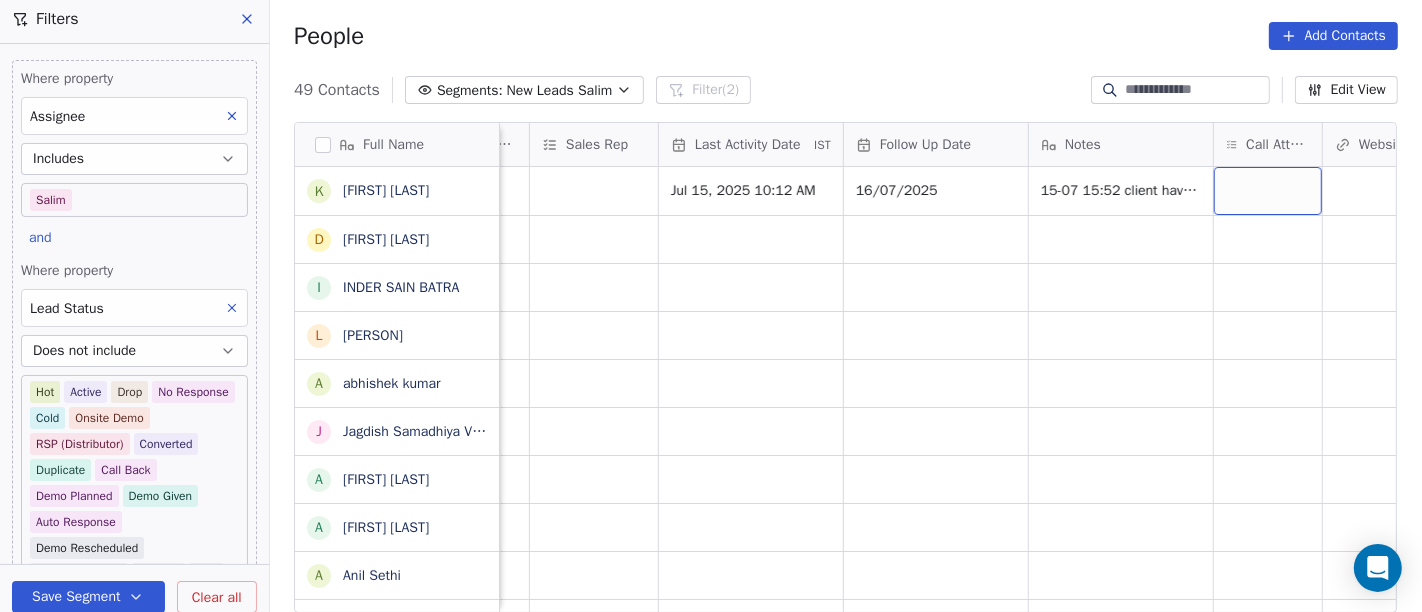 click at bounding box center (1268, 191) 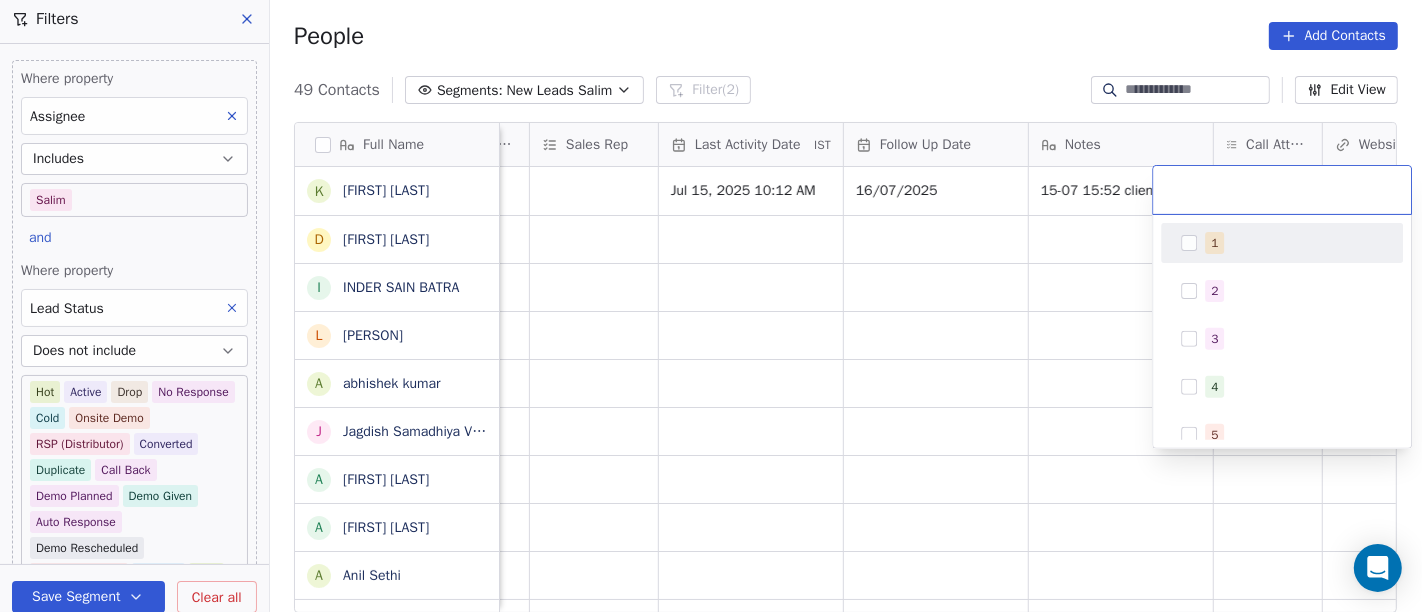 click on "1" at bounding box center [1282, 243] 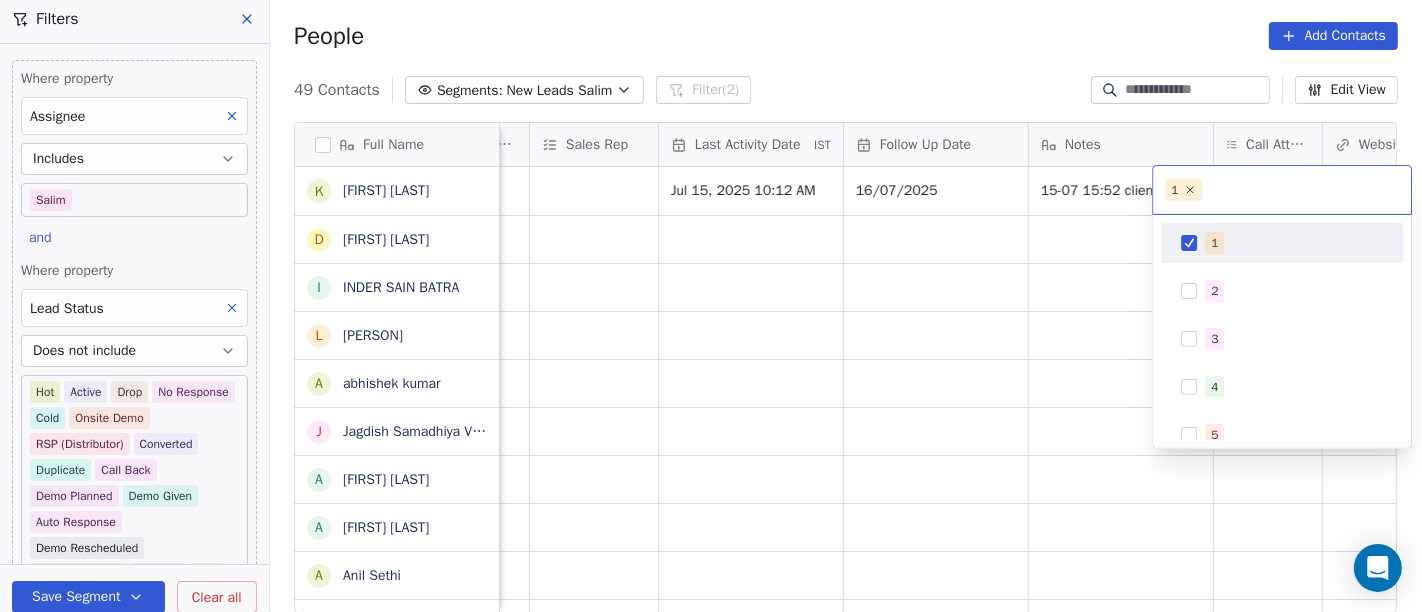 click on "On2Cook India Pvt. Ltd. Contacts People Marketing Workflows Campaigns Sales Pipelines Sequences Beta Tools Apps AI Agents Help & Support Filters Where property   Assignee   Includes Salim and Where property   Lead Status   Does not include Hot Active Drop No Response Cold Onsite Demo RSP (Distributor) Converted Duplicate Call Back Demo Planned Demo Given Auto Response Demo Rescheduled Demo Cancelled Confirm High Medium Low Add filter to this group Add another filter Save Segment Clear all People  Add Contacts 49 Contacts Segments: New Leads Salim Filter  (2) Edit View Tag Add to Sequence Full Name k kabita jain D Dev Gurjar I INDER SAIN BATRA L Lalit Jain a abhishek kumar J Jagdish Samadhiya Visnagar A Anant Jajal A Anant Jajal A Anil Sethi S Sukumar Singh S Sudheer Gokam A Alok Sharma N Neena Kumari V Vinod Wanchoo M Mayil Murugan P Pawan Swami A Ajay Singh a ayushmat b Soni N Neeraj Kumar Chauhan A Abhishek Takawane J Jayshree Nimbekar A Avinaya D Dinesh Kothari K Kshitij Dhameja v vatsal^^ T A B N B IST" at bounding box center (711, 306) 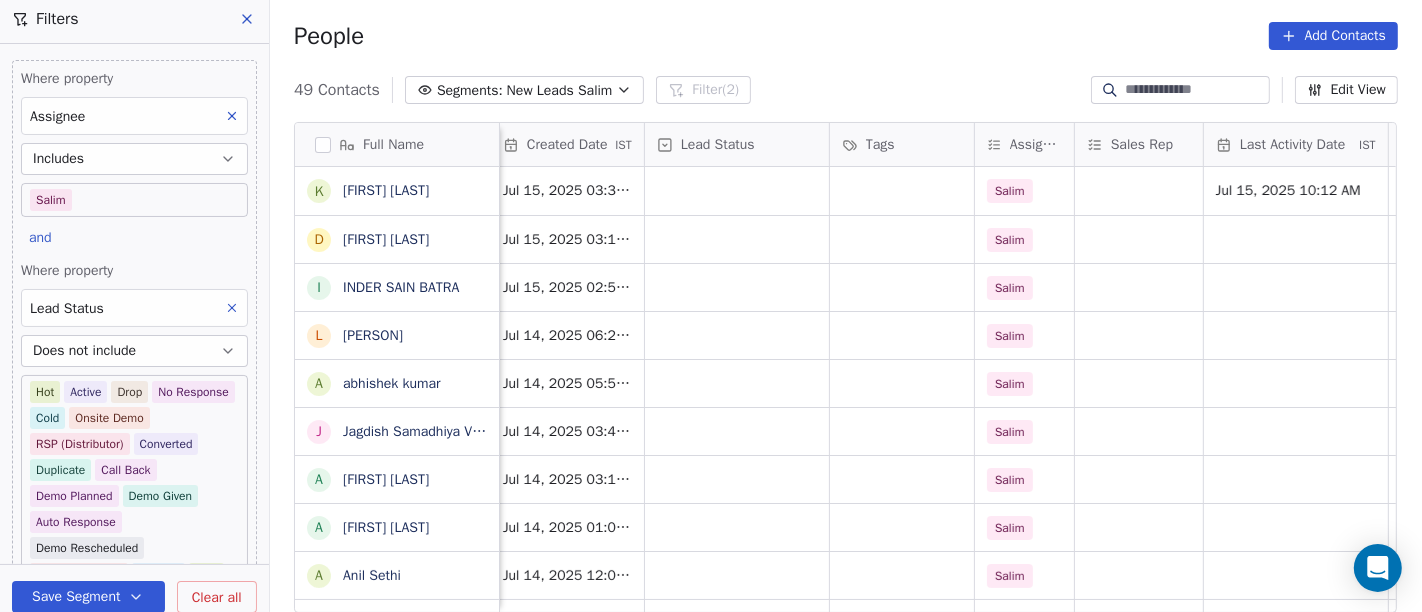 scroll, scrollTop: 0, scrollLeft: 557, axis: horizontal 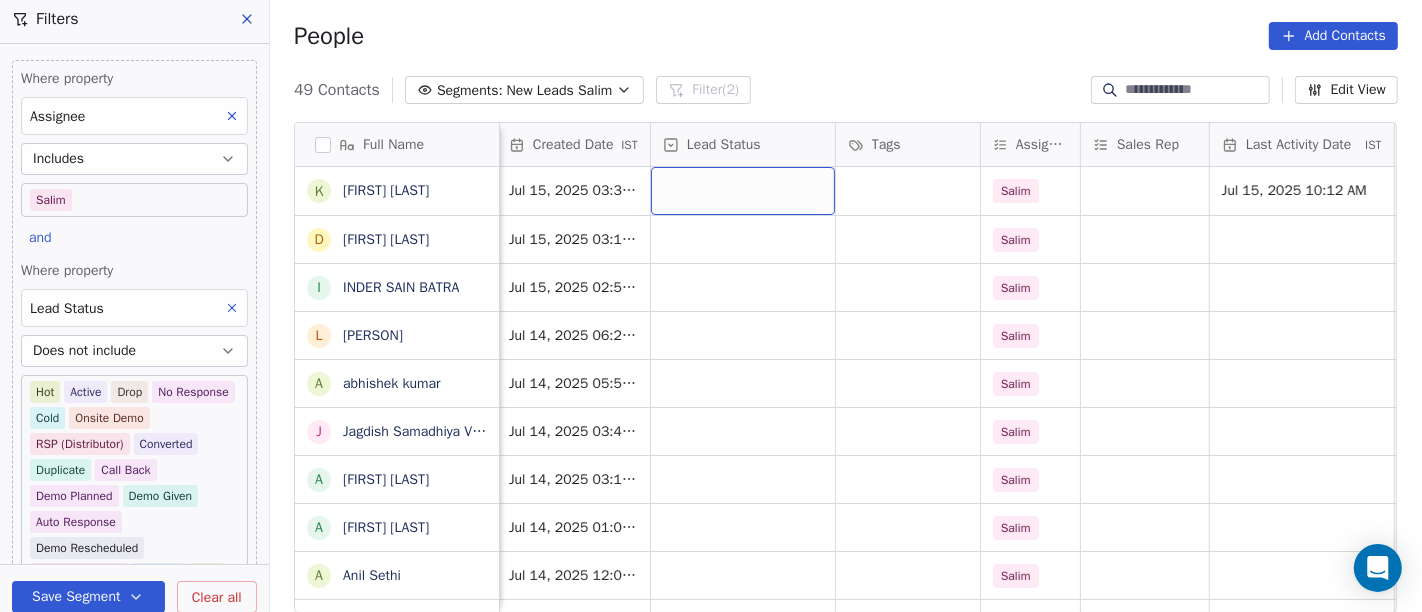 click at bounding box center [743, 191] 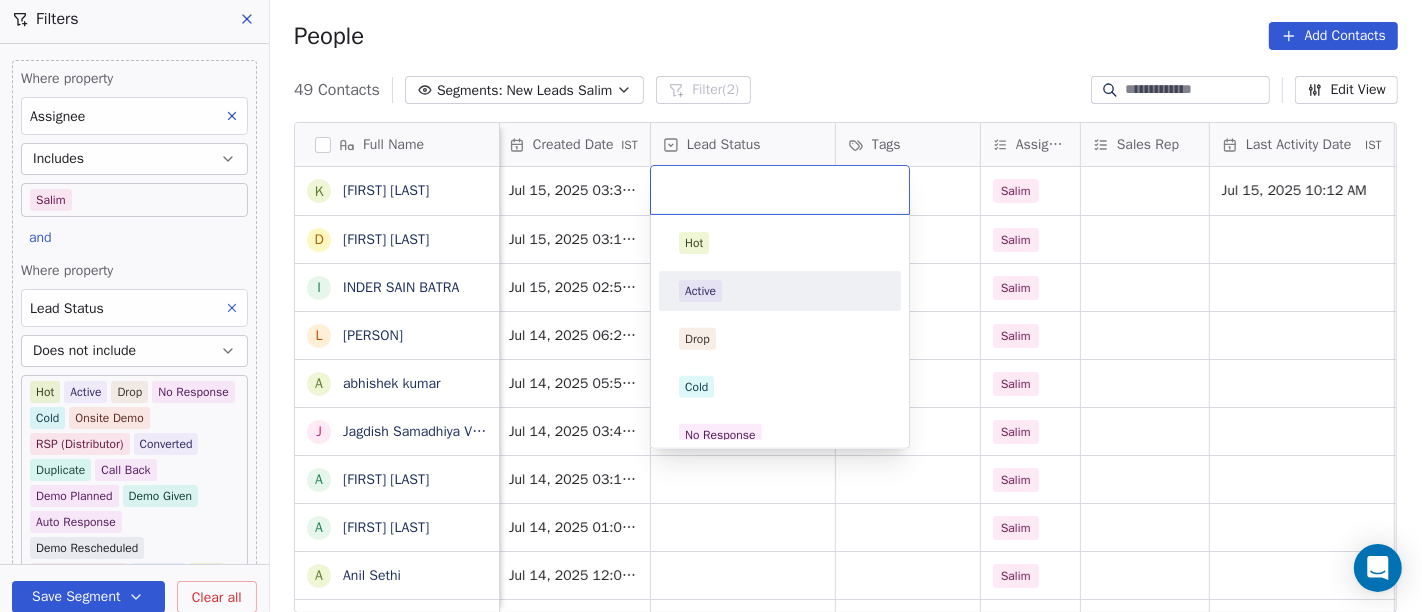 click on "Active" at bounding box center [780, 291] 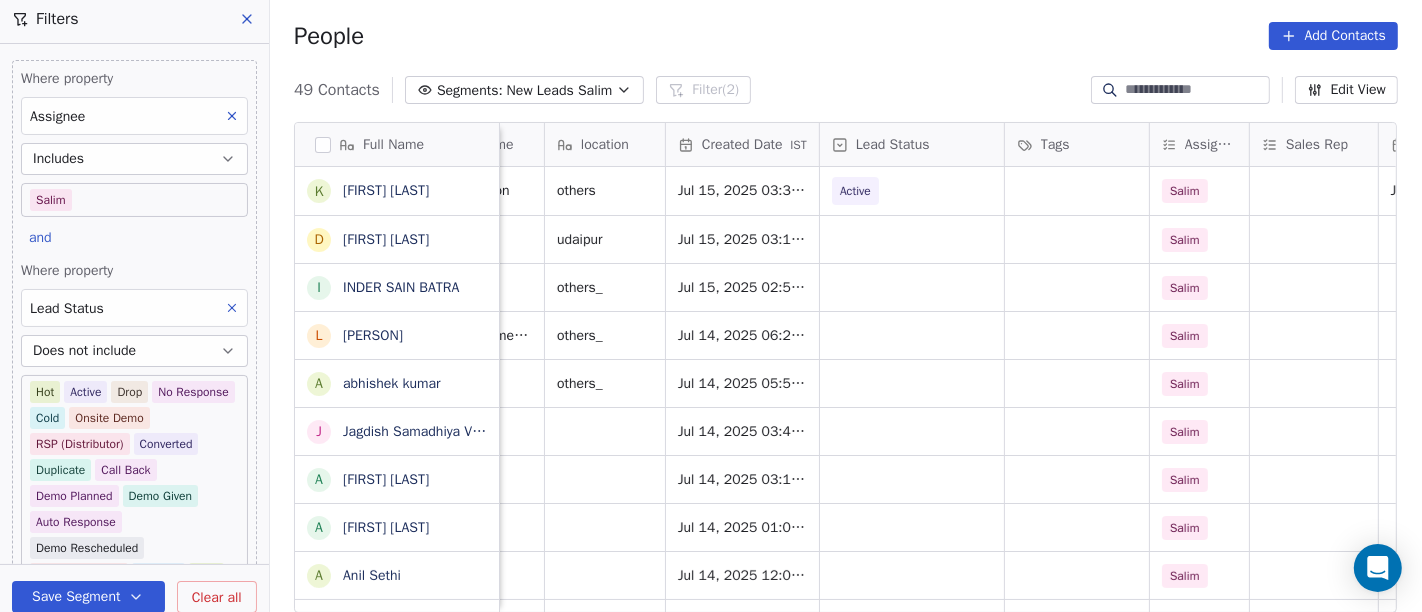 scroll, scrollTop: 0, scrollLeft: 435, axis: horizontal 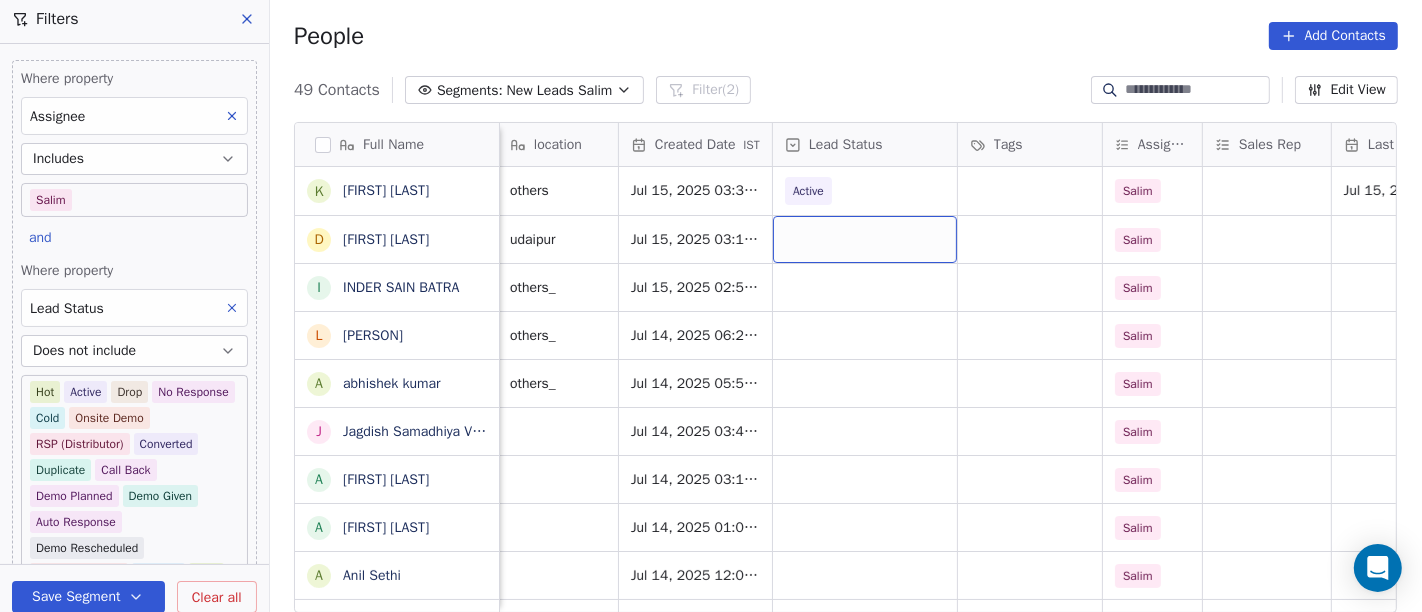 click at bounding box center [865, 239] 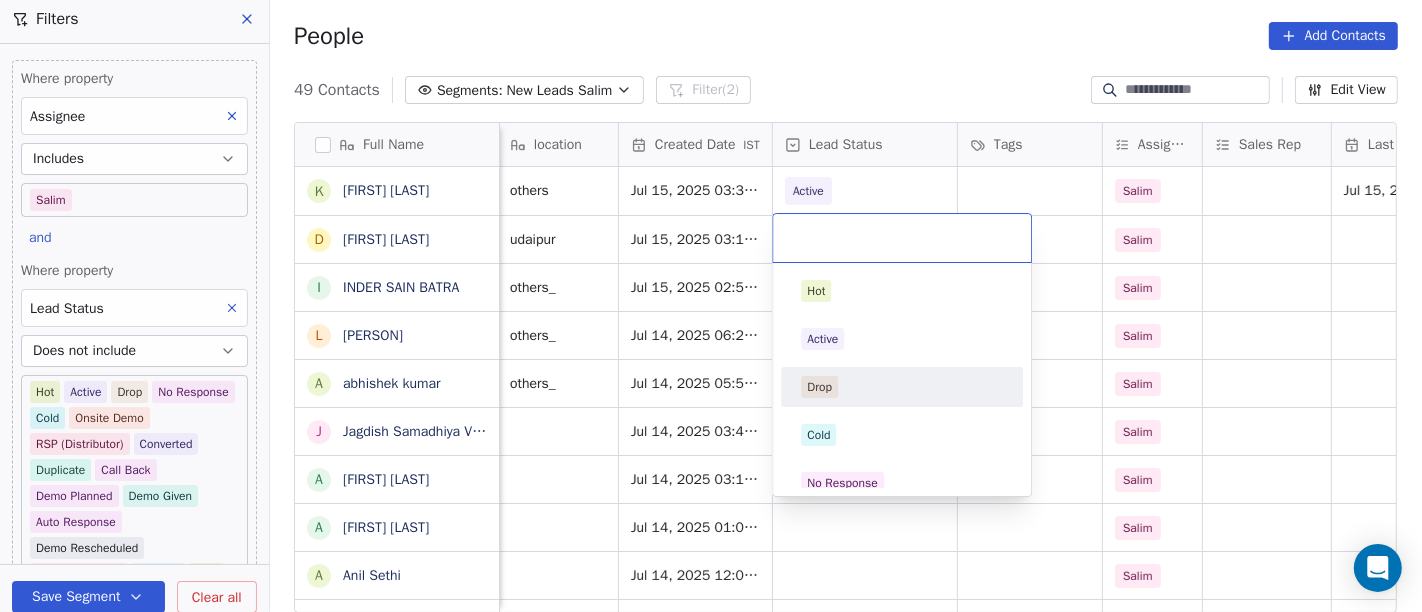 click on "Drop" at bounding box center [902, 387] 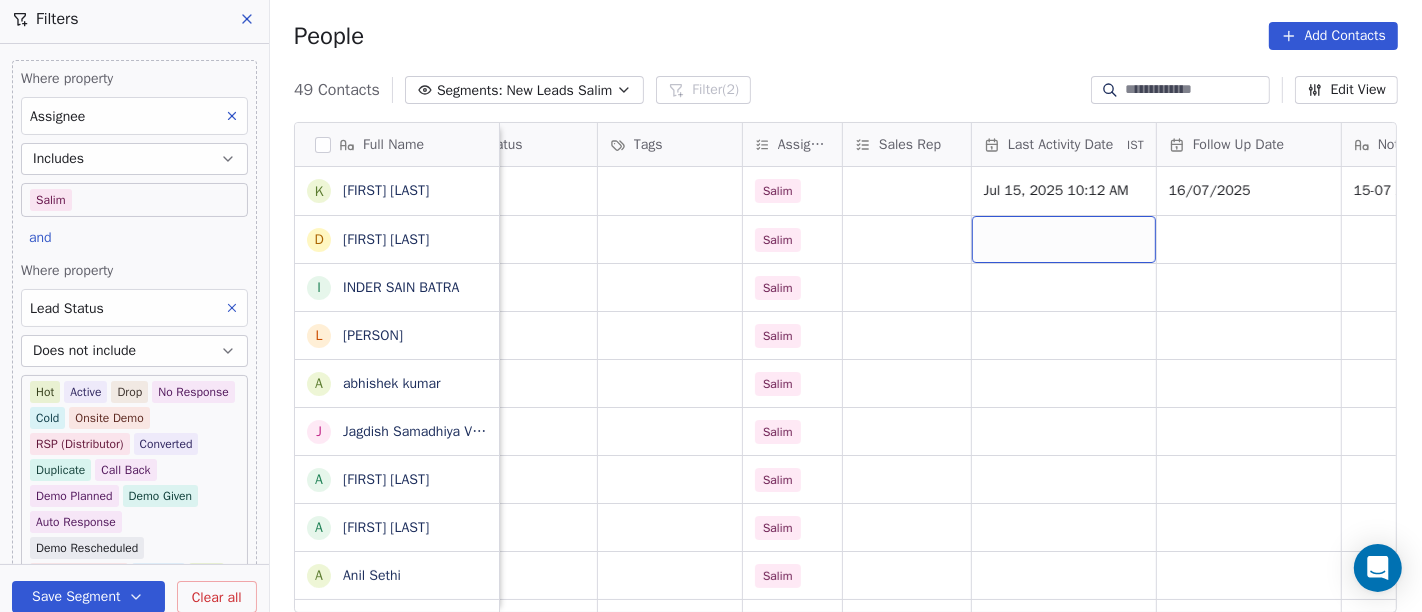 scroll, scrollTop: 0, scrollLeft: 797, axis: horizontal 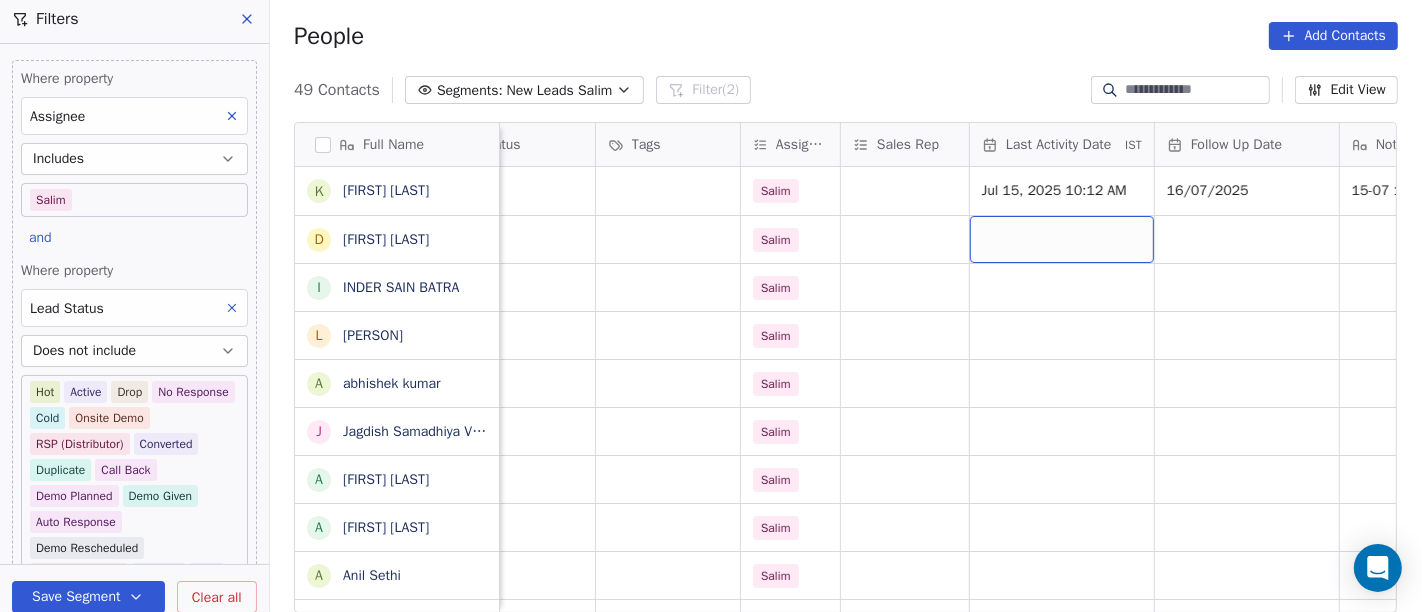 click at bounding box center (1062, 239) 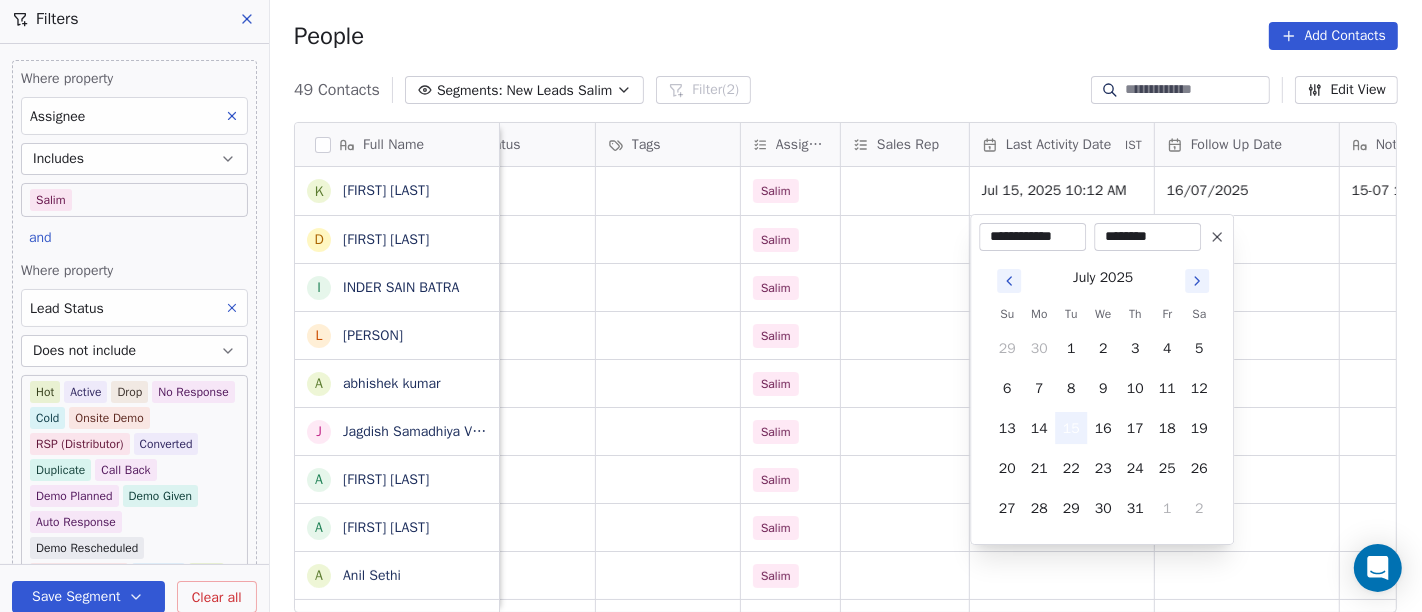 click on "15" at bounding box center (1071, 428) 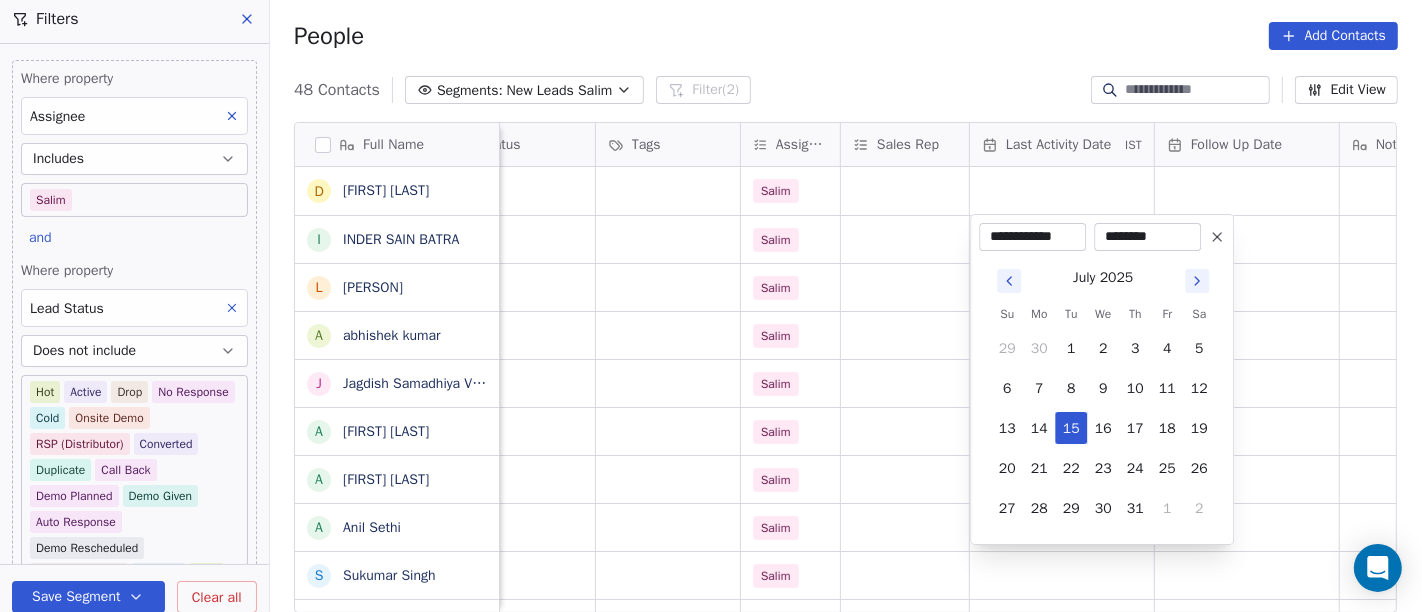 drag, startPoint x: 1278, startPoint y: 223, endPoint x: 858, endPoint y: 68, distance: 447.6885 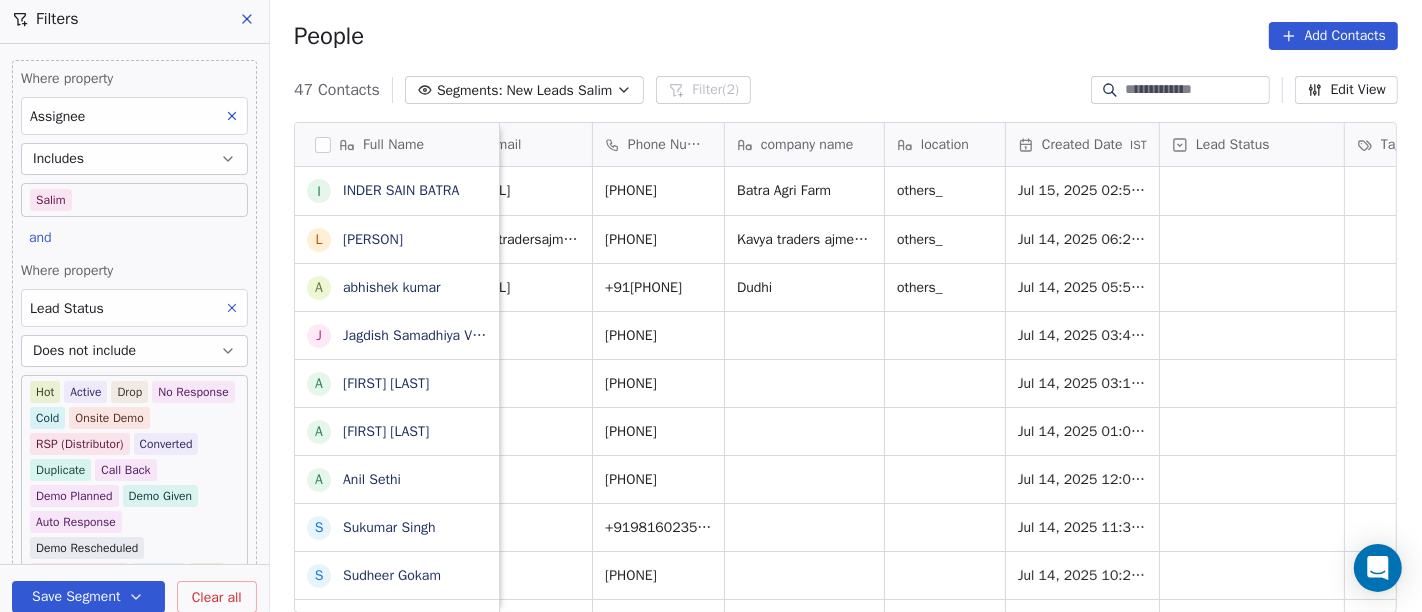 scroll, scrollTop: 0, scrollLeft: 0, axis: both 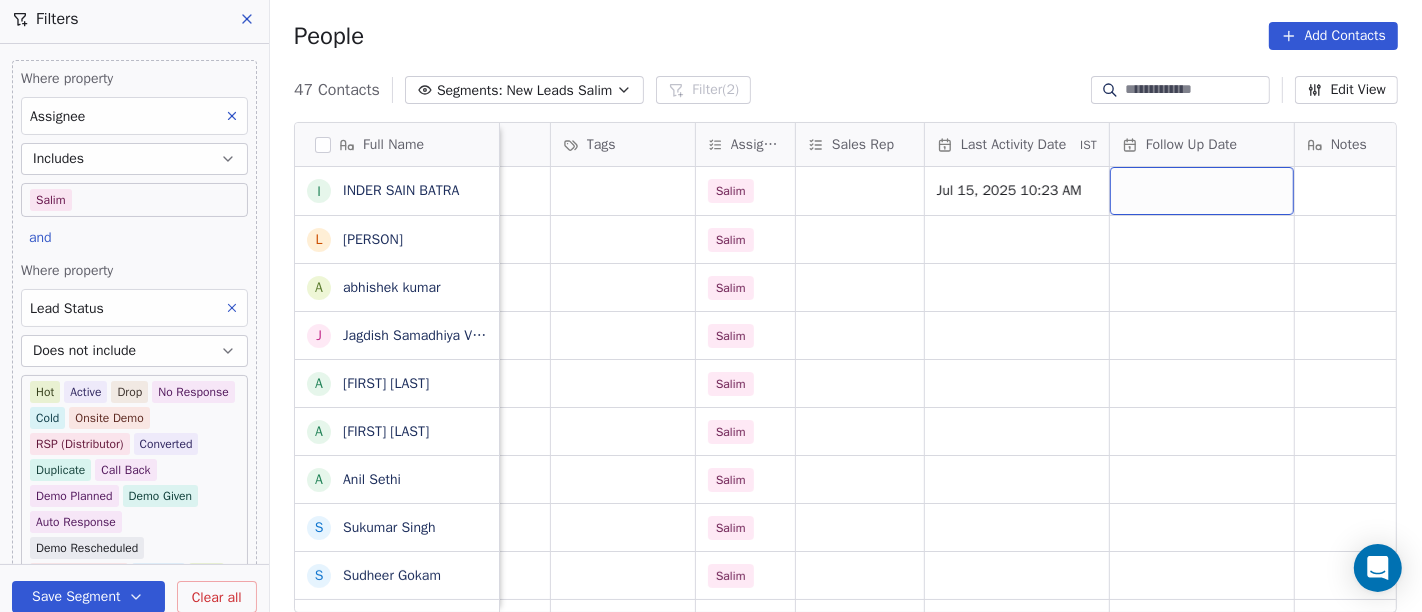 click at bounding box center [1202, 191] 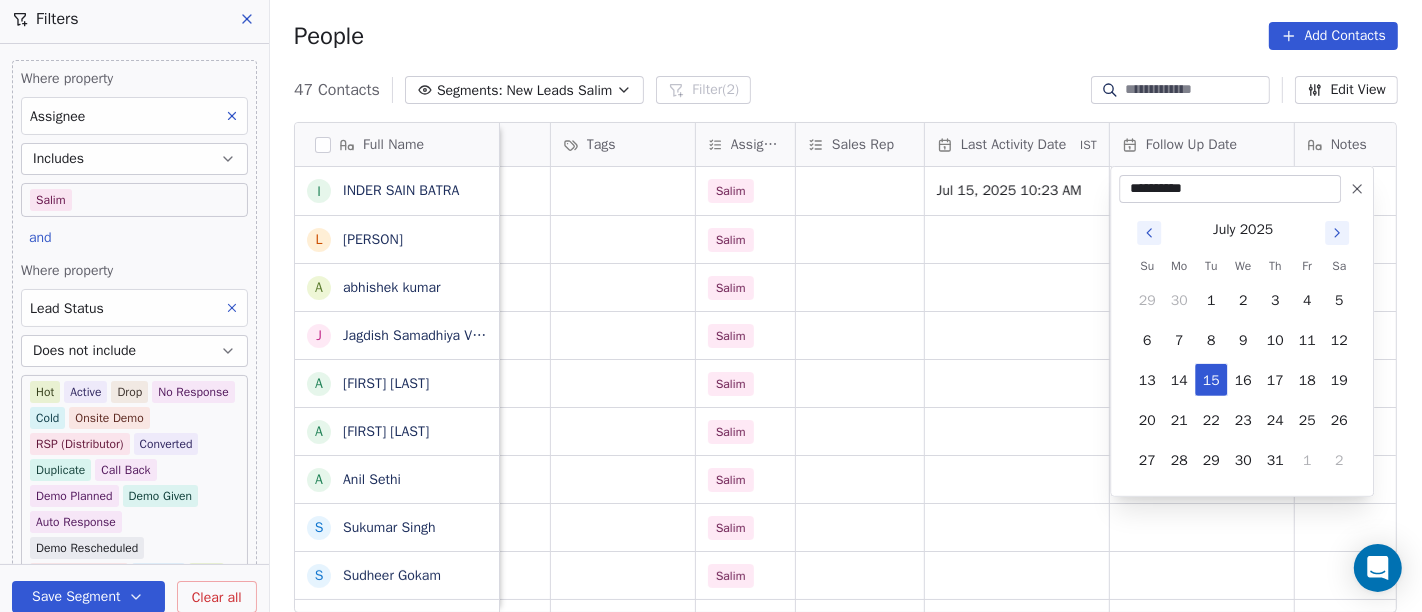 click 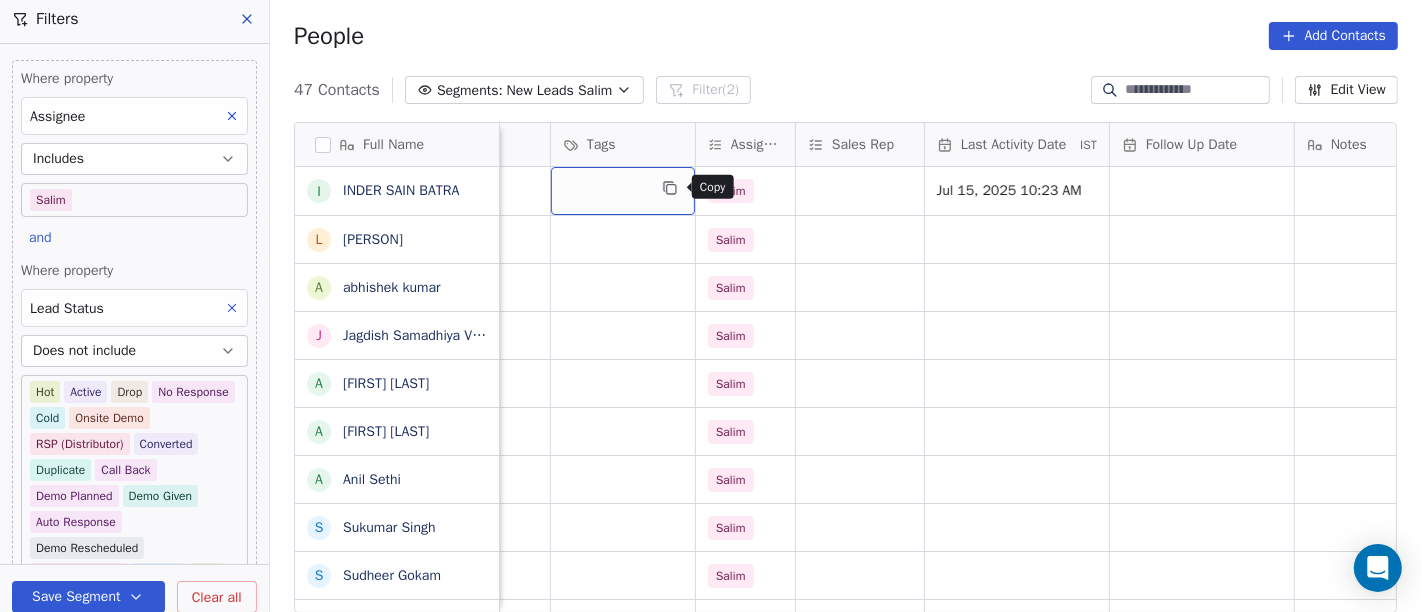 click 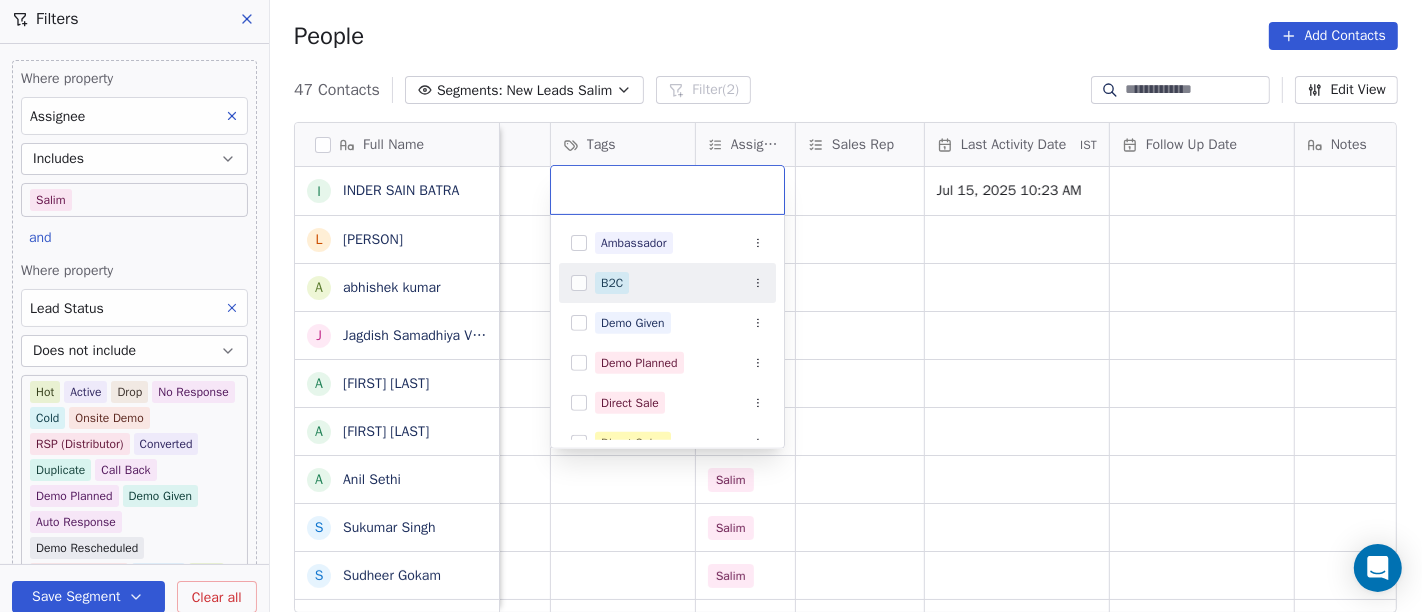 click on "B2C" at bounding box center (667, 283) 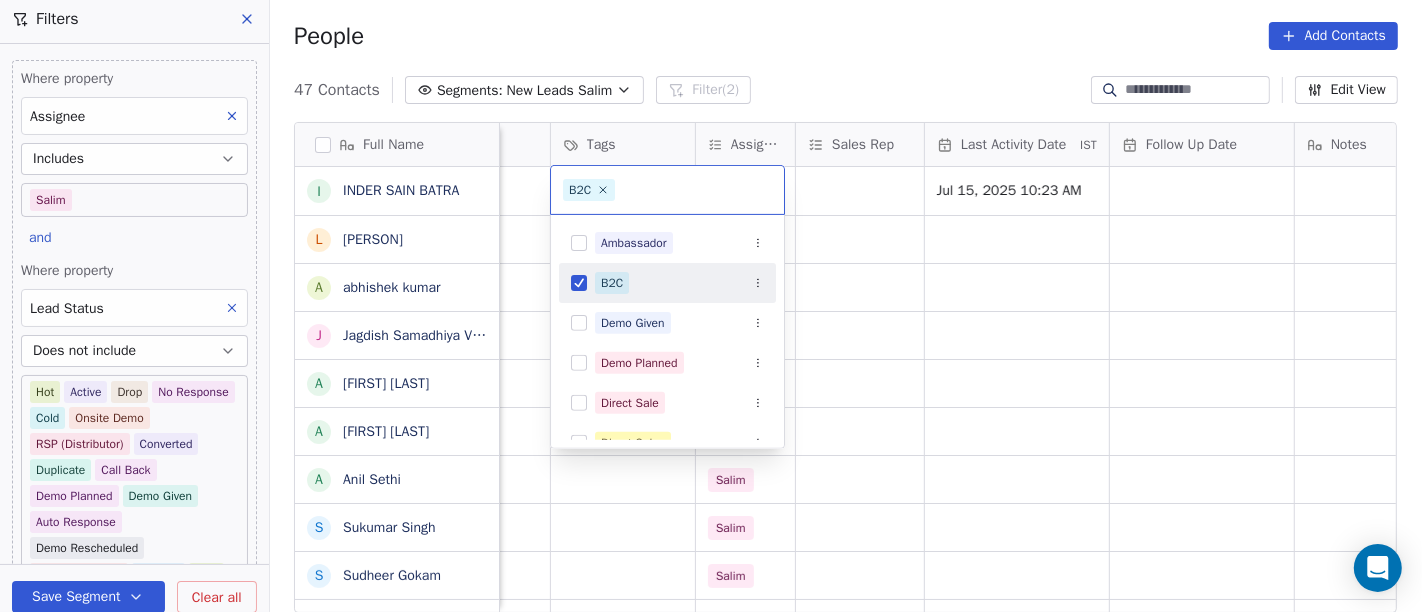 click on "On2Cook India Pvt. Ltd. Contacts People Marketing Workflows Campaigns Sales Pipelines Sequences Beta Tools Apps AI Agents Help & Support Filters Where property   Assignee   Includes Salim and Where property   Lead Status   Does not include Hot Active Drop No Response Cold Onsite Demo RSP (Distributor) Converted Duplicate Call Back Demo Planned Demo Given Auto Response Demo Rescheduled Demo Cancelled Confirm High Medium Low Add filter to this group Add another filter Save Segment Clear all People  Add Contacts 47 Contacts Segments: New Leads Salim Filter  (2) Edit View Tag Add to Sequence Full Name I INDER SAIN BATRA L Lalit Jain a abhishek kumar J Jagdish Samadhiya Visnagar A Anant Jajal A Anant Jajal A Anil Sethi S Sukumar Singh S Sudheer Gokam A Alok Sharma N Neena Kumari V Vinod Wanchoo M Mayil Murugan P Pawan Swami A Ajay Singh a ayushmat b Soni N Neeraj Kumar Chauhan A Abhishek Takawane J Jayshree Nimbekar A Avinaya D Dinesh Kothari K Kshitij Dhameja v vatsal^^ T Tanmoy Mandal A Anup Melwani B N B V N" at bounding box center [711, 306] 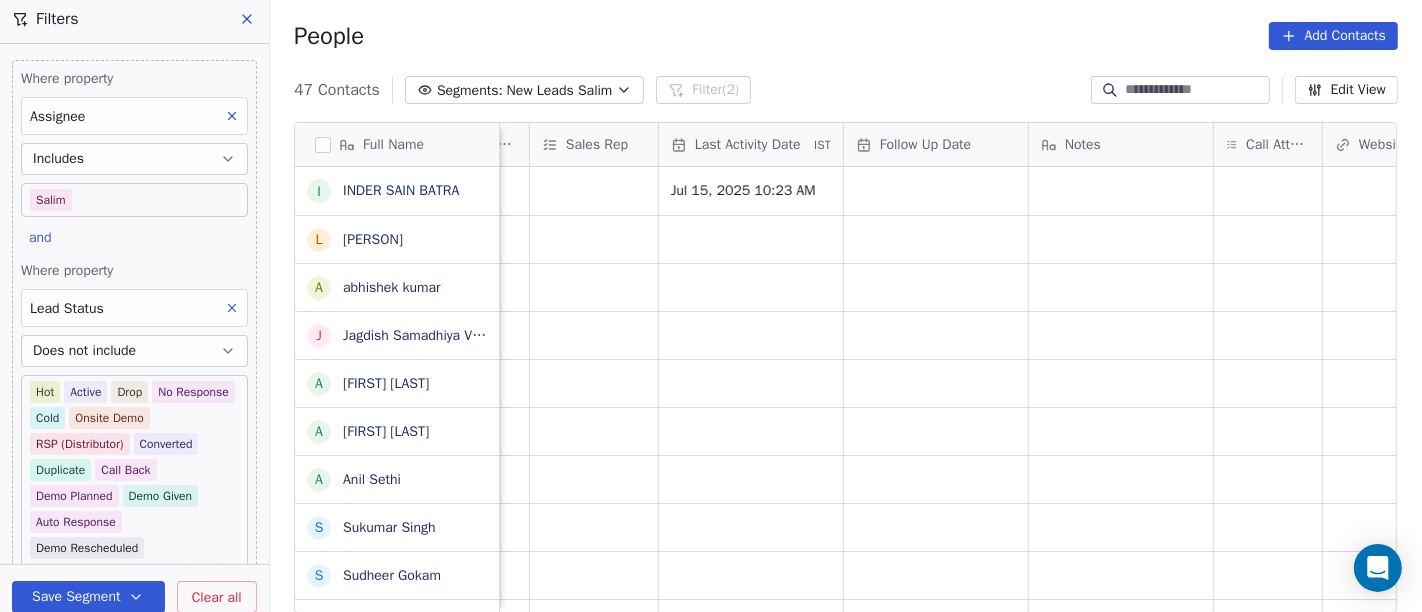 scroll, scrollTop: 0, scrollLeft: 1112, axis: horizontal 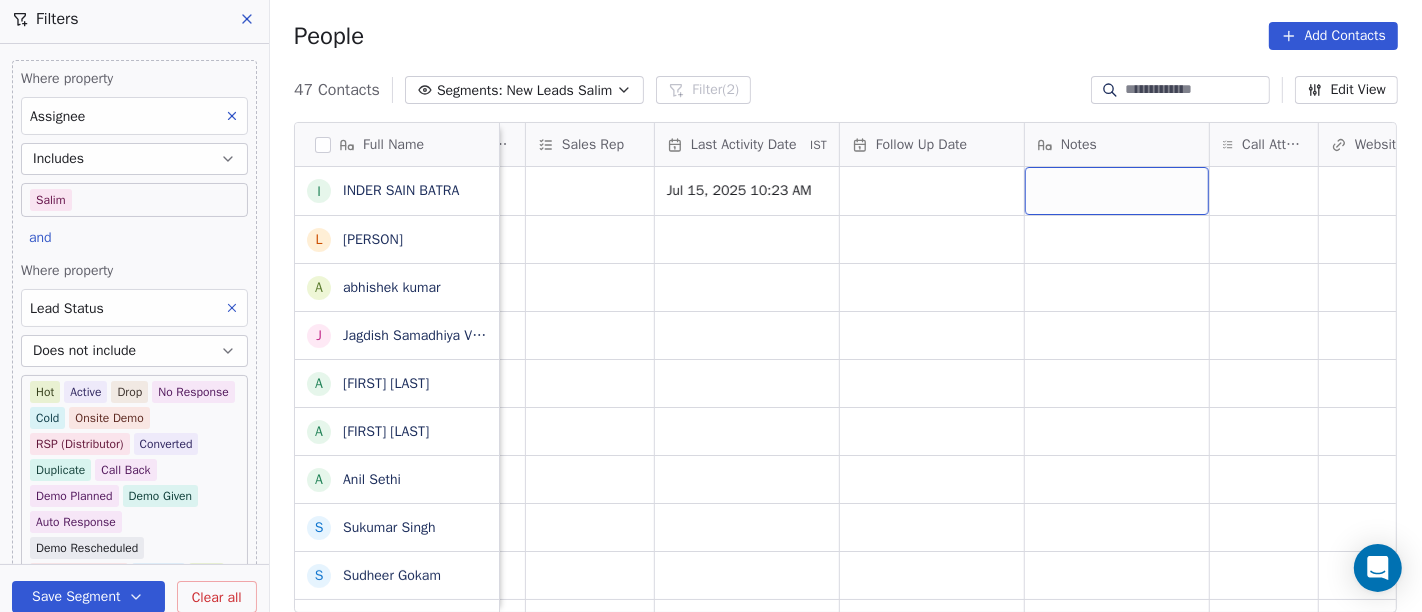 click at bounding box center [1117, 191] 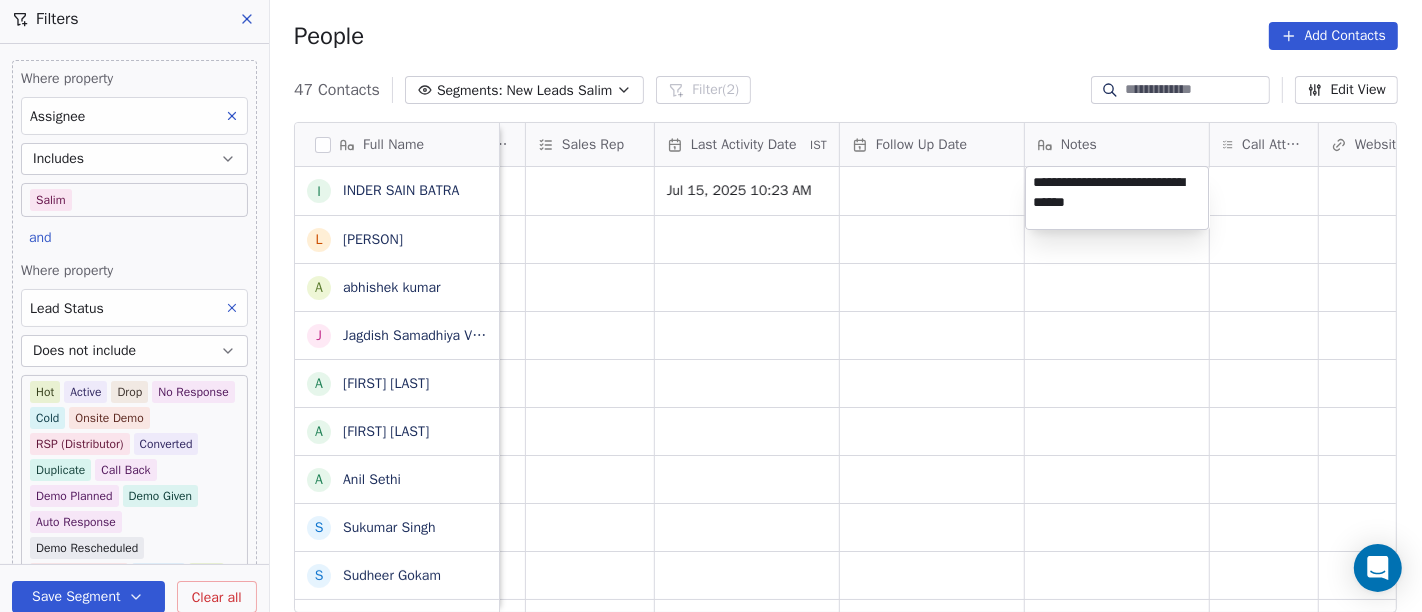 type on "**********" 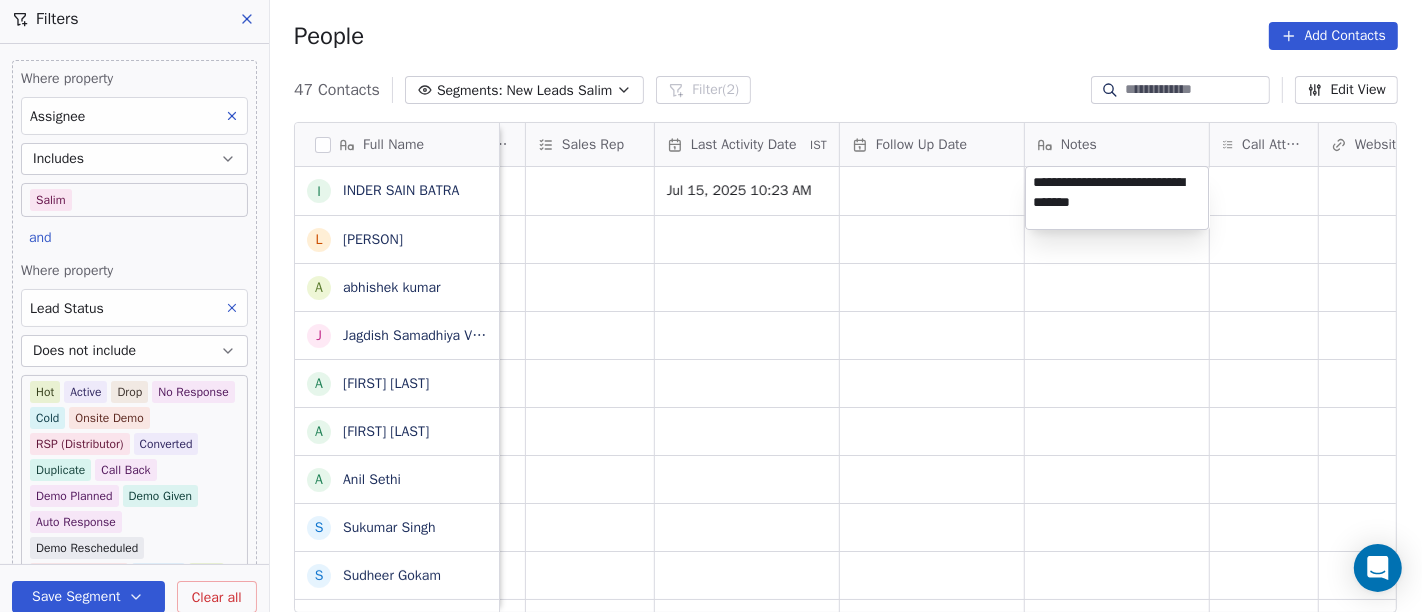 drag, startPoint x: 1162, startPoint y: 408, endPoint x: 1173, endPoint y: 259, distance: 149.40549 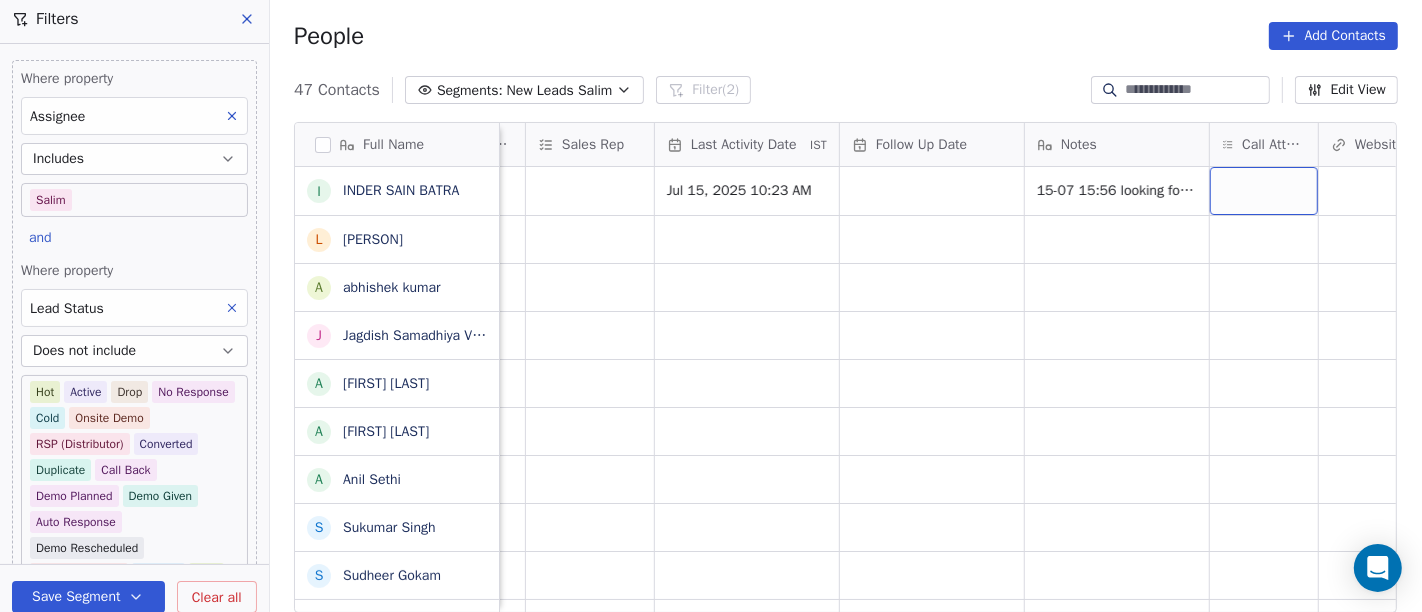 click at bounding box center (1264, 191) 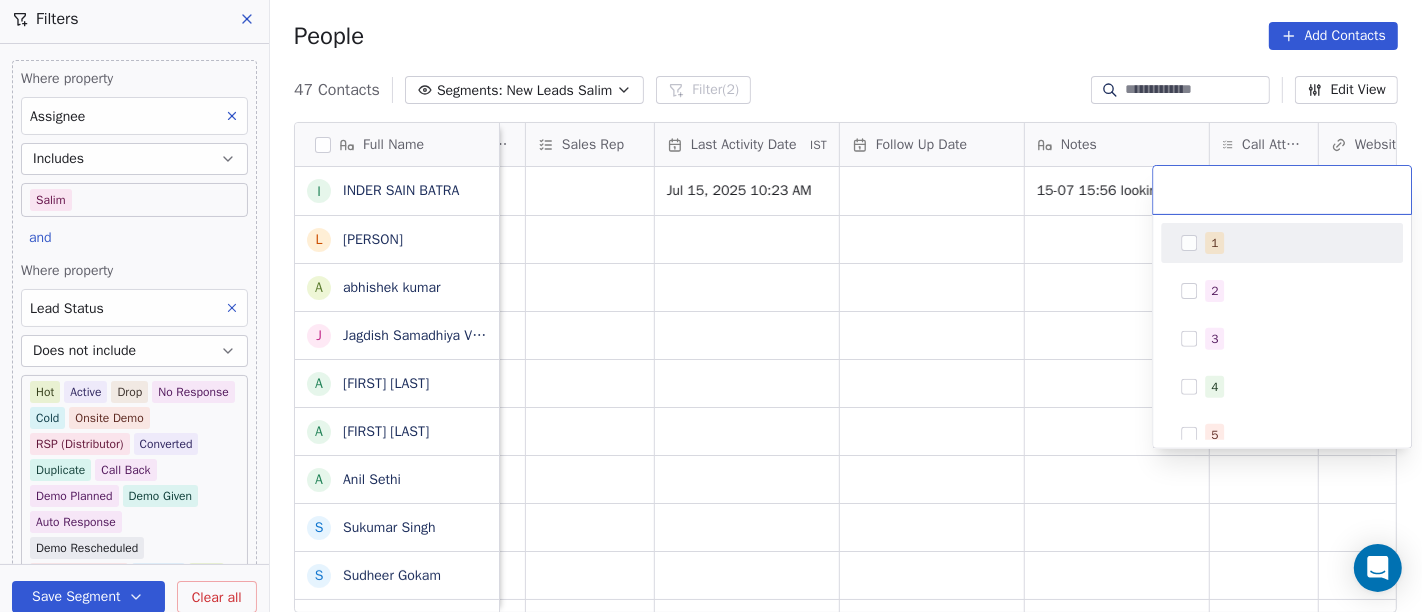 click on "1" at bounding box center (1294, 243) 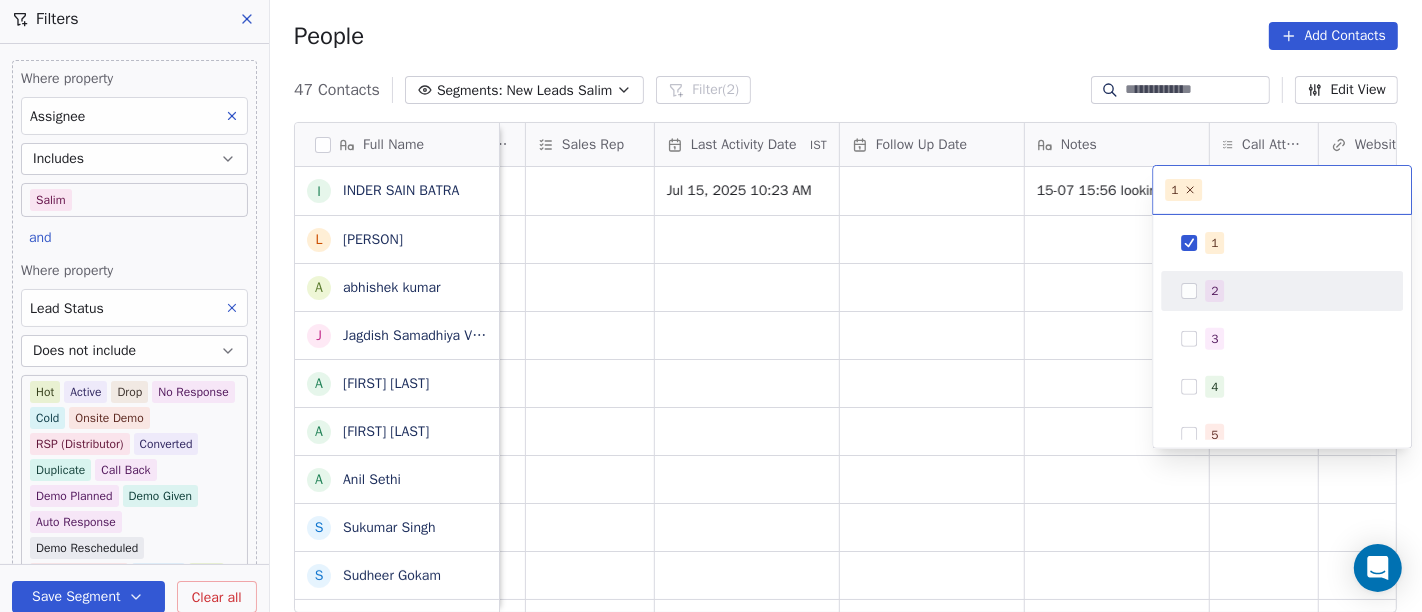 click on "On2Cook India Pvt. Ltd. Contacts People Marketing Workflows Campaigns Sales Pipelines Sequences Beta Tools Apps AI Agents Help & Support Filters Where property   Assignee   Includes Salim and Where property   Lead Status   Does not include Hot Active Drop No Response Cold Onsite Demo RSP (Distributor) Converted Duplicate Call Back Demo Planned Demo Given Auto Response Demo Rescheduled Demo Cancelled Confirm High Medium Low Add filter to this group Add another filter Save Segment Clear all People  Add Contacts 47 Contacts Segments: New Leads Salim Filter  (2) Edit View Tag Add to Sequence Full Name I INDER SAIN BATRA L Lalit Jain a abhishek kumar J Jagdish Samadhiya Visnagar A Anant Jajal A Anant Jajal A Anil Sethi S Sukumar Singh S Sudheer Gokam A Alok Sharma N Neena Kumari V Vinod Wanchoo M Mayil Murugan P Pawan Swami A Ajay Singh a ayushmat b Soni N Neeraj Kumar Chauhan A Abhishek Takawane J Jayshree Nimbekar A Avinaya D Dinesh Kothari K Kshitij Dhameja v vatsal^^ T Tanmoy Mandal A Anup Melwani B N B V N" at bounding box center (711, 306) 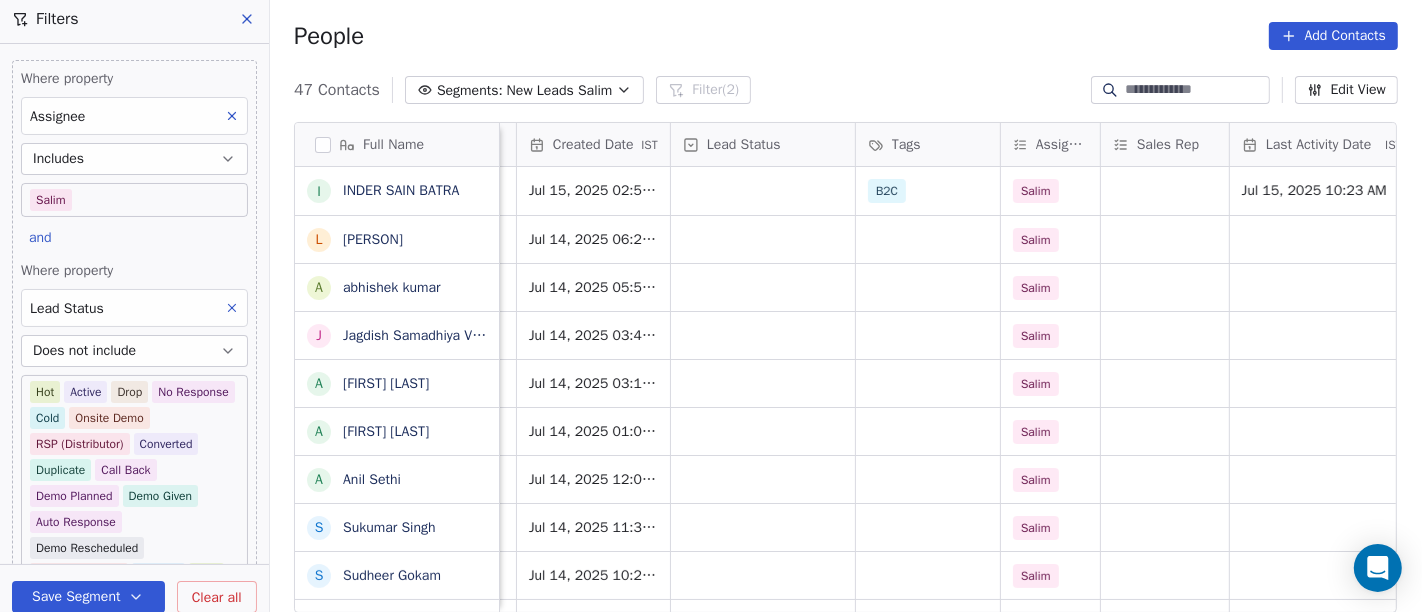 scroll, scrollTop: 0, scrollLeft: 508, axis: horizontal 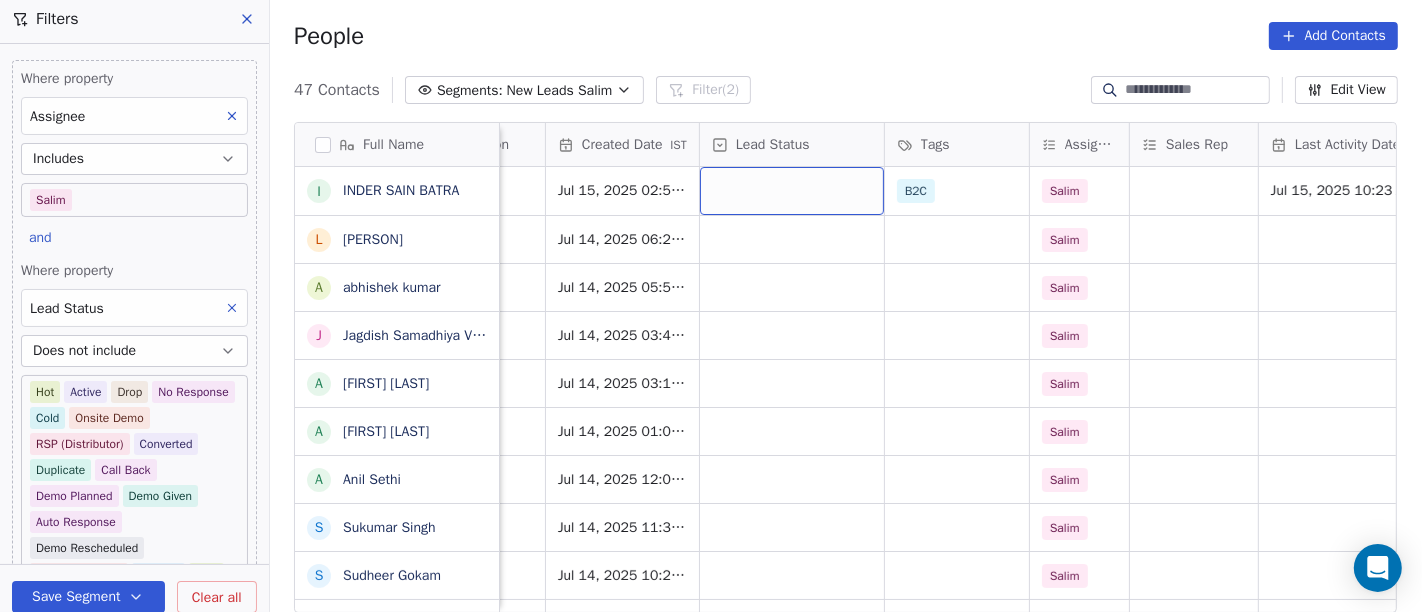 click at bounding box center [792, 191] 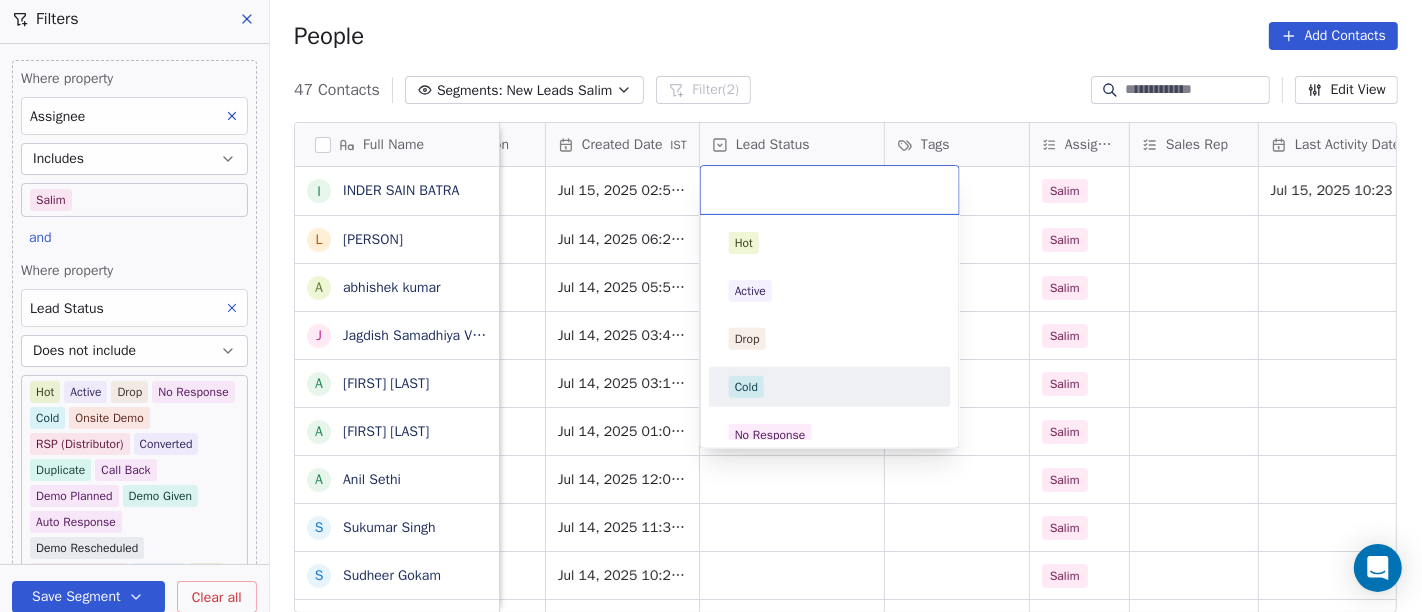 click on "Cold" at bounding box center (830, 387) 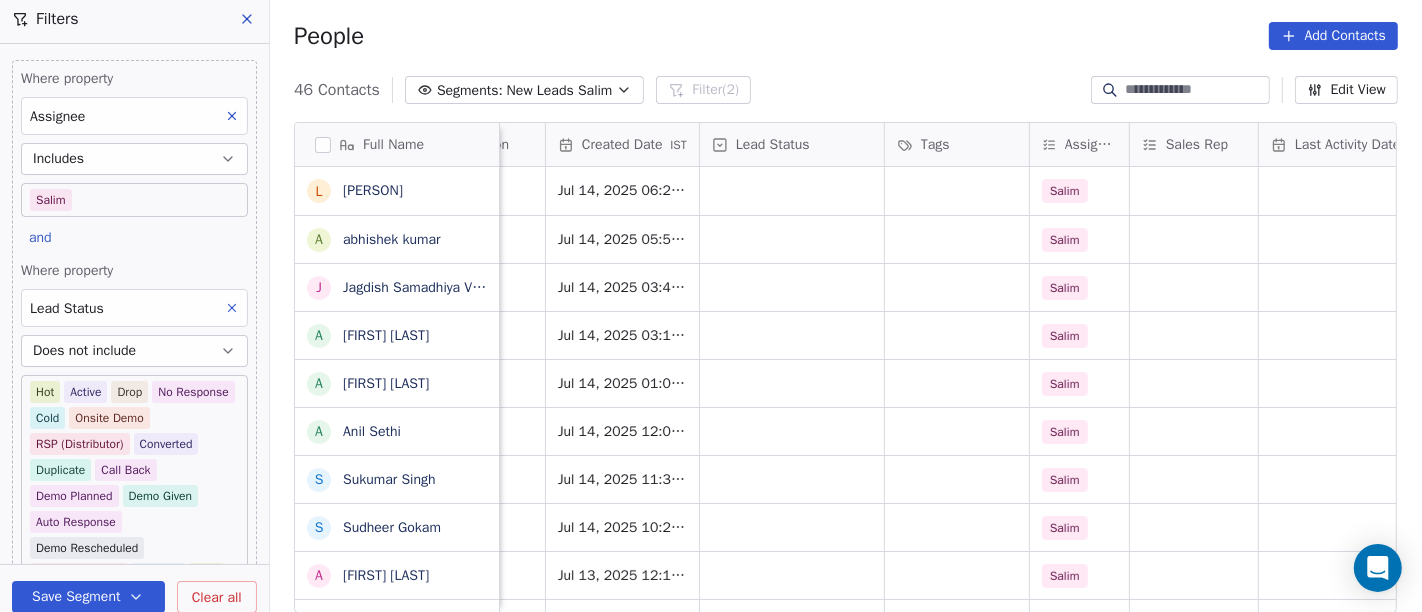 scroll, scrollTop: 0, scrollLeft: 0, axis: both 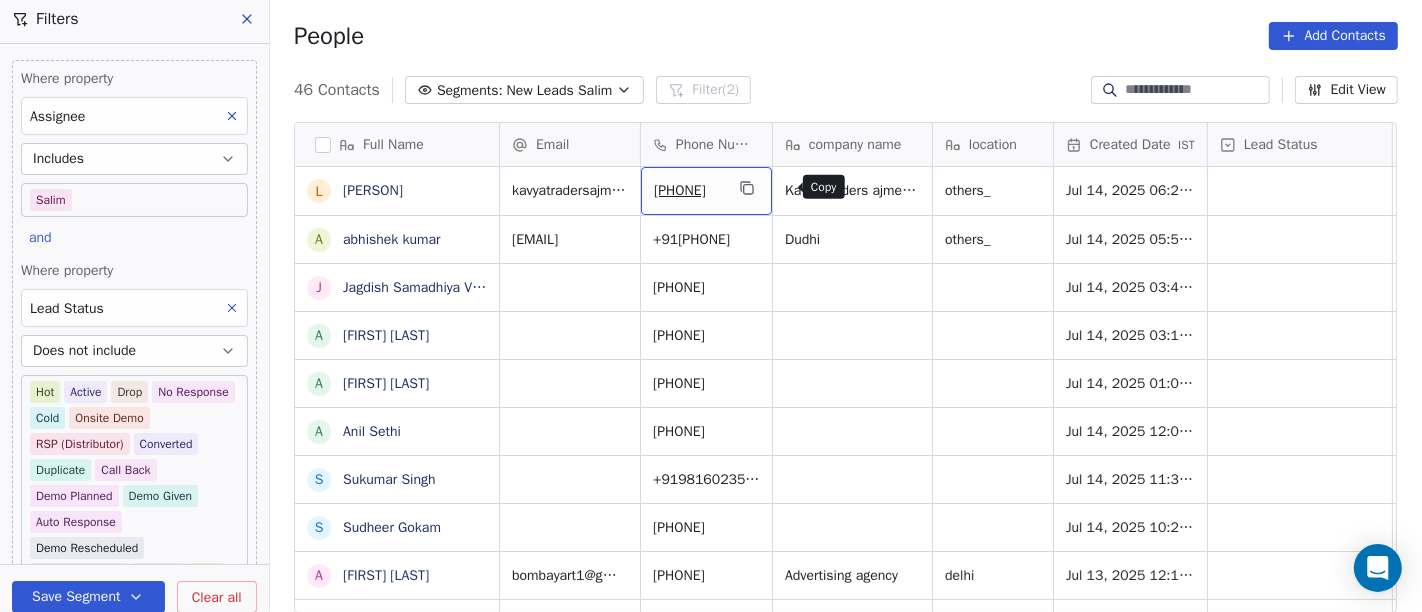 click 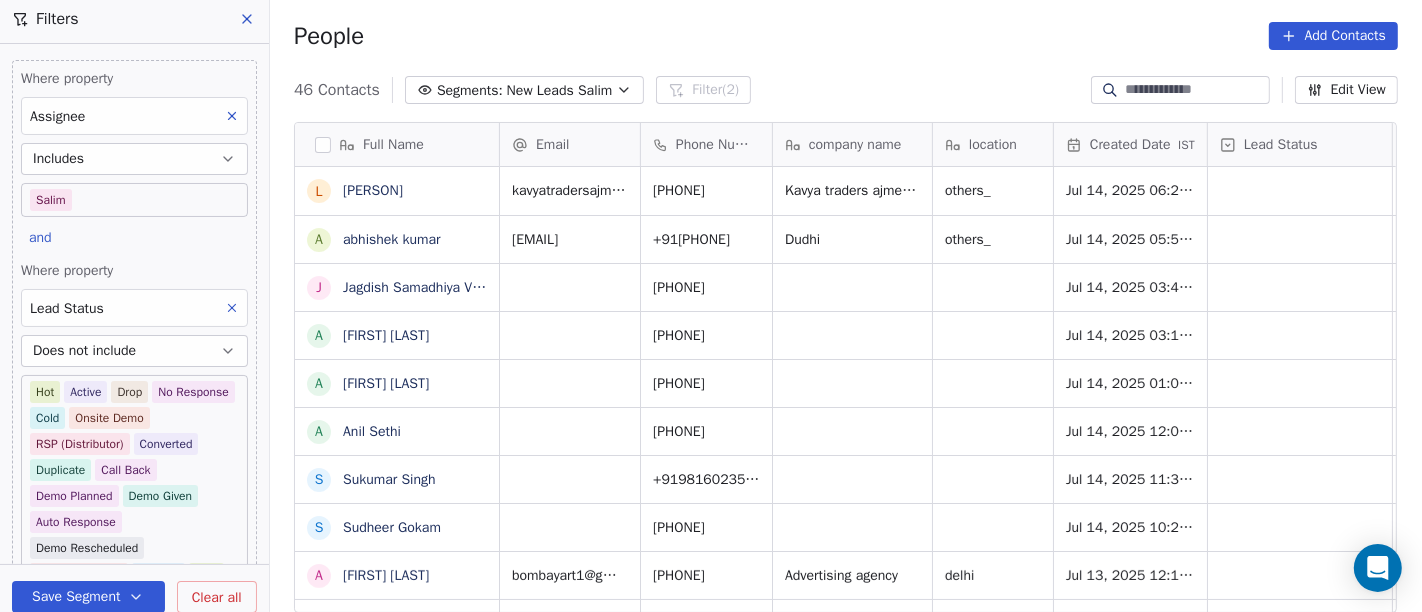 click on "People  Add Contacts" at bounding box center (846, 36) 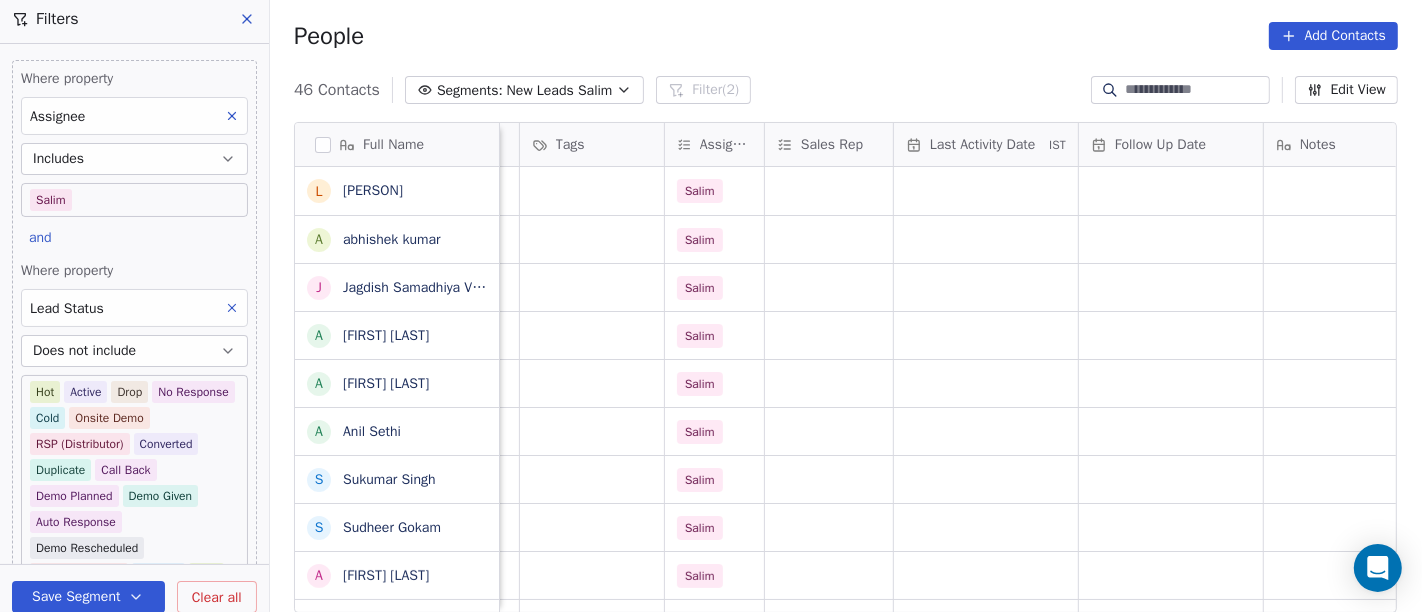 scroll, scrollTop: 0, scrollLeft: 885, axis: horizontal 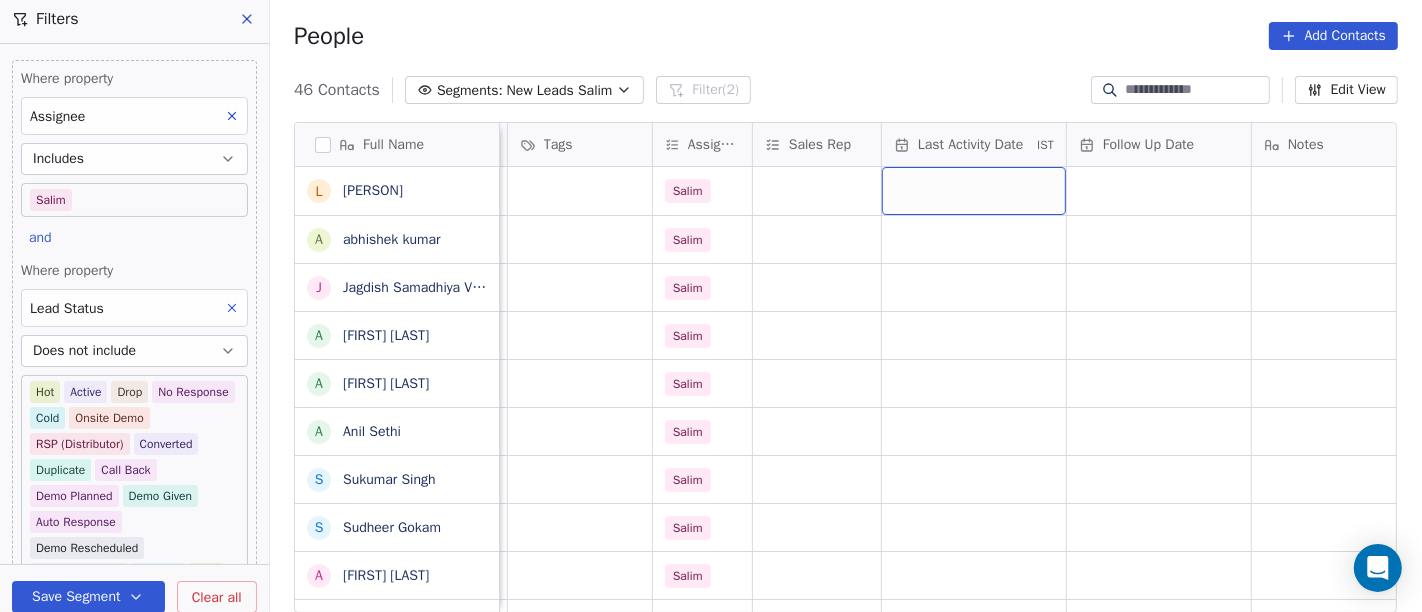 click at bounding box center [974, 191] 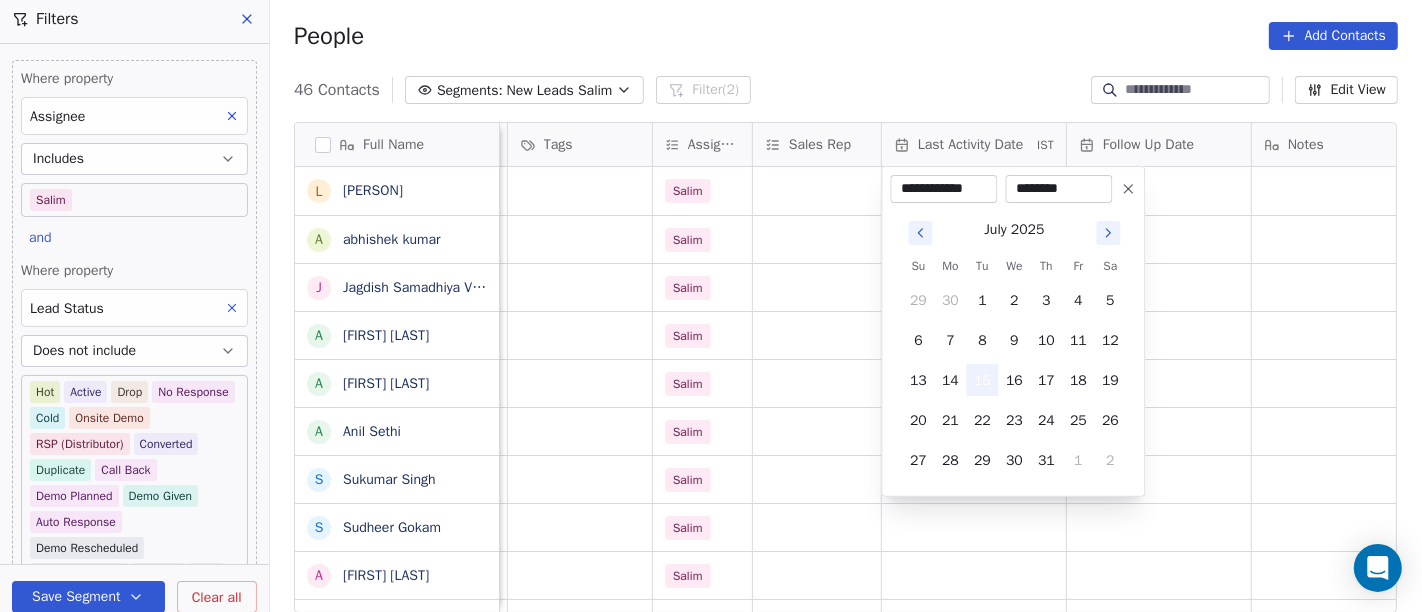 click on "15" at bounding box center (982, 380) 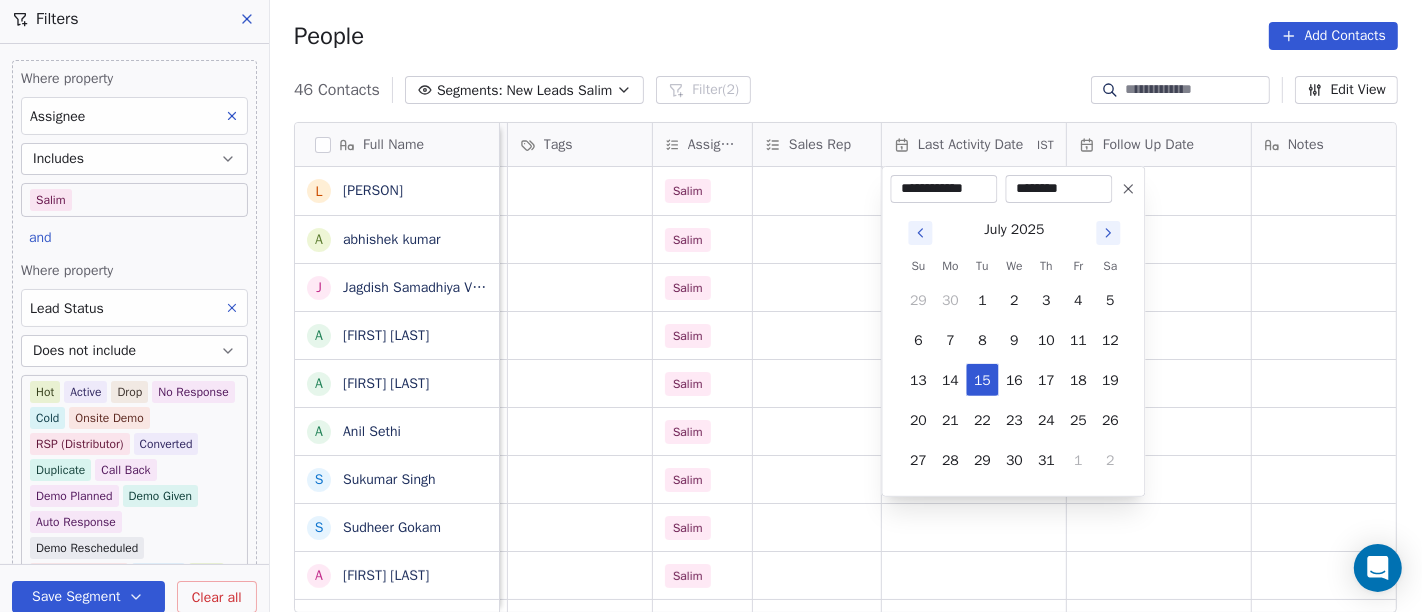 click on "On2Cook India Pvt. Ltd. Contacts People Marketing Workflows Campaigns Sales Pipelines Sequences Beta Tools Apps AI Agents Help & Support Filters Where property   Assignee   Includes Salim and Where property   Lead Status   Does not include Hot Active Drop No Response Cold Onsite Demo RSP (Distributor) Converted Duplicate Call Back Demo Planned Demo Given Auto Response Demo Rescheduled Demo Cancelled Confirm High Medium Low Add filter to this group Add another filter Save Segment Clear all People  Add Contacts 46 Contacts Segments: New Leads Salim Filter  (2) Edit View Tag Add to Sequence Full Name L Lalit Jain a abhishek kumar J Jagdish Samadhiya Visnagar A Anant Jajal A Anant Jajal A Anil Sethi S Sukumar Singh S Sudheer Gokam A Alok Sharma N Neena Kumari V Vinod Wanchoo M Mayil Murugan P Pawan Swami A Ajay Singh a ayushmat b Soni N Neeraj Kumar Chauhan A Abhishek Takawane J Jayshree Nimbekar A Avinaya D Dinesh Kothari K Kshitij Dhameja v vatsal^^ T Tanmoy Mandal A Anup Melwani B Bhaskar Kedarisetty N B V N" at bounding box center [711, 306] 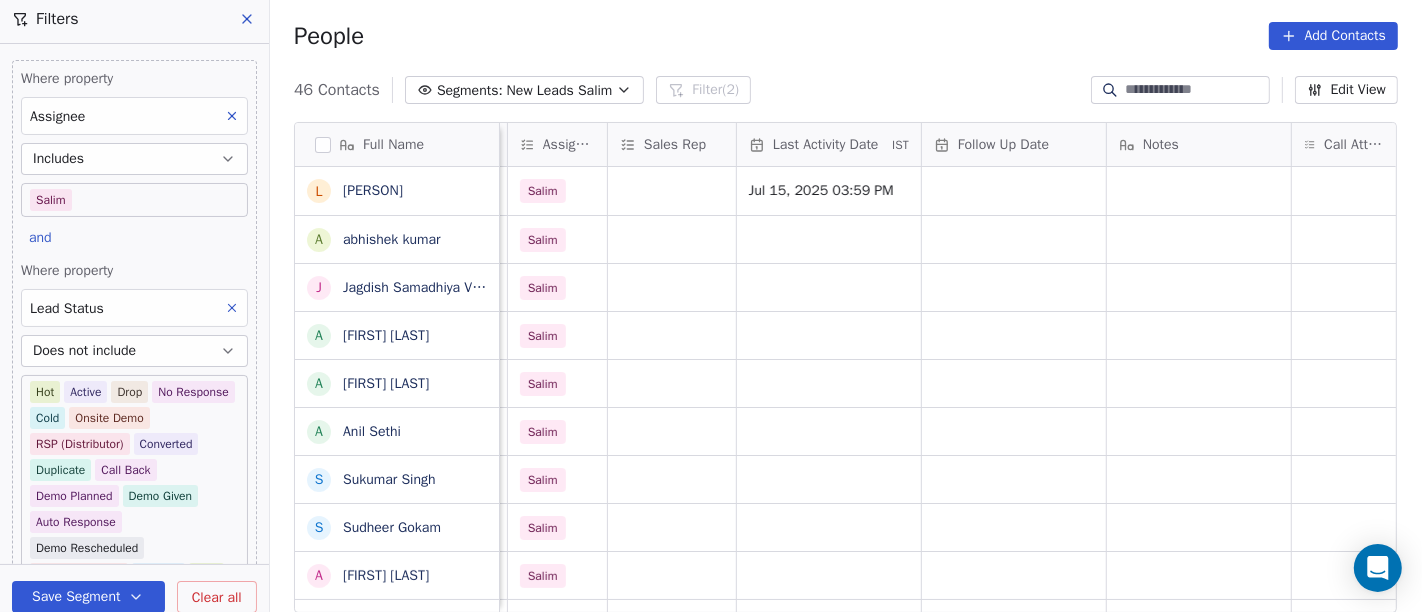 scroll, scrollTop: 0, scrollLeft: 1032, axis: horizontal 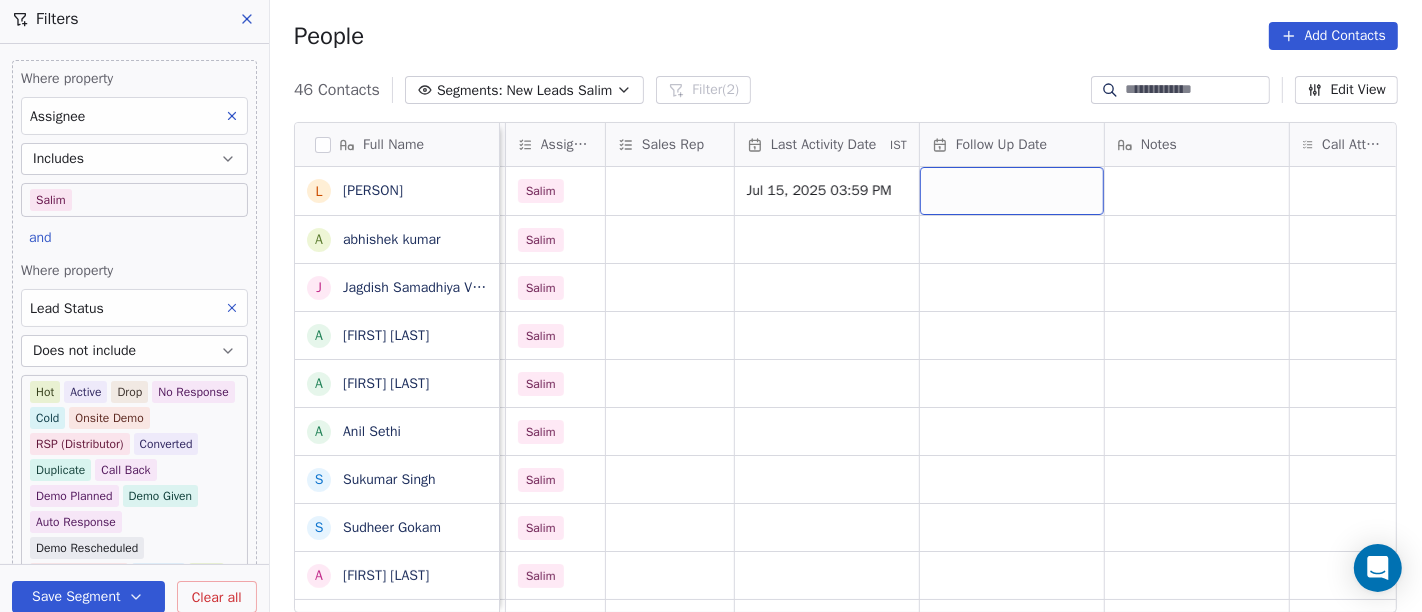 click at bounding box center [1012, 191] 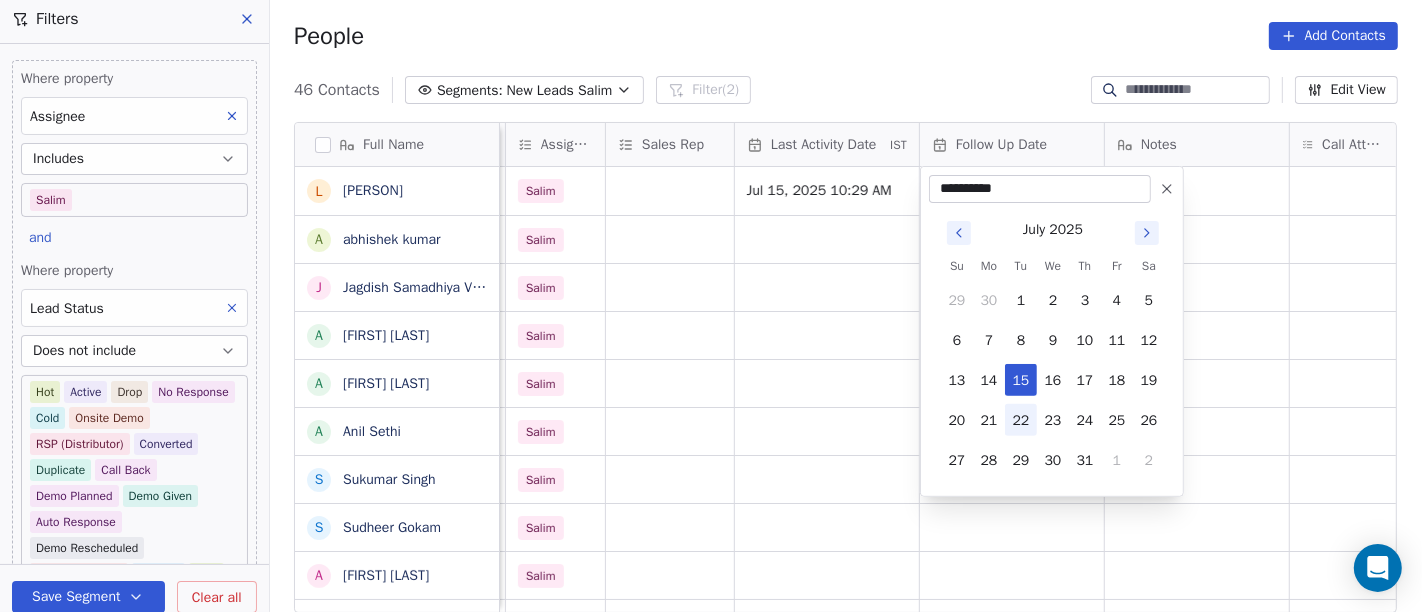 click on "22" at bounding box center [1021, 420] 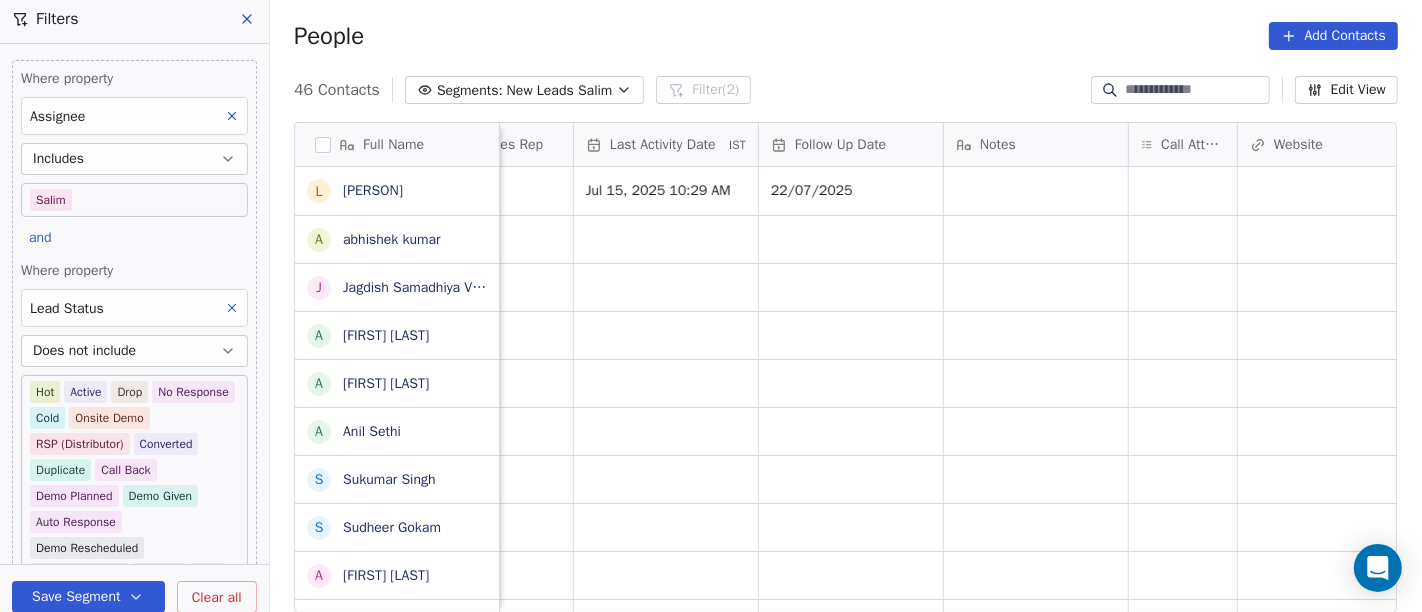 scroll, scrollTop: 0, scrollLeft: 1225, axis: horizontal 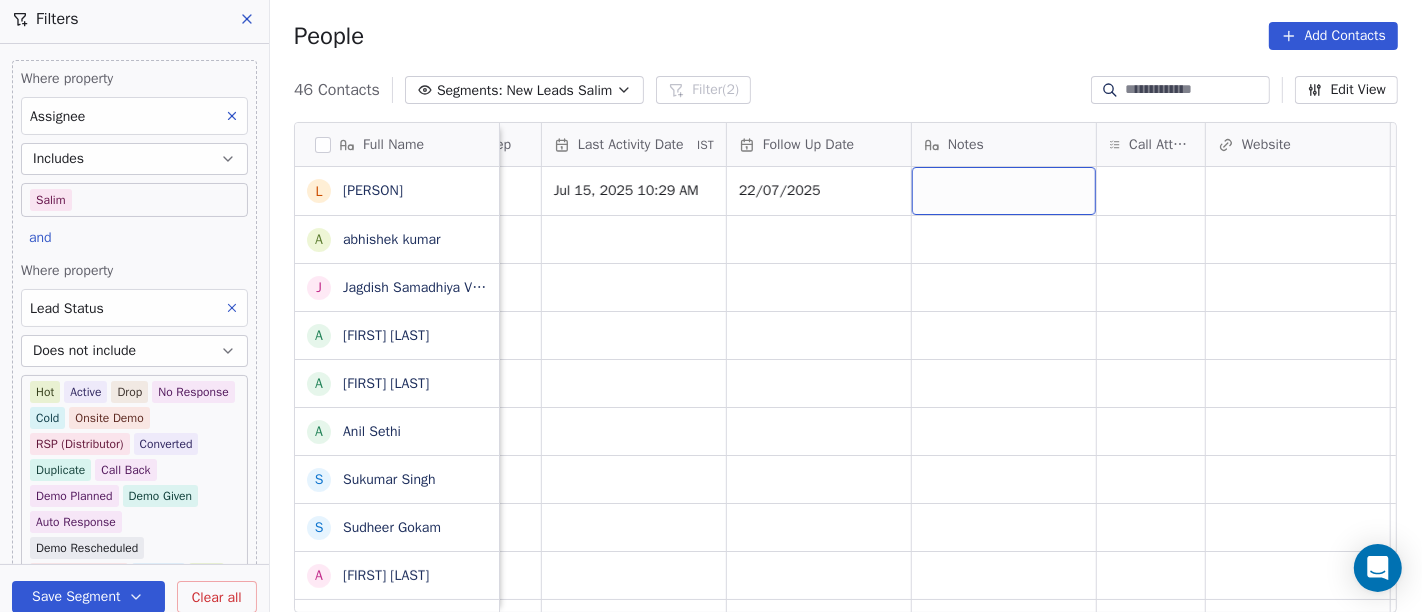 click at bounding box center [1004, 191] 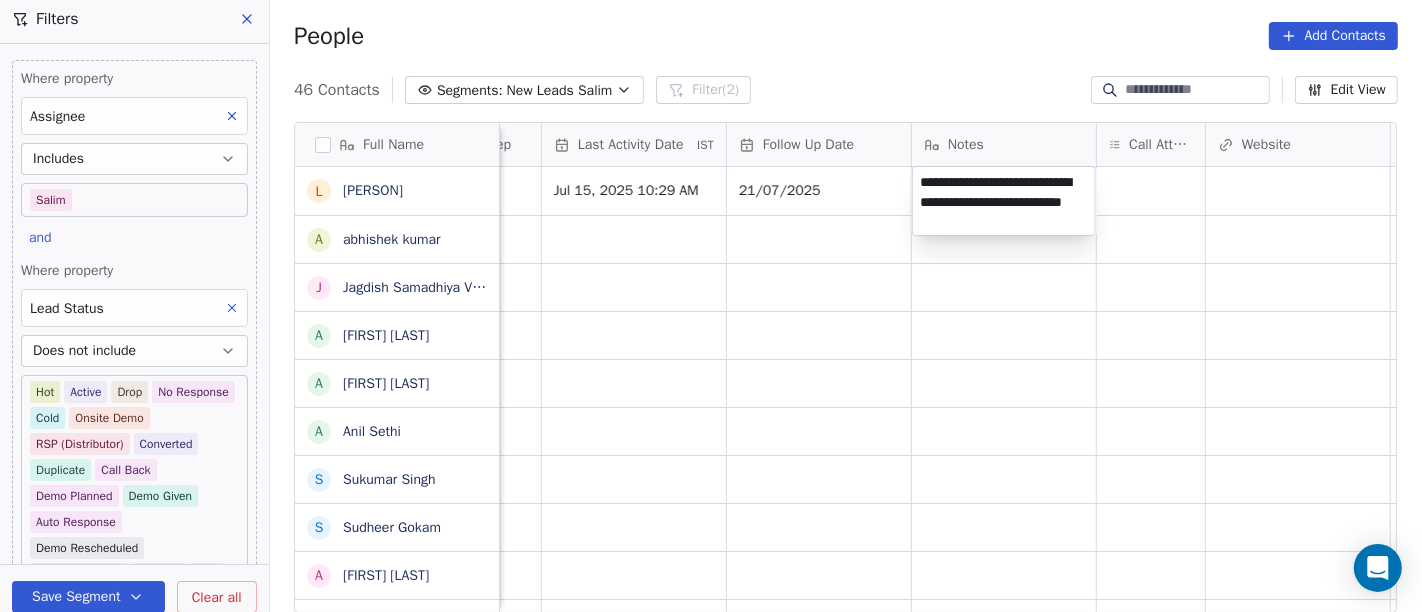 type on "**********" 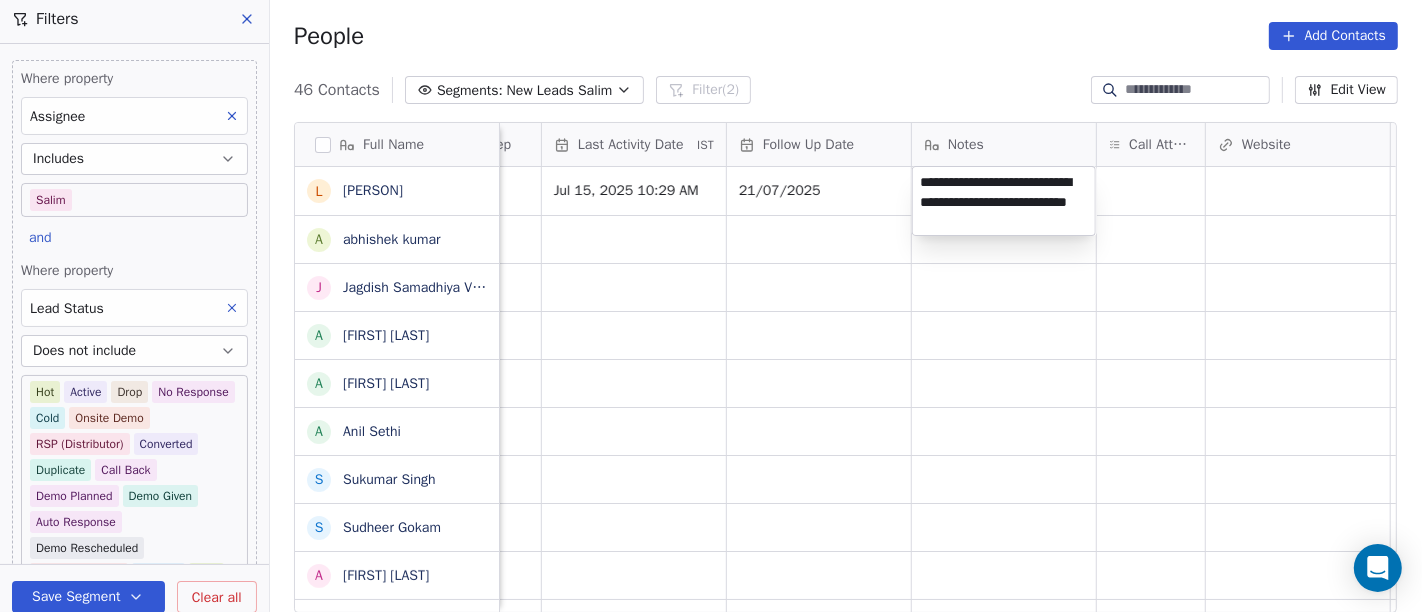 click on "On2Cook India Pvt. Ltd. Contacts People Marketing Workflows Campaigns Sales Pipelines Sequences Beta Tools Apps AI Agents Help & Support Filters Where property   Assignee   Includes Salim and Where property   Lead Status   Does not include Hot Active Drop No Response Cold Onsite Demo RSP (Distributor) Converted Duplicate Call Back Demo Planned Demo Given Auto Response Demo Rescheduled Demo Cancelled Confirm High Medium Low Add filter to this group Add another filter Save Segment Clear all People  Add Contacts 46 Contacts Segments: New Leads Salim Filter  (2) Edit View Tag Add to Sequence Full Name L Lalit Jain a abhishek kumar J Jagdish Samadhiya Visnagar A Anant Jajal A Anant Jajal A Anil Sethi S Sukumar Singh S Sudheer Gokam A Alok Sharma N Neena Kumari V Vinod Wanchoo M Mayil Murugan P Pawan Swami A Ajay Singh a ayushmat b Soni N Neeraj Kumar Chauhan A Abhishek Takawane J Jayshree Nimbekar A Avinaya D Dinesh Kothari K Kshitij Dhameja v vatsal^^ T Tanmoy Mandal A Anup Melwani B Bhaskar Kedarisetty N B V N" at bounding box center [711, 306] 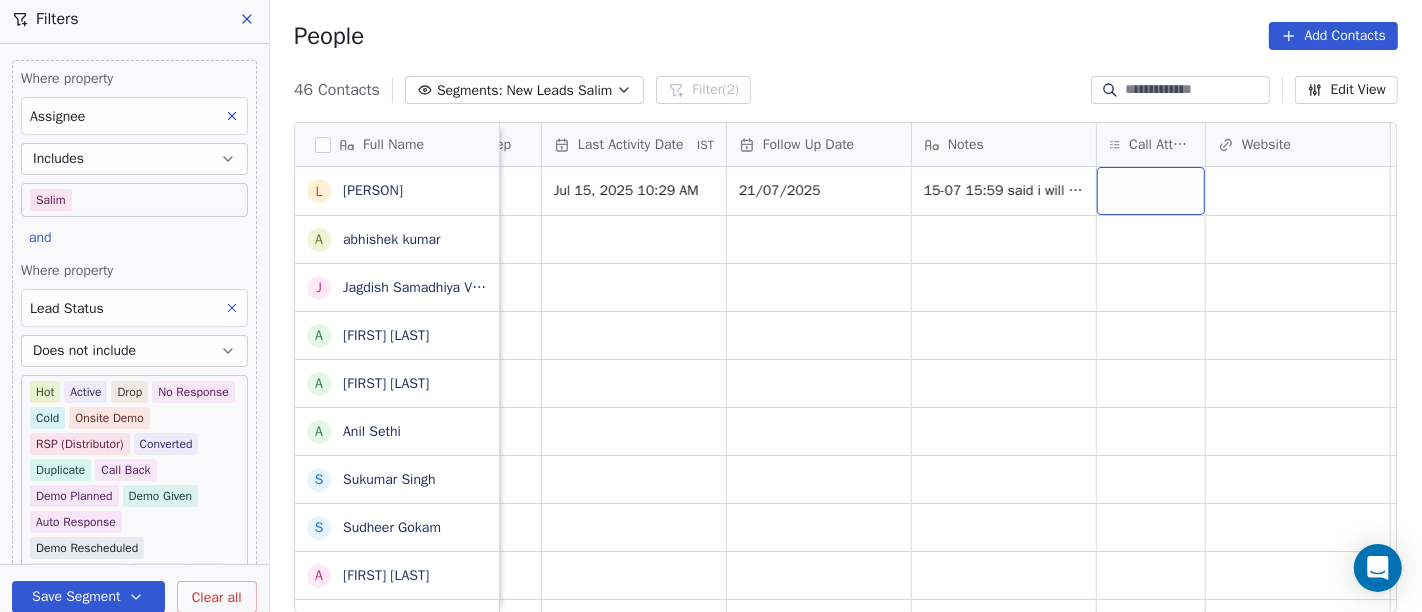 click at bounding box center [1151, 191] 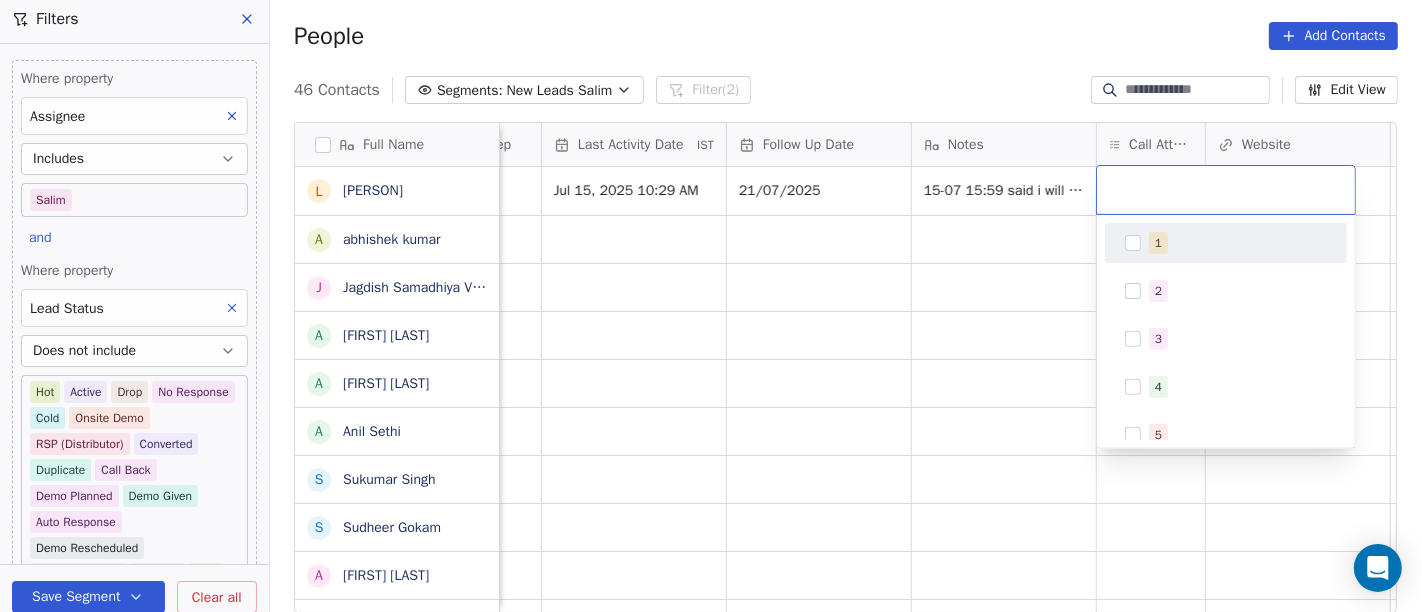 click on "1" at bounding box center [1238, 243] 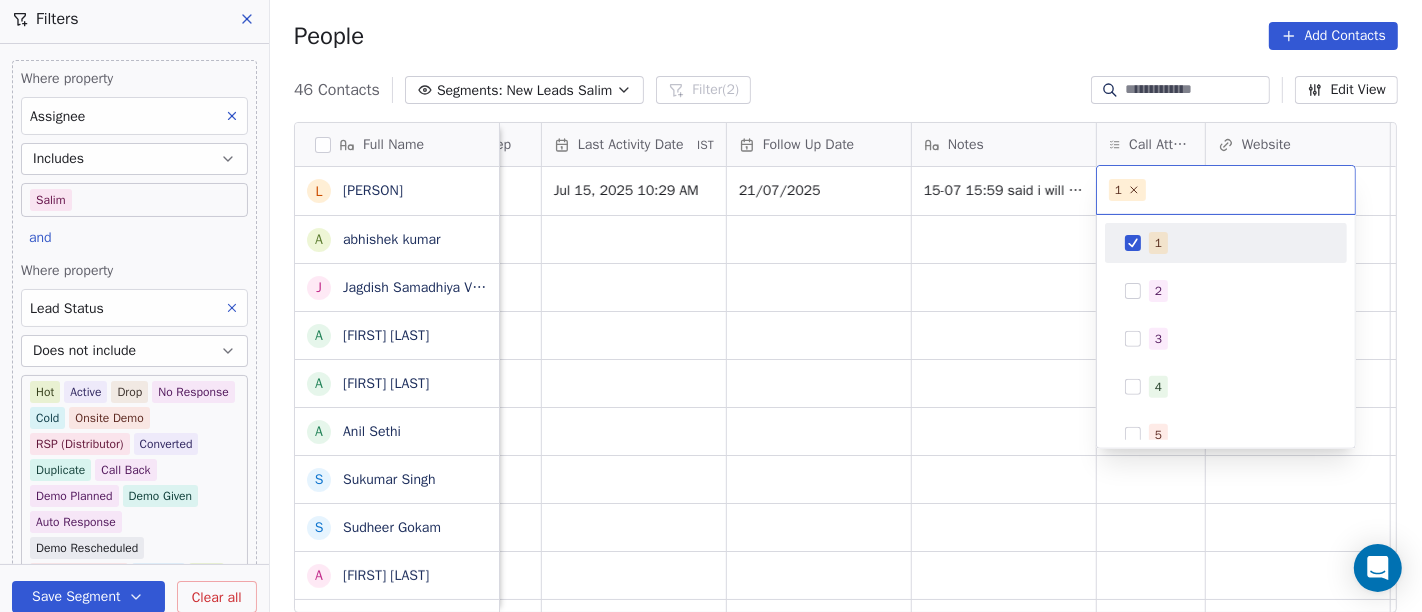 click on "On2Cook India Pvt. Ltd. Contacts People Marketing Workflows Campaigns Sales Pipelines Sequences Beta Tools Apps AI Agents Help & Support Filters Where property   Assignee   Includes Salim and Where property   Lead Status   Does not include Hot Active Drop No Response Cold Onsite Demo RSP (Distributor) Converted Duplicate Call Back Demo Planned Demo Given Auto Response Demo Rescheduled Demo Cancelled Confirm High Medium Low Add filter to this group Add another filter Save Segment Clear all People  Add Contacts 46 Contacts Segments: New Leads Salim Filter  (2) Edit View Tag Add to Sequence Full Name L Lalit Jain a abhishek kumar J Jagdish Samadhiya Visnagar A Anant Jajal A Anant Jajal A Anil Sethi S Sukumar Singh S Sudheer Gokam A Alok Sharma N Neena Kumari V Vinod Wanchoo M Mayil Murugan P Pawan Swami A Ajay Singh a ayushmat b Soni N Neeraj Kumar Chauhan A Abhishek Takawane J Jayshree Nimbekar A Avinaya D Dinesh Kothari K Kshitij Dhameja v vatsal^^ T Tanmoy Mandal A Anup Melwani B Bhaskar Kedarisetty N B V N" at bounding box center (711, 306) 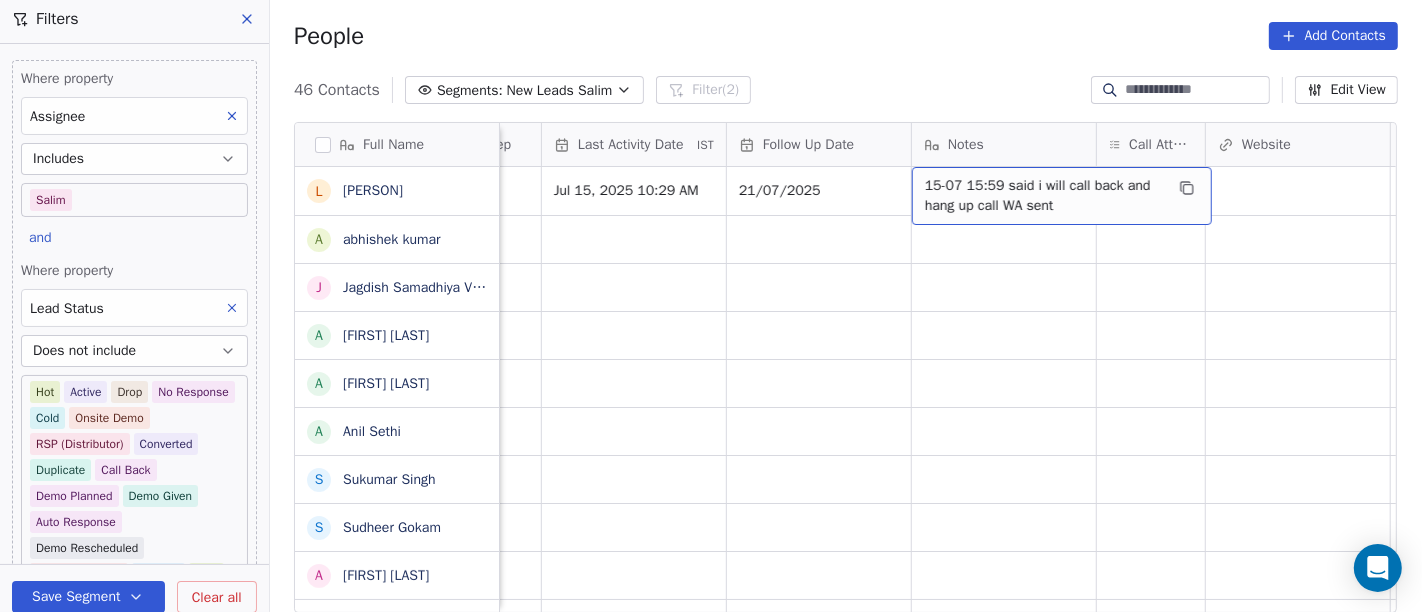 click on "15-07 15:59 said i will call back and hang up call WA sent" at bounding box center [1044, 196] 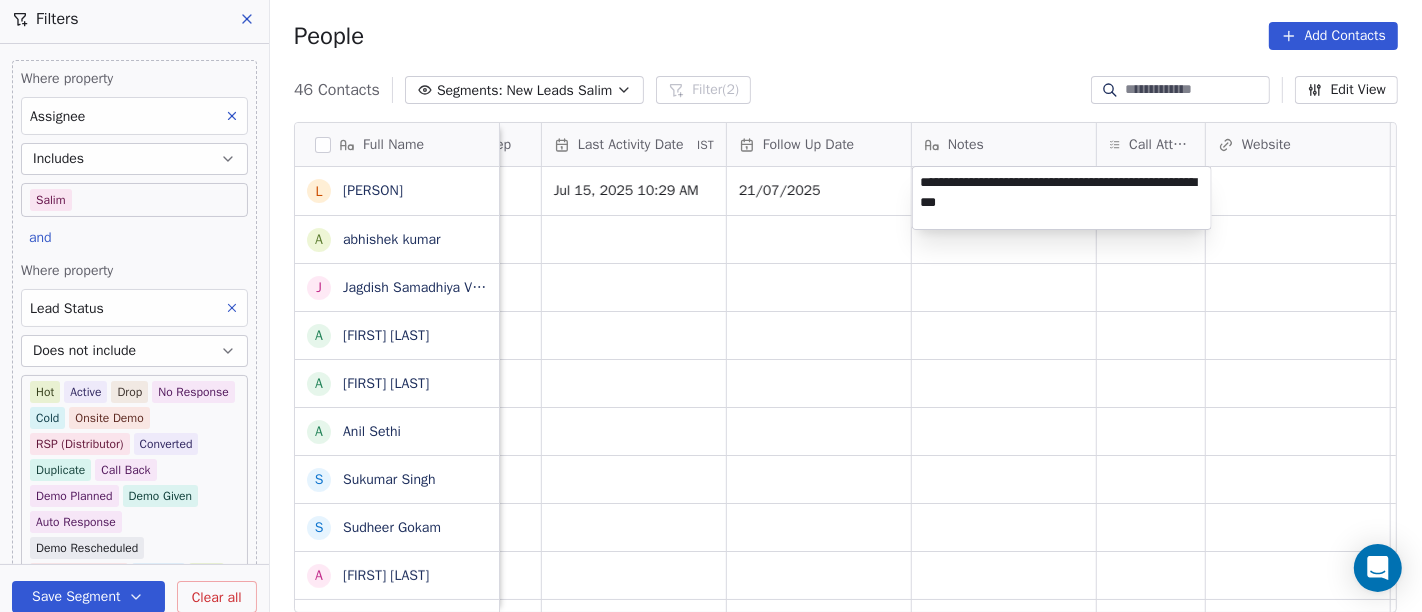 click on "On2Cook India Pvt. Ltd. Contacts People Marketing Workflows Campaigns Sales Pipelines Sequences Beta Tools Apps AI Agents Help & Support Filters Where property   Assignee   Includes Salim and Where property   Lead Status   Does not include Hot Active Drop No Response Cold Onsite Demo RSP (Distributor) Converted Duplicate Call Back Demo Planned Demo Given Auto Response Demo Rescheduled Demo Cancelled Confirm High Medium Low Add filter to this group Add another filter Save Segment Clear all People  Add Contacts 46 Contacts Segments: New Leads Salim Filter  (2) Edit View Tag Add to Sequence Full Name L Lalit Jain a abhishek kumar J Jagdish Samadhiya Visnagar A Anant Jajal A Anant Jajal A Anil Sethi S Sukumar Singh S Sudheer Gokam A Alok Sharma N Neena Kumari V Vinod Wanchoo M Mayil Murugan P Pawan Swami A Ajay Singh a ayushmat b Soni N Neeraj Kumar Chauhan A Abhishek Takawane J Jayshree Nimbekar A Avinaya D Dinesh Kothari K Kshitij Dhameja v vatsal^^ T Tanmoy Mandal A Anup Melwani B Bhaskar Kedarisetty N B V N" at bounding box center (711, 306) 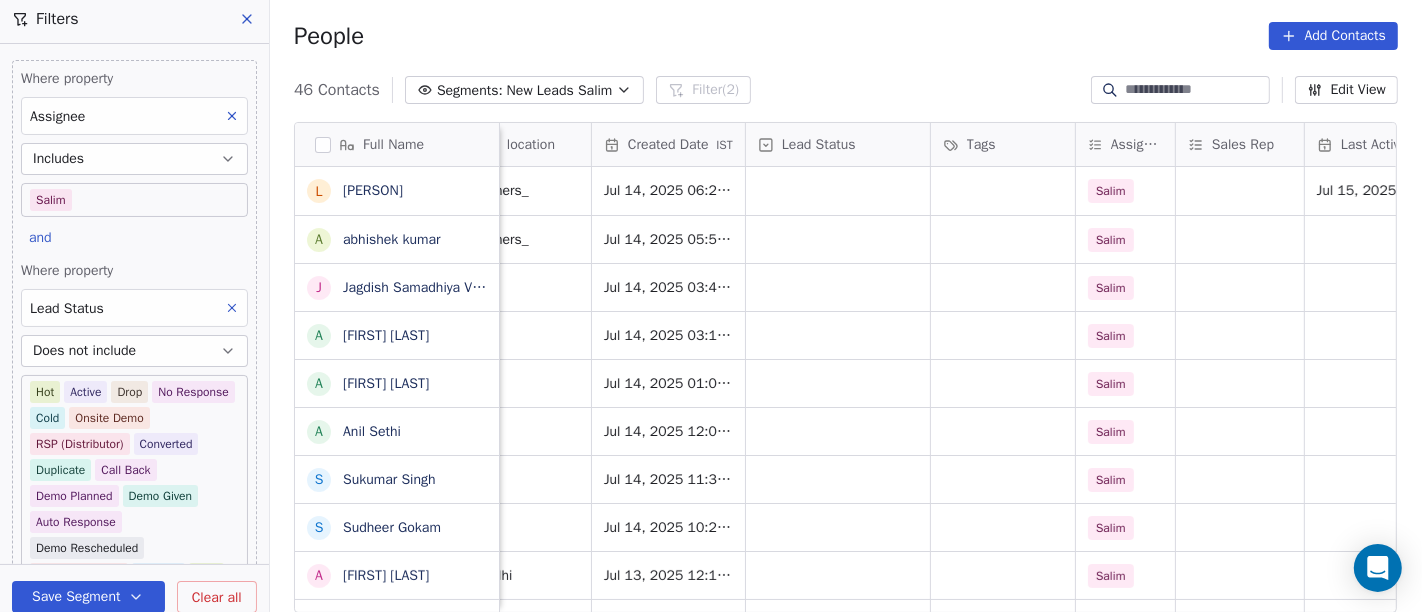scroll, scrollTop: 0, scrollLeft: 460, axis: horizontal 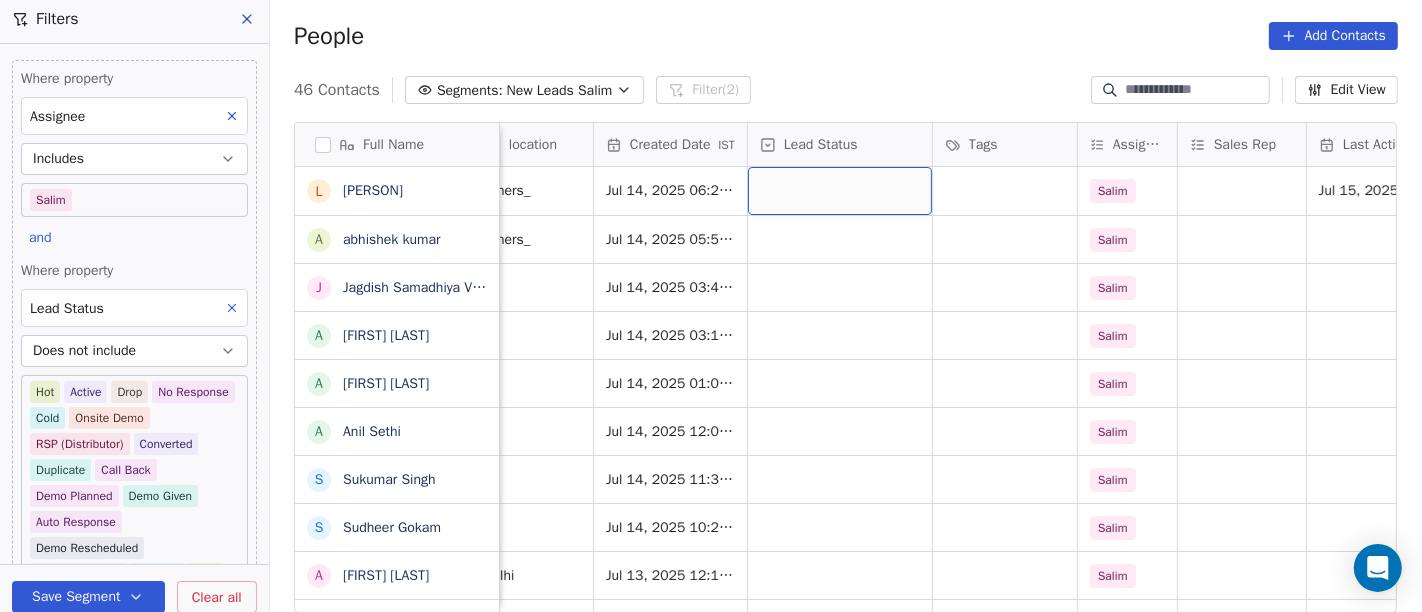 click at bounding box center [840, 191] 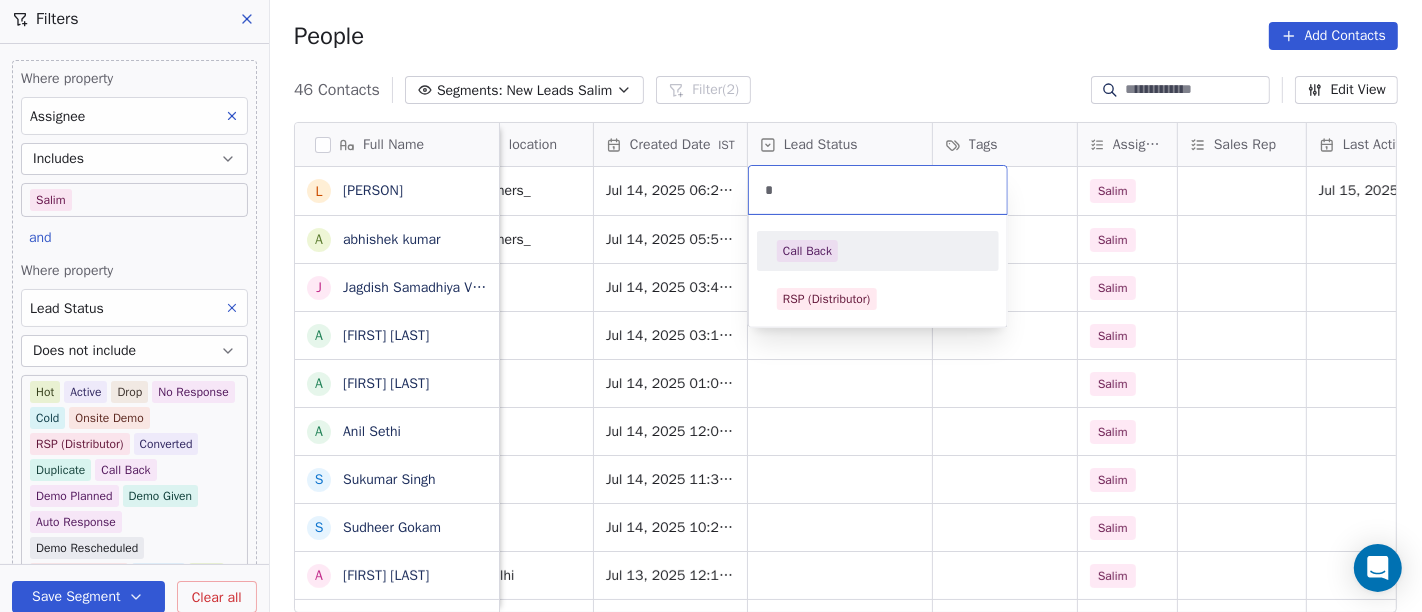 type on "*" 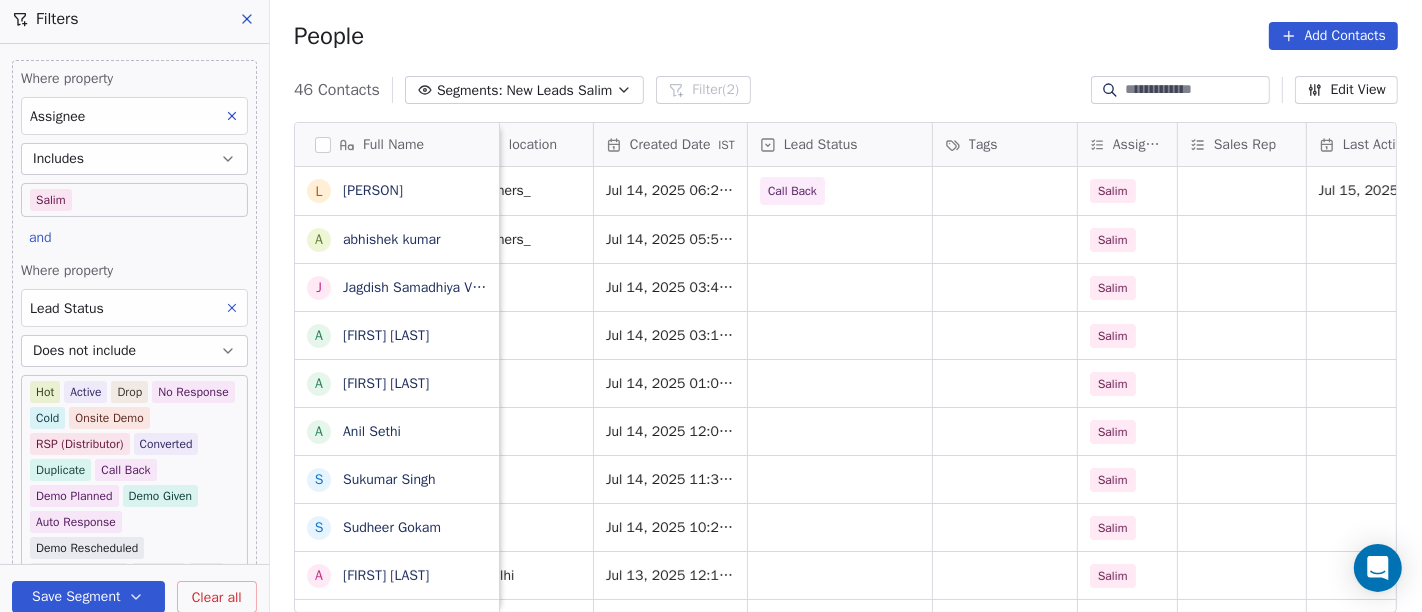 click on "46 Contacts Segments: New Leads Salim Filter  (2) Edit View" at bounding box center (846, 90) 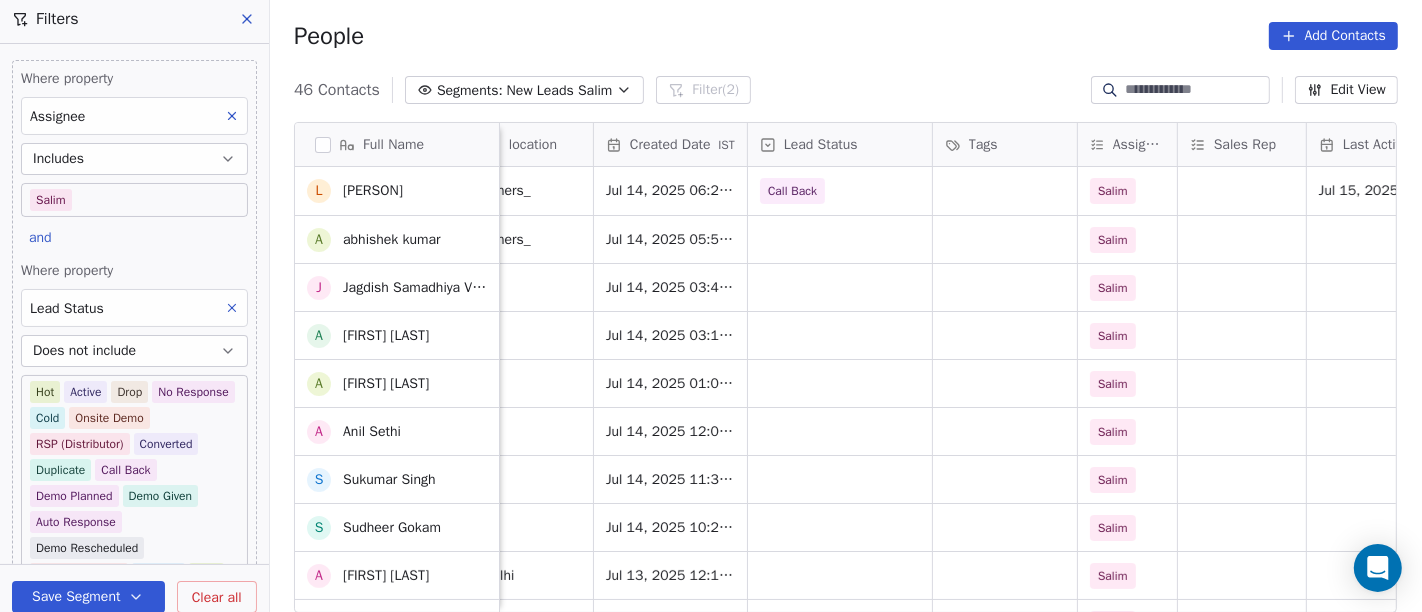 scroll, scrollTop: 31, scrollLeft: 0, axis: vertical 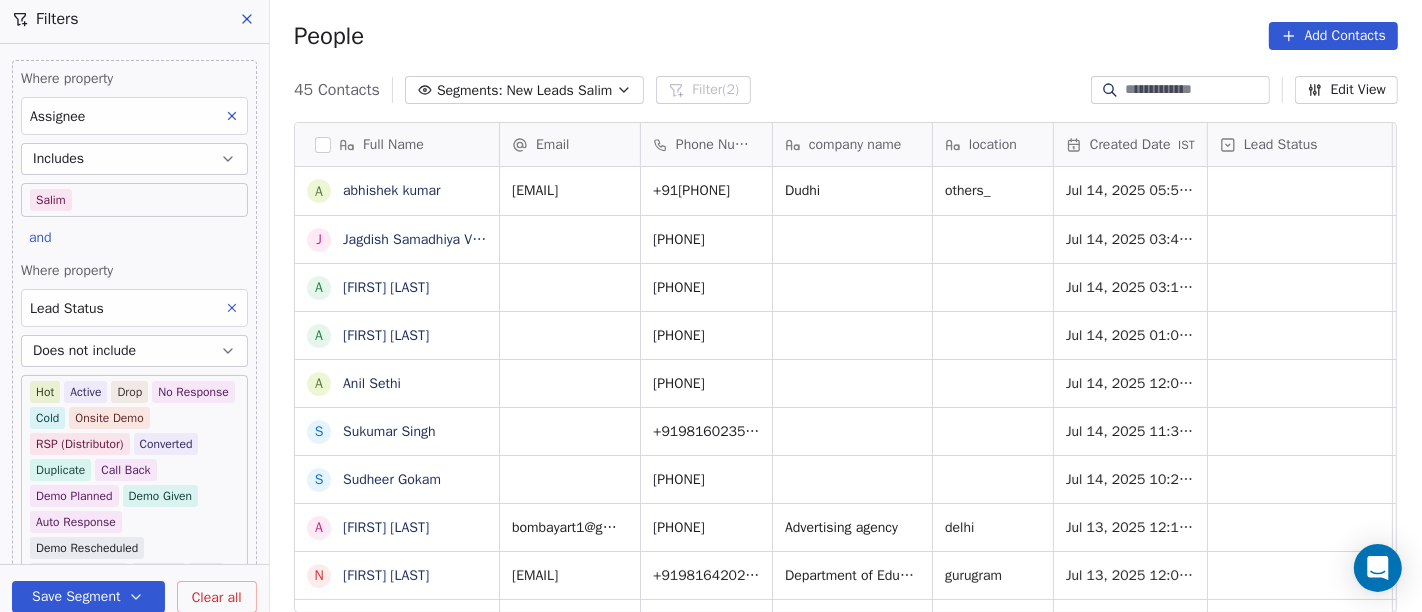 click on "People  Add Contacts" at bounding box center [846, 36] 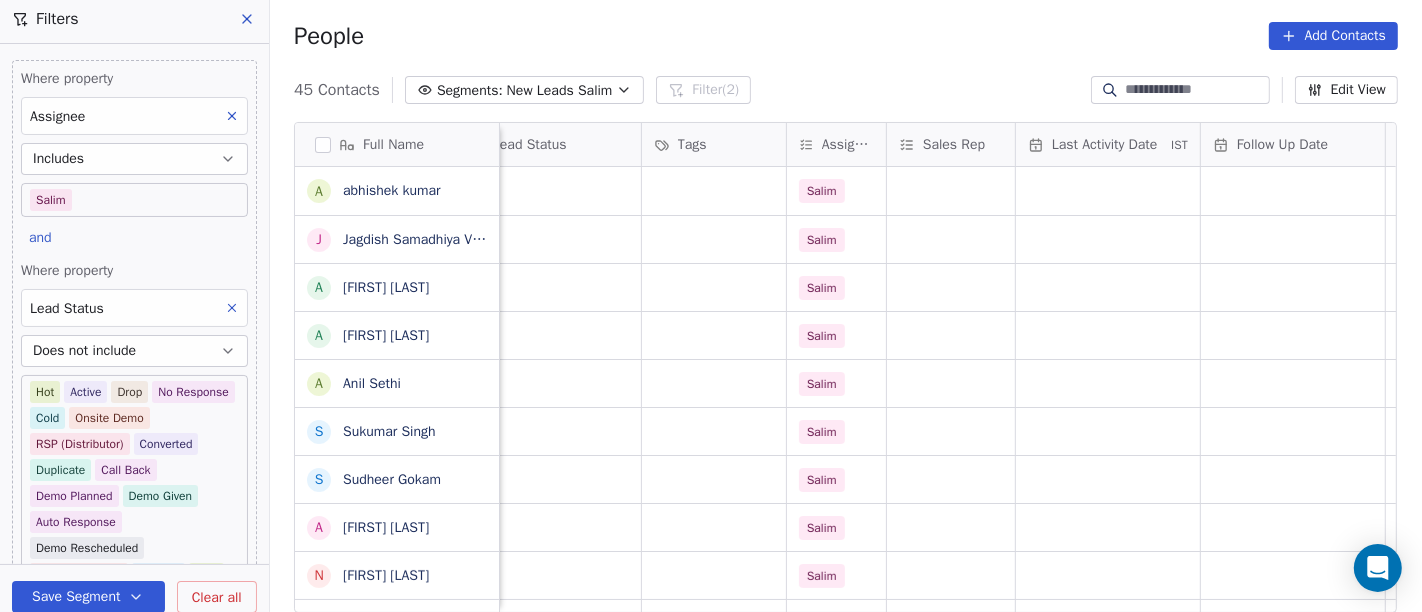scroll, scrollTop: 0, scrollLeft: 759, axis: horizontal 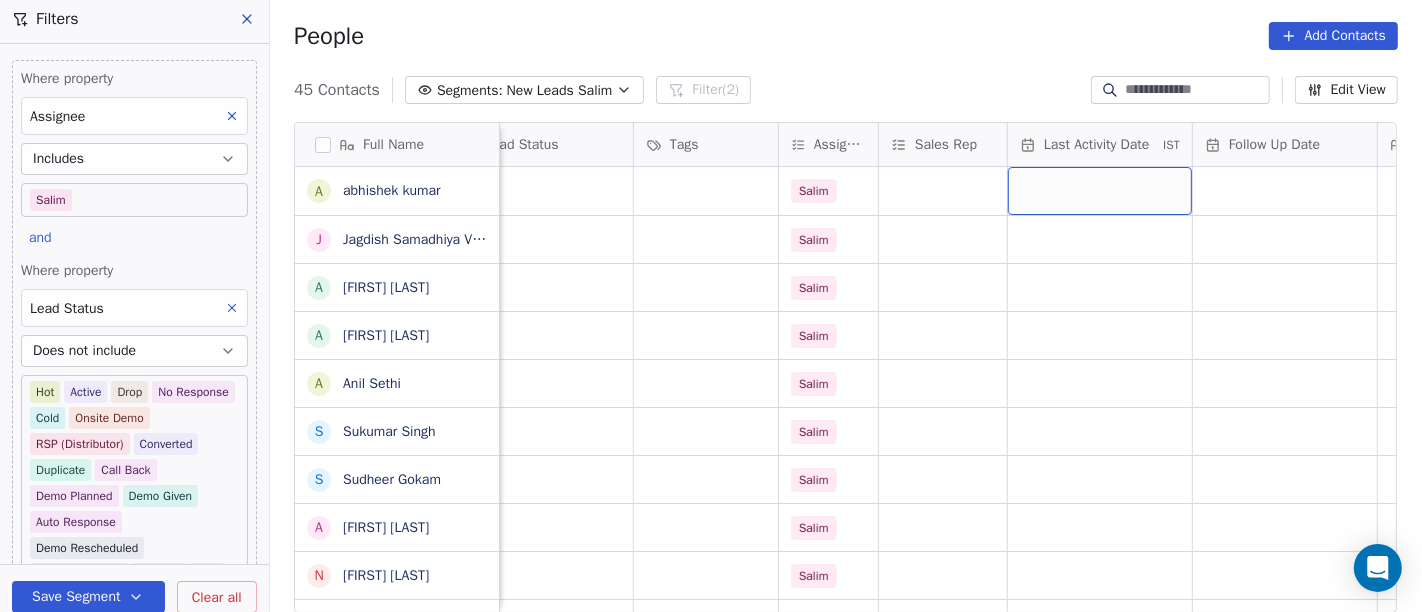 click at bounding box center [1100, 191] 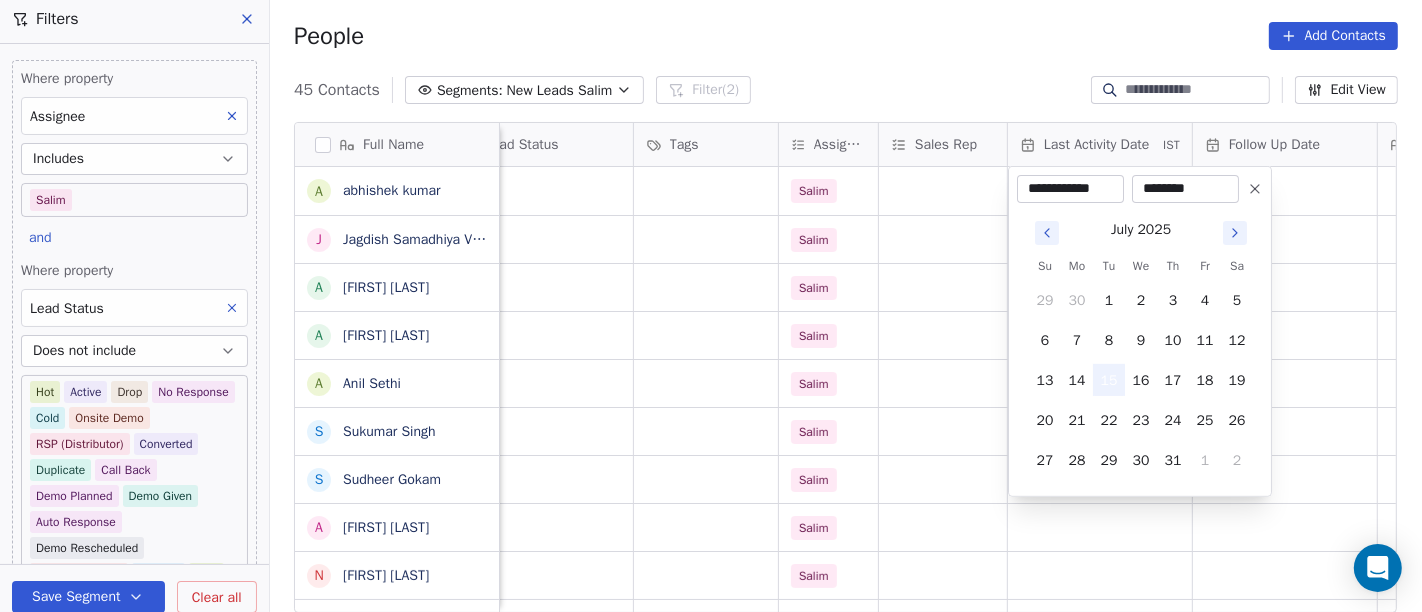 click on "15" at bounding box center [1109, 380] 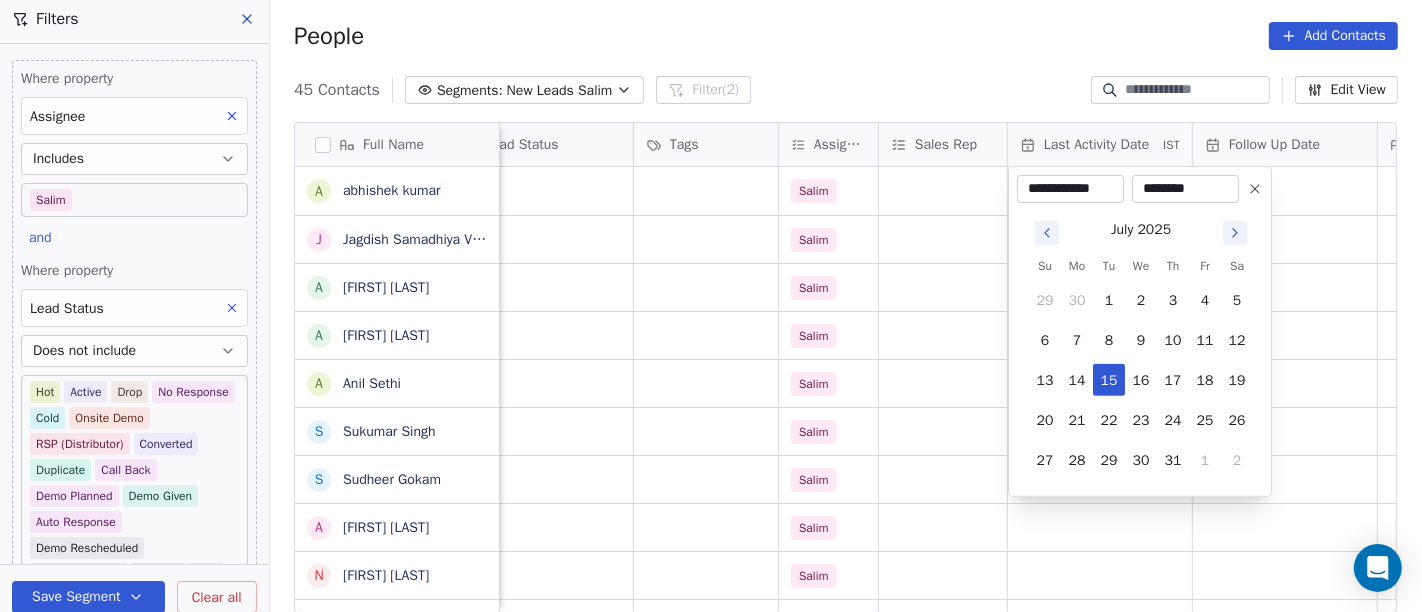 click on "On2Cook India Pvt. Ltd. Contacts People Marketing Workflows Campaigns Sales Pipelines Sequences Beta Tools Apps AI Agents Help & Support Filters Where property   Assignee   Includes Salim and Where property   Lead Status   Does not include Hot Active Drop No Response Cold Onsite Demo RSP (Distributor) Converted Duplicate Call Back Demo Planned Demo Given Auto Response Demo Rescheduled Demo Cancelled Confirm High Medium Low Add filter to this group Add another filter Save Segment Clear all People  Add Contacts 45 Contacts Segments: New Leads Salim Filter  (2) Edit View Tag Add to Sequence Full Name a abhishek kumar J Jagdish Samadhiya Visnagar A Anant Jajal A Anant Jajal A Anil Sethi S Sukumar Singh S Sudheer Gokam A Alok Sharma N Neena Kumari V Vinod Wanchoo M Mayil Murugan P Pawan Swami A Ajay Singh a ayushmat b Soni N Neeraj Kumar Chauhan A Abhishek Takawane J Jayshree Nimbekar A Avinaya D Dinesh Kothari K Kshitij Dhameja v vatsal^^ T Tanmoy Mandal A Anup Melwani B Bhaskar Kedarisetty N B Binoj V N S V" at bounding box center (711, 306) 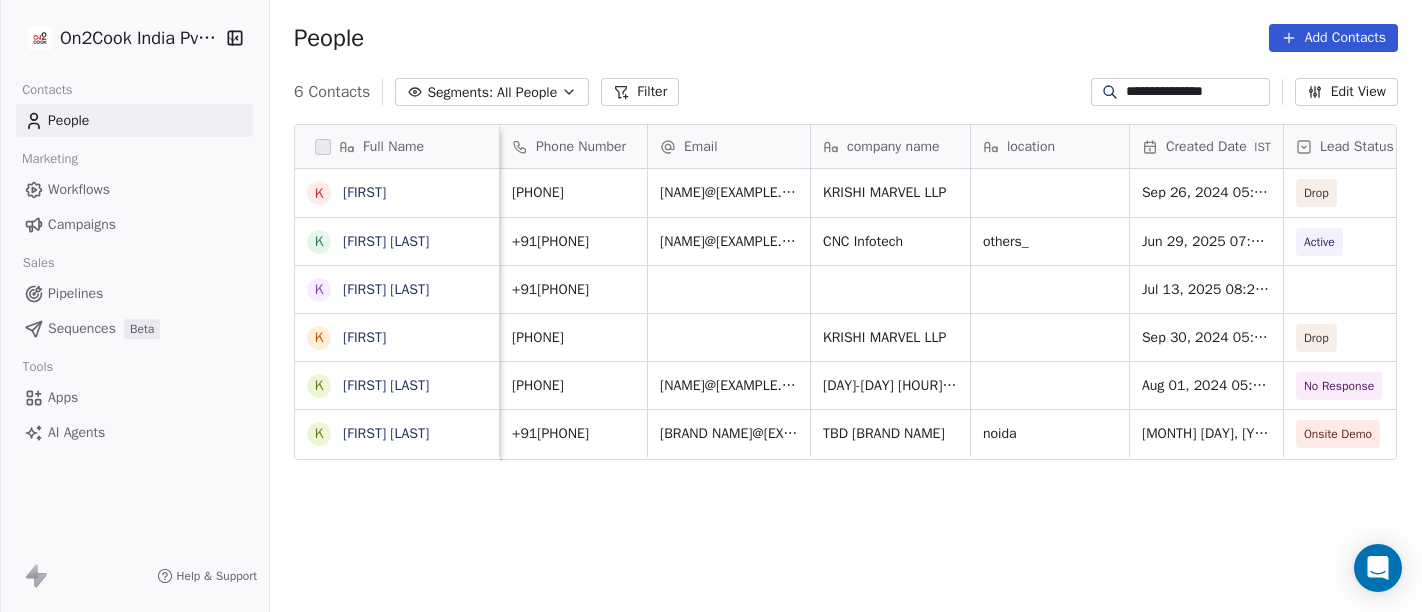 scroll, scrollTop: 0, scrollLeft: 0, axis: both 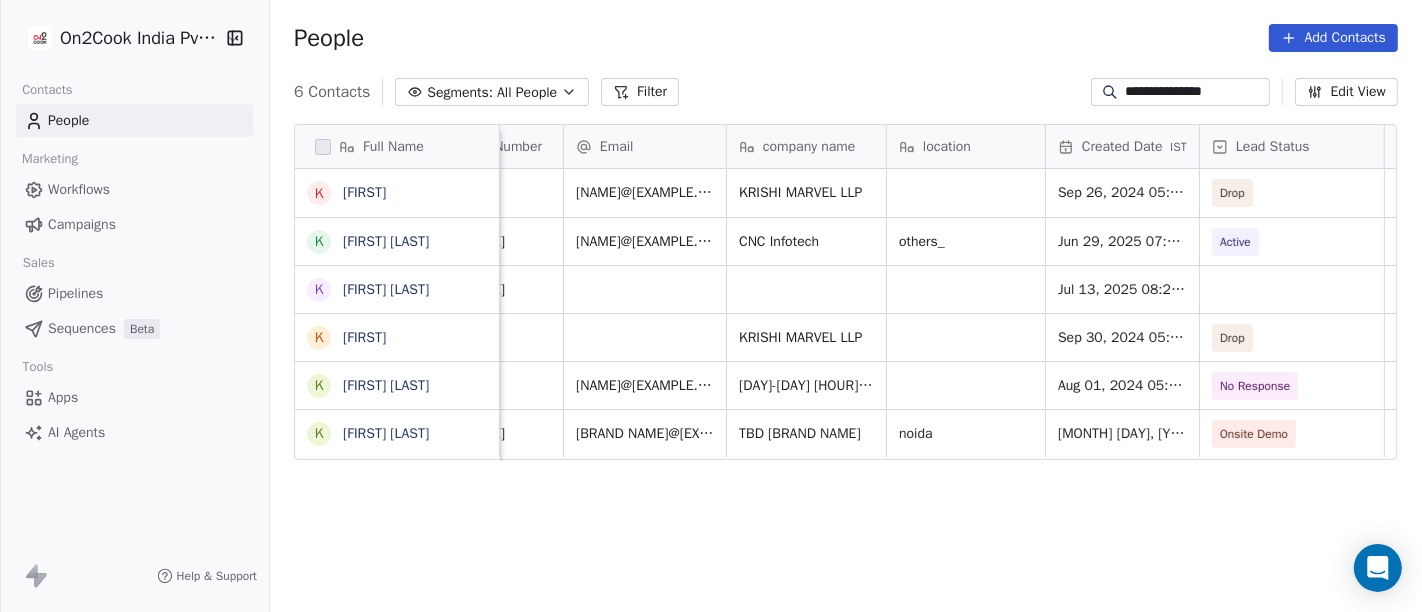 click on "**********" at bounding box center (1196, 92) 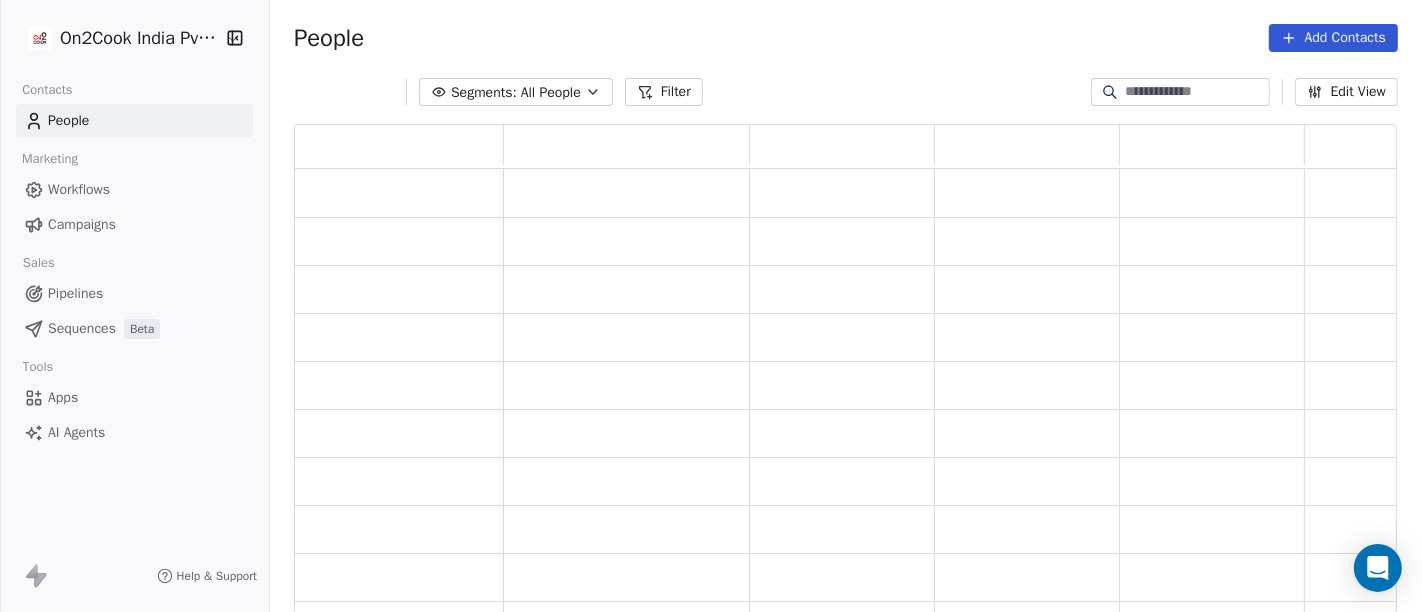 scroll, scrollTop: 17, scrollLeft: 17, axis: both 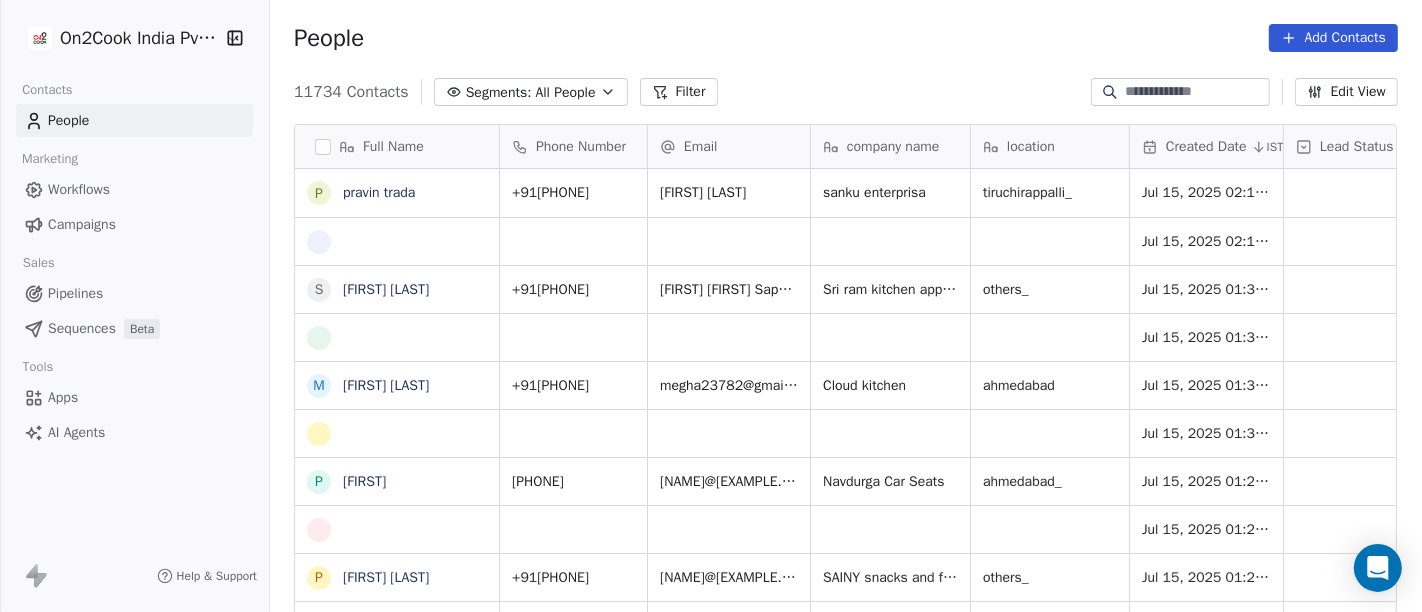 click at bounding box center (1196, 92) 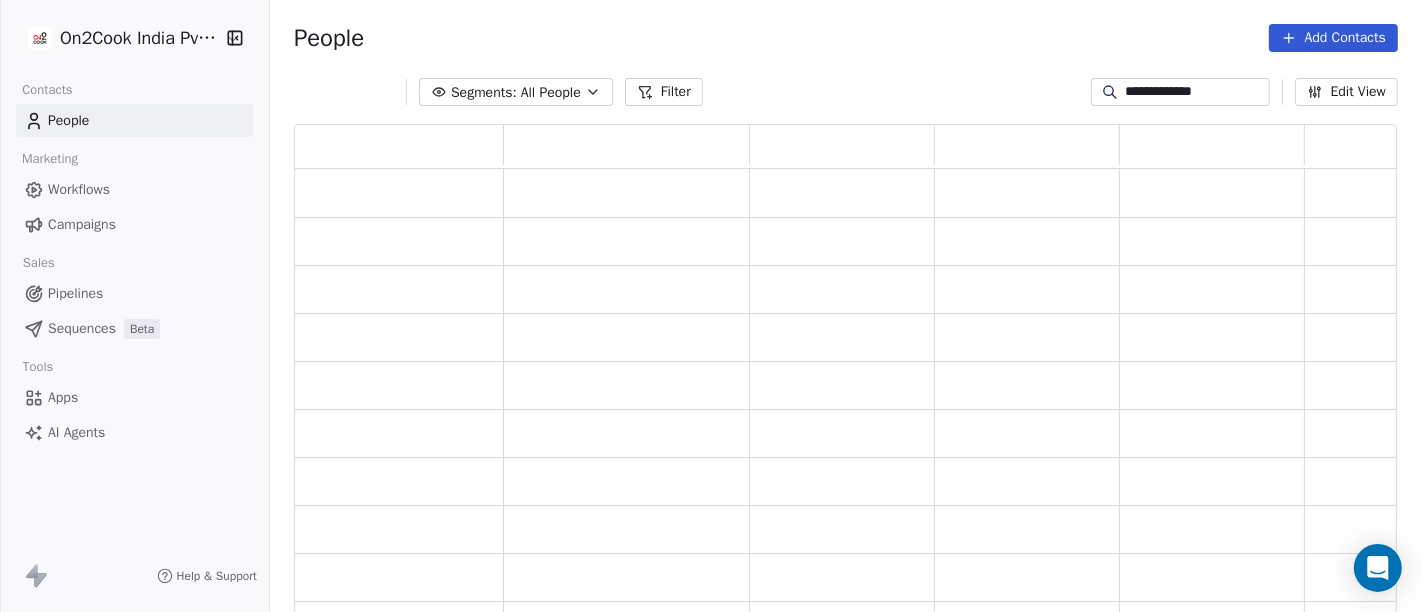 scroll, scrollTop: 17, scrollLeft: 17, axis: both 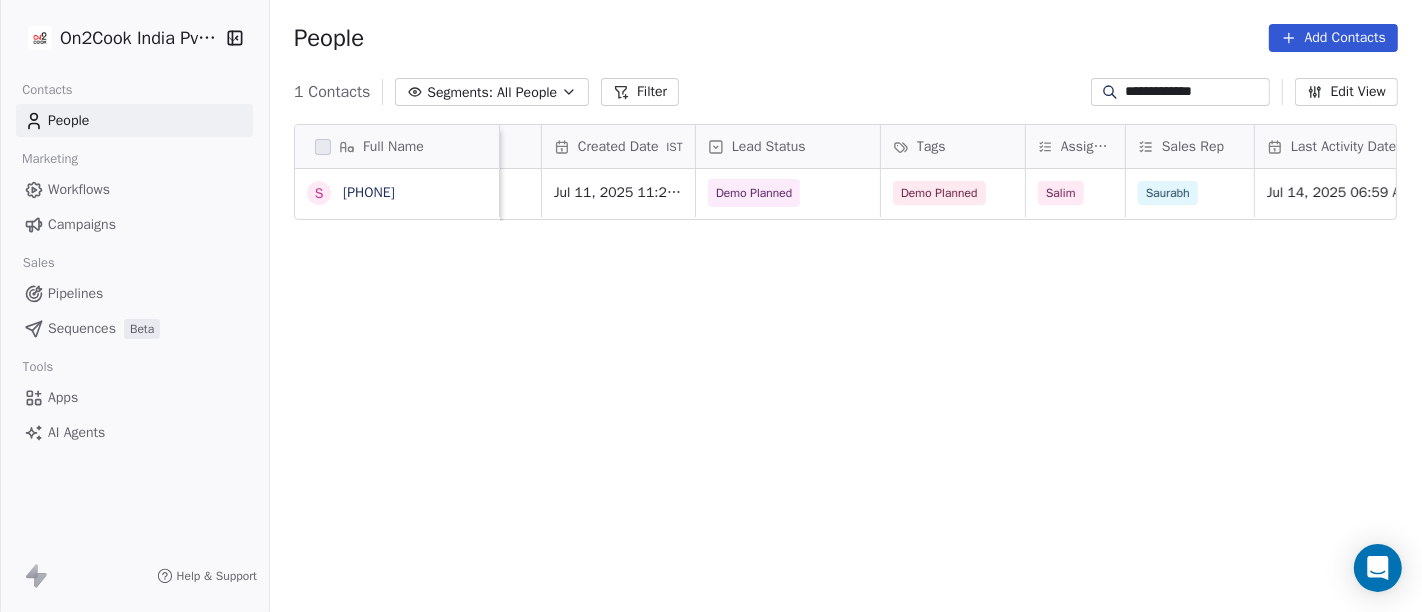 type on "**********" 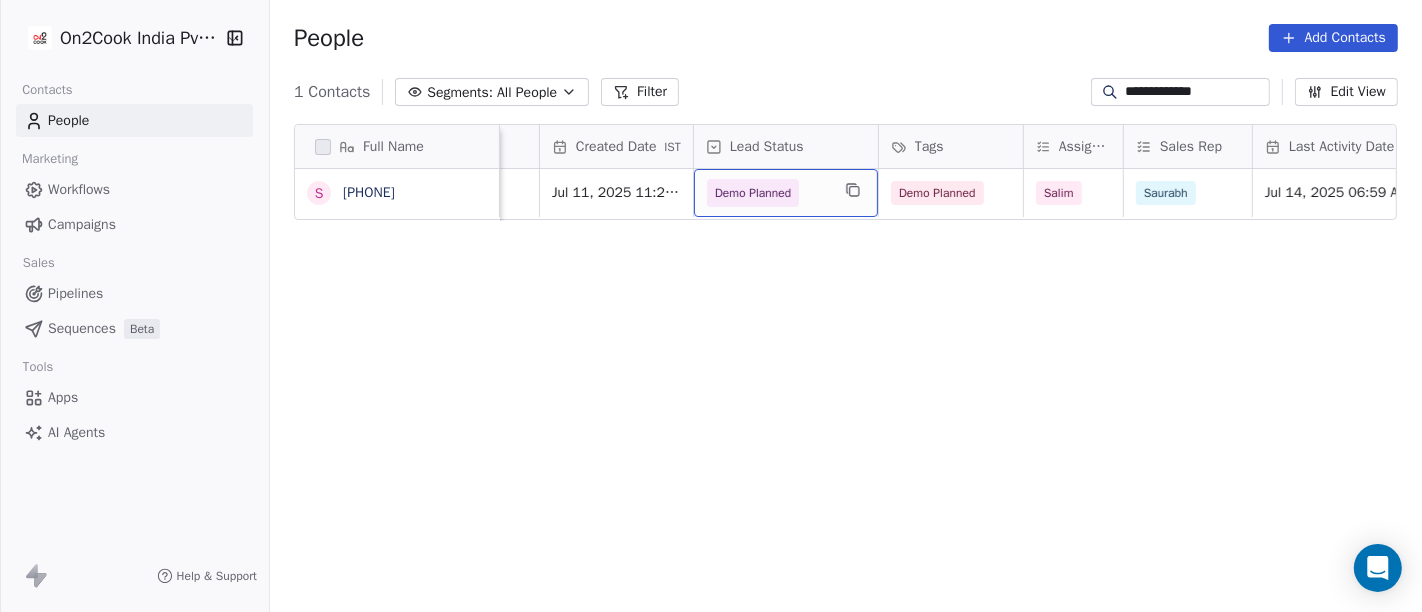 click on "Demo Planned" at bounding box center [753, 193] 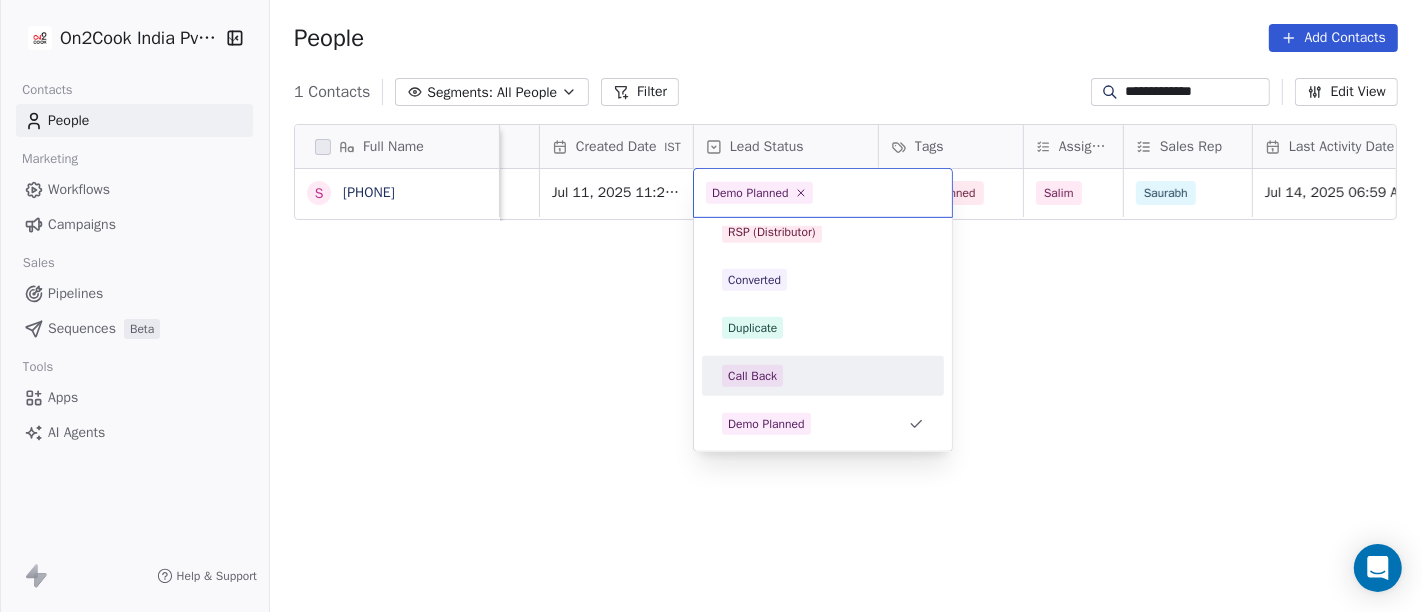 scroll, scrollTop: 414, scrollLeft: 0, axis: vertical 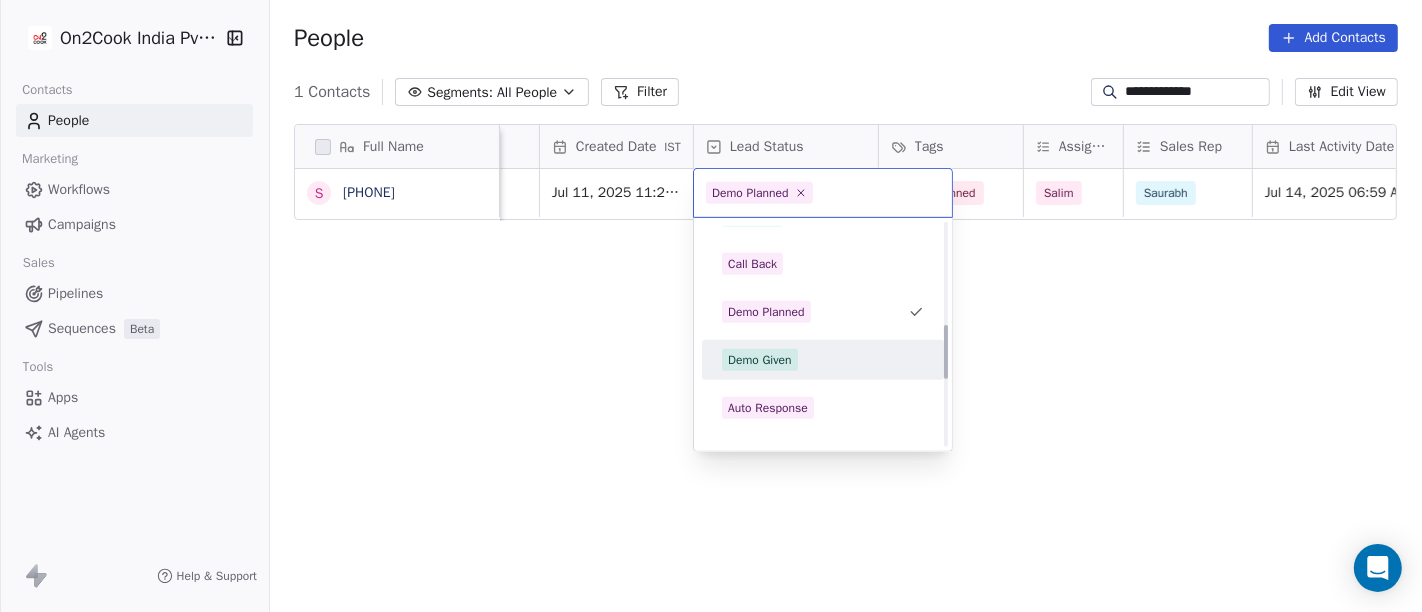 click on "Demo Given" at bounding box center [760, 360] 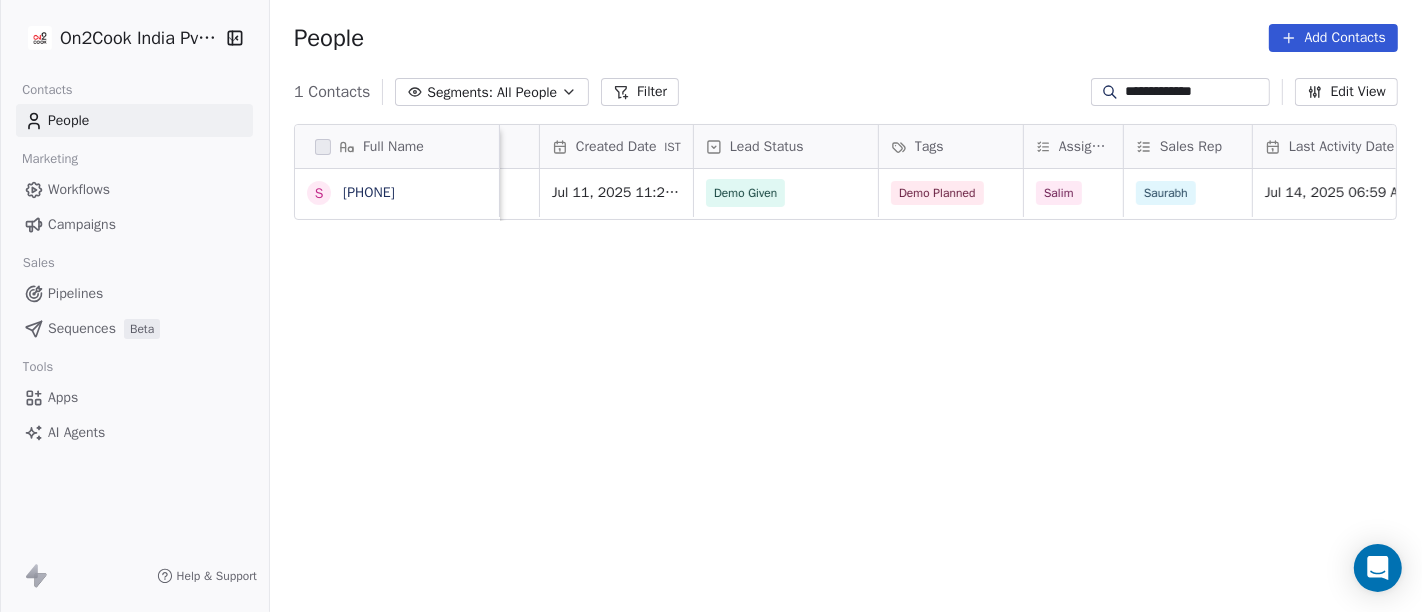 click on "[FIRST] [LAST]" at bounding box center (846, 377) 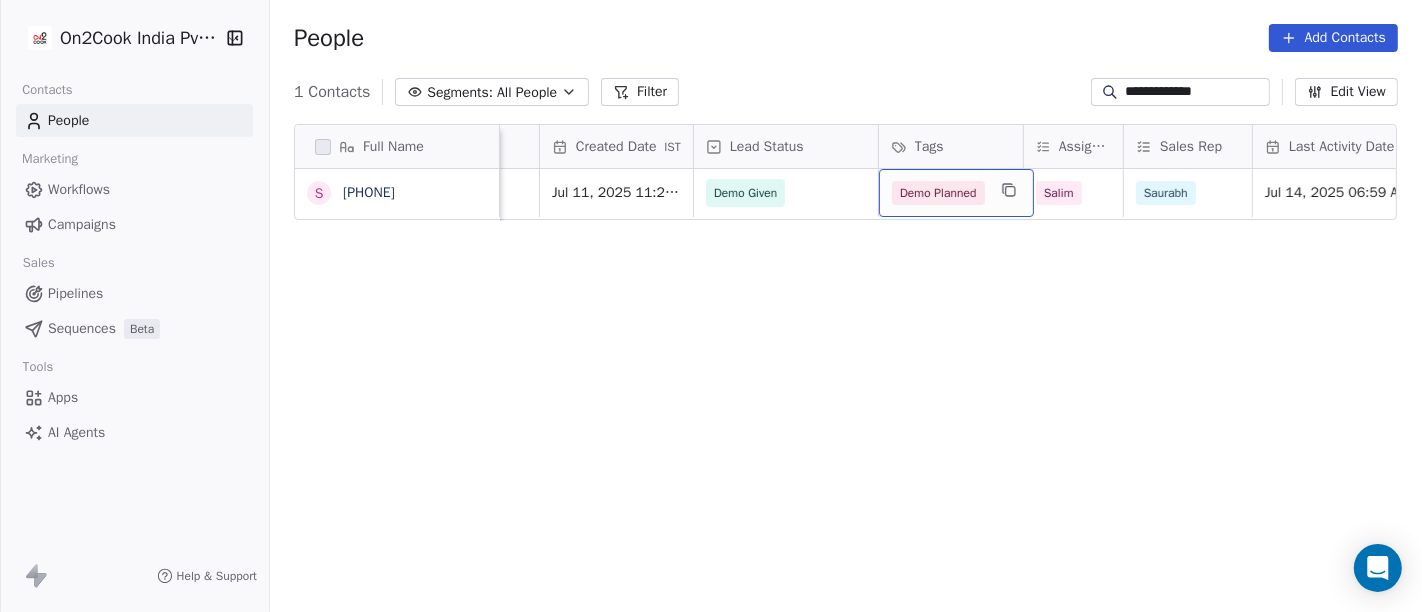 click on "Demo Planned" at bounding box center [956, 193] 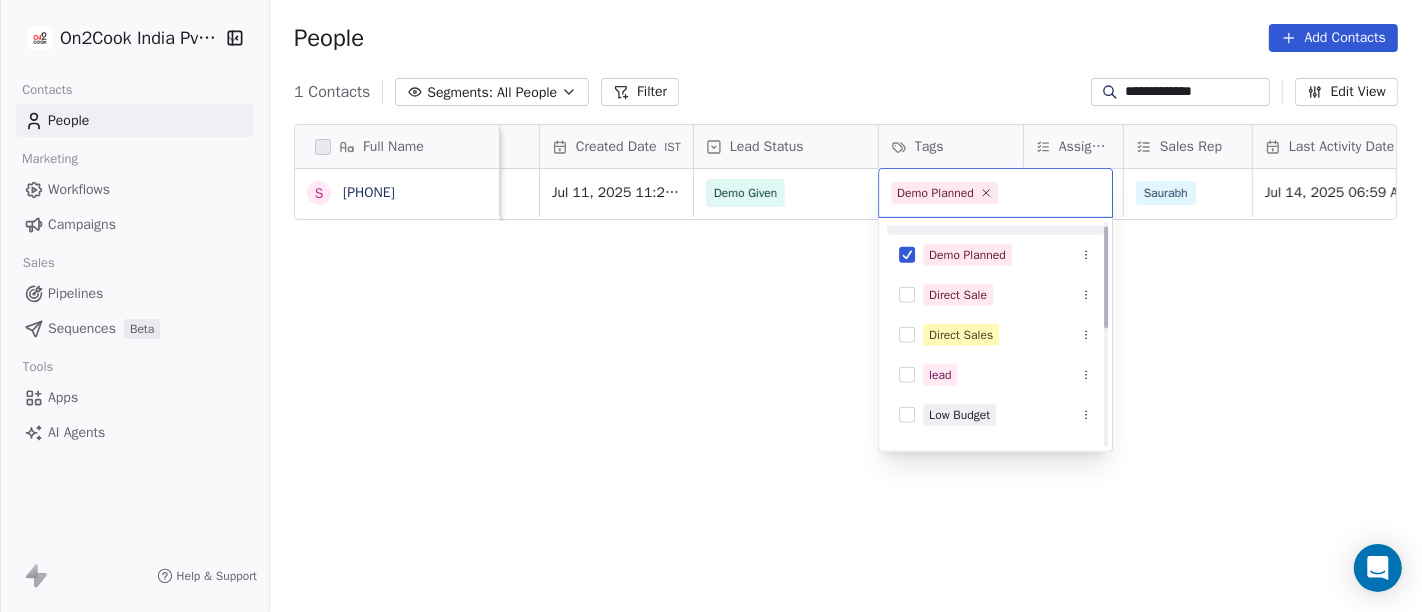 scroll, scrollTop: 0, scrollLeft: 0, axis: both 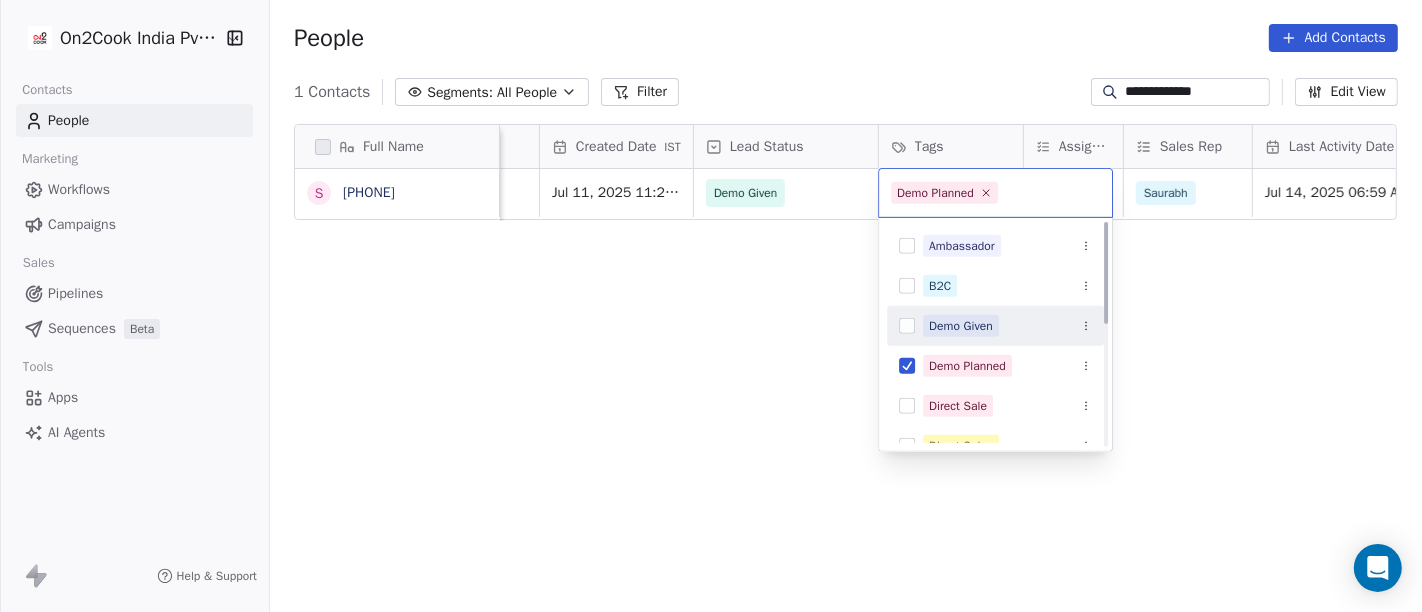 click on "Demo Given" at bounding box center (961, 326) 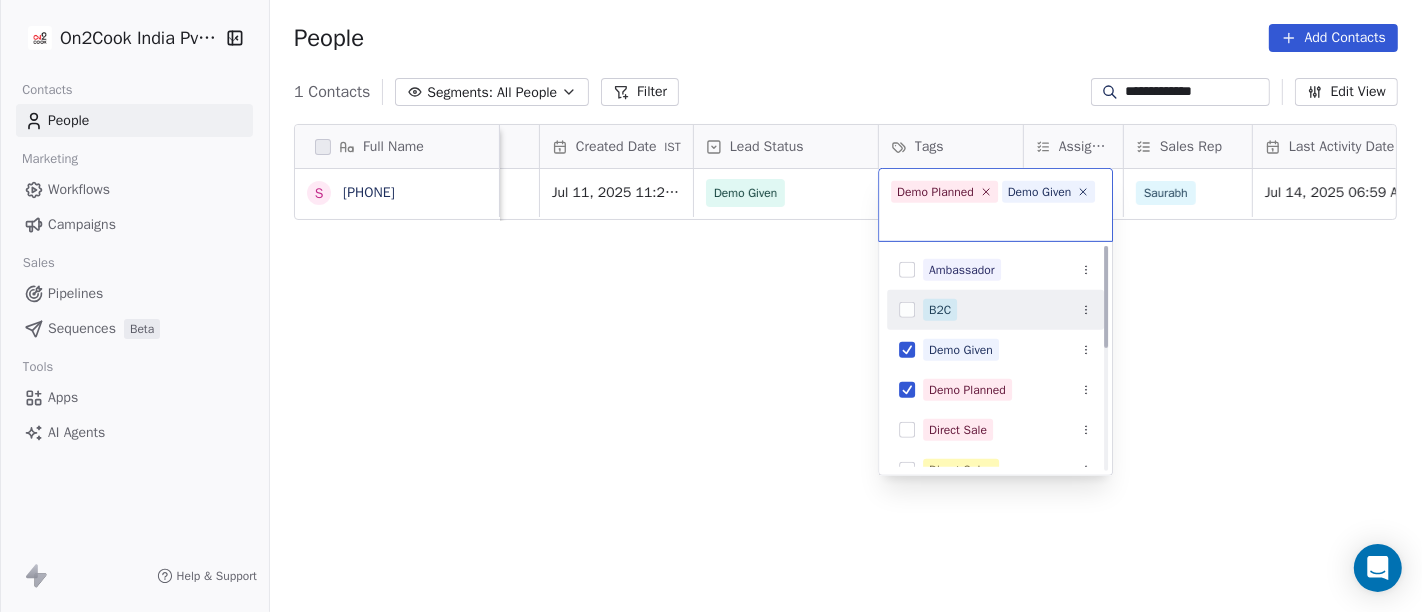 click on "**********" at bounding box center (711, 306) 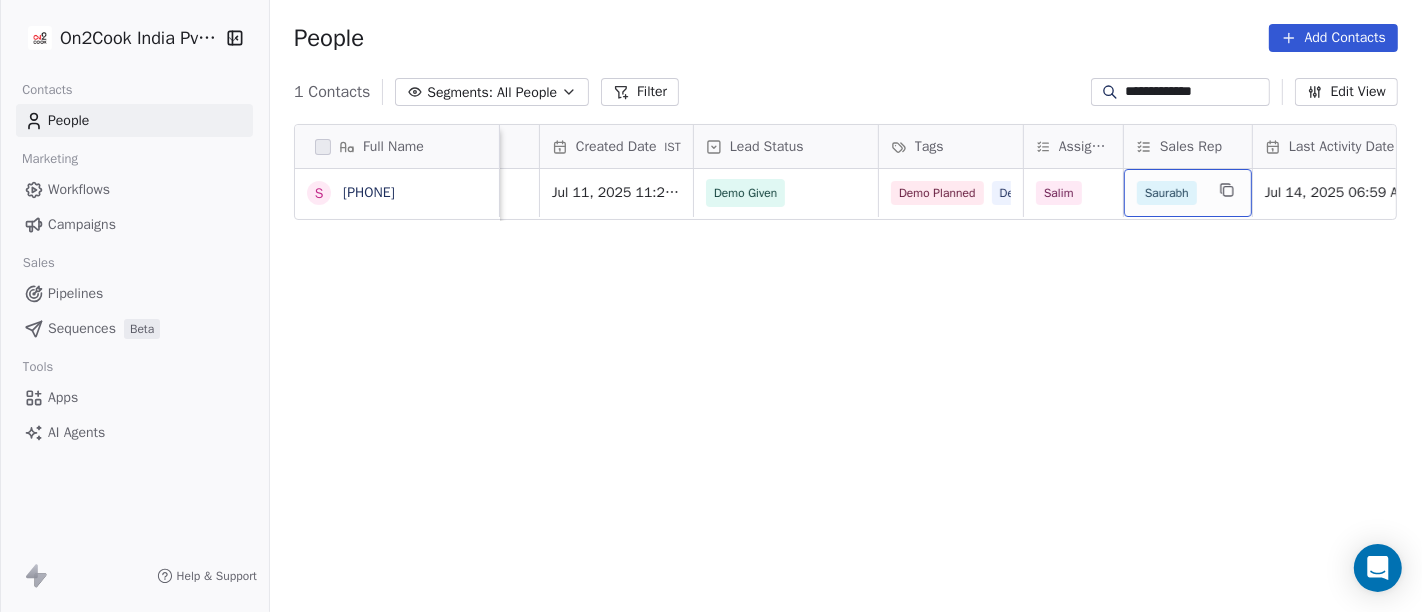 click on "Saurabh" at bounding box center [1188, 193] 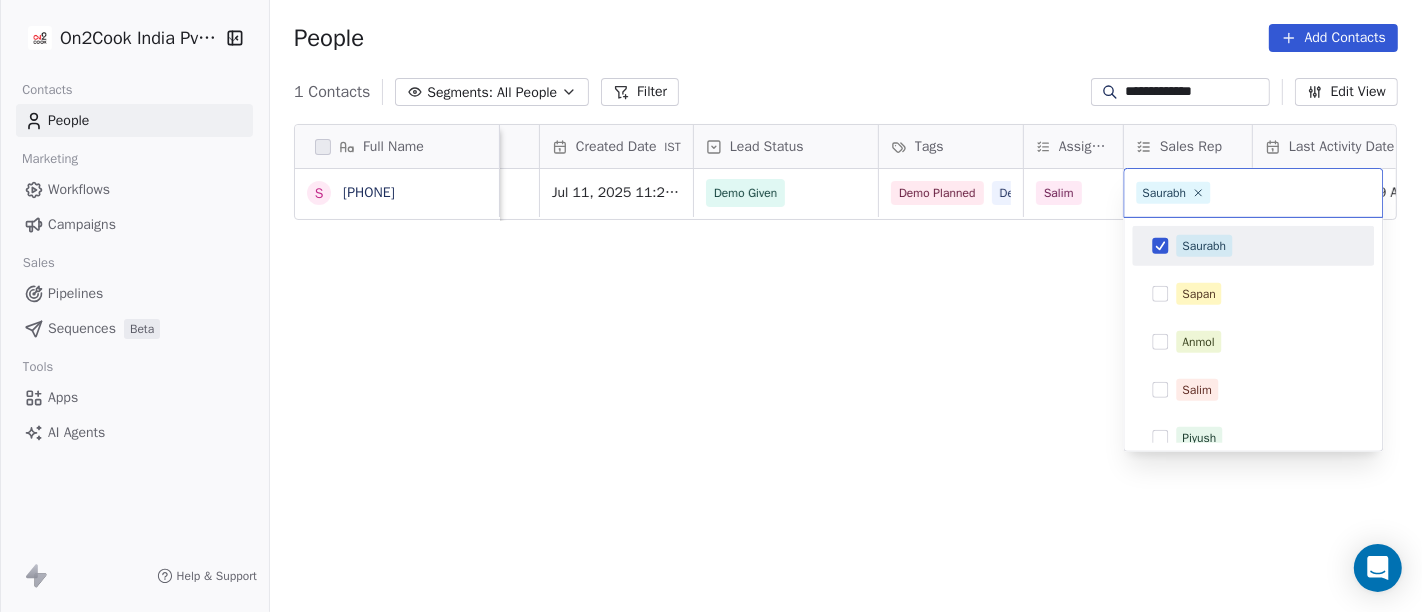 click on "Saurabh" at bounding box center (1204, 246) 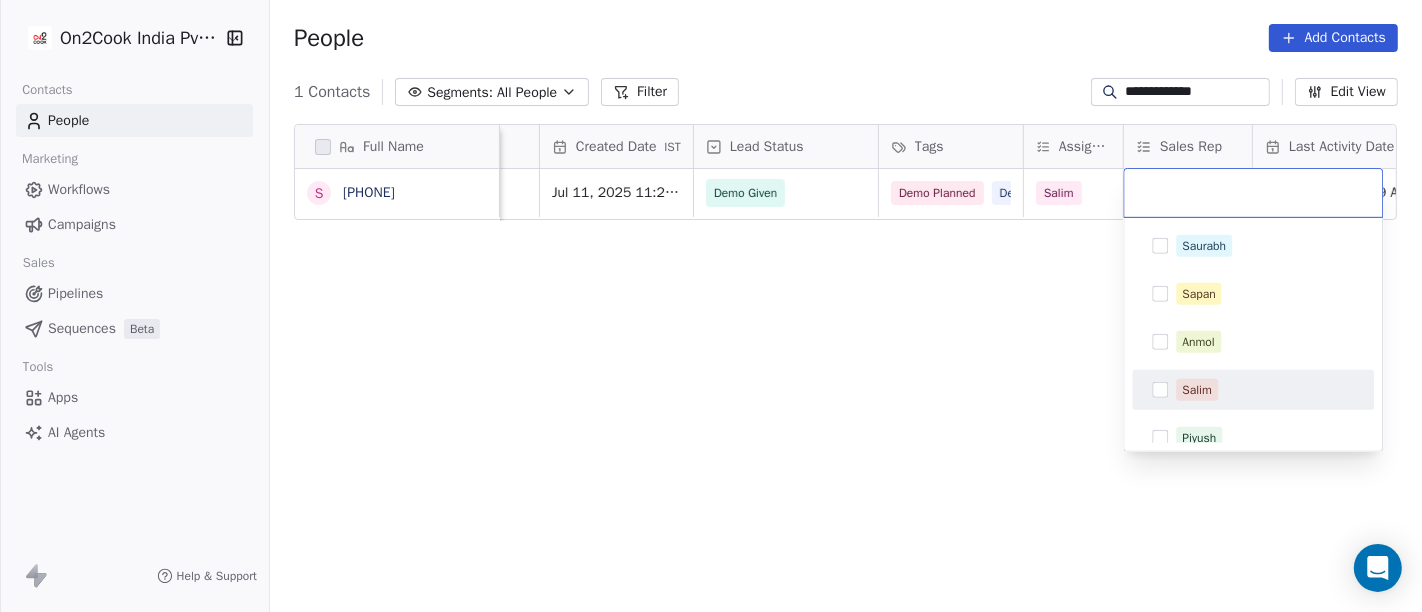 click on "Salim" at bounding box center (1197, 390) 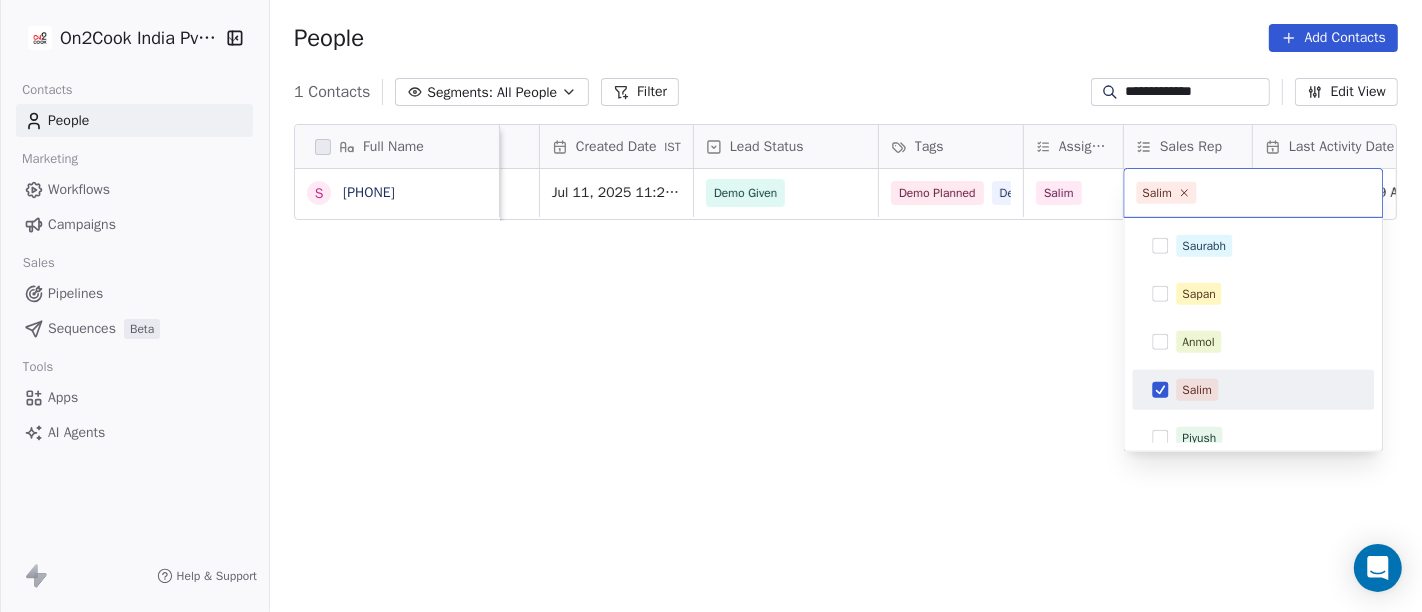 click on "**********" at bounding box center [711, 306] 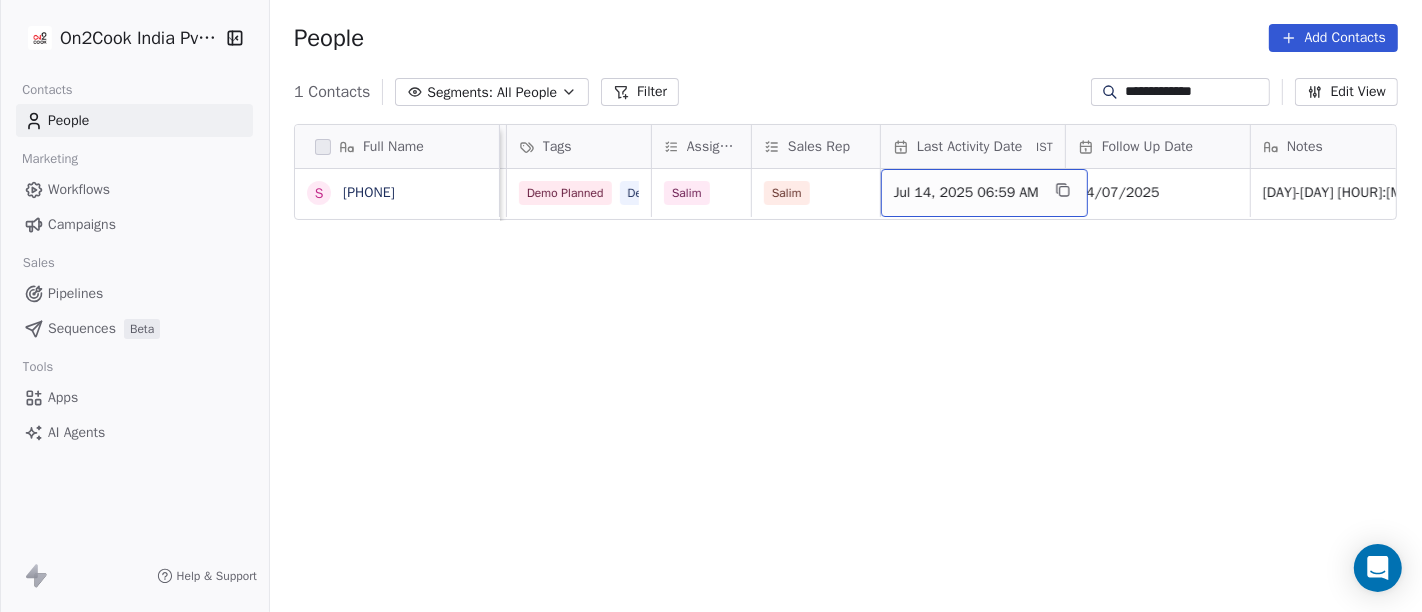 scroll, scrollTop: 0, scrollLeft: 963, axis: horizontal 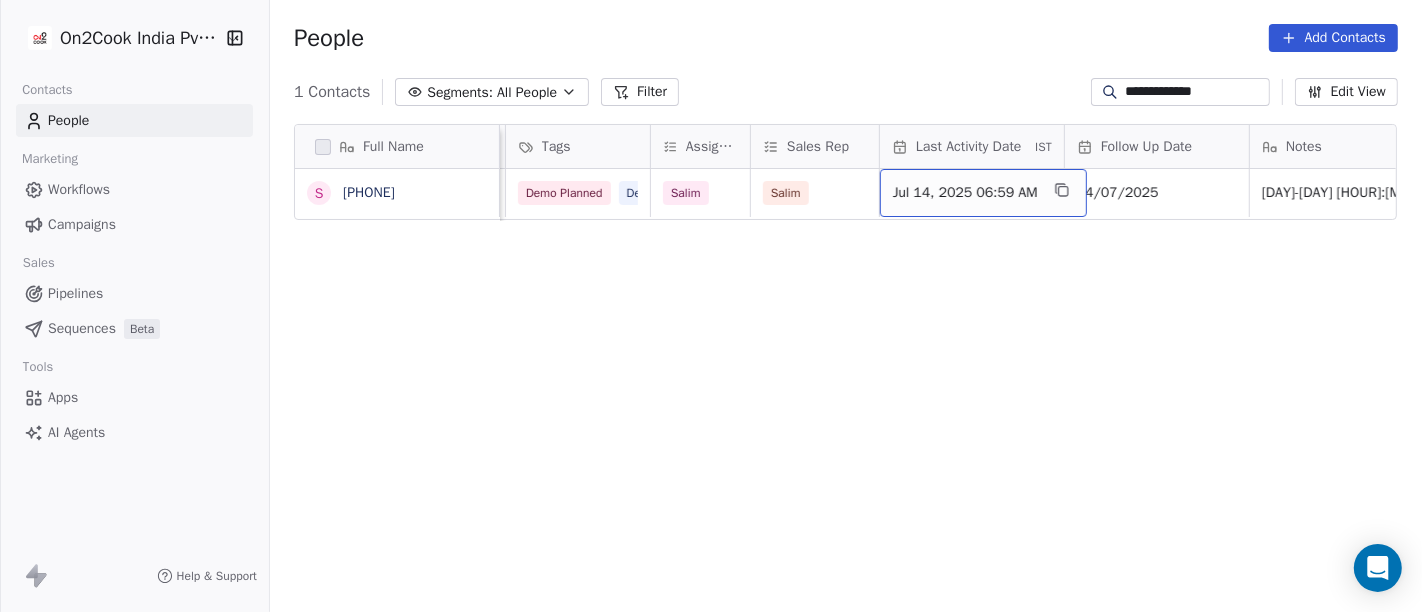 click on "Jul 14, 2025 06:59 AM" at bounding box center [965, 193] 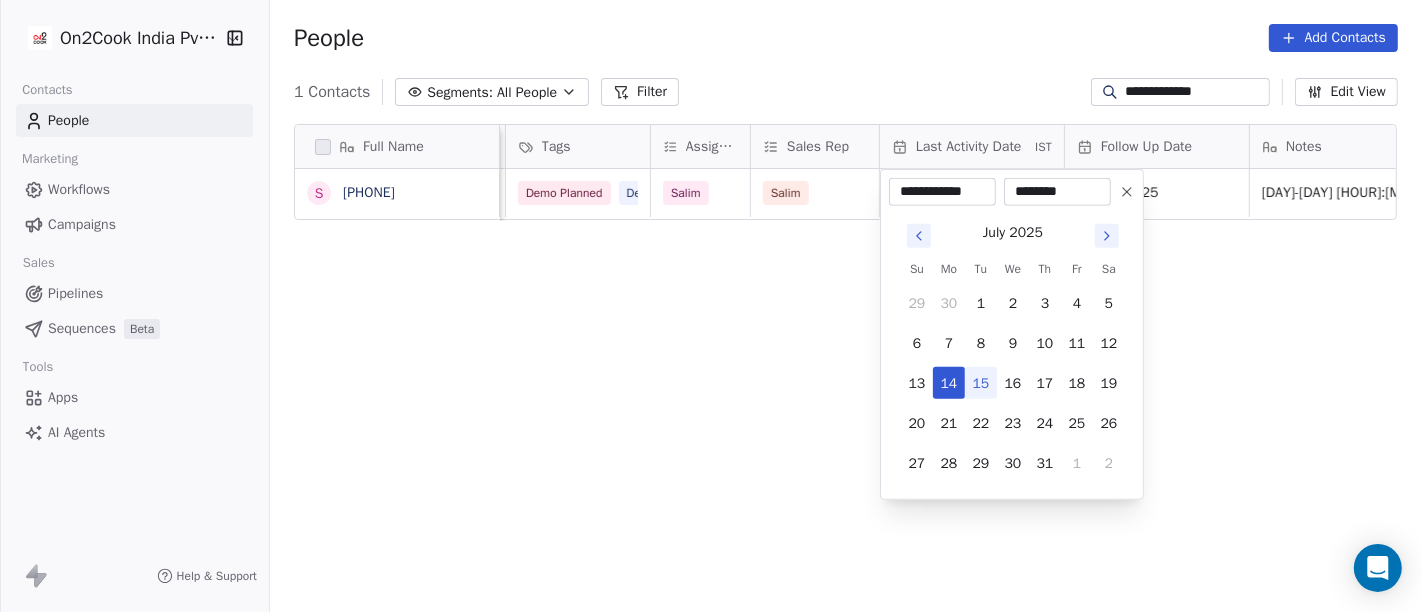 click on "15" at bounding box center (981, 383) 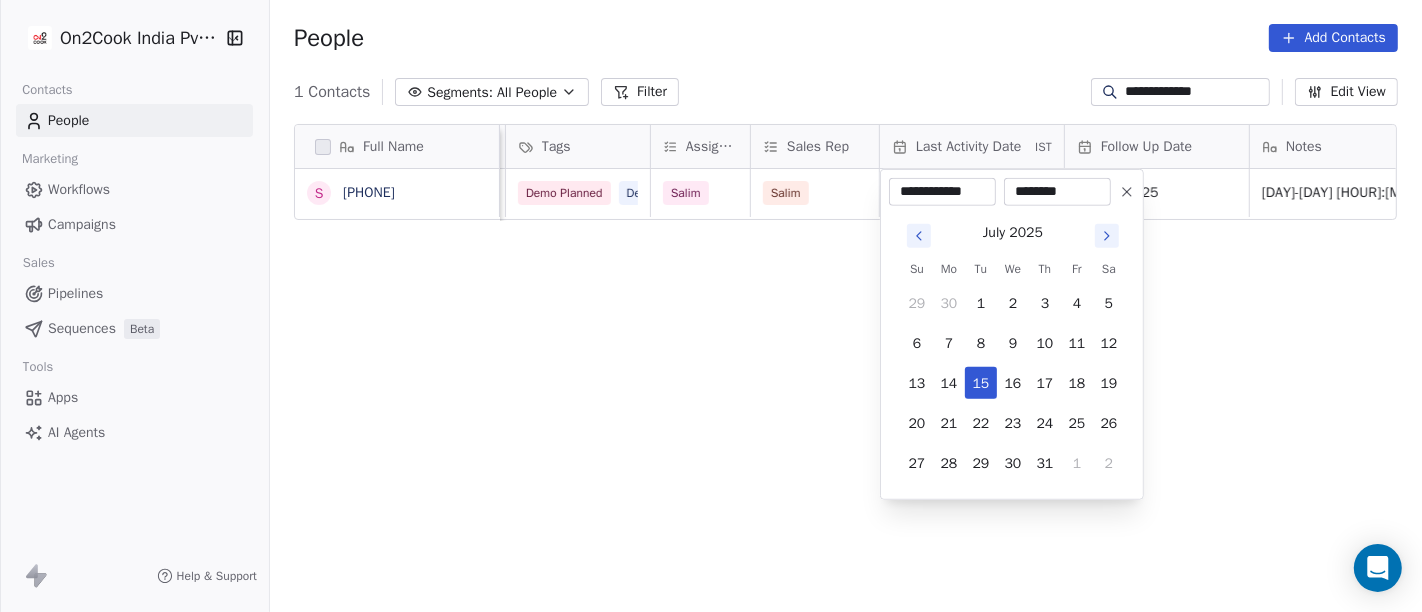 click on "**********" at bounding box center [711, 306] 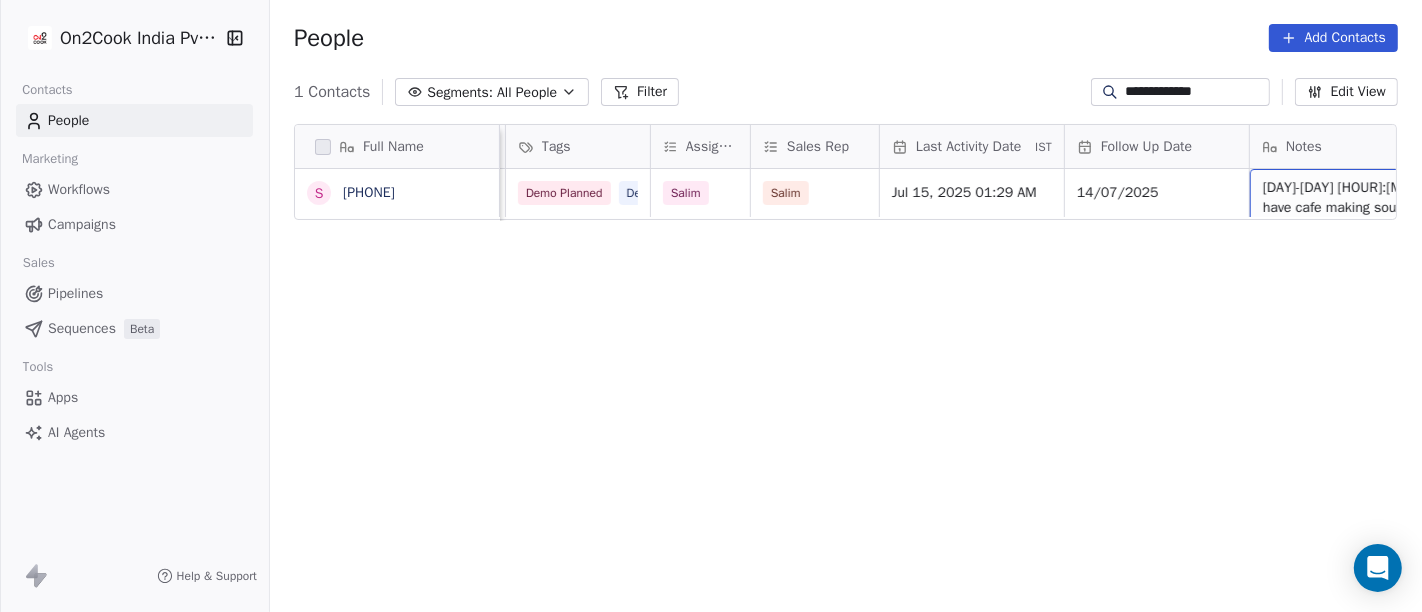 scroll, scrollTop: 0, scrollLeft: 1019, axis: horizontal 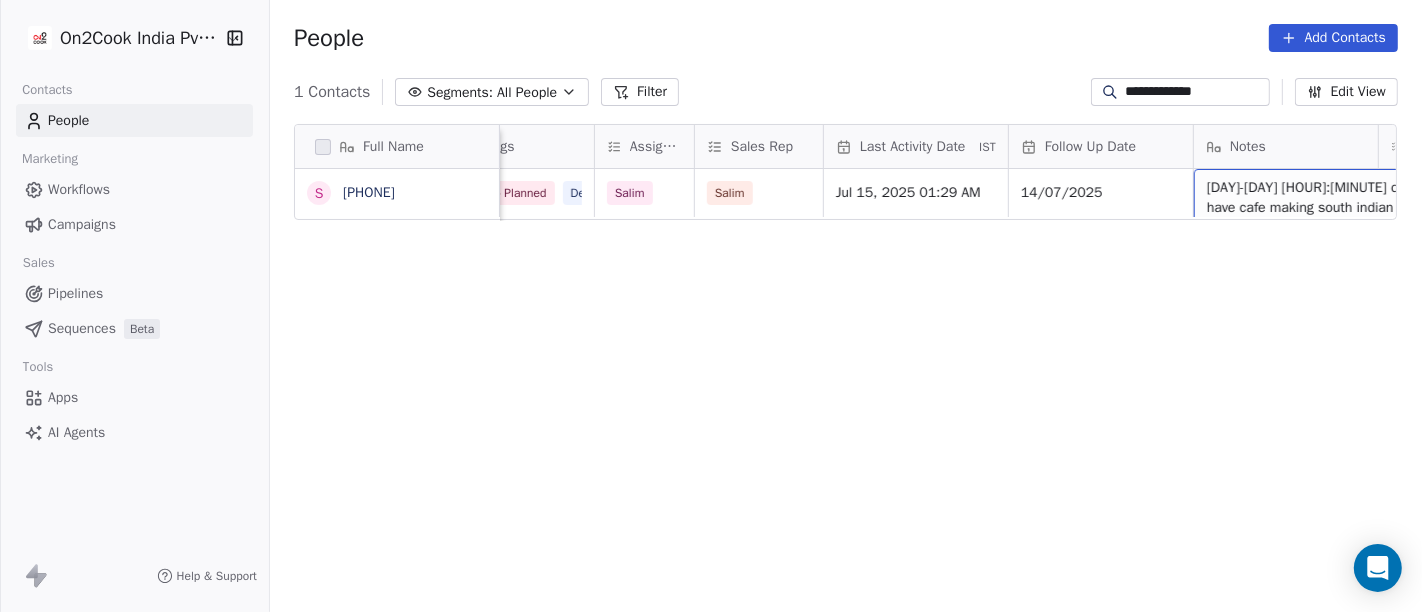 click on "14-07 12:30 client have cafe making south indian foods demo planned" at bounding box center [1326, 208] 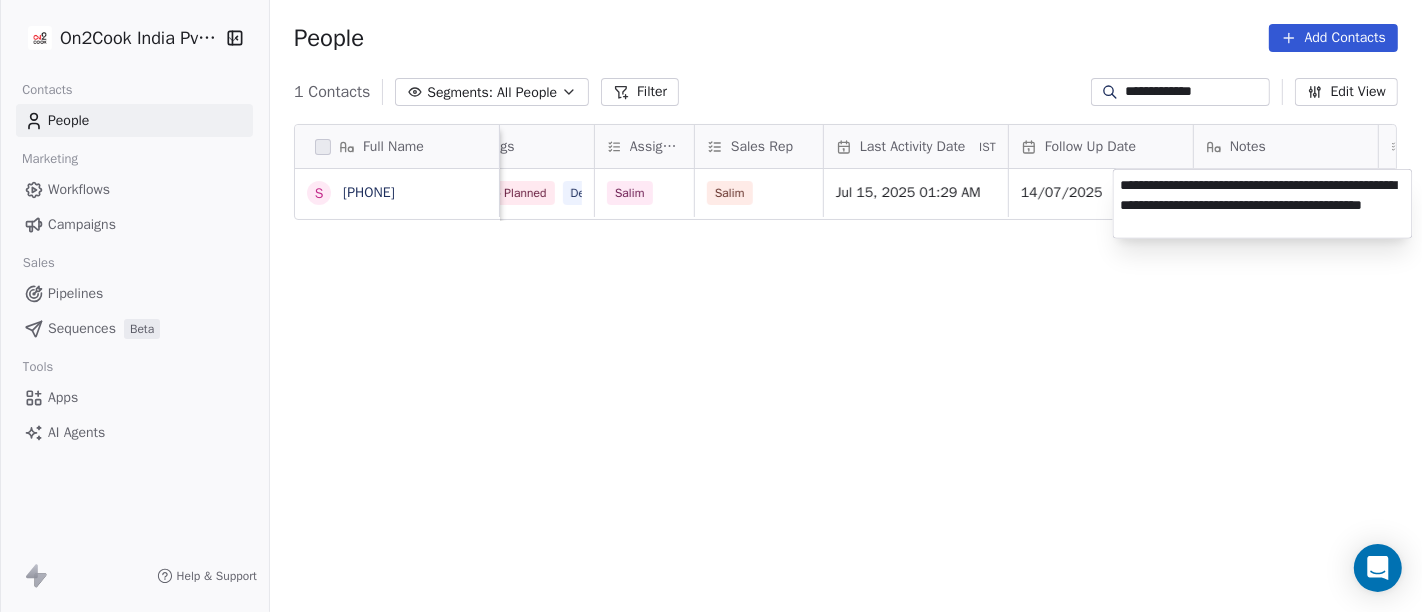 type on "**********" 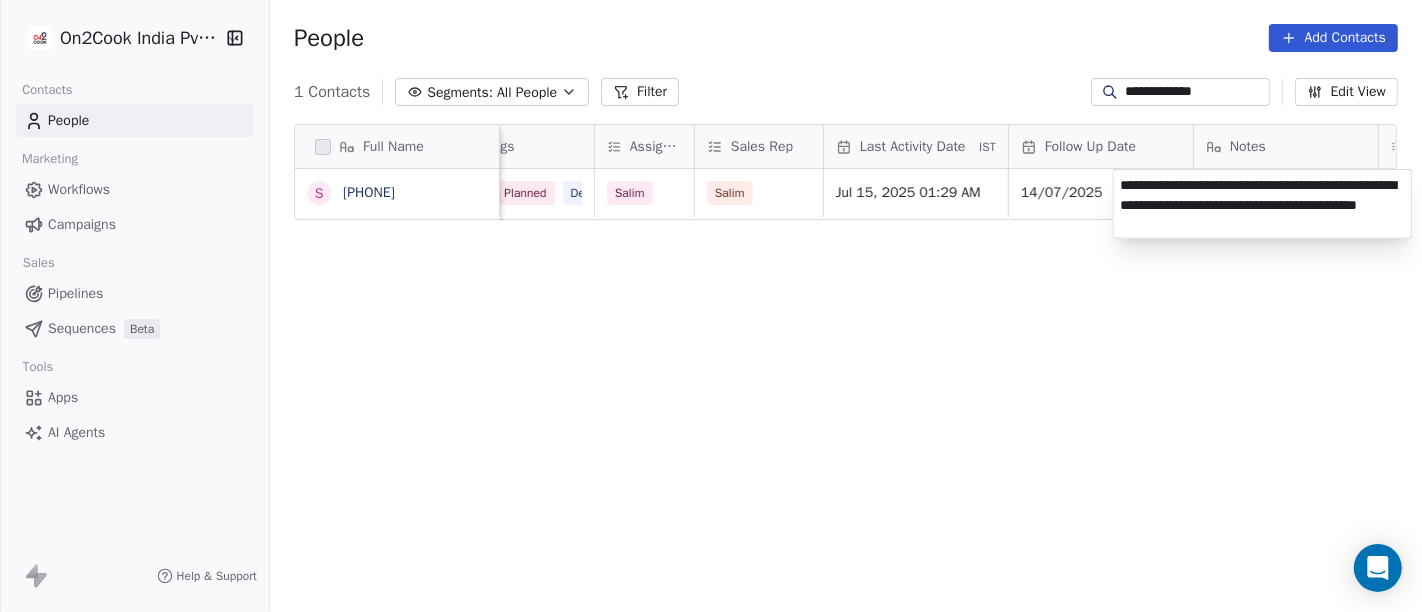 click on "**********" at bounding box center (711, 306) 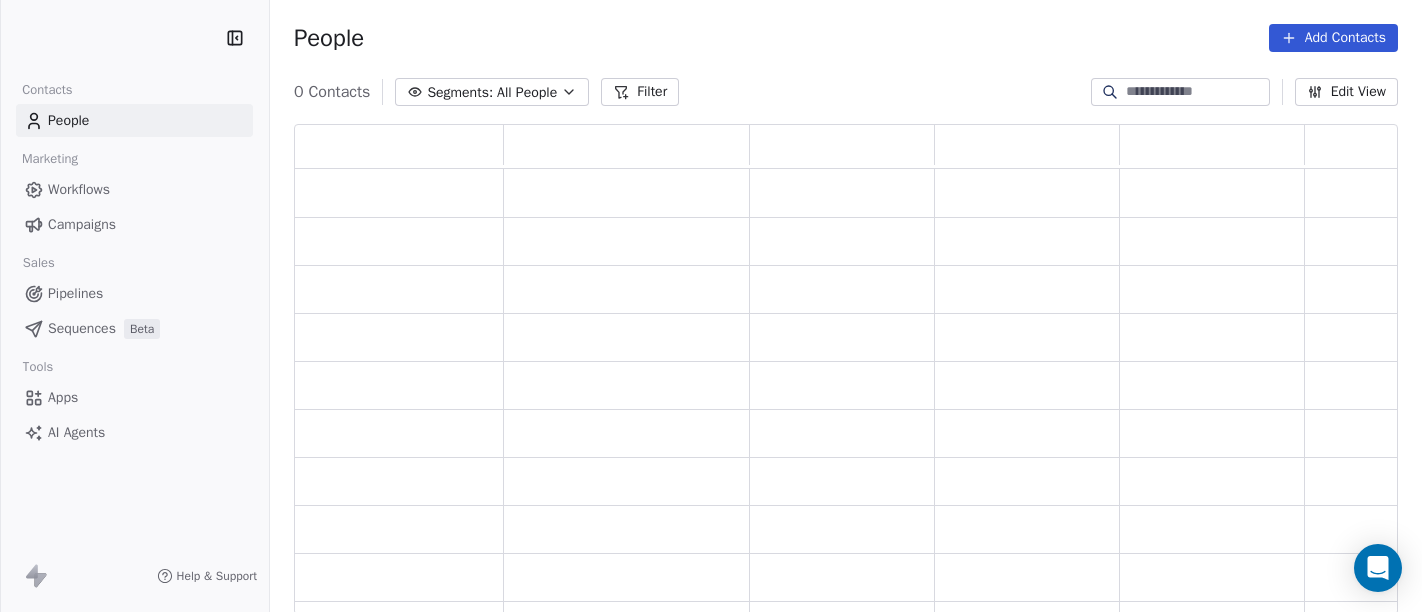 click at bounding box center [1196, 92] 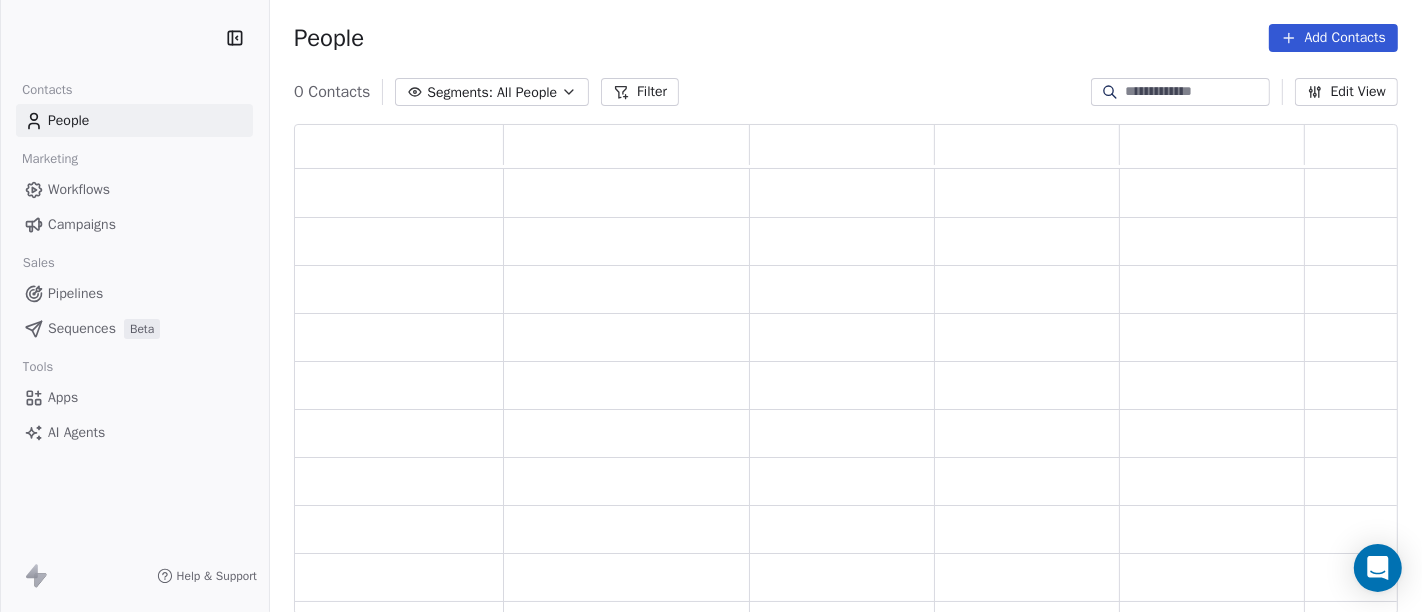 scroll, scrollTop: 17, scrollLeft: 17, axis: both 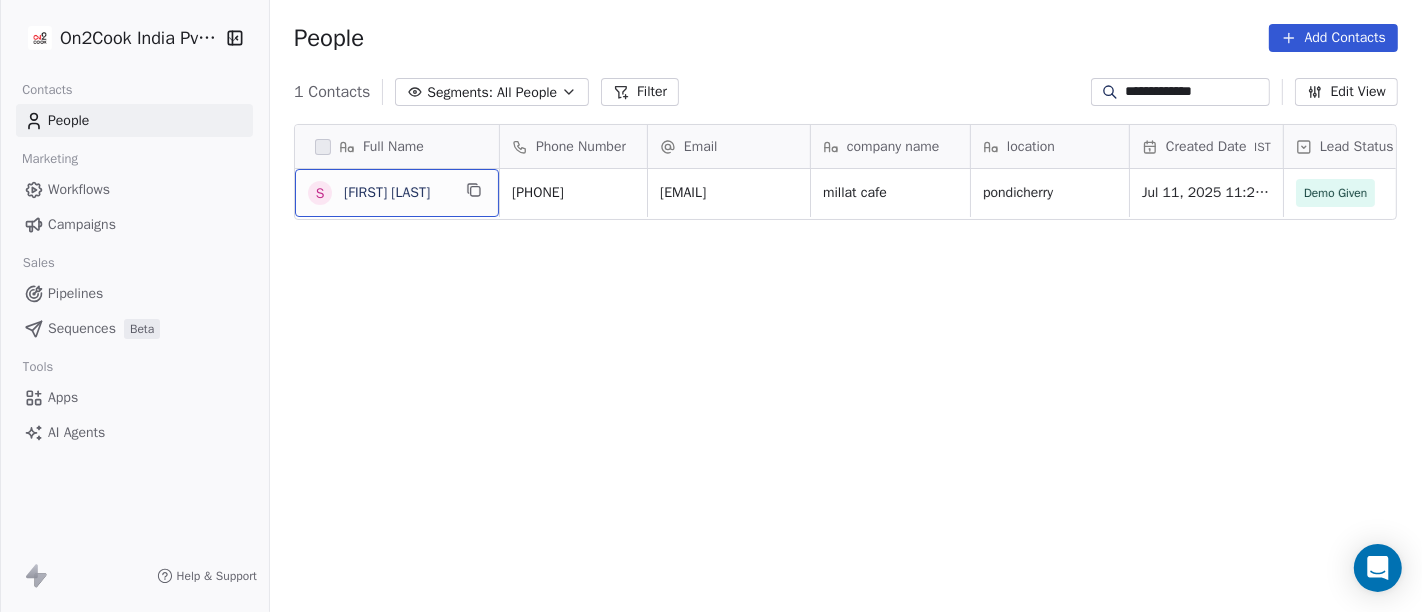 click on "s shankari somu" at bounding box center [397, 193] 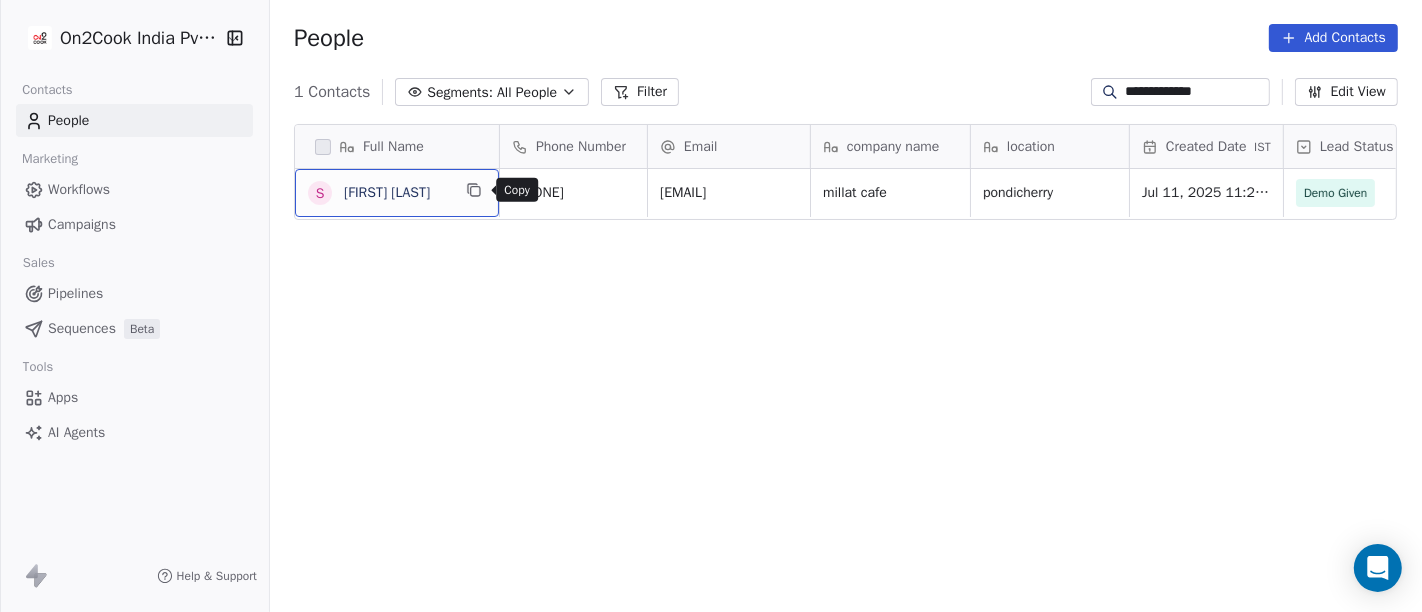 click 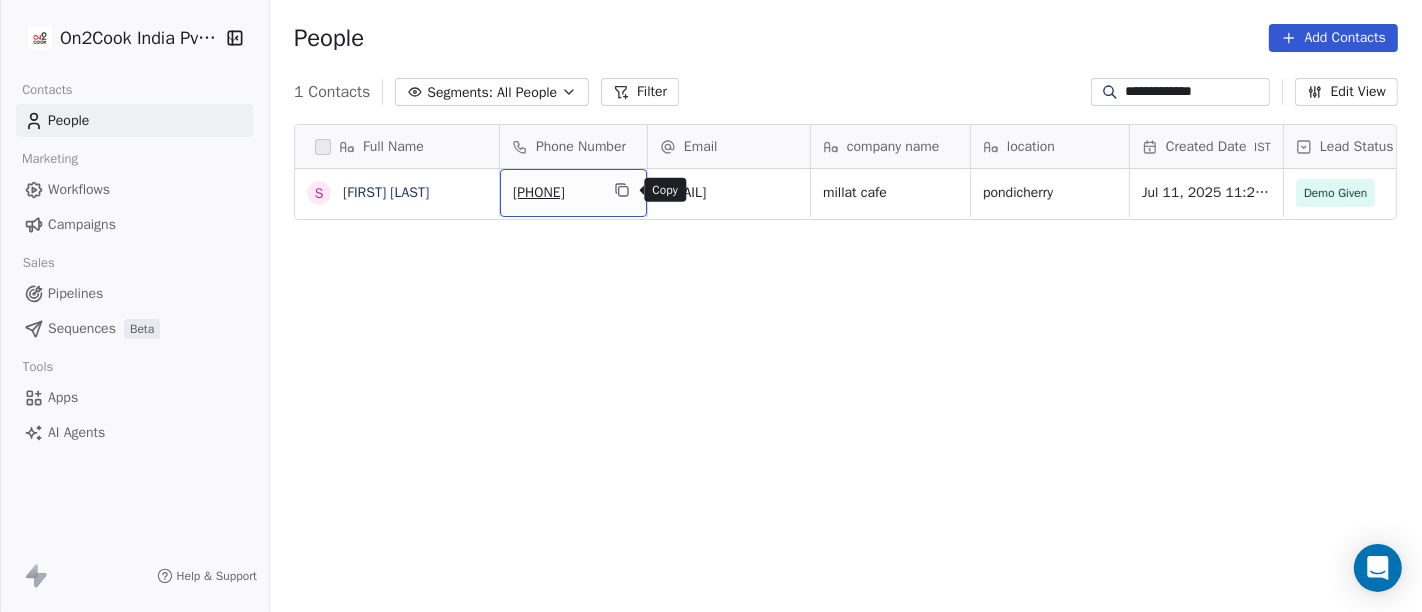 click 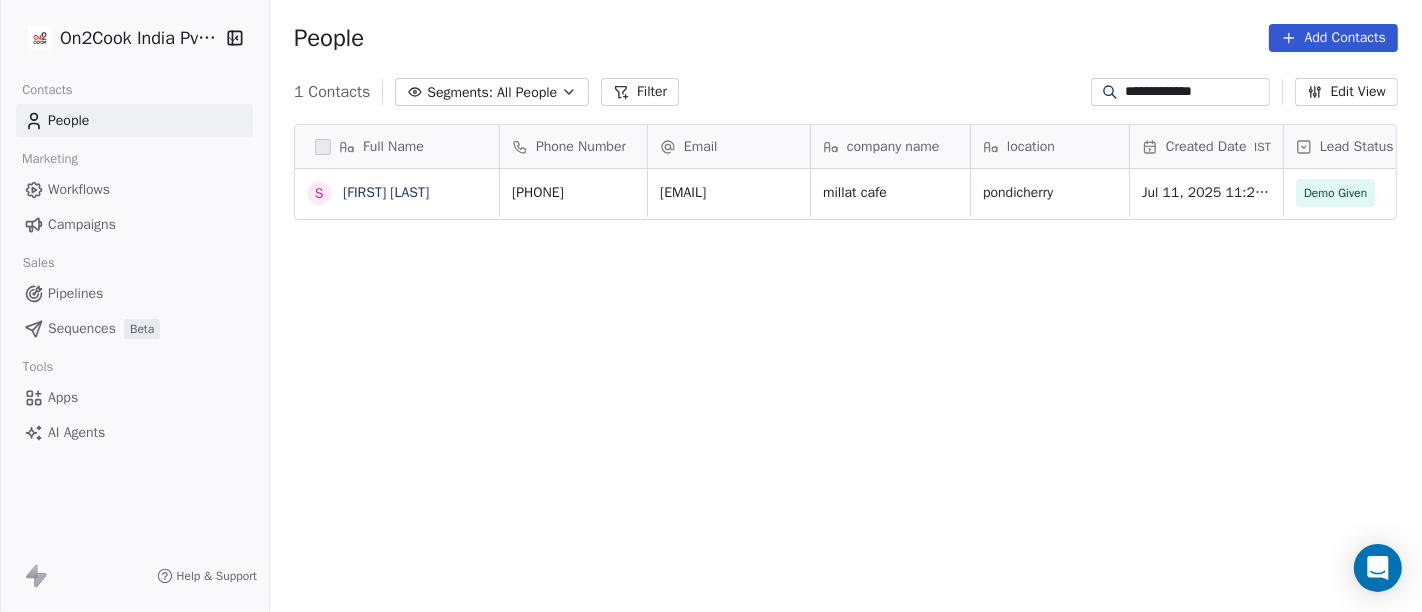 click on "**********" at bounding box center (1196, 92) 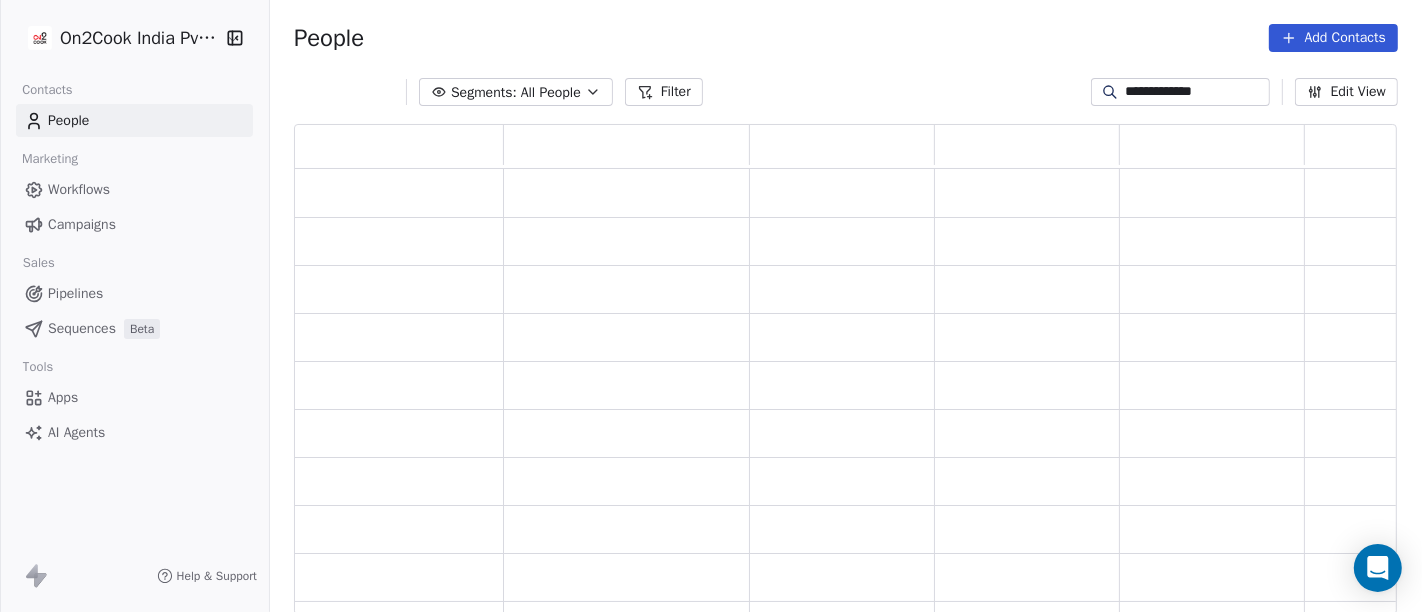 scroll, scrollTop: 17, scrollLeft: 17, axis: both 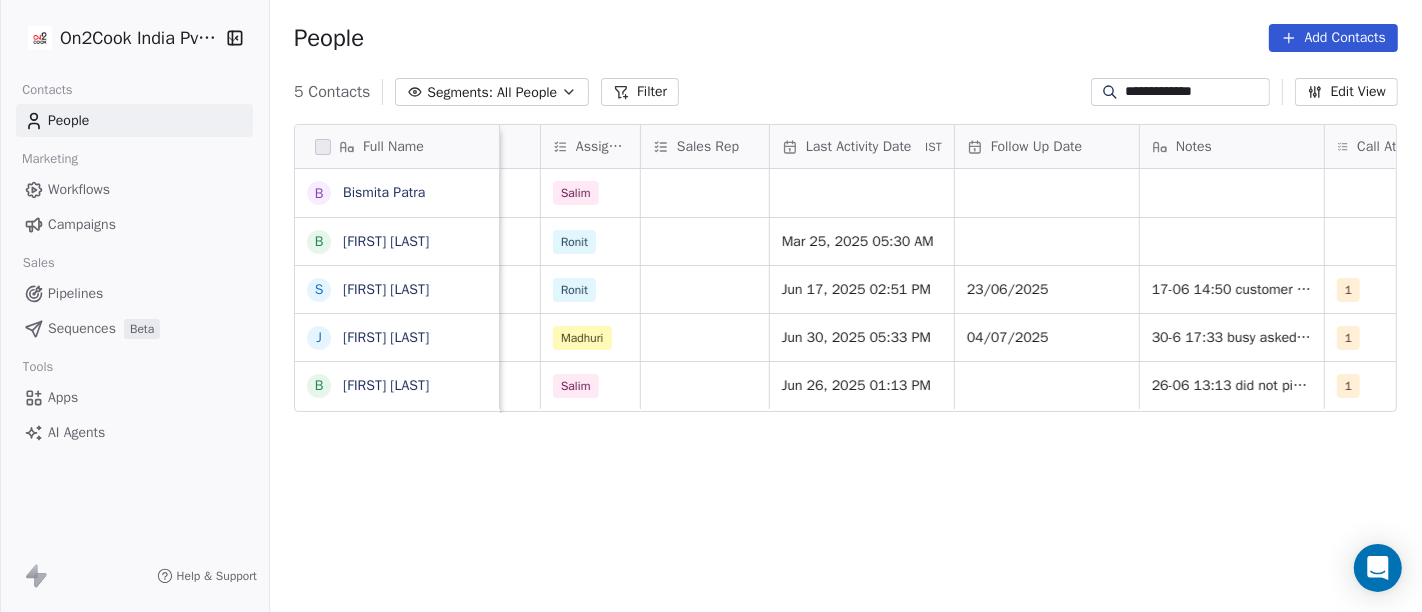 type on "**********" 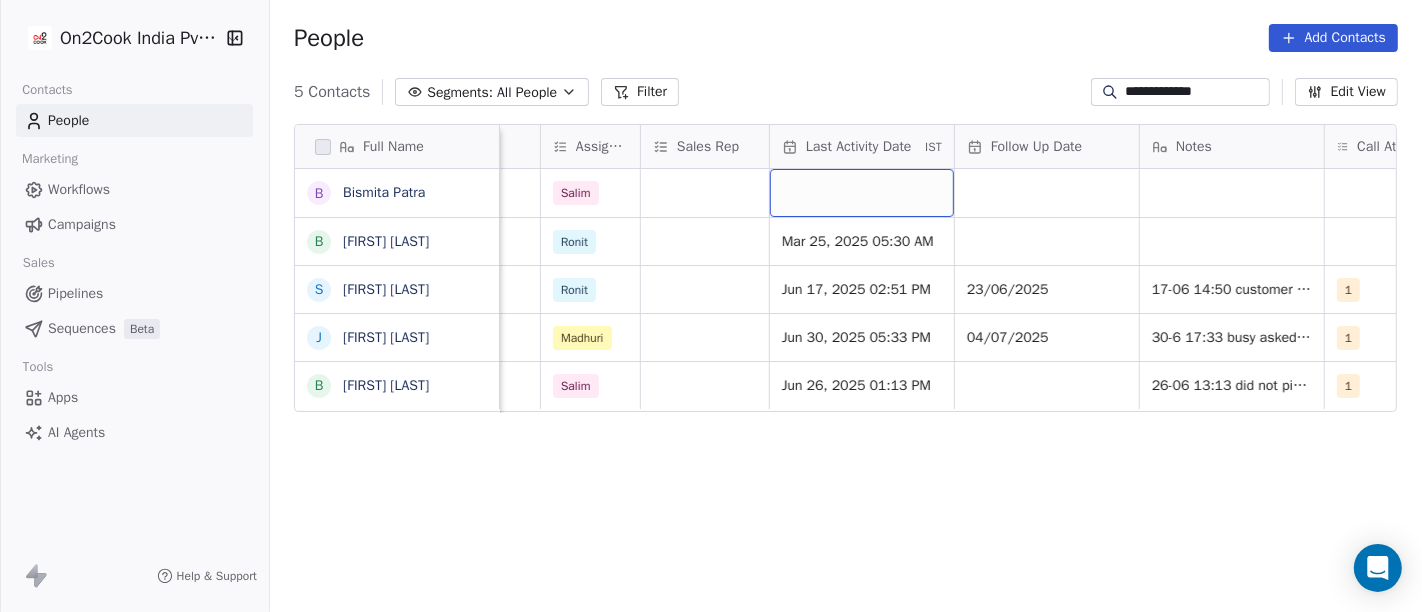 click at bounding box center [862, 193] 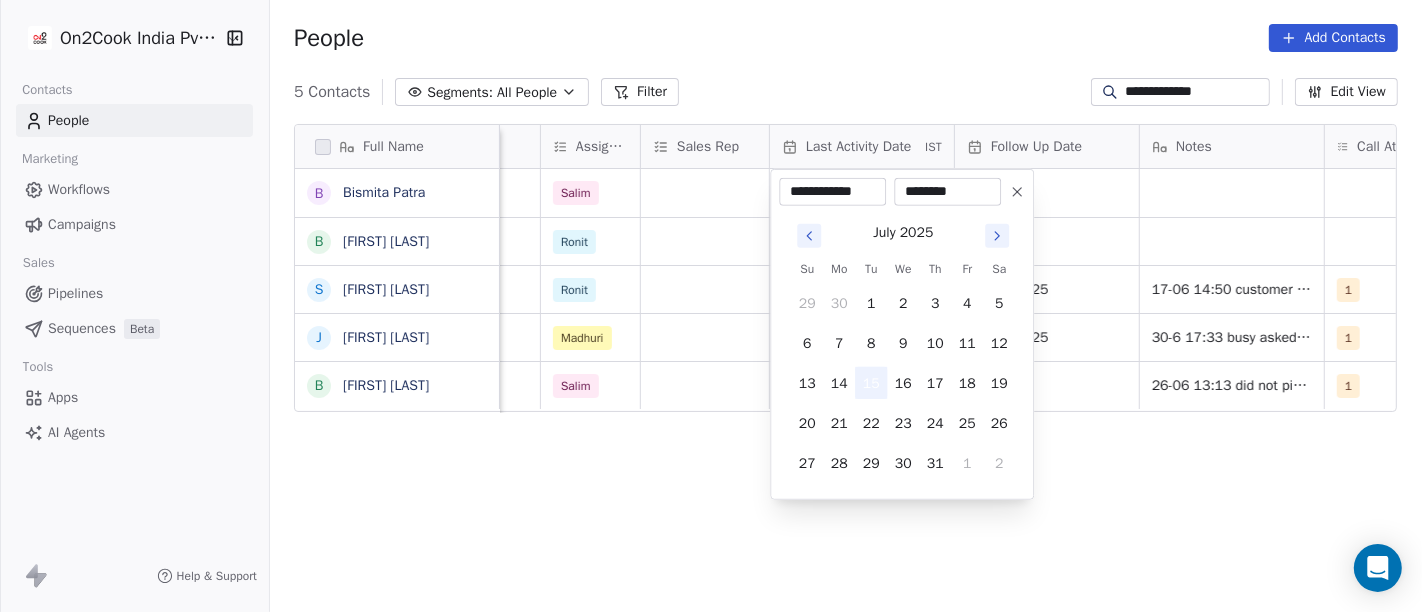 click on "15" at bounding box center (871, 383) 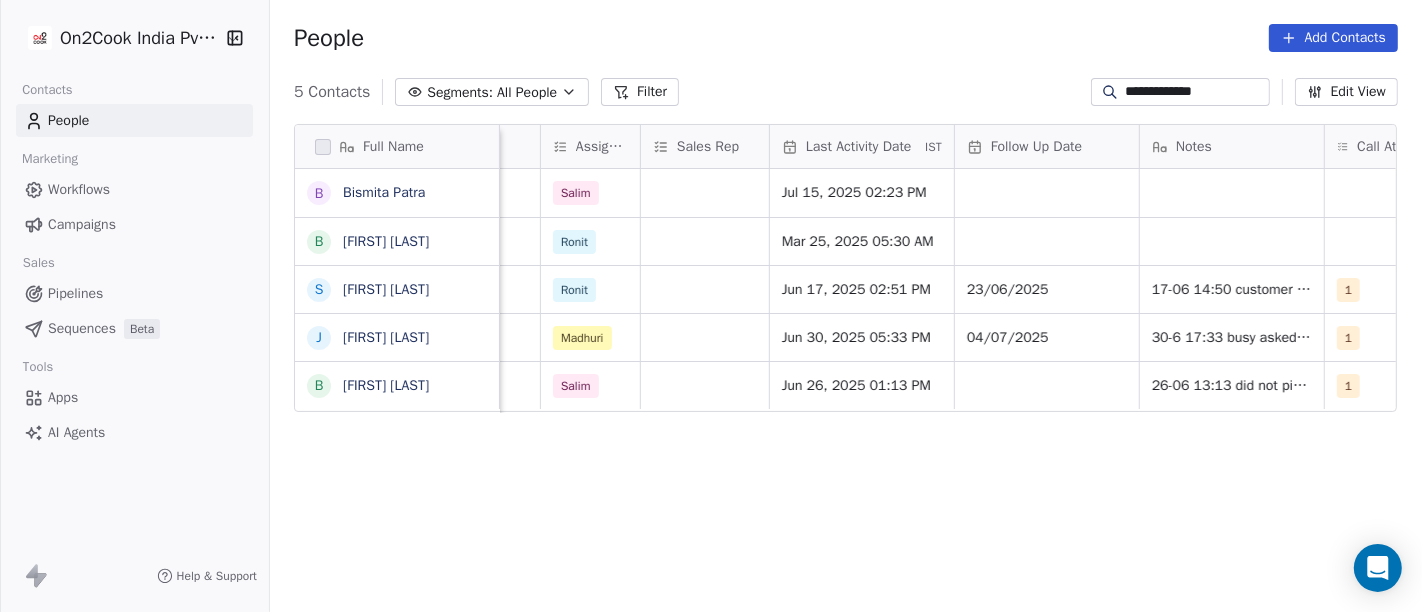 click on "**********" at bounding box center [711, 306] 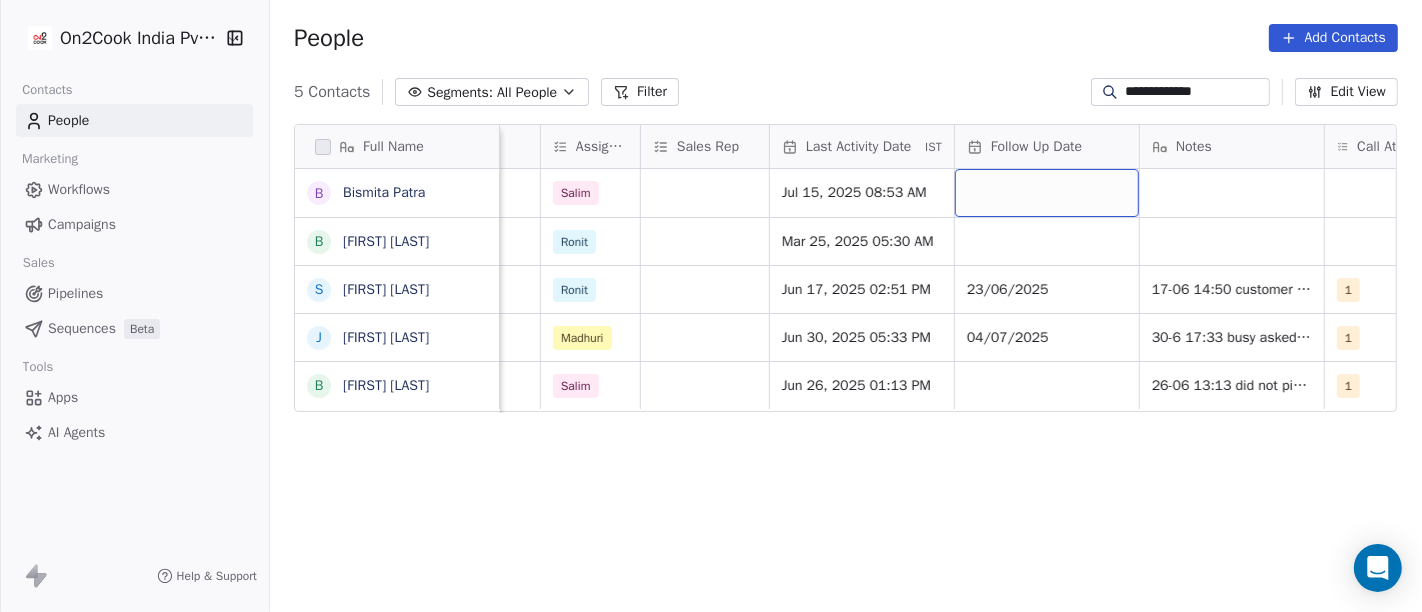 click at bounding box center (1047, 193) 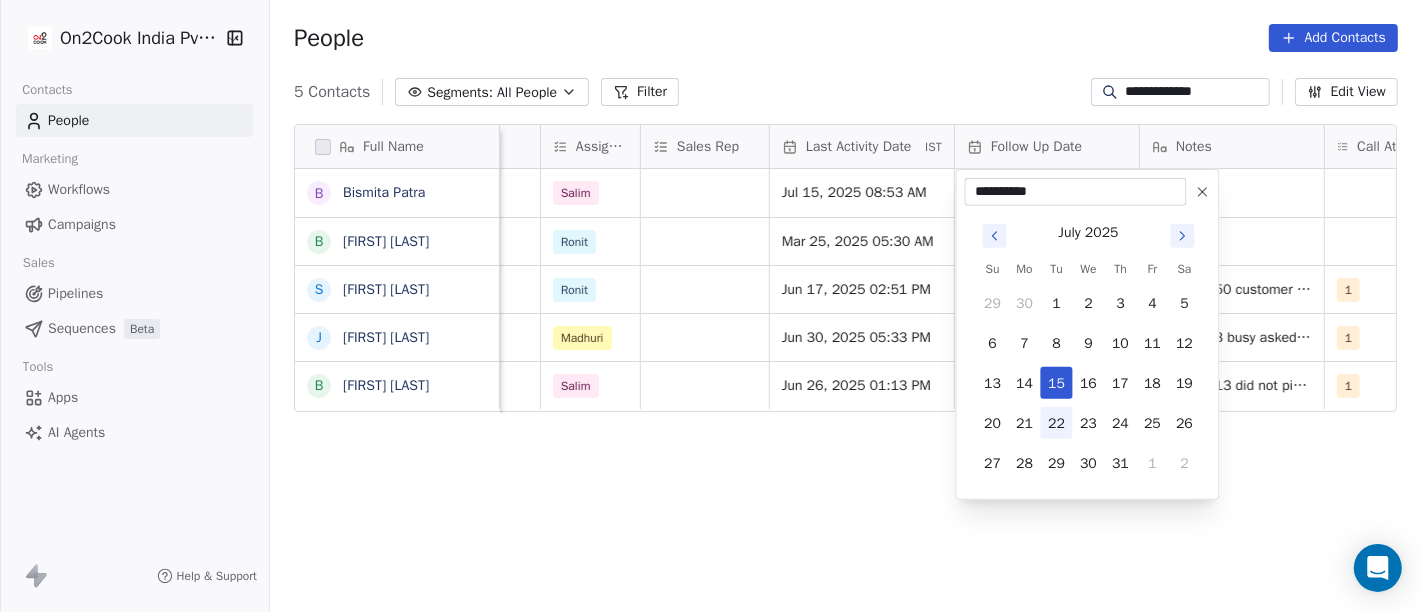click on "22" at bounding box center (1057, 423) 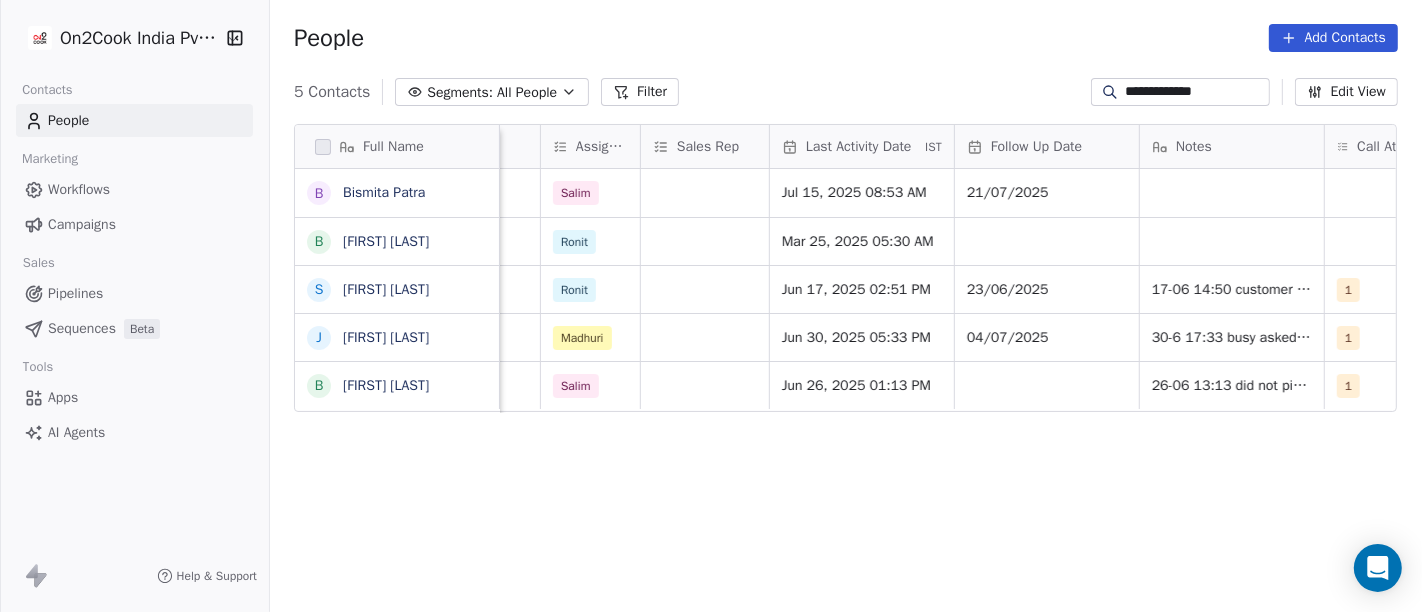 click on "Full Name B Bismita Patra B Balaram Patra S Sontu Patra J Jitendriya Patra B Binaya Kumar Patra location Created Date IST Lead Status Tags Assignee Sales Rep Last Activity Date IST Follow Up Date Notes Call Attempts Website zomato link outlet type   others_ Jul 15, 2025 07:50 AM Salim Jul 15, 2025 08:53 AM 21/07/2025 cloud_kitchen   Feb 25, 2025 05:30 AM Active Ronit Mar 25, 2025 05:30 AM restaurants   Kolkata Jun 16, 2025 01:48 AM Call Back Ronit Jun 17, 2025 02:51 PM 23/06/2025 17-06 14:50 customer is busy he voice also not audible properly will connect again 1 restaurants   others_ Jun 29, 2025 01:23 PM Call Back Madhuri Jun 30, 2025 05:33 PM 04/07/2025 30-6 17:33 busy asked to call back details sent 1 Not found cafeteria   others_ Jun 25, 2025 08:04 PM No Response Salim Jun 26, 2025 01:13 PM 26-06 13:13 did not pick up call WA msg sent 1 cloud_kitchen" at bounding box center (846, 377) 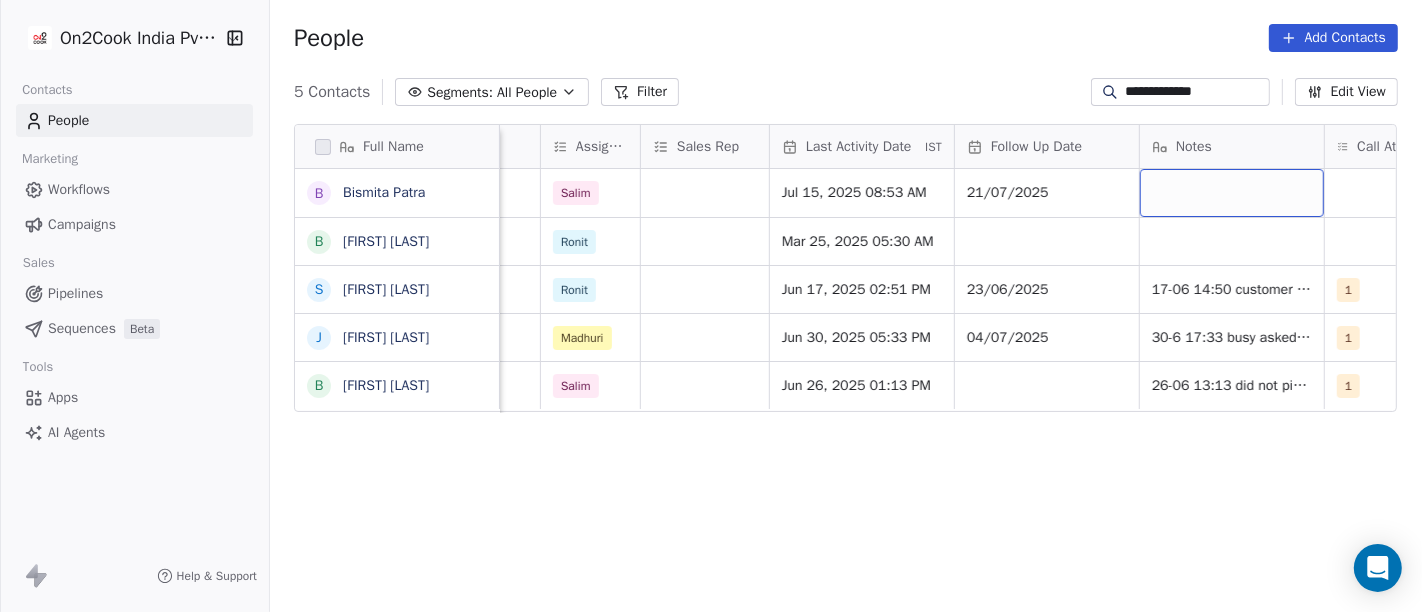 click at bounding box center (1232, 193) 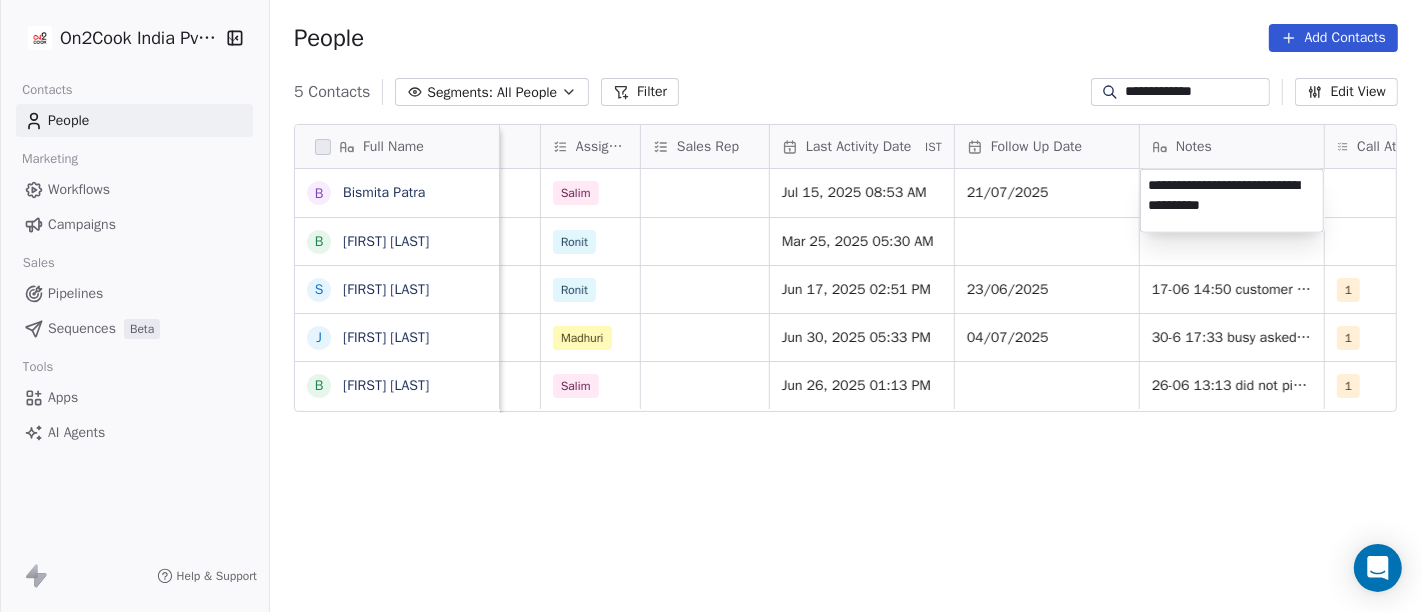 type on "**********" 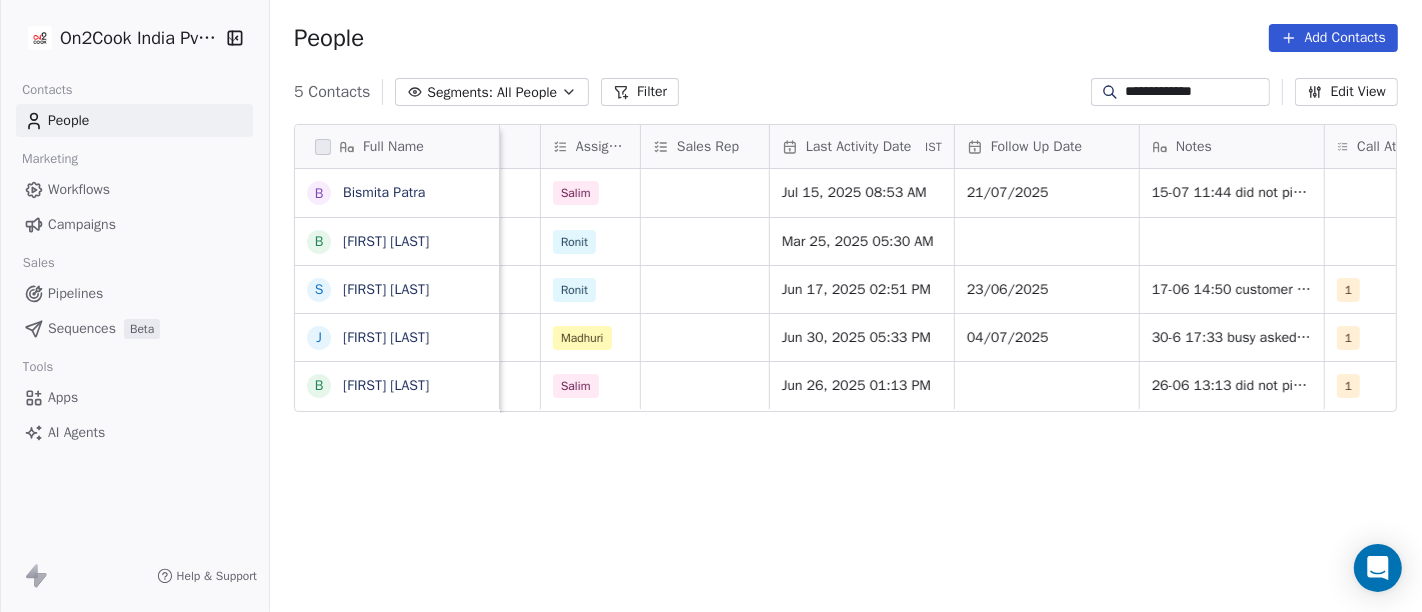click on "**********" at bounding box center [711, 306] 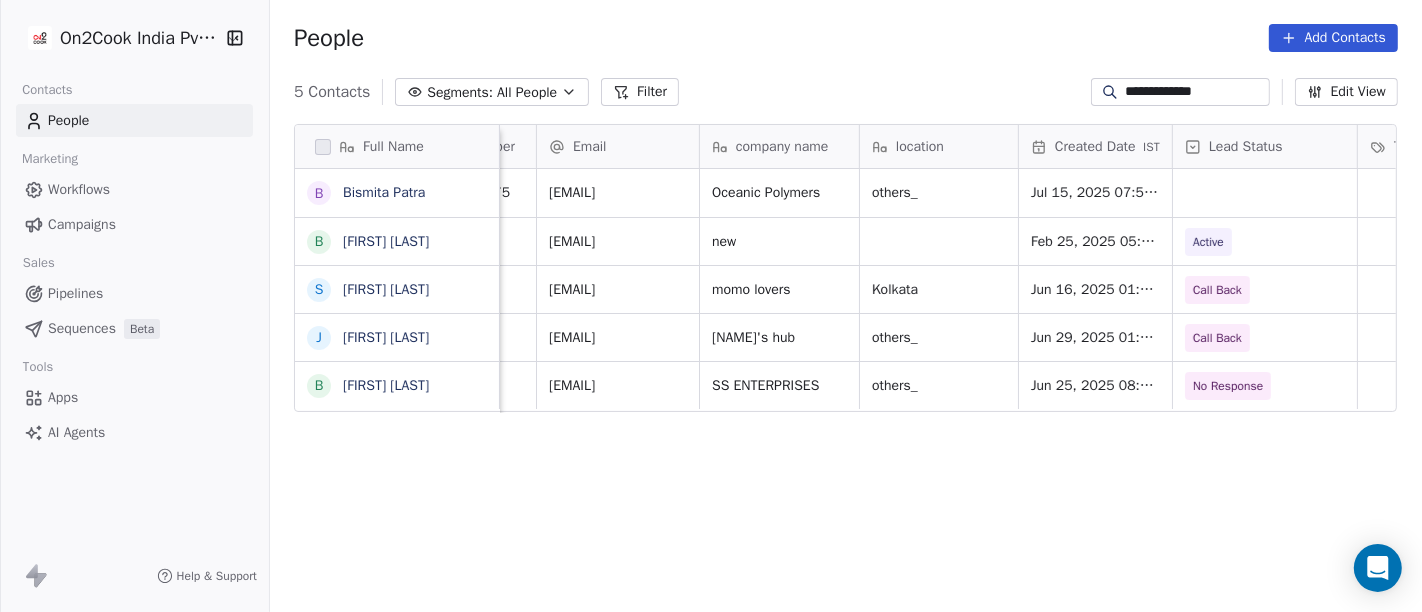 scroll, scrollTop: 0, scrollLeft: 0, axis: both 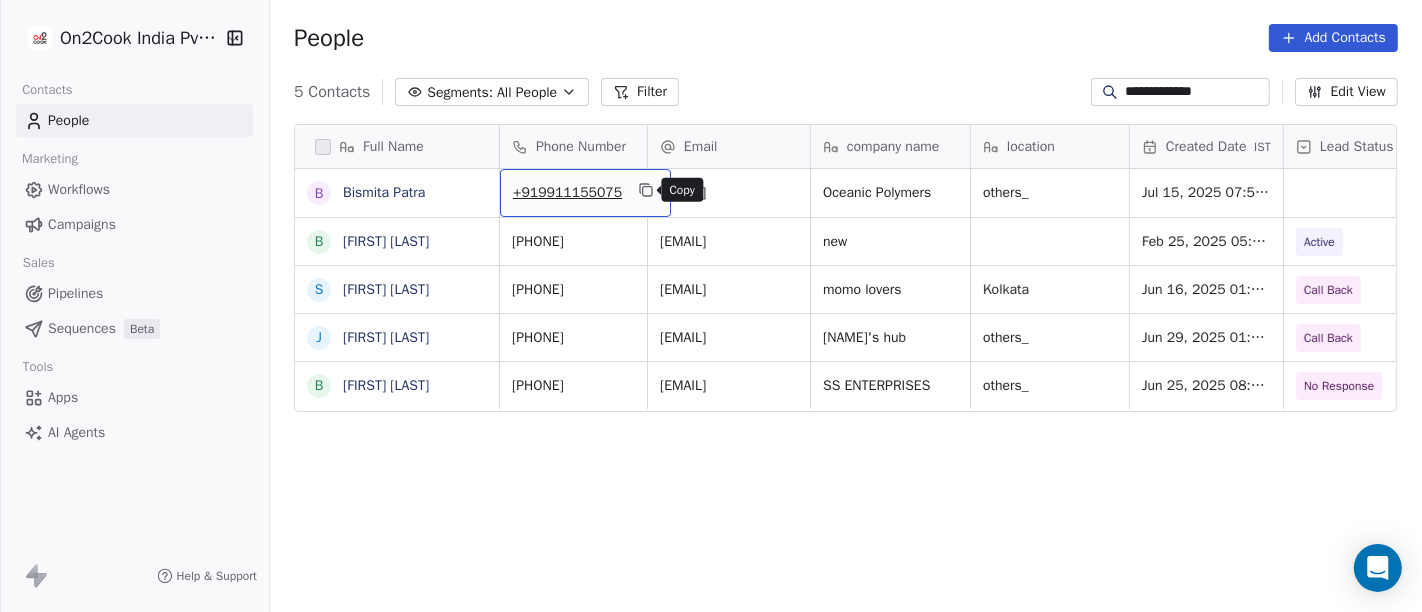 click 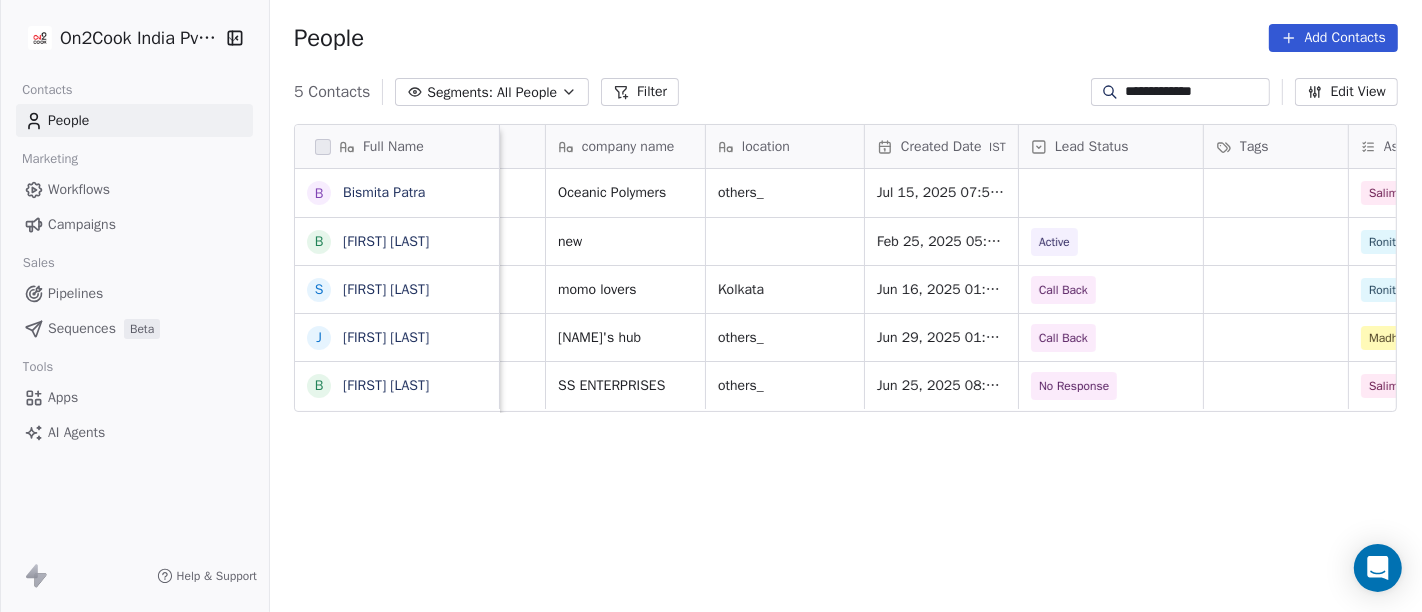scroll, scrollTop: 0, scrollLeft: 268, axis: horizontal 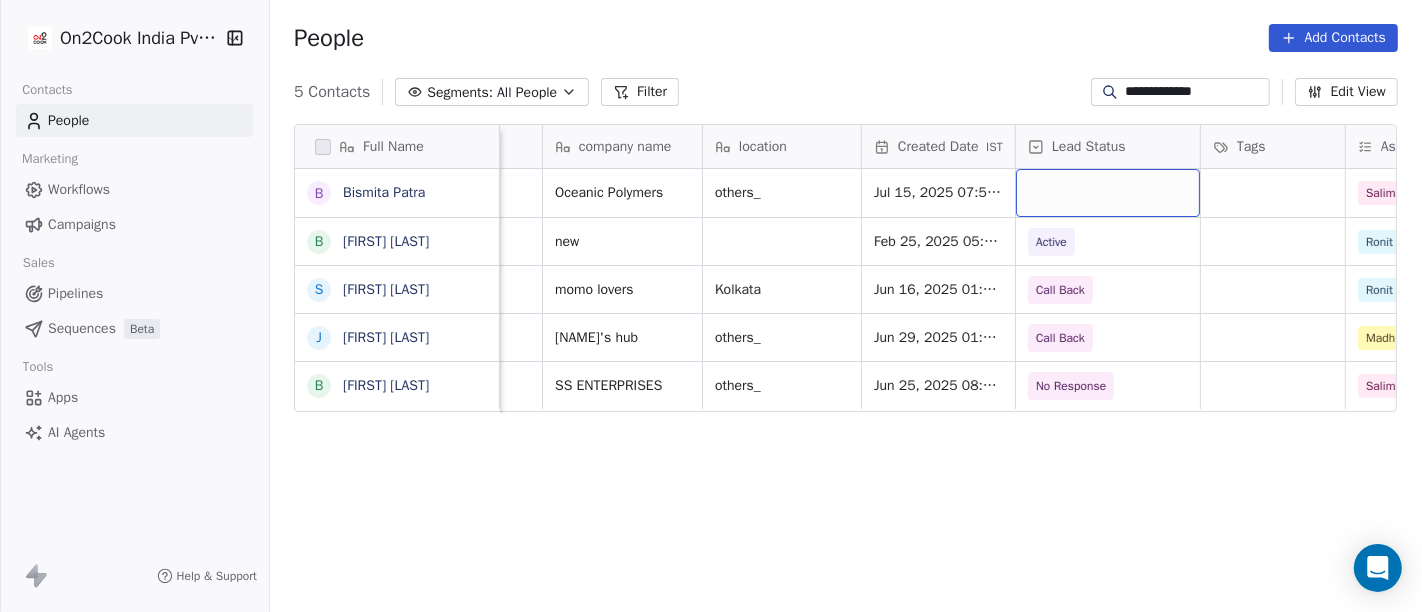 click at bounding box center (1108, 193) 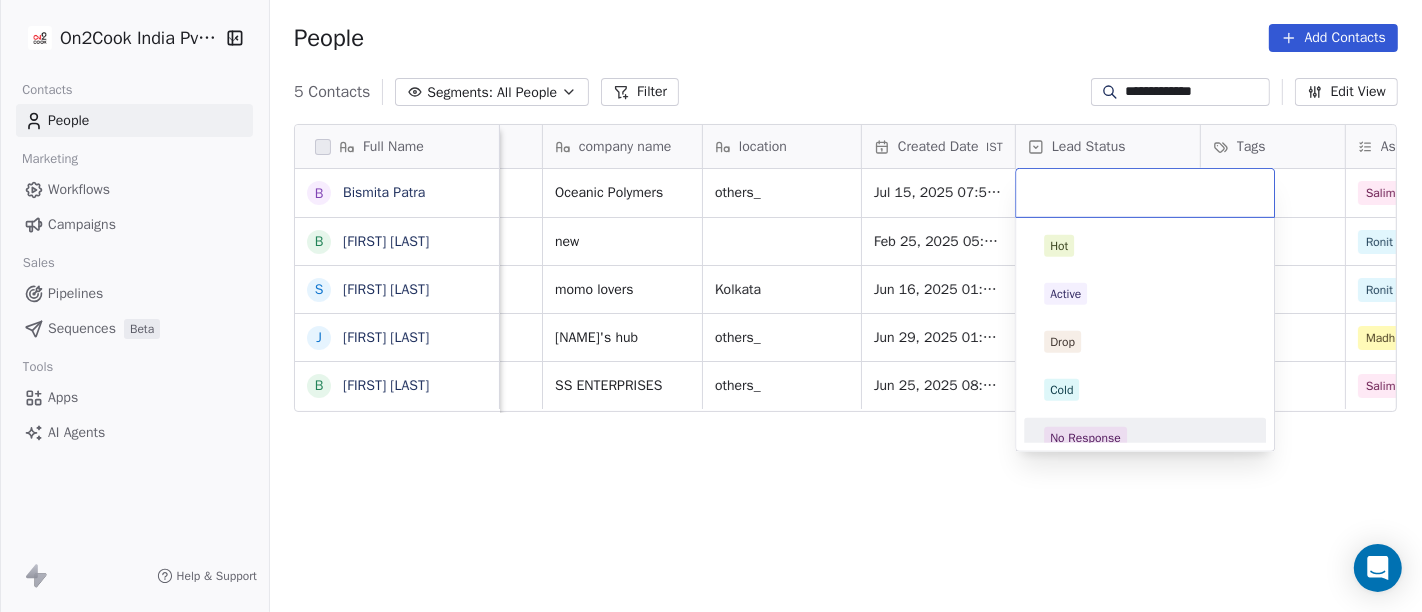 click on "No Response" at bounding box center [1145, 438] 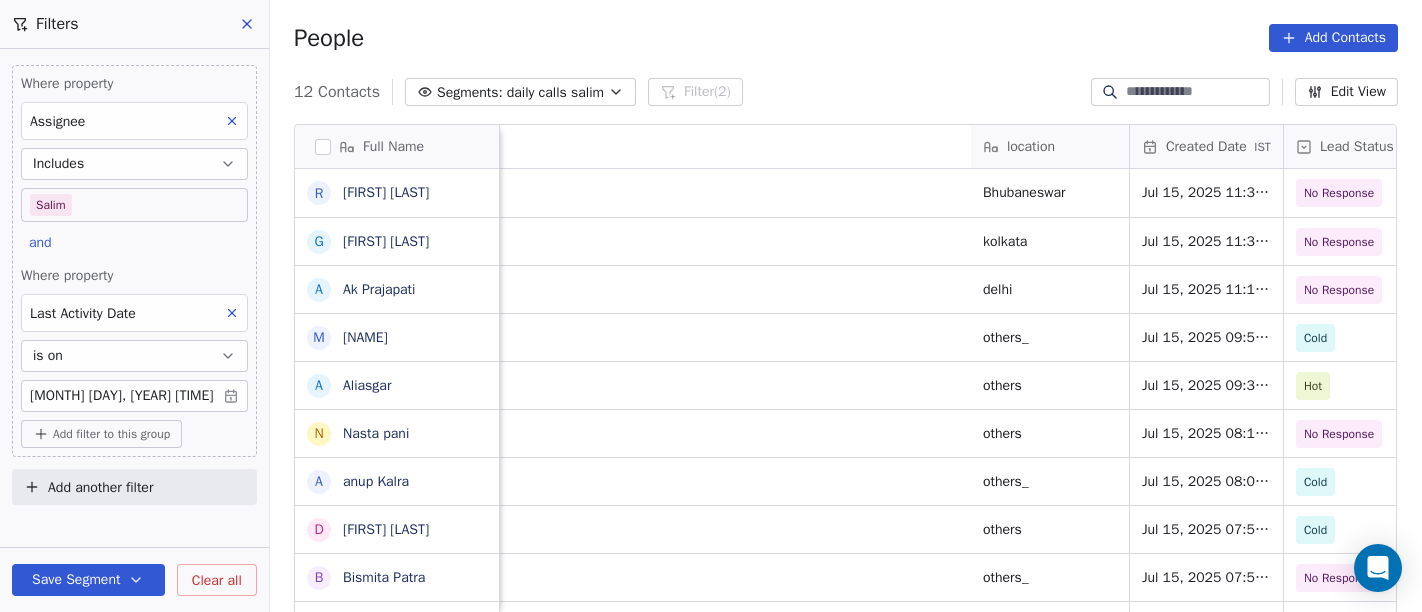 scroll, scrollTop: 0, scrollLeft: 0, axis: both 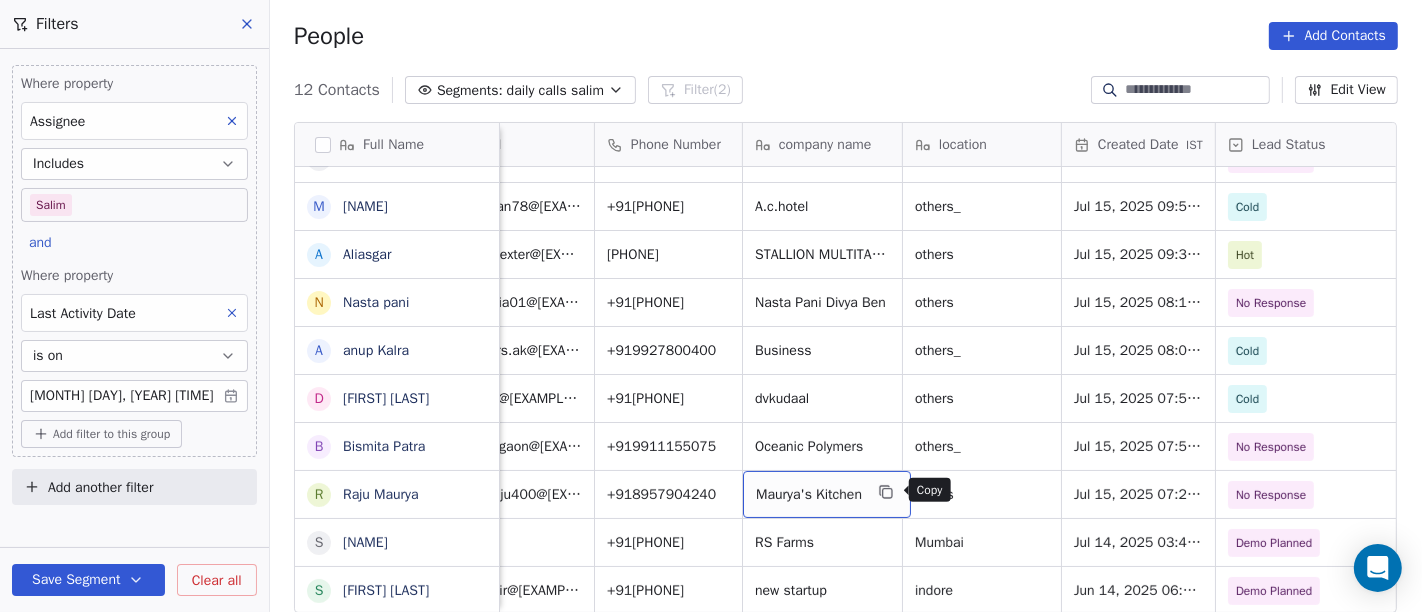 click 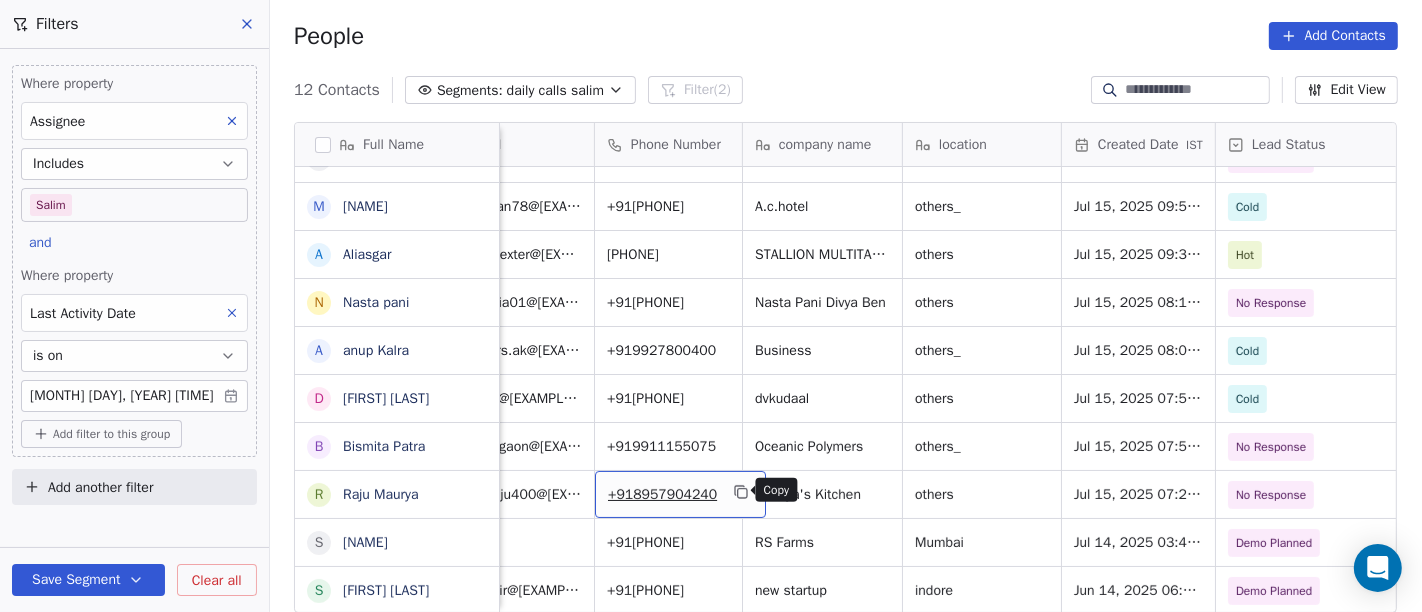 click 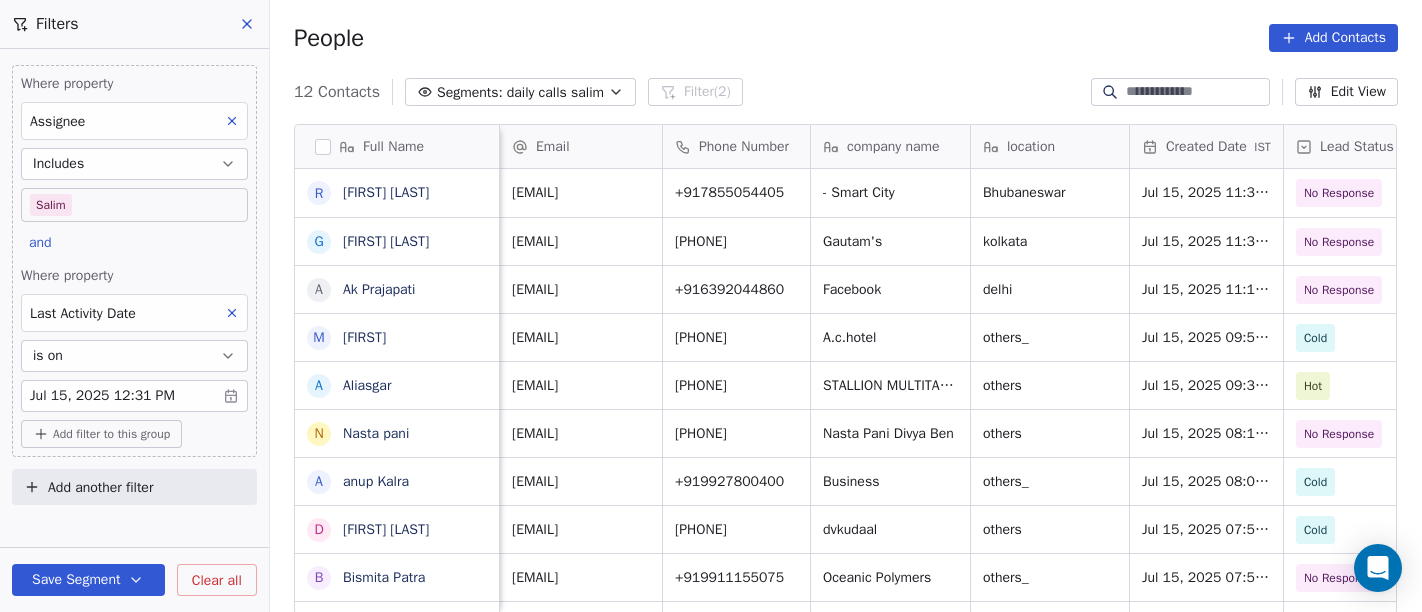 scroll, scrollTop: 0, scrollLeft: 0, axis: both 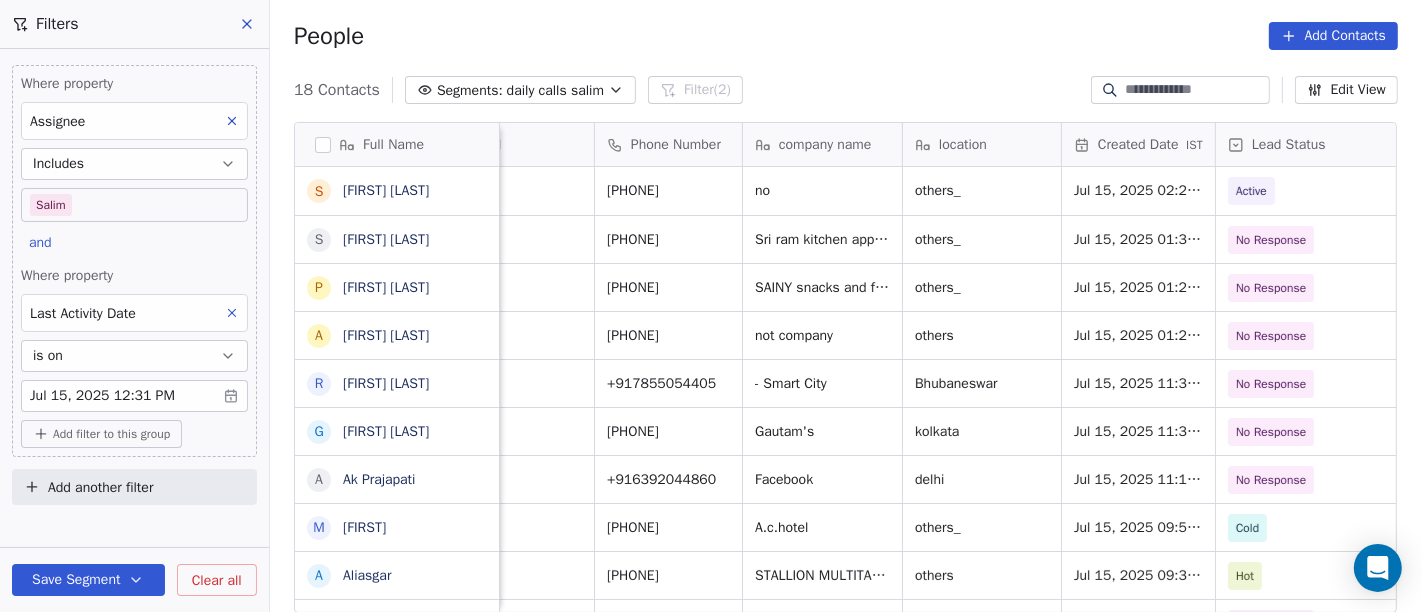 click on "People  Add Contacts" at bounding box center (846, 36) 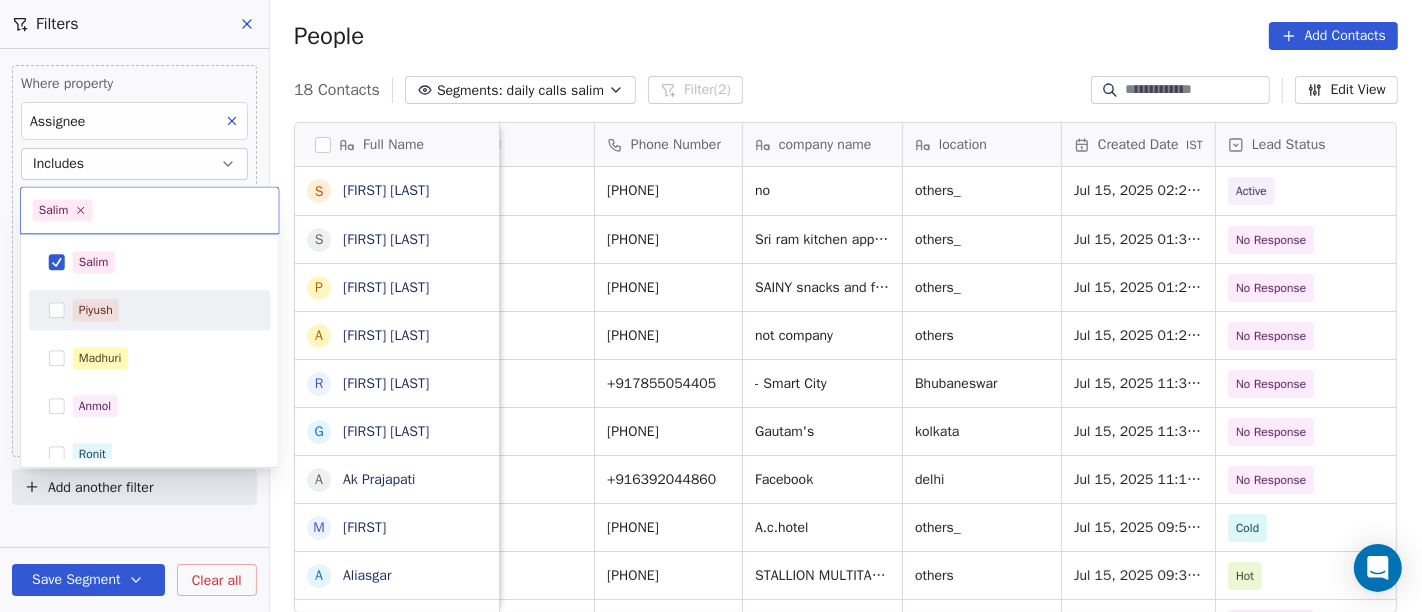 click on "Piyush" at bounding box center (150, 310) 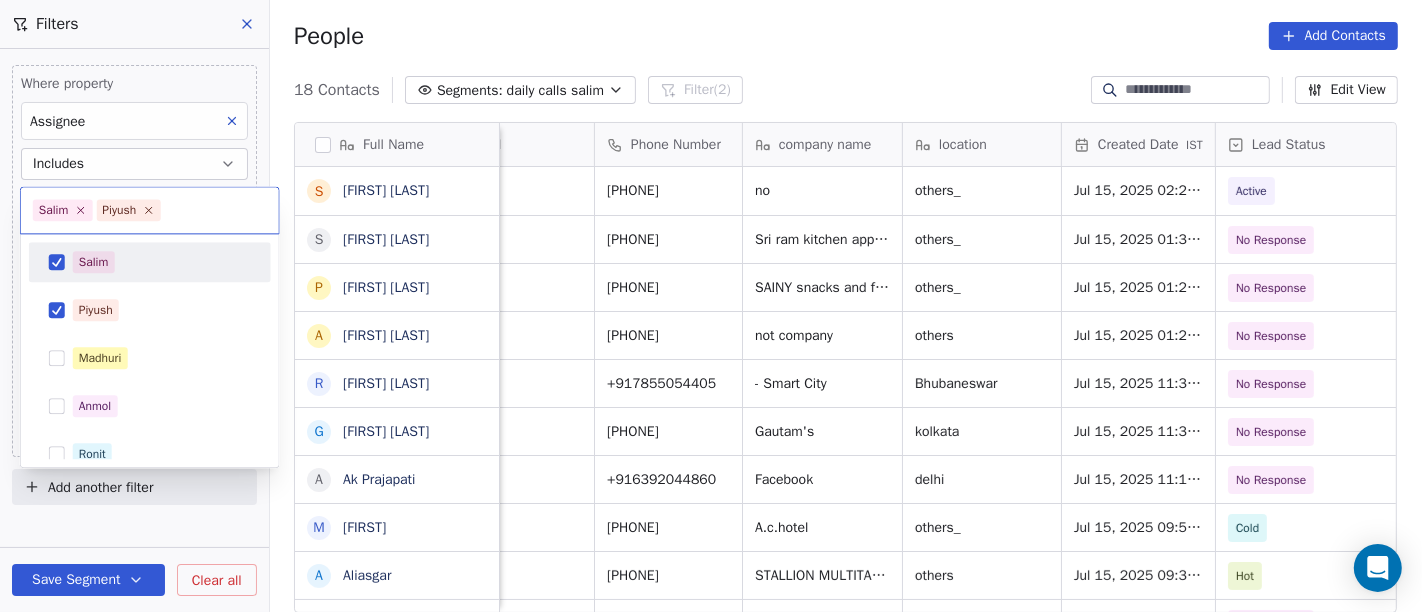 click on "Salim" at bounding box center [150, 262] 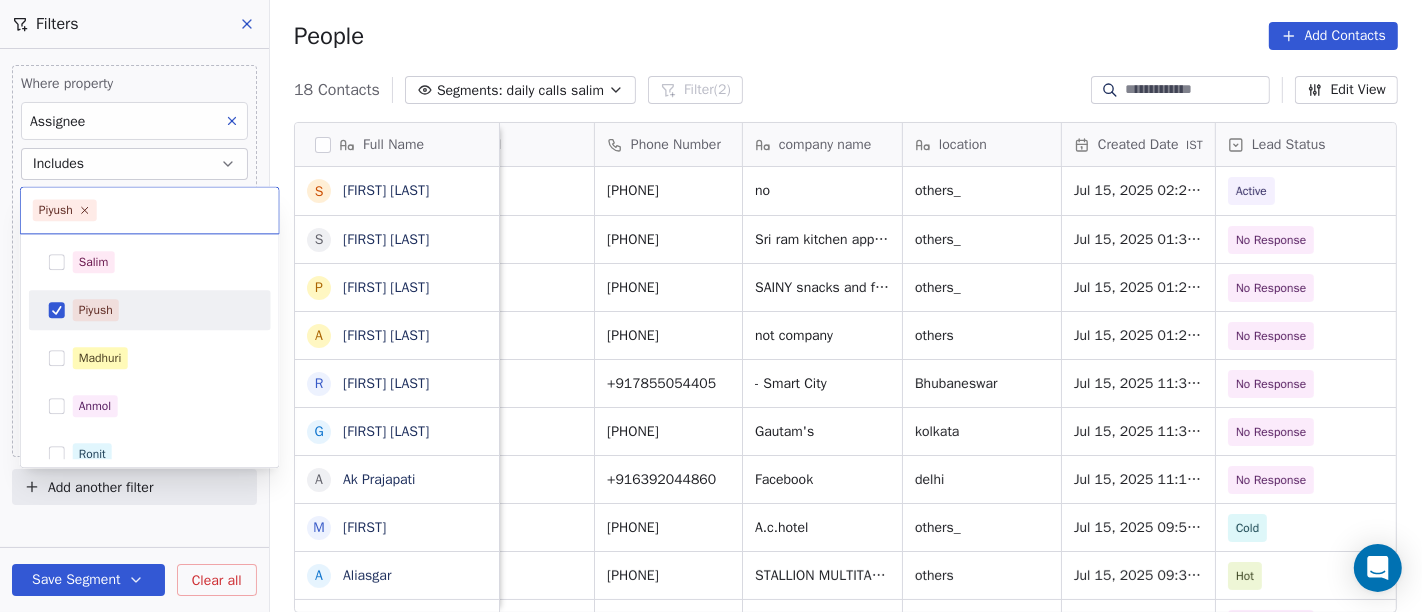 click on "Piyush" at bounding box center (162, 310) 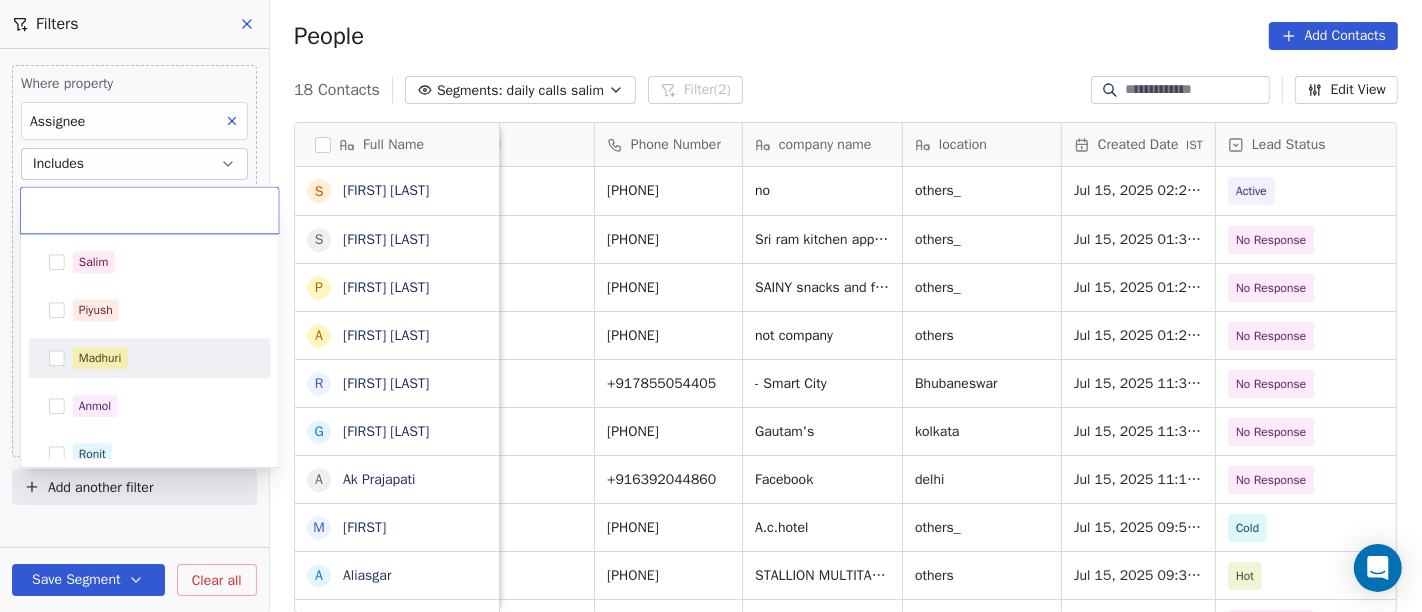 click on "Madhuri" at bounding box center [150, 358] 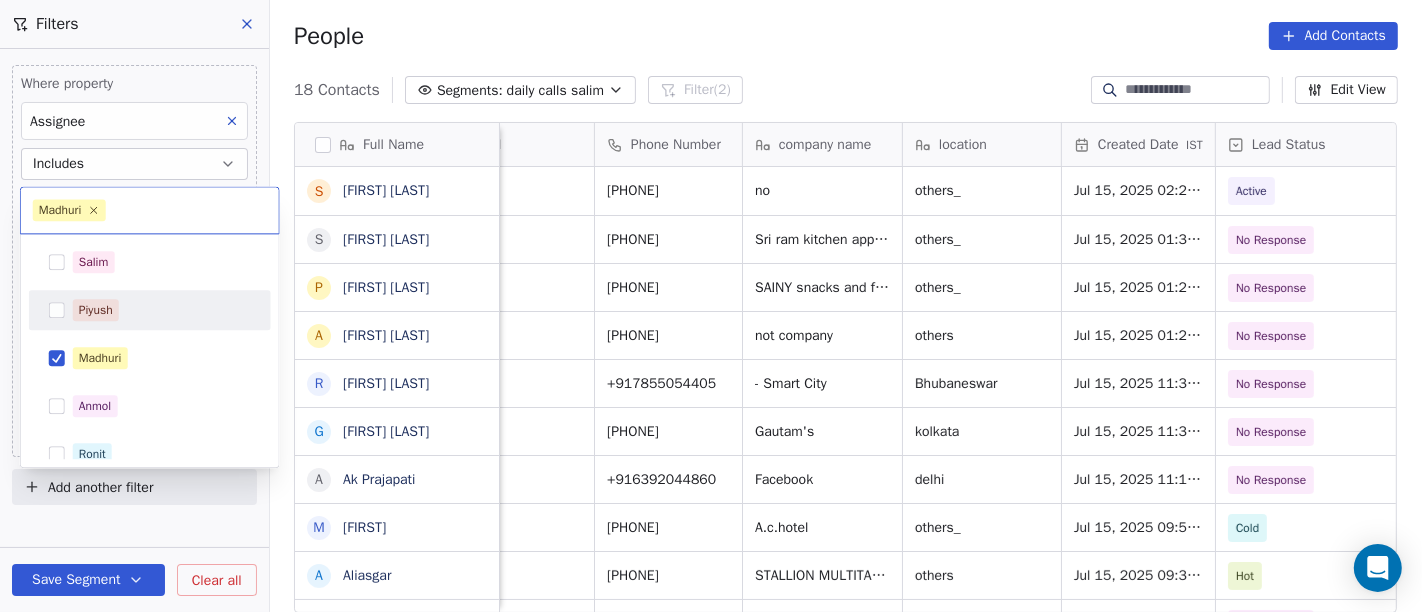 click on "On2Cook India Pvt. Ltd. Contacts People Marketing Workflows Campaigns Sales Pipelines Sequences Beta Tools Apps AI Agents Help & Support Filters Where property   Assignee   Includes Salim and Where property   Last Activity Date   is on Jul 15, 2025 12:31 PM Add filter to this group Add another filter Save Segment Clear all People  Add Contacts 18 Contacts Segments: daily calls salim  Filter  (2) Edit View Tag Add to Sequence Full Name S Sameer Ahmed S Saran Chandra p paramjeet singh A Atul Pandey R Ramesh Sahoo G Goutam Karmakar A Ak Prajapati M Murugan A Aliasgar N Nasta pani a anup Kalra D Dheeraj Kudaal B Bismita Patra R Raju Maurya K Kella Chandra Sekhar V Virendra Gola S Shalini s sudhir Jain Email Phone Number company name location Created Date IST Lead Status Tags Assignee Sales Rep sameer.ahamed.taj@gmail.com +918553786141 no others_ Jul 15, 2025 02:26 PM Active Salim saron841996@gmail.com +917479731249 Sri ram kitchen applience others_ Jul 15, 2025 01:38 PM No Response Salim ps8789621@gmail.com Hot" at bounding box center [711, 306] 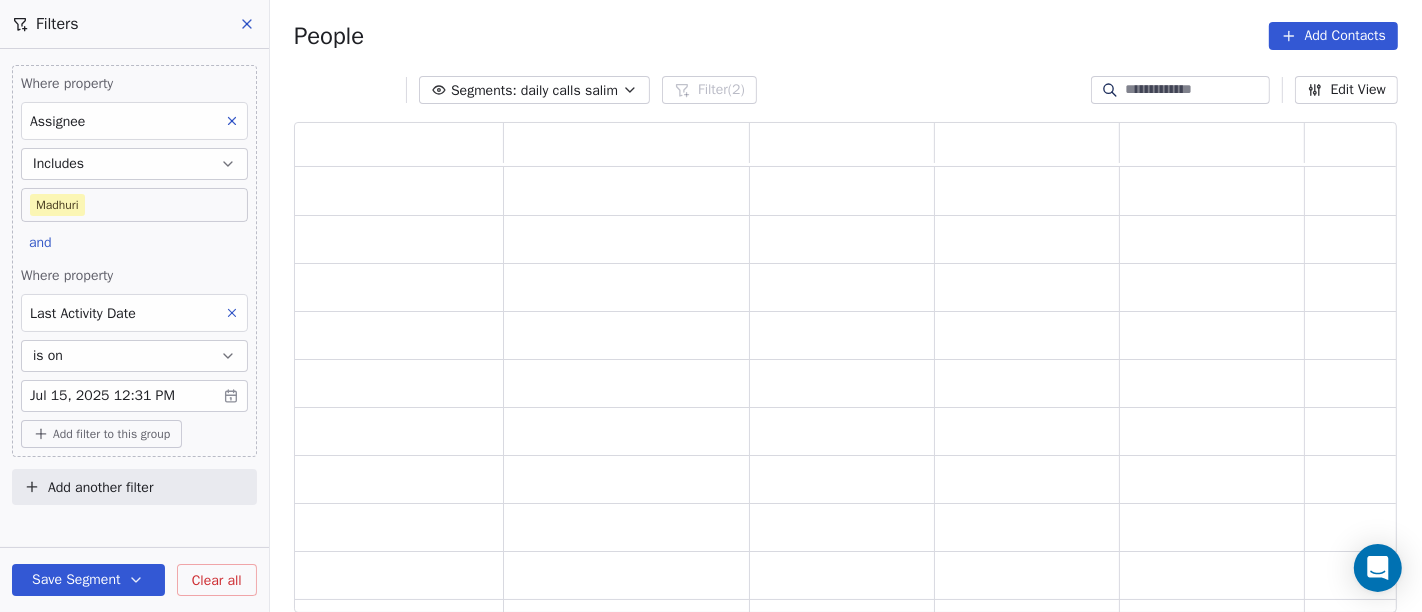 scroll, scrollTop: 17, scrollLeft: 17, axis: both 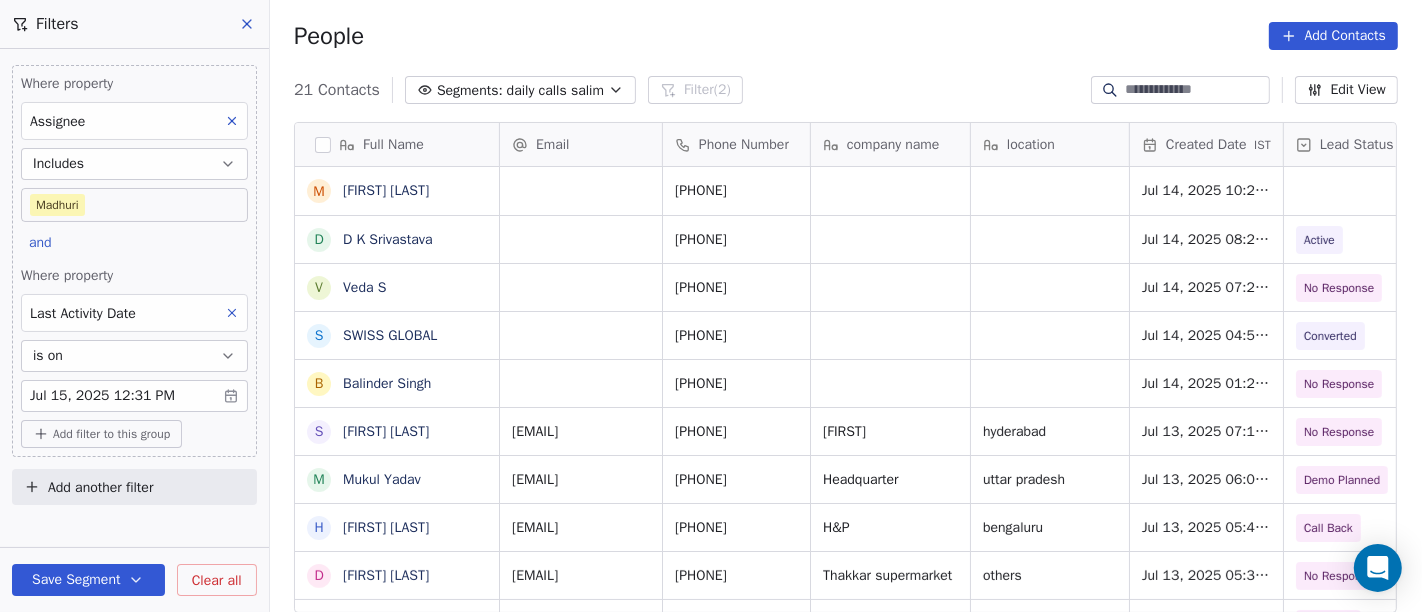 click on "On2Cook India Pvt. Ltd. Contacts People Marketing Workflows Campaigns Sales Pipelines Sequences Beta Tools Apps AI Agents Help & Support Filters Where property   Assignee   Includes Madhuri and Where property   Last Activity Date   is on Jul 15, 2025 12:31 PM Add filter to this group Add another filter Save Segment Clear all People  Add Contacts 21 Contacts Segments: daily calls salim  Filter  (2) Edit View Tag Add to Sequence Full Name M Meghraj Chhetri D D K Srivastava V Veda S S SWISS GLOBAL B Balinder Singh S Suresh Tatineni M Mukul Yadav H Hena Debbarma D Deepak Thakkar P Pradeep Tamhane T Tushar seth I Imran Basha B Bahadur Singh M Manoj Rajan R Rani Vathsala V Vijayalakshmi S Shameem Subair P Parvez Sikandar Khan M Mohinder Singh chandel S Safi Fakih k k.shanthi Email Phone Number company name location Created Date IST Lead Status Tags Assignee Sales Rep +919563620734 Jul 14, 2025 10:24 AM Madhuri +918085281282 Jul 14, 2025 08:21 AM Active Madhuri +919902900424 Jul 14, 2025 07:28 AM No Response Surya" at bounding box center [711, 306] 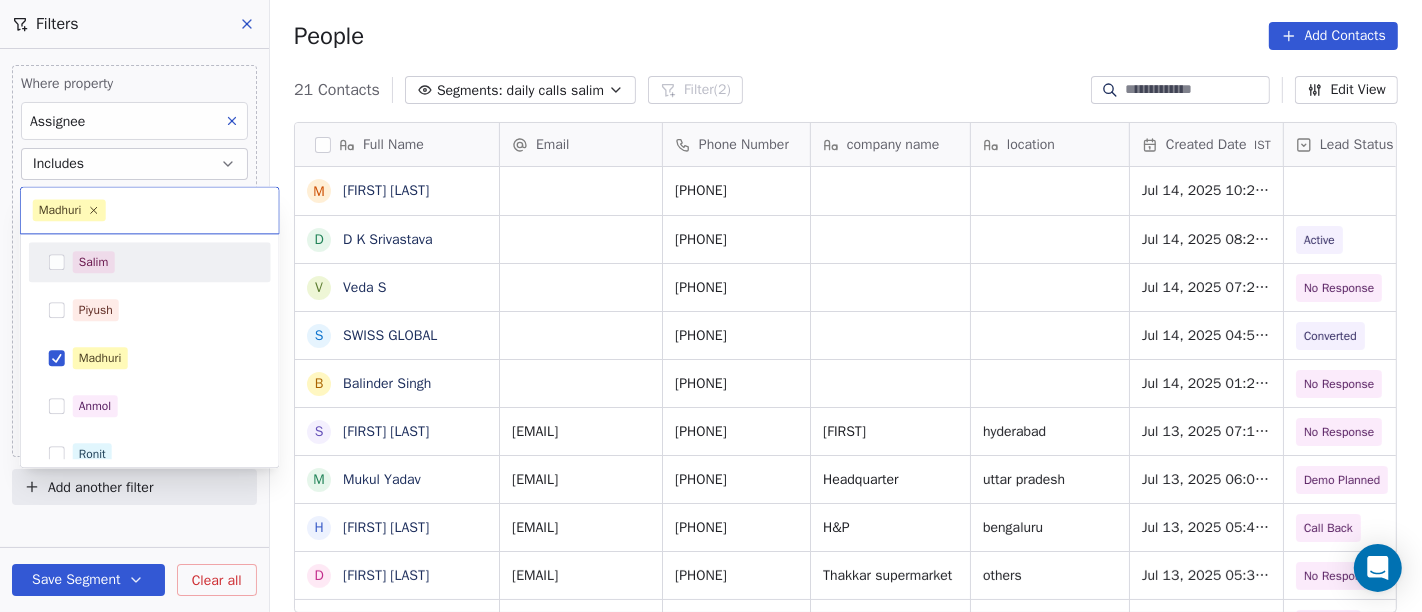 click on "Salim" at bounding box center [94, 262] 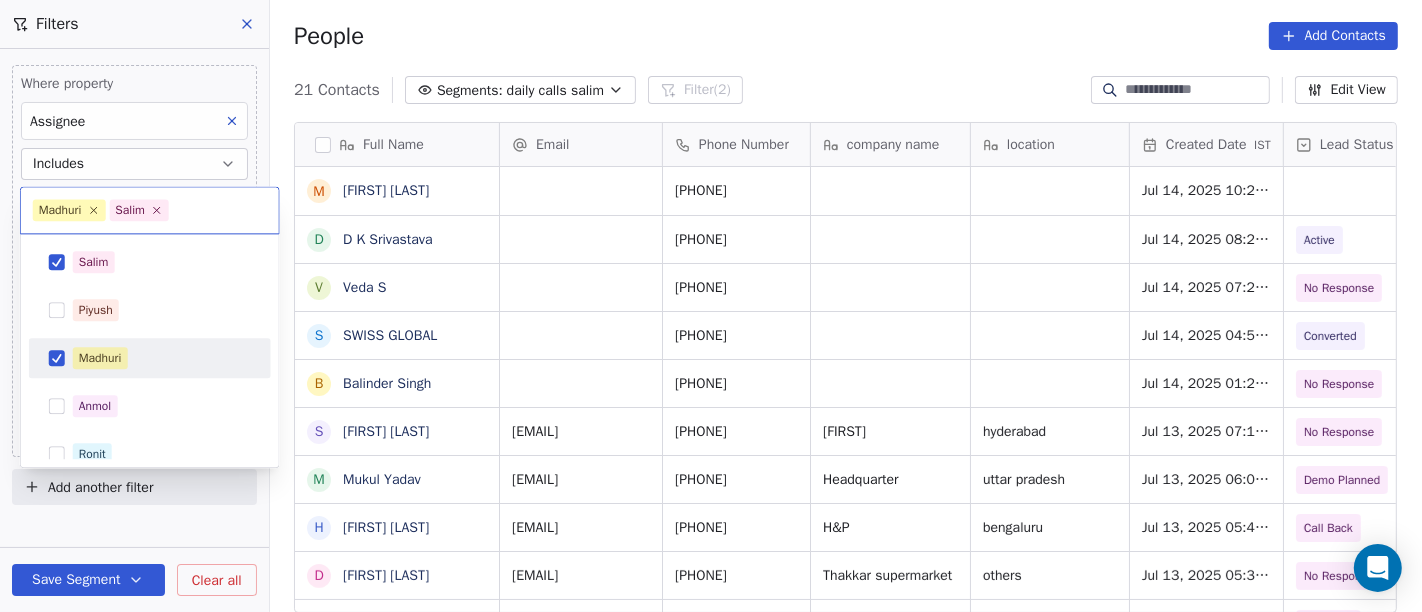click on "Madhuri" at bounding box center (100, 358) 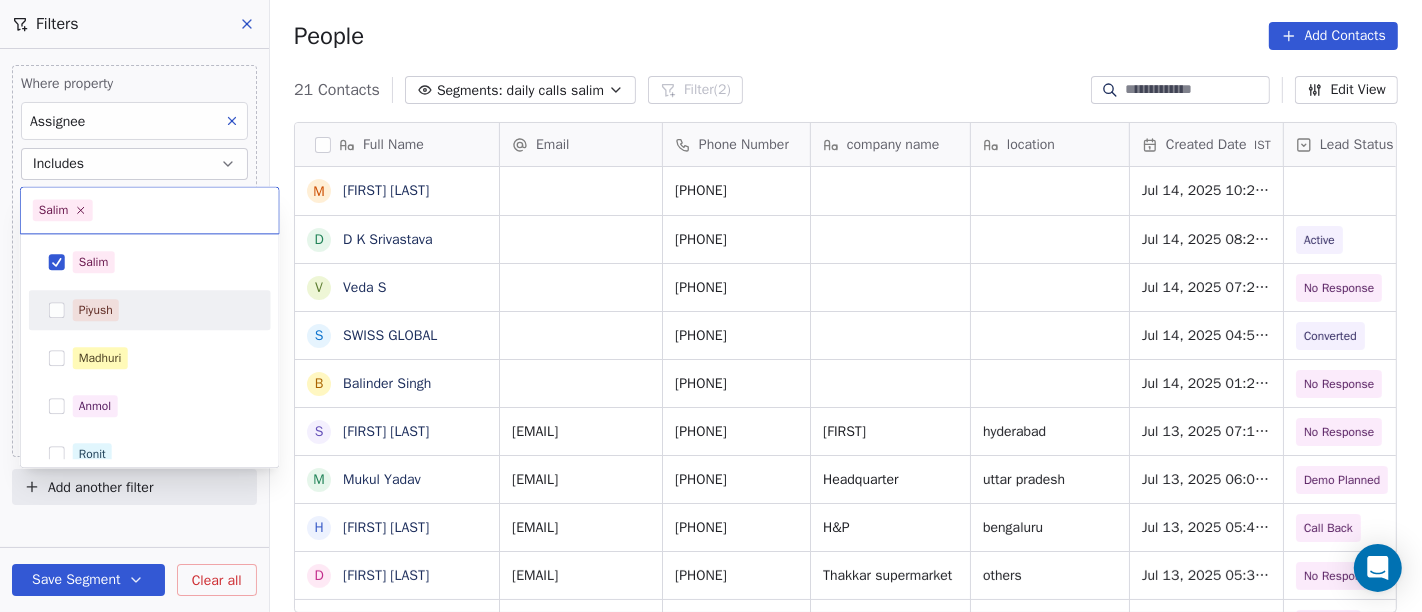 click on "On2Cook India Pvt. Ltd. Contacts People Marketing Workflows Campaigns Sales Pipelines Sequences Beta Tools Apps AI Agents Help & Support Filters Where property   Assignee   Includes Madhuri and Where property   Last Activity Date   is on Jul 15, 2025 12:31 PM Add filter to this group Add another filter Save Segment Clear all People  Add Contacts 21 Contacts Segments: daily calls salim  Filter  (2) Edit View Tag Add to Sequence Full Name M Meghraj Chhetri D D K Srivastava V Veda S S SWISS GLOBAL B Balinder Singh S Suresh Tatineni M Mukul Yadav H Hena Debbarma D Deepak Thakkar P Pradeep Tamhane T Tushar seth I Imran Basha B Bahadur Singh M Manoj Rajan R Rani Vathsala V Vijayalakshmi S Shameem Subair P Parvez Sikandar Khan M Mohinder Singh chandel S Safi Fakih k k.shanthi Email Phone Number company name location Created Date IST Lead Status Tags Assignee Sales Rep +919563620734 Jul 14, 2025 10:24 AM Madhuri +918085281282 Jul 14, 2025 08:21 AM Active Madhuri +919902900424 Jul 14, 2025 07:28 AM No Response Surya" at bounding box center (711, 306) 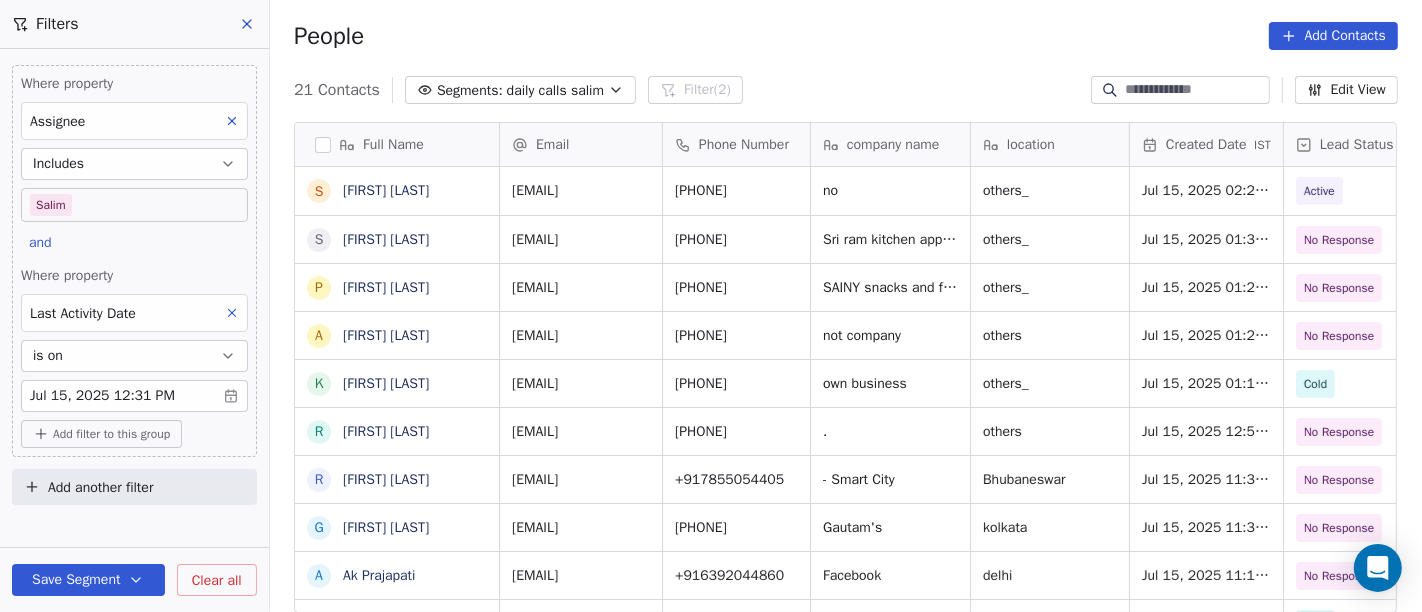 click on "People  Add Contacts" at bounding box center (846, 36) 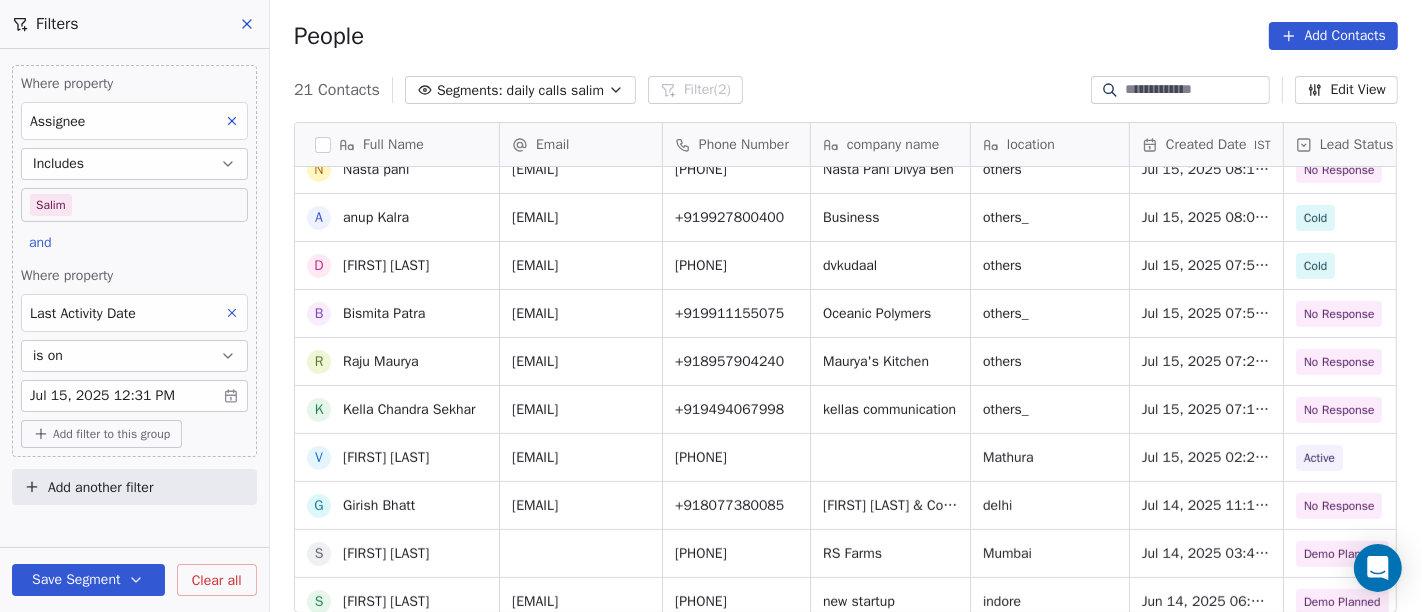 scroll, scrollTop: 555, scrollLeft: 0, axis: vertical 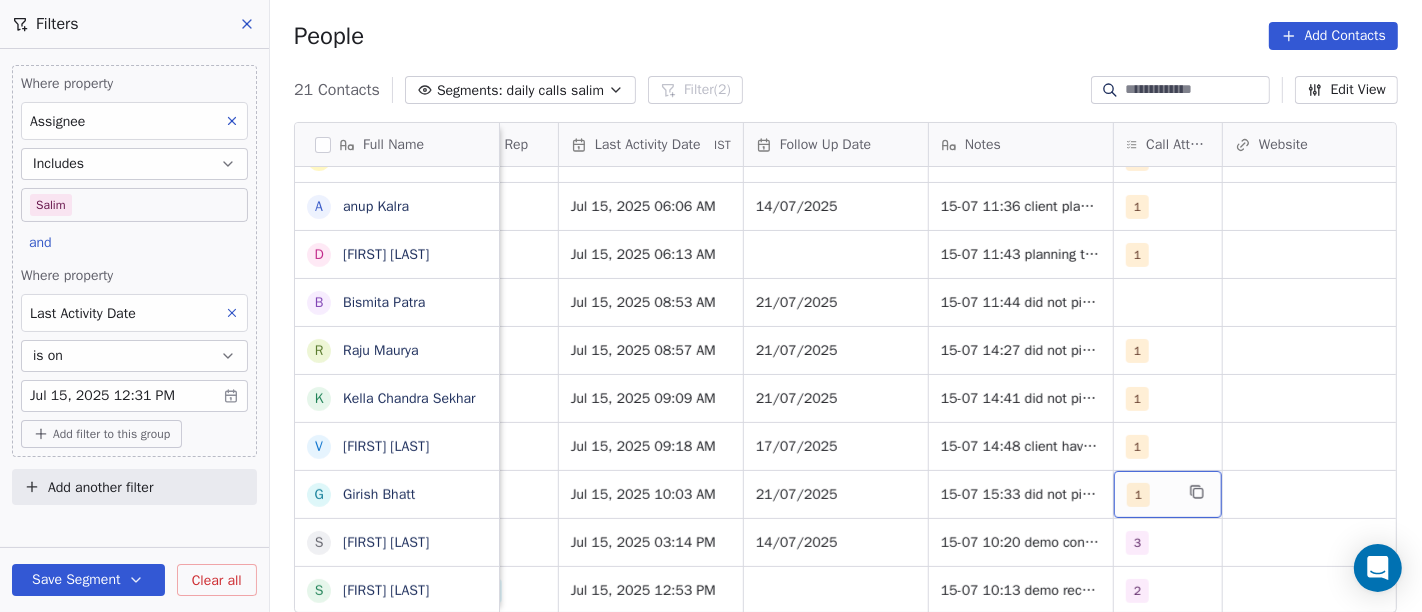 click on "1" at bounding box center [1168, 494] 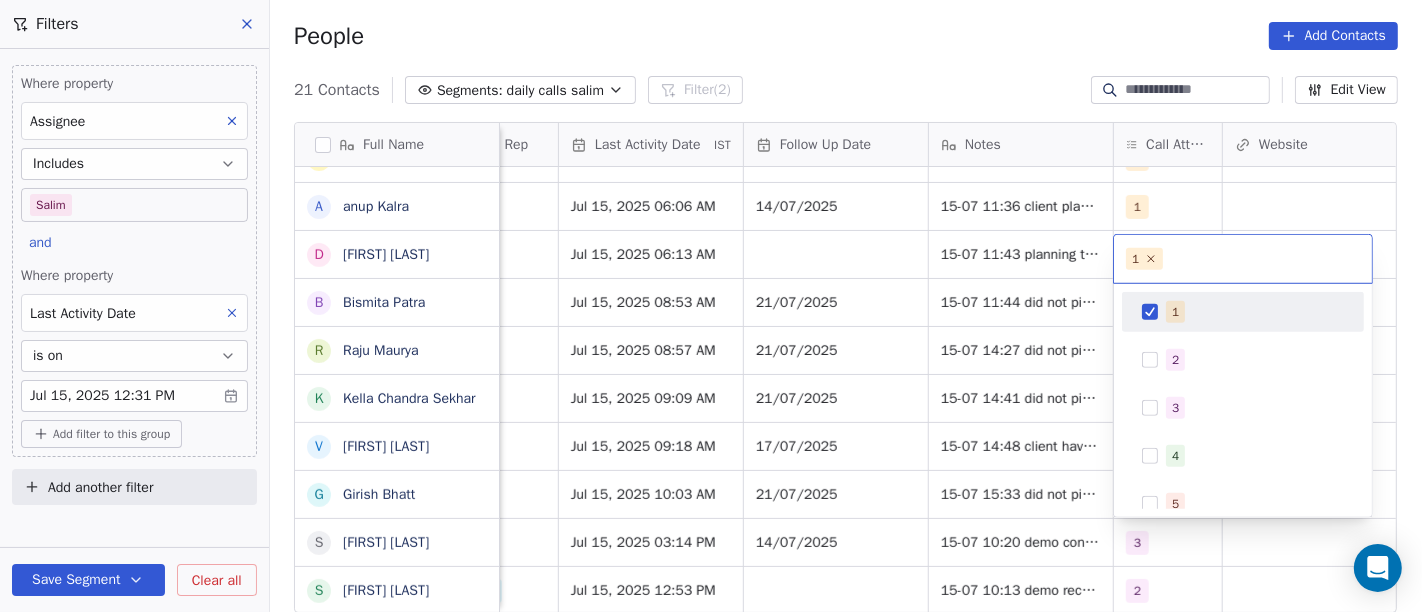 click on "On2Cook India Pvt. Ltd. Contacts People Marketing Workflows Campaigns Sales Pipelines Sequences Beta Tools Apps AI Agents Help & Support Filters Where property   Assignee   Includes Salim and Where property   Last Activity Date   is on Jul 15, 2025 12:31 PM Add filter to this group Add another filter Save Segment Clear all People  Add Contacts 21 Contacts Segments: daily calls salim  Filter  (2) Edit View Tag Add to Sequence Full Name S Sameer Ahmed S Saran Chandra p paramjeet singh A Atul Pandey K Kathir Raj R RAMESH DHANECHA R Ramesh Sahoo G Goutam Karmakar A Ak Prajapati M Murugan A Aliasgar N Nasta pani a anup Kalra D Dheeraj Kudaal B Bismita Patra R Raju Maurya K Kella Chandra Sekhar V Virendra Gola G Girish Bhatt S Shalini s sudhir Jain Lead Status Tags Assignee Sales Rep Last Activity Date IST Follow Up Date Notes Call Attempts Website zomato link outlet type Location   Active Salim Jul 15, 2025 09:40 AM 17/07/2025 1 cloud_kitchen   No Response Salim Jul 15, 2025 09:48 AM 17/07/2025 1 cloud_kitchen" at bounding box center (711, 306) 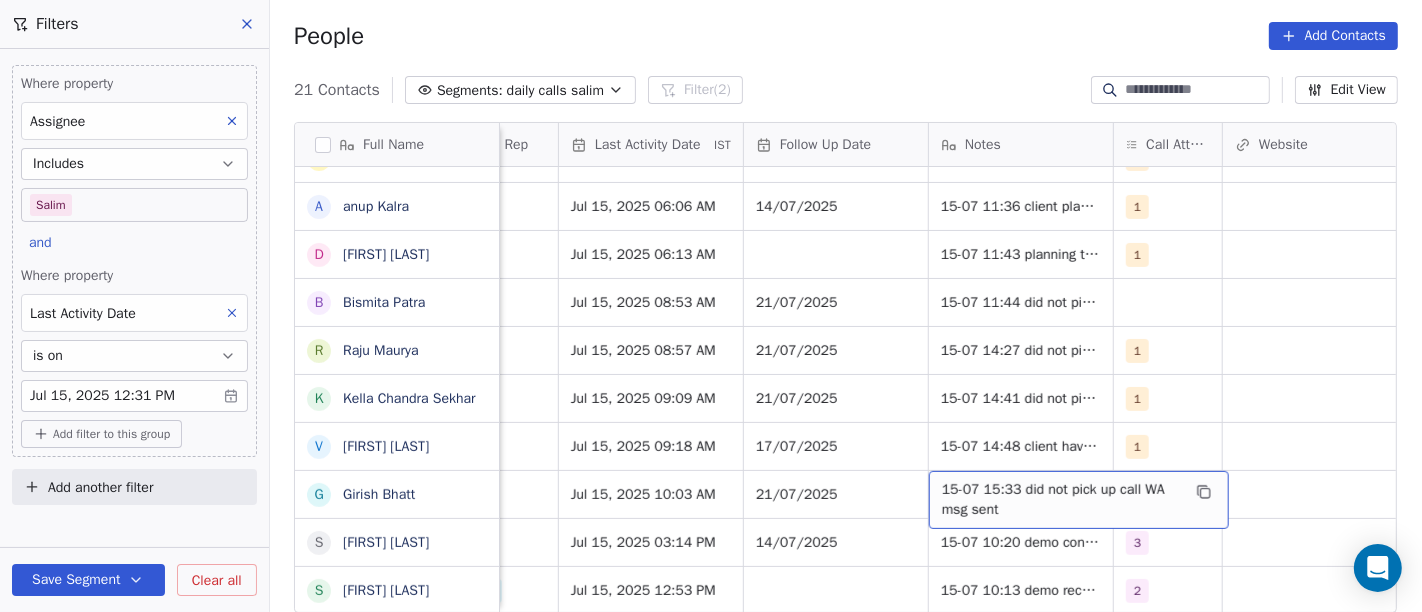 click on "15-07 15:33 did not pick up call WA msg sent" at bounding box center (1061, 500) 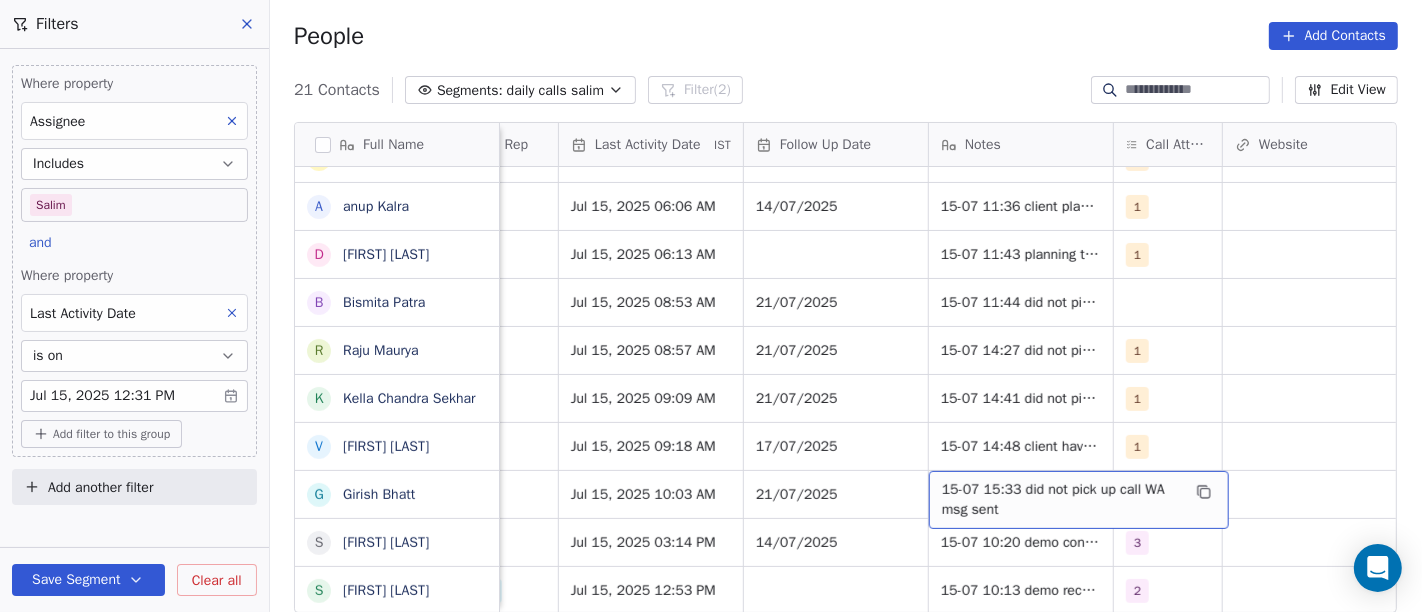 drag, startPoint x: 1002, startPoint y: 508, endPoint x: 960, endPoint y: 509, distance: 42.0119 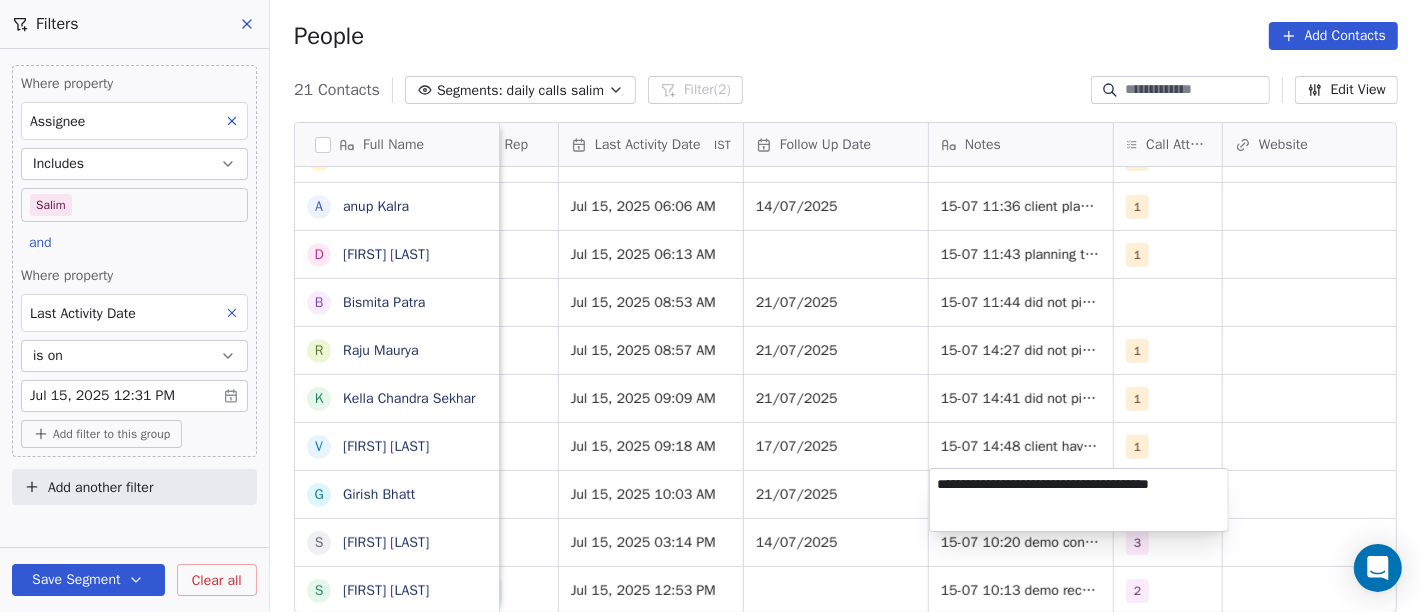 type on "**********" 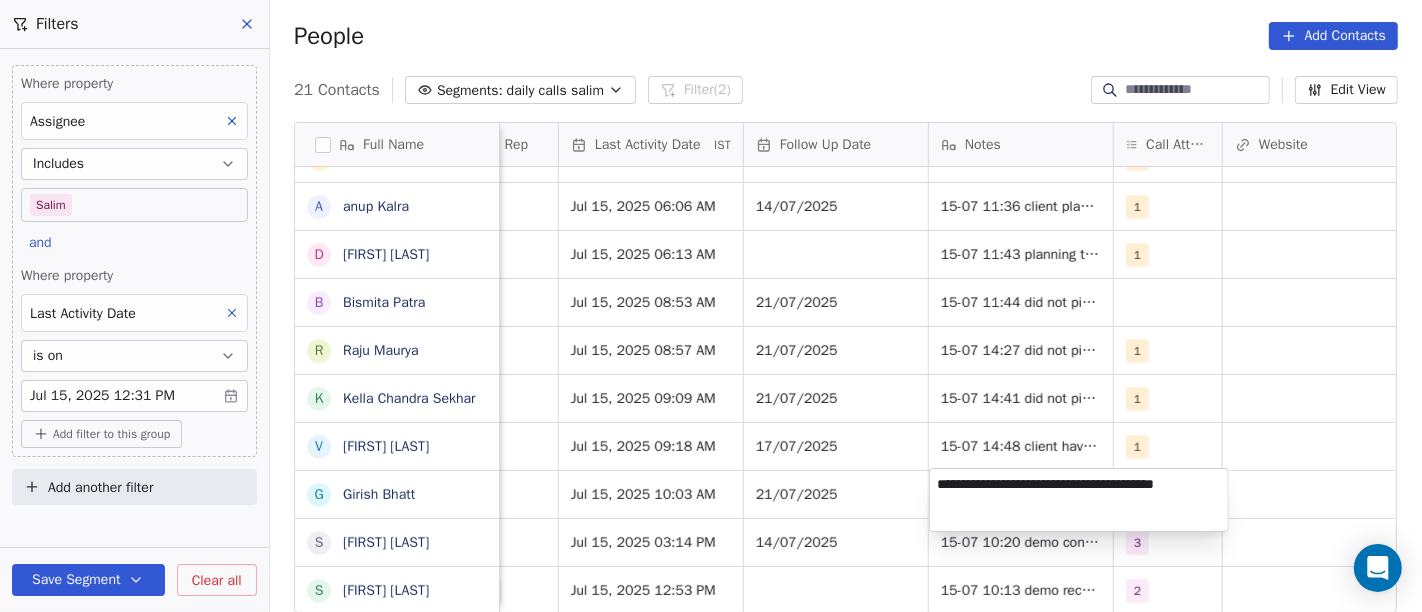 click on "On2Cook India Pvt. Ltd. Contacts People Marketing Workflows Campaigns Sales Pipelines Sequences Beta Tools Apps AI Agents Help & Support Filters Where property   Assignee   Includes Salim and Where property   Last Activity Date   is on Jul 15, 2025 12:31 PM Add filter to this group Add another filter Save Segment Clear all People  Add Contacts 21 Contacts Segments: daily calls salim  Filter  (2) Edit View Tag Add to Sequence Full Name S Sameer Ahmed S Saran Chandra p paramjeet singh A Atul Pandey K Kathir Raj R RAMESH DHANECHA R Ramesh Sahoo G Goutam Karmakar A Ak Prajapati M Murugan A Aliasgar N Nasta pani a anup Kalra D Dheeraj Kudaal B Bismita Patra R Raju Maurya K Kella Chandra Sekhar V Virendra Gola G Girish Bhatt S Shalini s sudhir Jain Lead Status Tags Assignee Sales Rep Last Activity Date IST Follow Up Date Notes Call Attempts Website zomato link outlet type Location   Active Salim Jul 15, 2025 09:40 AM 17/07/2025 1 cloud_kitchen   No Response Salim Jul 15, 2025 09:48 AM 17/07/2025 1 cloud_kitchen" at bounding box center (711, 306) 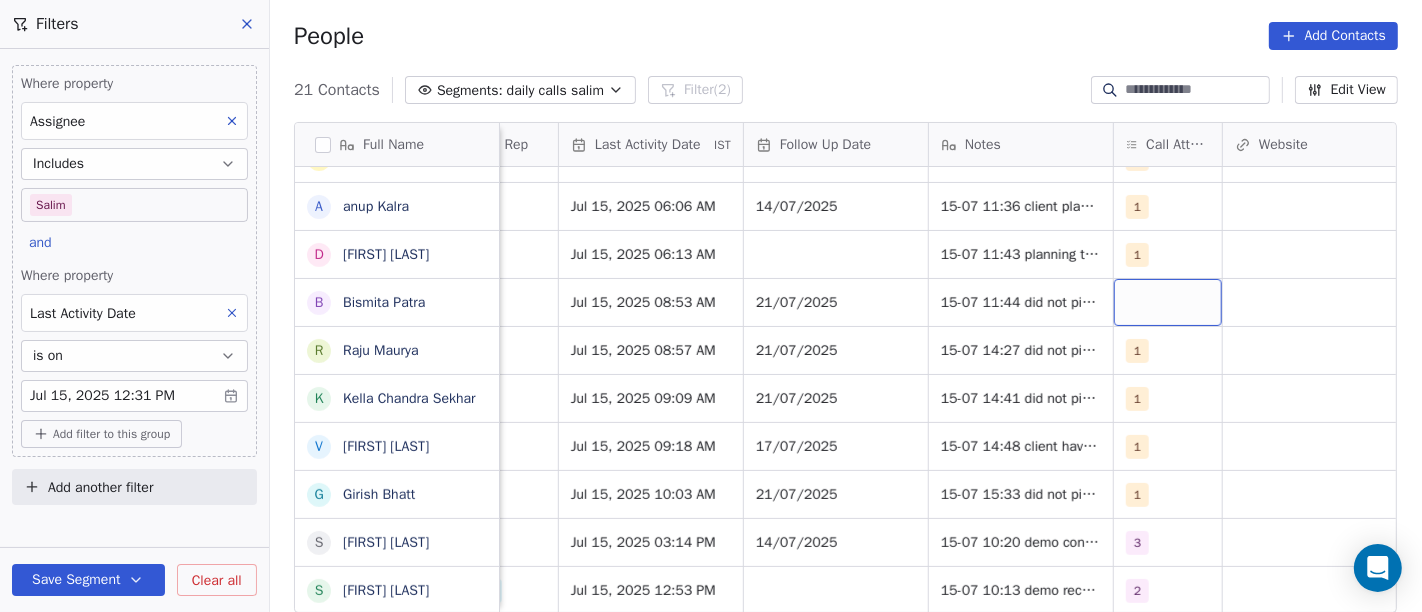 click at bounding box center (1168, 302) 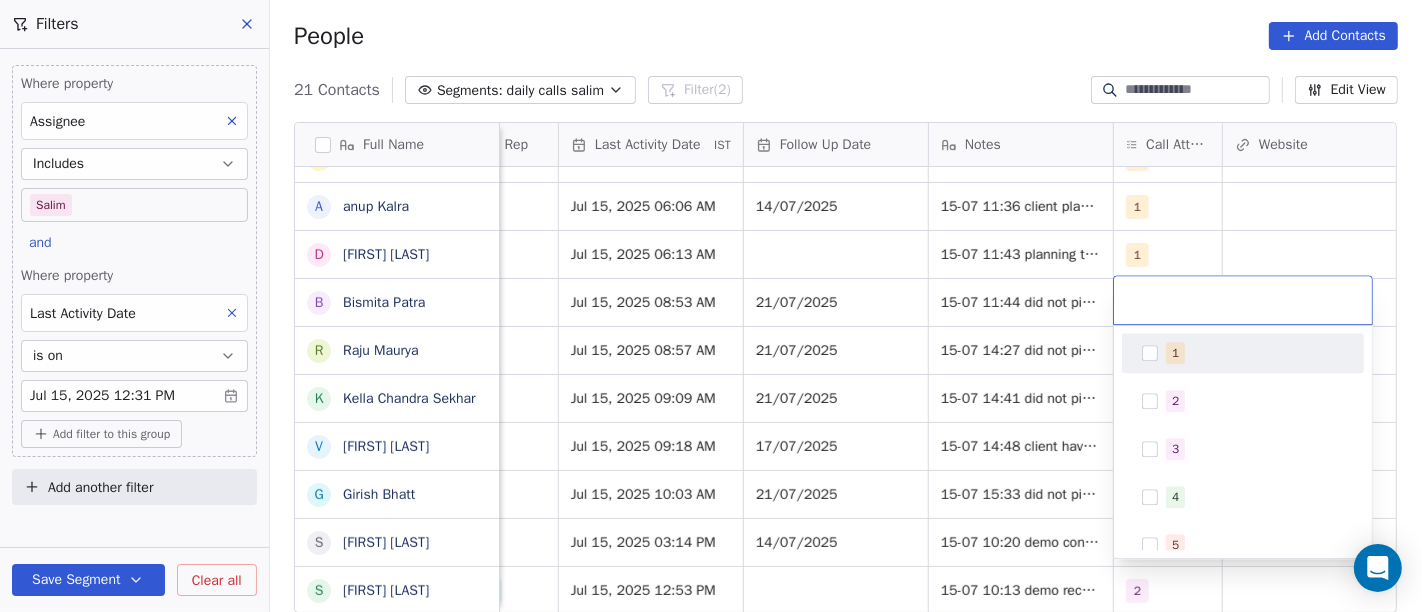 click on "1" at bounding box center (1255, 353) 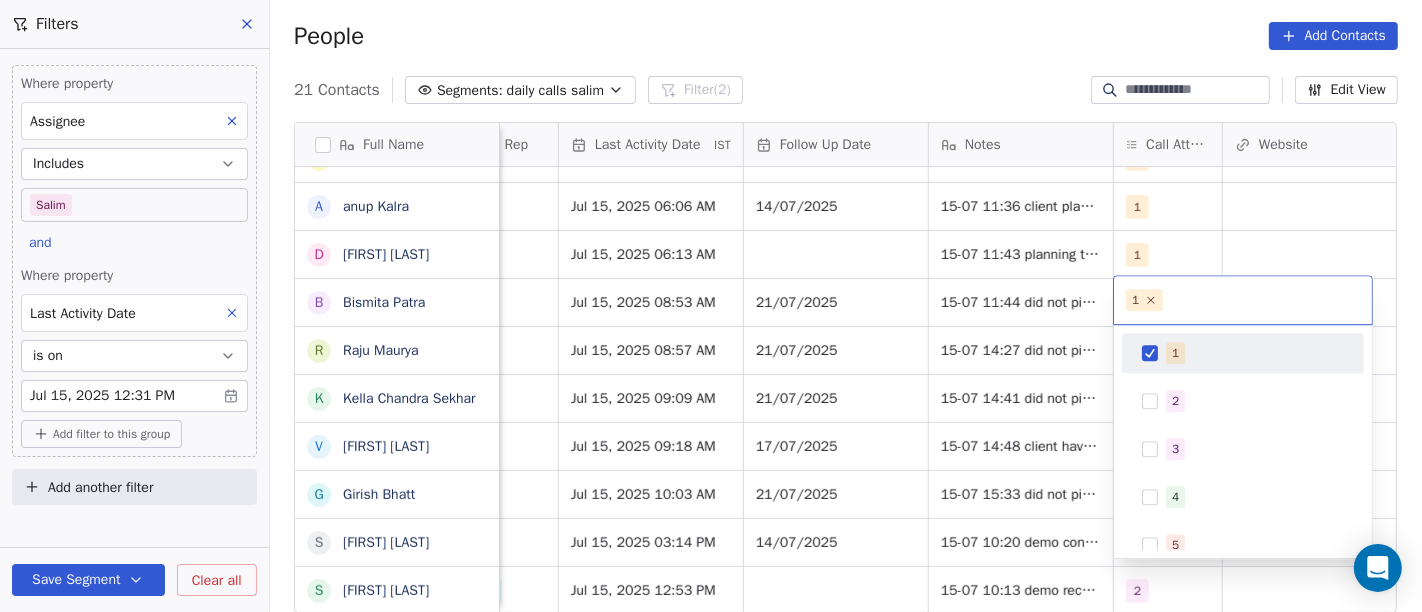 click on "On2Cook India Pvt. Ltd. Contacts People Marketing Workflows Campaigns Sales Pipelines Sequences Beta Tools Apps AI Agents Help & Support Filters Where property   Assignee   Includes Salim and Where property   Last Activity Date   is on Jul 15, 2025 12:31 PM Add filter to this group Add another filter Save Segment Clear all People  Add Contacts 21 Contacts Segments: daily calls salim  Filter  (2) Edit View Tag Add to Sequence Full Name S Sameer Ahmed S Saran Chandra p paramjeet singh A Atul Pandey K Kathir Raj R RAMESH DHANECHA R Ramesh Sahoo G Goutam Karmakar A Ak Prajapati M Murugan A Aliasgar N Nasta pani a anup Kalra D Dheeraj Kudaal B Bismita Patra R Raju Maurya K Kella Chandra Sekhar V Virendra Gola G Girish Bhatt S Shalini s sudhir Jain Lead Status Tags Assignee Sales Rep Last Activity Date IST Follow Up Date Notes Call Attempts Website zomato link outlet type Location   Active Salim Jul 15, 2025 09:40 AM 17/07/2025 1 cloud_kitchen   No Response Salim Jul 15, 2025 09:48 AM 17/07/2025 1 cloud_kitchen" at bounding box center (711, 306) 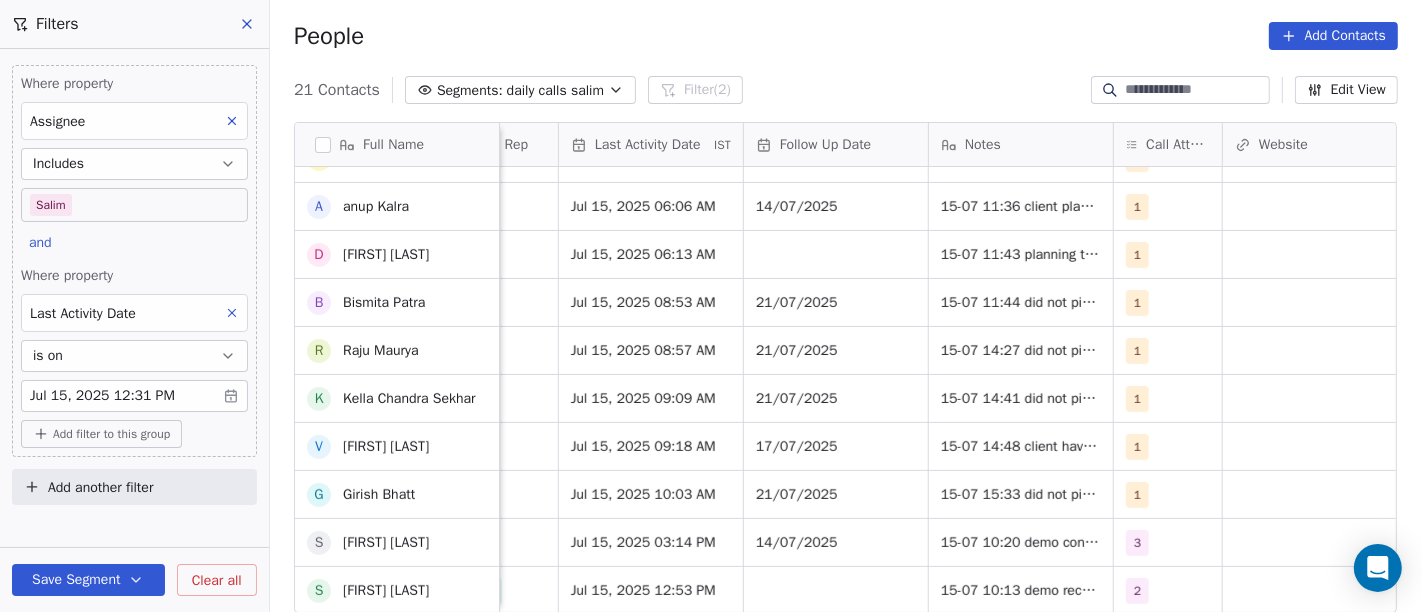scroll, scrollTop: 5, scrollLeft: 0, axis: vertical 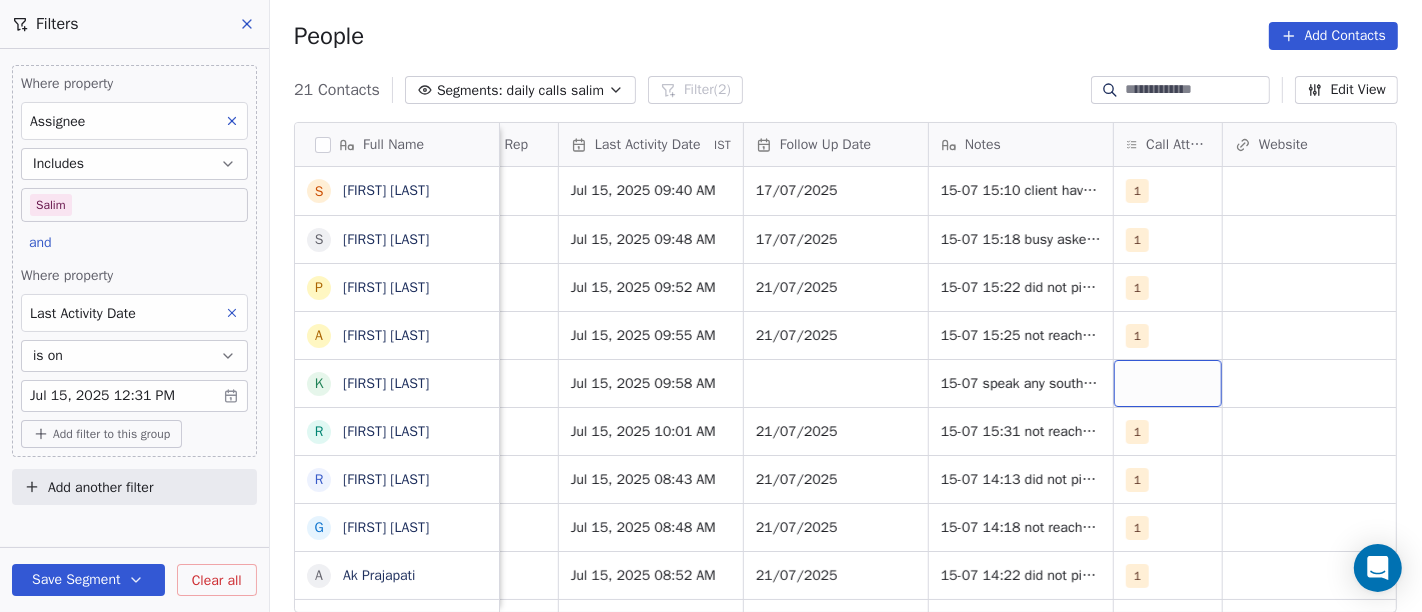 click at bounding box center [1168, 383] 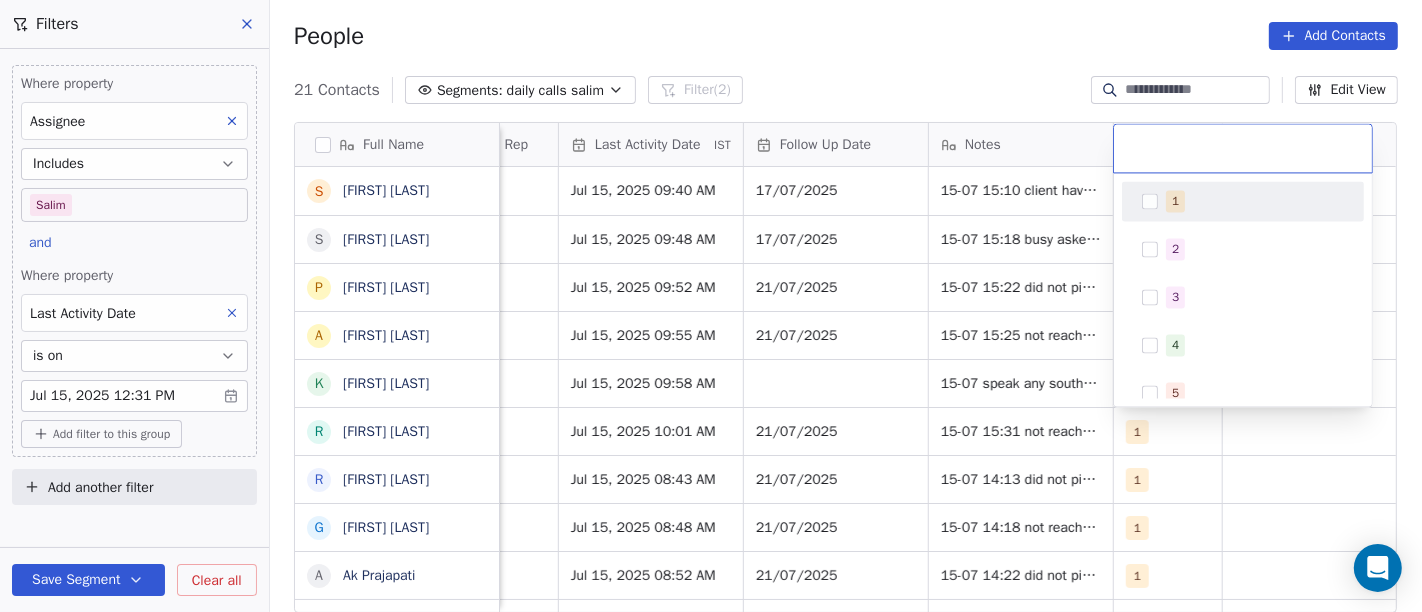 click on "1" at bounding box center [1243, 201] 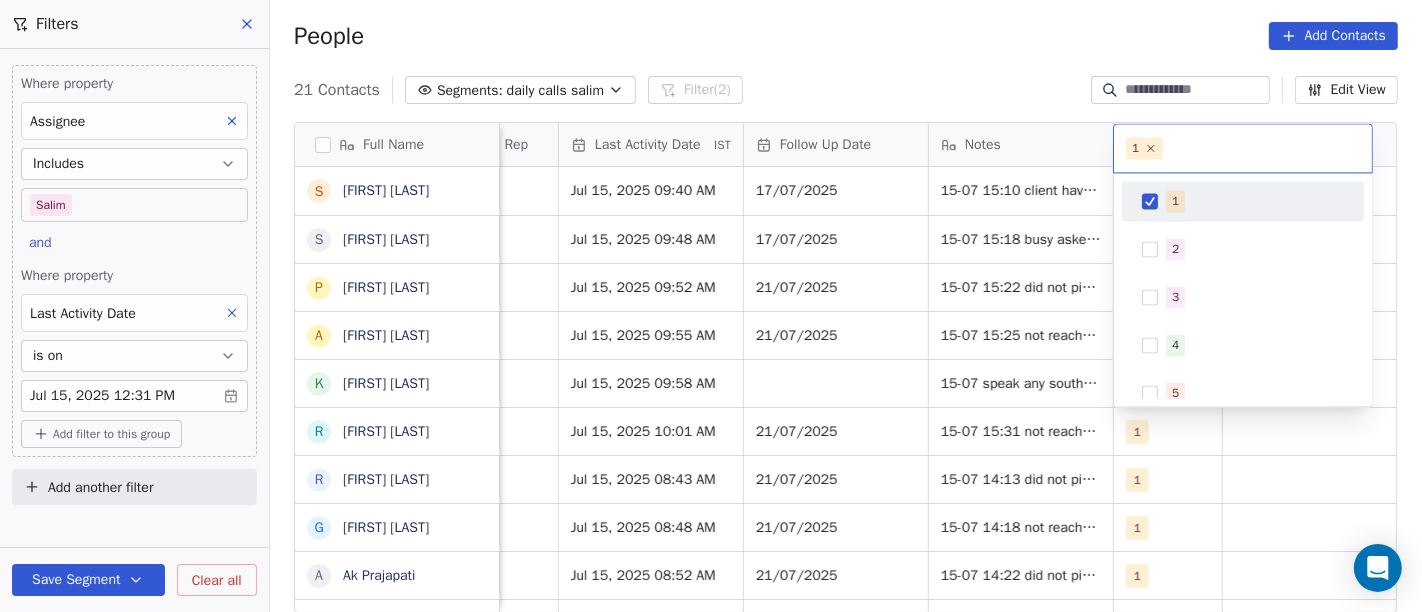 click on "On2Cook India Pvt. Ltd. Contacts People Marketing Workflows Campaigns Sales Pipelines Sequences Beta Tools Apps AI Agents Help & Support Filters Where property   Assignee   Includes Salim and Where property   Last Activity Date   is on Jul 15, 2025 12:31 PM Add filter to this group Add another filter Save Segment Clear all People  Add Contacts 21 Contacts Segments: daily calls salim  Filter  (2) Edit View Tag Add to Sequence Full Name S Sameer Ahmed S Saran Chandra p paramjeet singh A Atul Pandey K Kathir Raj R RAMESH DHANECHA R Ramesh Sahoo G Goutam Karmakar A Ak Prajapati M Murugan A Aliasgar N Nasta pani a anup Kalra D Dheeraj Kudaal B Bismita Patra R Raju Maurya K Kella Chandra Sekhar V Virendra Gola G Girish Bhatt S Shalini s sudhir Jain Lead Status Tags Assignee Sales Rep Last Activity Date IST Follow Up Date Notes Call Attempts Website zomato link outlet type Location   Active Salim Jul 15, 2025 09:40 AM 17/07/2025 1 cloud_kitchen   No Response Salim Jul 15, 2025 09:48 AM 17/07/2025 1 cloud_kitchen" at bounding box center (711, 306) 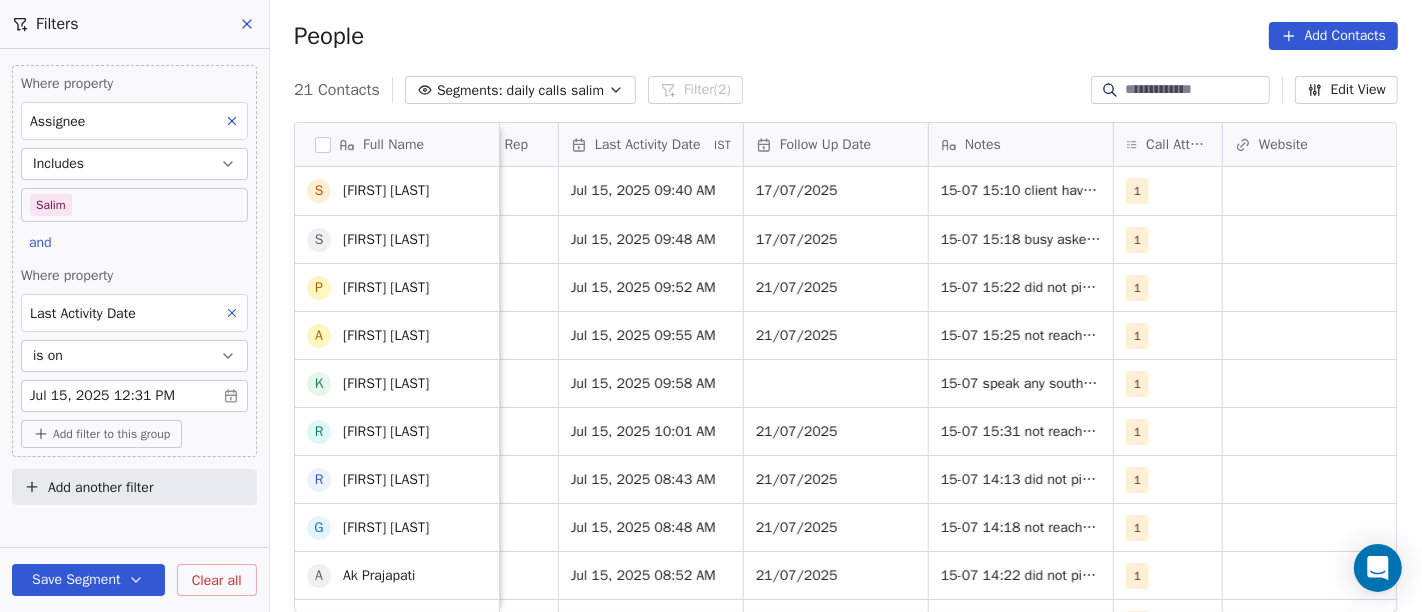scroll, scrollTop: 444, scrollLeft: 0, axis: vertical 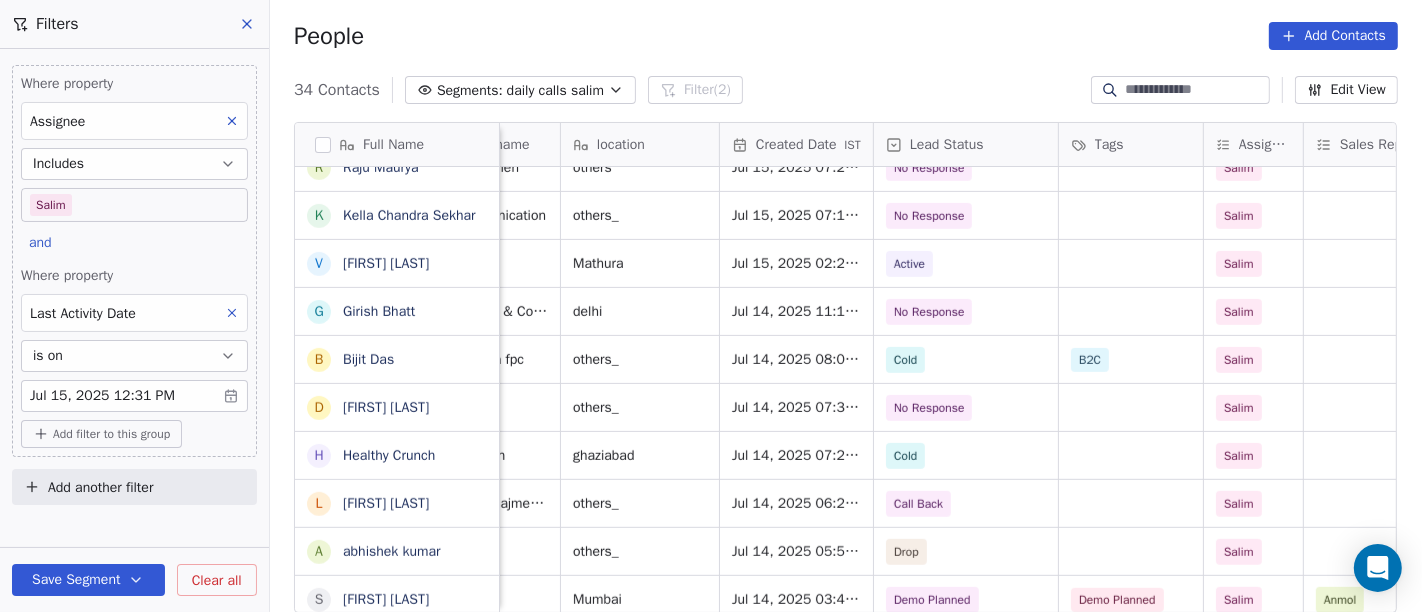 click at bounding box center (1131, 407) 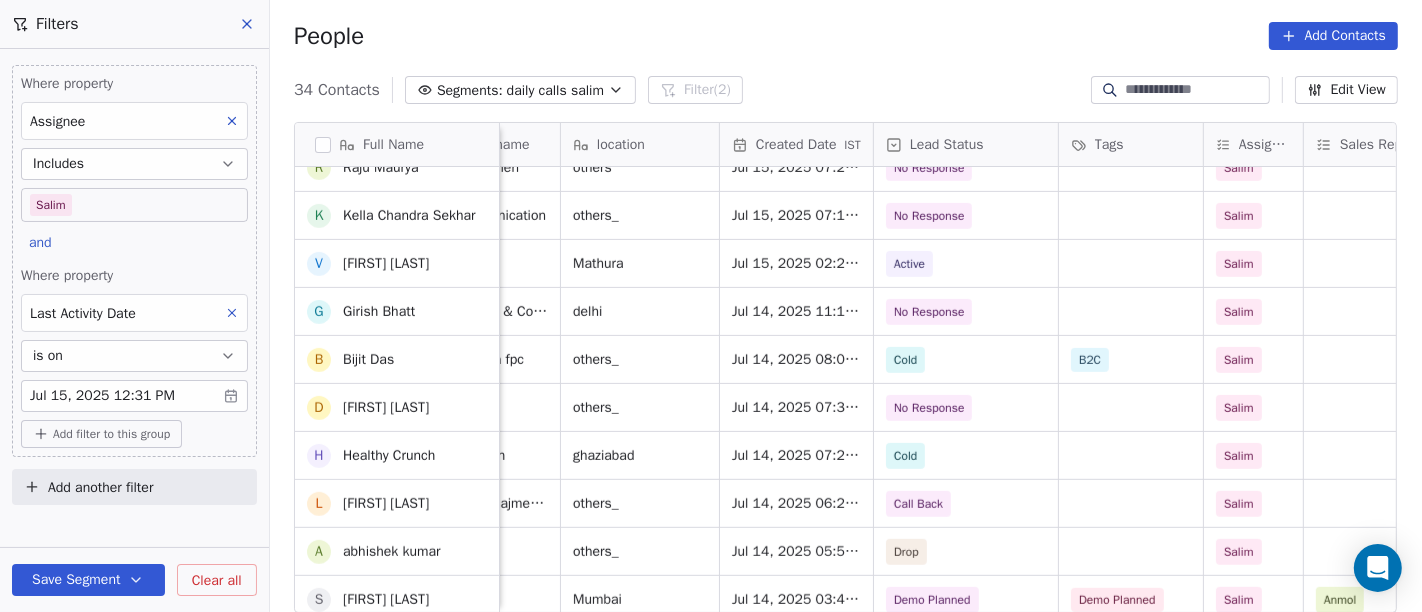 scroll, scrollTop: 865, scrollLeft: 0, axis: vertical 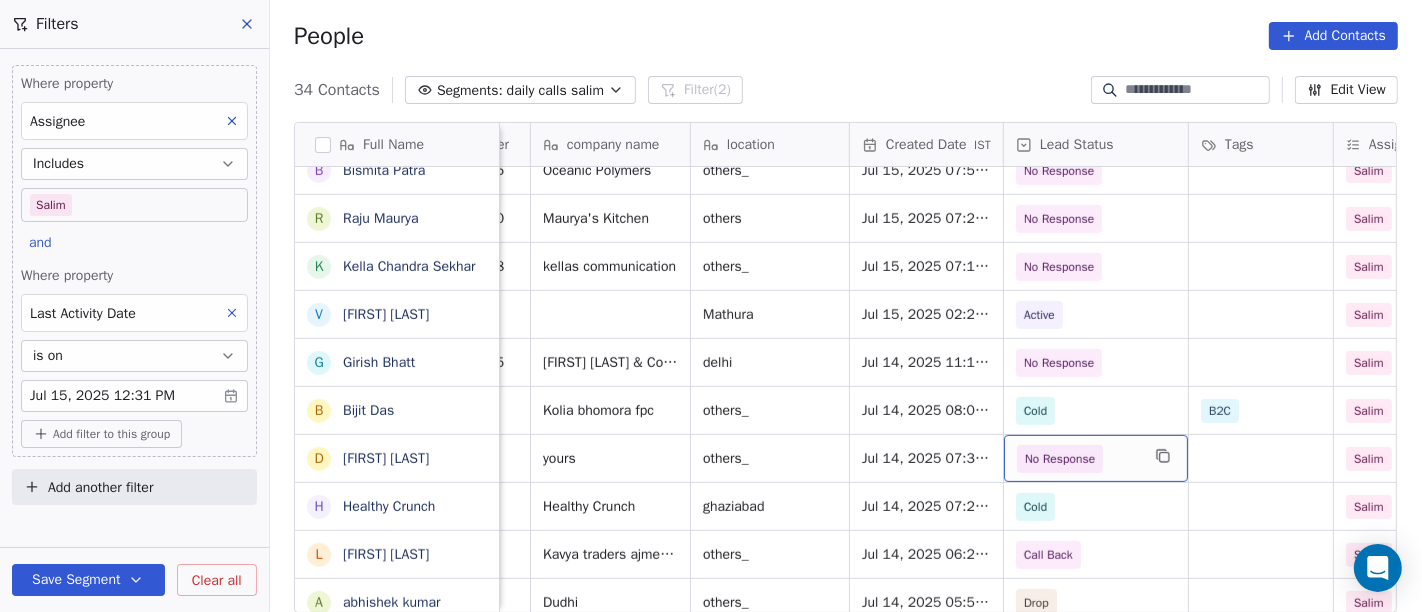 click on "No Response" at bounding box center [1060, 459] 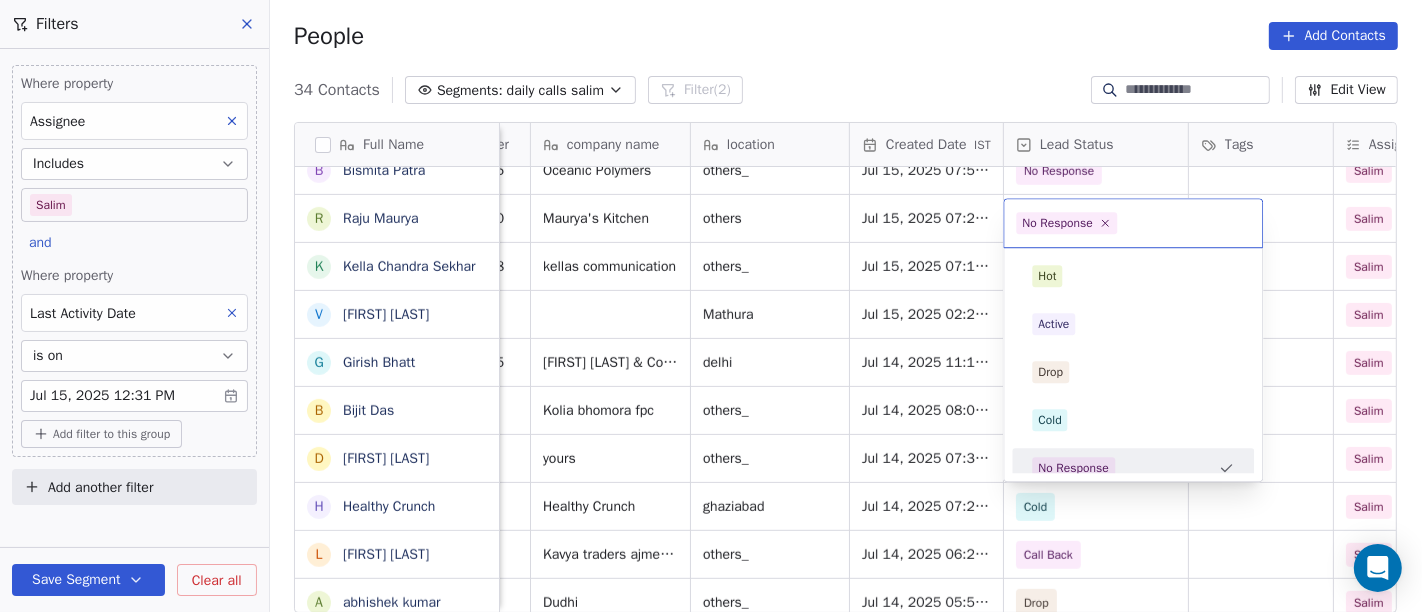scroll, scrollTop: 14, scrollLeft: 0, axis: vertical 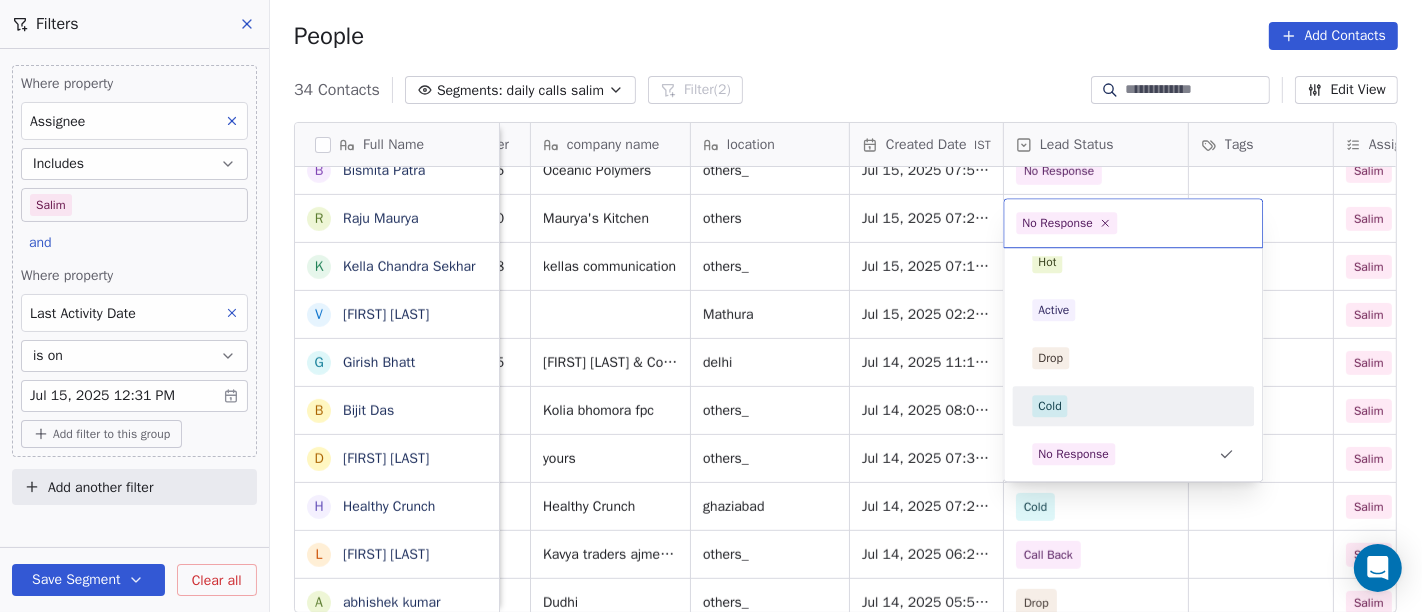 click on "Cold" at bounding box center [1133, 406] 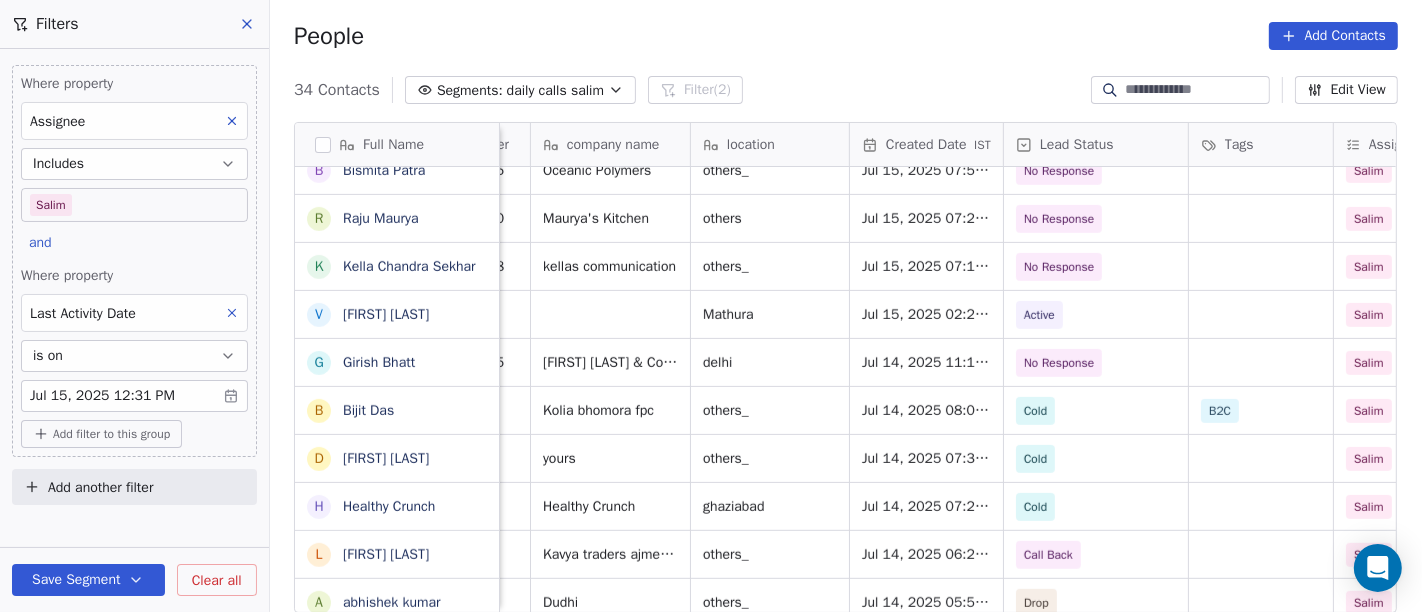 click on "People  Add Contacts" at bounding box center [846, 36] 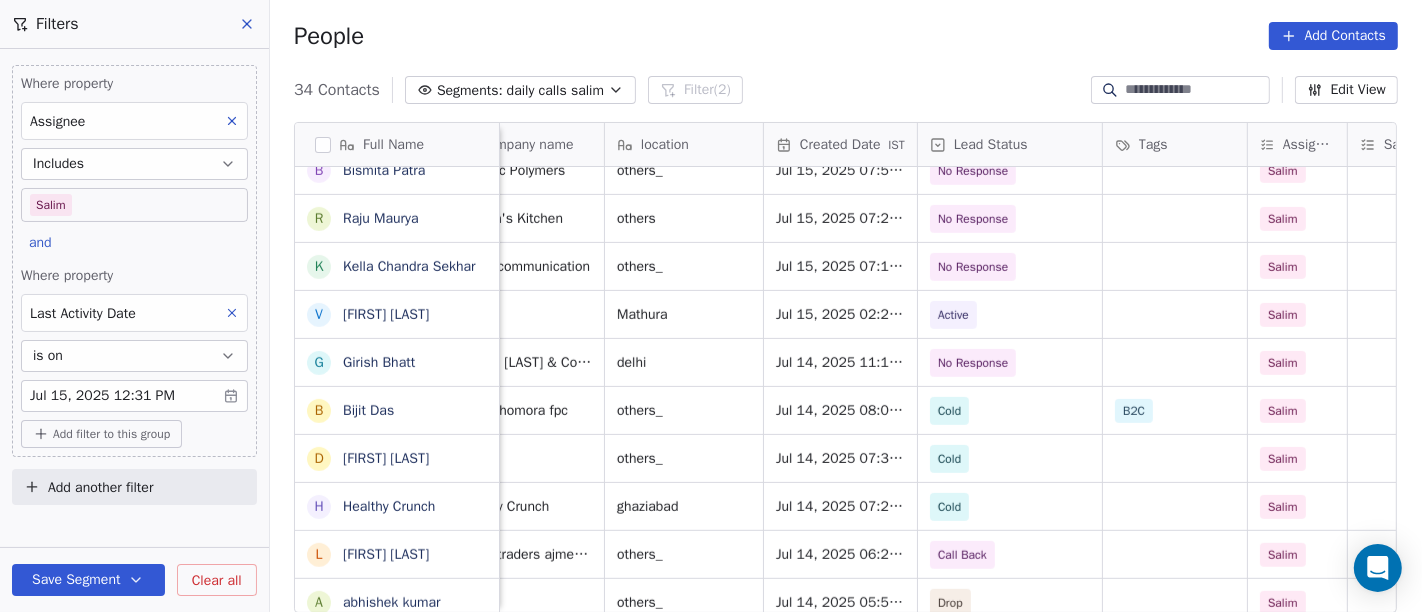 scroll, scrollTop: 0, scrollLeft: 366, axis: horizontal 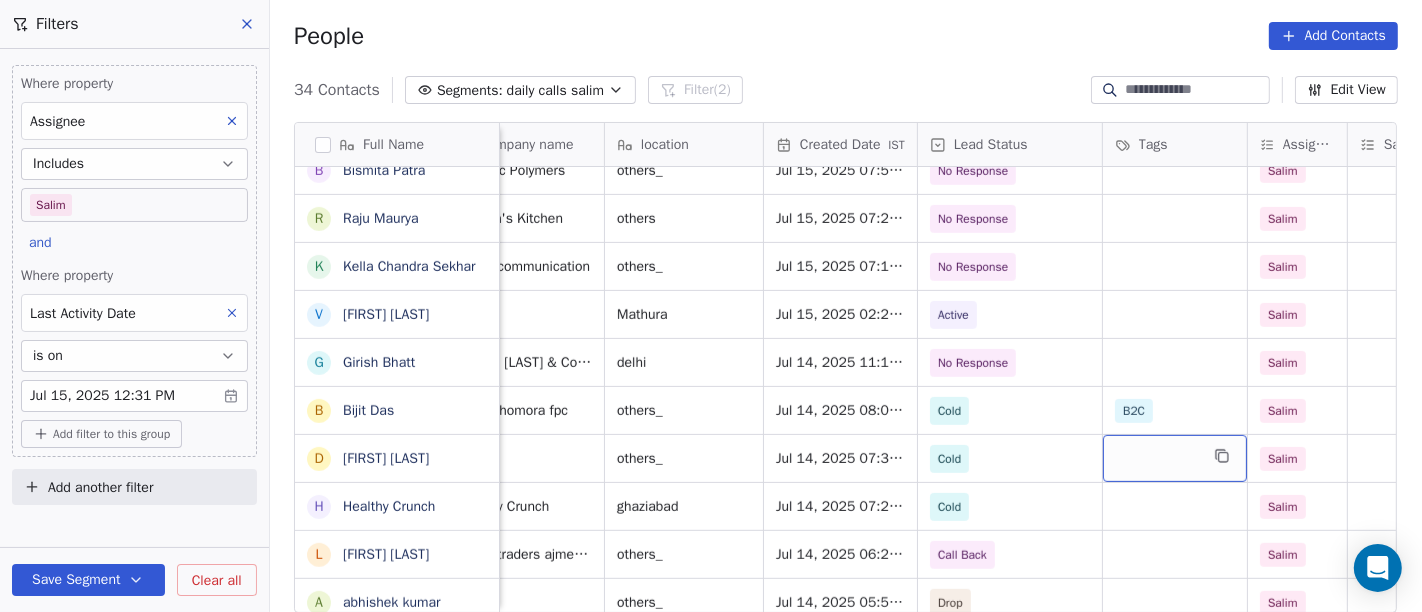 click at bounding box center (1175, 458) 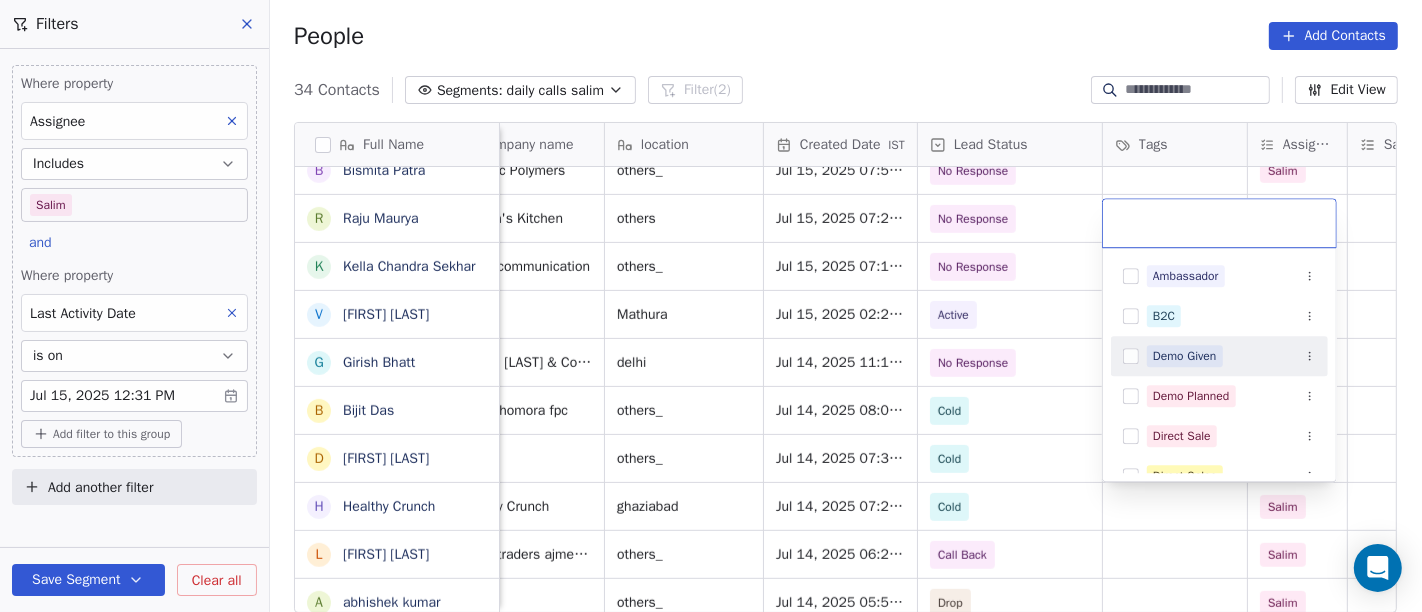 click on "B2C" at bounding box center (1219, 316) 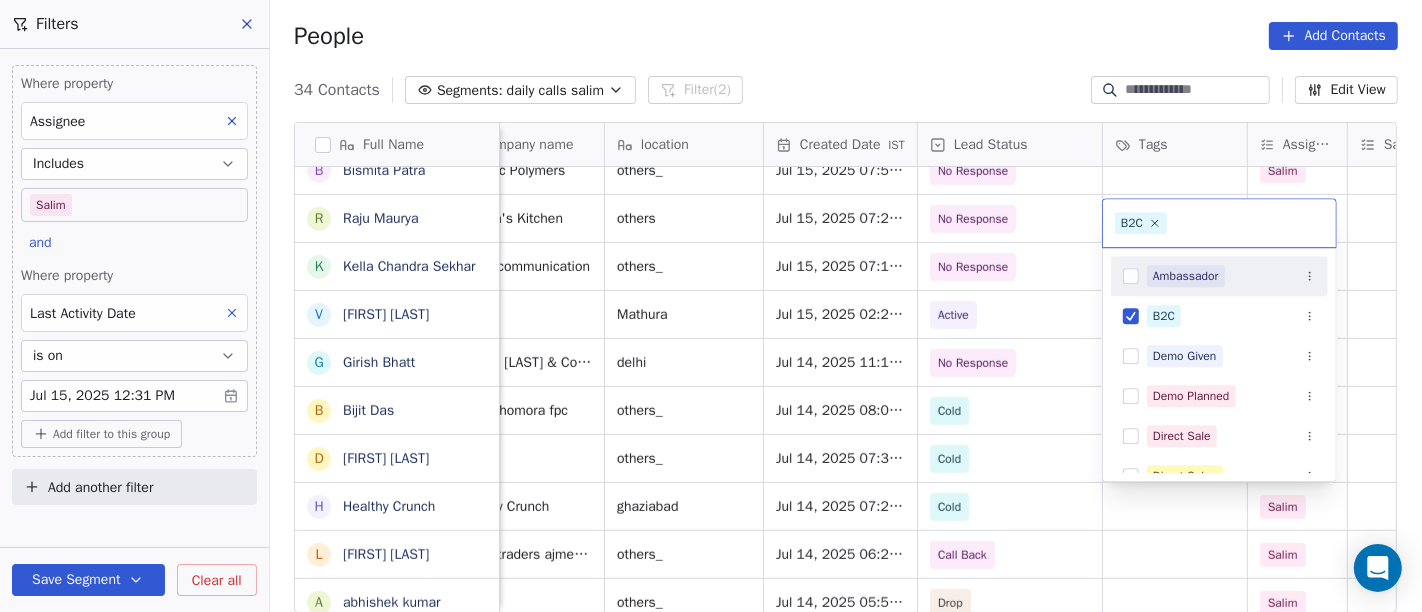 click on "On2Cook India Pvt. Ltd. Contacts People Marketing Workflows Campaigns Sales Pipelines Sequences Beta Tools Apps AI Agents Help & Support Filters Where property   Assignee   Includes Salim and Where property   Last Activity Date   is on Jul 15, 2025 12:31 PM Add filter to this group Add another filter Save Segment Clear all People  Add Contacts 34 Contacts Segments: daily calls salim  Filter  (2) Edit View Tag Add to Sequence Full Name k kabita jain D Dev Gurjar I INDER SAIN BATRA S Sameer Ahmed S Saran Chandra p paramjeet singh A Atul Pandey K Kathir Raj R RAMESH DHANECHA R Ramesh Sahoo G Goutam Karmakar A Ak Prajapati M Murugan A Aliasgar N Nasta pani a anup Kalra D Dheeraj Kudaal B Bismita Patra R Raju Maurya K Kella Chandra Sekhar V Virendra Gola G Girish Bhatt B Bijit Das D Devendra Singh H Healthy Crunch L Lalit Jain a abhishek kumar S Shalini J Jagdish Samadhiya Visnagar A Anant Jajal A Anant Jajal S Sukumar Singh S Sudheer Gokam s sudhir Jain Email Phone Number company name location Created Date IST" at bounding box center (711, 306) 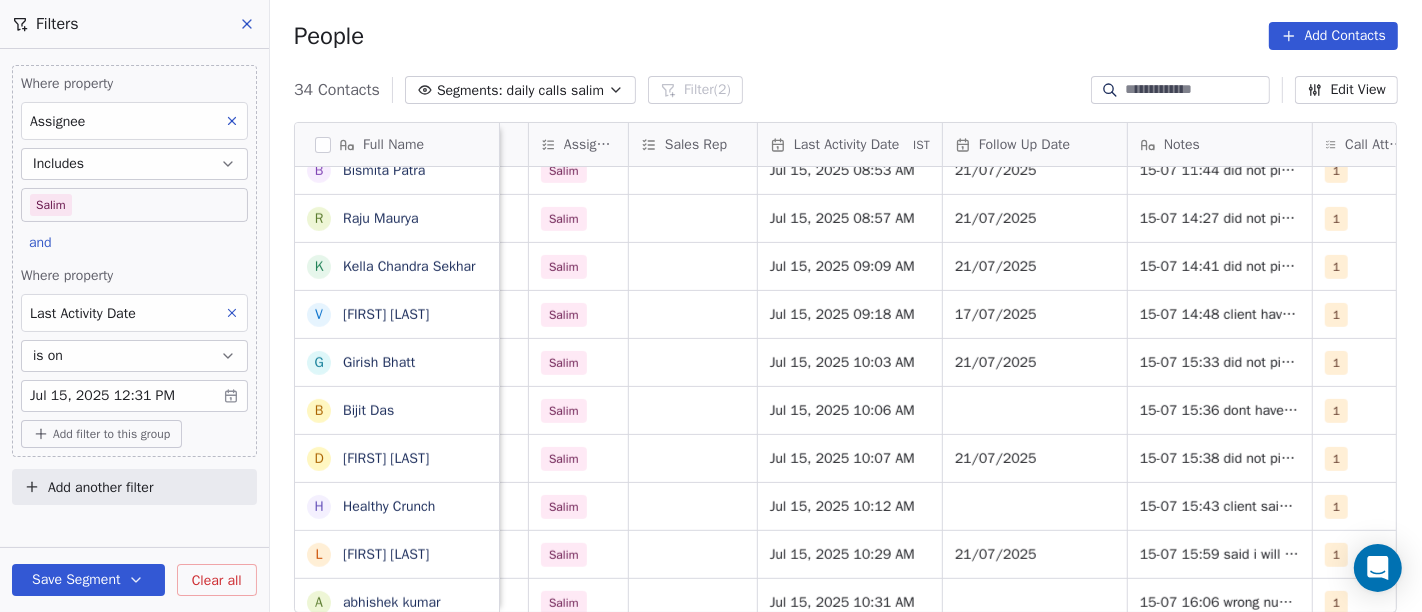 scroll, scrollTop: 0, scrollLeft: 1086, axis: horizontal 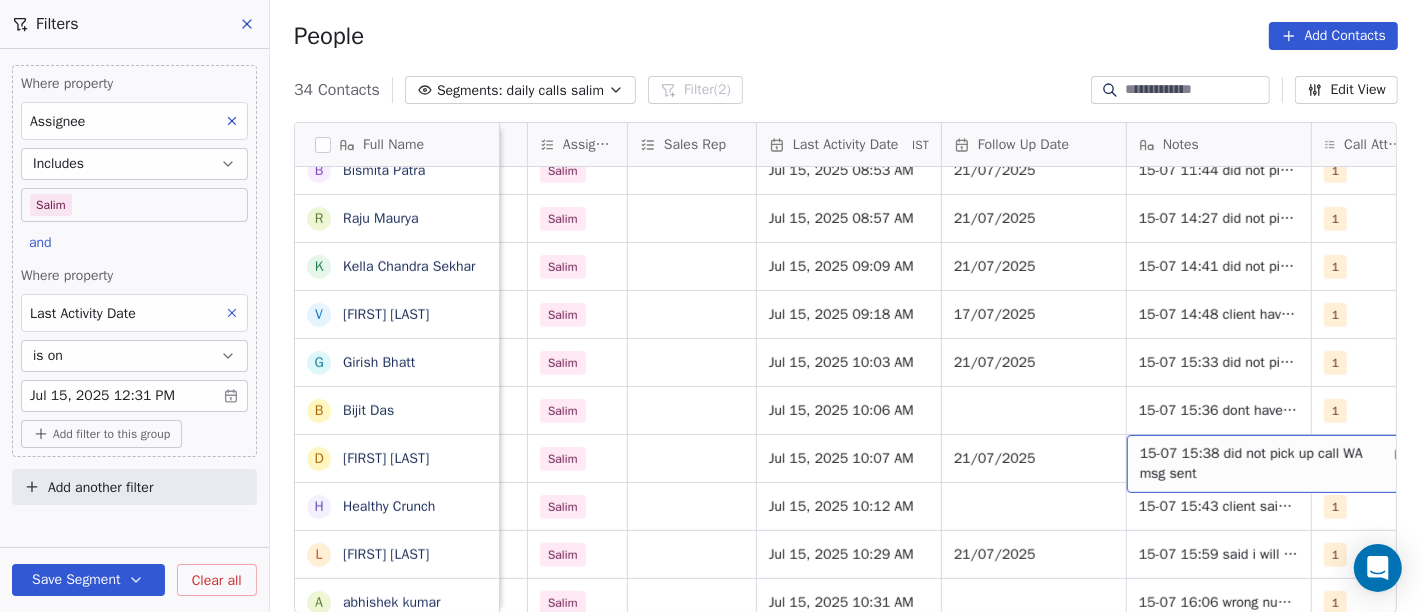 click on "15-07 15:38 did not pick up call WA msg sent" at bounding box center [1259, 464] 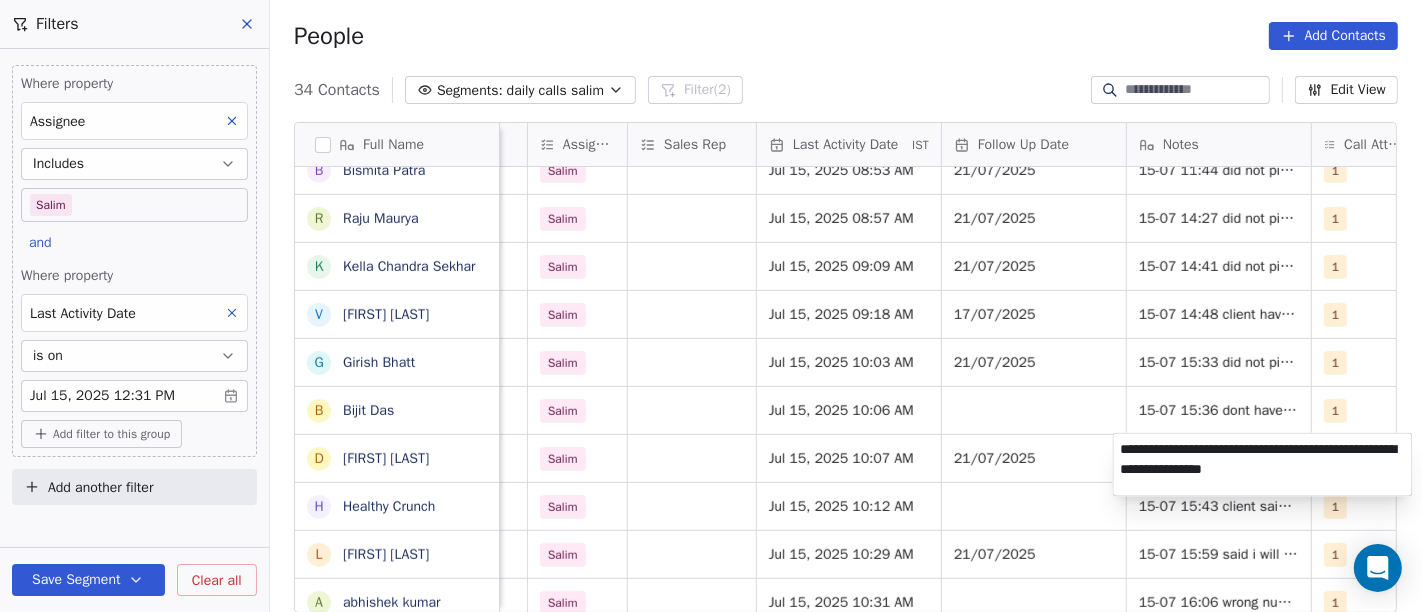 type on "**********" 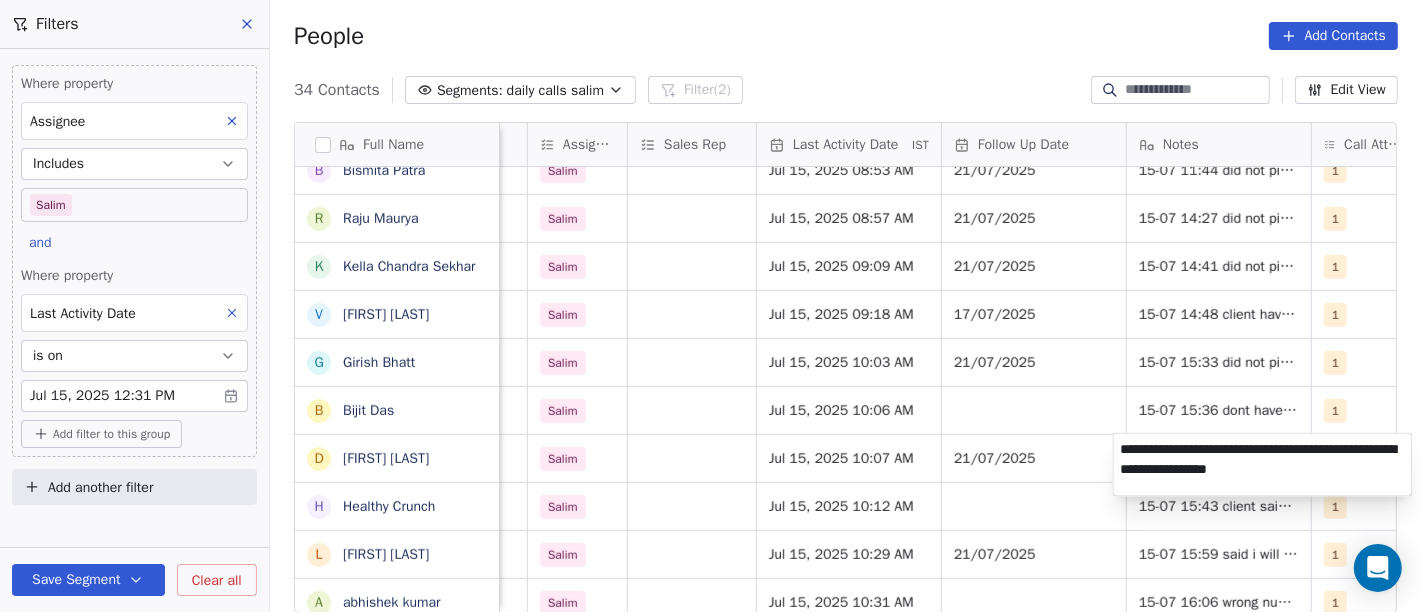 click on "On2Cook India Pvt. Ltd. Contacts People Marketing Workflows Campaigns Sales Pipelines Sequences Beta Tools Apps AI Agents Help & Support Filters Where property   Assignee   Includes Salim and Where property   Last Activity Date   is on Jul 15, 2025 12:31 PM Add filter to this group Add another filter Save Segment Clear all People  Add Contacts 34 Contacts Segments: daily calls salim  Filter  (2) Edit View Tag Add to Sequence Full Name k kabita jain D Dev Gurjar I INDER SAIN BATRA S Sameer Ahmed S Saran Chandra p paramjeet singh A Atul Pandey K Kathir Raj R RAMESH DHANECHA R Ramesh Sahoo G Goutam Karmakar A Ak Prajapati M Murugan A Aliasgar N Nasta pani a anup Kalra D Dheeraj Kudaal B Bismita Patra R Raju Maurya K Kella Chandra Sekhar V Virendra Gola G Girish Bhatt B Bijit Das D Devendra Singh H Healthy Crunch L Lalit Jain a abhishek kumar S Shalini J Jagdish Samadhiya Visnagar A Anant Jajal A Anant Jajal S Sukumar Singh S Sudheer Gokam s sudhir Jain location Created Date IST Lead Status Tags Assignee IST" at bounding box center (711, 306) 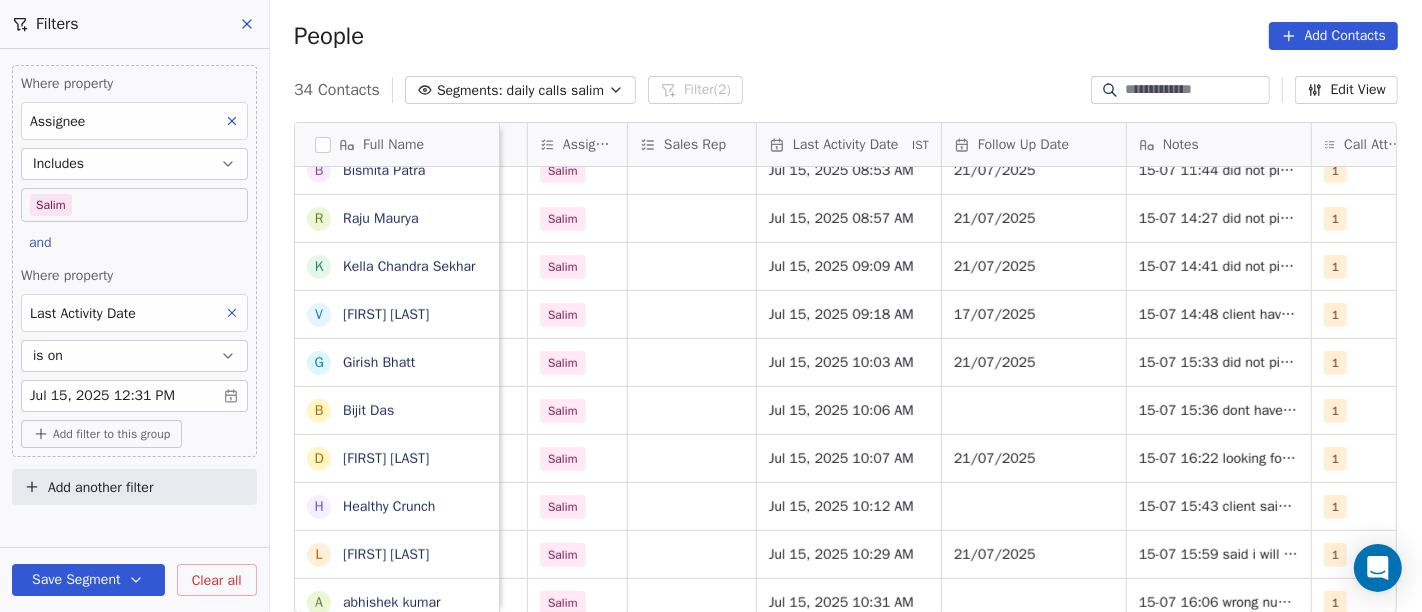 scroll, scrollTop: 0, scrollLeft: 1128, axis: horizontal 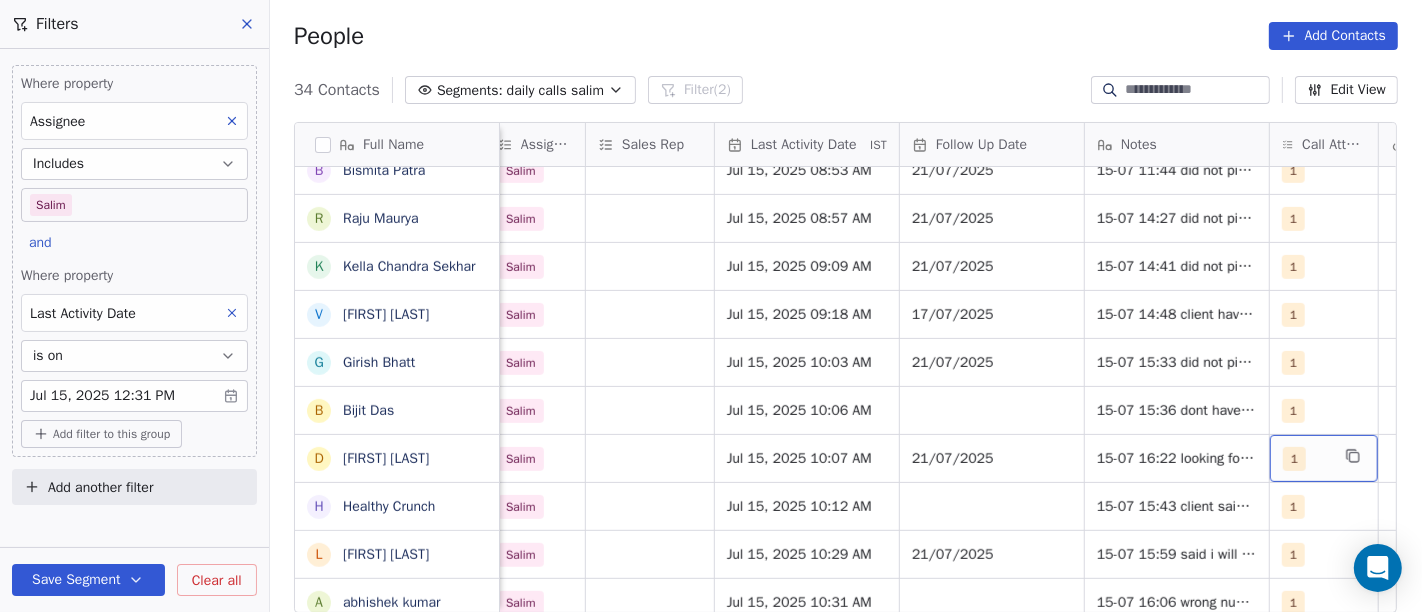 click on "1" at bounding box center (1324, 458) 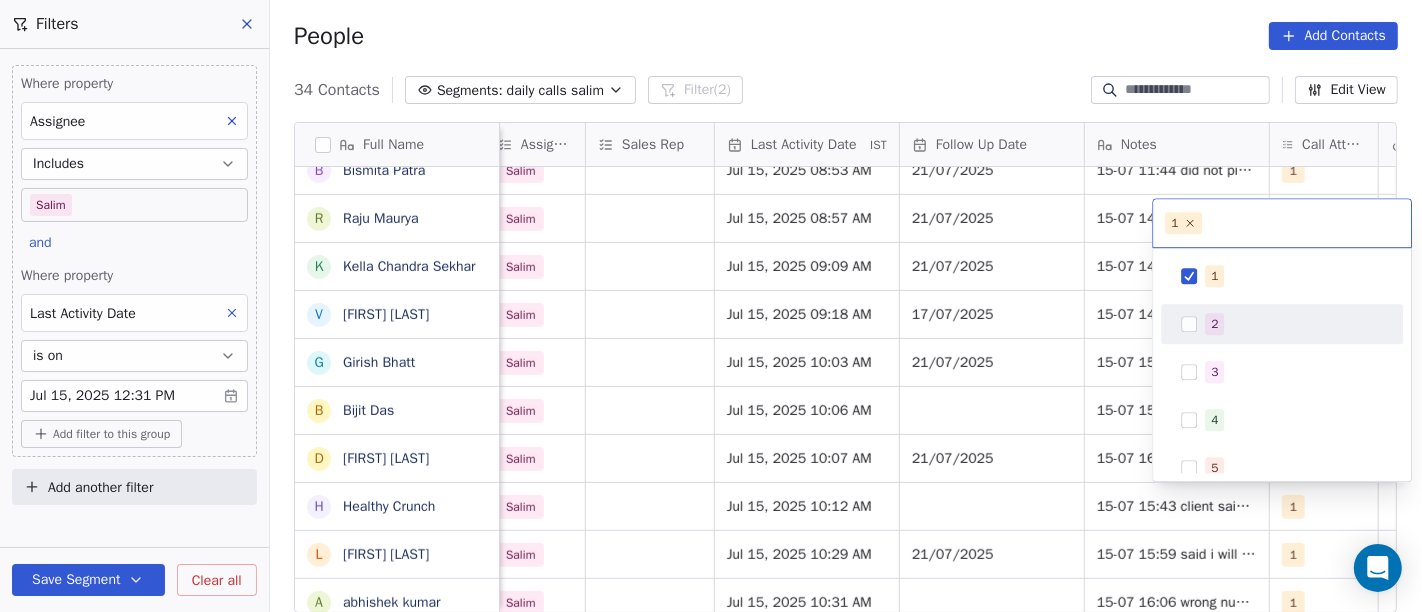 click on "2" at bounding box center (1214, 324) 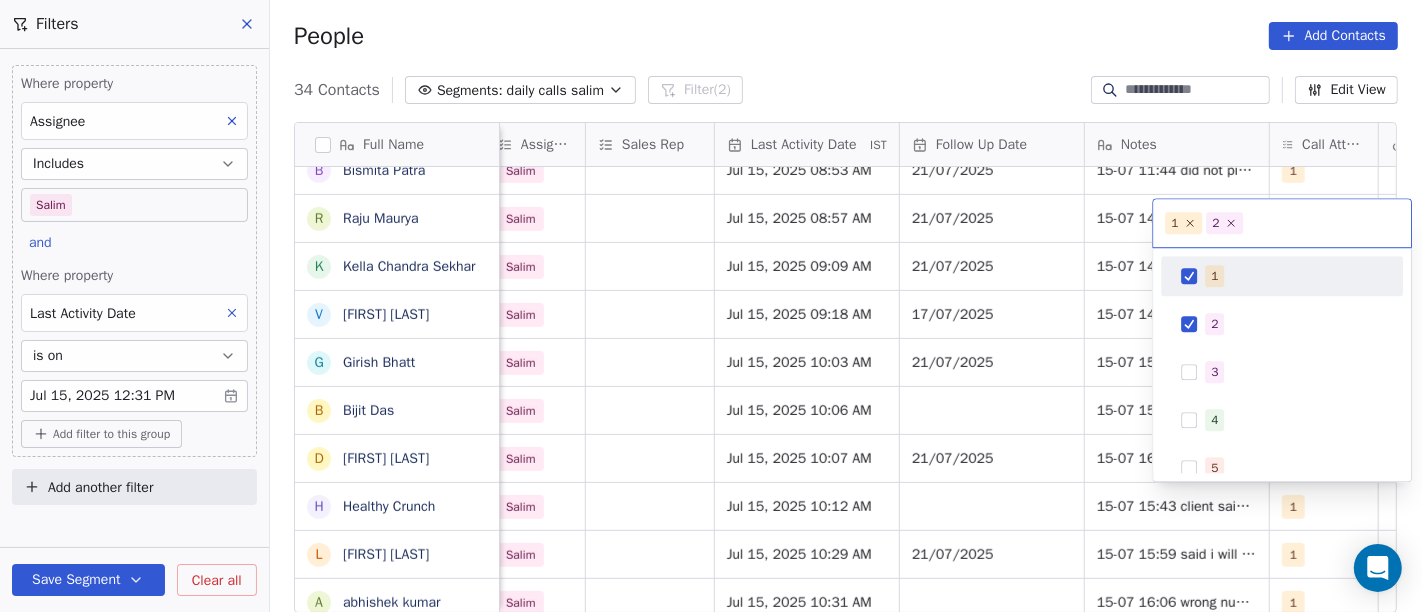 click on "1" at bounding box center [1282, 276] 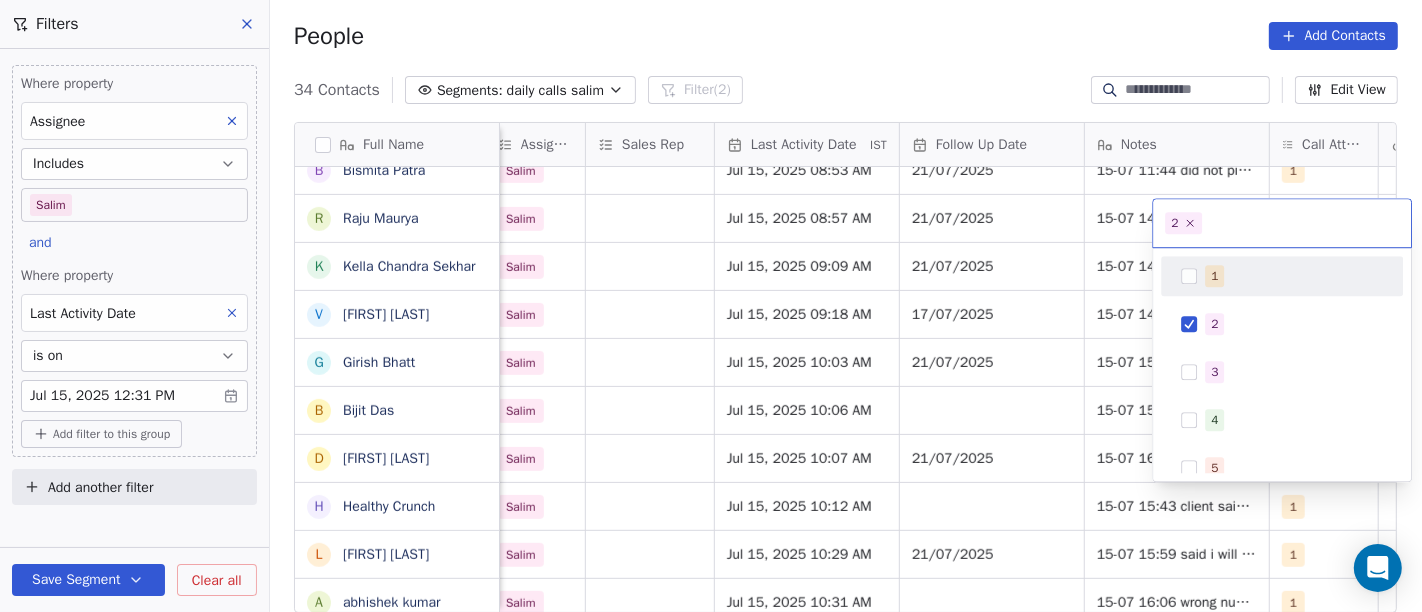 click on "On2Cook India Pvt. Ltd. Contacts People Marketing Workflows Campaigns Sales Pipelines Sequences Beta Tools Apps AI Agents Help & Support Filters Where property   Assignee   Includes Salim and Where property   Last Activity Date   is on Jul 15, 2025 12:31 PM Add filter to this group Add another filter Save Segment Clear all People  Add Contacts 34 Contacts Segments: daily calls salim  Filter  (2) Edit View Tag Add to Sequence Full Name k kabita jain D Dev Gurjar I INDER SAIN BATRA S Sameer Ahmed S Saran Chandra p paramjeet singh A Atul Pandey K Kathir Raj R RAMESH DHANECHA R Ramesh Sahoo G Goutam Karmakar A Ak Prajapati M Murugan A Aliasgar N Nasta pani a anup Kalra D Dheeraj Kudaal B Bismita Patra R Raju Maurya K Kella Chandra Sekhar V Virendra Gola G Girish Bhatt B Bijit Das D Devendra Singh H Healthy Crunch L Lalit Jain a abhishek kumar S Shalini J Jagdish Samadhiya Visnagar A Anant Jajal A Anant Jajal S Sukumar Singh S Sudheer Gokam s sudhir Jain Created Date IST Lead Status Tags Assignee Sales Rep IST" at bounding box center [711, 306] 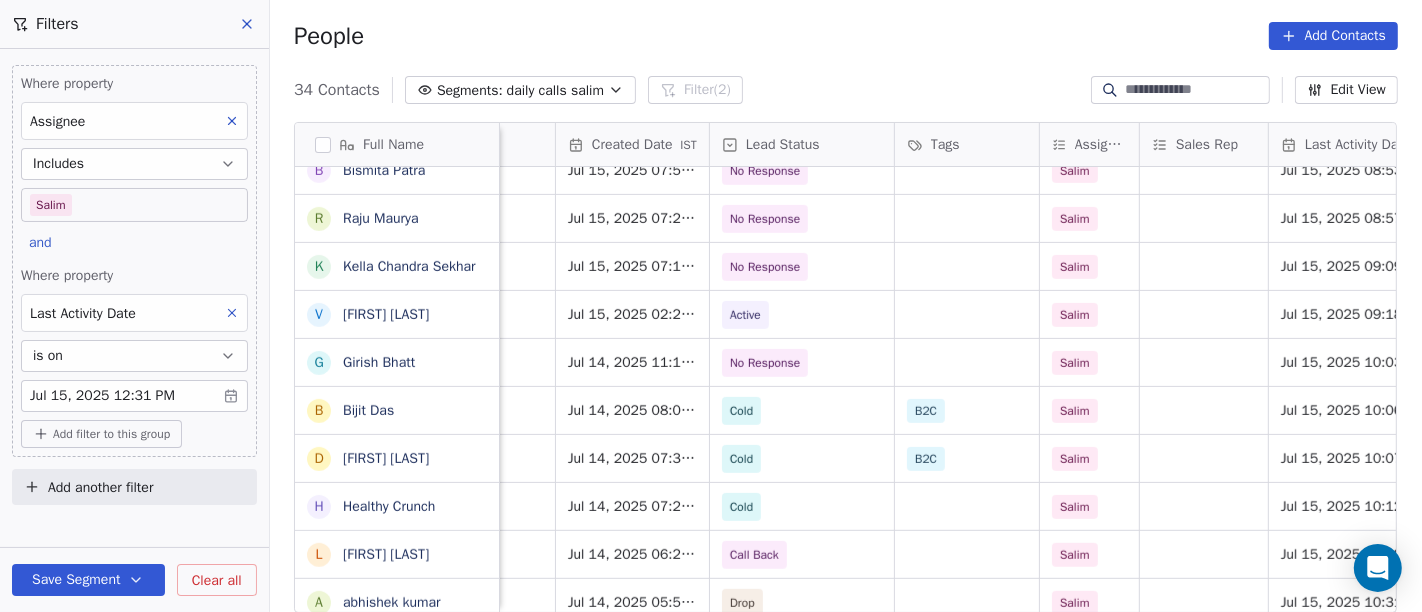scroll, scrollTop: 0, scrollLeft: 521, axis: horizontal 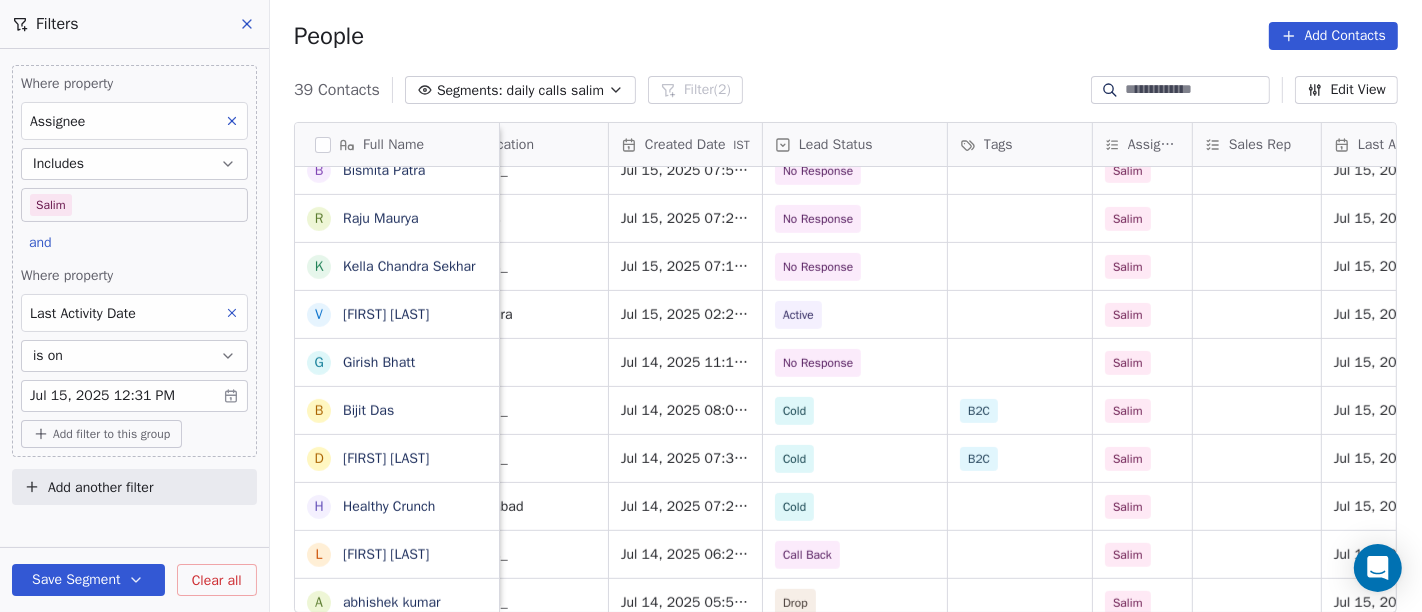 click on "People  Add Contacts" at bounding box center (846, 36) 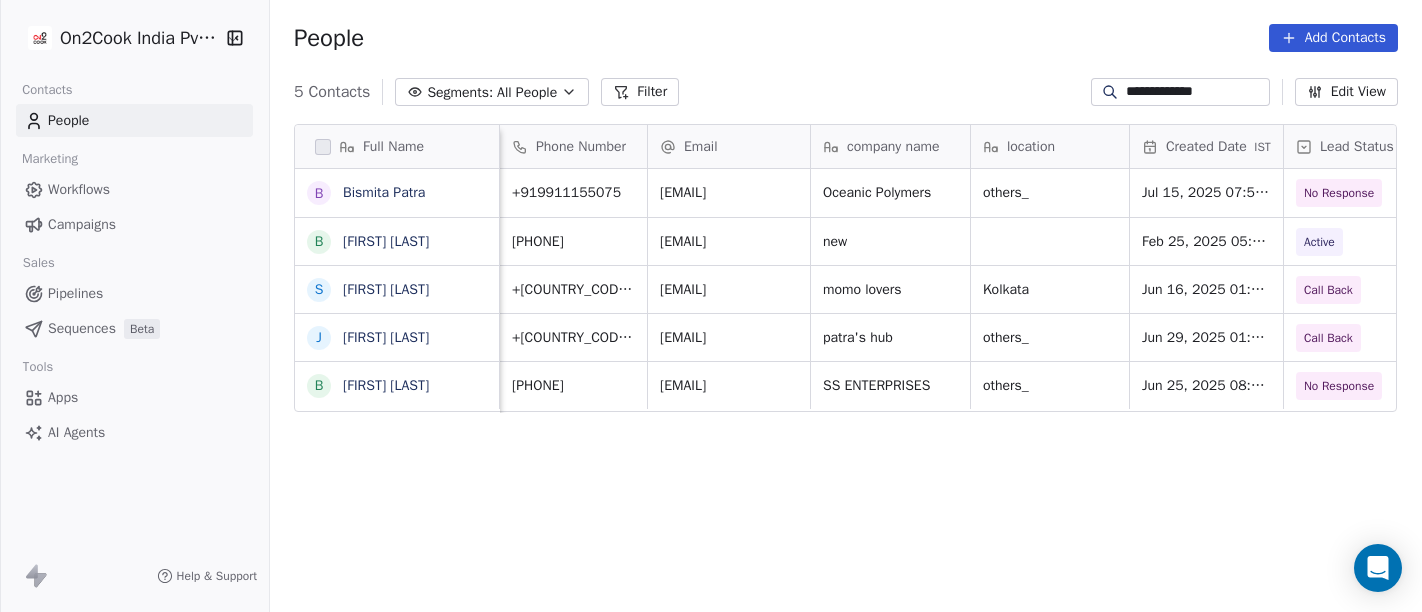 scroll, scrollTop: 0, scrollLeft: 0, axis: both 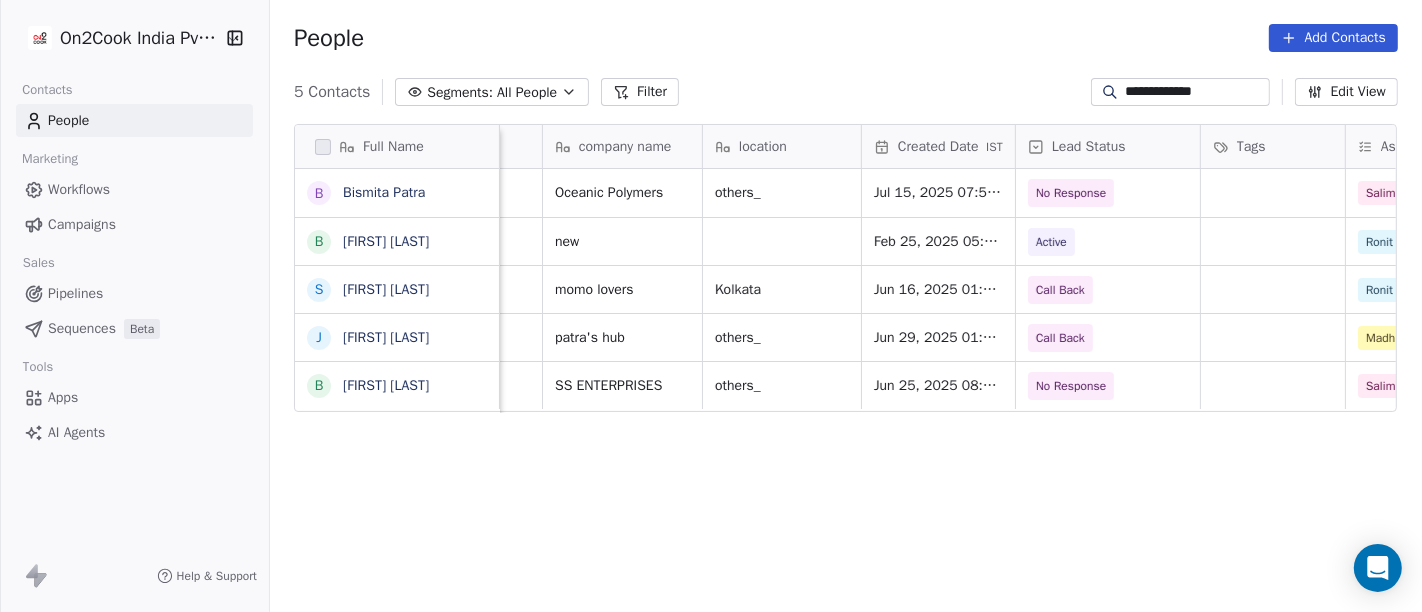 click on "**********" at bounding box center (1196, 92) 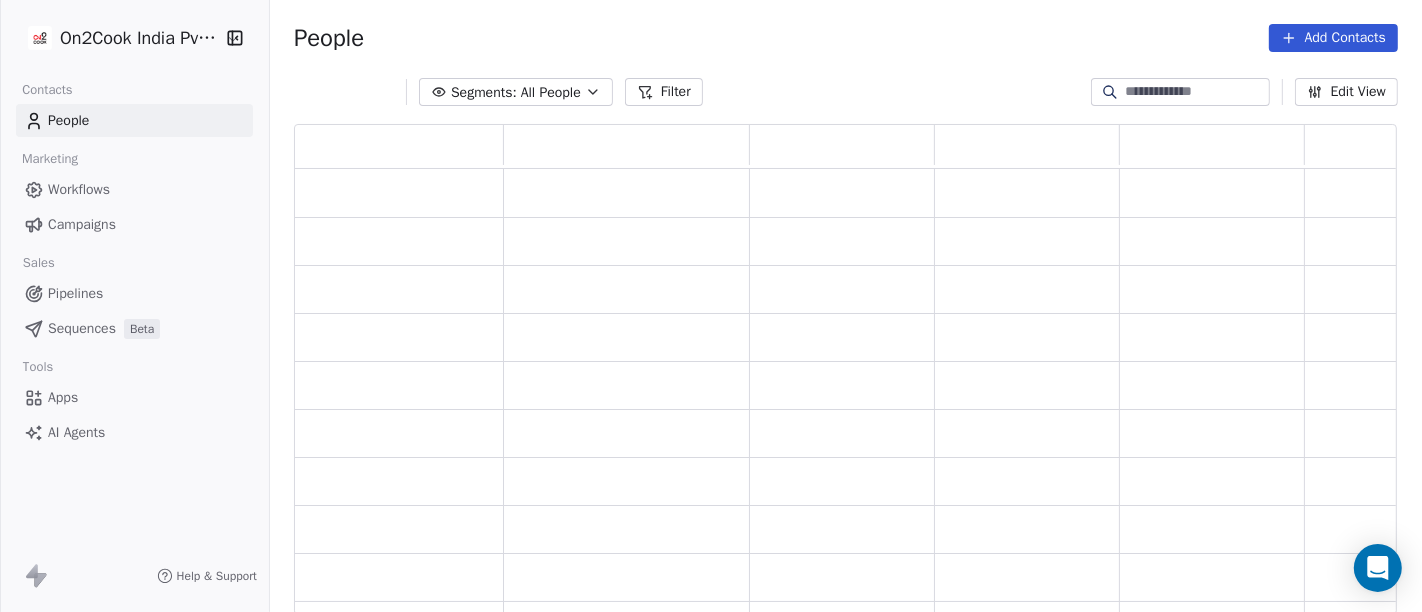 scroll, scrollTop: 17, scrollLeft: 17, axis: both 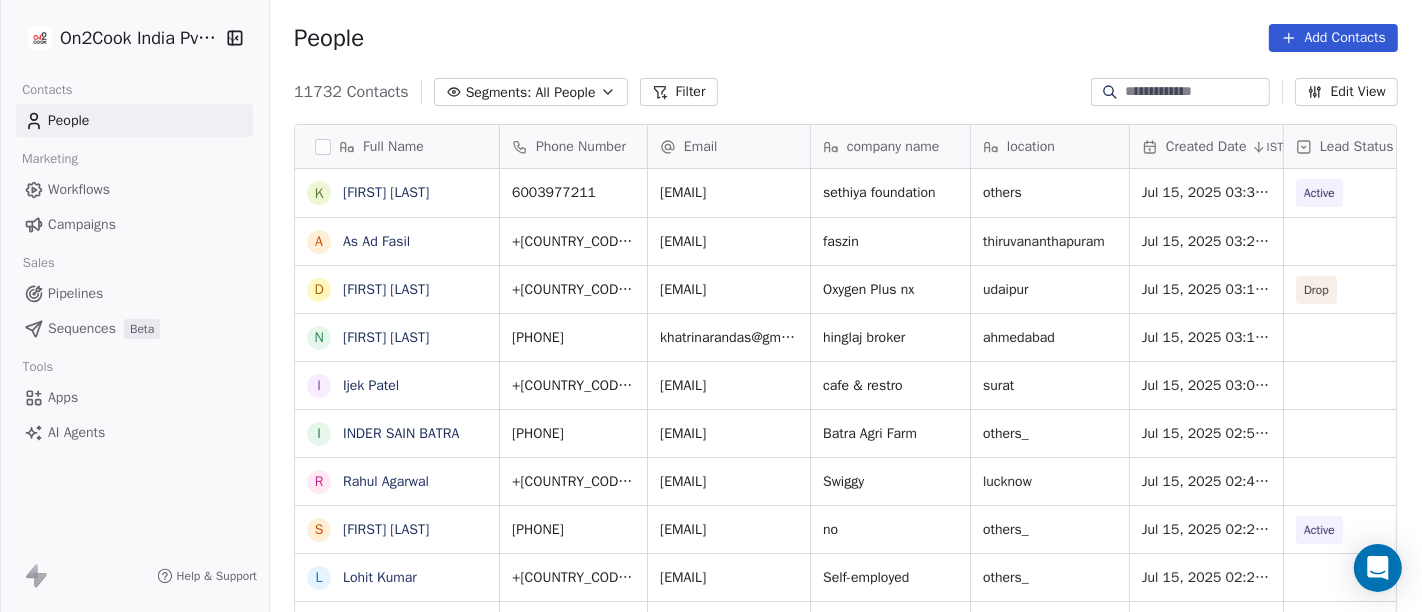 type 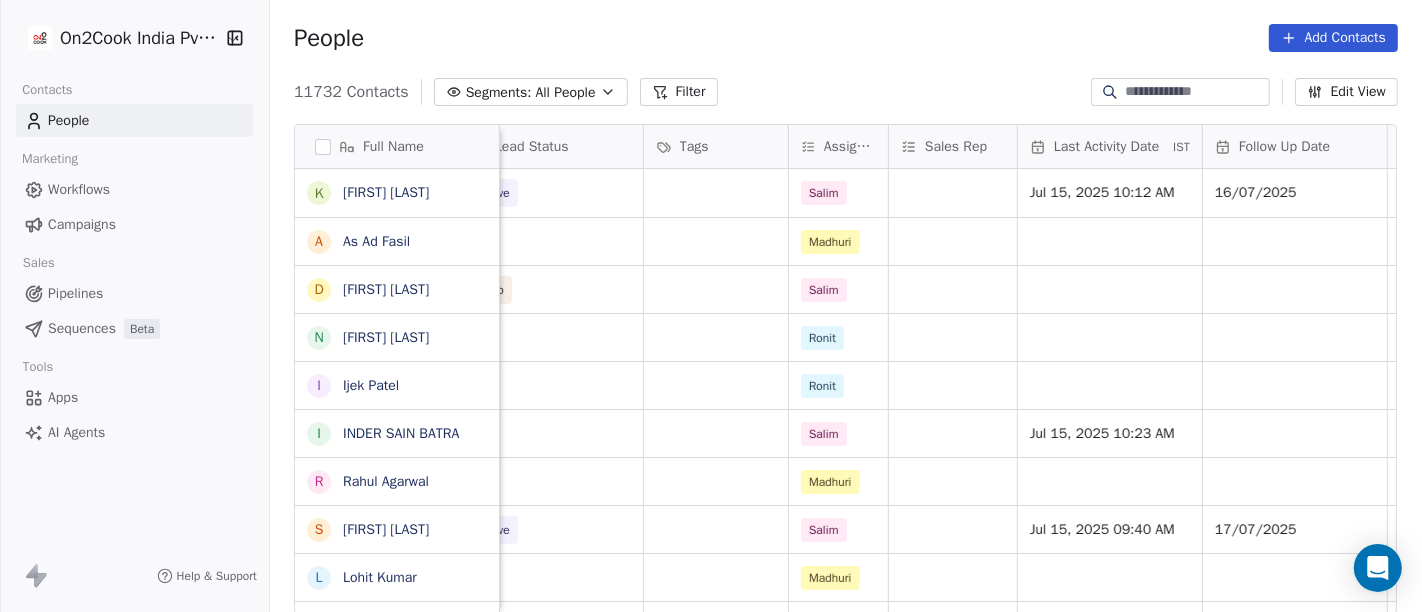 scroll, scrollTop: 0, scrollLeft: 848, axis: horizontal 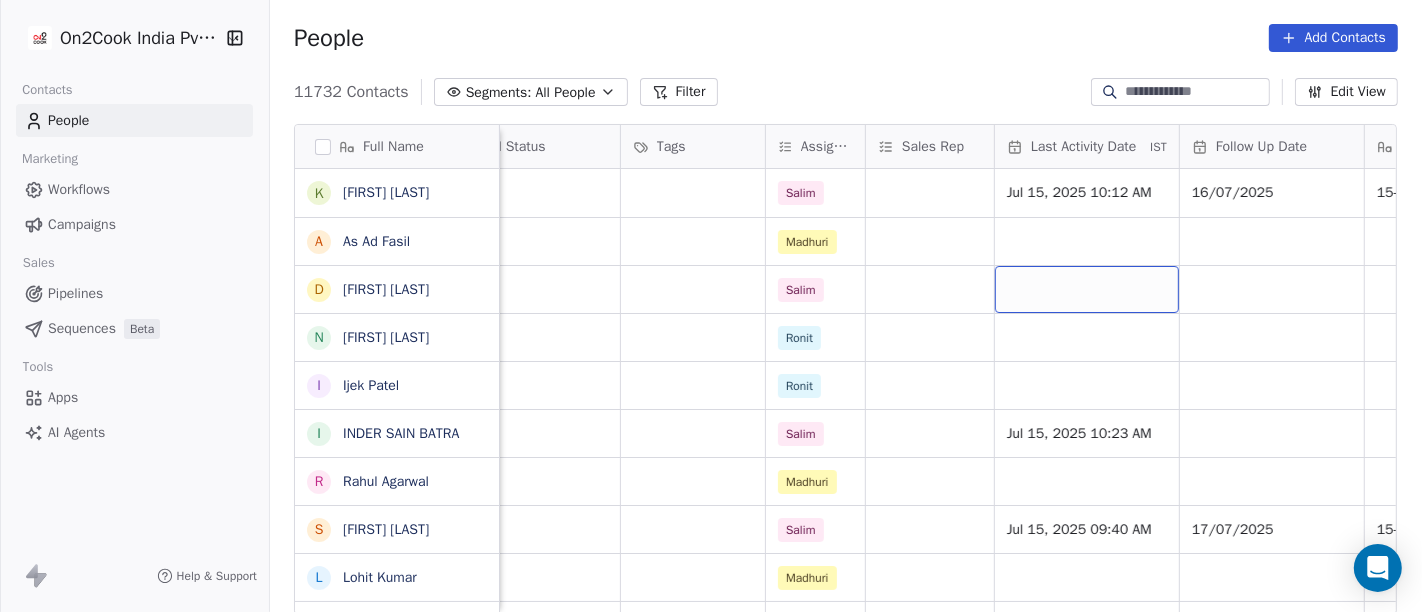 click at bounding box center [1087, 289] 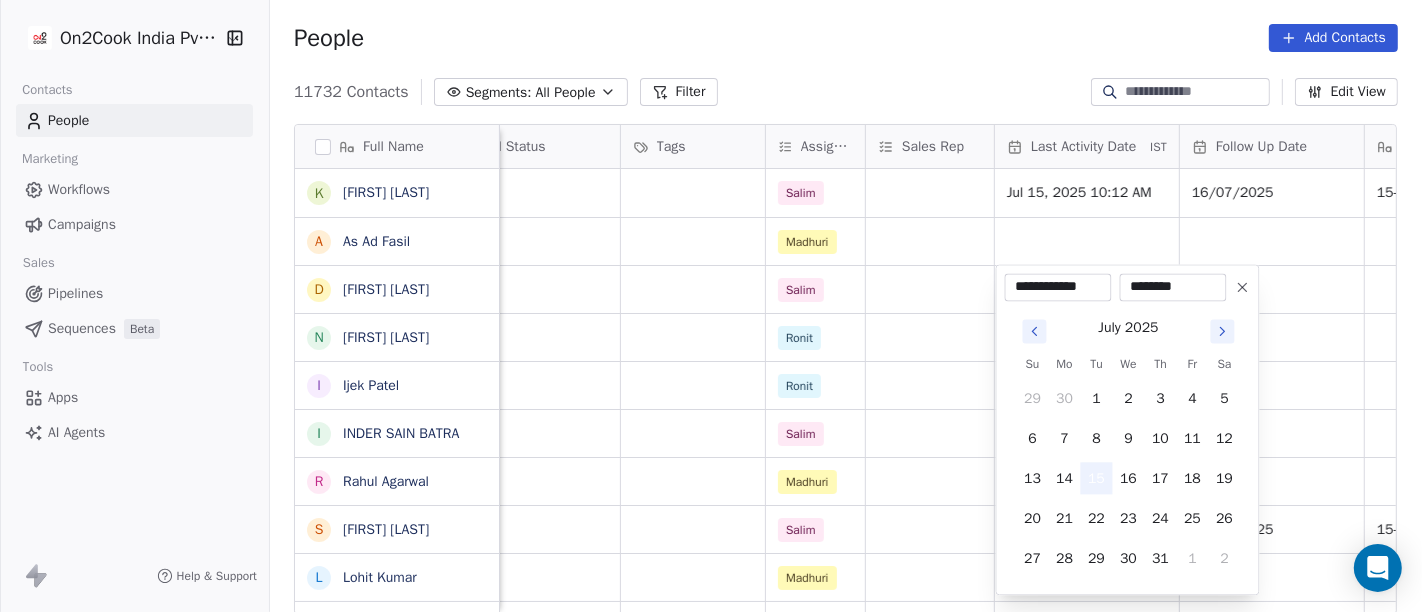 click on "15" at bounding box center [1097, 478] 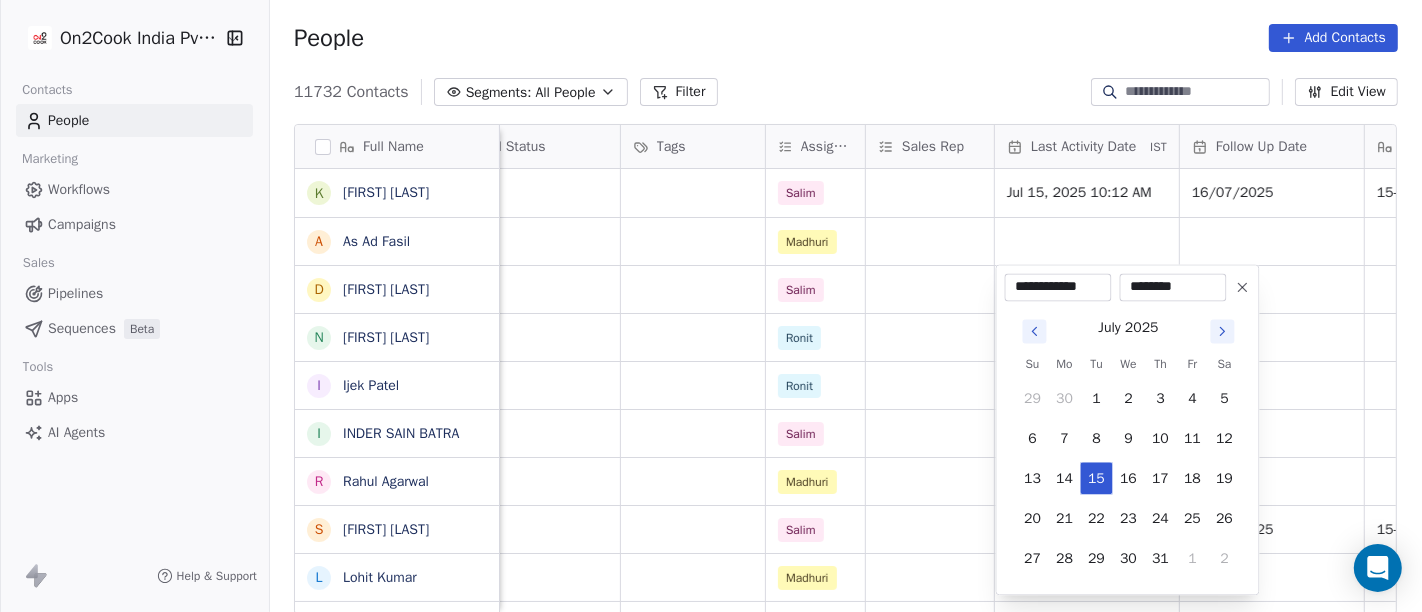 click on "On2Cook India Pvt. Ltd. Contacts People Marketing Workflows Campaigns Sales Pipelines Sequences Beta Tools Apps AI Agents Help & Support People  Add Contacts 11732 Contacts Segments: All People Filter  Edit View Tag Add to Sequence Full Name k kabita jain A As Ad Fasil D Dev Gurjar N Narandas Khatri I Ijek Patel I INDER SAIN BATRA R Rahul Agarwal S Sameer Ahmed L Lohit Kumar R Ranesh Pintu p pravin trada S Saran Chandra M Megha Purohit P Pikesh Mistry p paramjeet singh A Atul Pandey h harshad A Arman Belim K Kathir Raj R Rajesh Patel A Anjali Patil R RAMESH DHANECHA J Jitesh Agarwal N Naresh  D Dodia # #vibes T Test Navin Patrick P Pawan R Ramesh Sahoo G Goutam Karmakar A Ak Prajapati company name location Created Date IST Lead Status Tags Assignee Sales Rep Last Activity Date IST Follow Up Date Notes Call Attempts Website zomato link   sethiya foundation others Jul 15, 2025 03:34 PM Active Salim Jul 15, 2025 10:12 AM 16/07/2025 15-07 15:52 client have cloud kitchen asked details on WA 1   faszin Madhuri" at bounding box center (711, 306) 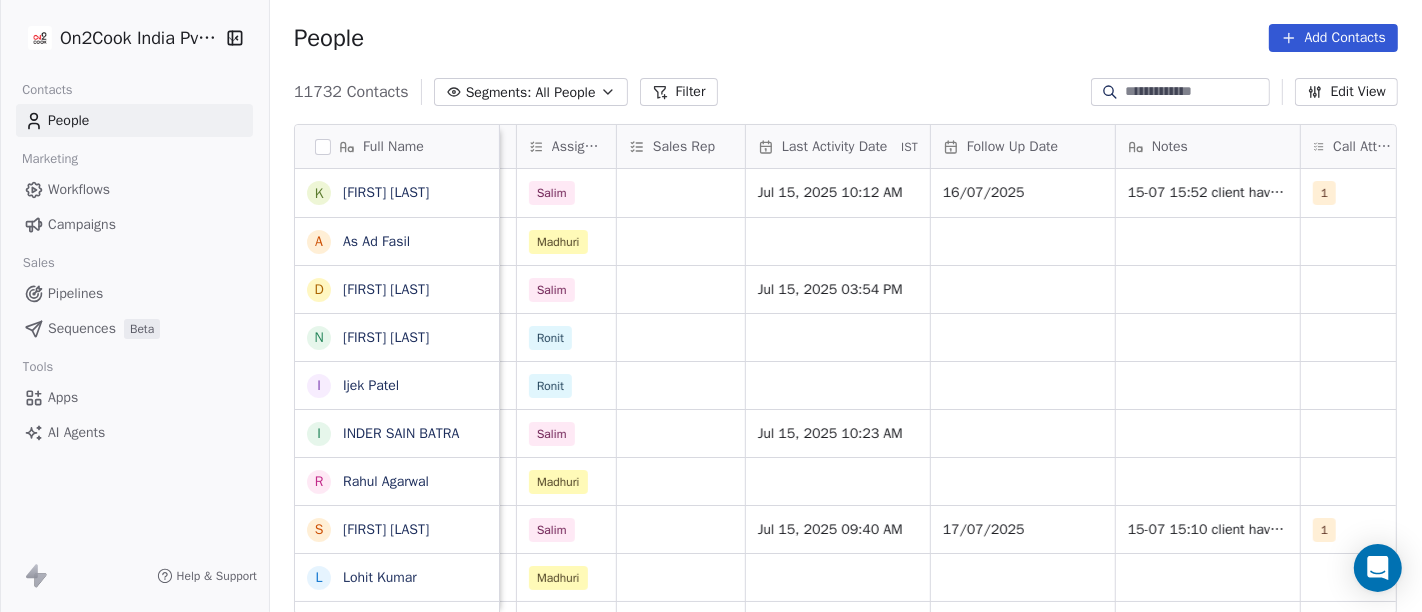 scroll, scrollTop: 0, scrollLeft: 1117, axis: horizontal 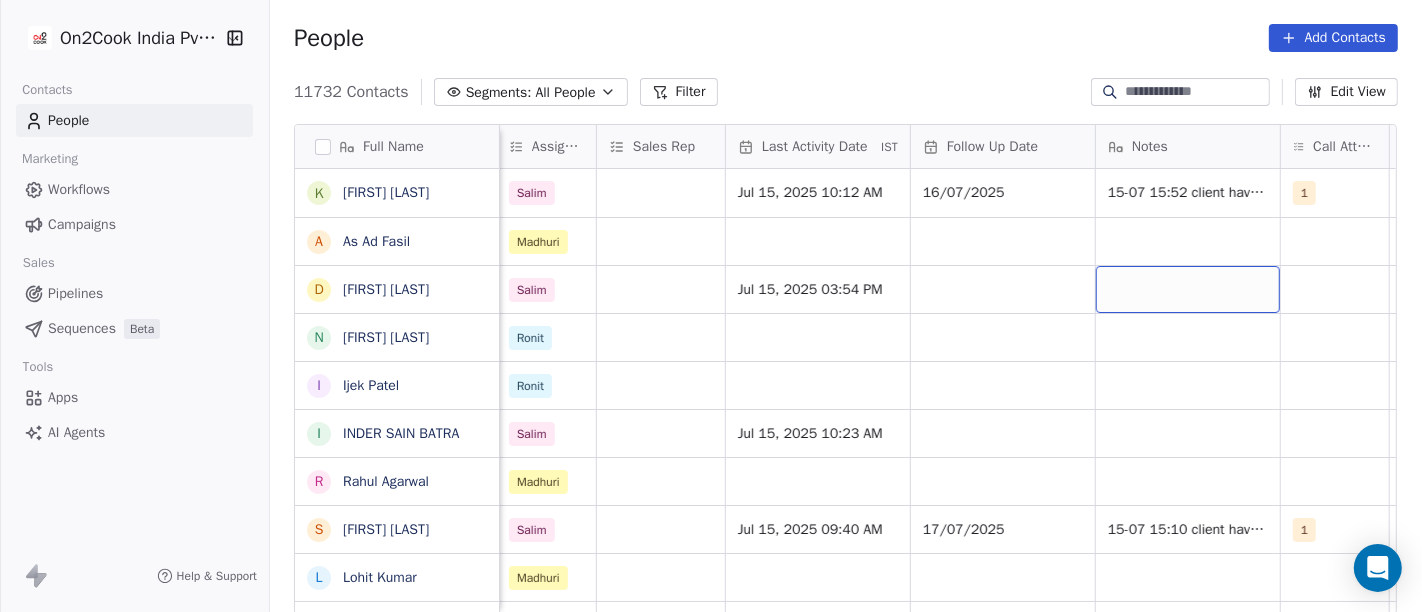 click at bounding box center [1188, 289] 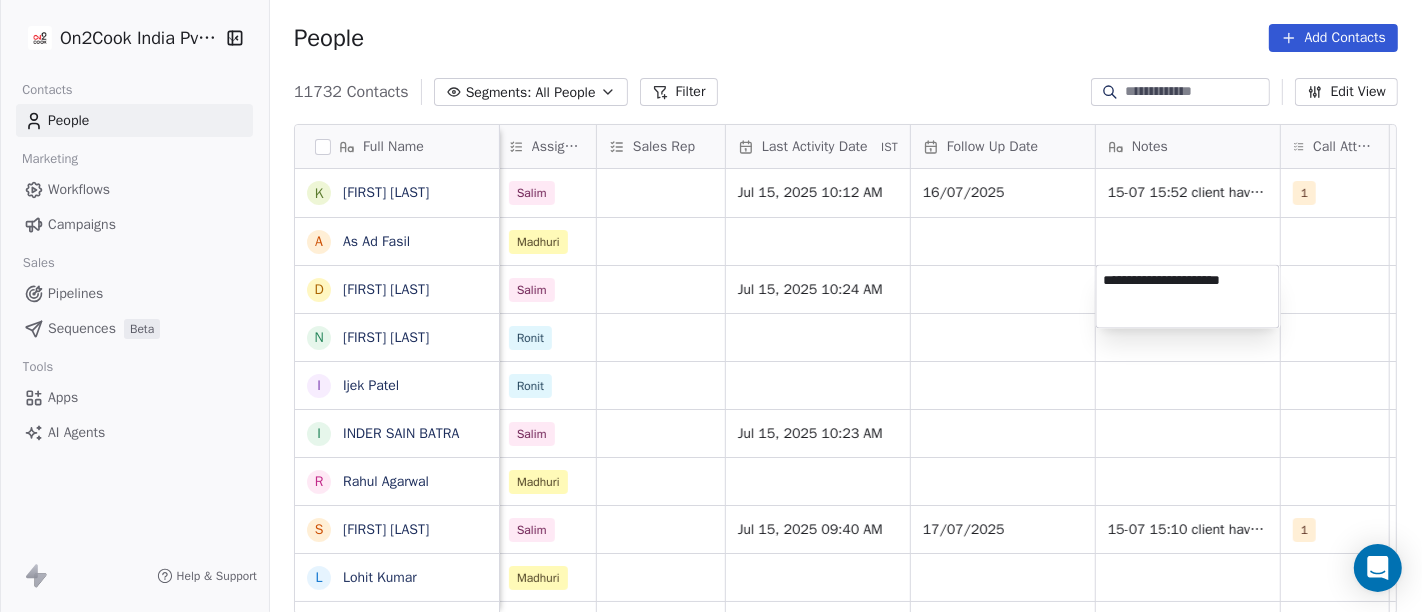 type on "**********" 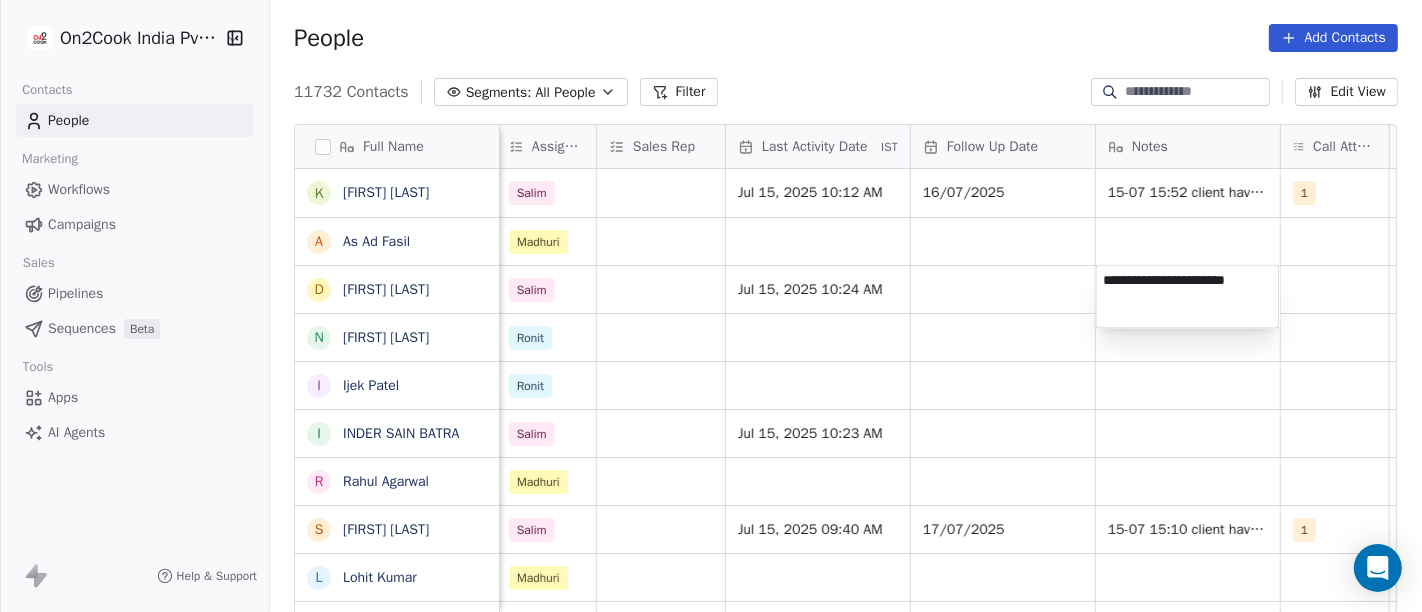 click on "On2Cook India Pvt. Ltd. Contacts People Marketing Workflows Campaigns Sales Pipelines Sequences Beta Tools Apps AI Agents Help & Support People  Add Contacts 11732 Contacts Segments: All People Filter  Edit View Tag Add to Sequence Full Name k kabita jain A As Ad Fasil D Dev Gurjar N Narandas Khatri I Ijek Patel I INDER SAIN BATRA R Rahul Agarwal S Sameer Ahmed L Lohit Kumar R Ranesh Pintu p pravin trada S Saran Chandra M Megha Purohit P Pikesh Mistry p paramjeet singh A Atul Pandey h harshad A Arman Belim K Kathir Raj R Rajesh Patel A Anjali Patil R RAMESH DHANECHA J Jitesh Agarwal N Naresh  D Dodia # #vibes T Test Navin Patrick P Pawan R Ramesh Sahoo G Goutam Karmakar A Ak Prajapati Created Date IST Lead Status Tags Assignee Sales Rep Last Activity Date IST Follow Up Date Notes Call Attempts Website zomato link outlet type Location   Jul 15, 2025 03:34 PM Active Salim Jul 15, 2025 10:12 AM 16/07/2025 15-07 15:52 client have cloud kitchen asked details on WA 1 restaurants   Jul 15, 2025 03:25 PM Madhuri" at bounding box center [711, 306] 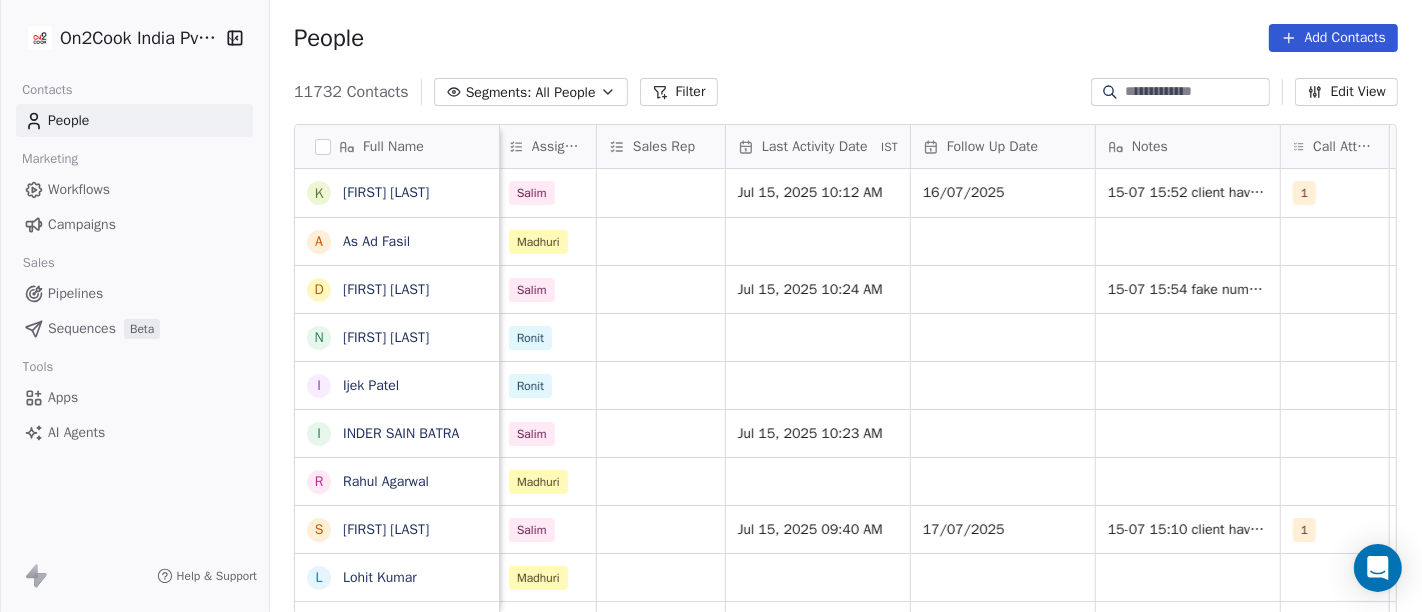scroll, scrollTop: 0, scrollLeft: 1128, axis: horizontal 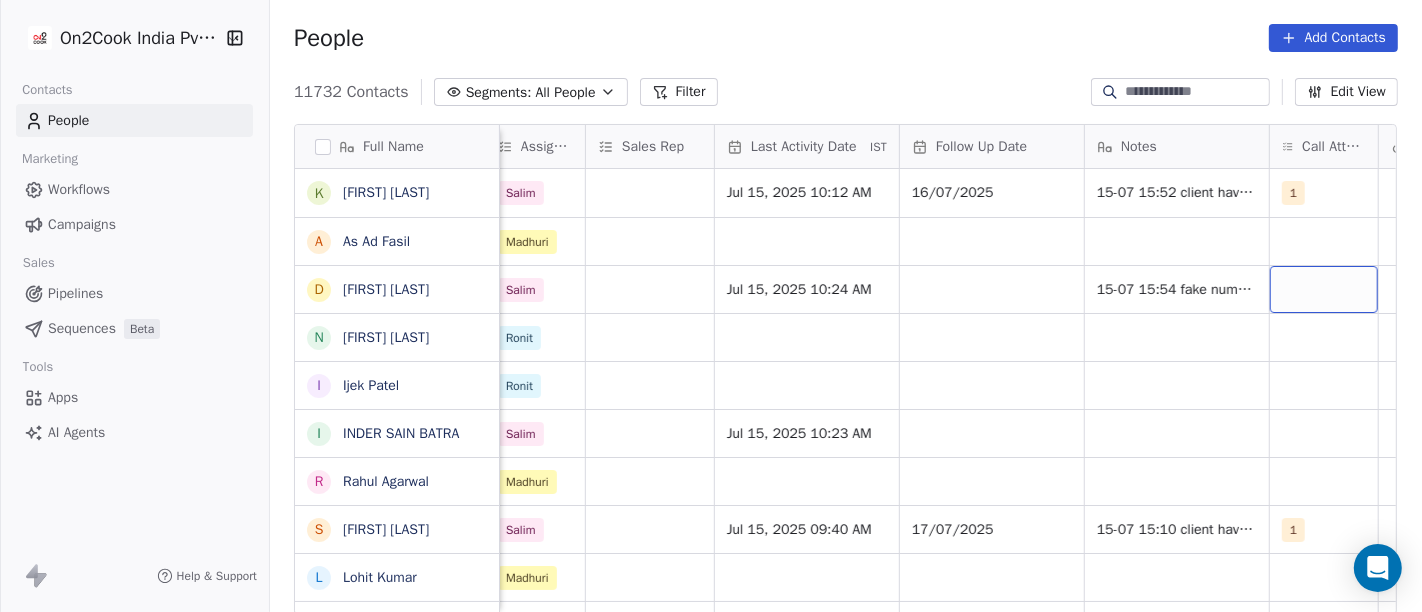 click at bounding box center (1324, 289) 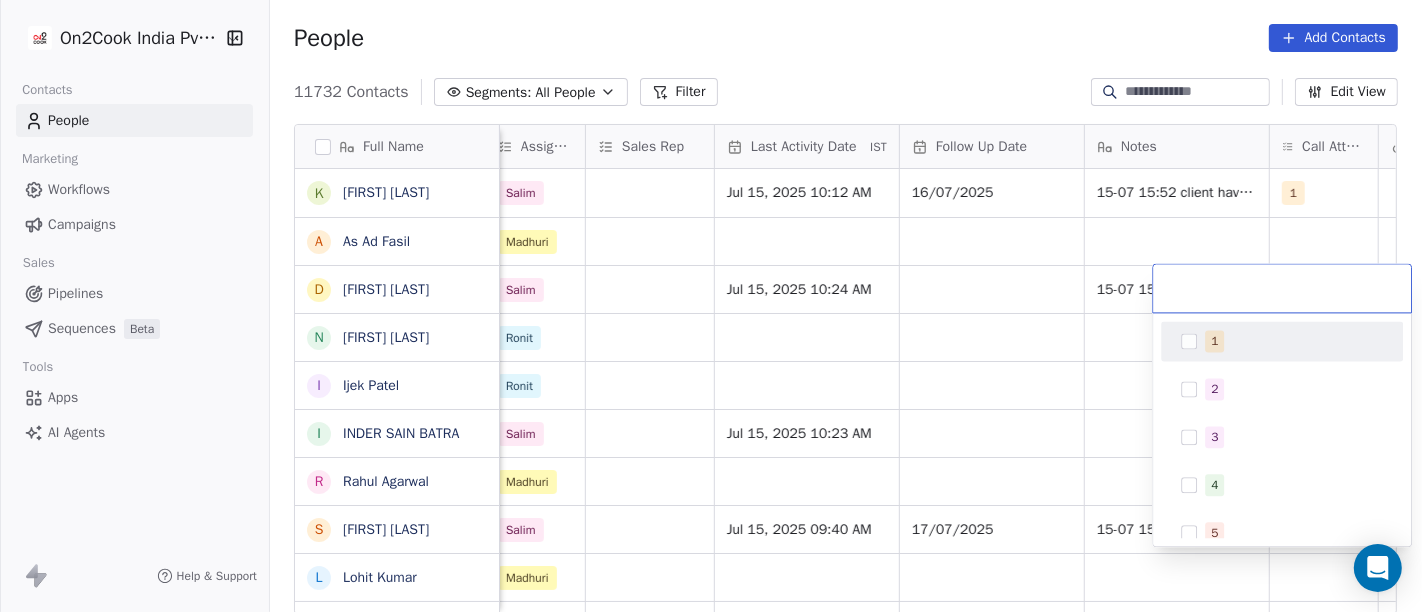 click on "1" at bounding box center (1214, 341) 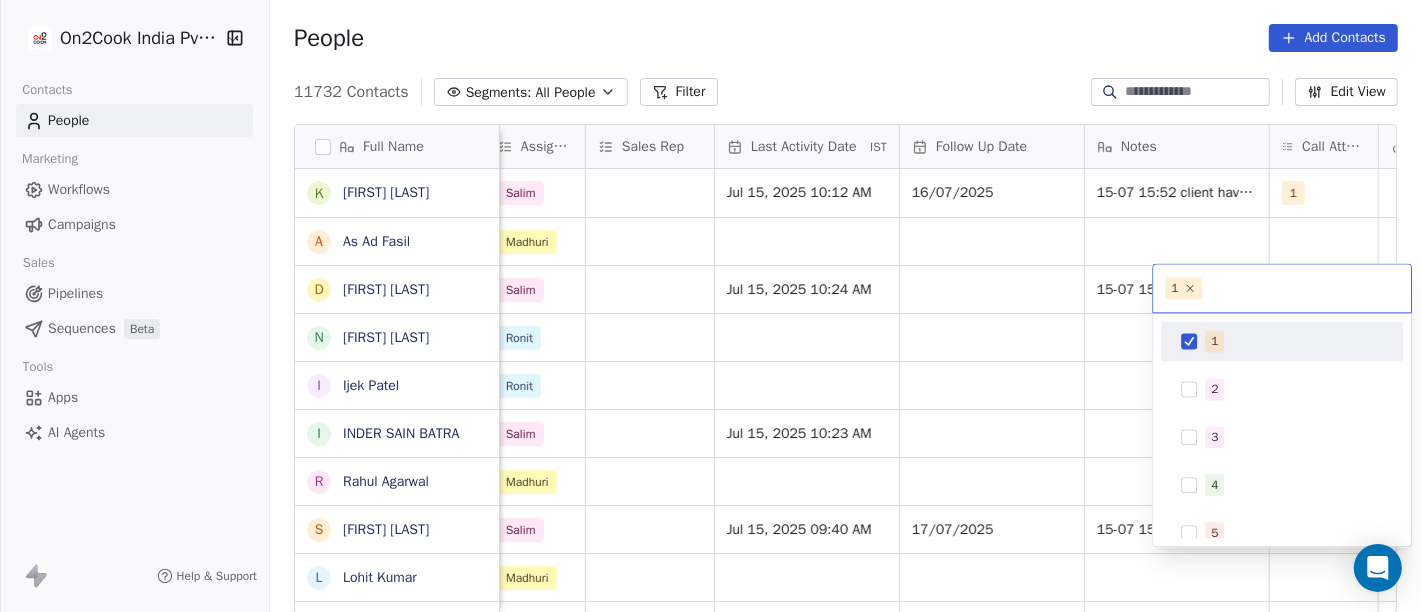 click on "On2Cook India Pvt. Ltd. Contacts People Marketing Workflows Campaigns Sales Pipelines Sequences Beta Tools Apps AI Agents Help & Support People  Add Contacts 11732 Contacts Segments: All People Filter  Edit View Tag Add to Sequence Full Name k kabita jain A As Ad Fasil D Dev Gurjar N Narandas Khatri I Ijek Patel I INDER SAIN BATRA R Rahul Agarwal S Sameer Ahmed L Lohit Kumar R Ranesh Pintu p pravin trada S Saran Chandra M Megha Purohit P Pikesh Mistry p paramjeet singh A Atul Pandey h harshad A Arman Belim K Kathir Raj R Rajesh Patel A Anjali Patil R RAMESH DHANECHA J Jitesh Agarwal N Naresh  D Dodia # #vibes T Test Navin Patrick P Pawan R Ramesh Sahoo G Goutam Karmakar A Ak Prajapati Created Date IST Lead Status Tags Assignee Sales Rep Last Activity Date IST Follow Up Date Notes Call Attempts Website zomato link outlet type Location   Jul 15, 2025 03:34 PM Active Salim Jul 15, 2025 10:12 AM 16/07/2025 15-07 15:52 client have cloud kitchen asked details on WA 1 restaurants   Jul 15, 2025 03:25 PM Madhuri" at bounding box center [711, 306] 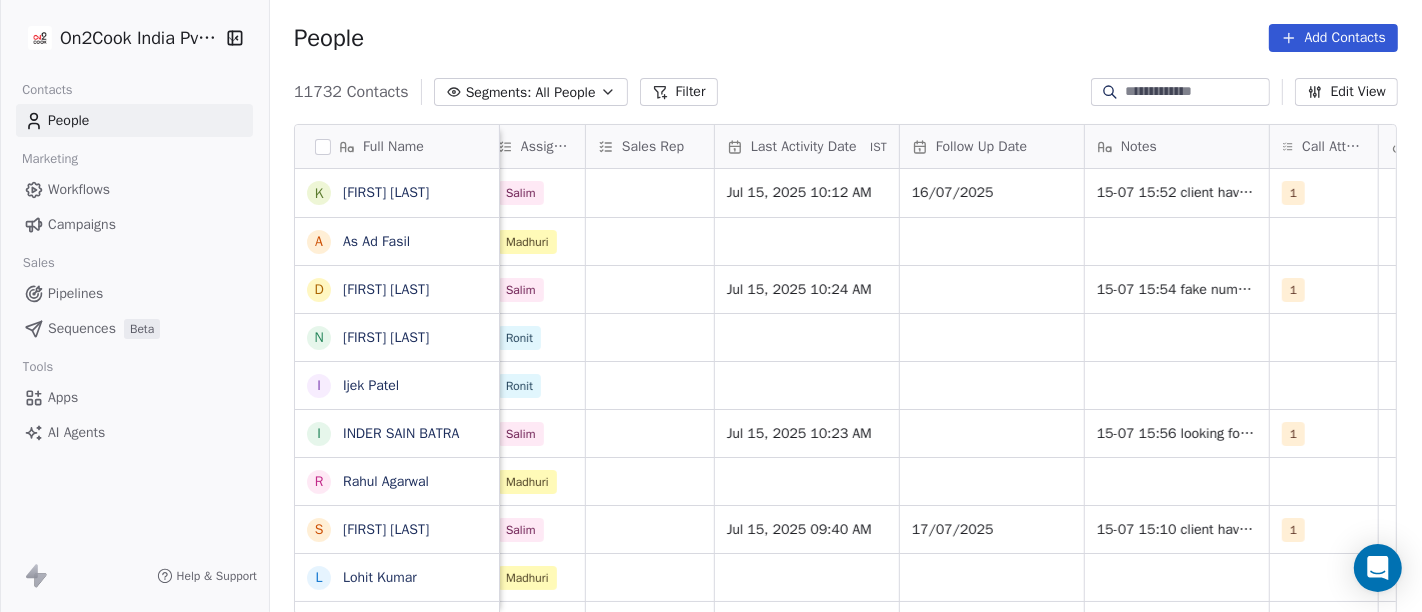 click at bounding box center [1196, 92] 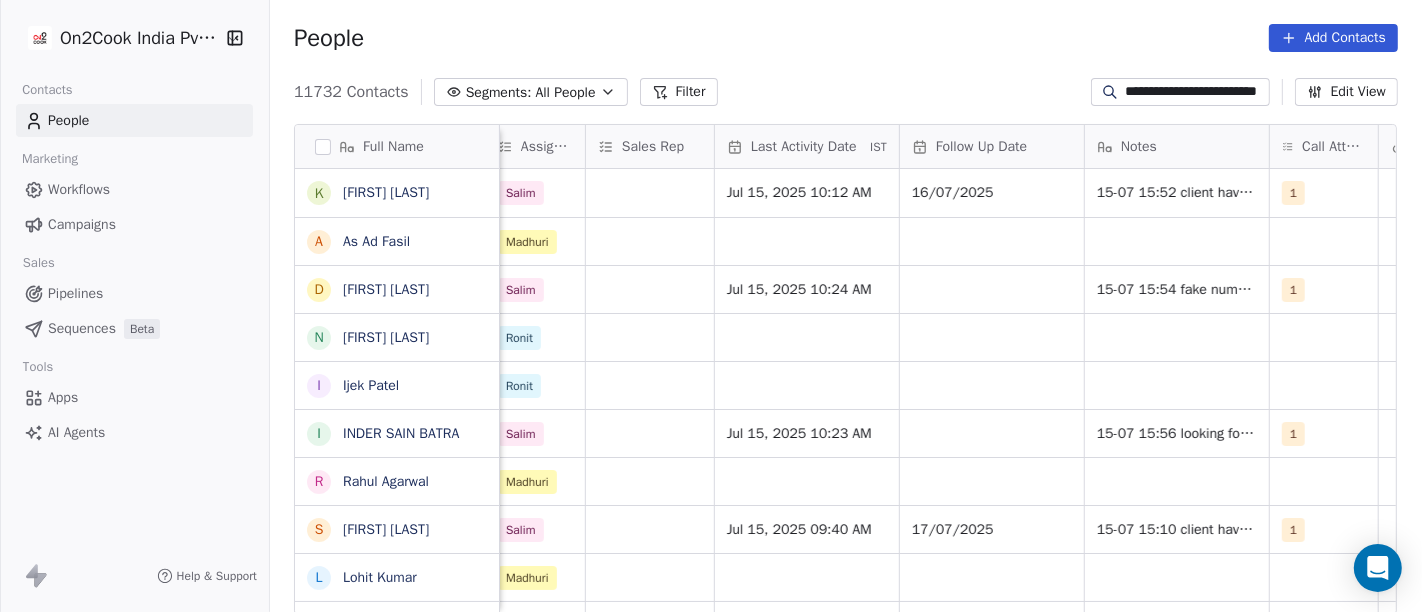 scroll, scrollTop: 0, scrollLeft: 15, axis: horizontal 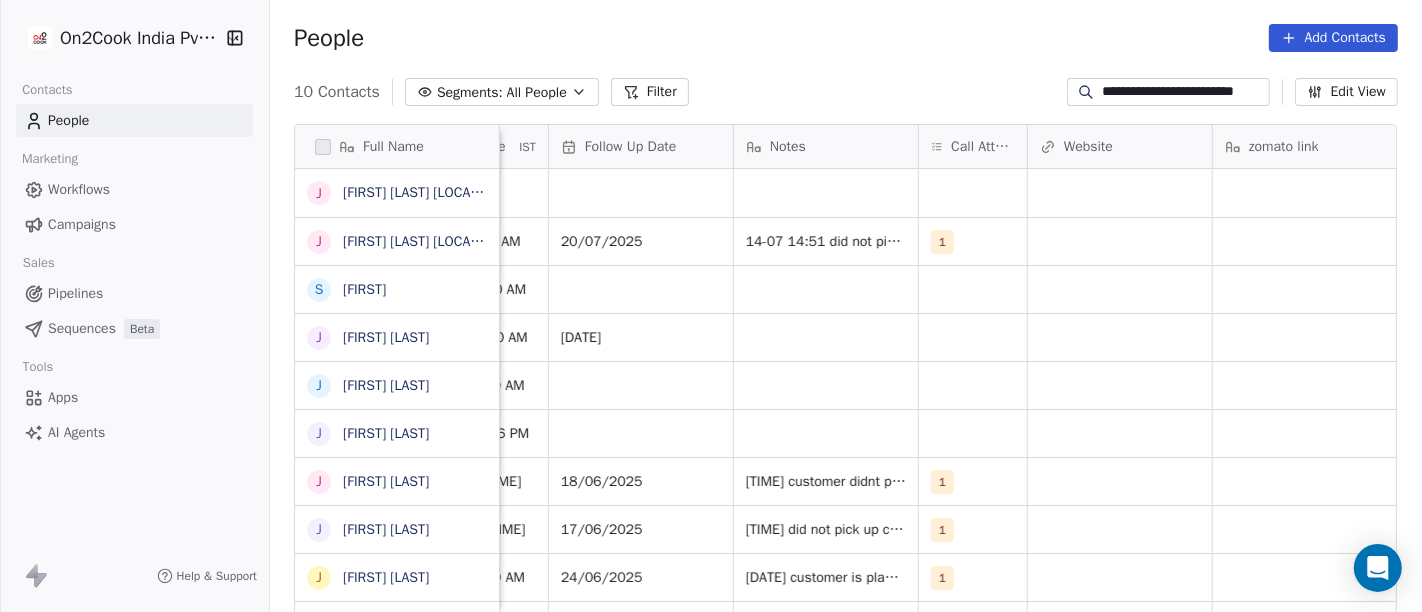 click on "People  Add Contacts" at bounding box center [846, 38] 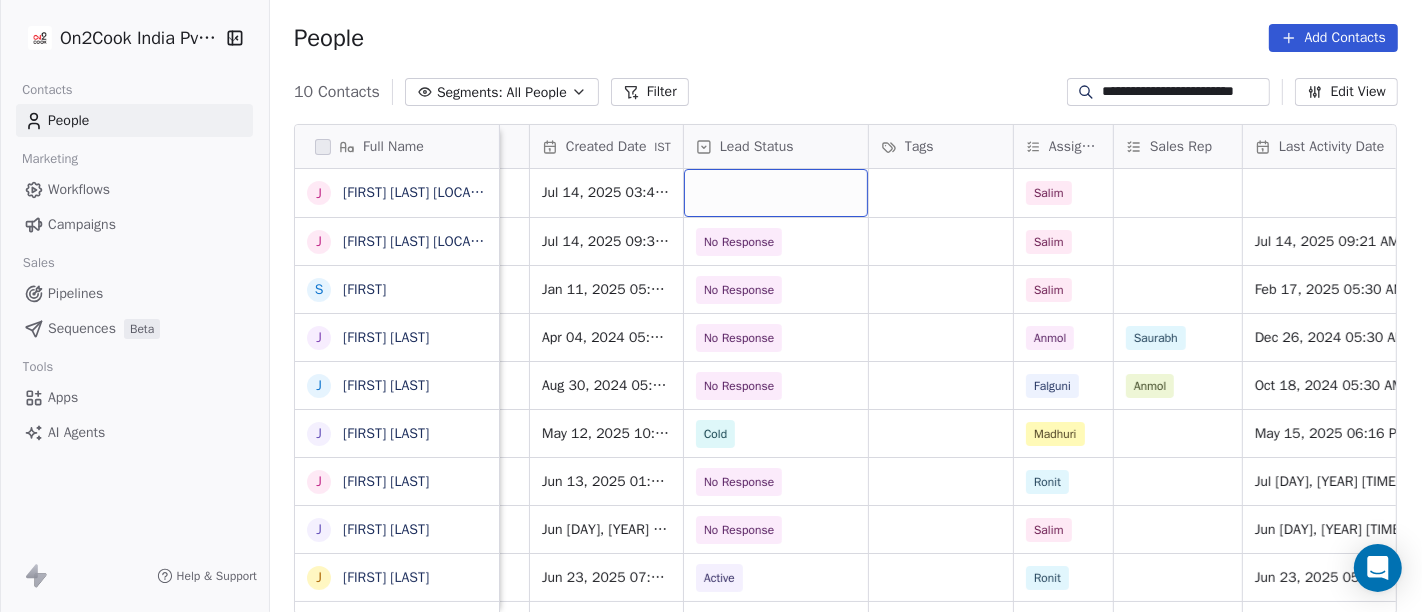 scroll, scrollTop: 0, scrollLeft: 601, axis: horizontal 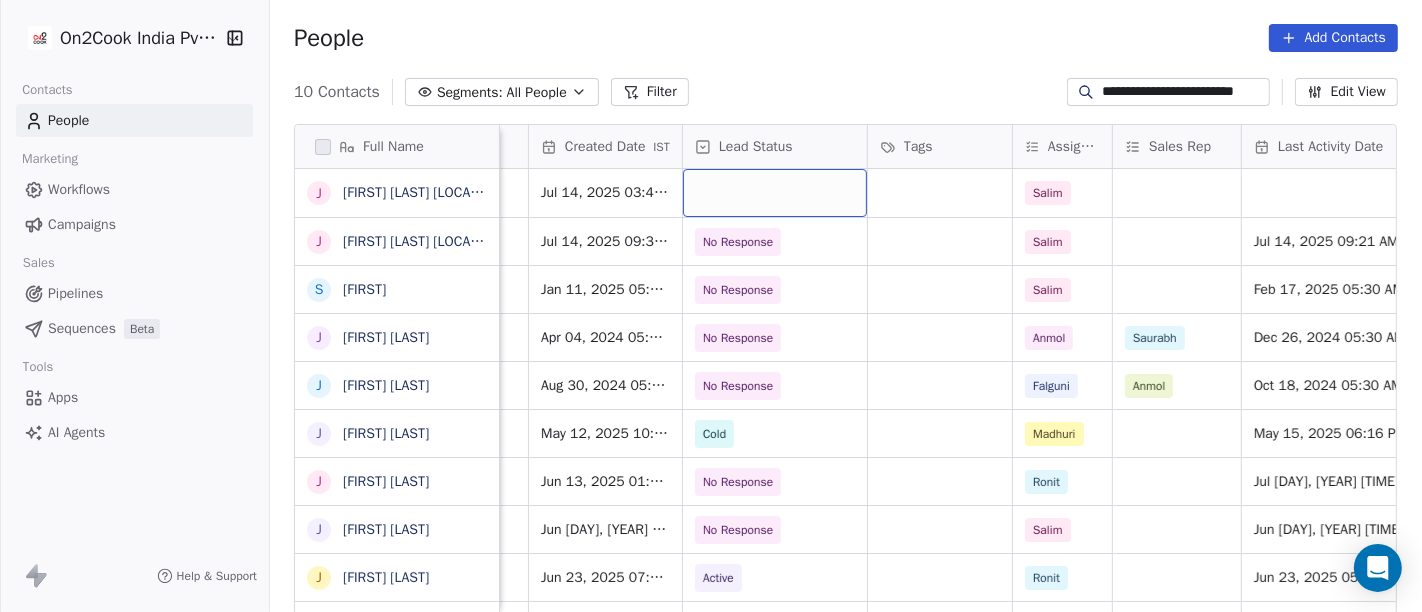 click at bounding box center (775, 193) 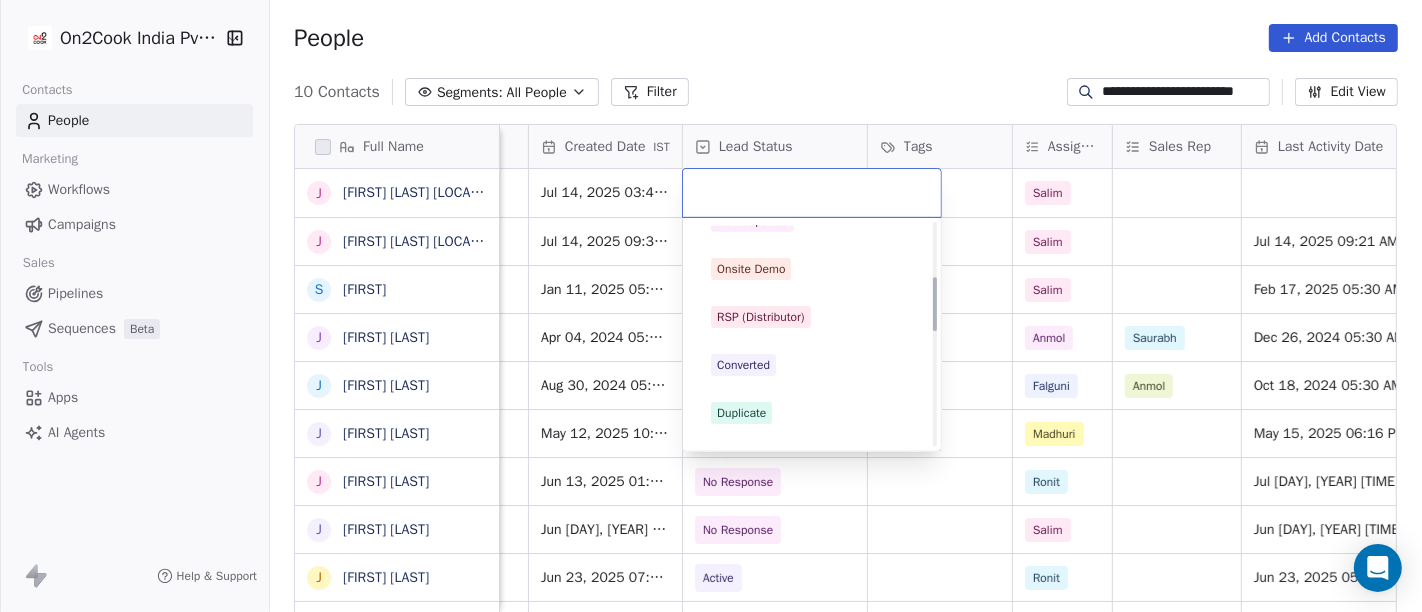 scroll, scrollTop: 222, scrollLeft: 0, axis: vertical 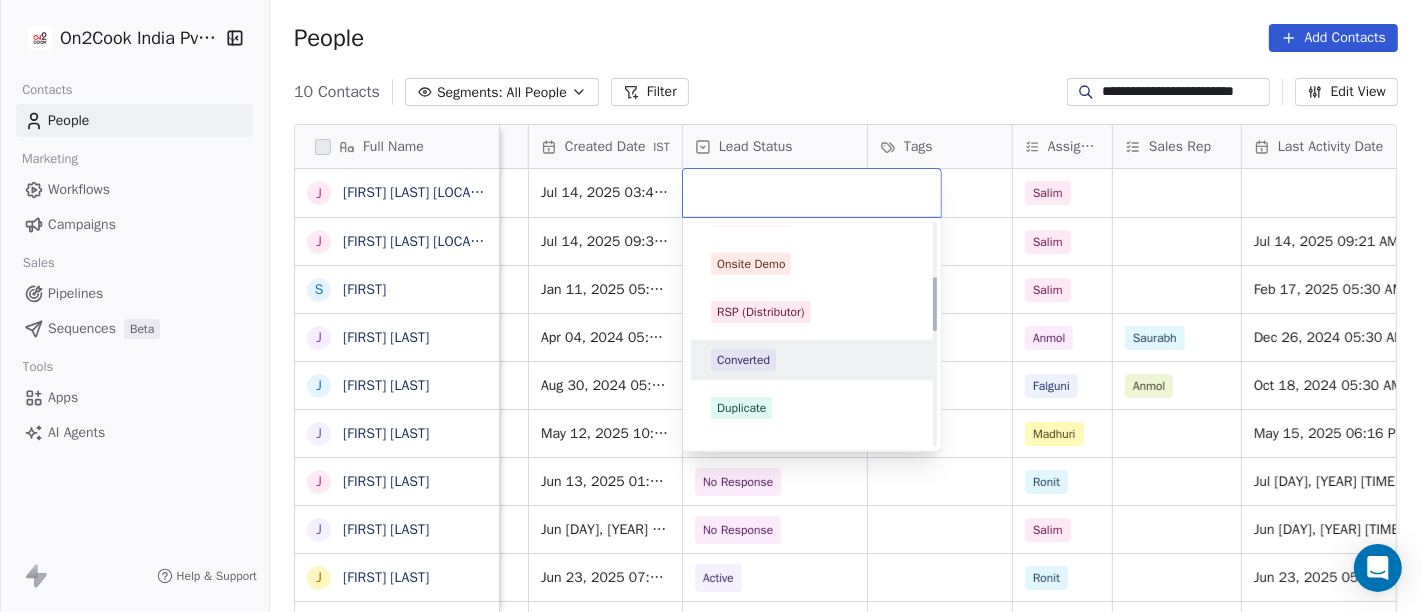 click on "Converted" at bounding box center (743, 360) 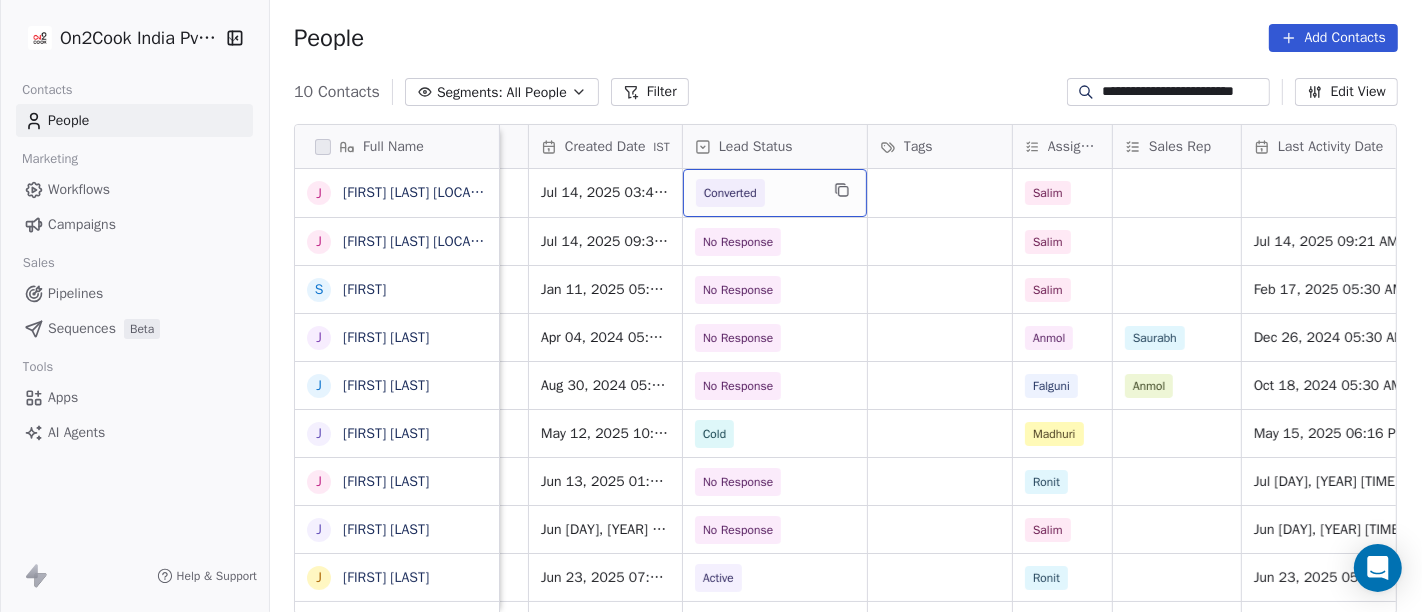 click on "Converted" at bounding box center [757, 193] 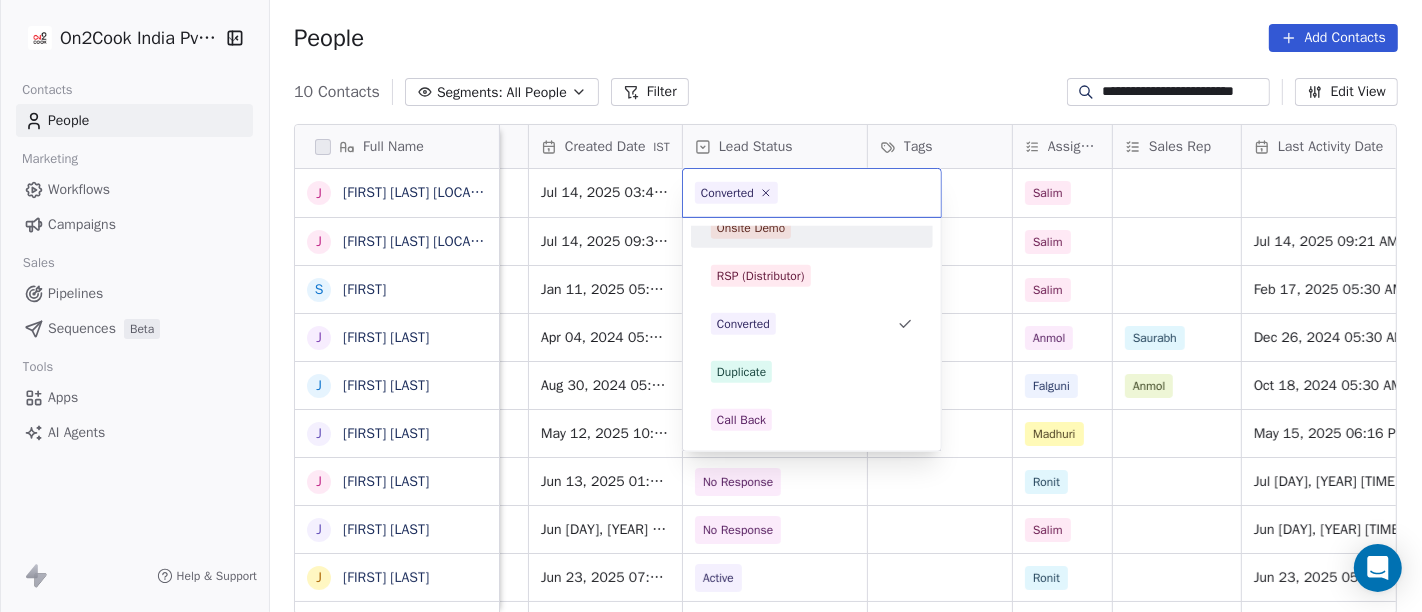 scroll, scrollTop: 381, scrollLeft: 0, axis: vertical 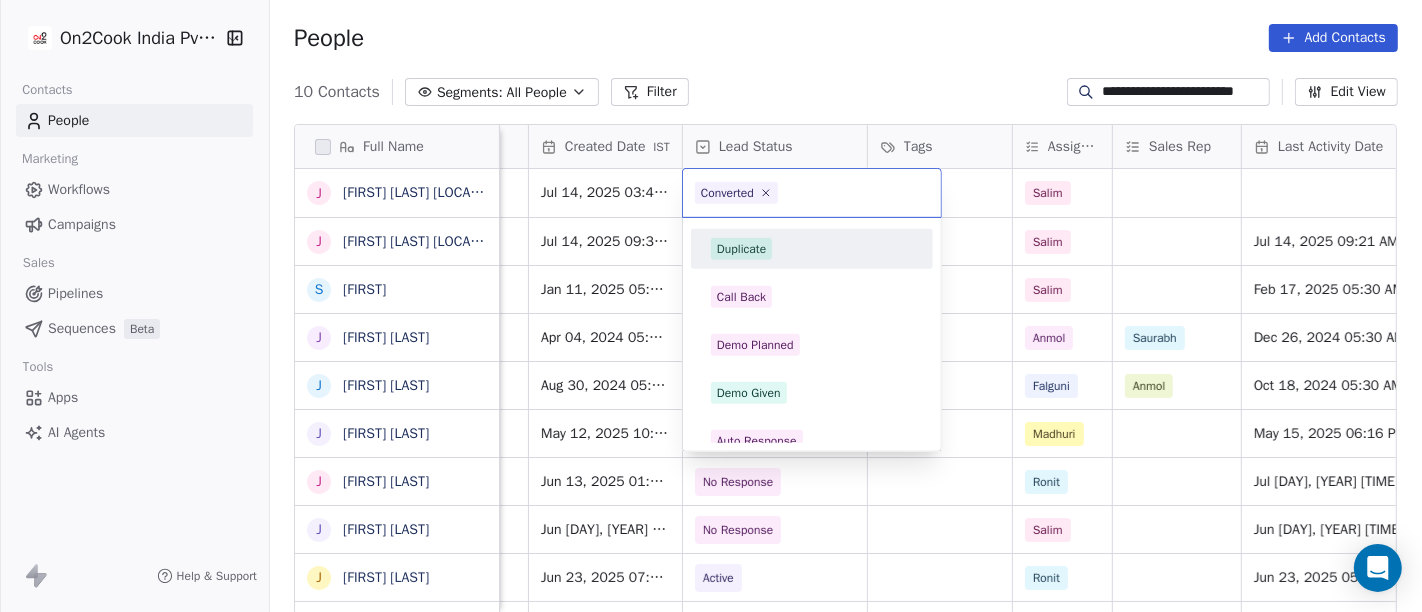 click on "Duplicate" at bounding box center [812, 249] 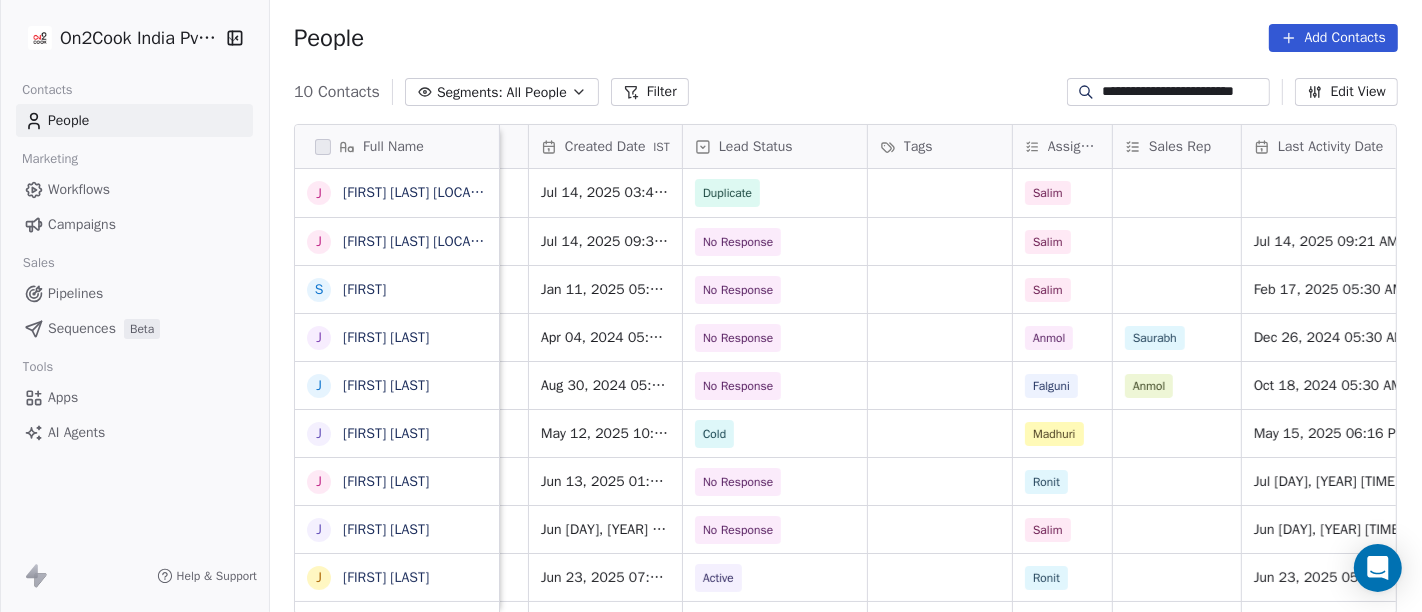click on "People  Add Contacts" at bounding box center [846, 38] 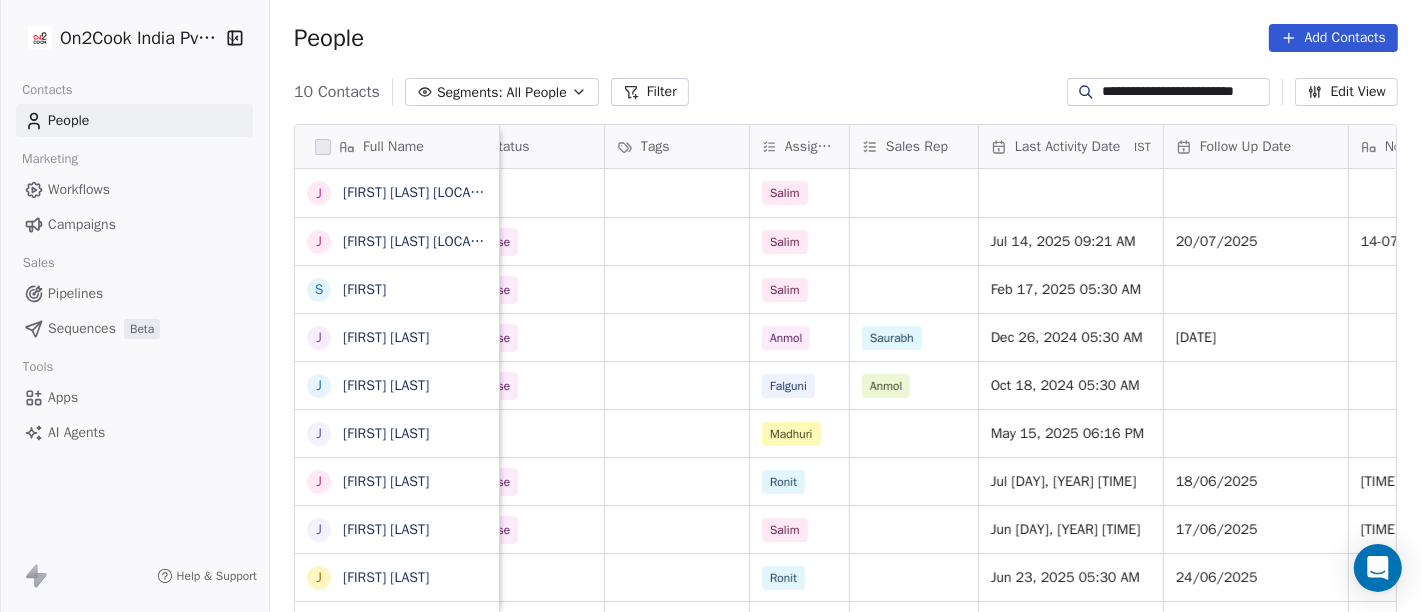 scroll, scrollTop: 0, scrollLeft: 875, axis: horizontal 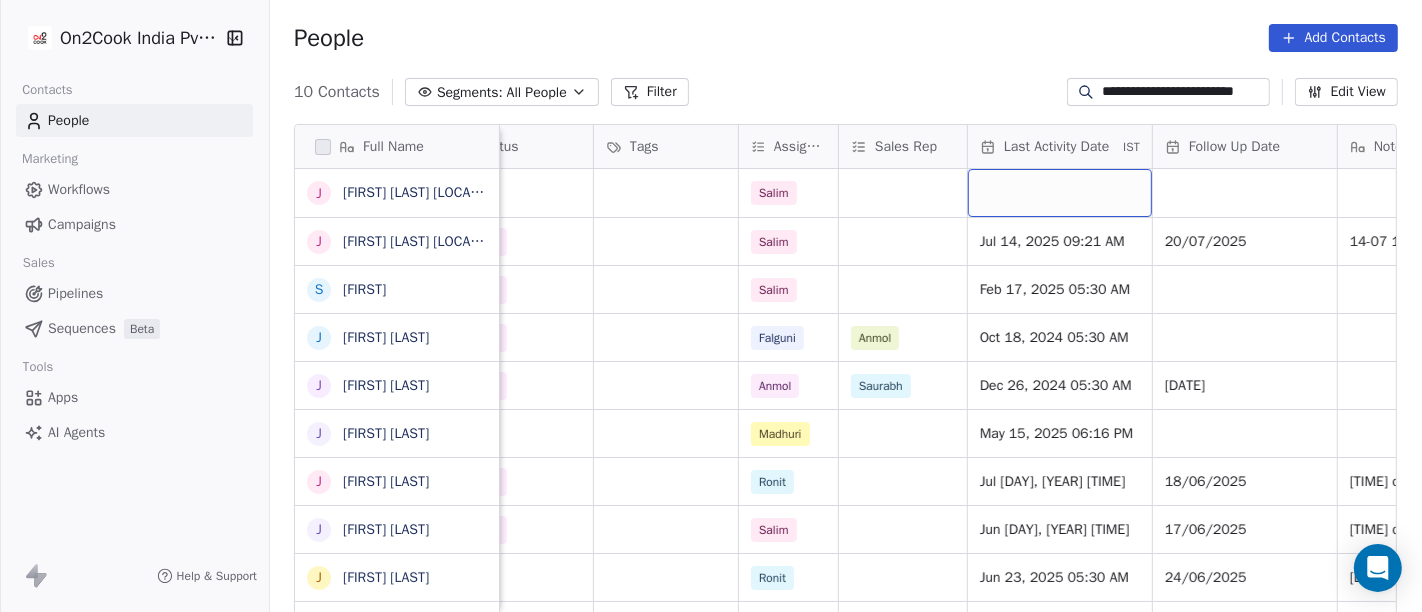 click at bounding box center (1060, 193) 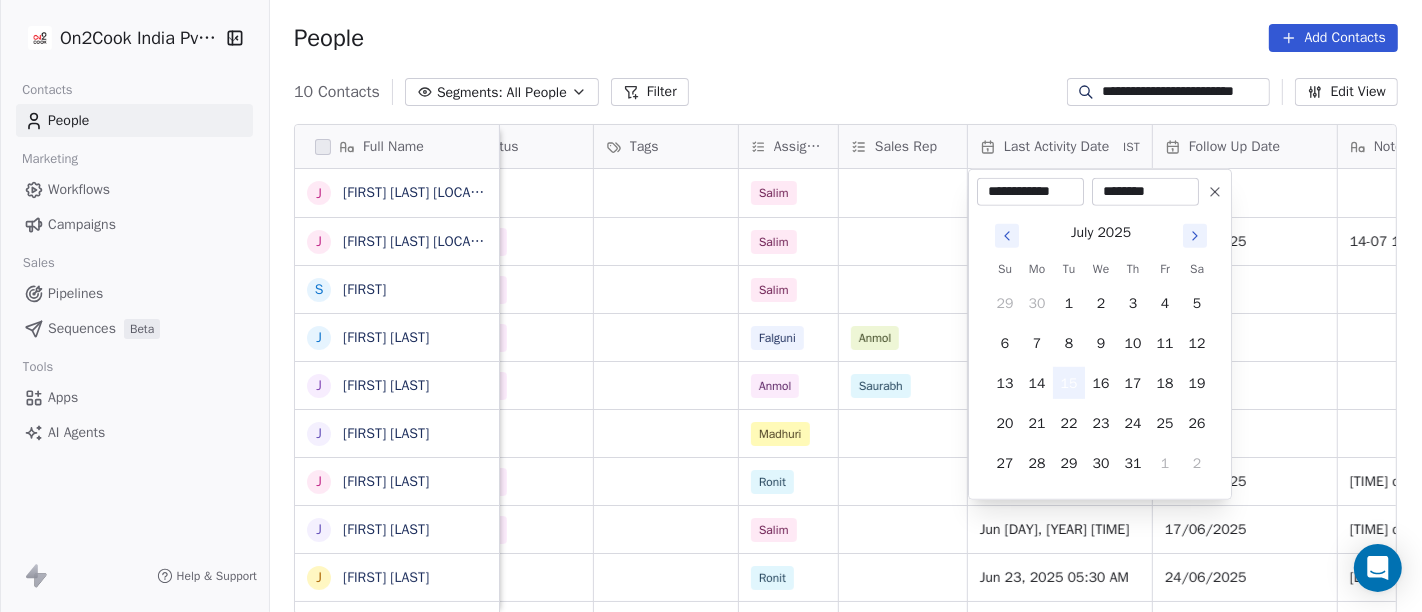 click on "15" at bounding box center [1069, 383] 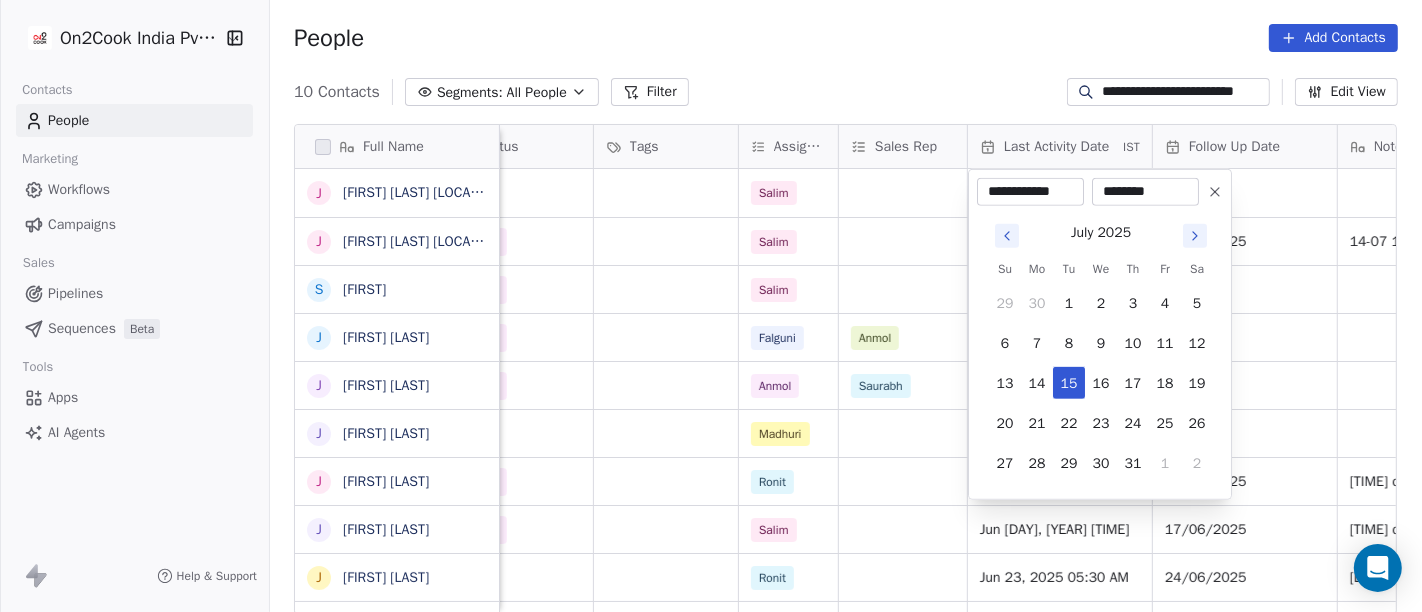 click on "**********" at bounding box center (711, 306) 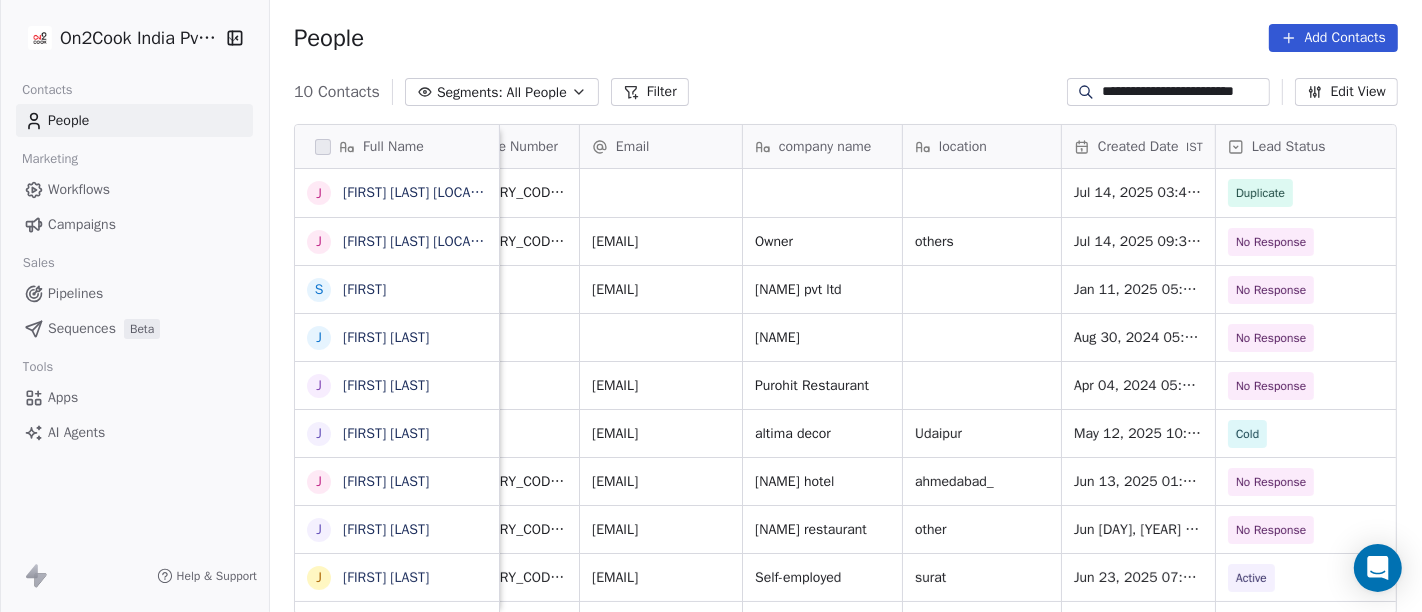scroll, scrollTop: 0, scrollLeft: 0, axis: both 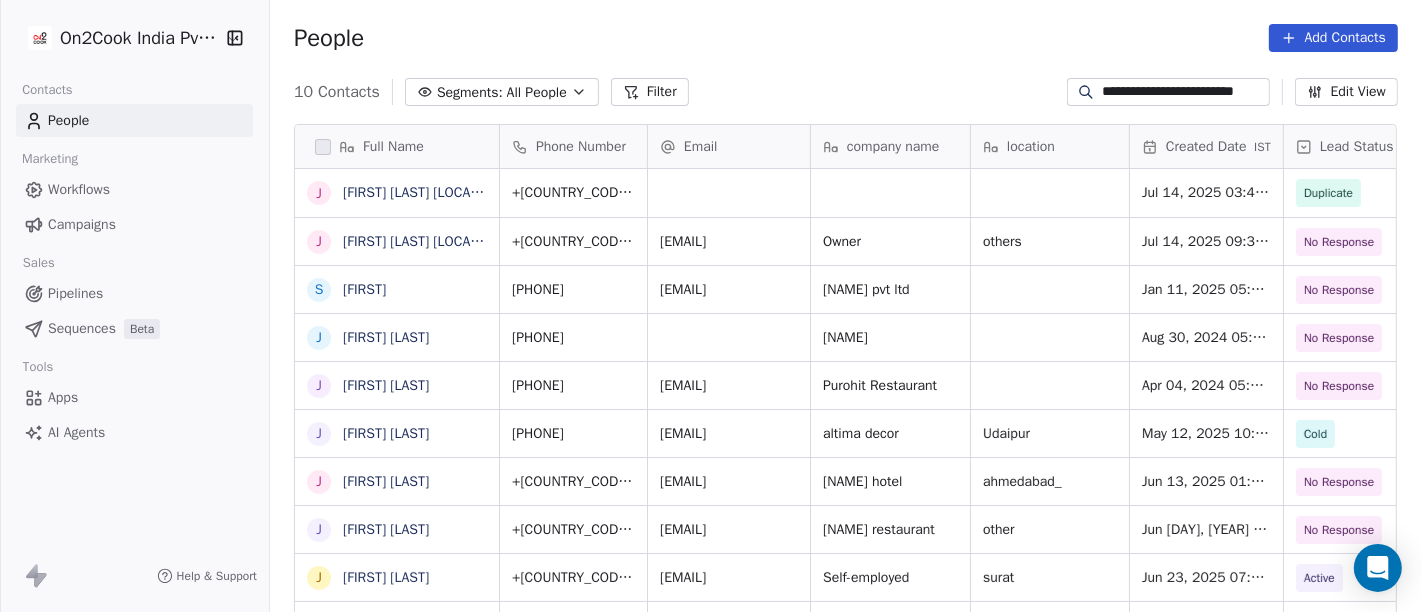 click on "**********" at bounding box center (1184, 92) 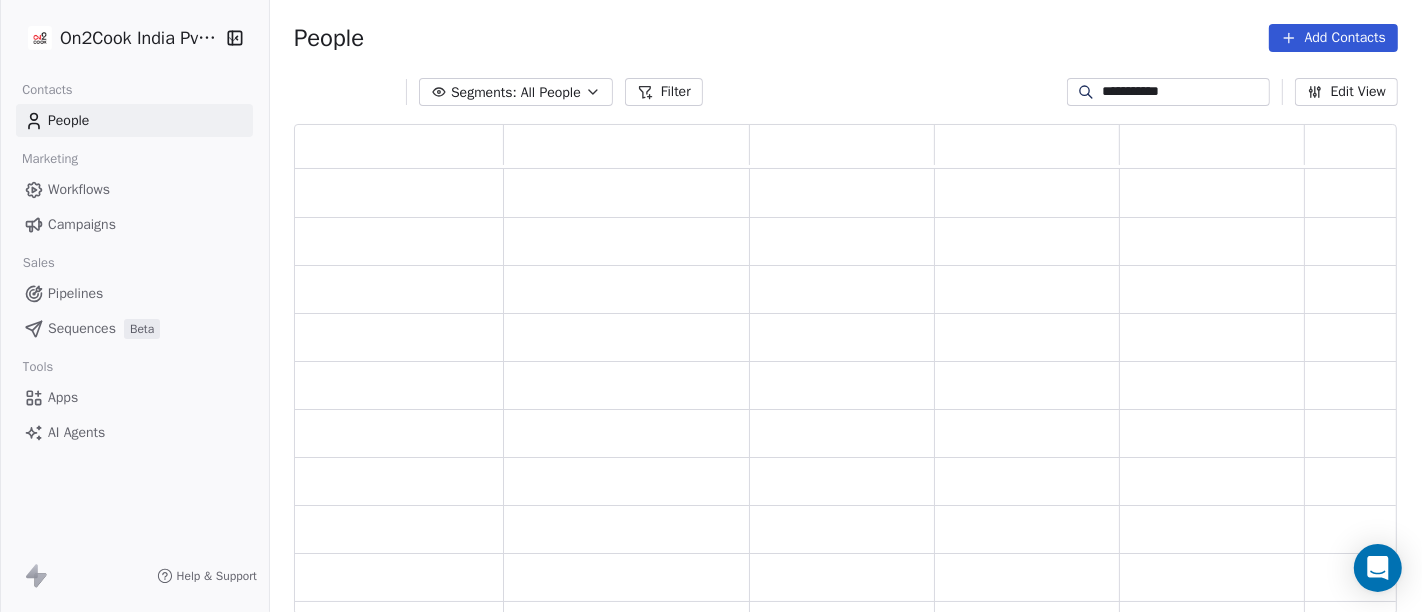 scroll, scrollTop: 17, scrollLeft: 17, axis: both 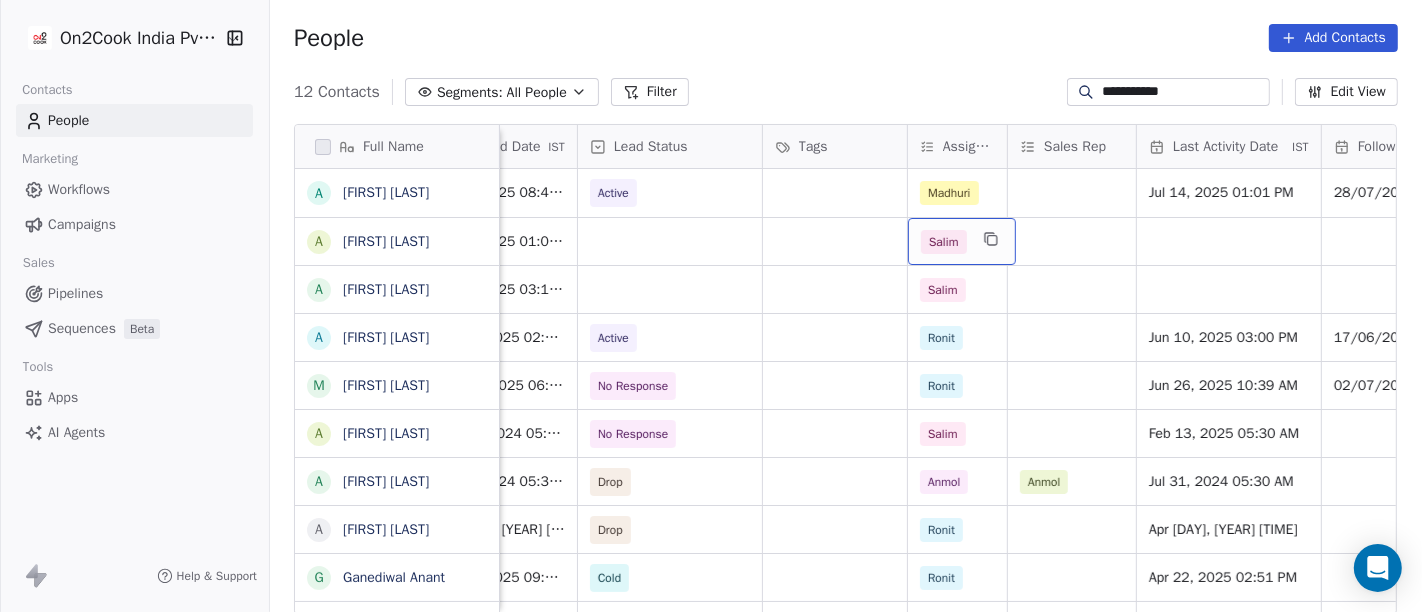 click on "Salim" at bounding box center [944, 242] 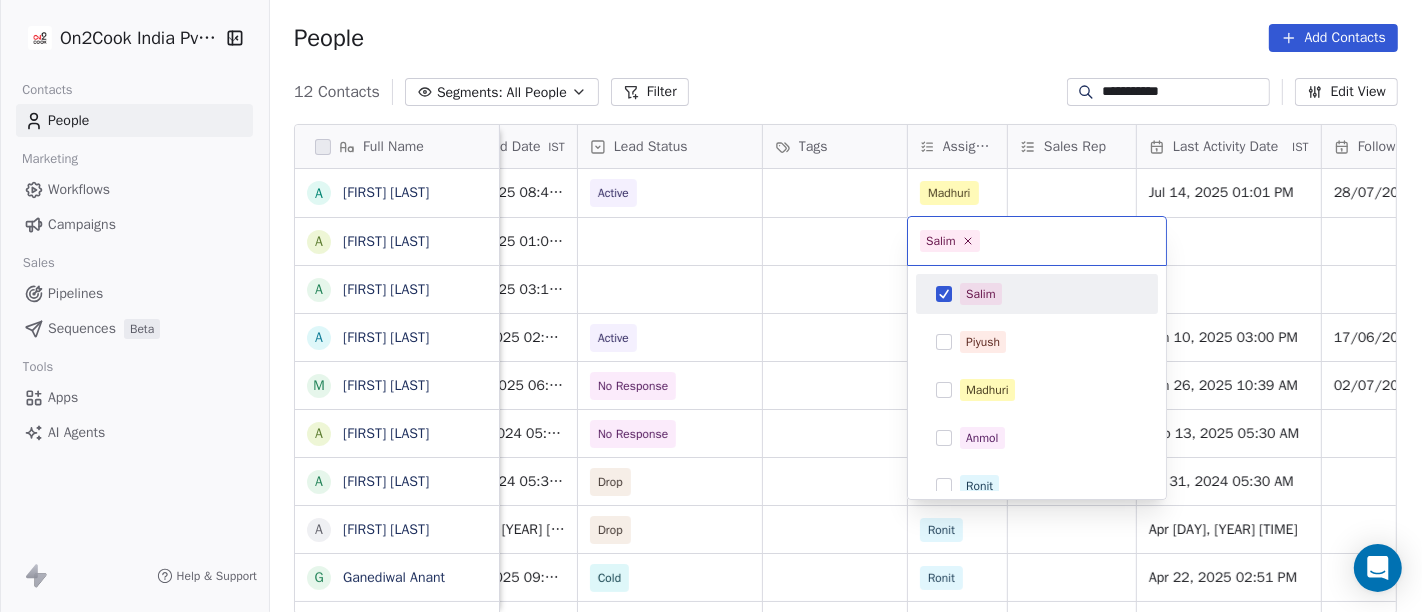 click on "Salim" at bounding box center (1037, 294) 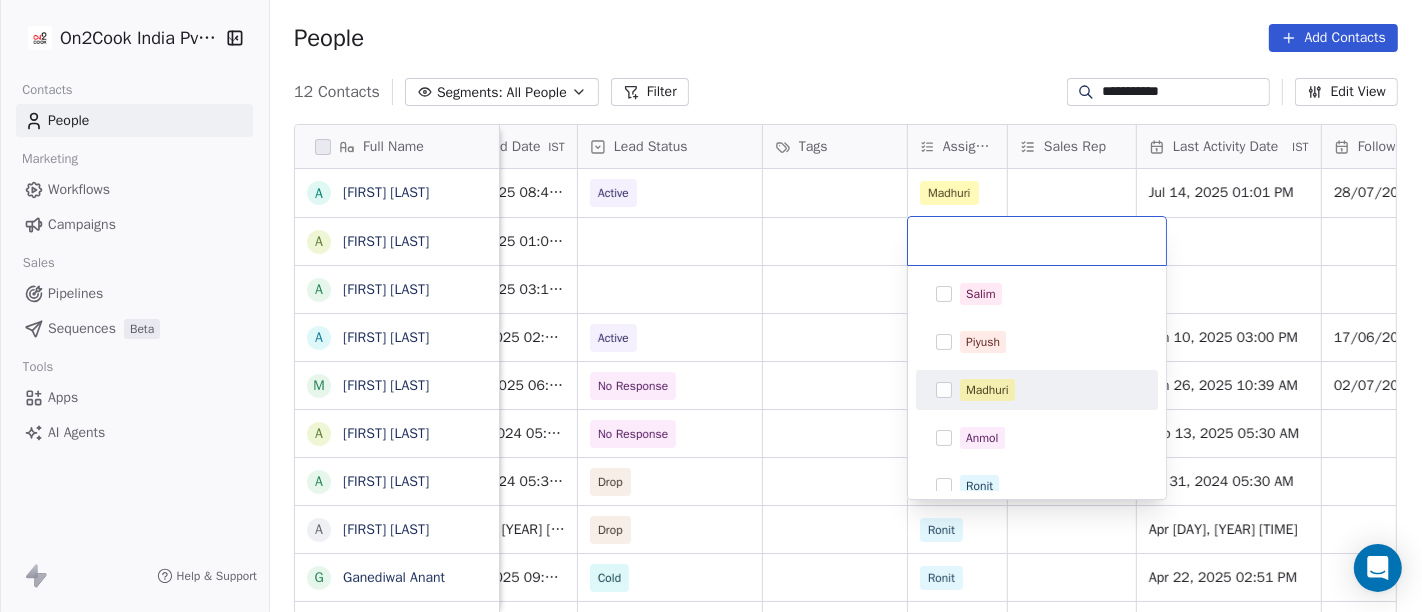 click on "Madhuri" at bounding box center (1037, 390) 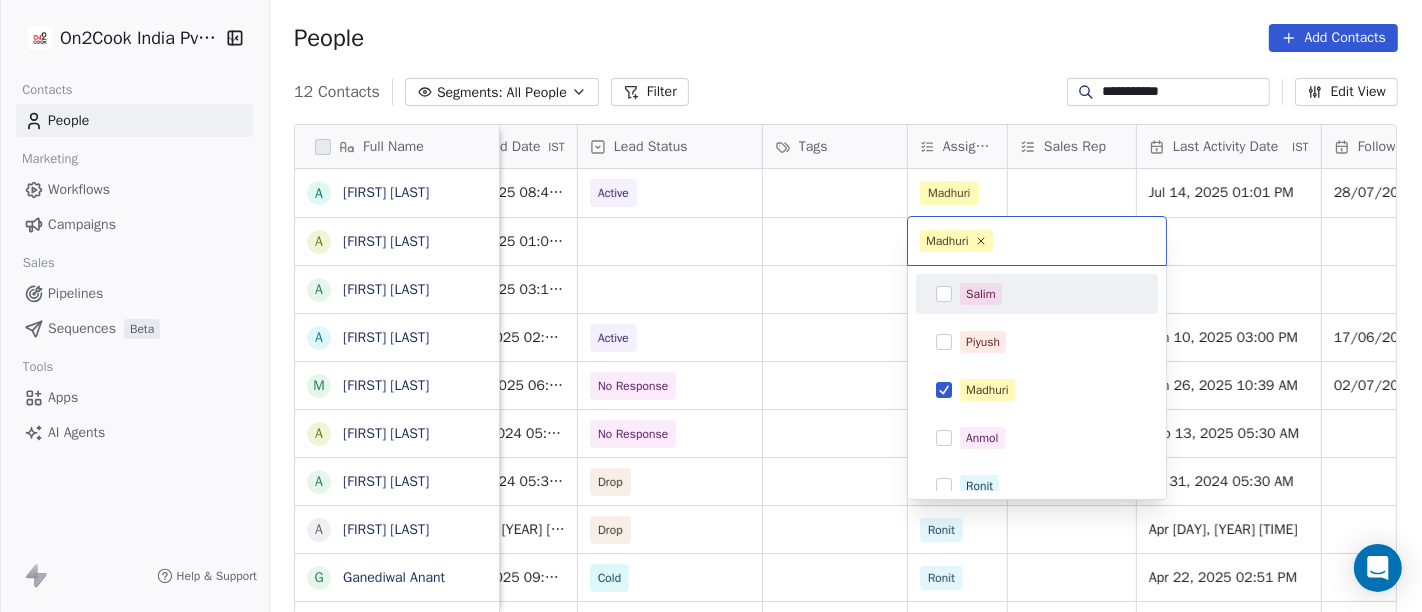 click on "**********" at bounding box center [711, 306] 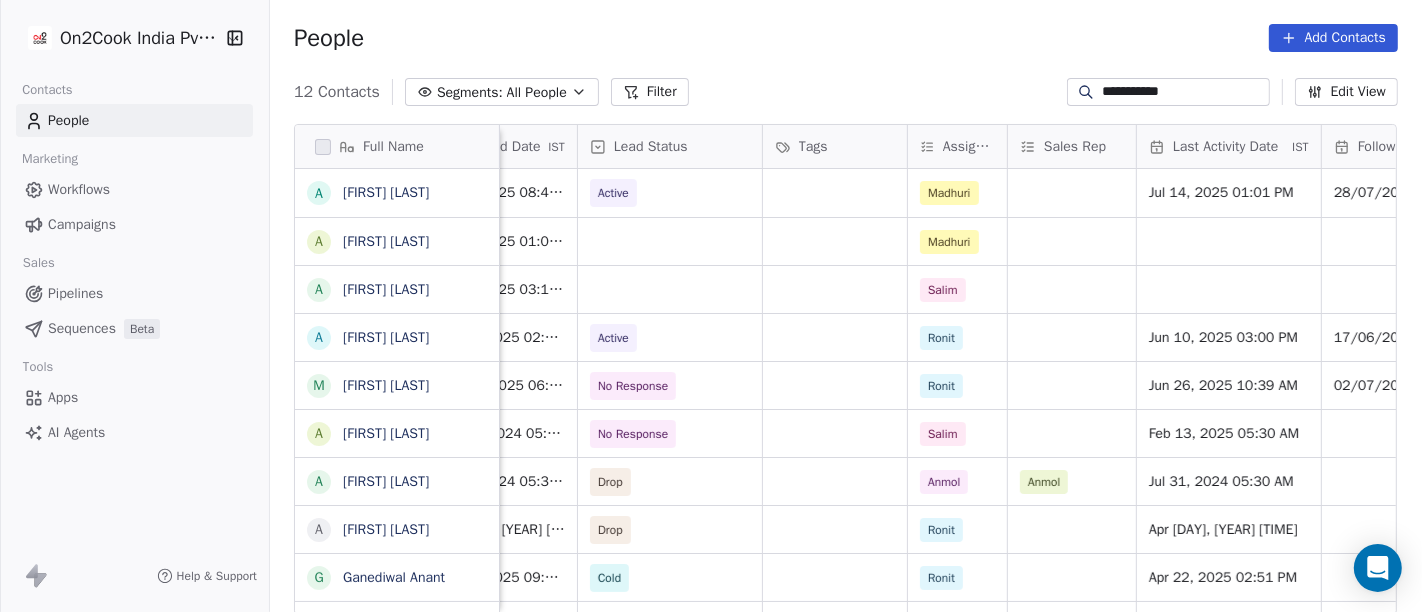 click on "**********" at bounding box center (1184, 92) 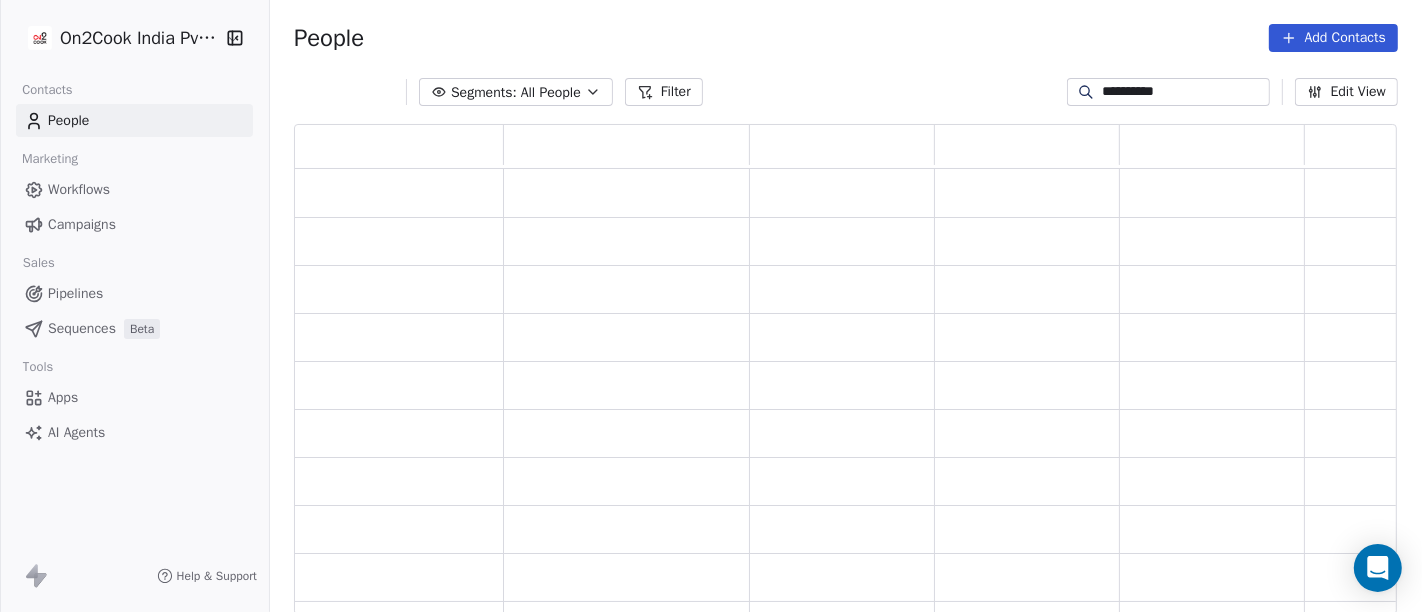 scroll, scrollTop: 17, scrollLeft: 17, axis: both 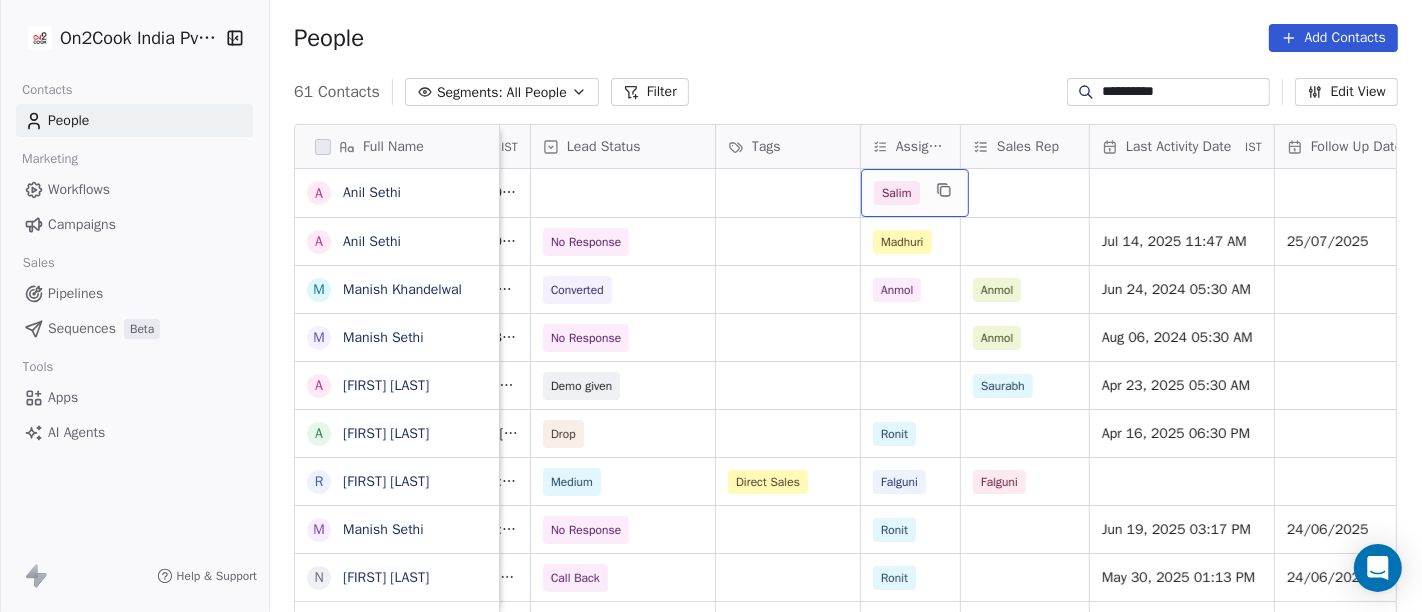 click on "Salim" at bounding box center (897, 193) 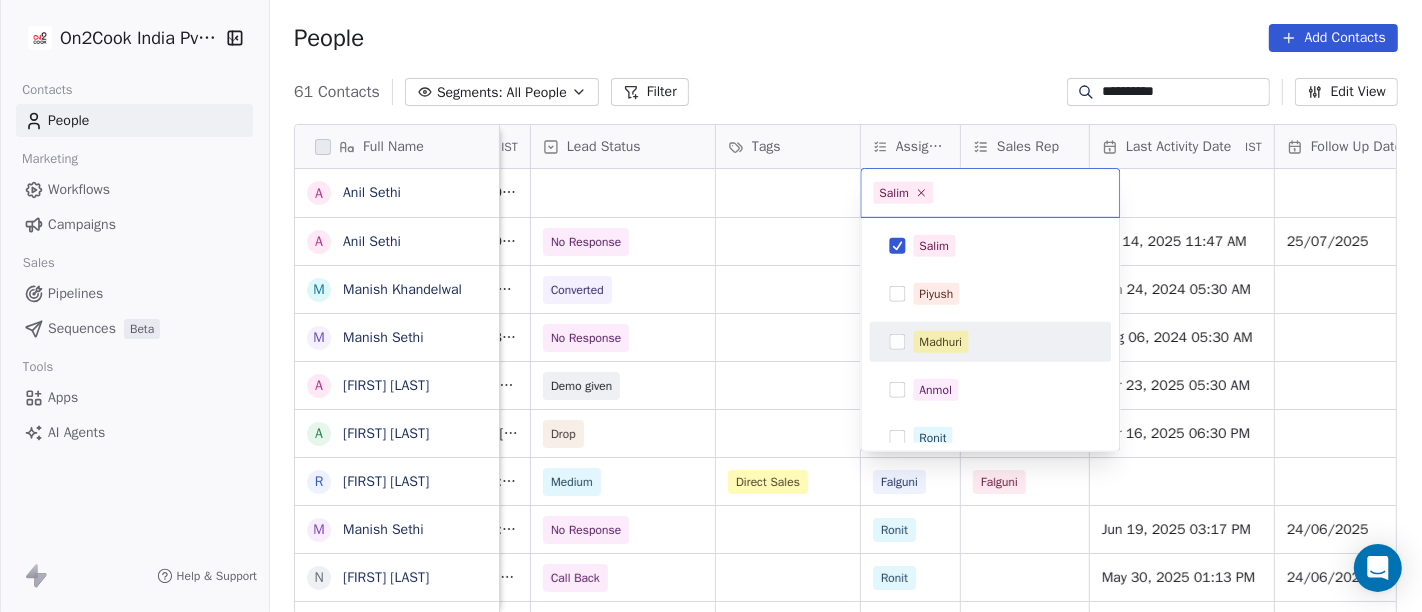 click on "Madhuri" at bounding box center (940, 342) 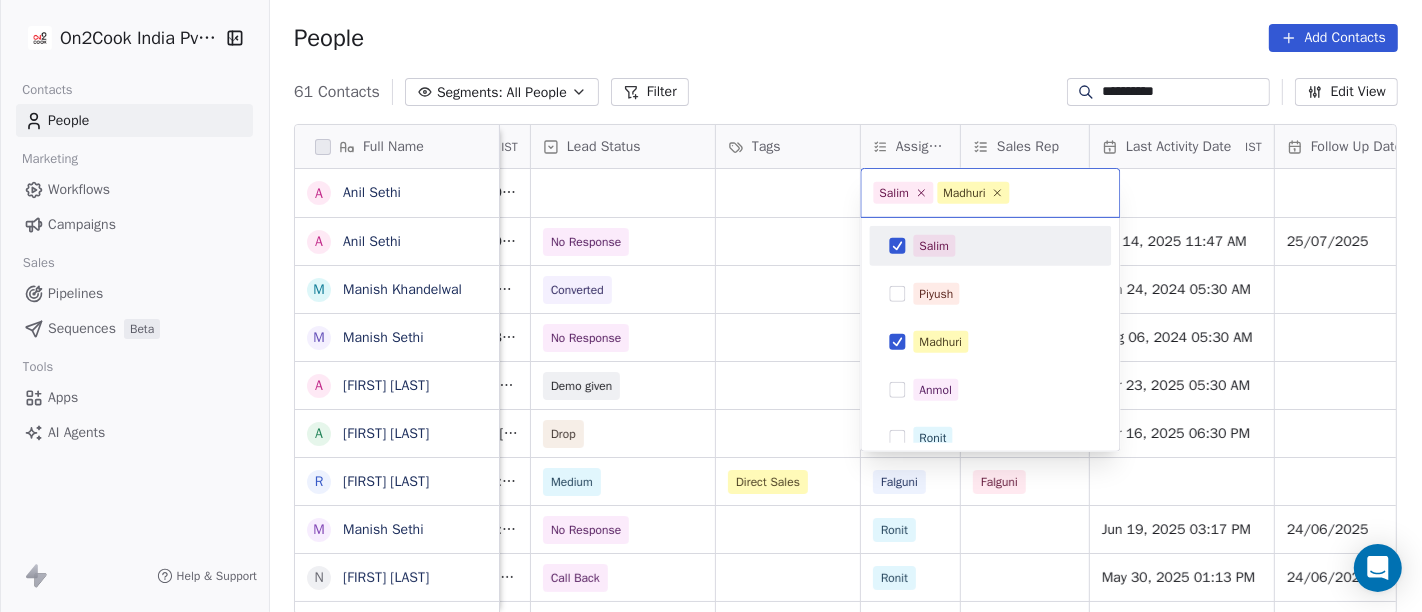click on "Salim Piyush Madhuri Anmol Ronit Saurabh Sapan Falguni Mary" at bounding box center [990, 334] 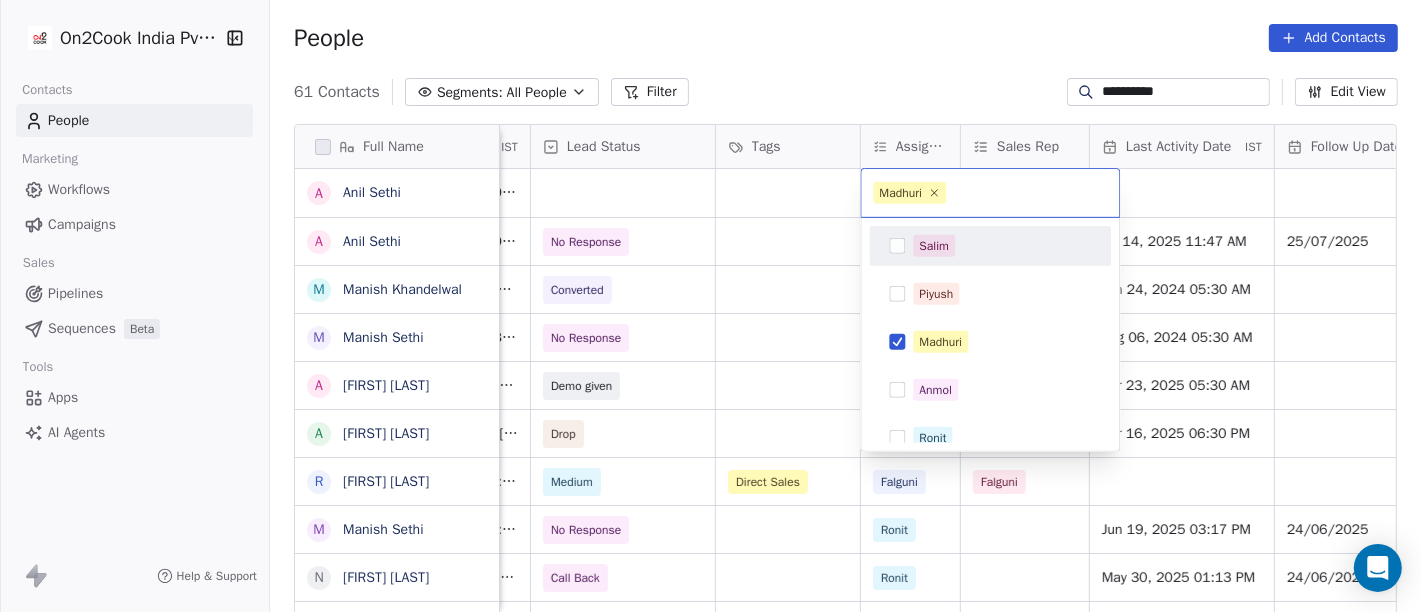 click on "**********" at bounding box center (711, 306) 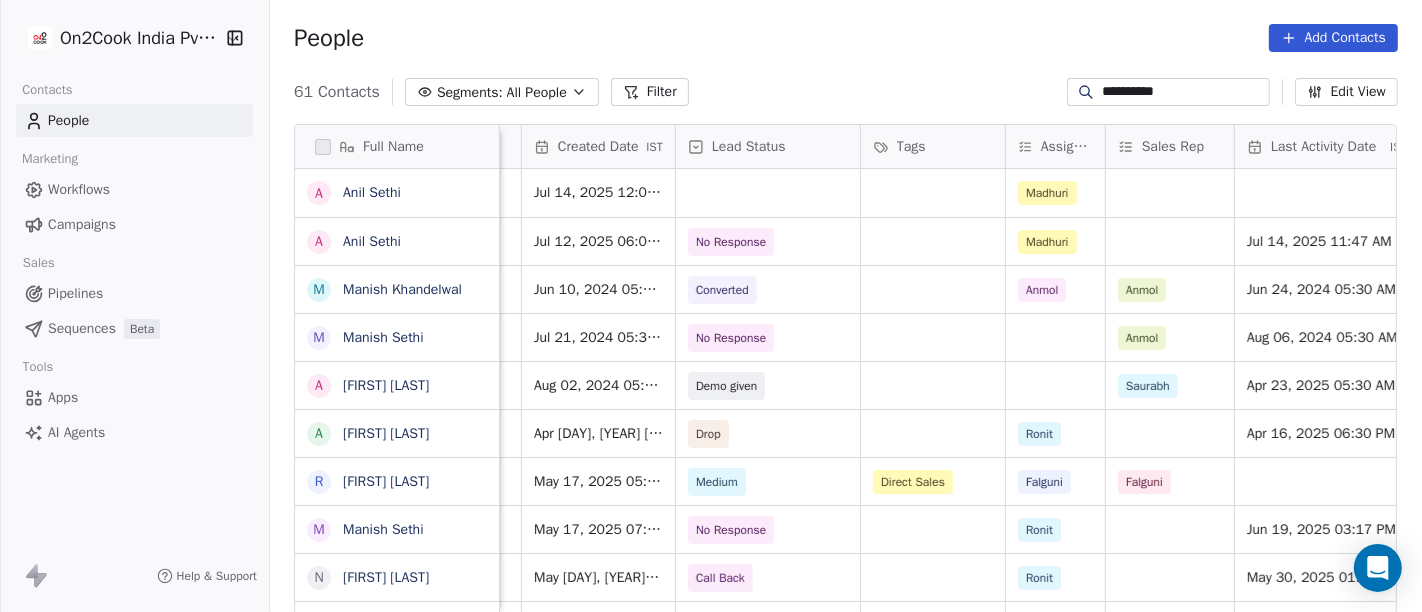 scroll, scrollTop: 0, scrollLeft: 590, axis: horizontal 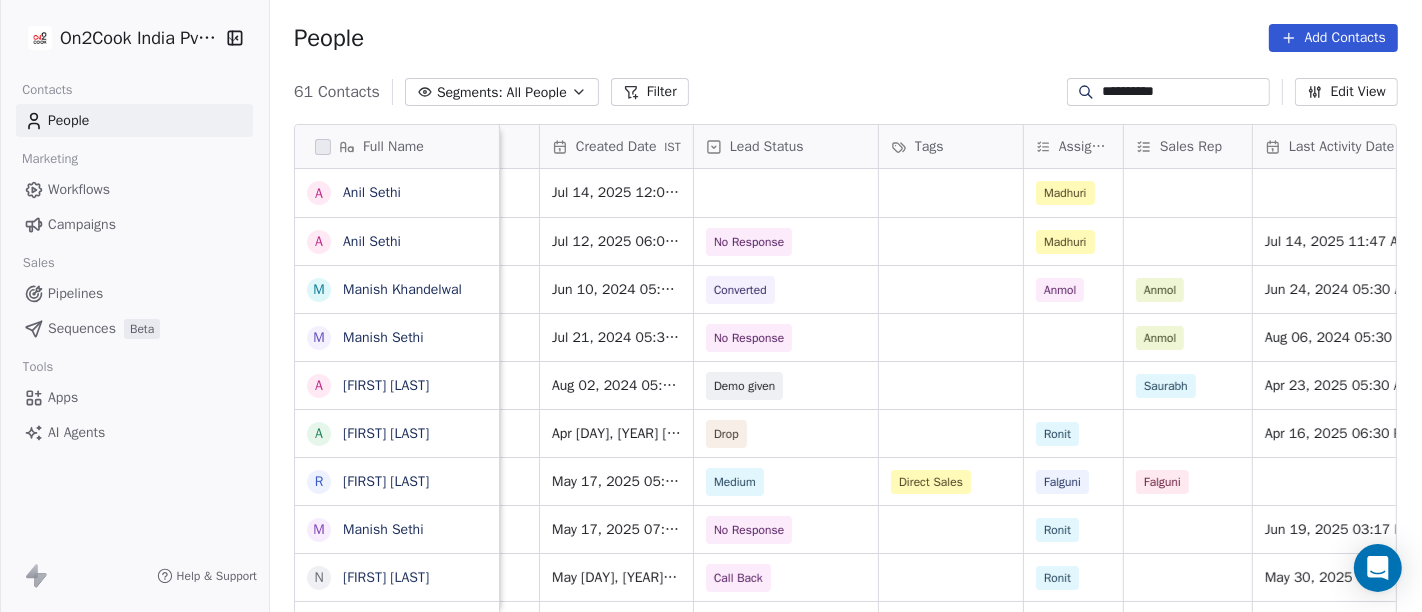 click on "People  Add Contacts" at bounding box center [846, 38] 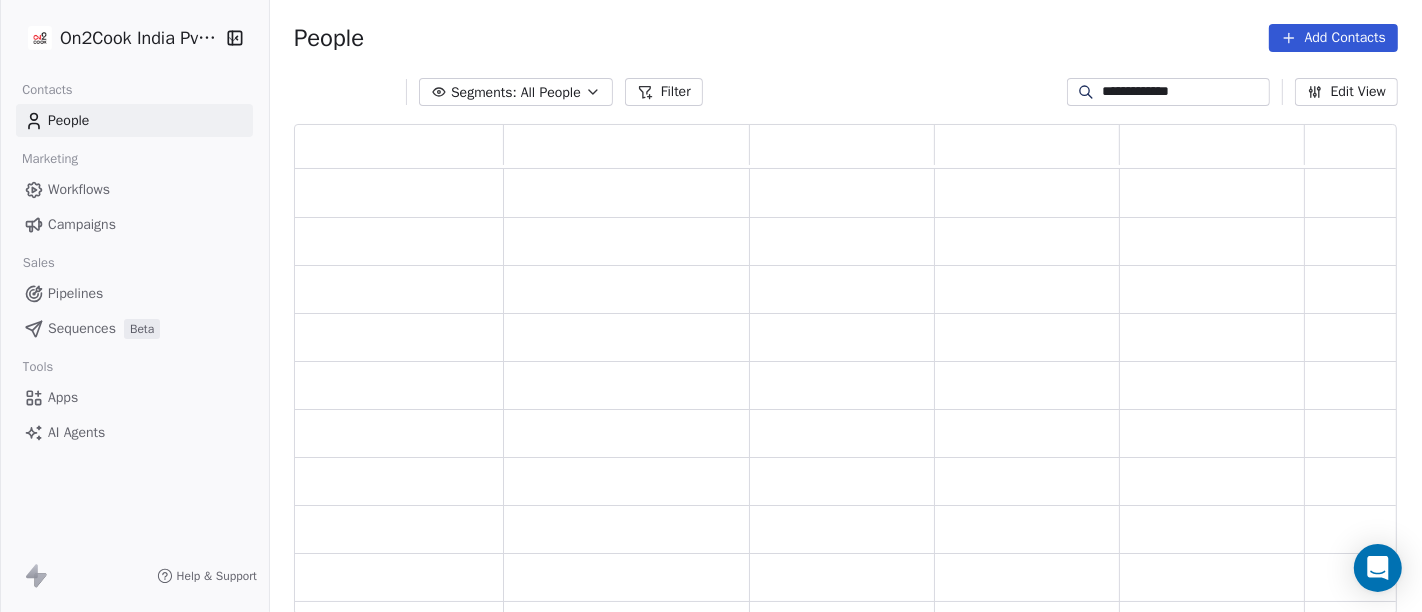 scroll, scrollTop: 17, scrollLeft: 17, axis: both 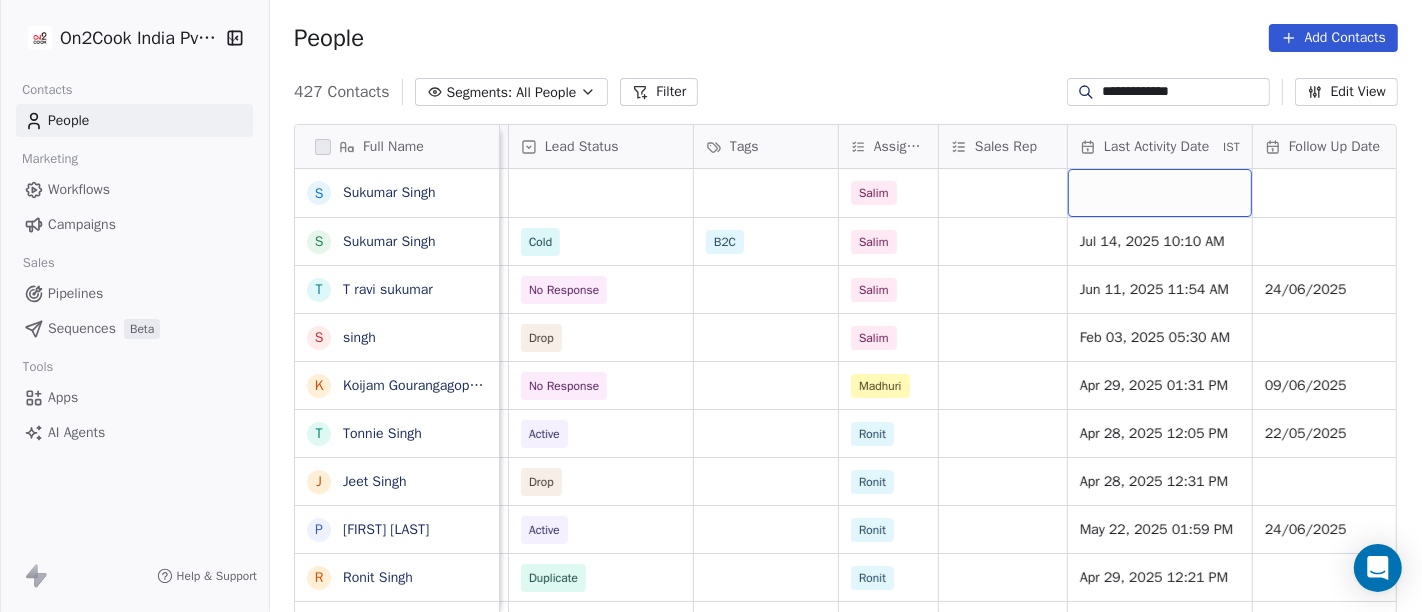 click at bounding box center [1160, 193] 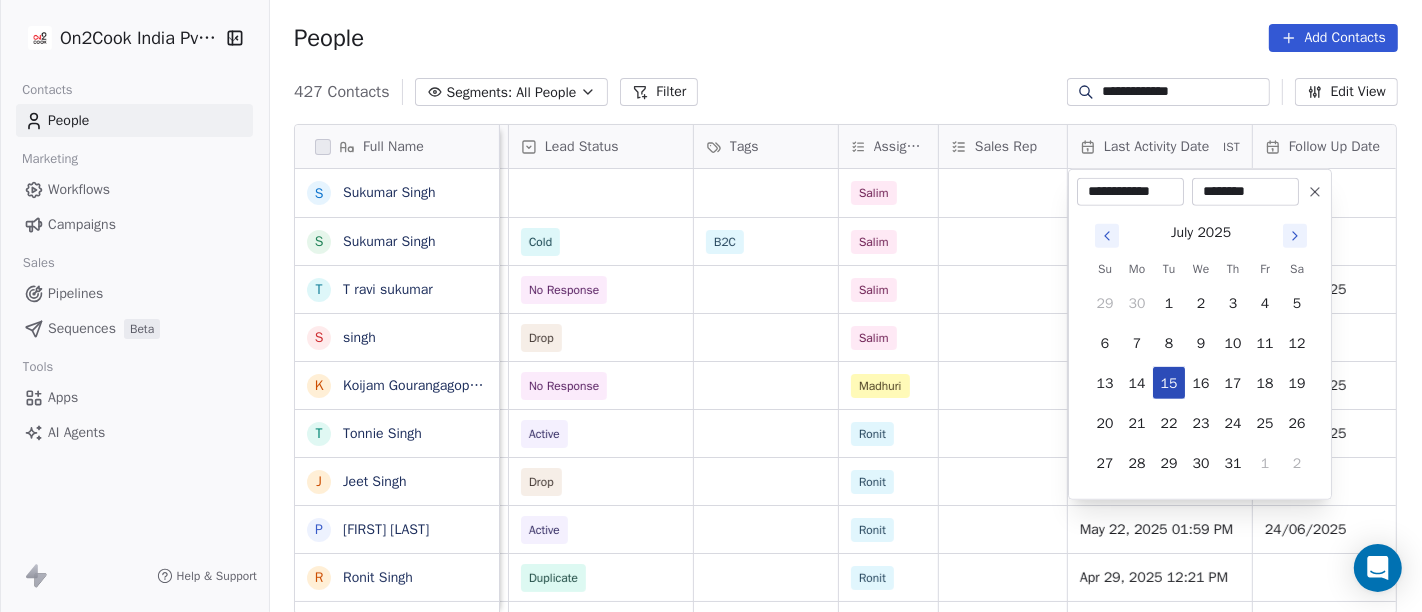 click on "15" at bounding box center [1169, 383] 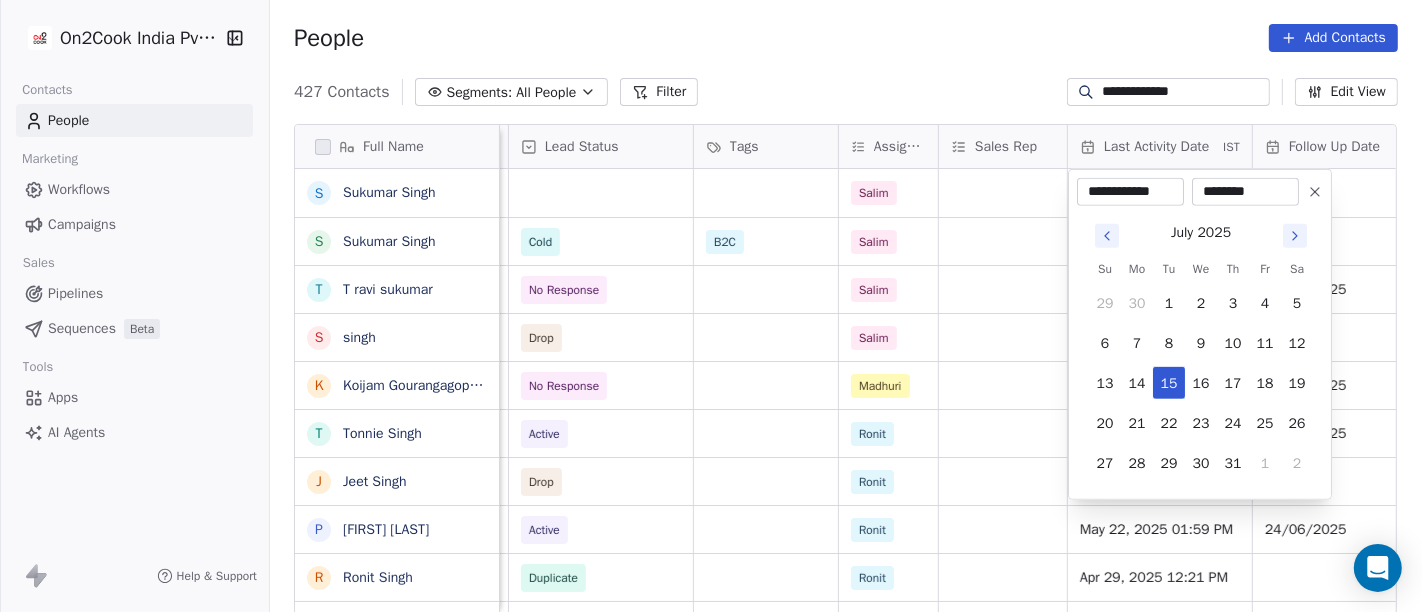 click on "**********" at bounding box center [711, 306] 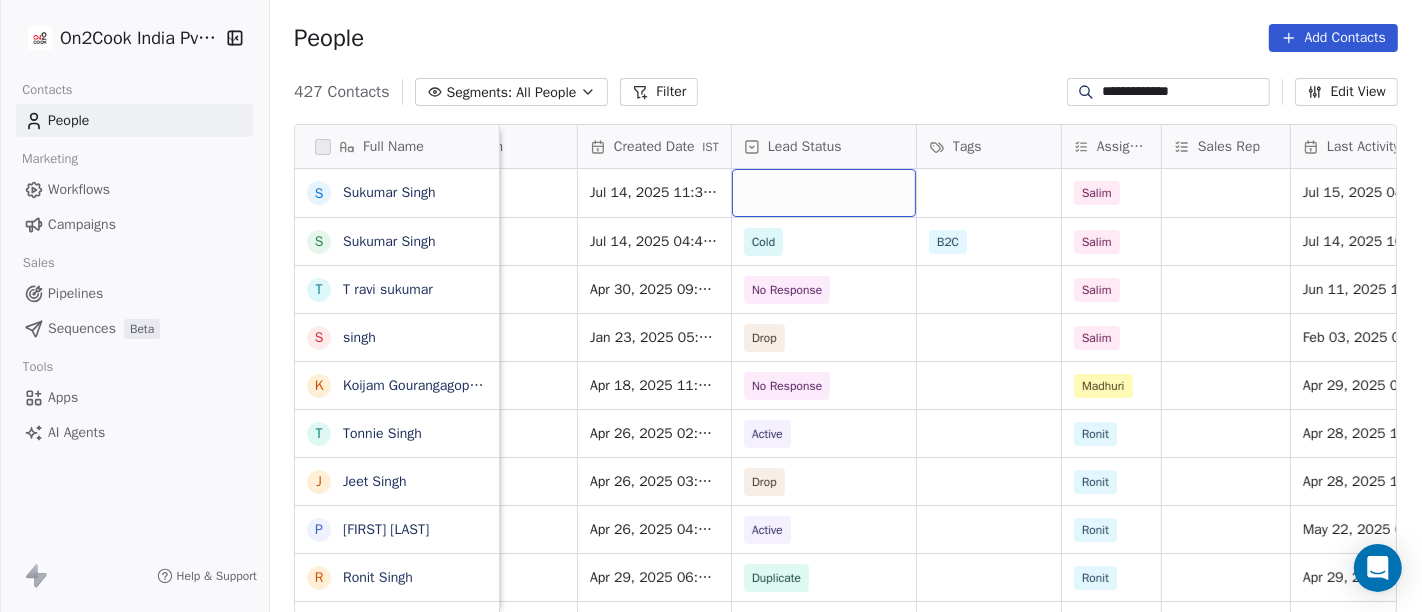 scroll, scrollTop: 0, scrollLeft: 553, axis: horizontal 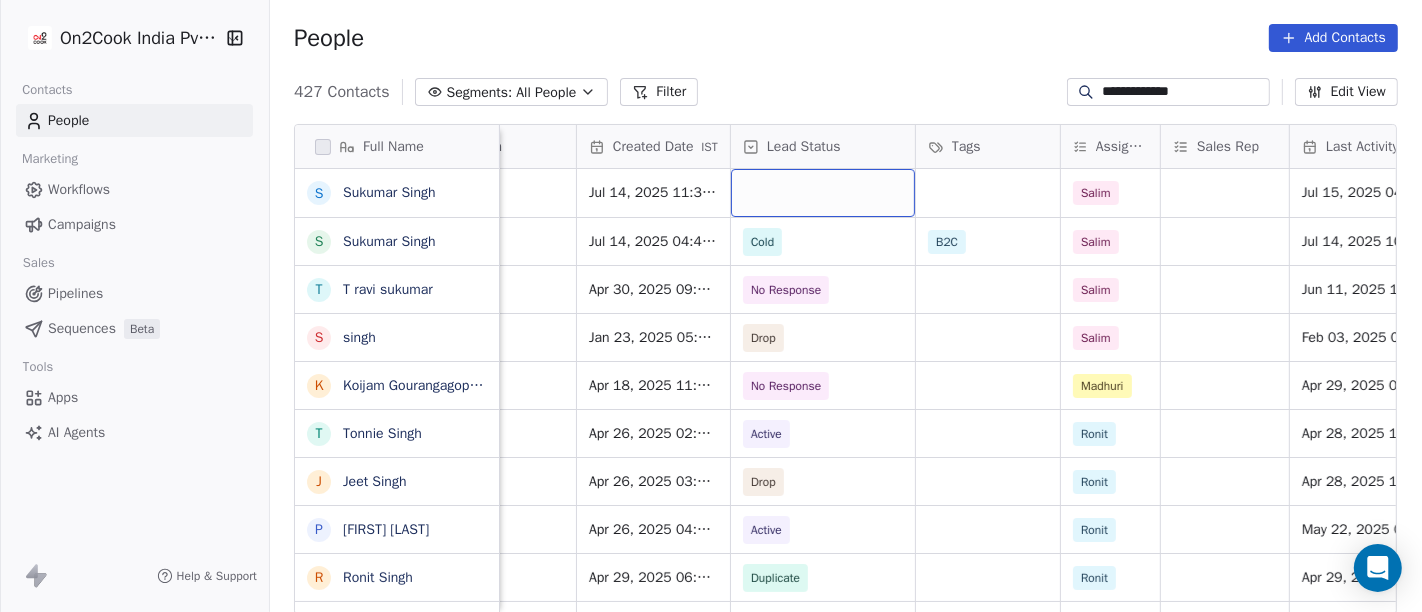 click at bounding box center [823, 193] 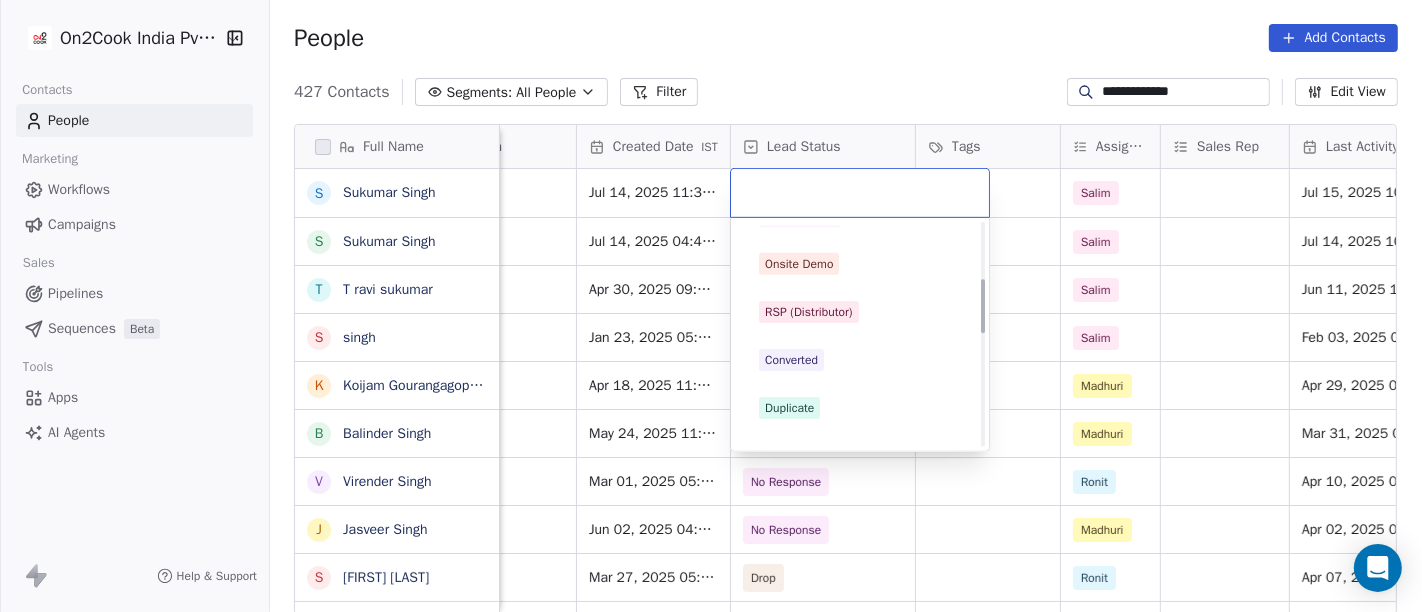 scroll, scrollTop: 333, scrollLeft: 0, axis: vertical 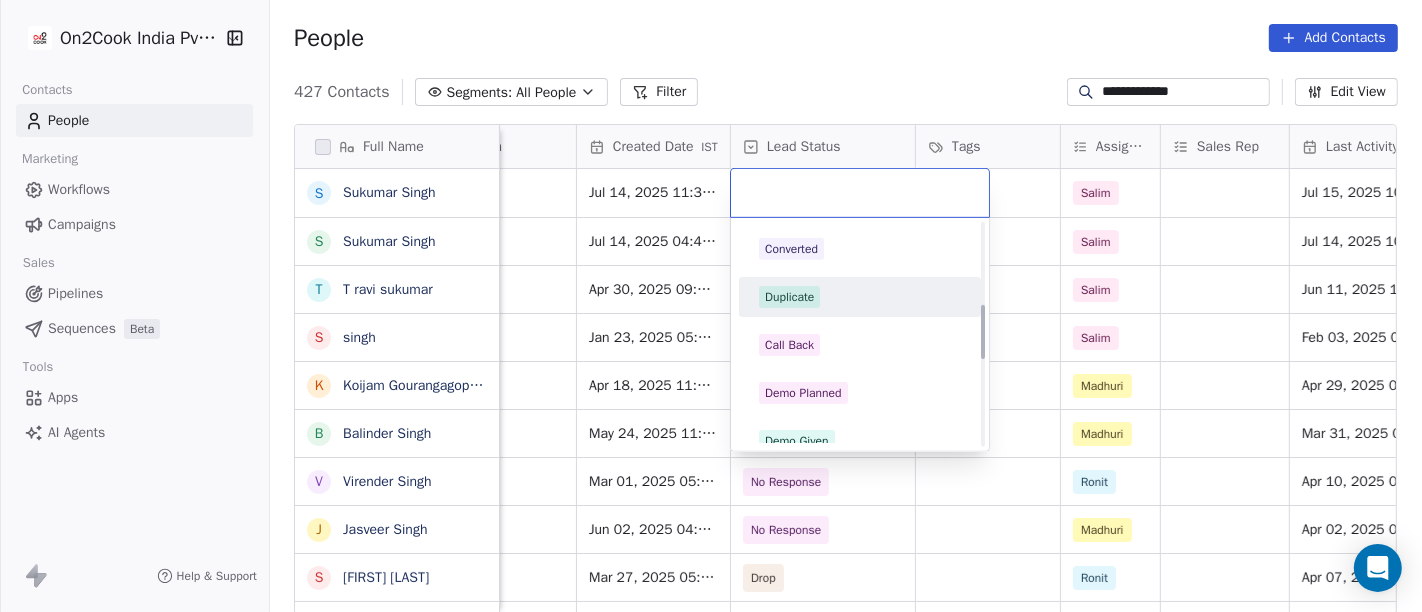 click on "Duplicate" at bounding box center (789, 297) 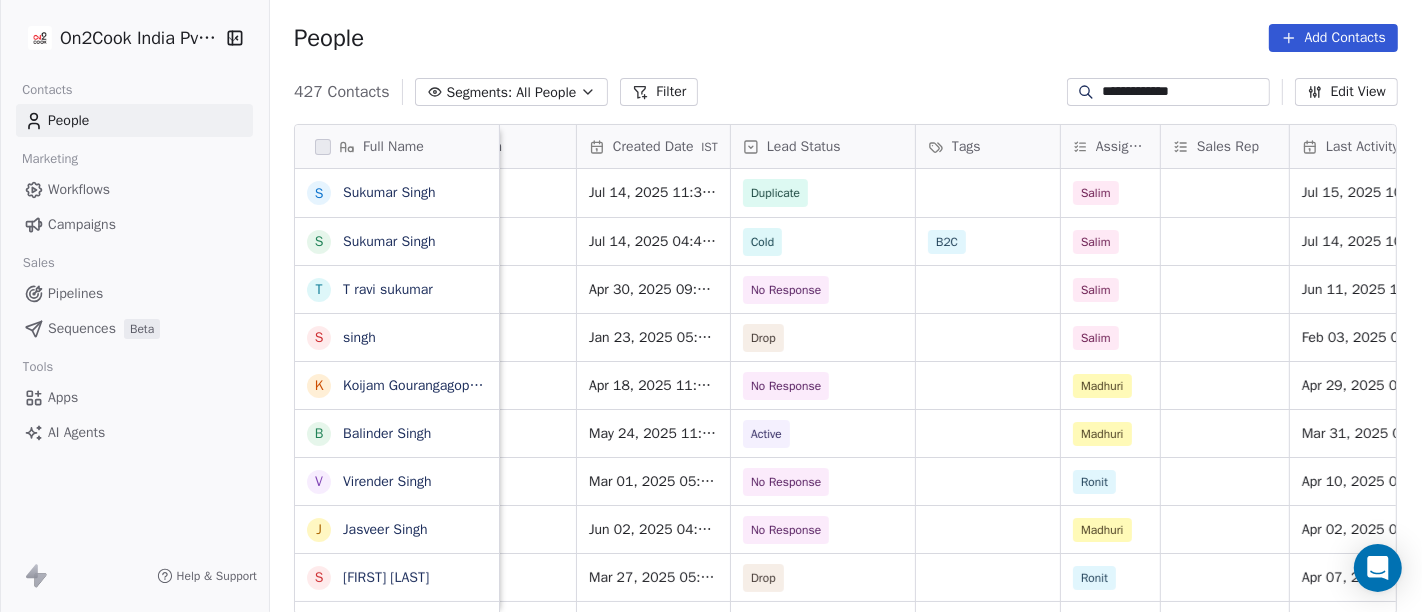 click on "People  Add Contacts" at bounding box center [846, 38] 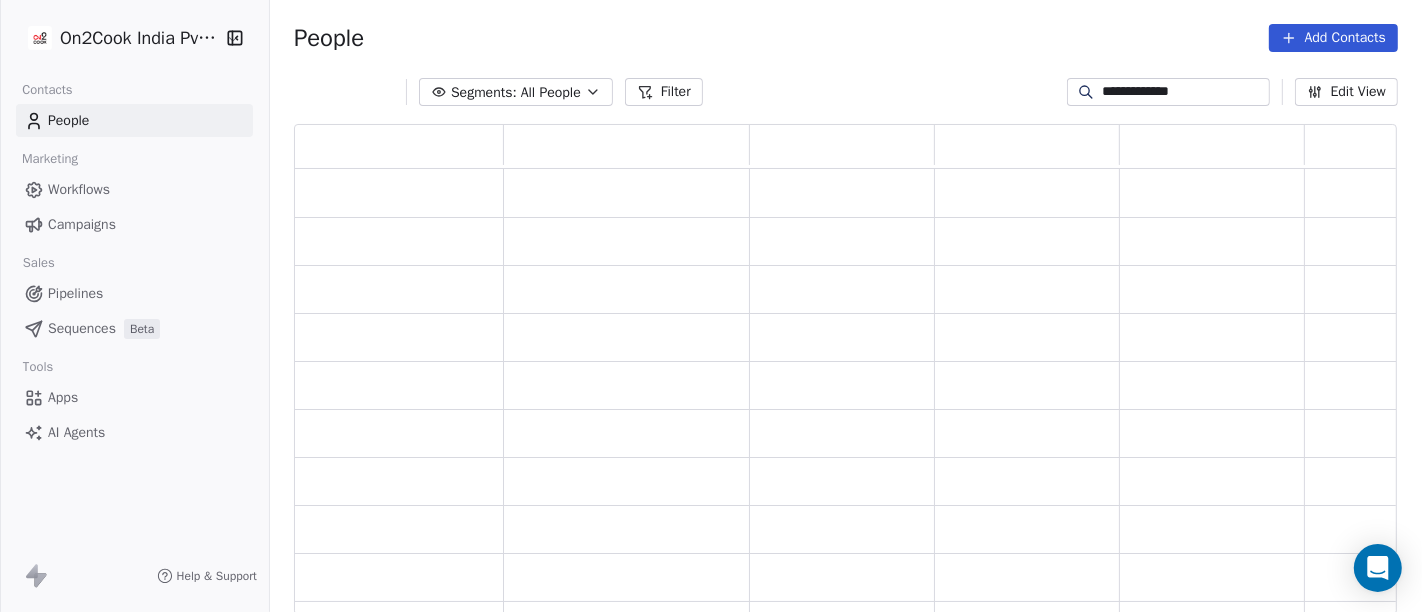 scroll, scrollTop: 17, scrollLeft: 17, axis: both 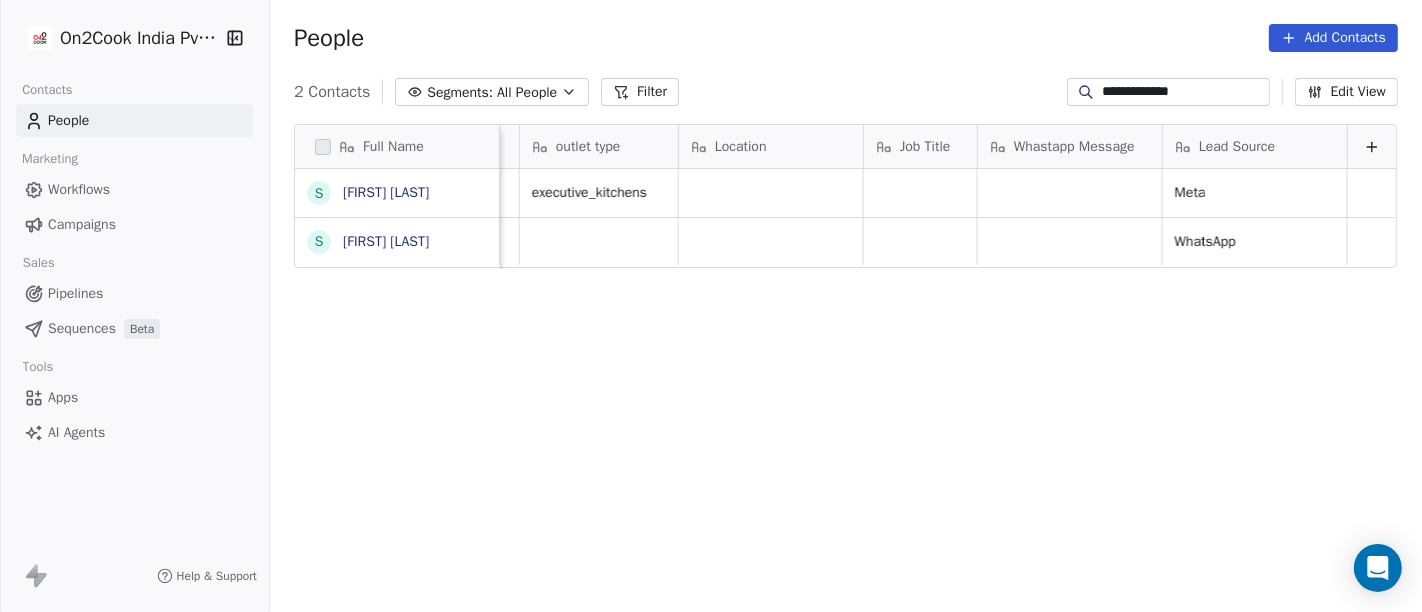click on "**********" at bounding box center [1168, 92] 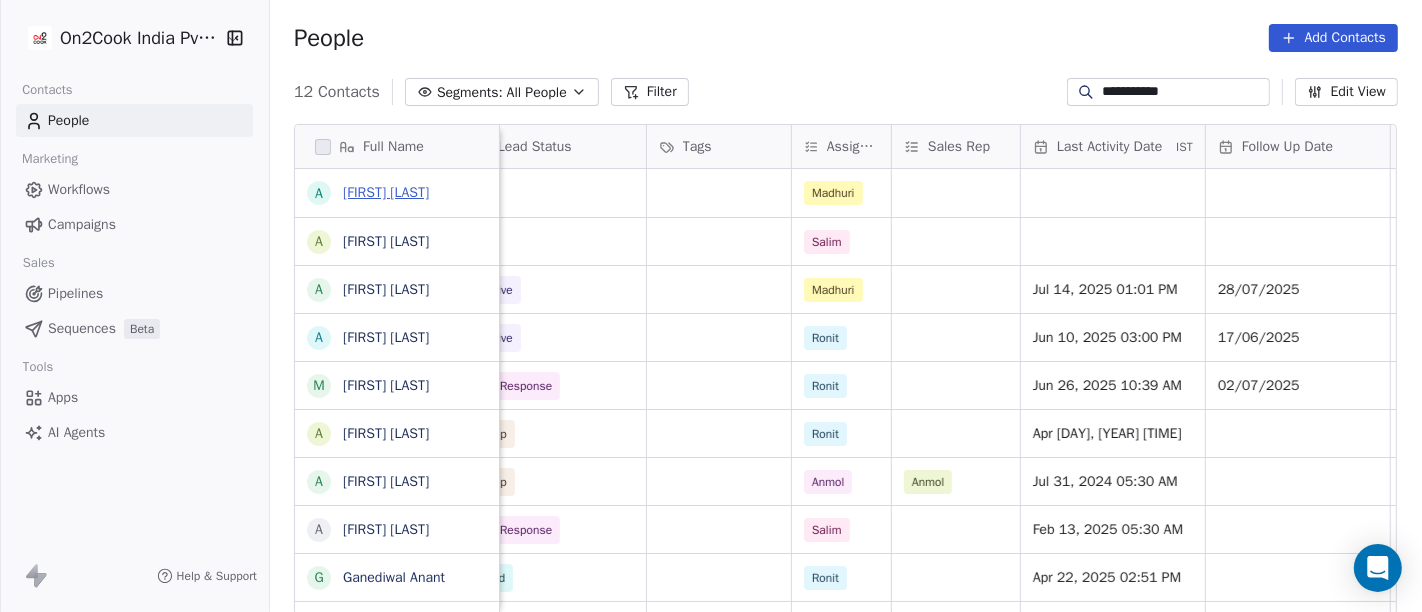scroll, scrollTop: 0, scrollLeft: 821, axis: horizontal 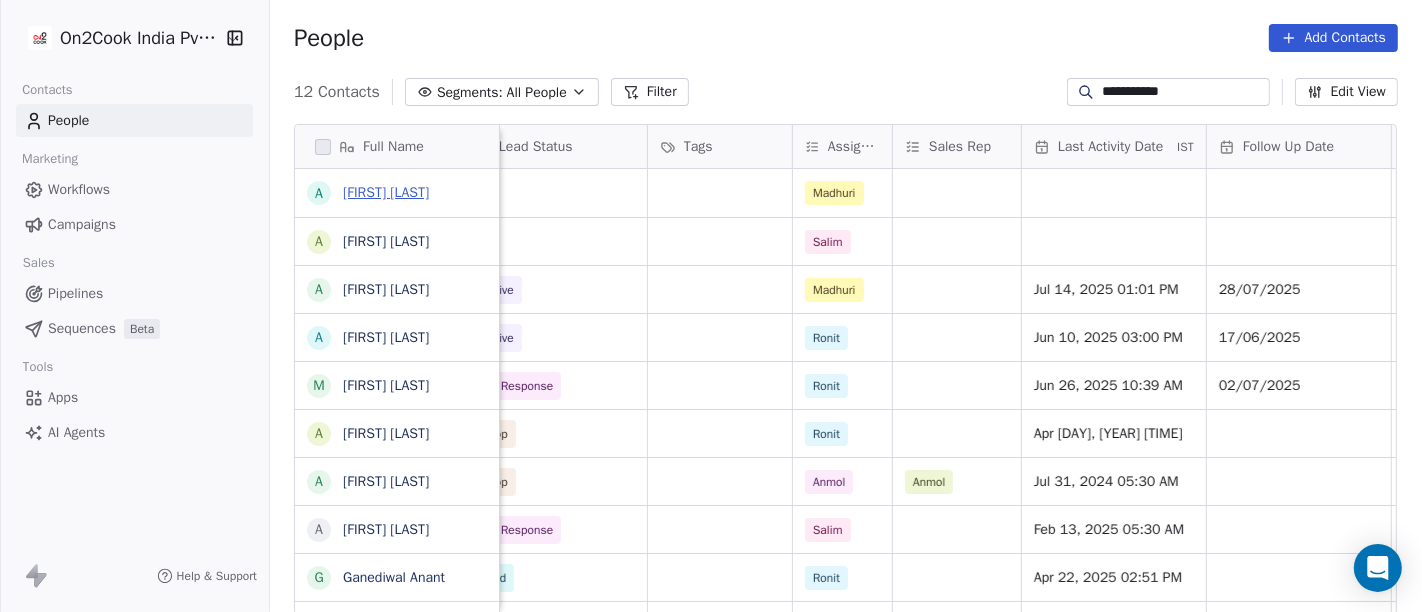 type on "**********" 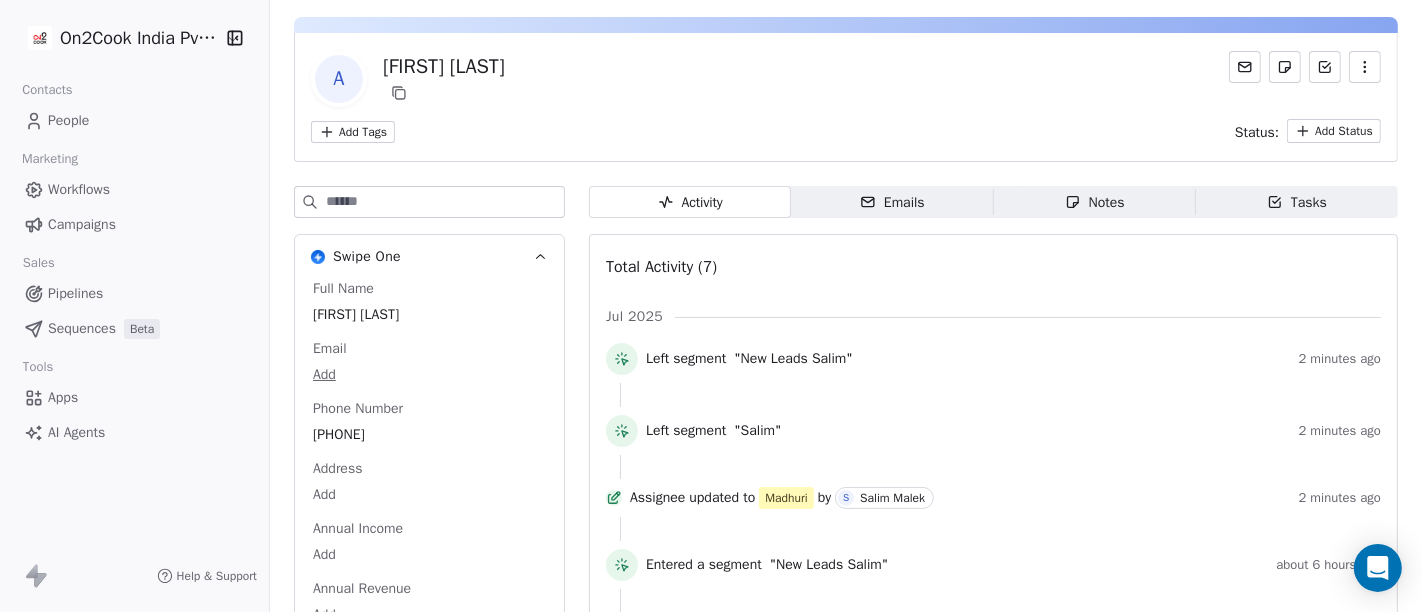 scroll, scrollTop: 0, scrollLeft: 0, axis: both 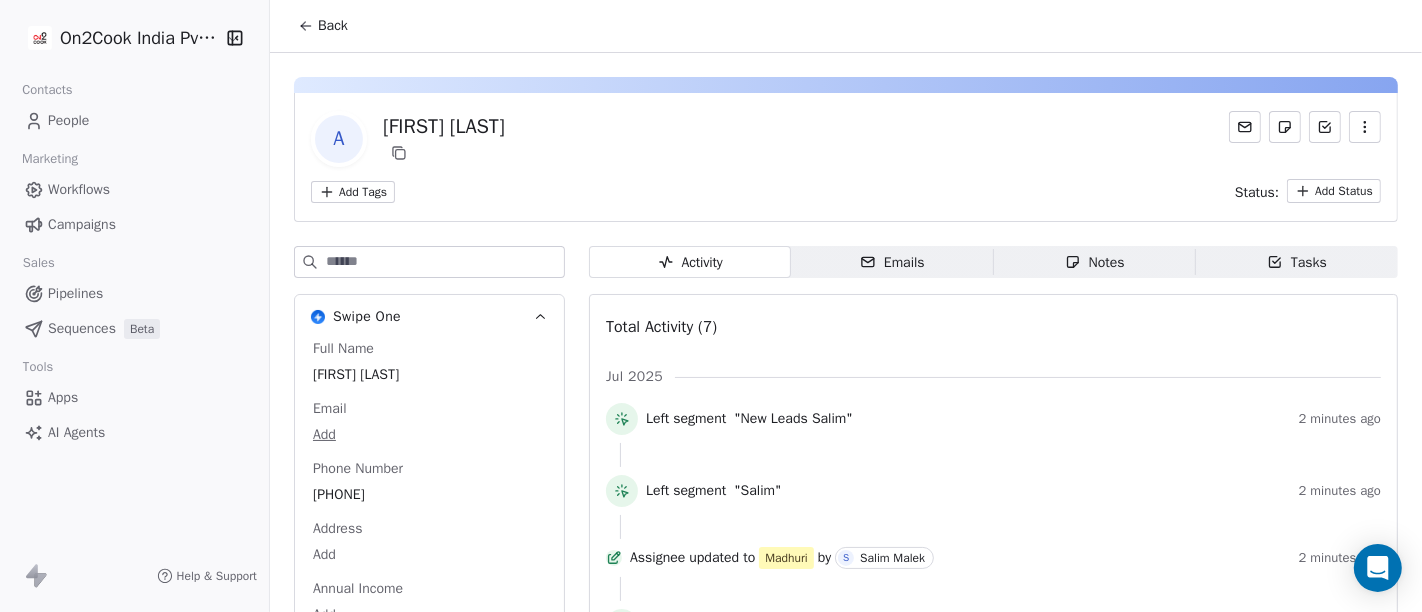 click on "Back" at bounding box center (333, 26) 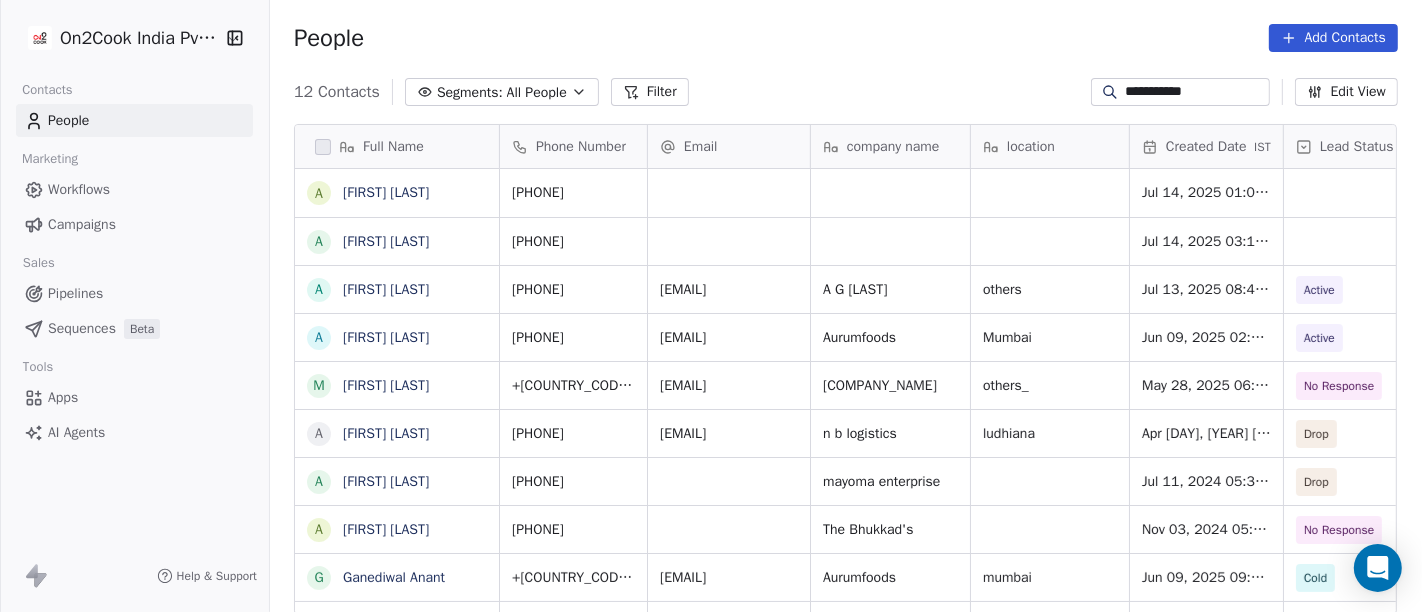 scroll, scrollTop: 17, scrollLeft: 17, axis: both 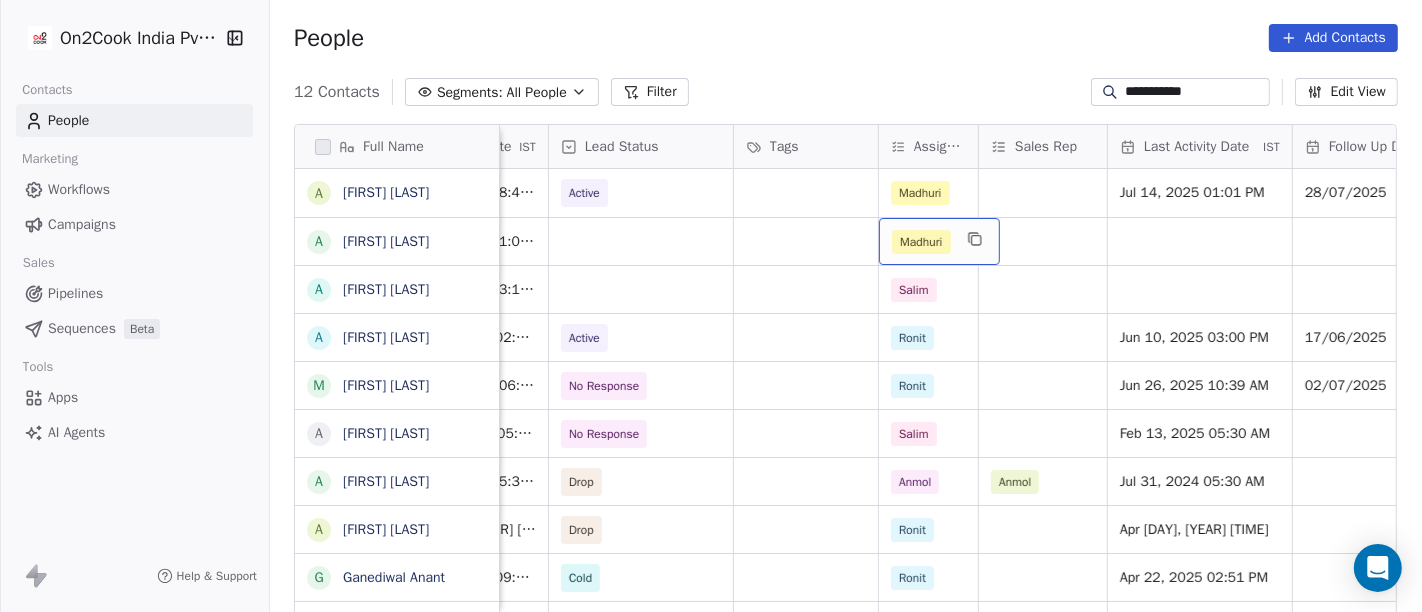 click on "Madhuri" at bounding box center [921, 242] 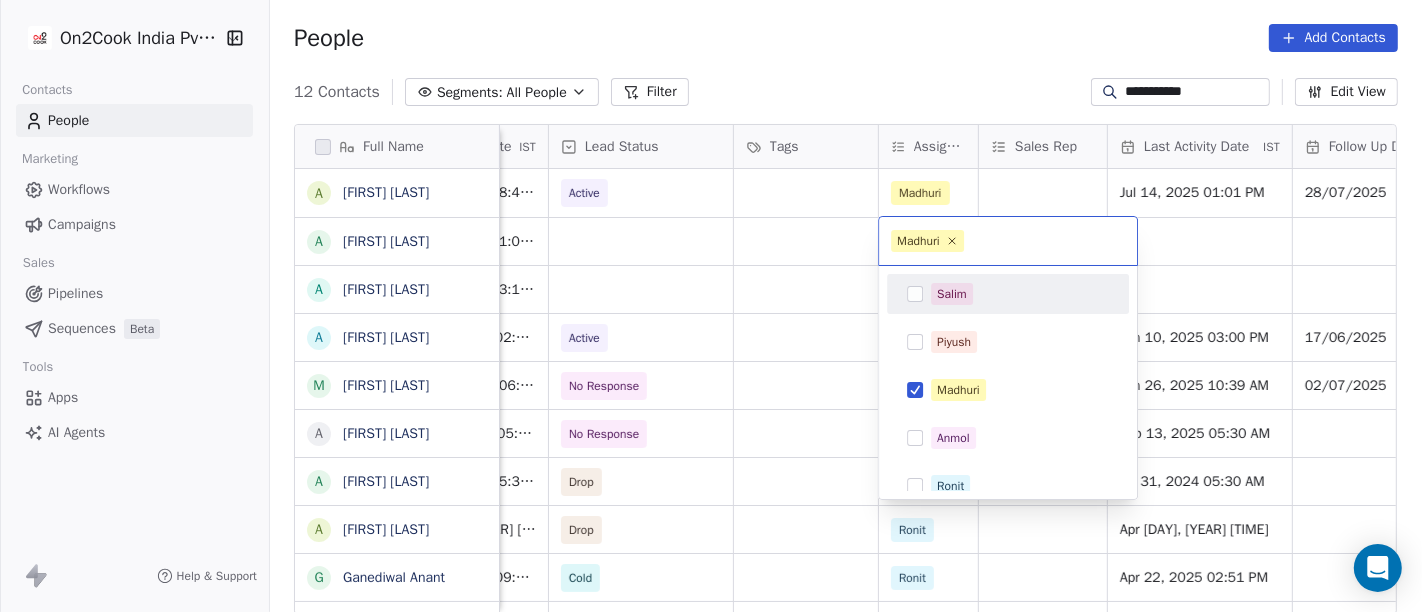 click on "Salim" at bounding box center [952, 294] 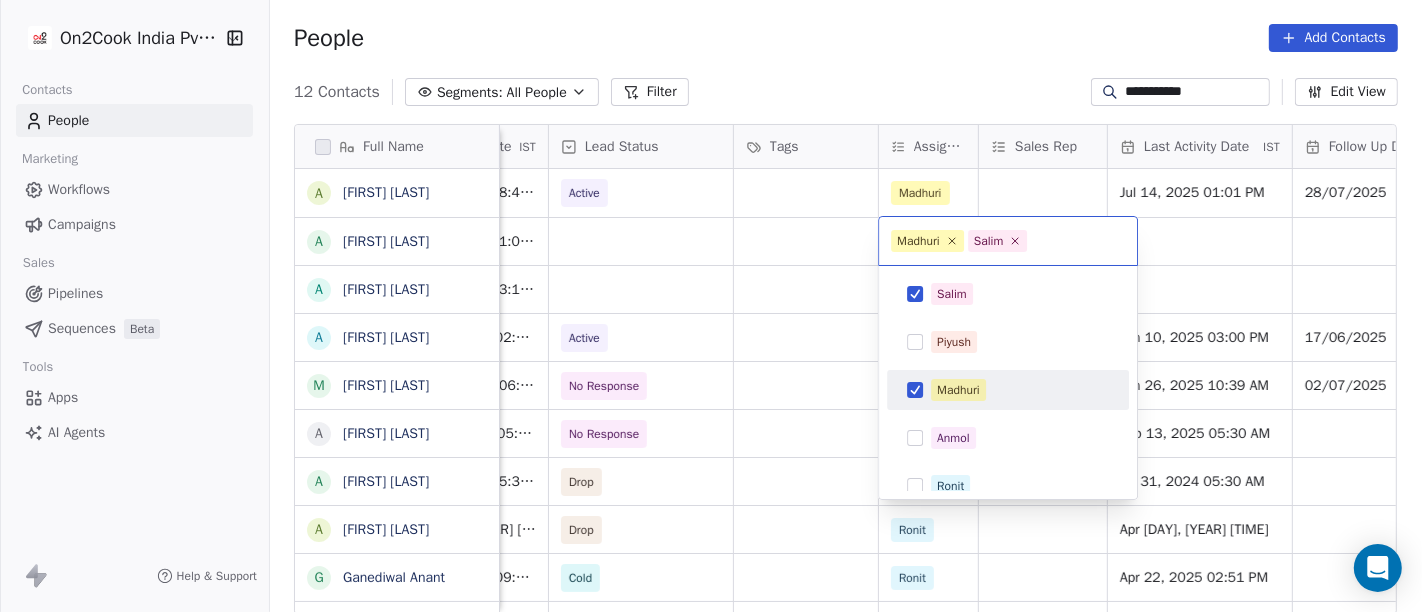 click at bounding box center [915, 390] 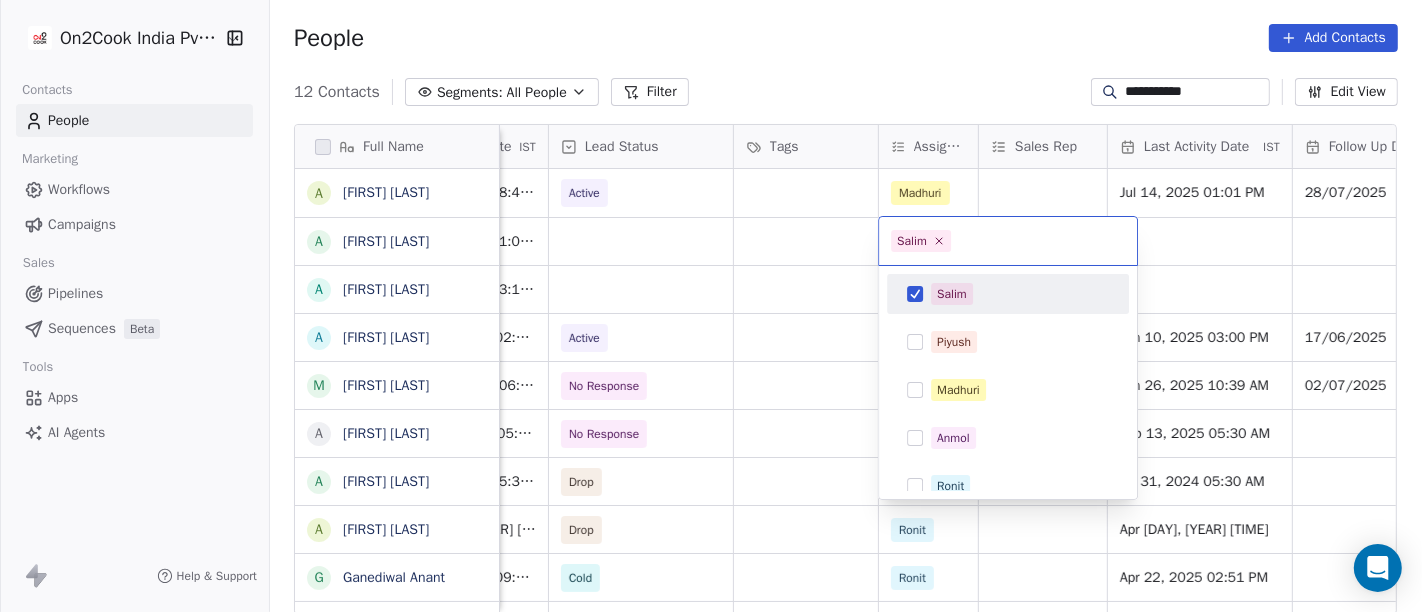 click on "**********" at bounding box center [711, 306] 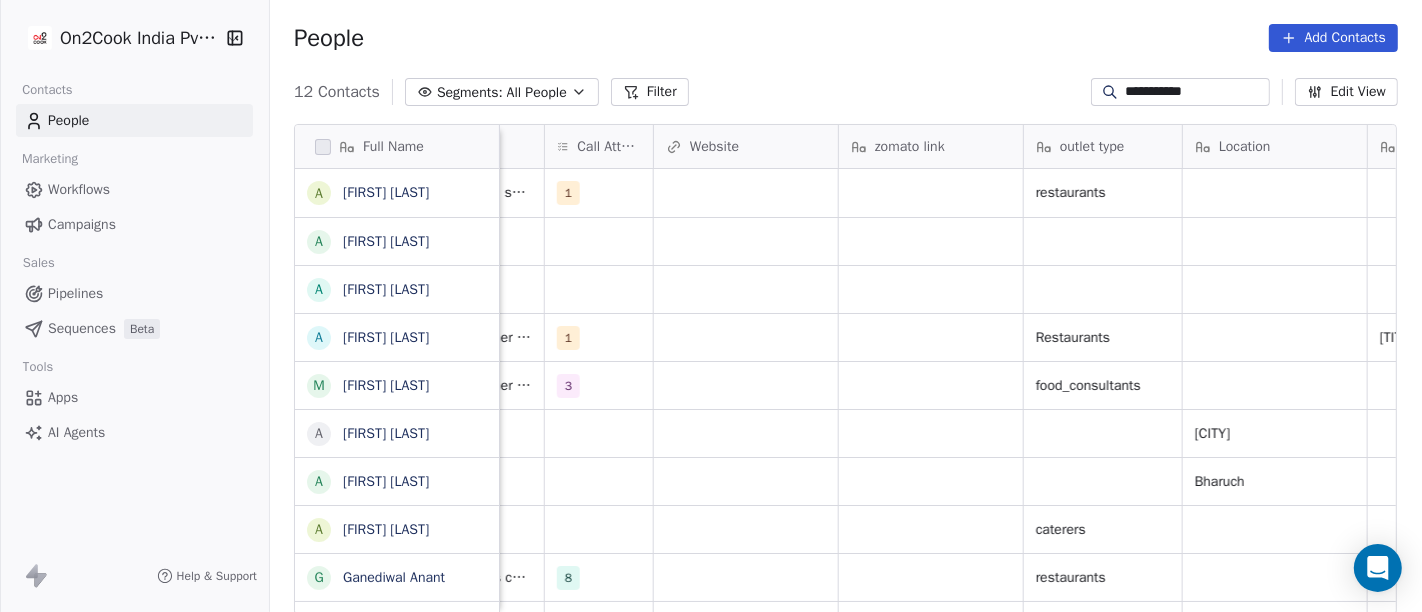 scroll, scrollTop: 0, scrollLeft: 2373, axis: horizontal 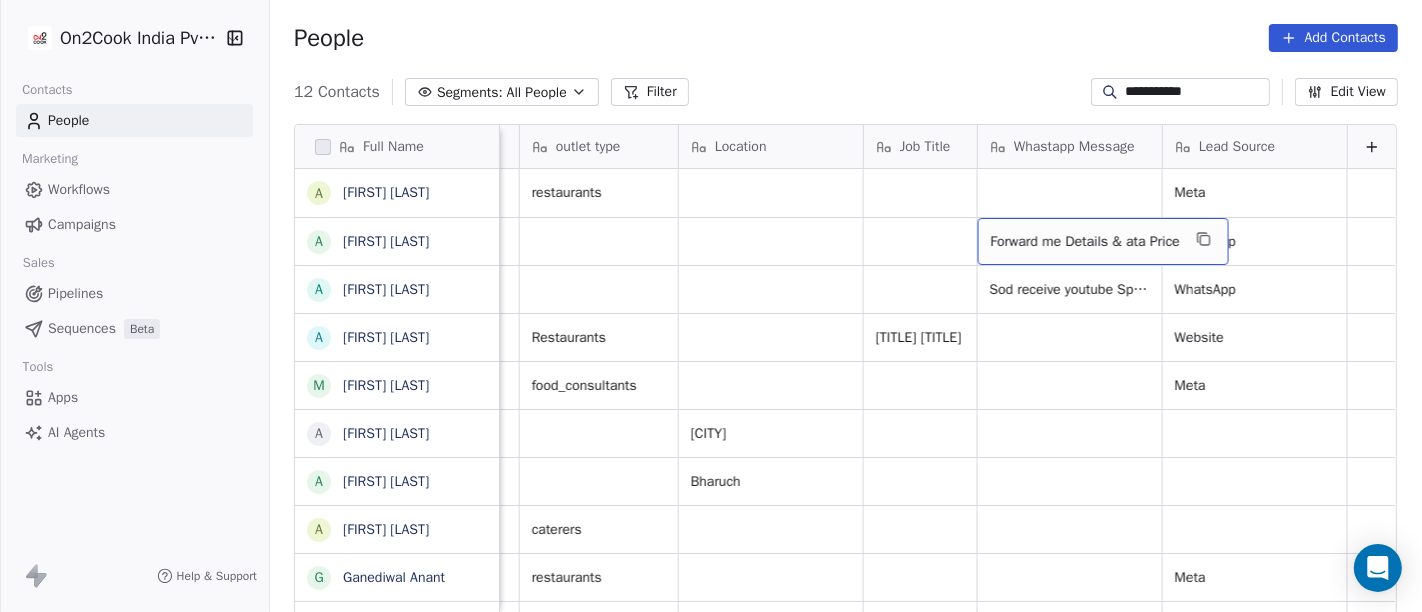 click on "**********" at bounding box center [846, 92] 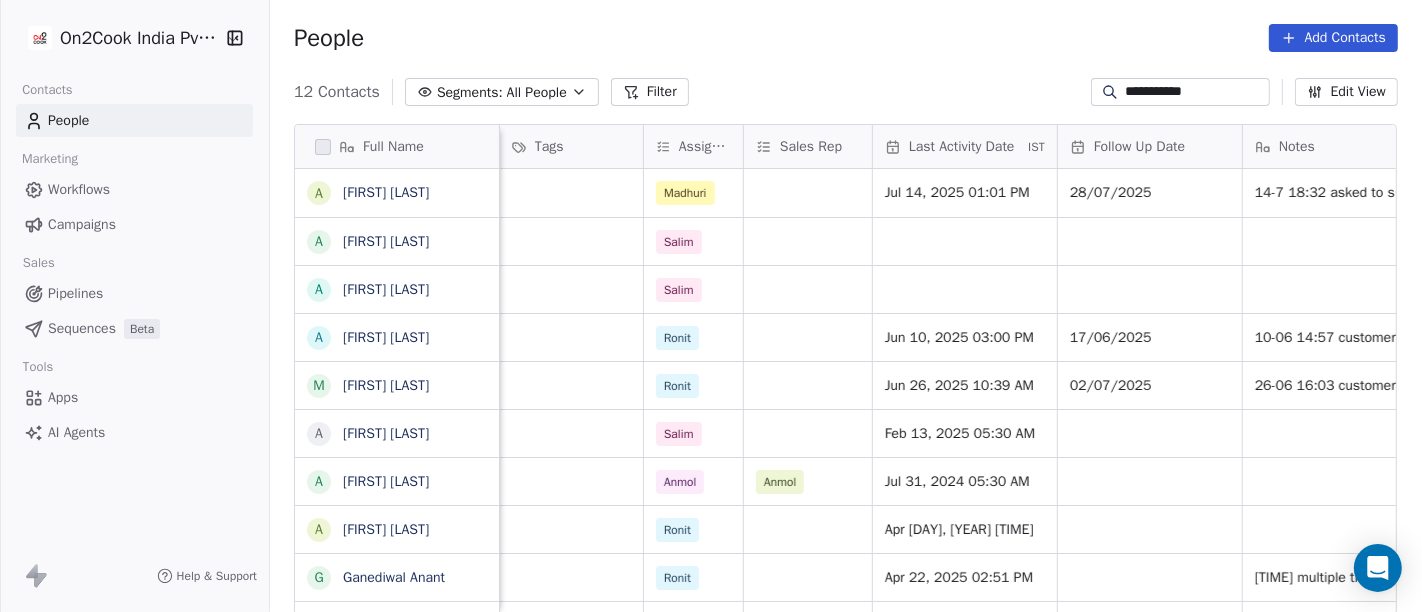 scroll, scrollTop: 0, scrollLeft: 959, axis: horizontal 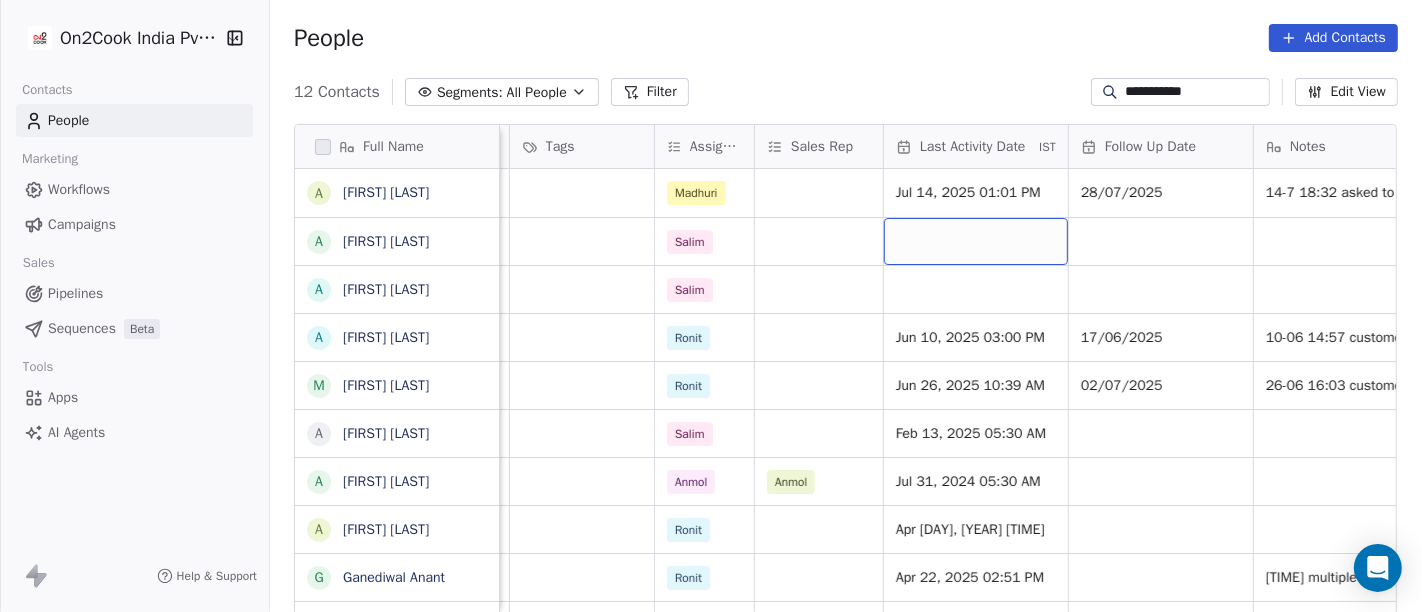 click at bounding box center (976, 241) 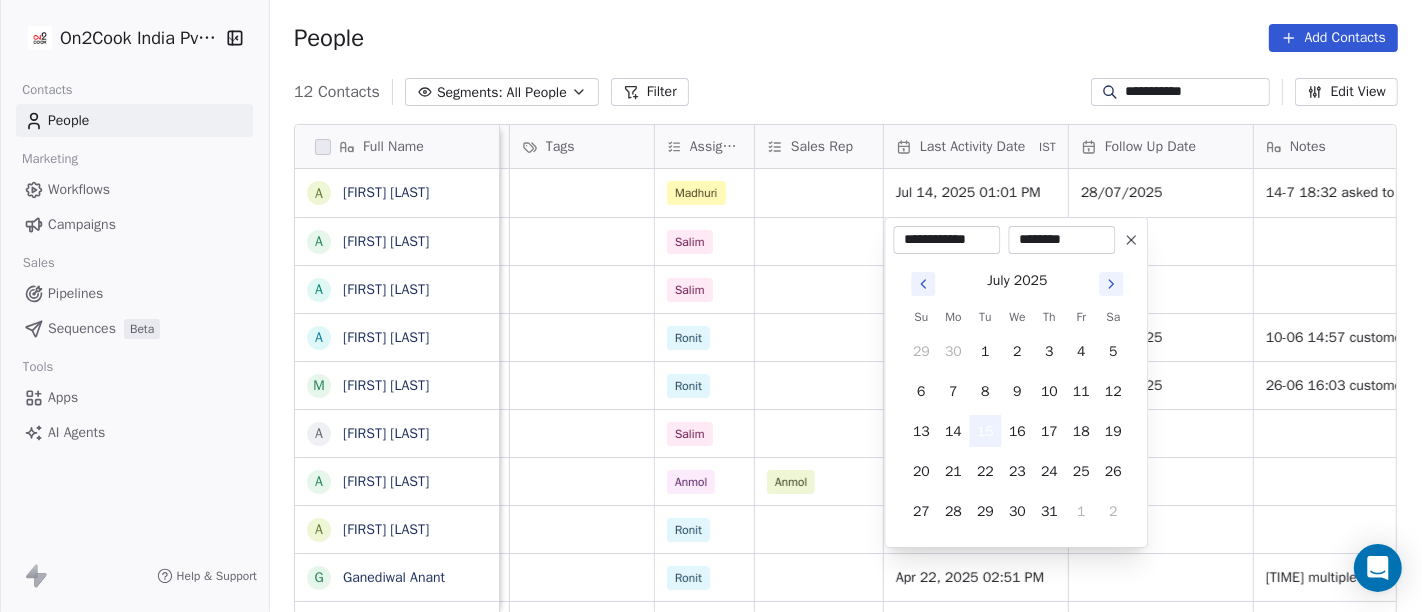 click on "15" at bounding box center (985, 431) 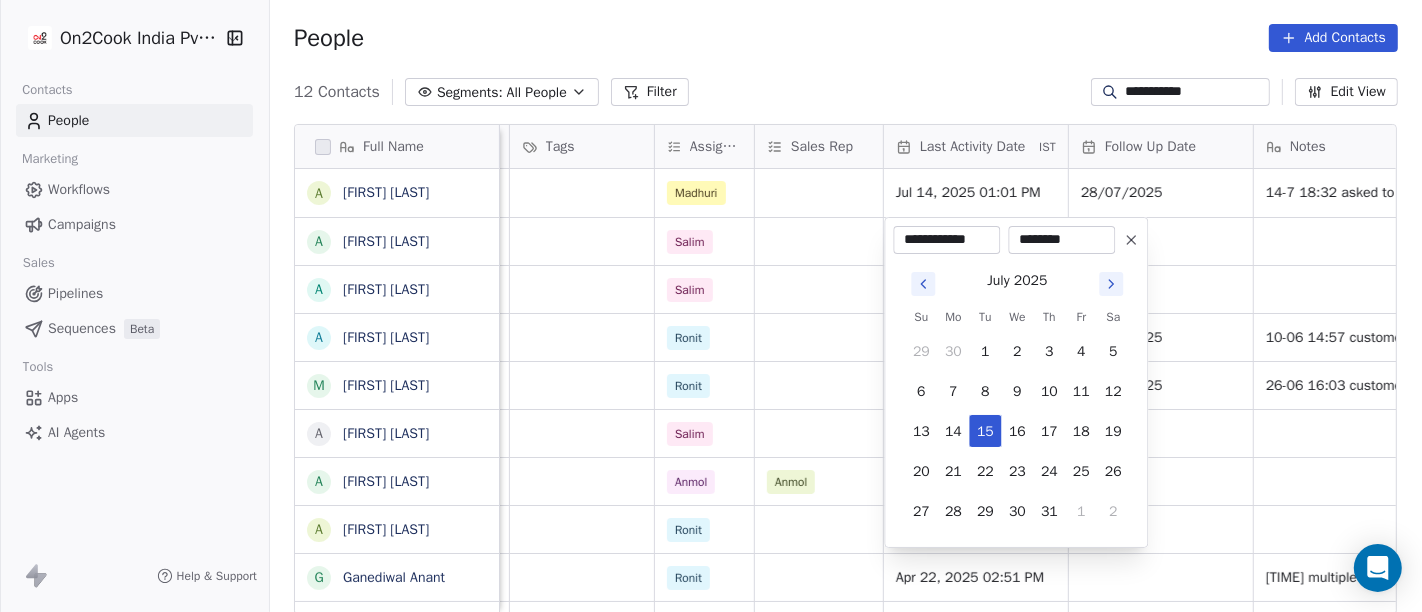 click on "**********" at bounding box center [711, 306] 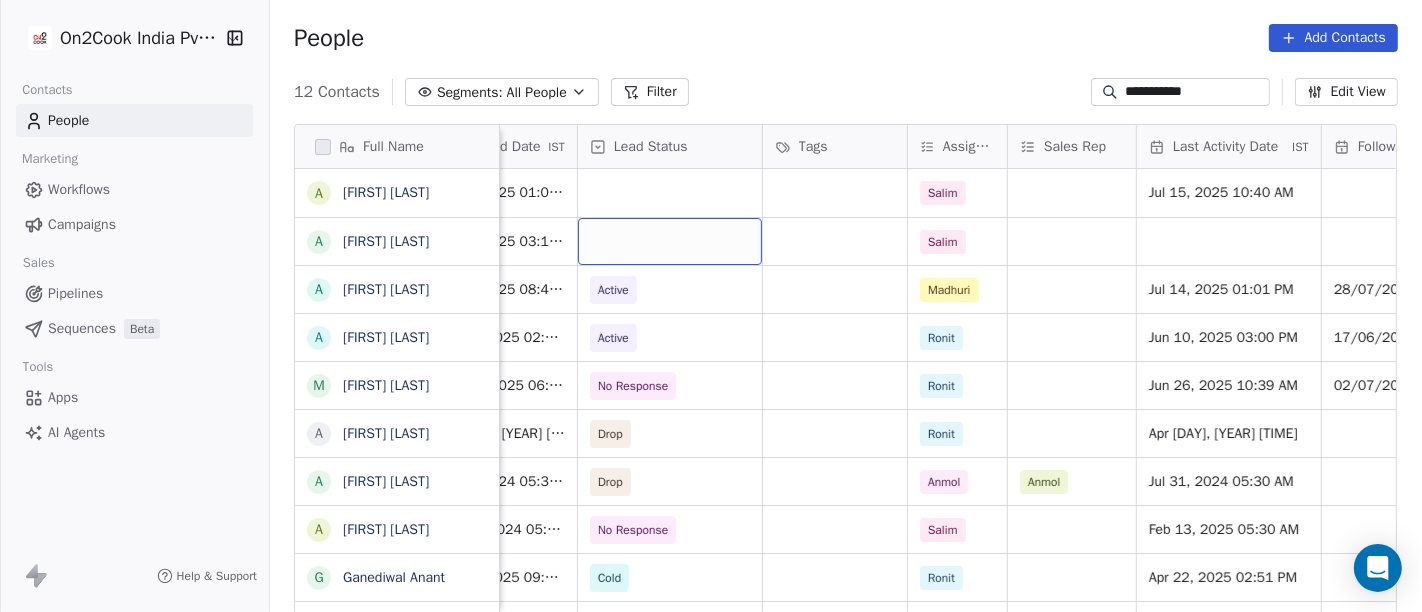 scroll, scrollTop: 0, scrollLeft: 708, axis: horizontal 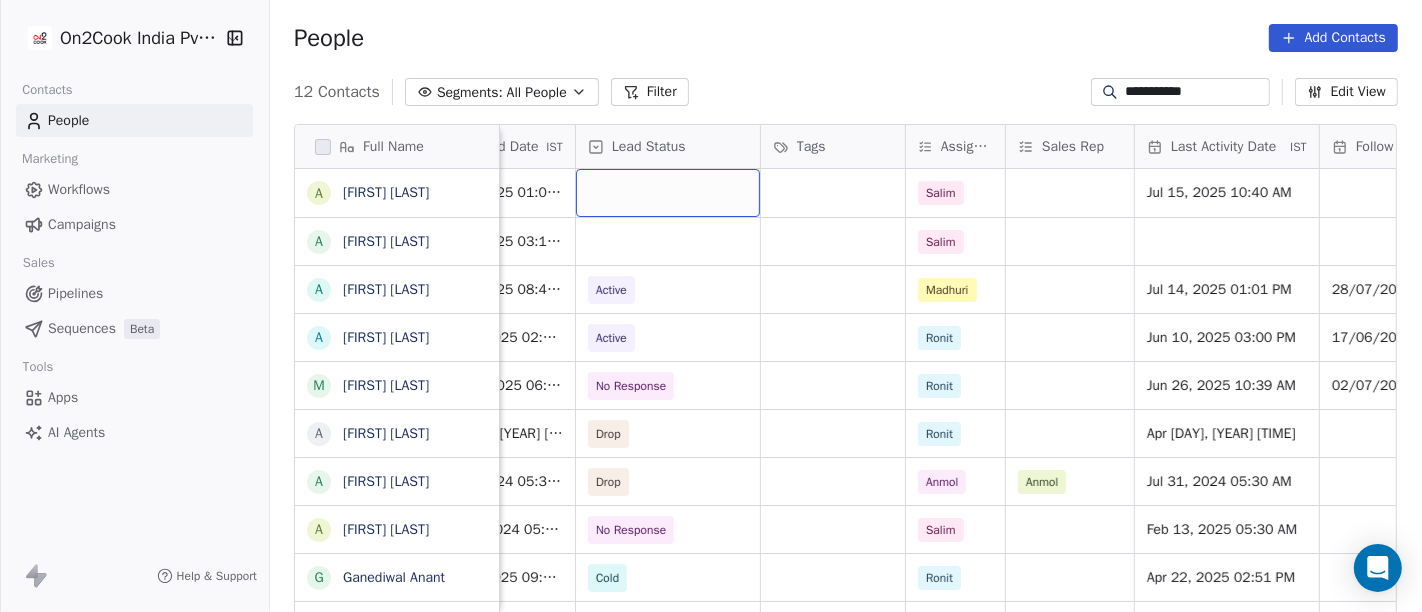 click at bounding box center (668, 193) 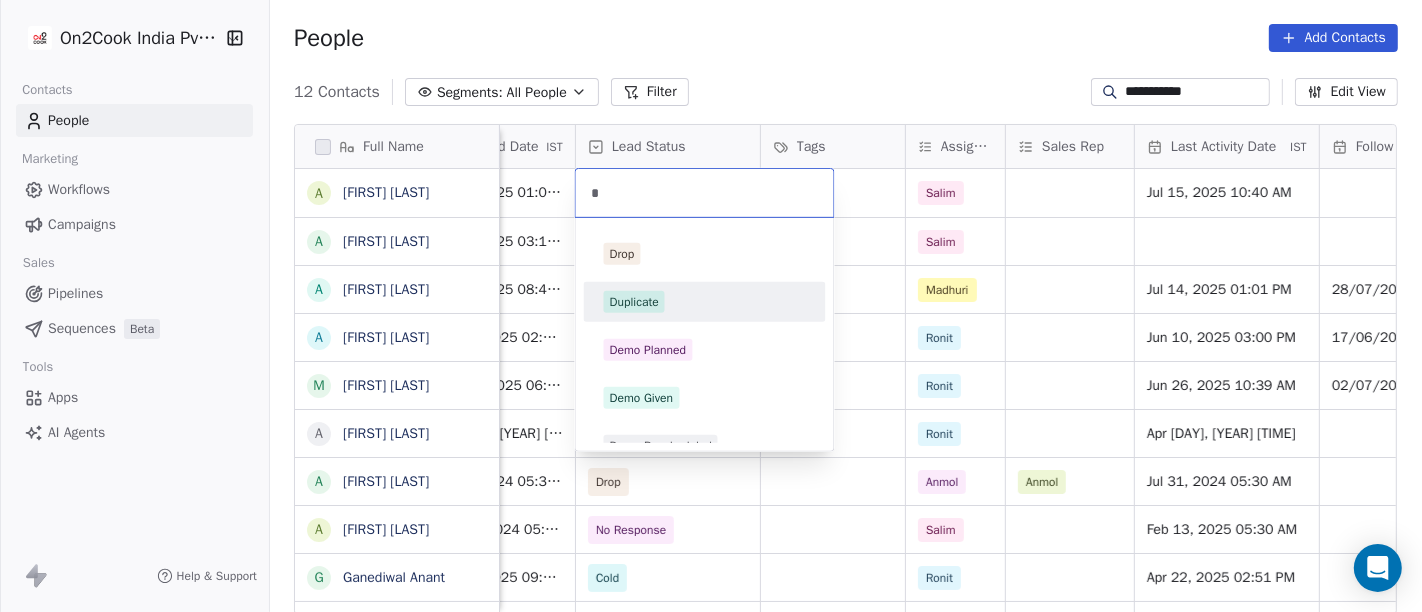 type on "*" 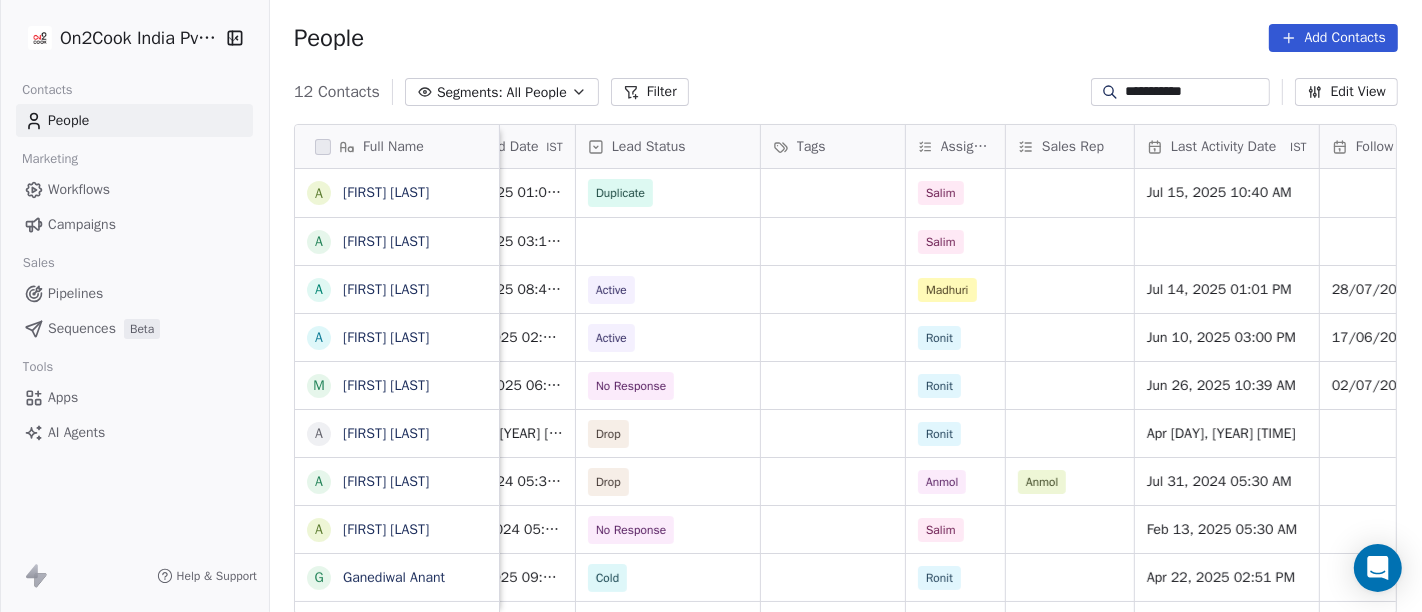 click on "People  Add Contacts" at bounding box center (846, 38) 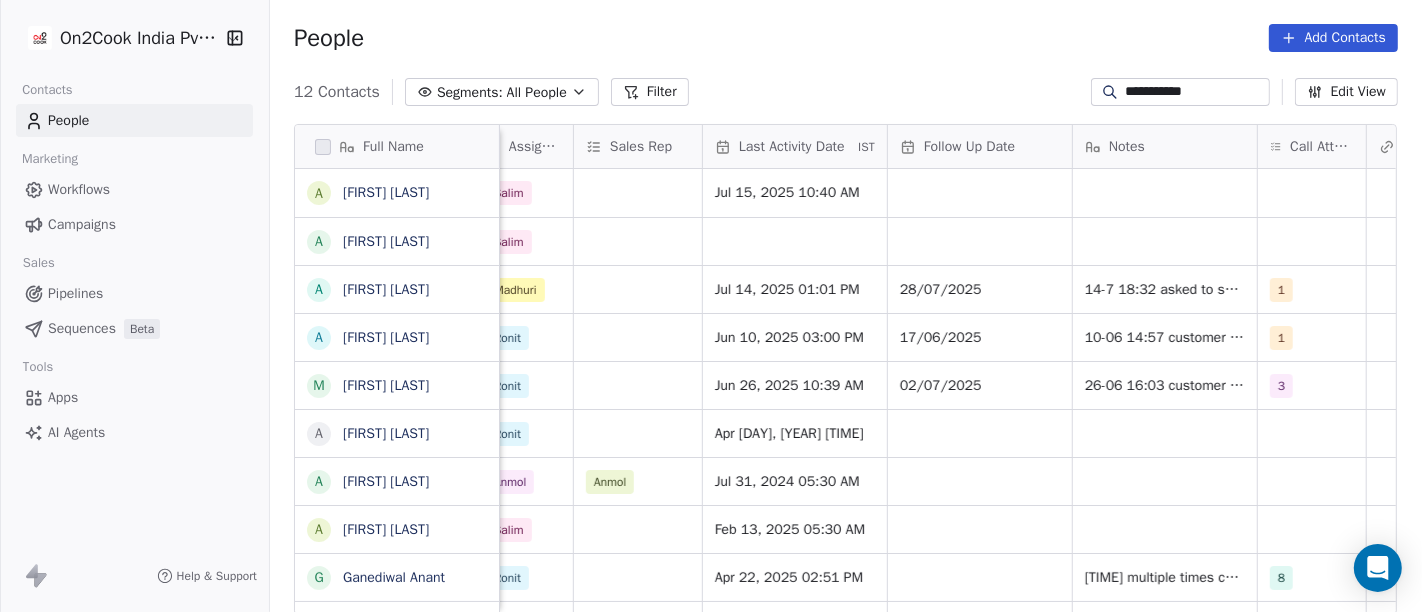 scroll, scrollTop: 0, scrollLeft: 1142, axis: horizontal 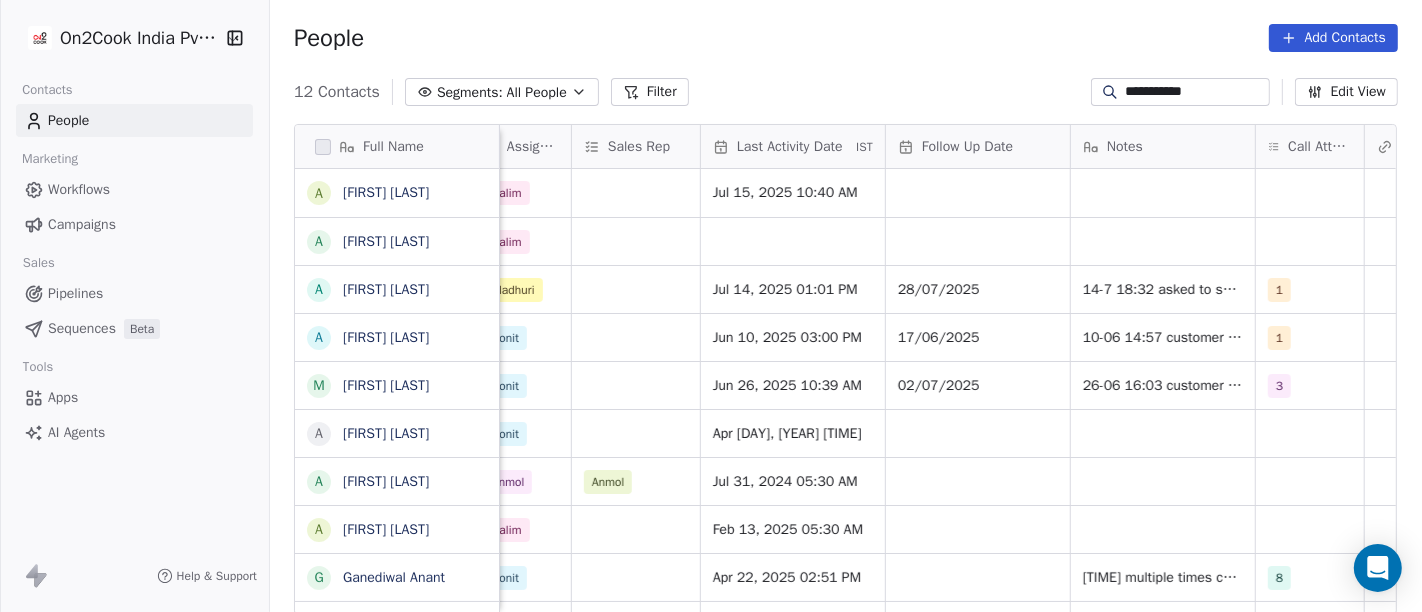 click on "People  Add Contacts" at bounding box center (846, 38) 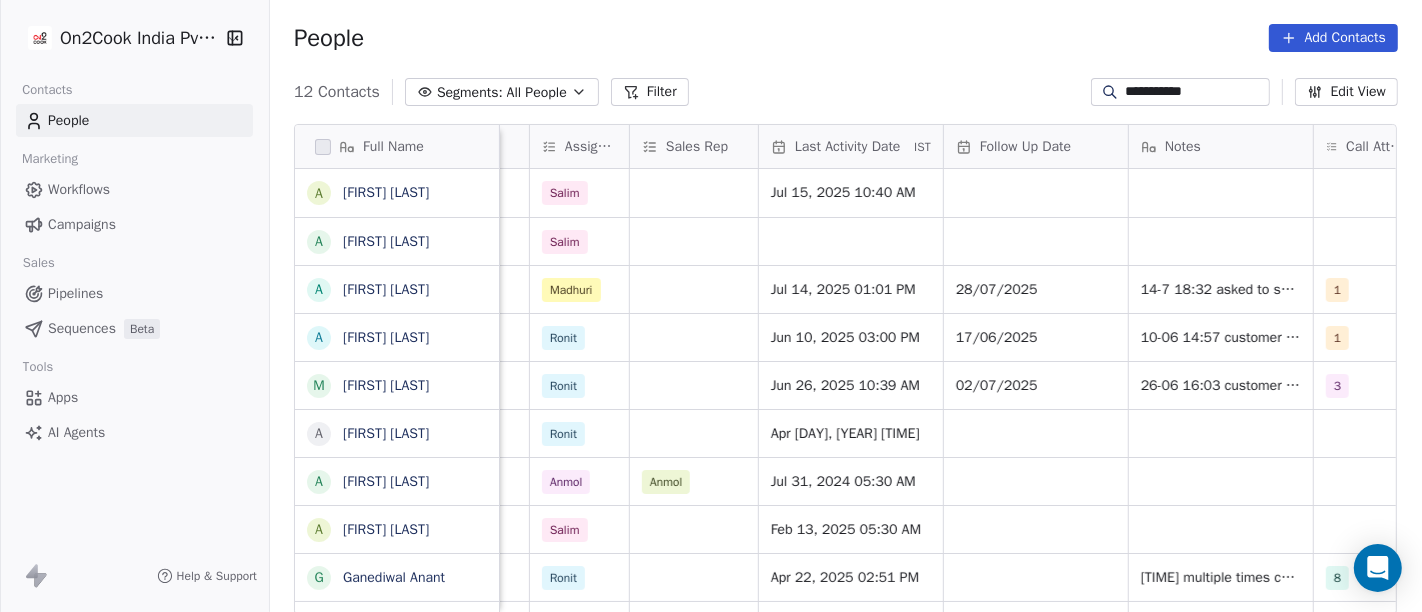 scroll, scrollTop: 0, scrollLeft: 1084, axis: horizontal 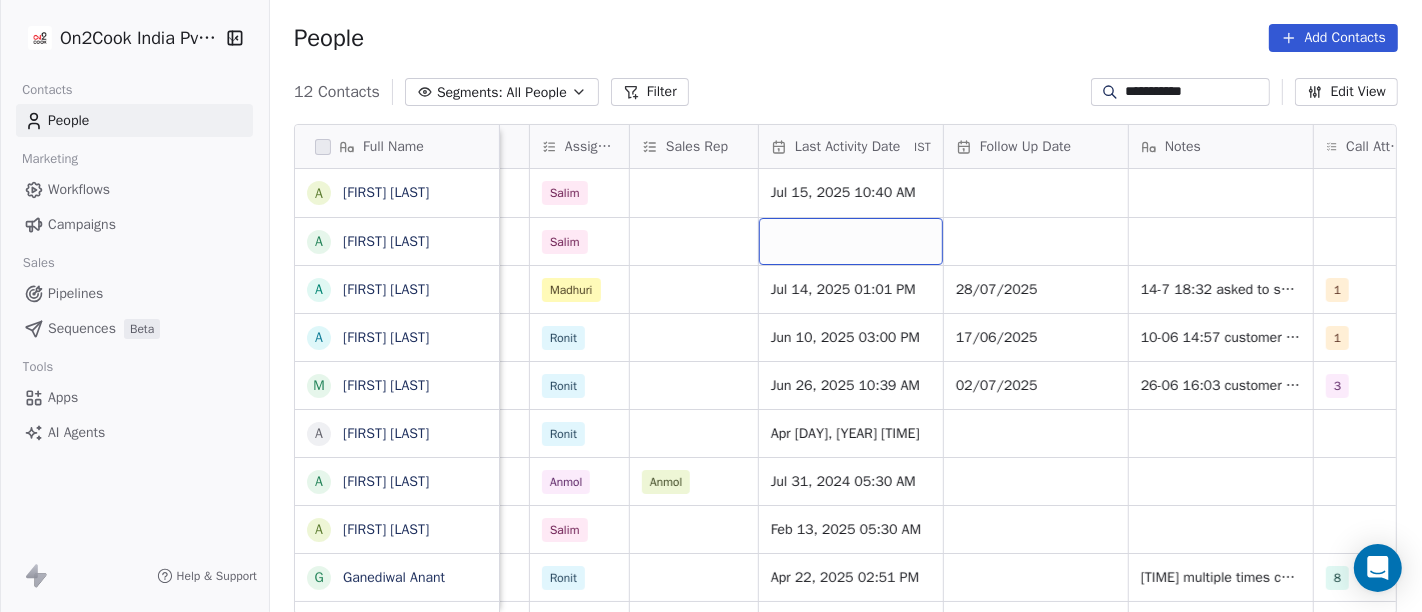 click at bounding box center [851, 241] 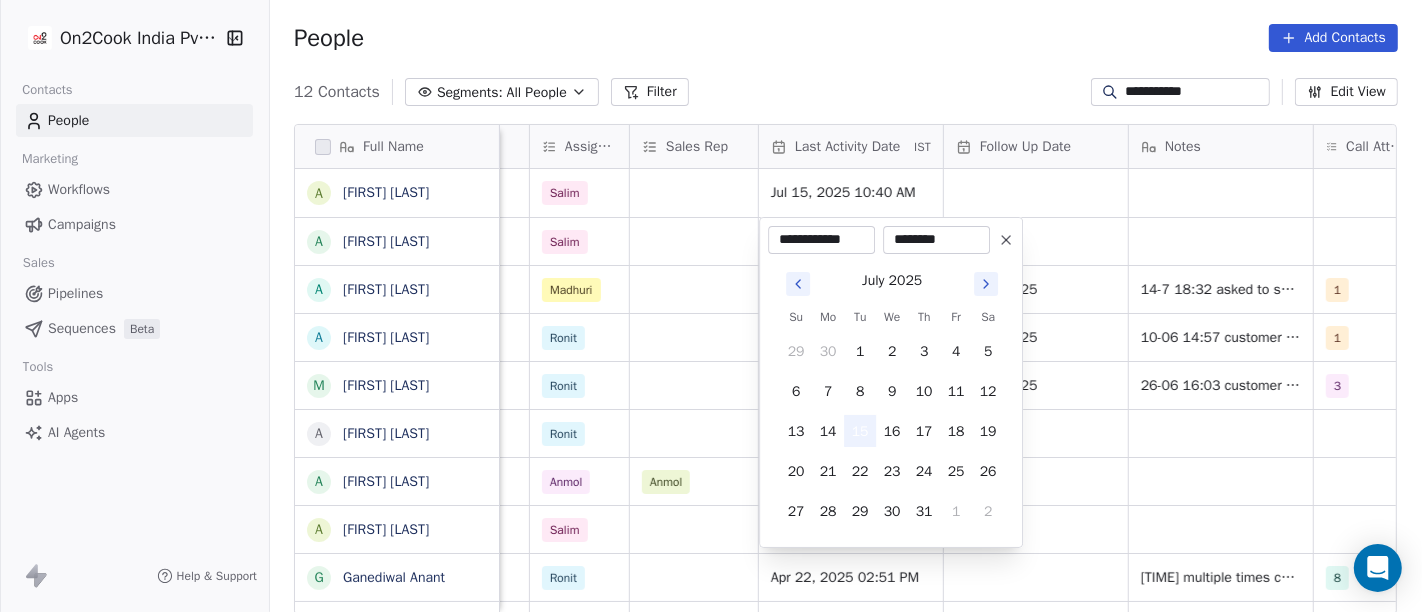 click on "15" at bounding box center [860, 431] 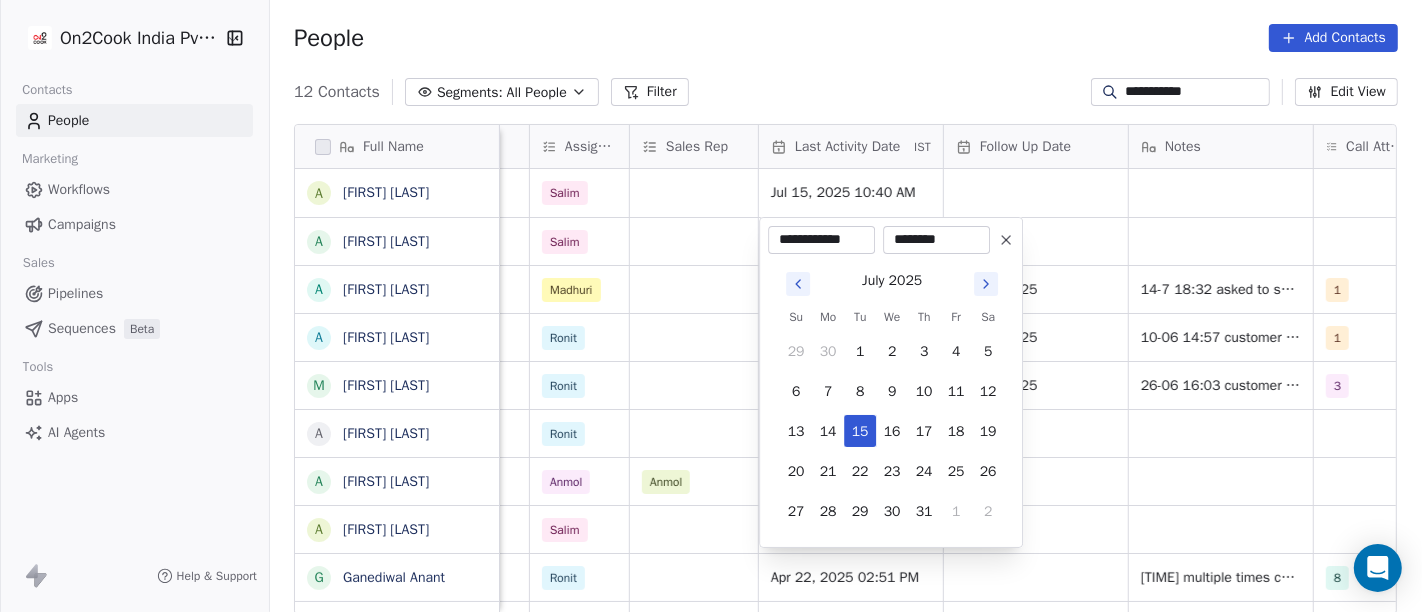 click on "**********" at bounding box center [711, 306] 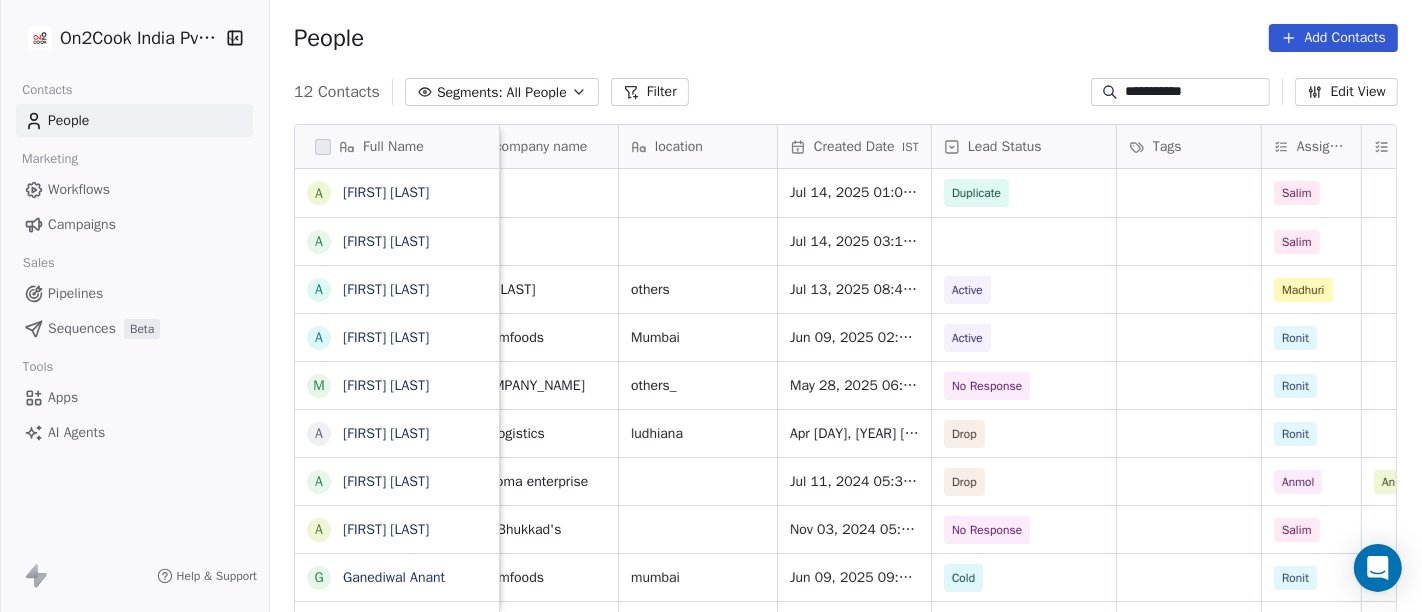 scroll, scrollTop: 0, scrollLeft: 352, axis: horizontal 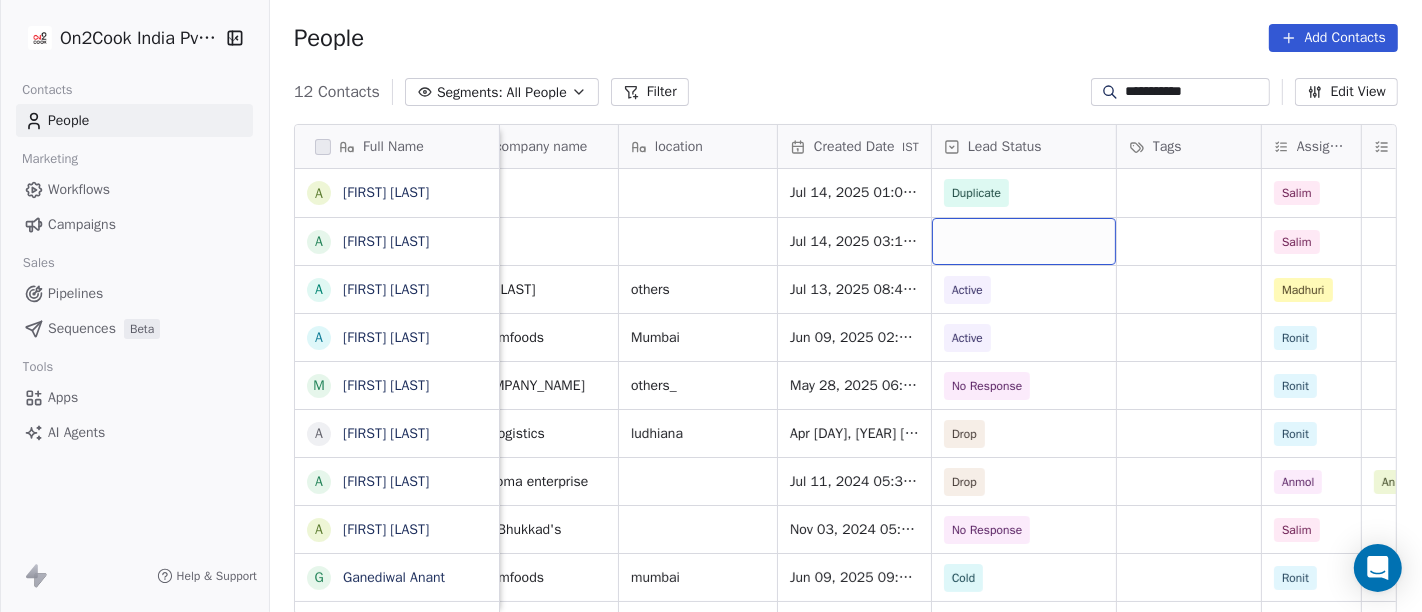 click at bounding box center (1024, 241) 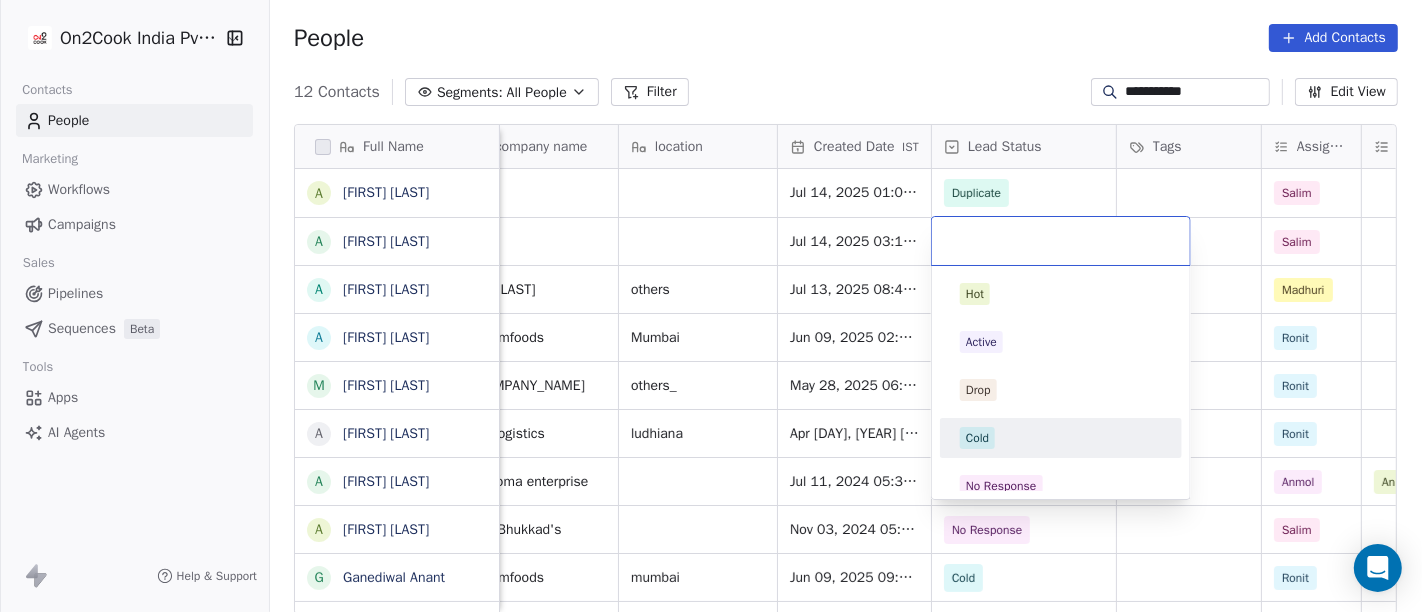 click on "Cold" at bounding box center (977, 438) 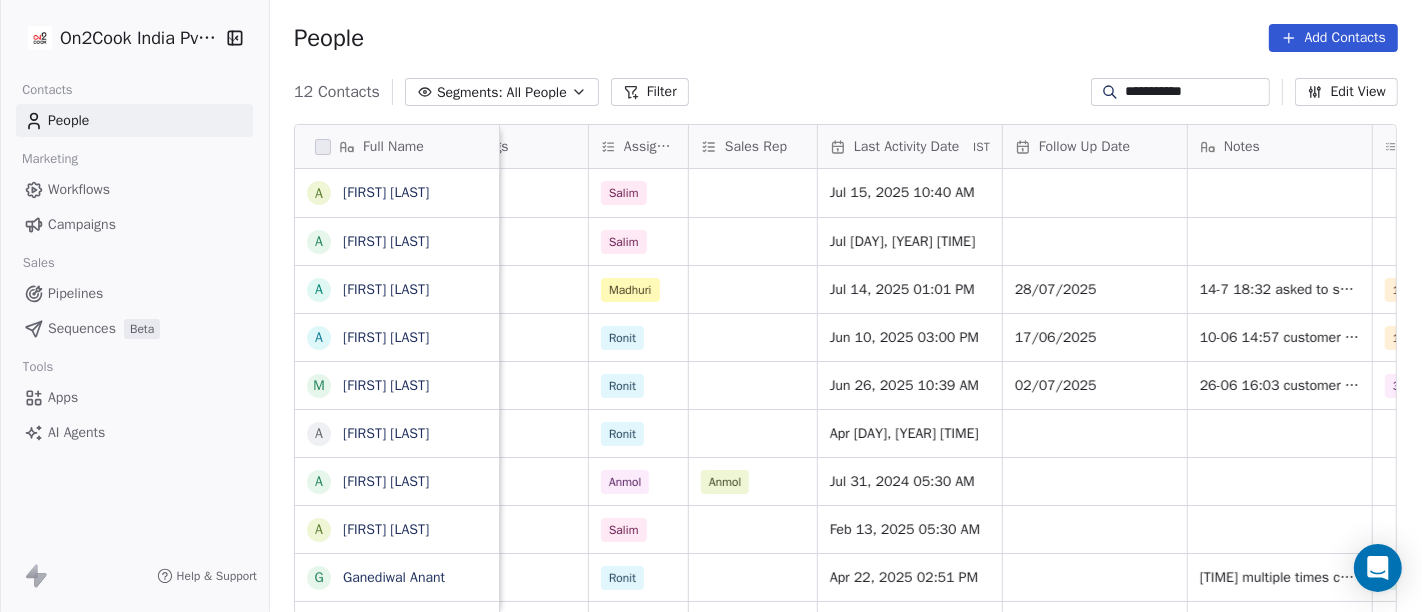 scroll, scrollTop: 0, scrollLeft: 1035, axis: horizontal 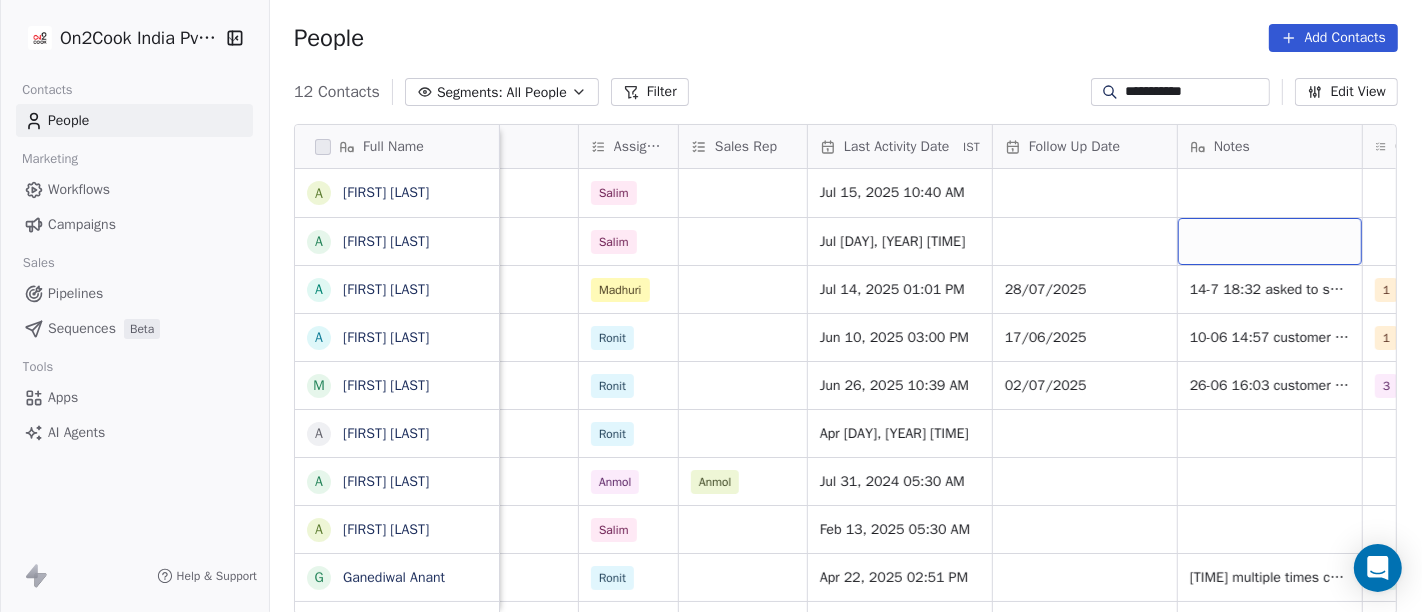 click at bounding box center [1270, 241] 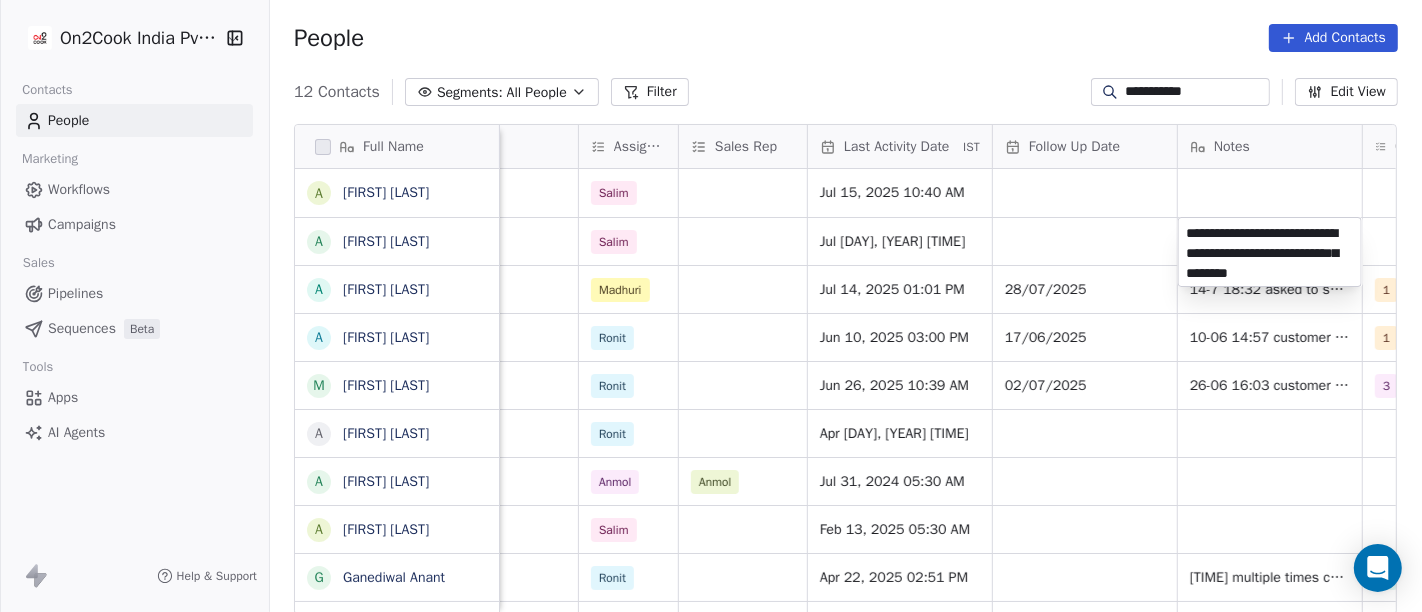 type on "**********" 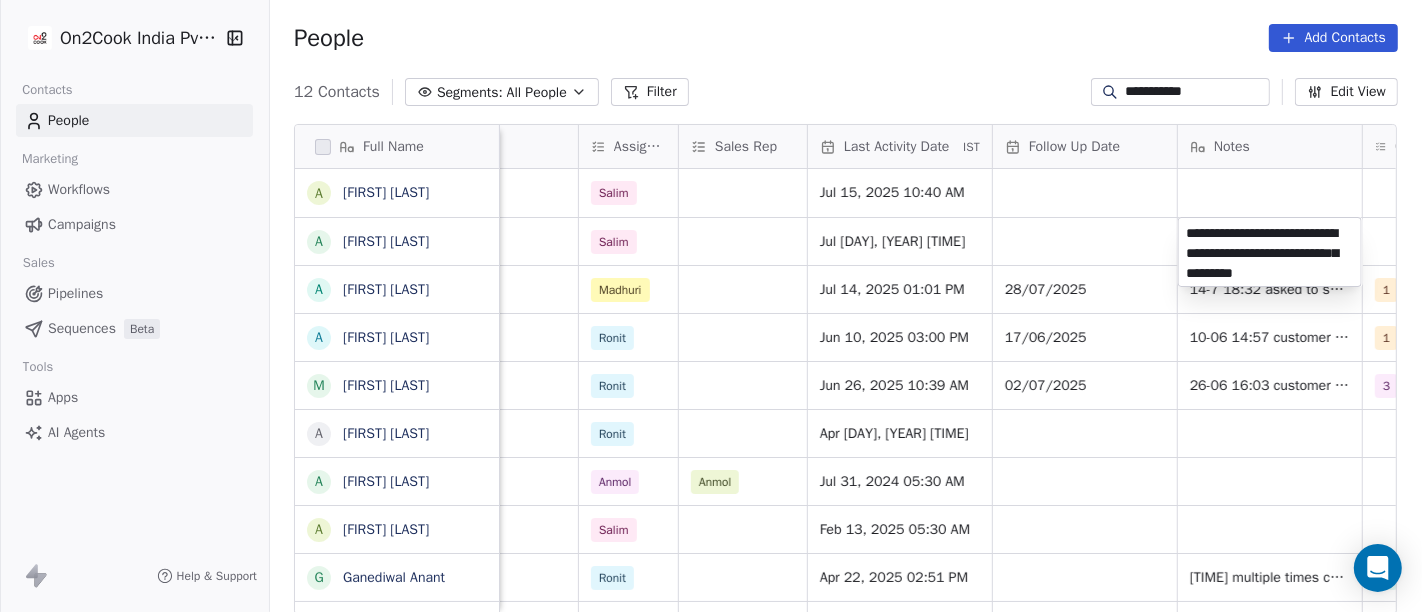 click on "**********" at bounding box center (711, 306) 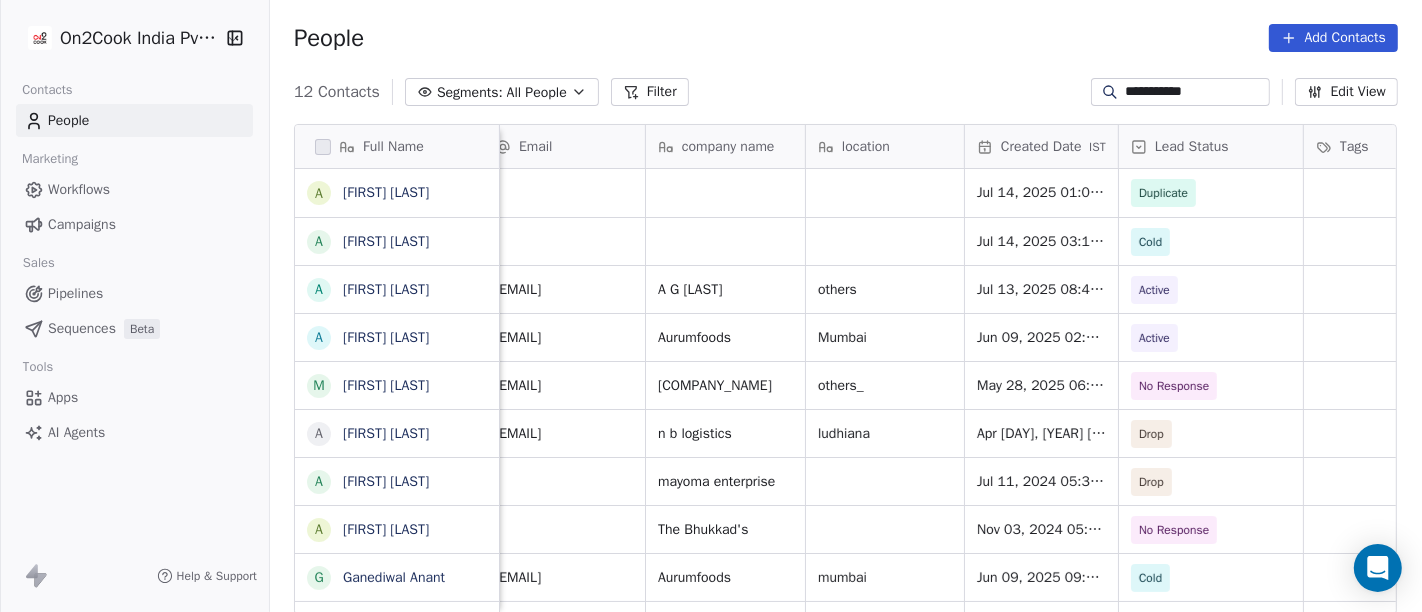 scroll, scrollTop: 0, scrollLeft: 148, axis: horizontal 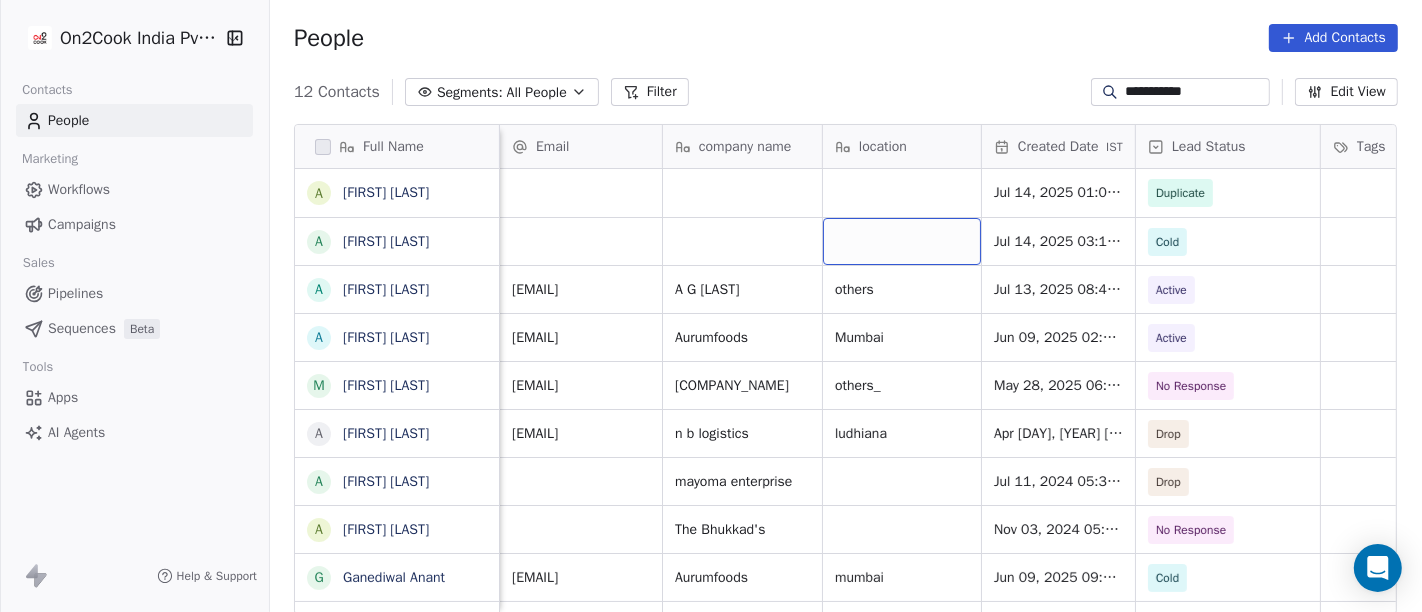 click at bounding box center (902, 241) 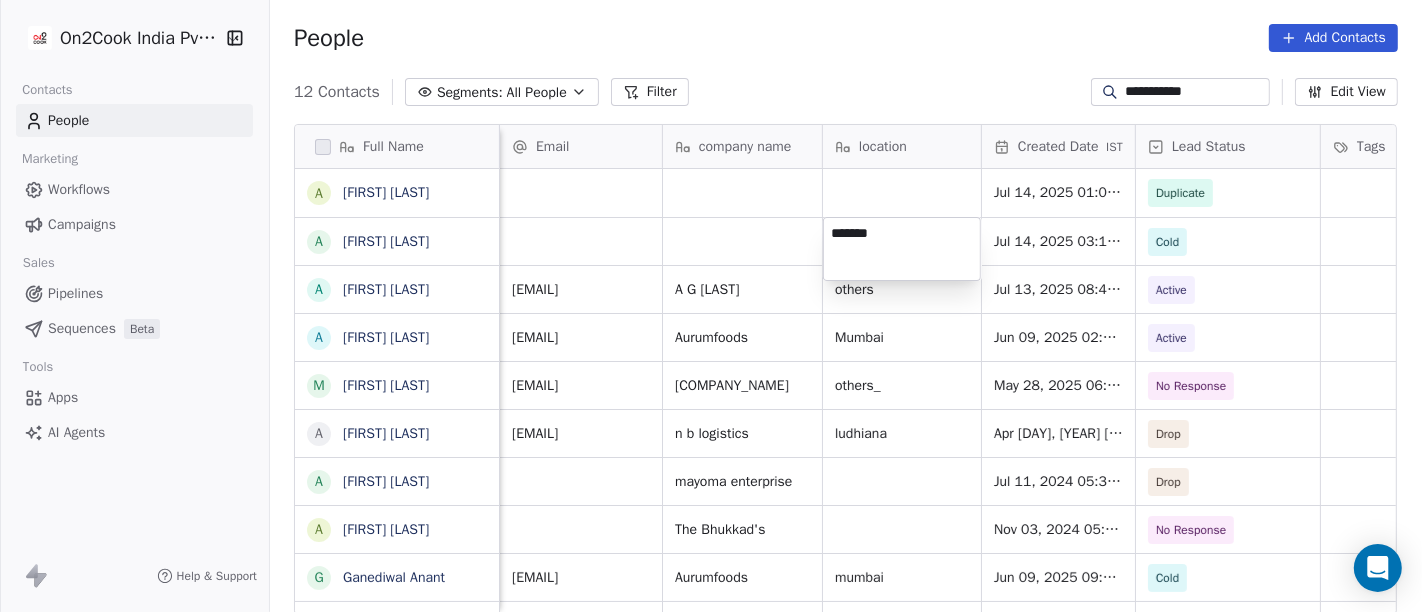 type on "********" 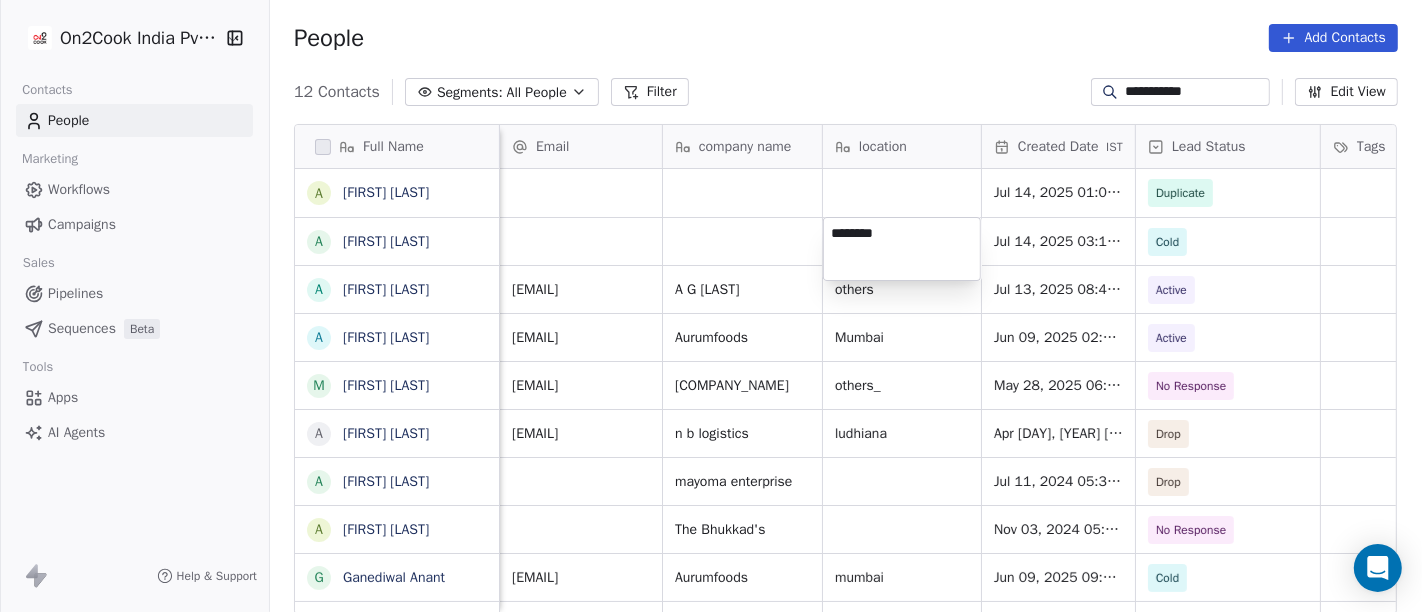 click on "**********" at bounding box center (711, 306) 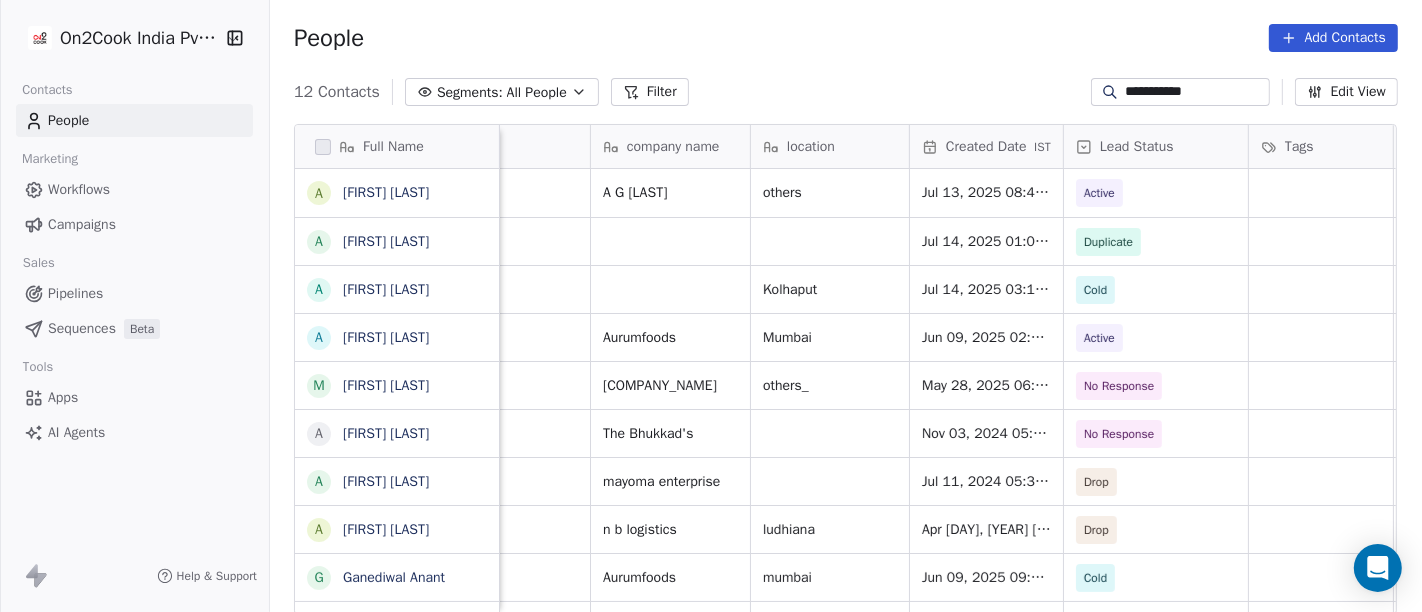 scroll, scrollTop: 0, scrollLeft: 203, axis: horizontal 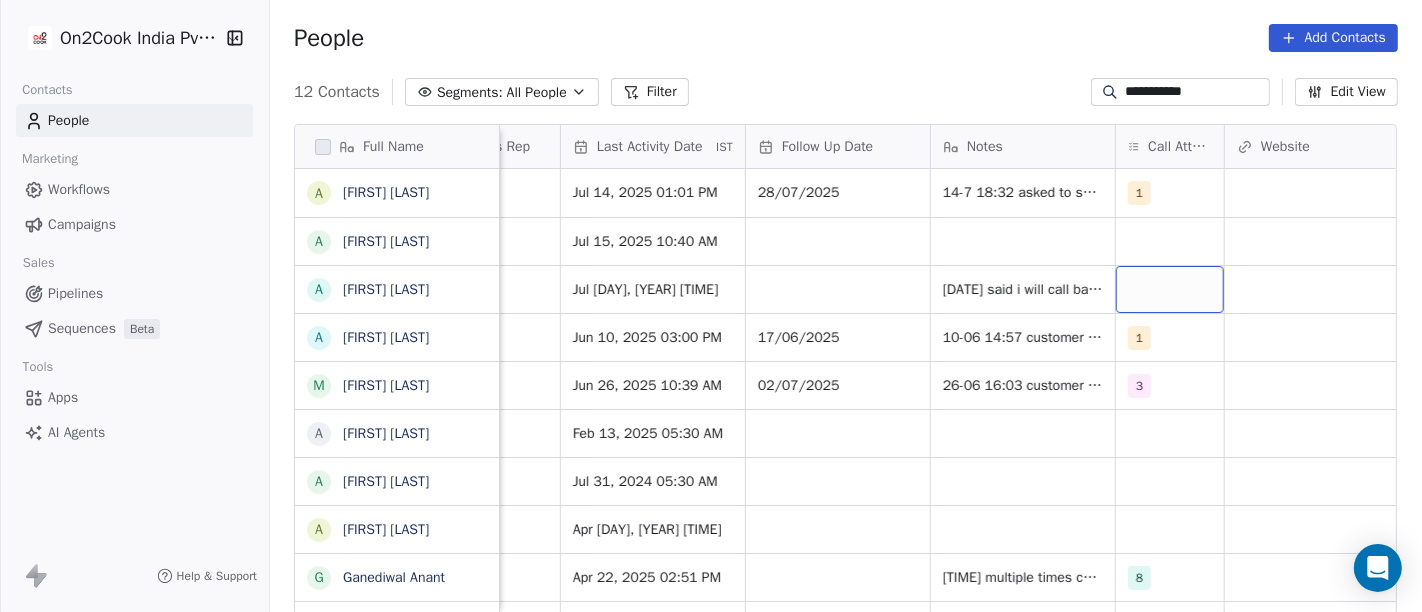 click at bounding box center (1170, 289) 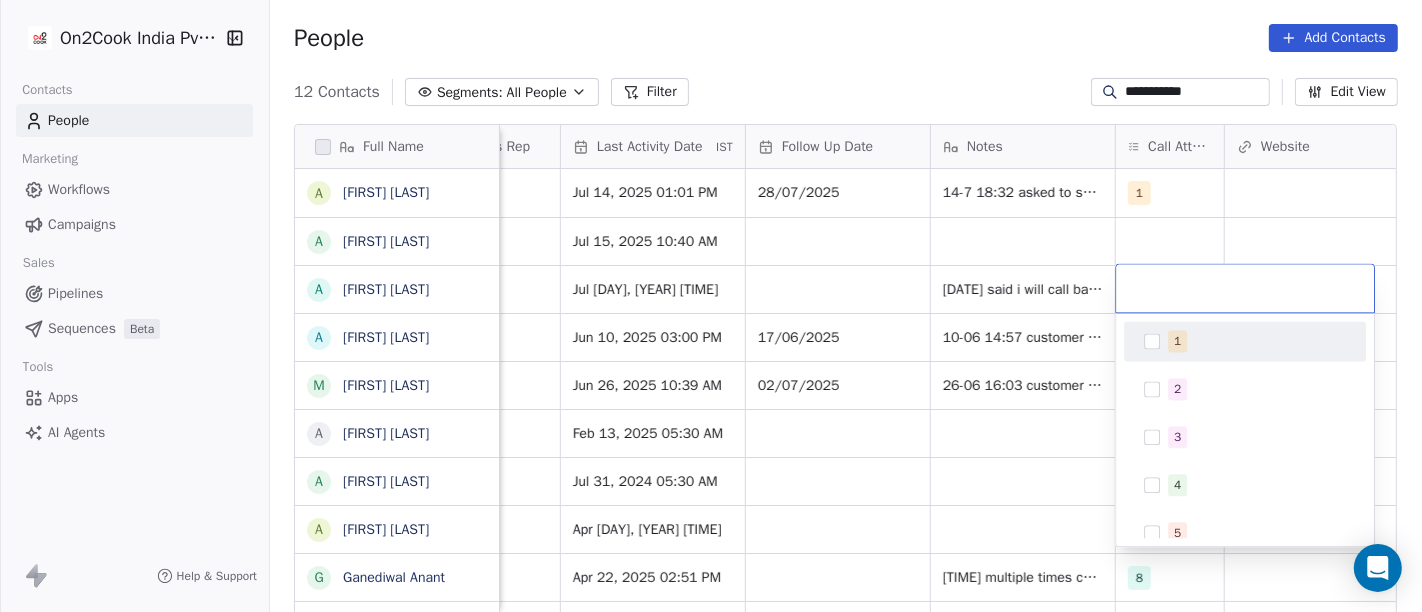 click on "1" at bounding box center (1177, 341) 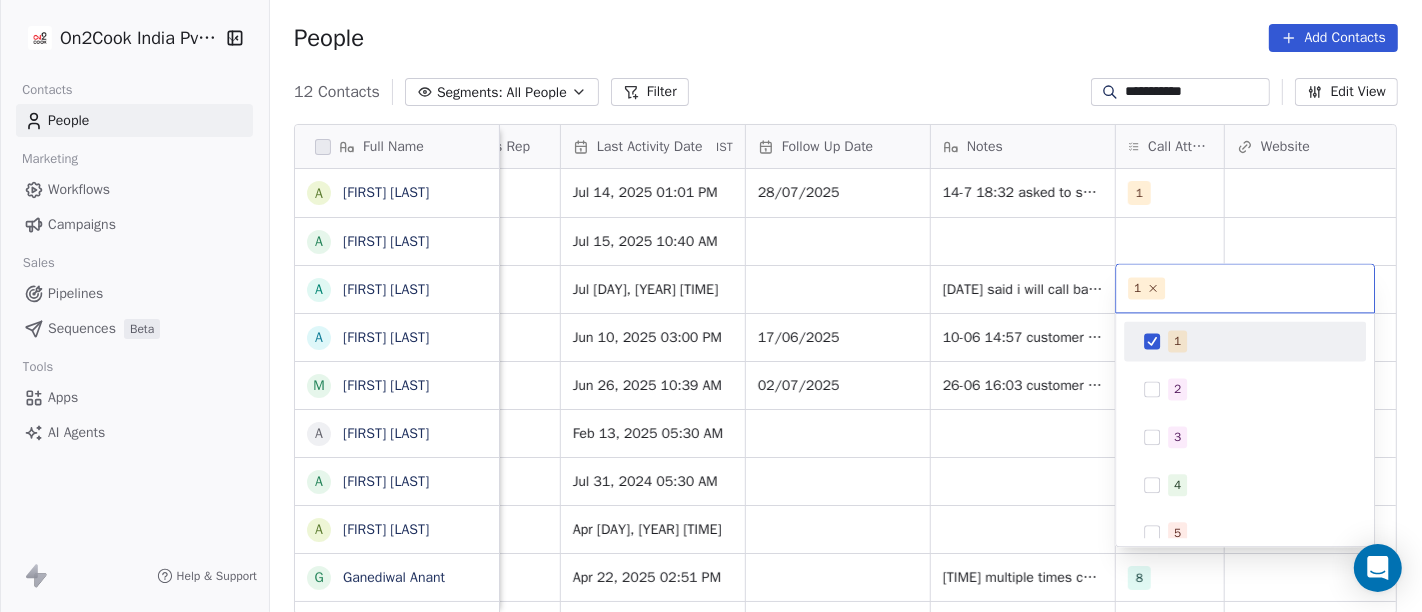 click on "**********" at bounding box center (711, 306) 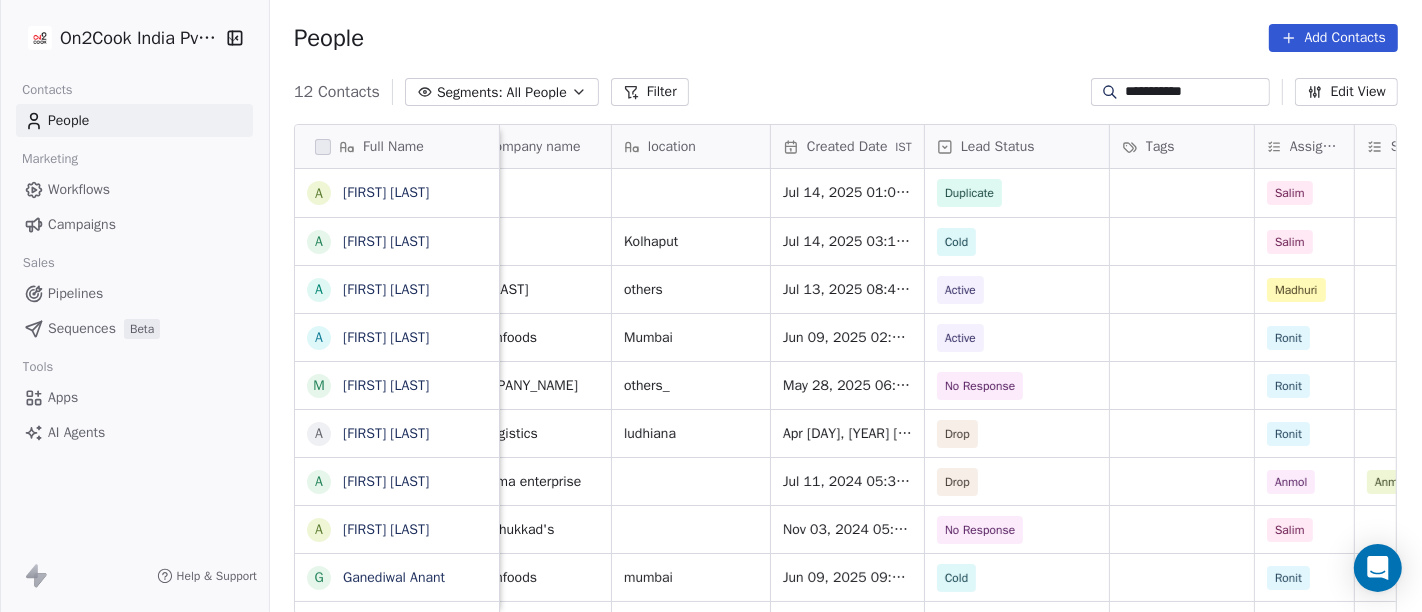 scroll, scrollTop: 0, scrollLeft: 360, axis: horizontal 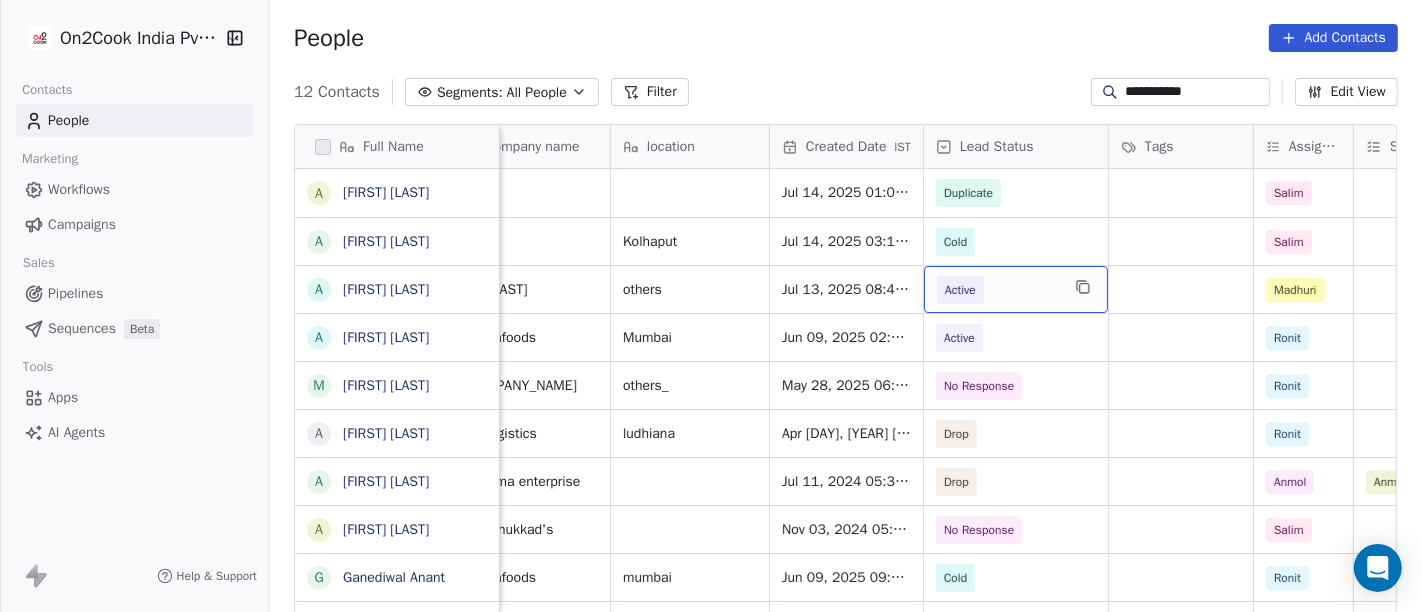 click on "Active" at bounding box center [998, 290] 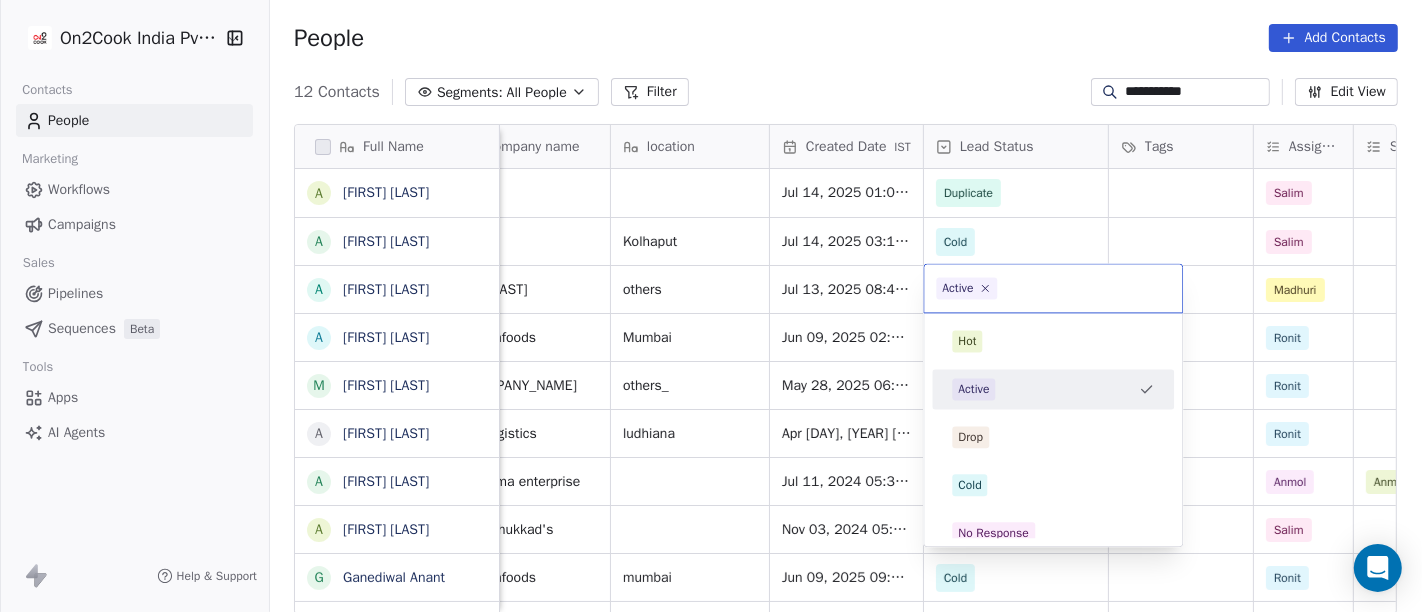 click on "Active" at bounding box center (973, 389) 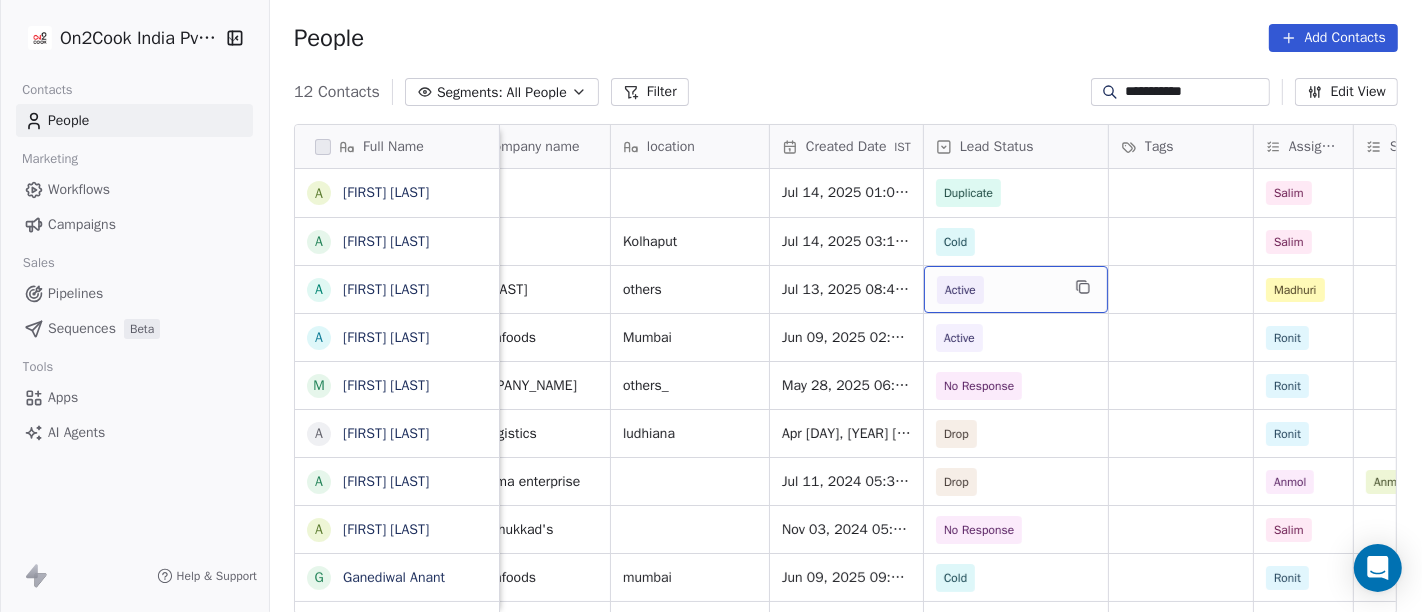 click on "Active" at bounding box center [998, 290] 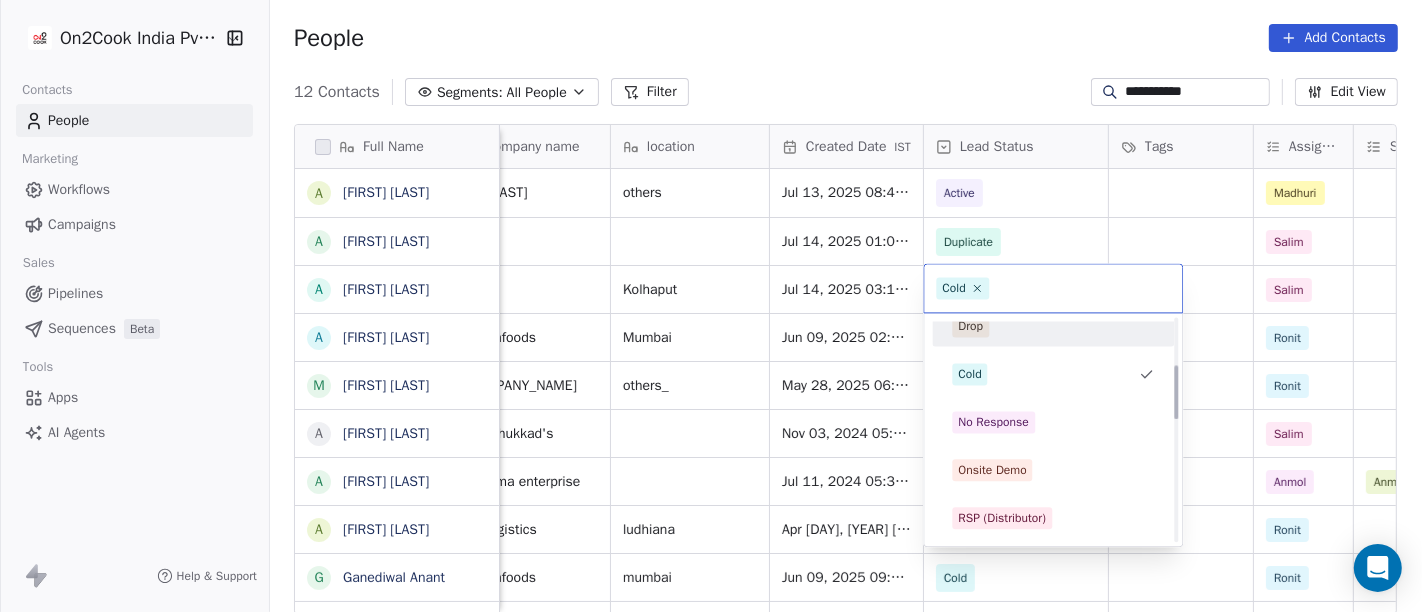 scroll, scrollTop: 222, scrollLeft: 0, axis: vertical 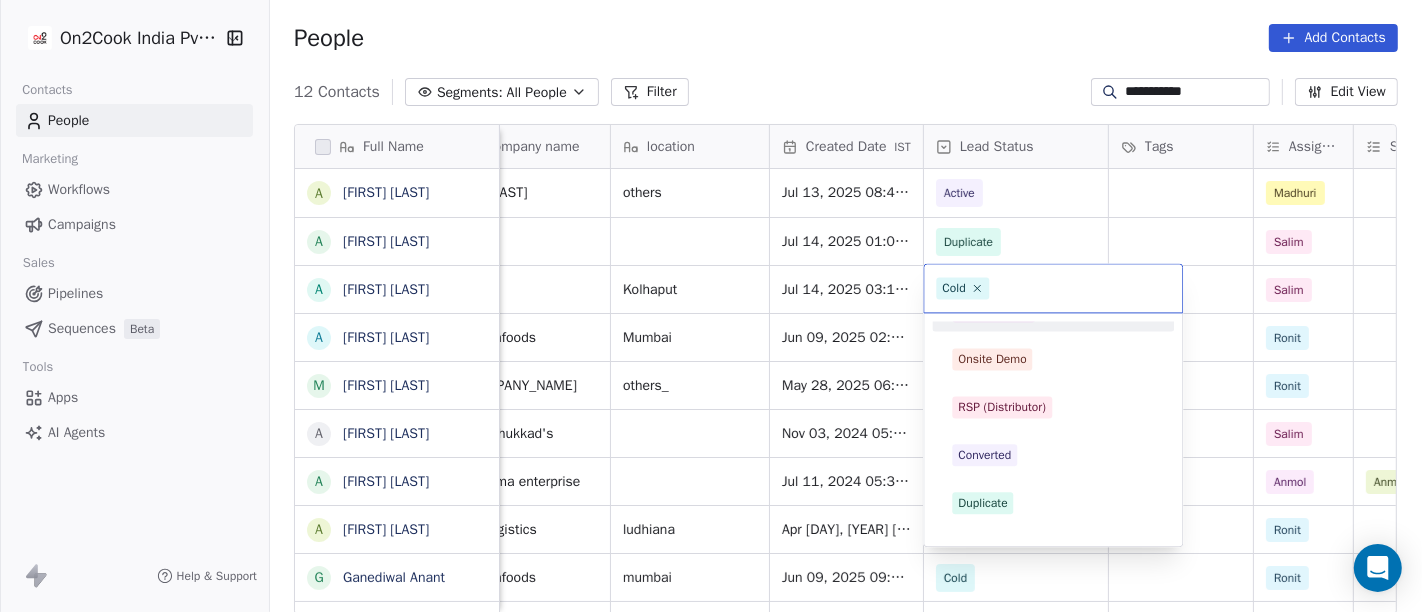 click on "**********" at bounding box center (711, 306) 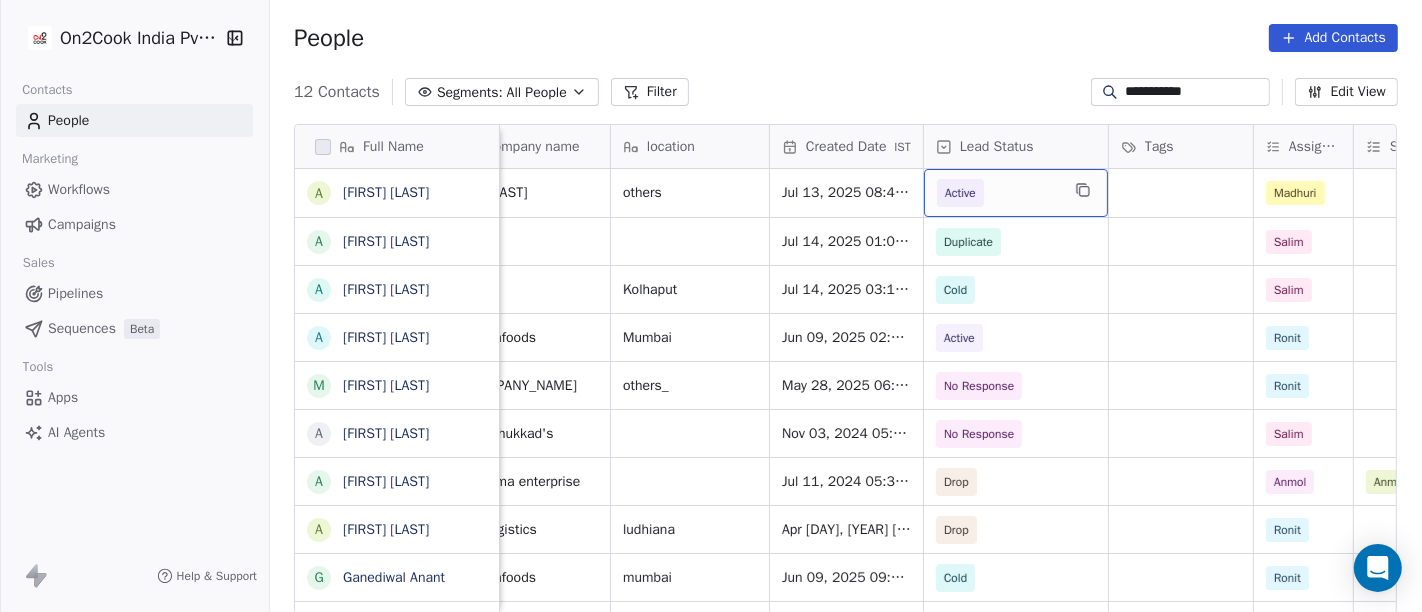 click on "Active" at bounding box center (960, 193) 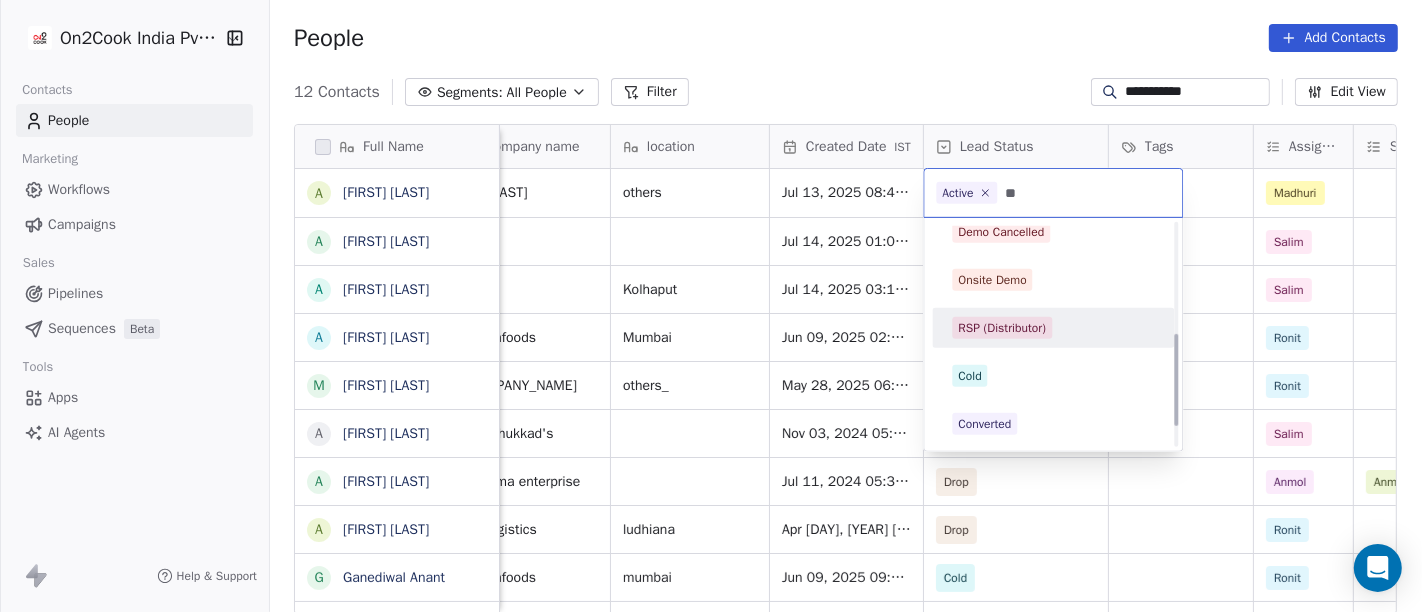 scroll, scrollTop: 0, scrollLeft: 0, axis: both 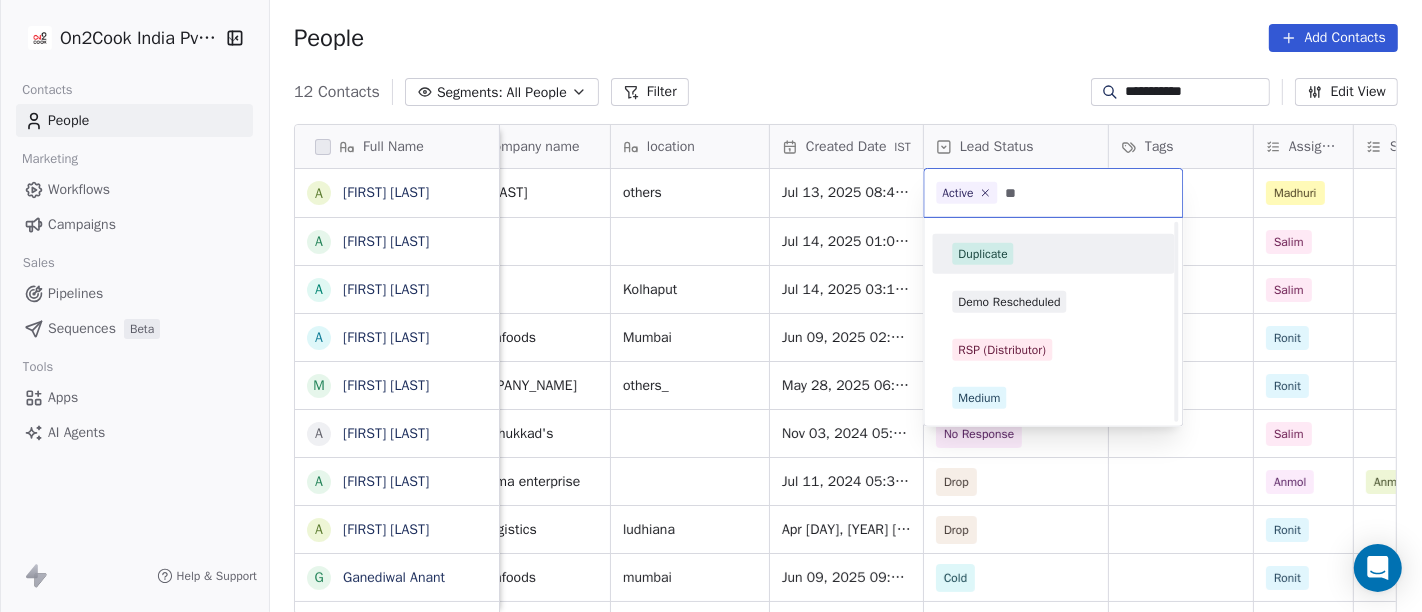 type on "**" 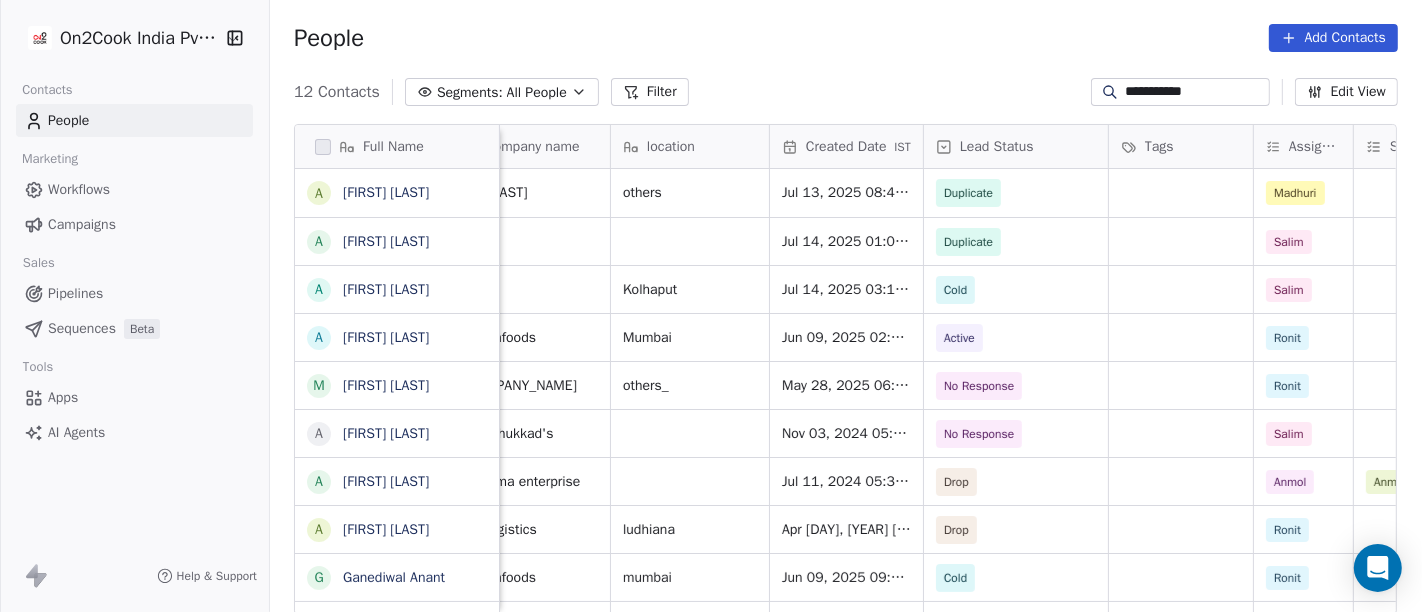 click on "People  Add Contacts" at bounding box center (846, 38) 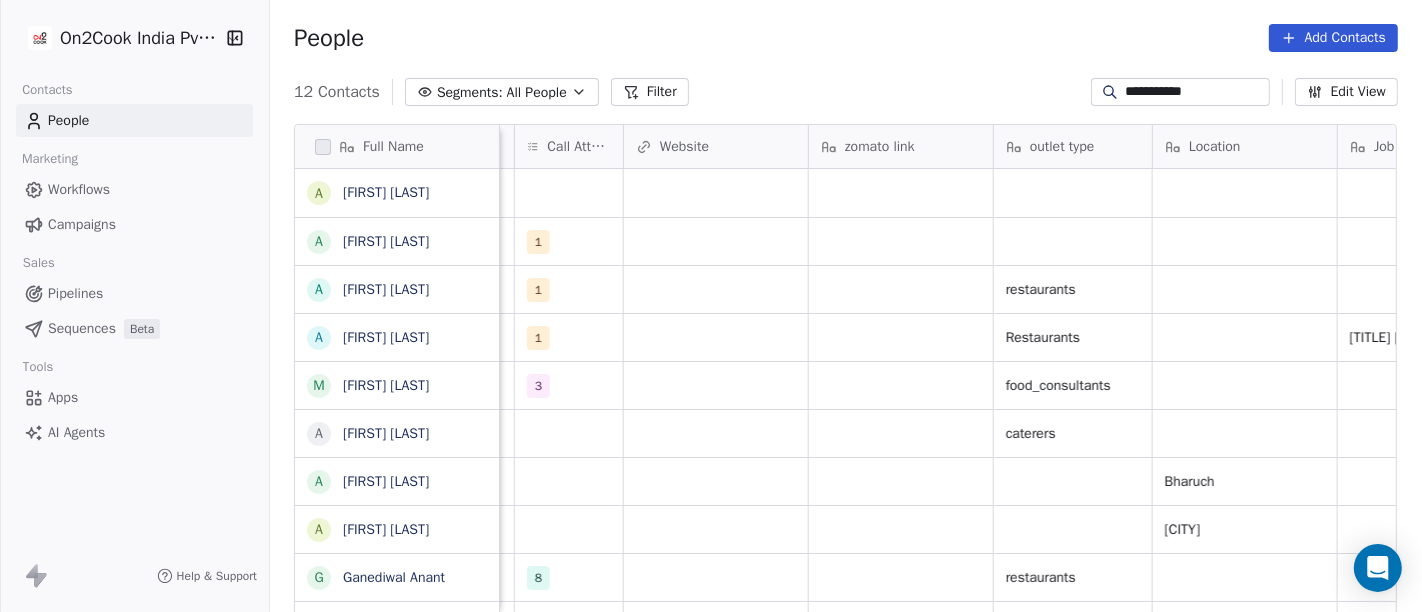 scroll, scrollTop: 0, scrollLeft: 1897, axis: horizontal 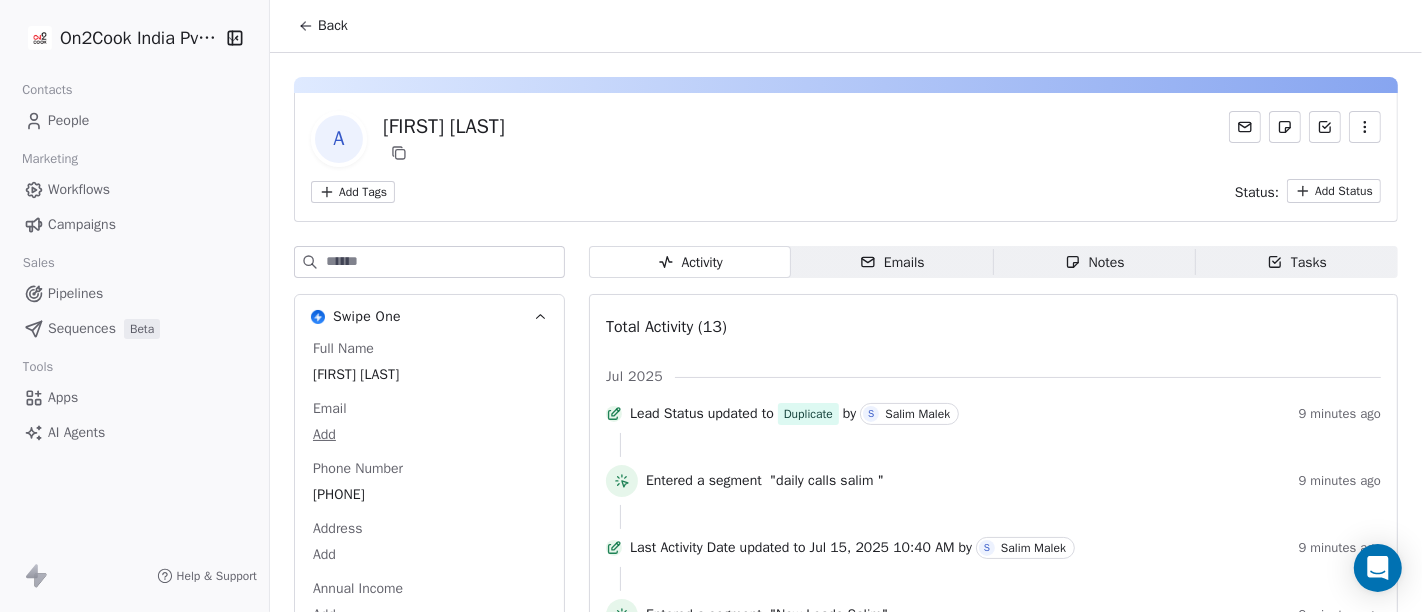 click on "Back" at bounding box center [333, 26] 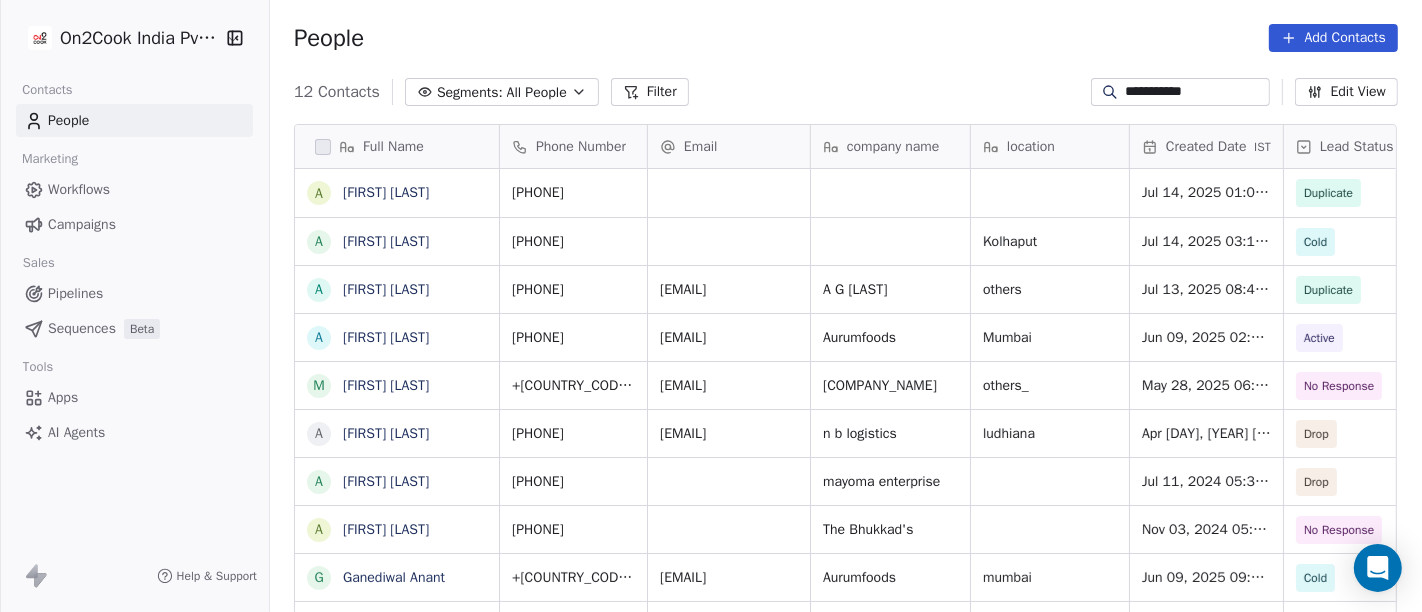scroll, scrollTop: 17, scrollLeft: 17, axis: both 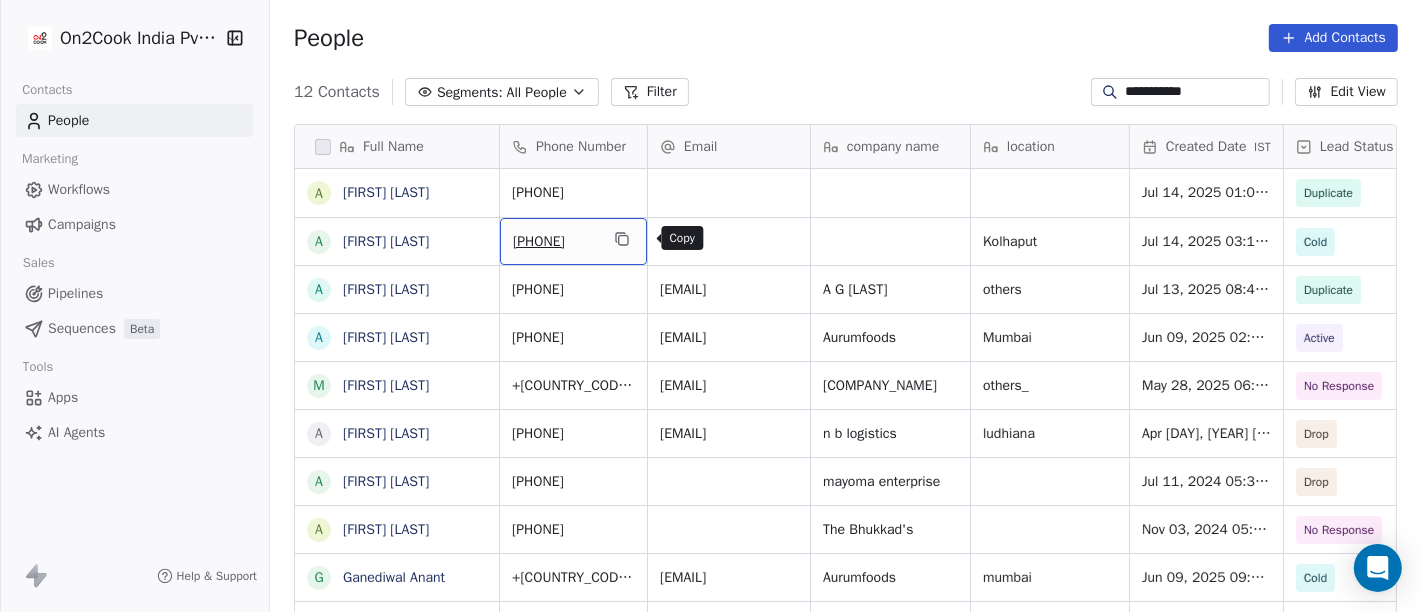 click 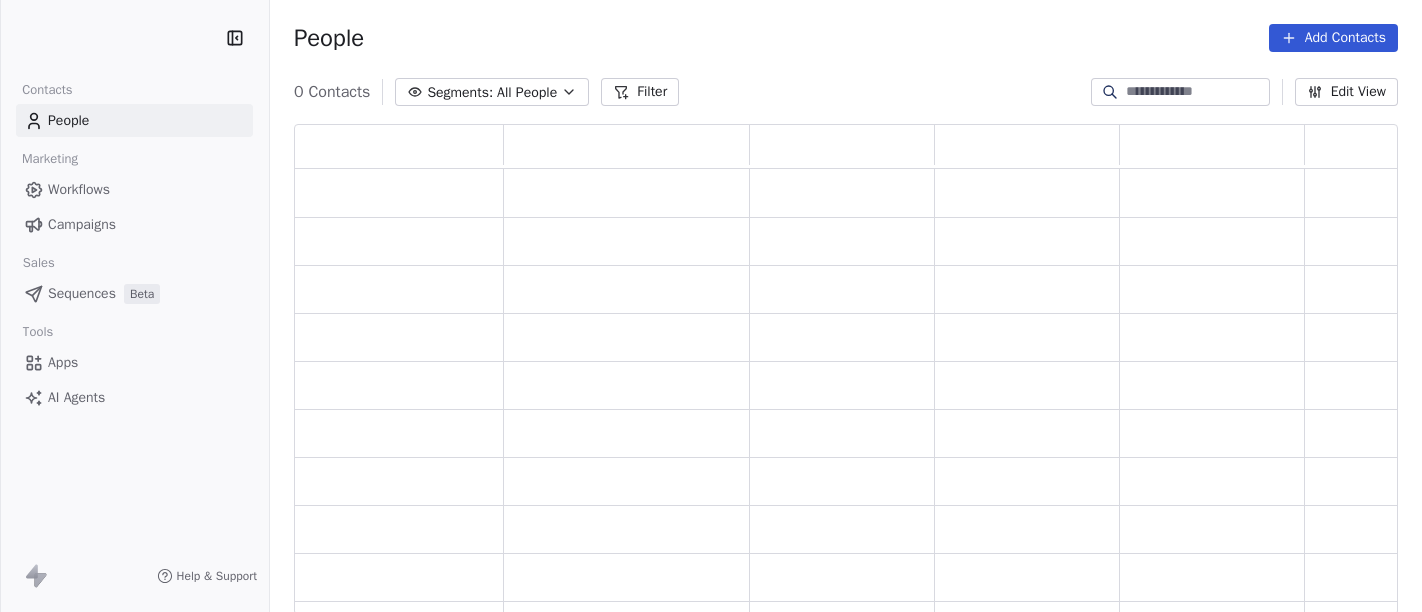 scroll, scrollTop: 0, scrollLeft: 0, axis: both 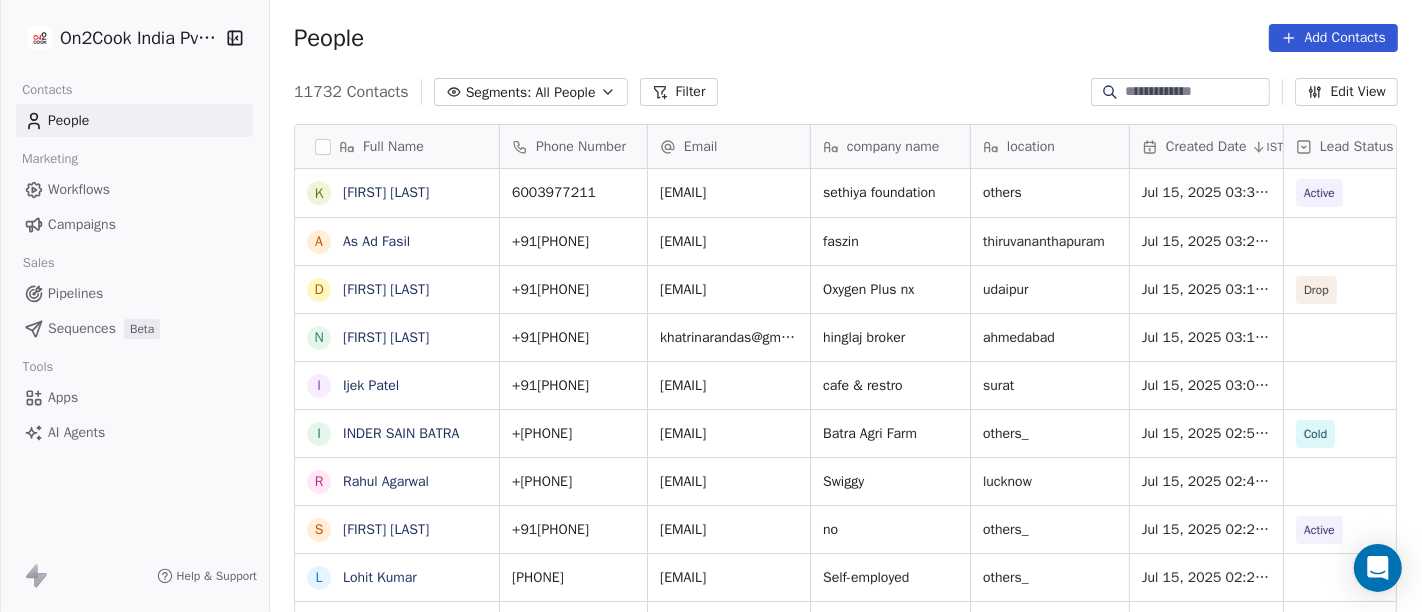 click on "All People" at bounding box center [565, 92] 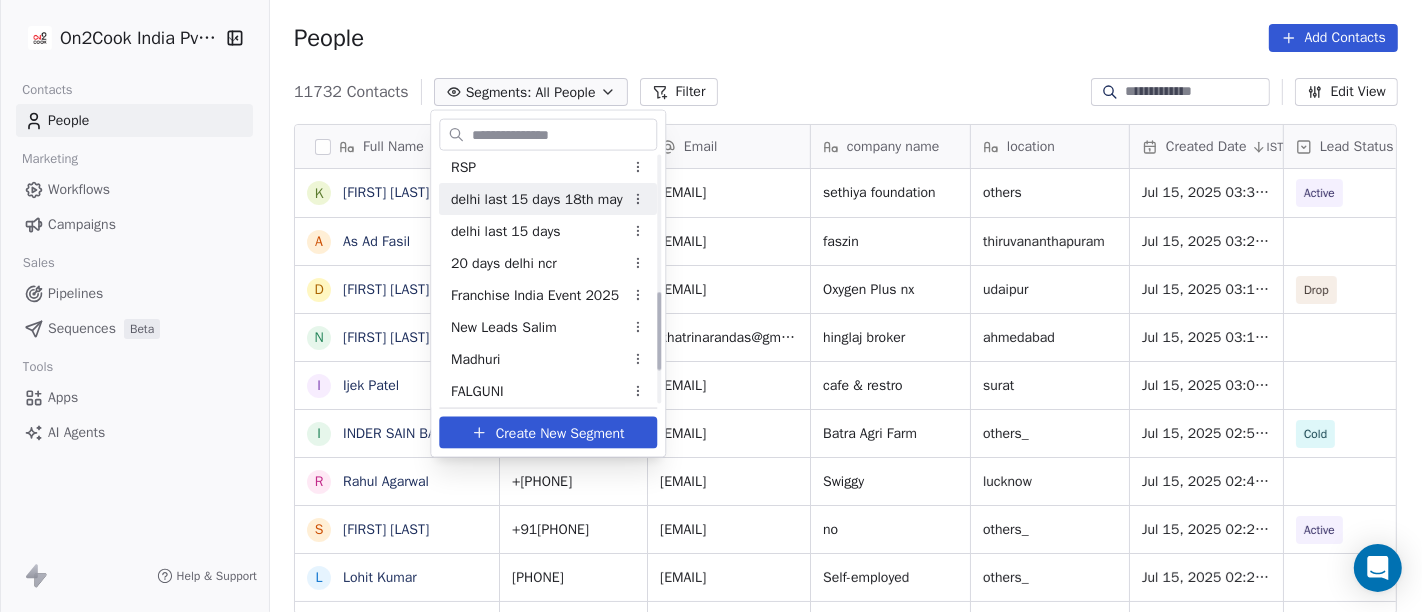 scroll, scrollTop: 525, scrollLeft: 0, axis: vertical 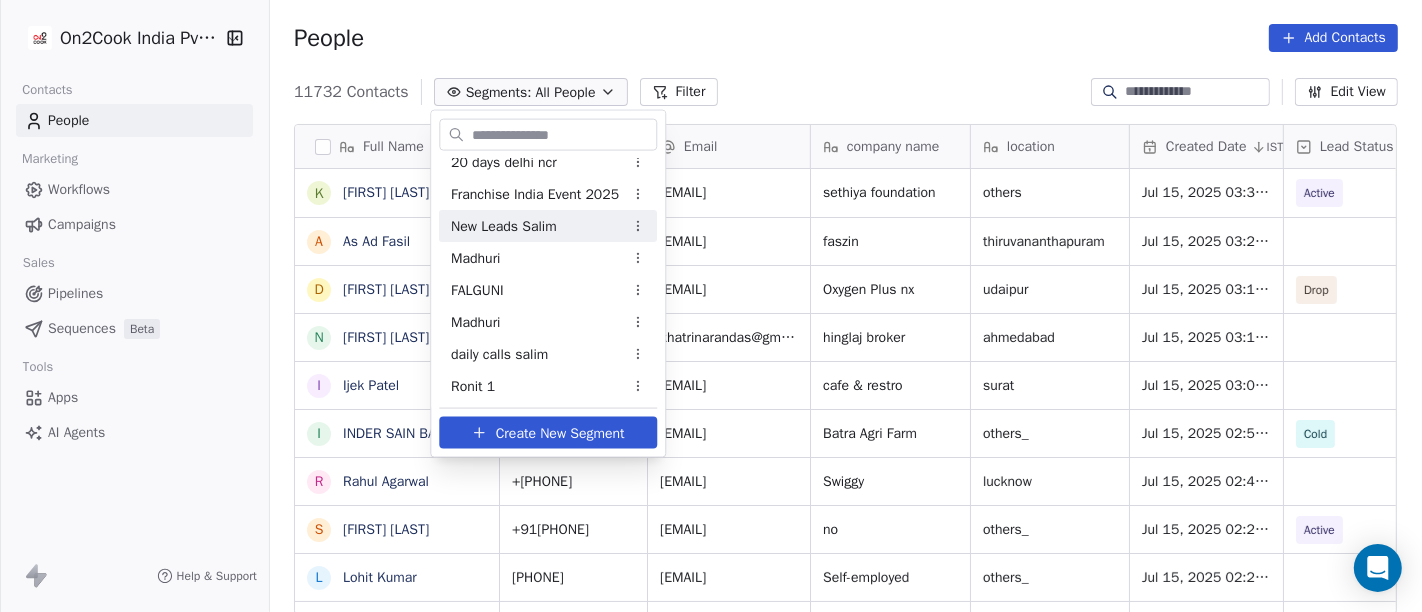 click on "New Leads Salim" at bounding box center [504, 225] 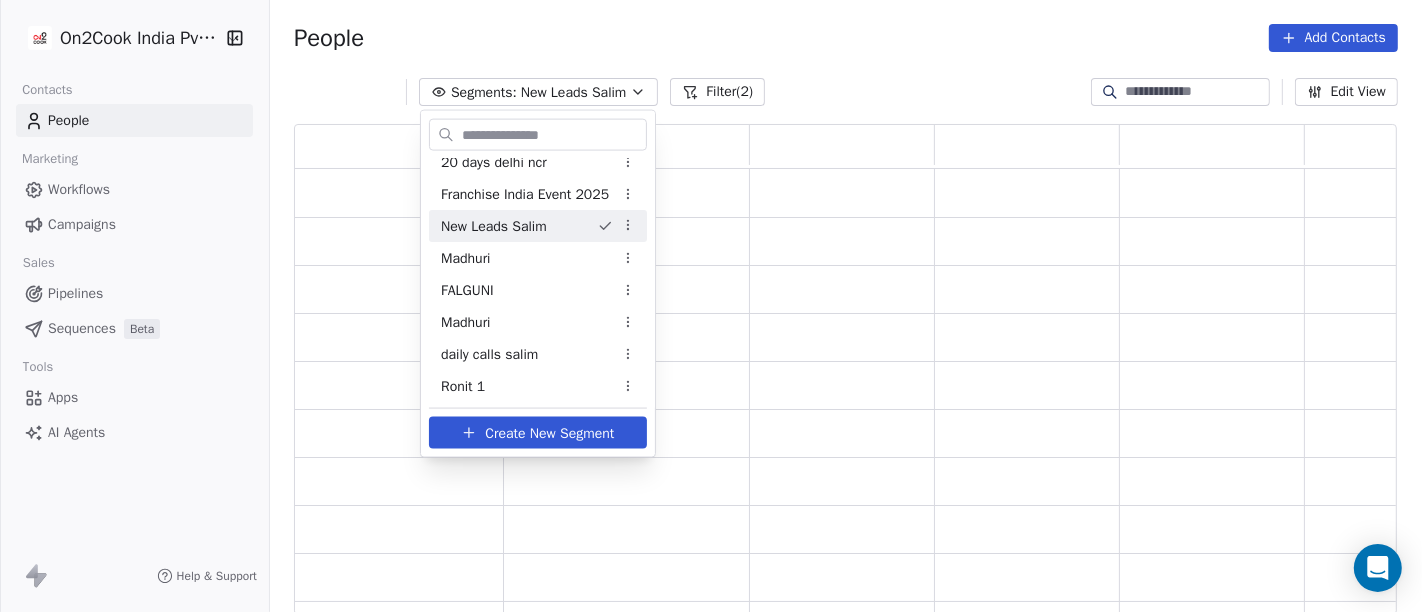 scroll, scrollTop: 17, scrollLeft: 17, axis: both 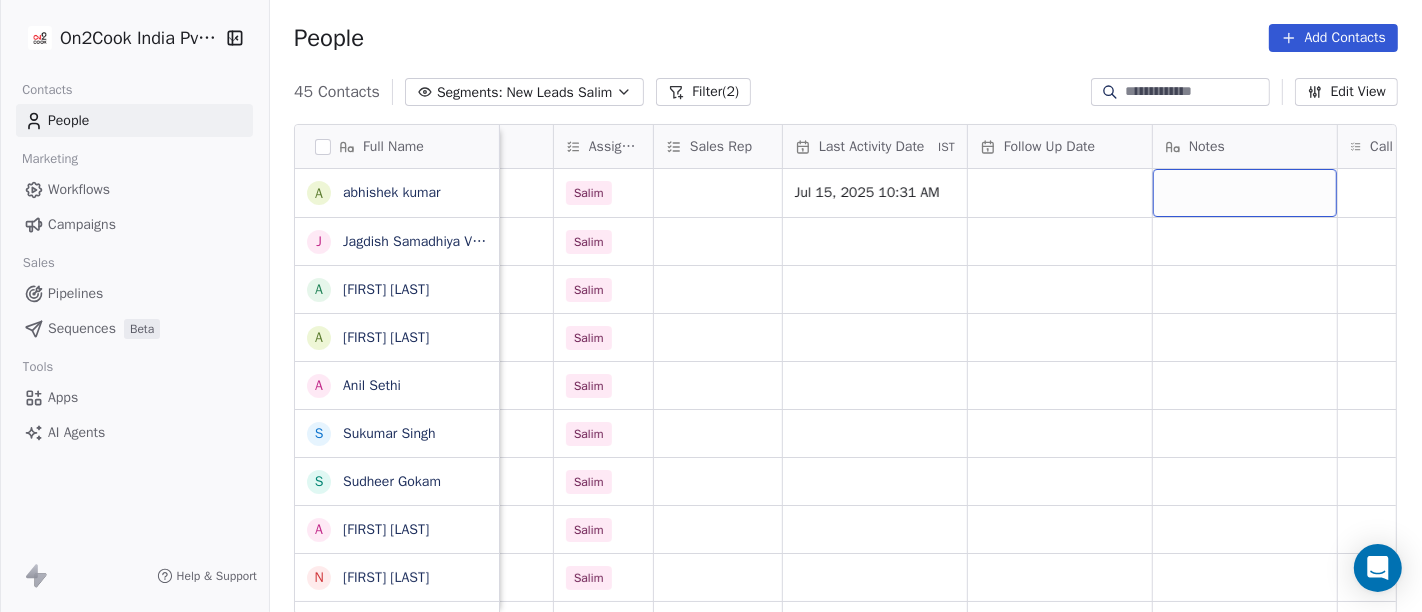 click at bounding box center (1245, 193) 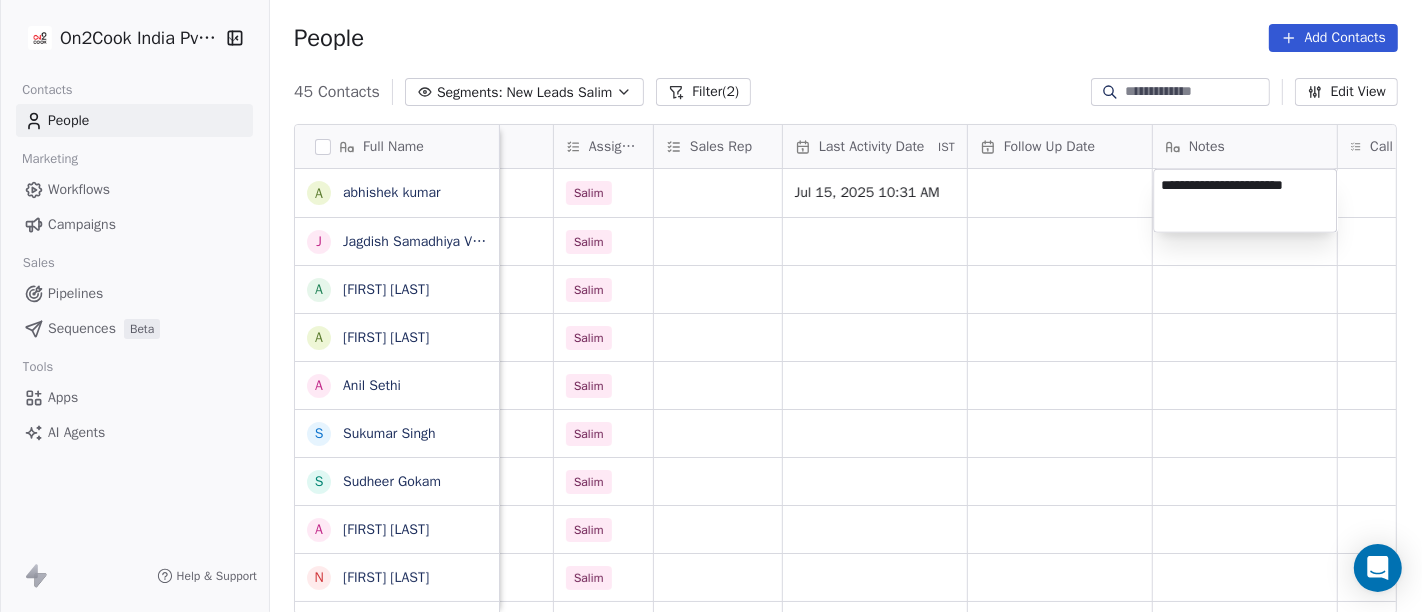 type on "**********" 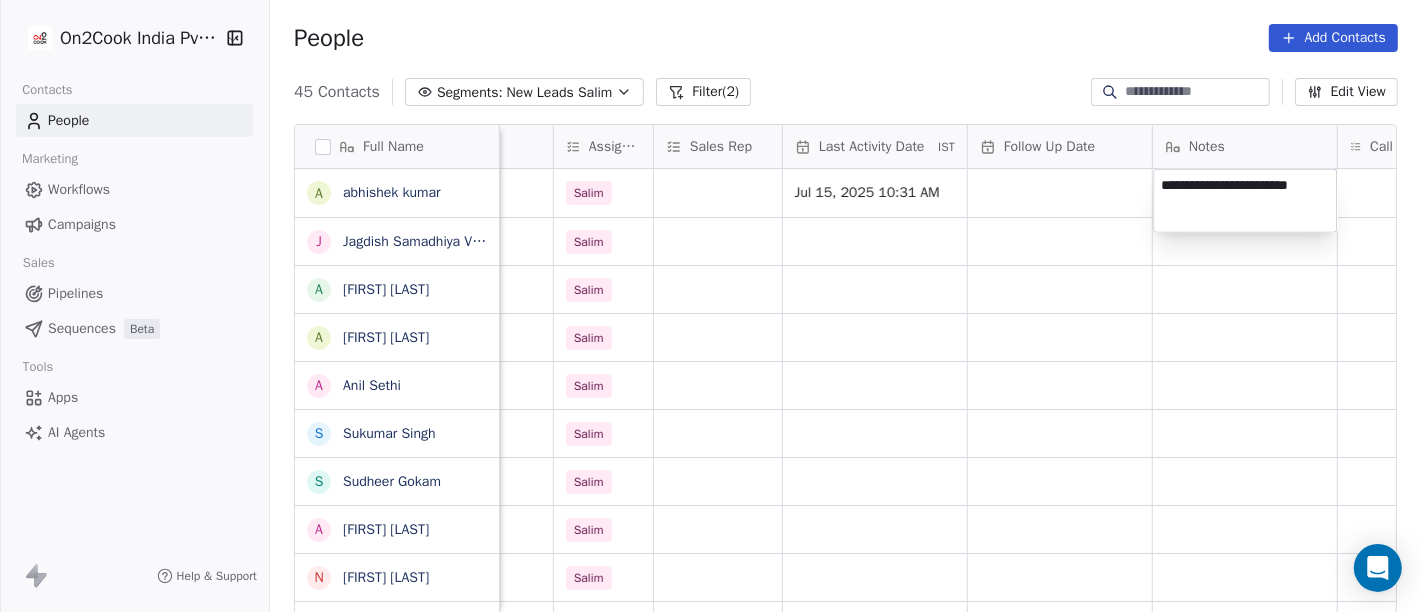click on "On2Cook India Pvt. Ltd. Contacts People Marketing Workflows Campaigns Sales Pipelines Sequences Beta Tools Apps AI Agents Help & Support People Add Contacts 45 Contacts Segments: New Leads Salim Filter (2) Edit View Tag Add to Sequence Full Name a [FIRST] [LAST] J [FIRST] [LAST] [CITY] A [FIRST] [LAST] A [FIRST] [LAST] A [FIRST] [LAST] S [FIRST] [LAST] S [FIRST] [LAST] A [FIRST] [LAST] N [FIRST] [LAST] V [FIRST] [LAST] M [FIRST] [LAST] P [FIRST] [LAST] A [FIRST] [LAST] a [FIRST] [LAST] b [FIRST] [LAST] N [FIRST] [LAST] A [FIRST] [LAST] J [FIRST] [LAST] A [FIRST] [LAST] A [FIRST] [LAST] A [FIRST] [LAST] S [FIRST] [LAST] S [FIRST] [LAST] A [FIRST] [LAST] N [FIRST] [LAST] V [FIRST] [LAST] location Created Date IST Lead Status Tags Assignee Sales Rep Last Activity Date IST Follow Up Date Notes Call Attempts Website zomato link outlet type others_ Jul 14, 2025 05:58 PM Salim Jul 15, 2025 10:31 AM restaurants Jul 14, 2025 03:45 PM Salim Salim" at bounding box center [711, 306] 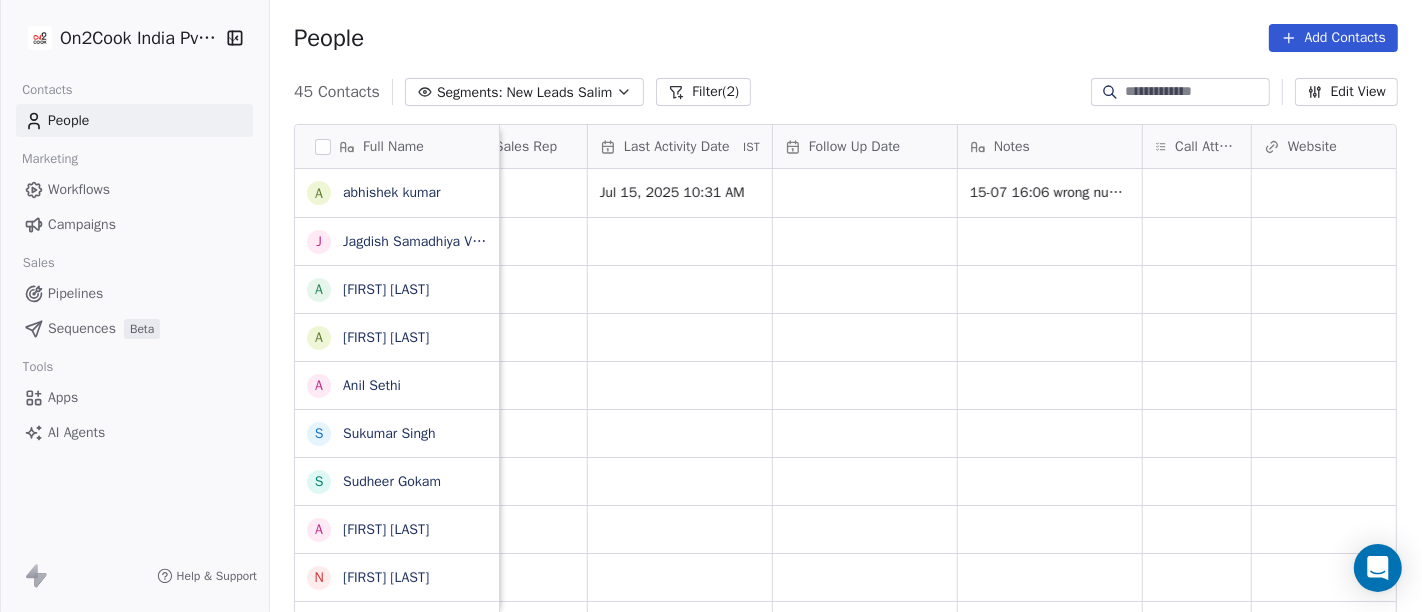 scroll, scrollTop: 0, scrollLeft: 1180, axis: horizontal 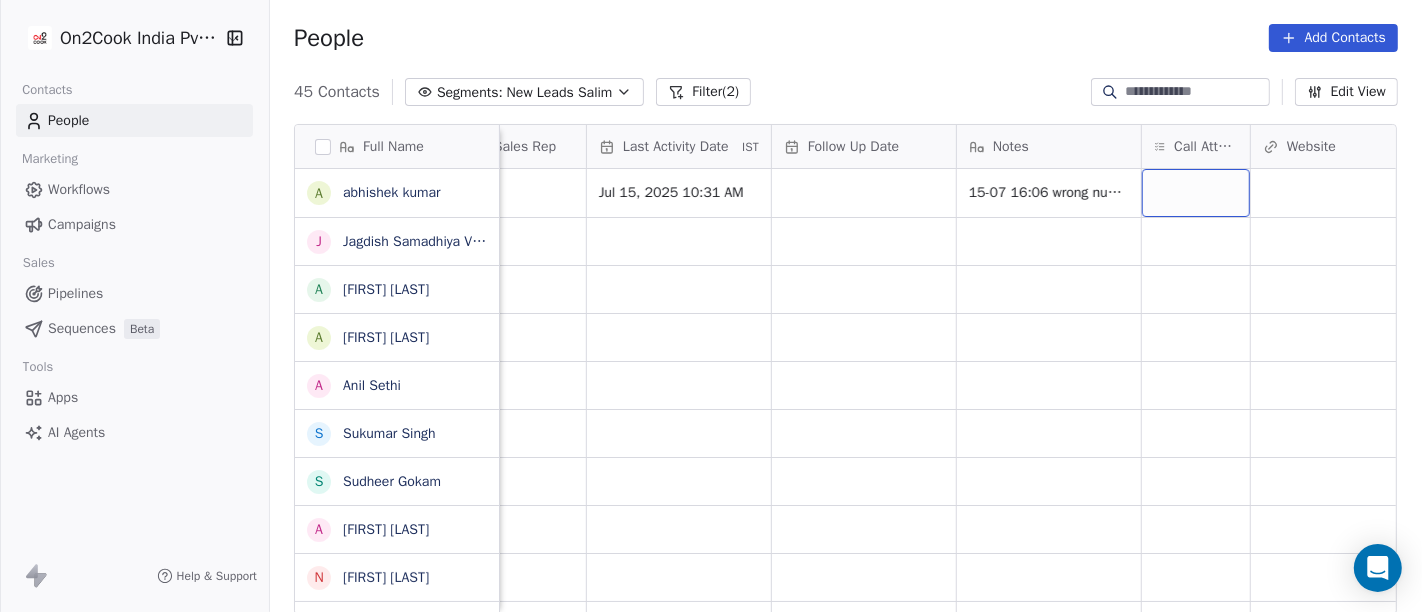 click at bounding box center (1196, 193) 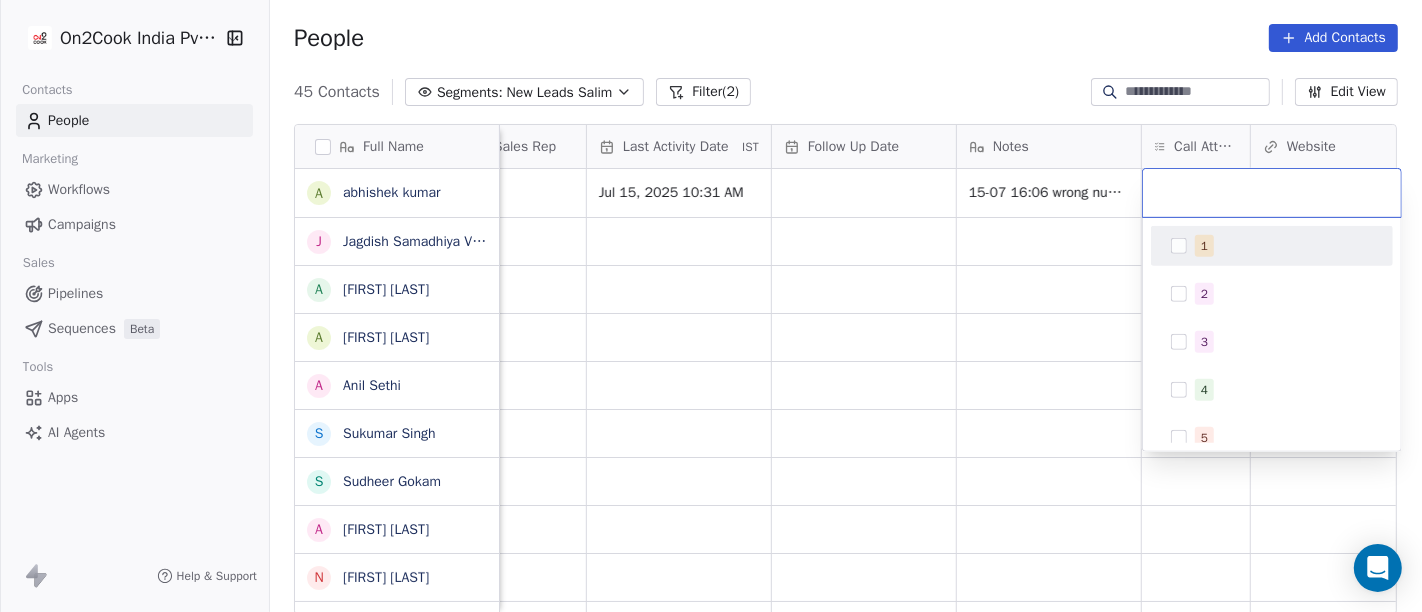click on "1" at bounding box center [1272, 246] 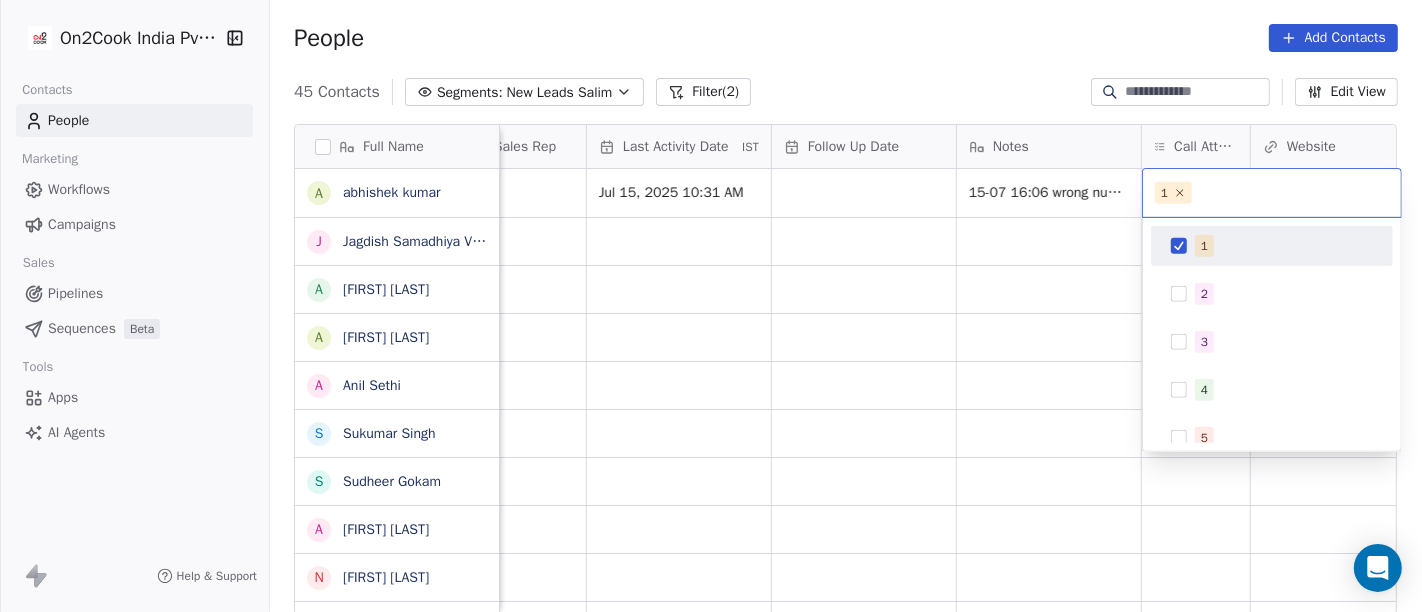 click on "On2Cook India Pvt. Ltd. Contacts People Marketing Workflows Campaigns Sales Pipelines Sequences Beta Tools Apps AI Agents Help & Support People  Add Contacts 45 Contacts Segments: New Leads [PERSON] Filter  (2) Edit View Tag Add to Sequence Full Name a [PERSON] J [PERSON] [CITY] [PERSON] [CITY] [PERSON] A [PERSON] S [PERSON] S [PERSON] A [PERSON] N [PERSON] V [PERSON] M [PERSON] P [PERSON] A [PERSON] a [PERSON] b [PERSON] N [PERSON] A [PERSON] J [PERSON] A [PERSON] D [PERSON] K [PERSON] v [PERSON] T [PERSON] A [PERSON] B [PERSON] N [PERSON] [PERSON] [PERSON] B [PERSON] V [PERSON] N [PERSON] S [PERSON] V [PERSON] Lead Status Tags Assignee Sales Rep Last Activity Date IST Follow Up Date Notes Call Attempts Website zomato link outlet type Location   [PERSON] Jul 15, 2025 10:31 AM 15-07 16:06 wrong number restaurants   [PERSON]   [PERSON]   [PERSON]   [PERSON]   [PERSON]   [PERSON]   [PERSON]" at bounding box center [711, 306] 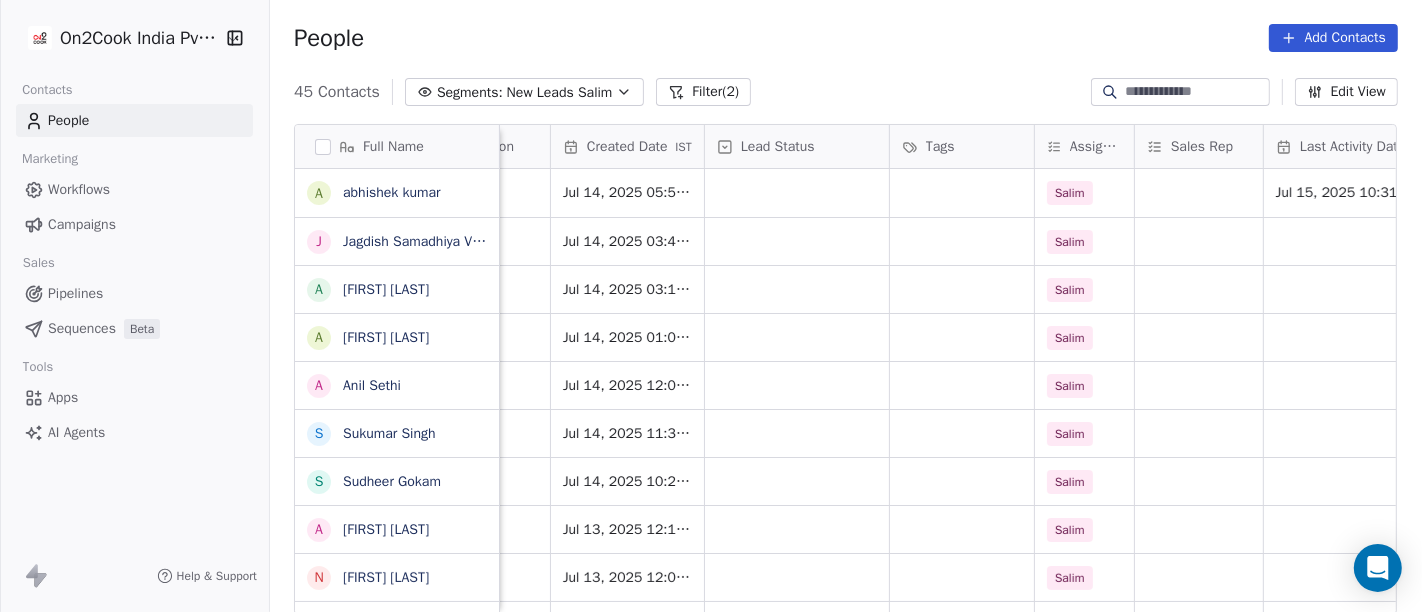 scroll, scrollTop: 0, scrollLeft: 493, axis: horizontal 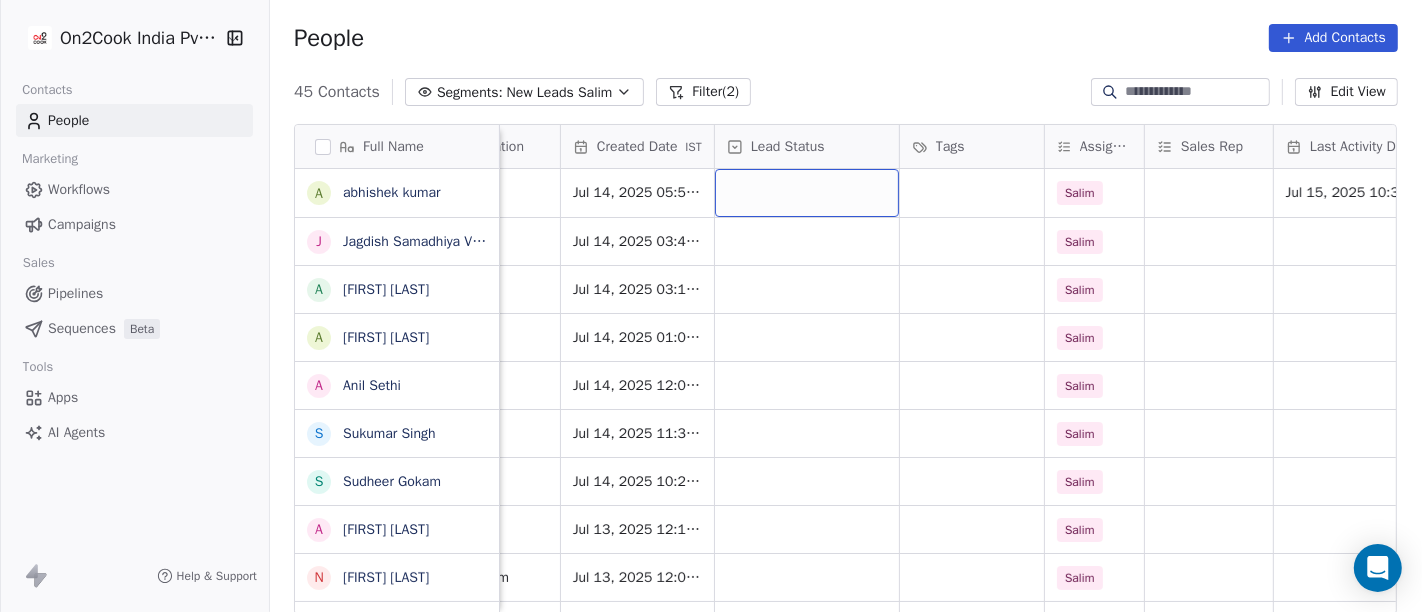 click at bounding box center (807, 193) 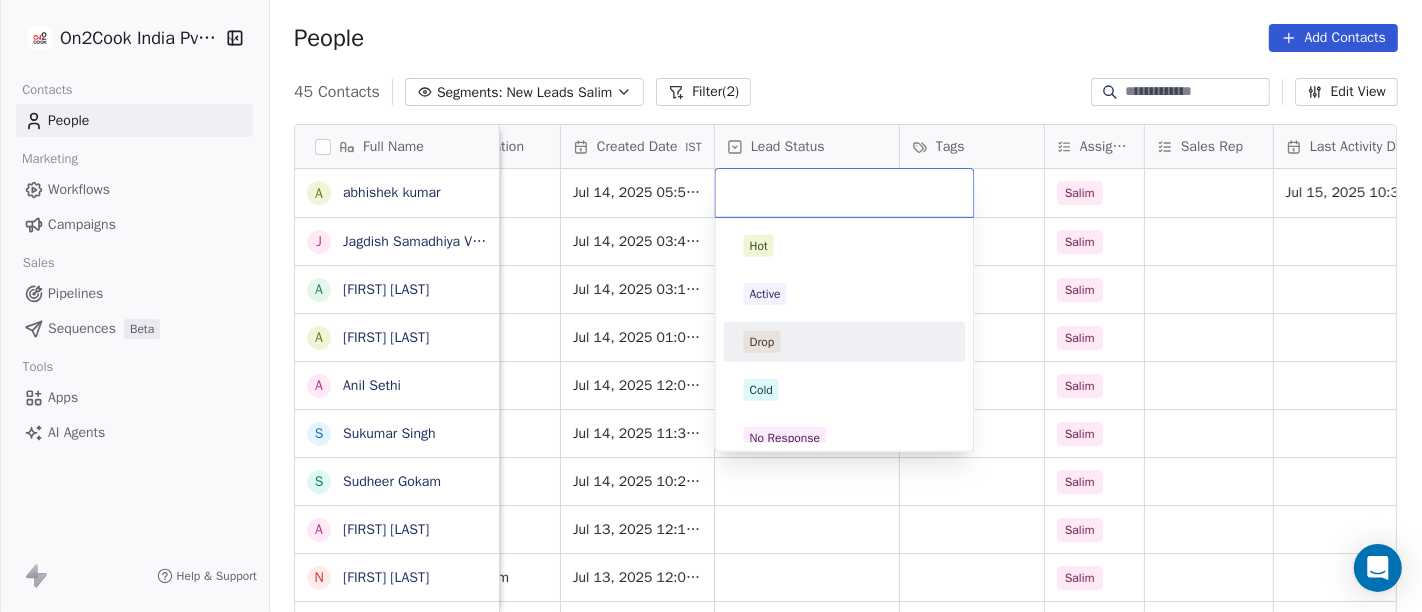 click on "Drop" at bounding box center (762, 342) 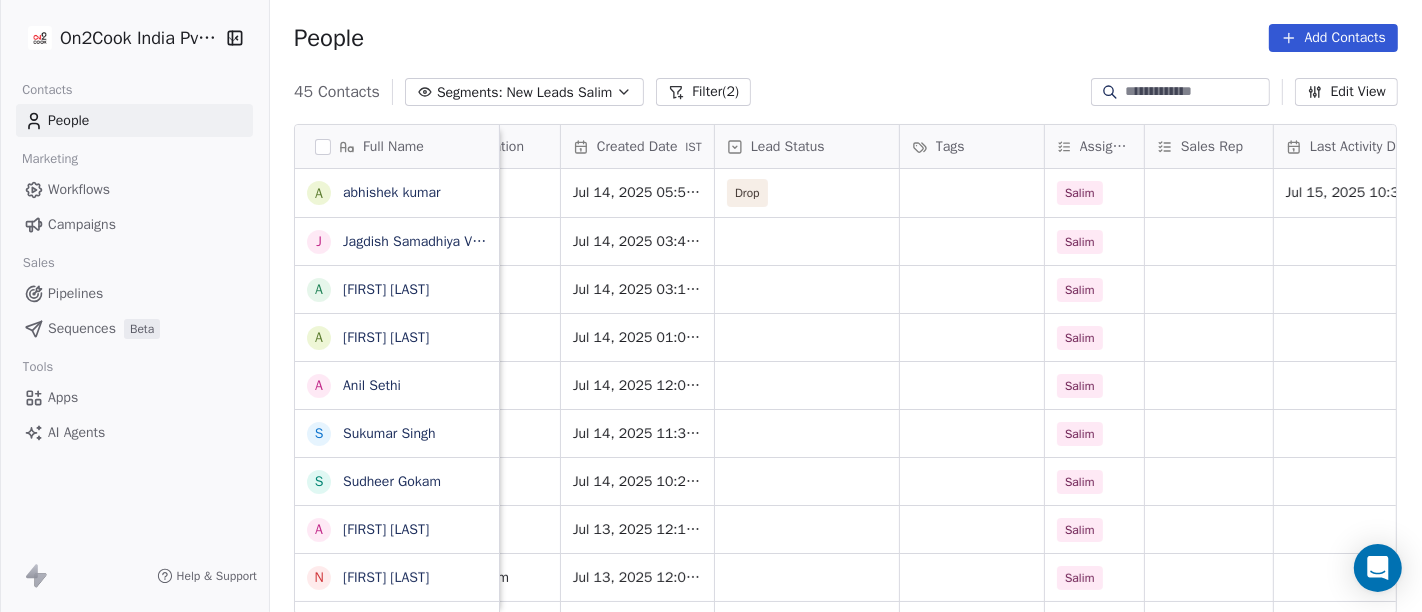 click on "45 Contacts Segments: New Leads [FIRST] Filter (2) Edit View" at bounding box center (846, 92) 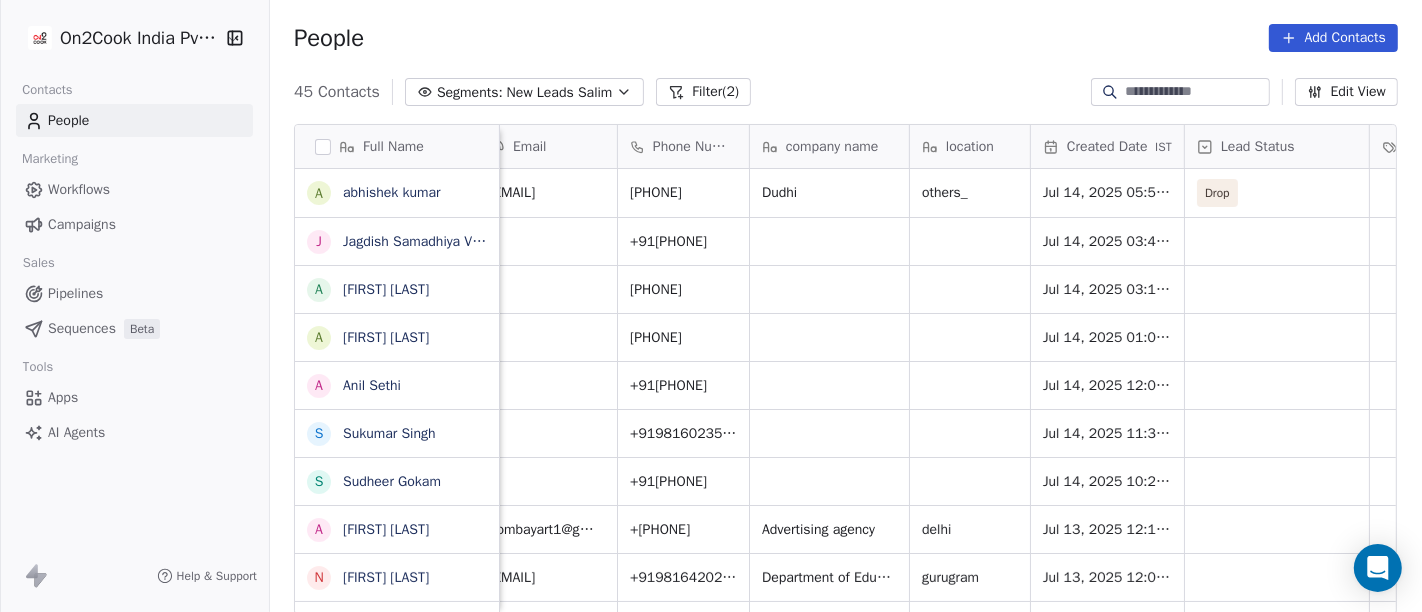 scroll, scrollTop: 0, scrollLeft: 0, axis: both 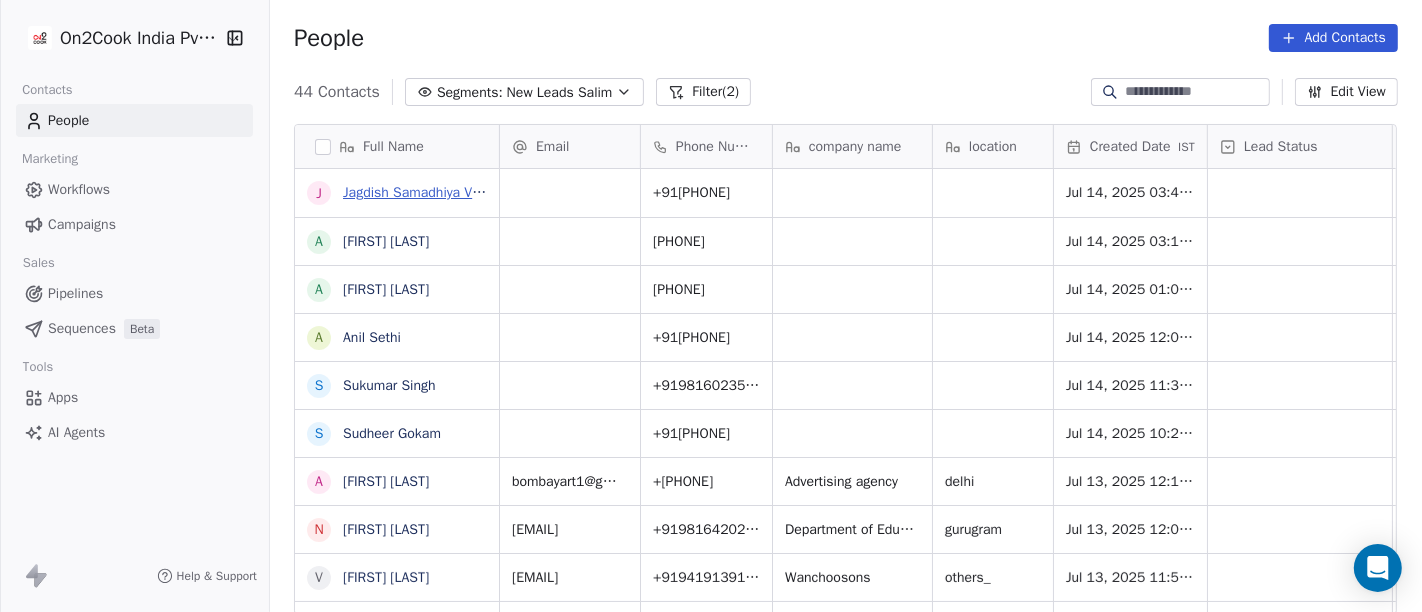 click on "Jagdish Samadhiya Visnagar" at bounding box center [430, 192] 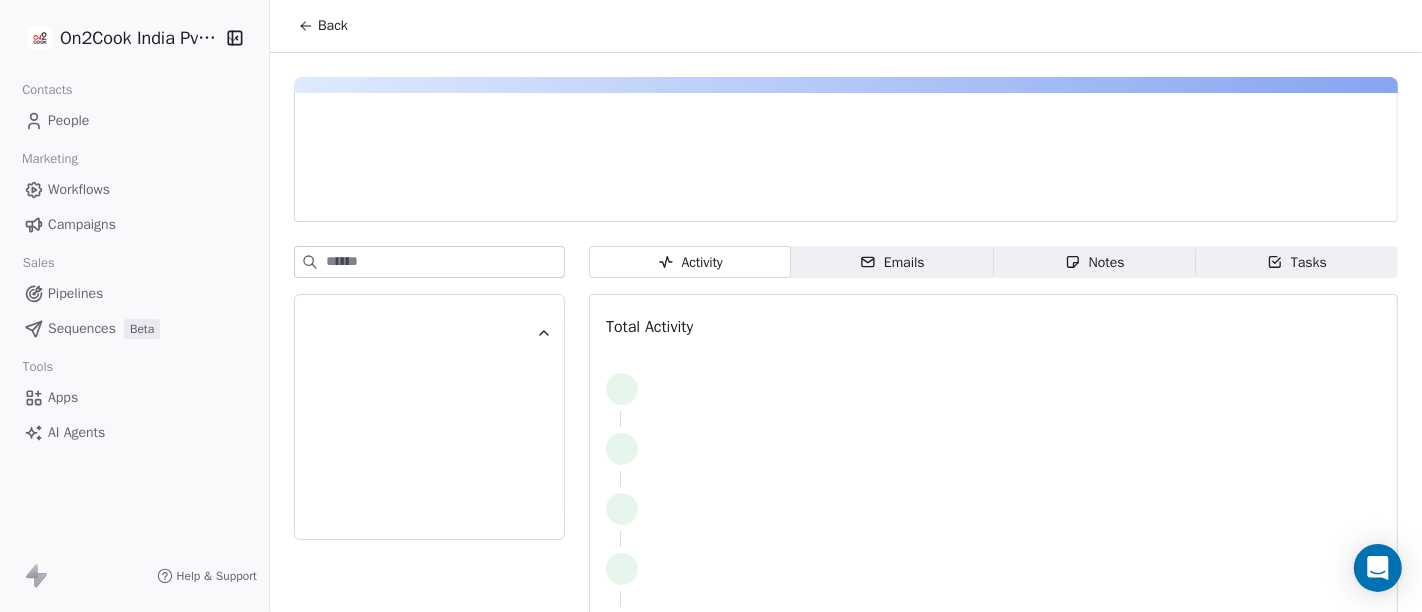 click on "Back" at bounding box center (333, 26) 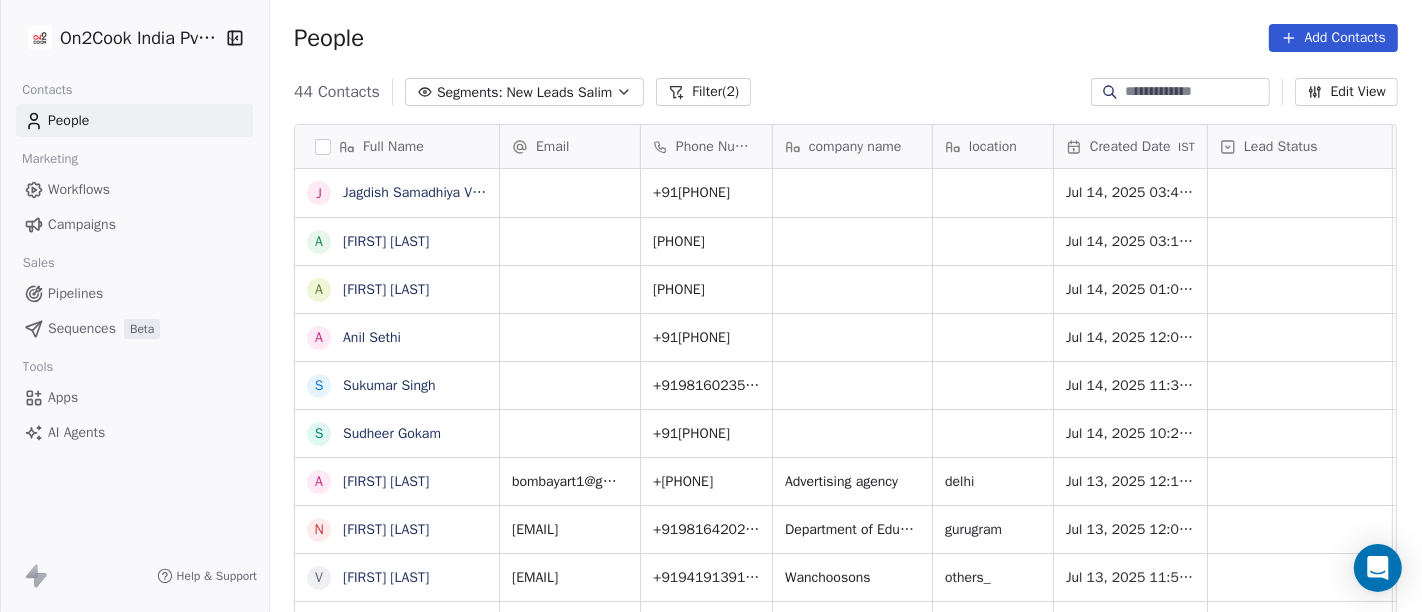 scroll, scrollTop: 17, scrollLeft: 17, axis: both 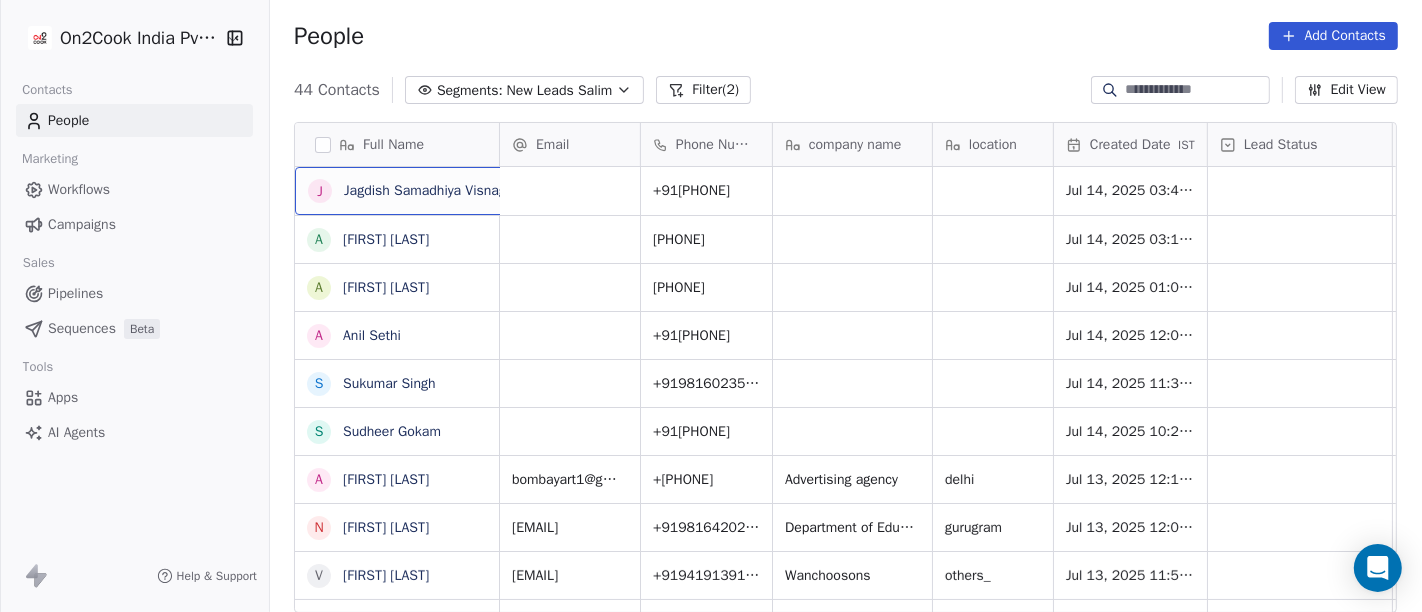 click on "[FIRST] [LAST] [CITY]" at bounding box center [431, 191] 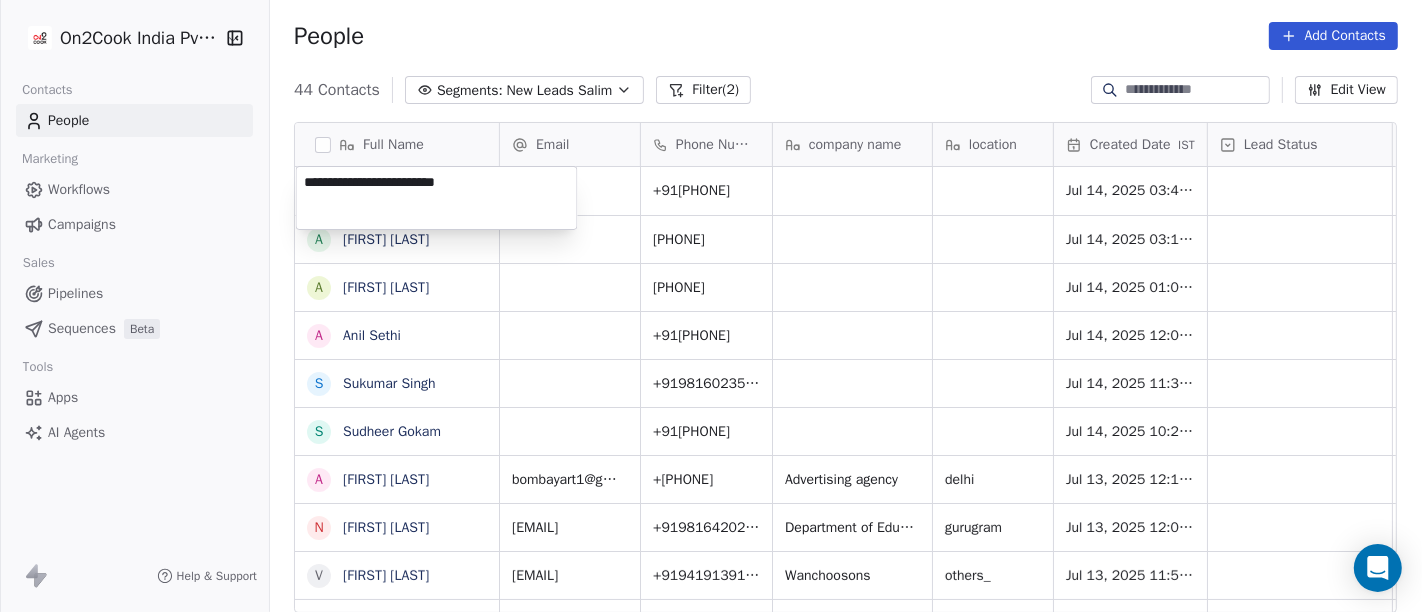 click on "**********" at bounding box center (437, 198) 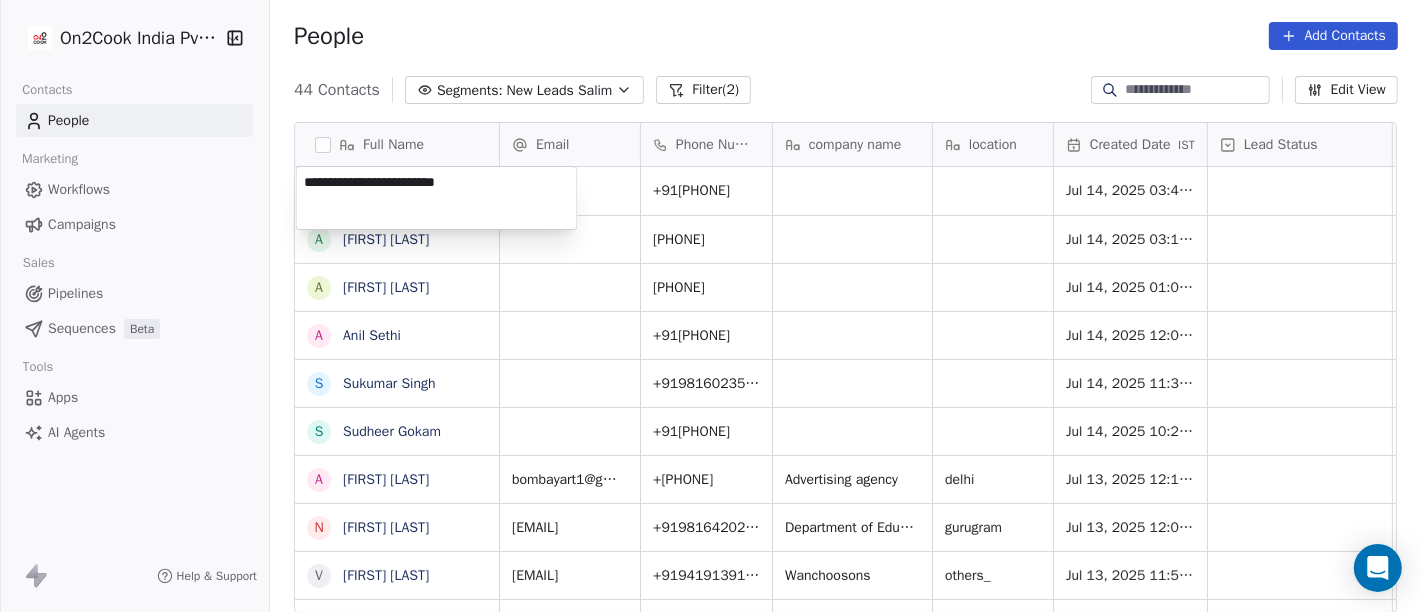 click on "On2Cook India Pvt. Ltd. Contacts People Marketing Workflows Campaigns Sales Pipelines Sequences Beta Tools Apps AI Agents Help & Support People Add Contacts 44 Contacts Segments: New Leads Salim Filter (2) Edit View Tag Add to Sequence Full Name J [FIRST] [LAST] A [FIRST] [LAST] A [FIRST] [LAST] A [FIRST] [LAST] S [FIRST] [LAST] S [FIRST] [LAST] A [FIRST] [LAST] N [FIRST] [LAST] V [FIRST] [LAST] M [FIRST] [LAST] P [FIRST] [LAST] A [FIRST] [LAST] a [FIRST] [LAST] b [FIRST] [LAST] N [FIRST] [LAST] A [FIRST] [LAST] J [FIRST] [LAST] A [FIRST] [LAST] D [FIRST] [LAST] K [FIRST] [LAST] v [FIRST]^^ T [FIRST] [LAST] A [FIRST] [LAST] B [FIRST] [LAST] N [FIRST] N [FIRST] B [FIRST] V [FIRST] [LAST] N [FIRST] [LAST] S [FIRST] [LAST] V [FIRST] [LAST] D [FIRST] [LAST] Email Phone Number company name location Created Date IST Lead Status Tags Assignee Sales Rep Last Activity Date IST +[PHONE] Jul 14, 2025 03:45 PM Salim +[PHONE] Jul 14, 2025 03:12 PM Salim +[PHONE] Jul 14, 2025 01:05 PM Salim +[PHONE] Jul 14, 2025 12:06 PM Salim" at bounding box center (711, 306) 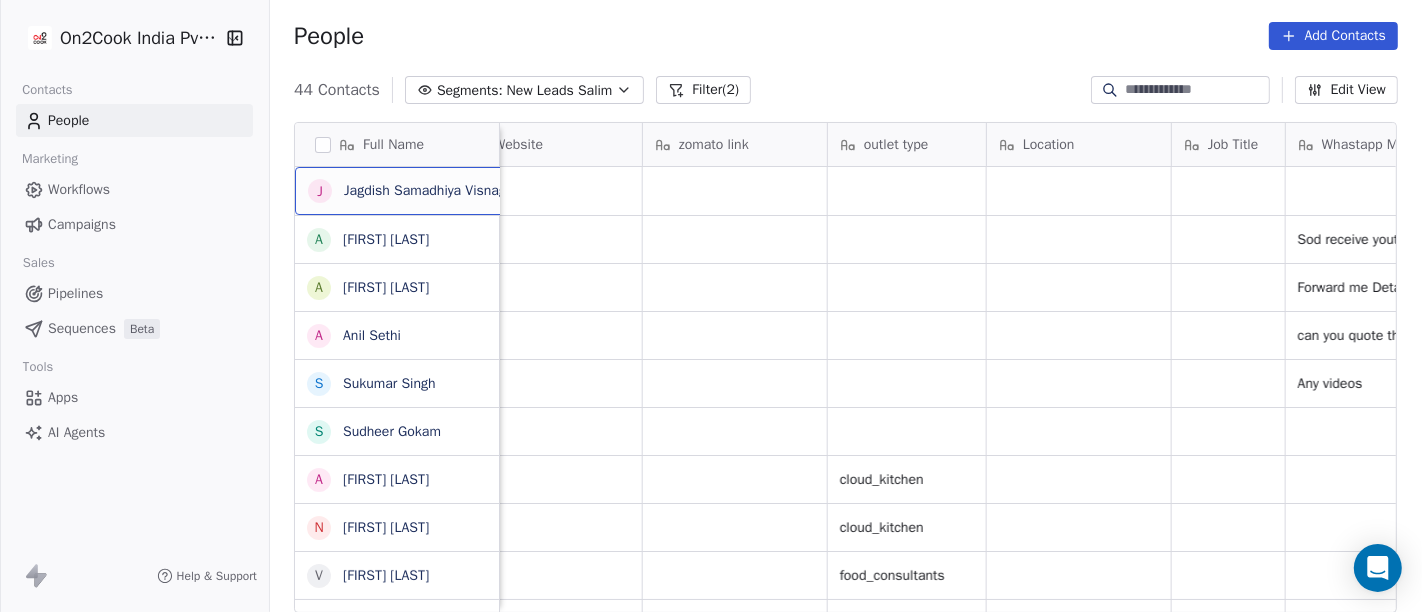 scroll, scrollTop: 0, scrollLeft: 2297, axis: horizontal 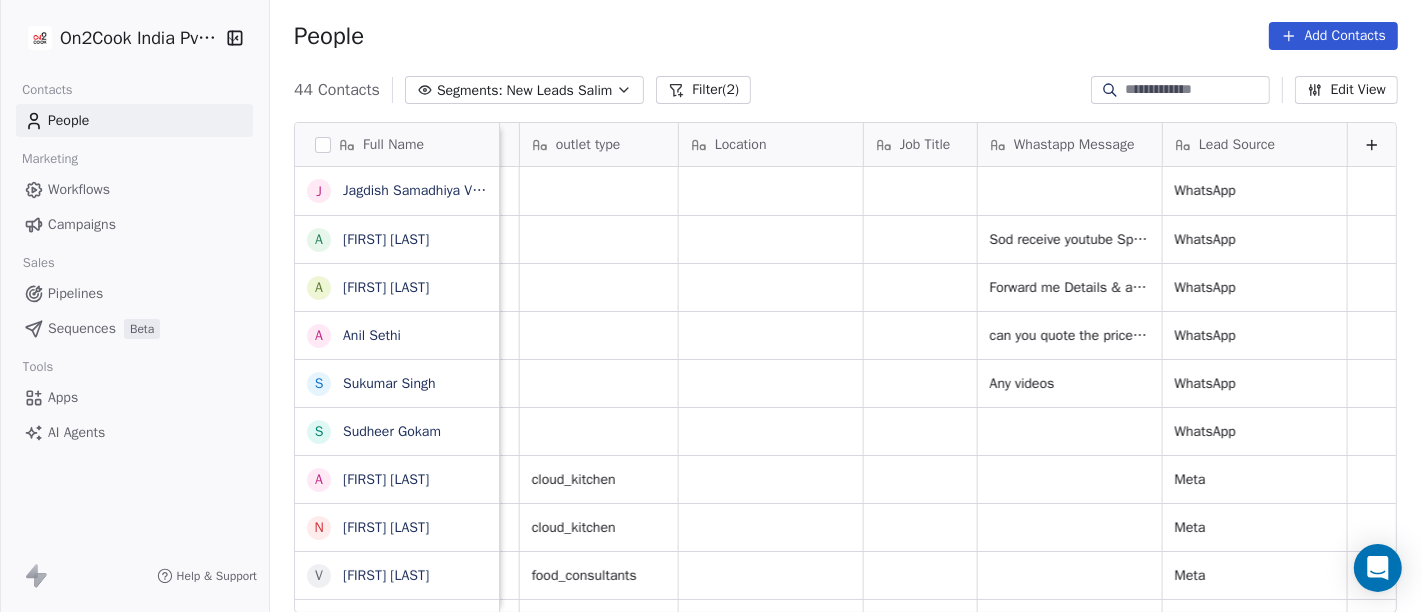click on "44 Contacts Segments: New Leads [FIRST] Filter (2) Edit View" at bounding box center (846, 90) 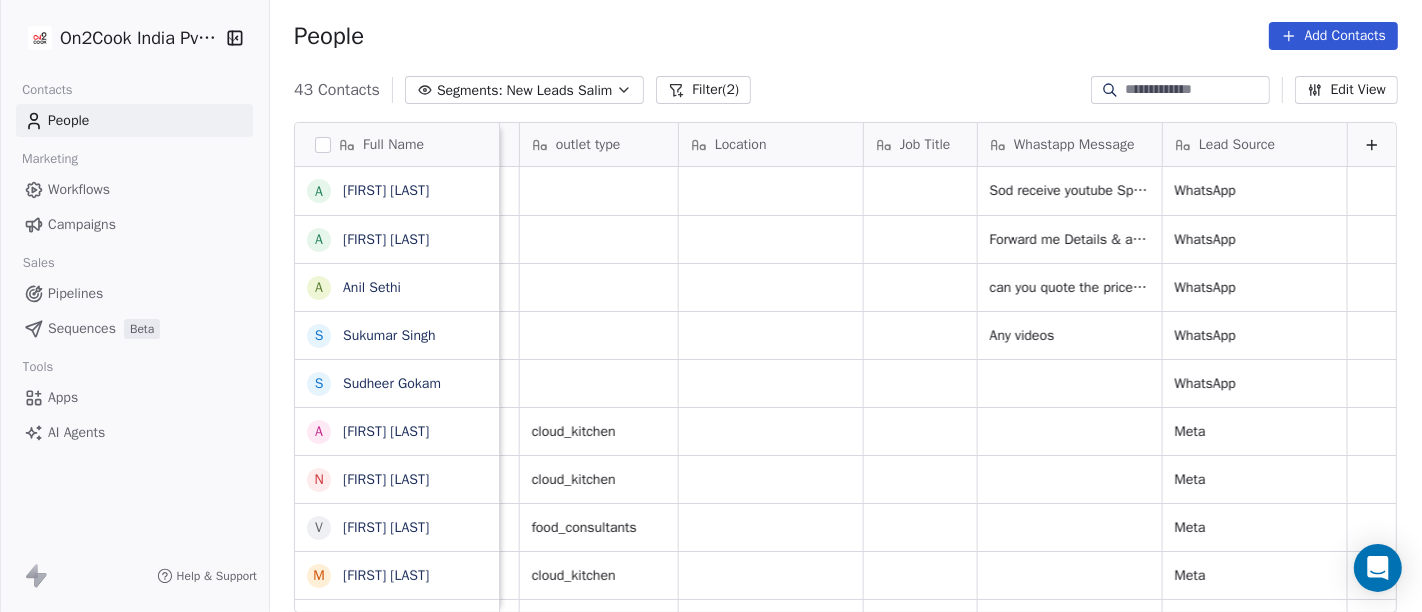 scroll, scrollTop: 0, scrollLeft: 2297, axis: horizontal 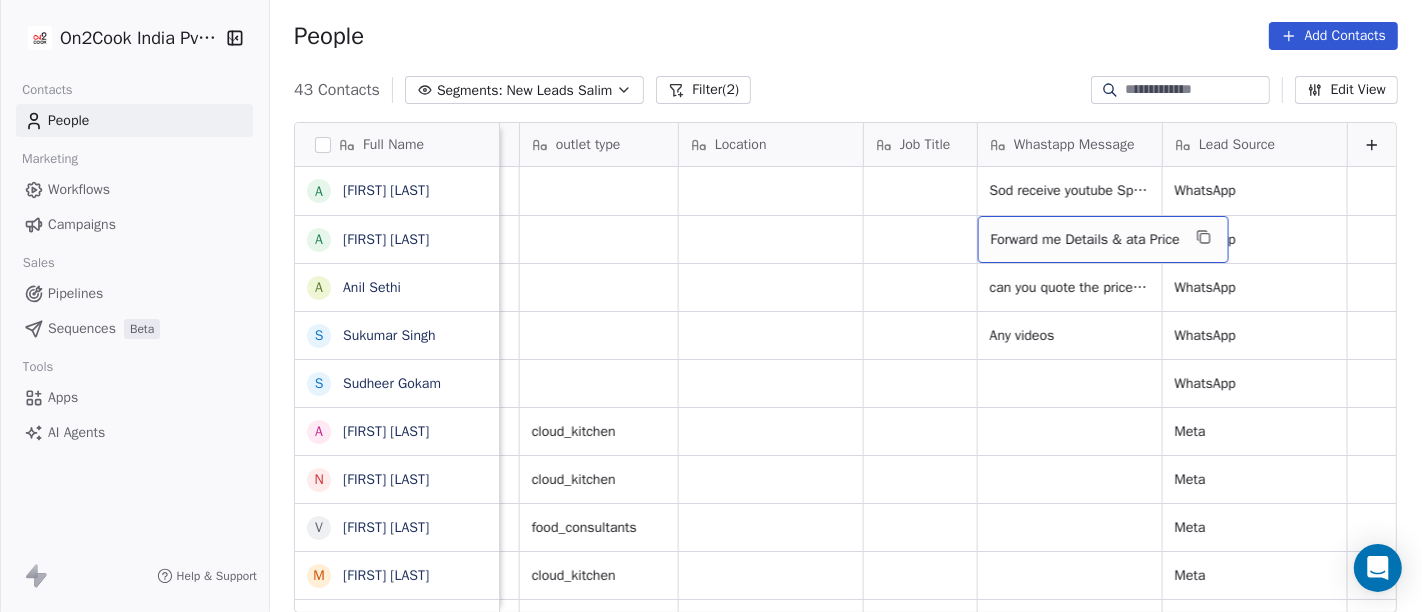 click on "People  Add Contacts" at bounding box center [846, 36] 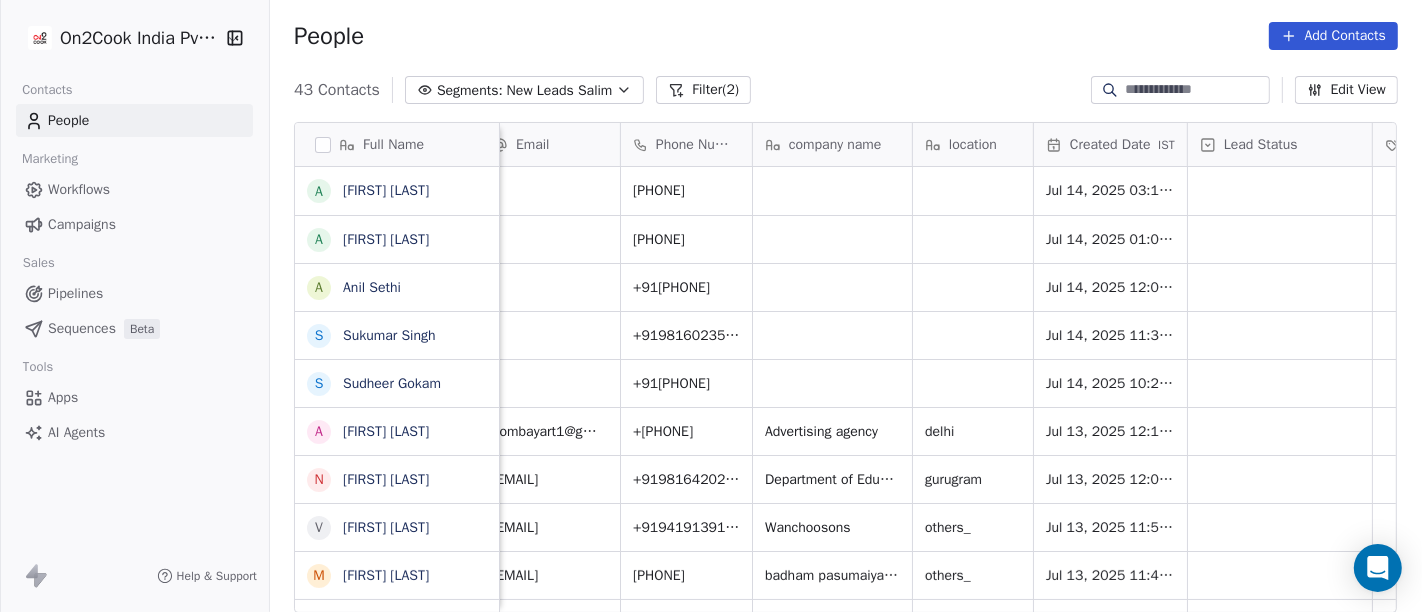 scroll, scrollTop: 0, scrollLeft: 0, axis: both 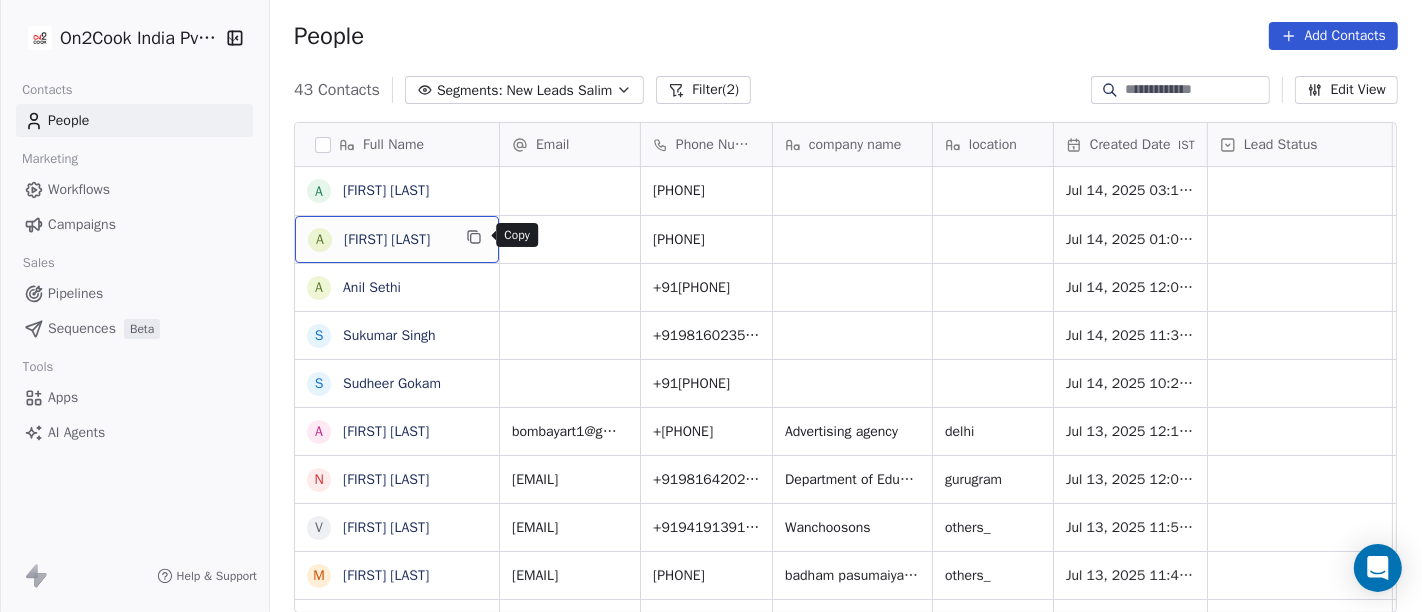 click 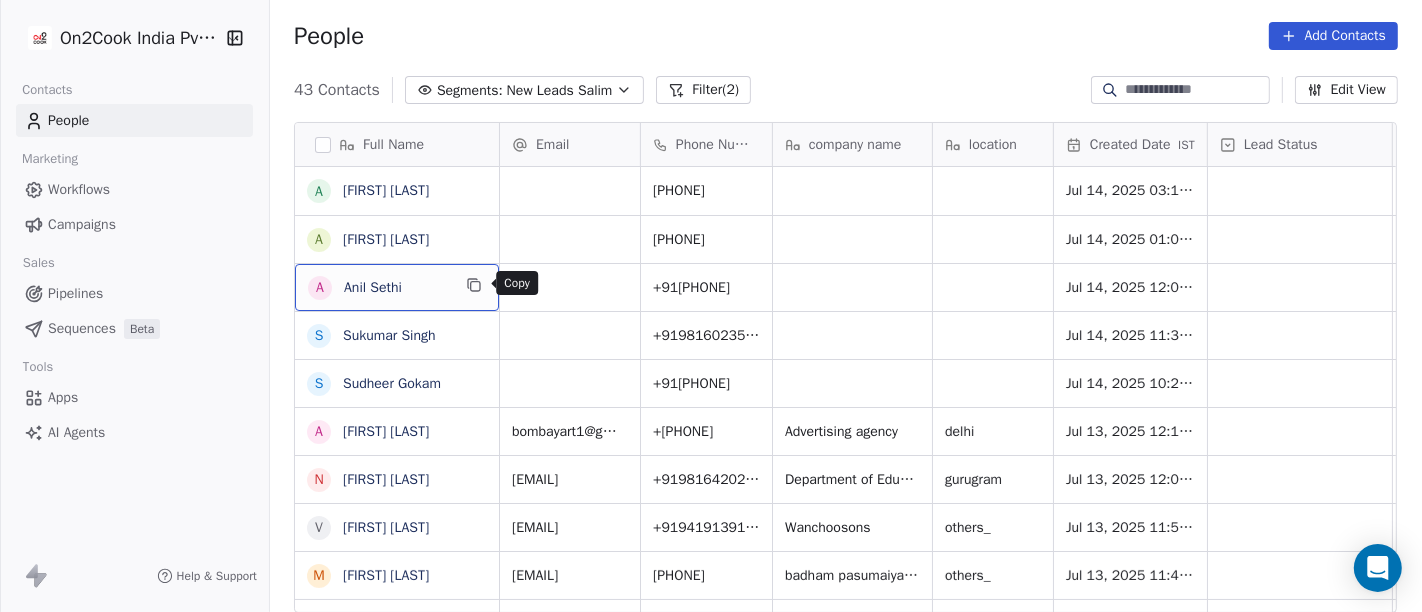 click 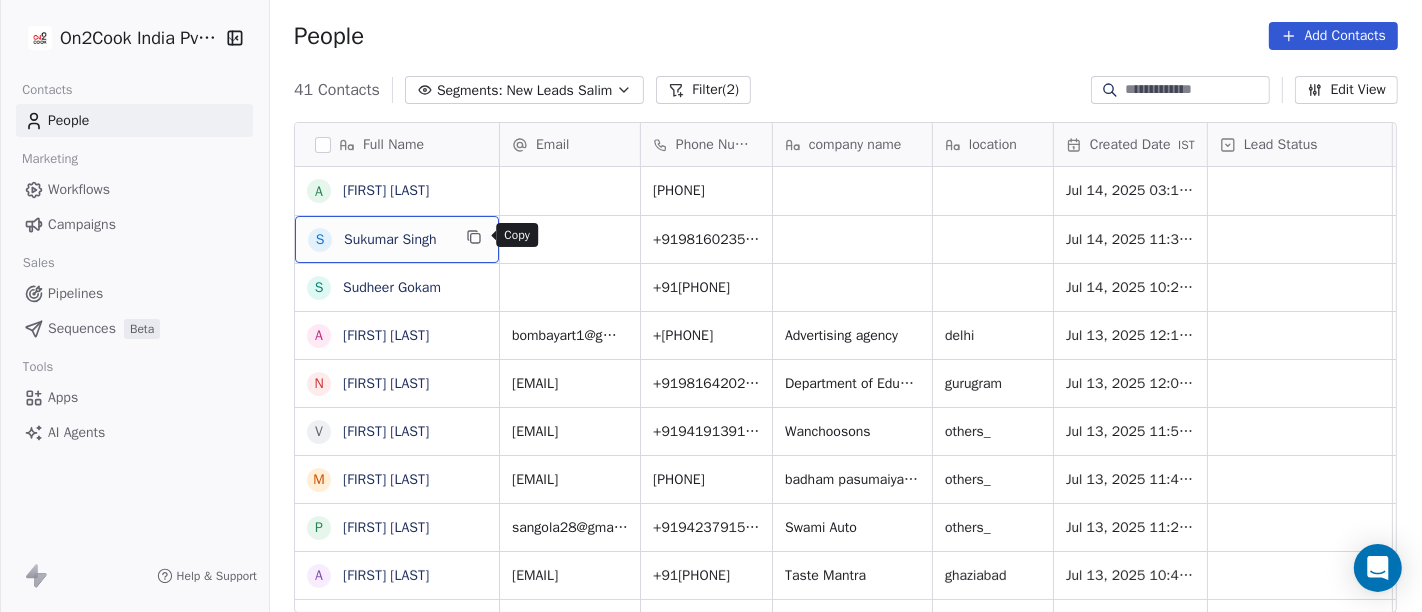 click 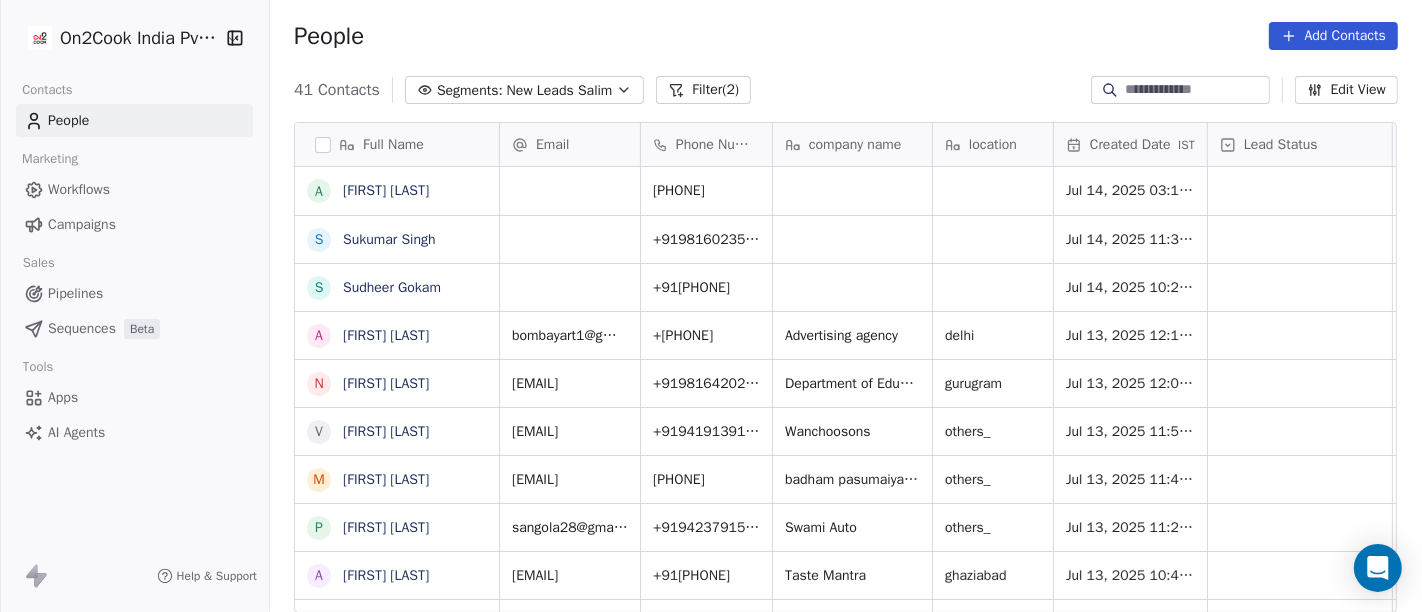 click on "People  Add Contacts" at bounding box center [846, 36] 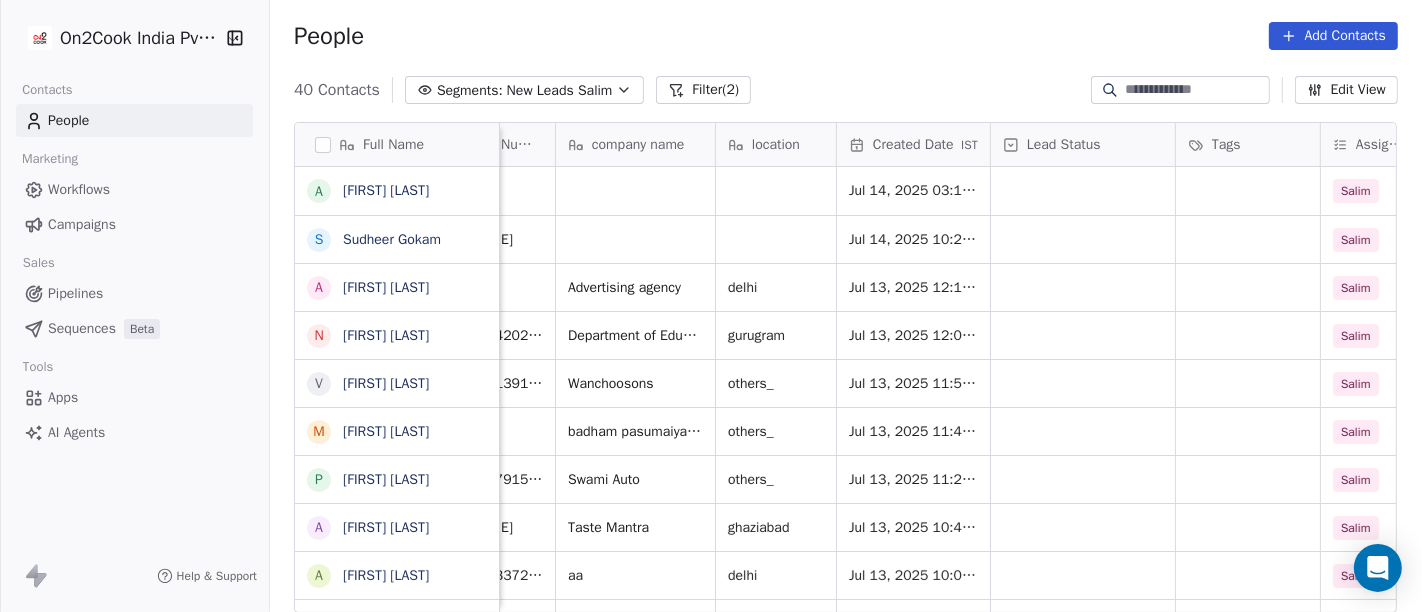 scroll, scrollTop: 0, scrollLeft: 217, axis: horizontal 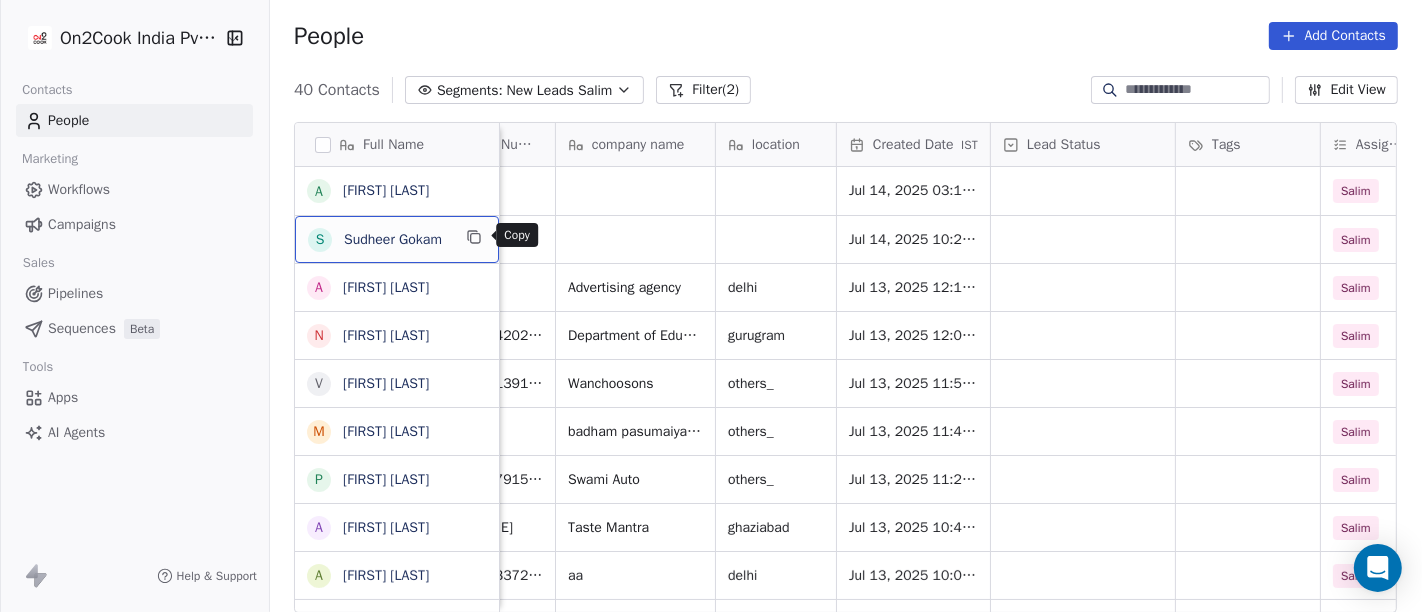 click 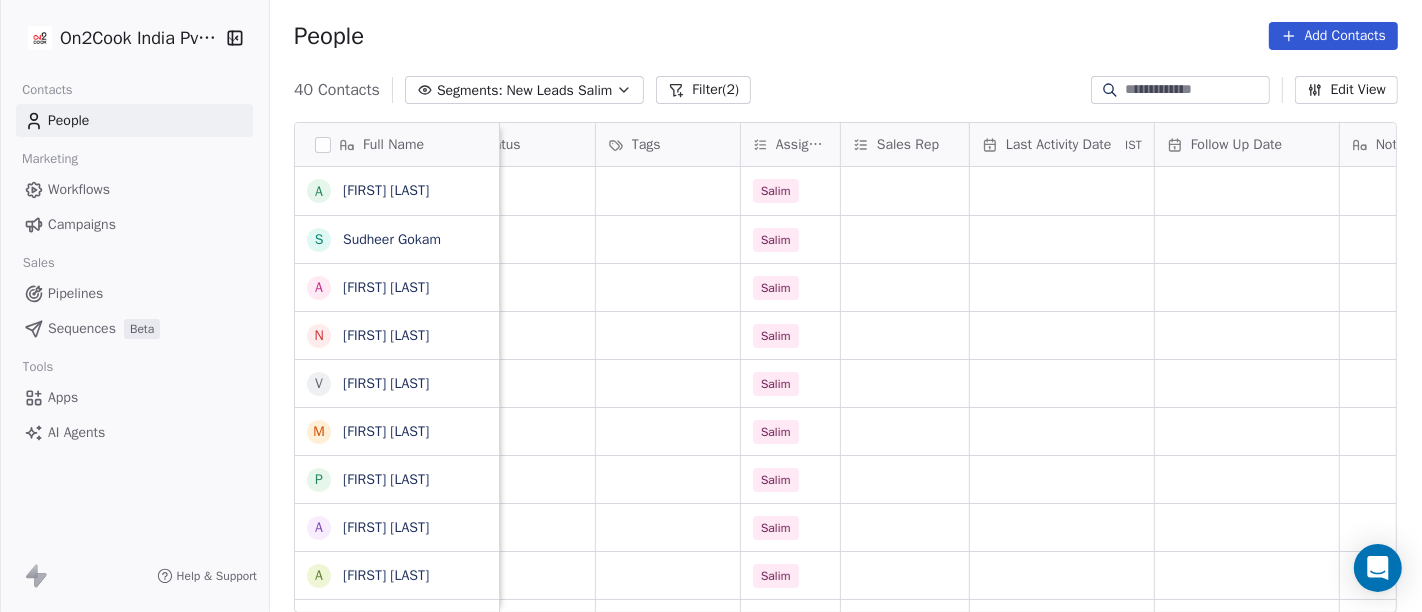 scroll, scrollTop: 0, scrollLeft: 837, axis: horizontal 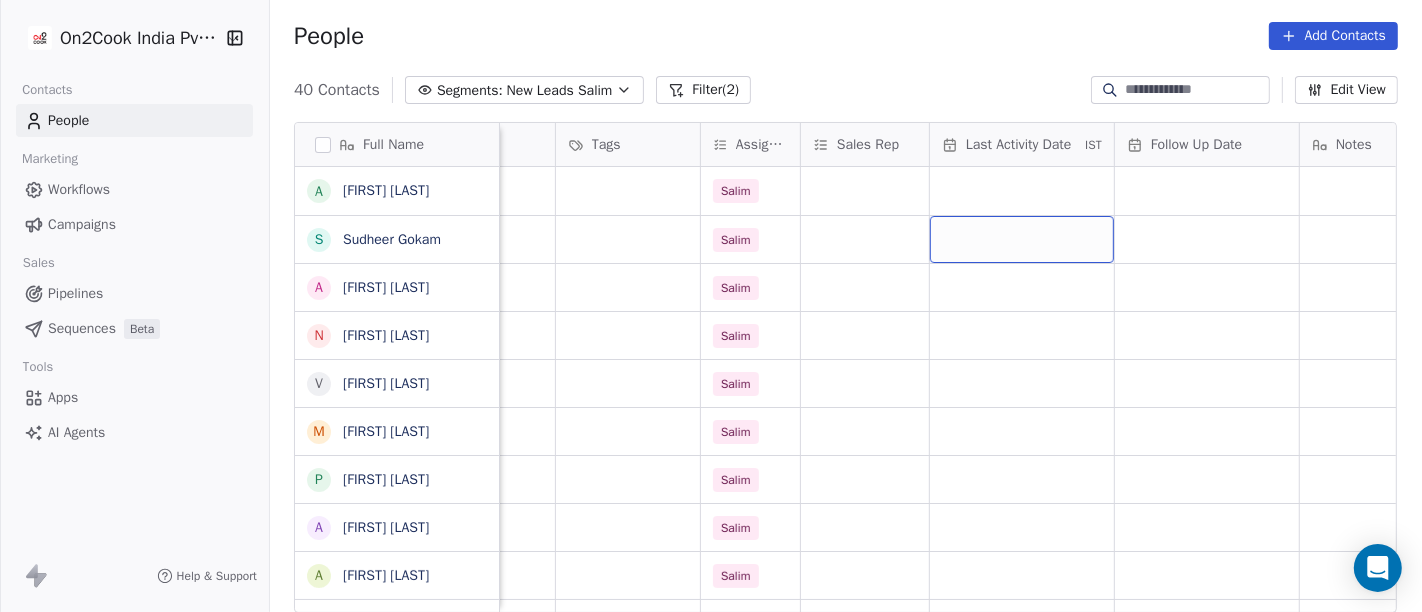 click at bounding box center (1022, 239) 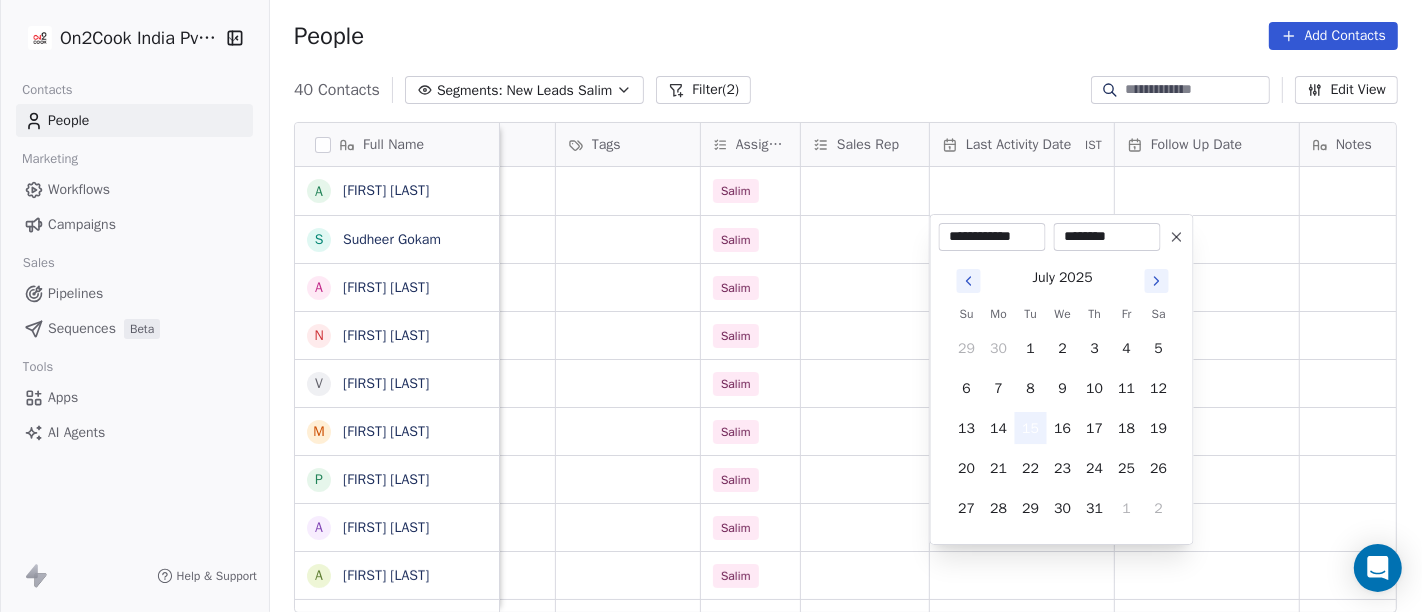 click on "15" at bounding box center [1031, 428] 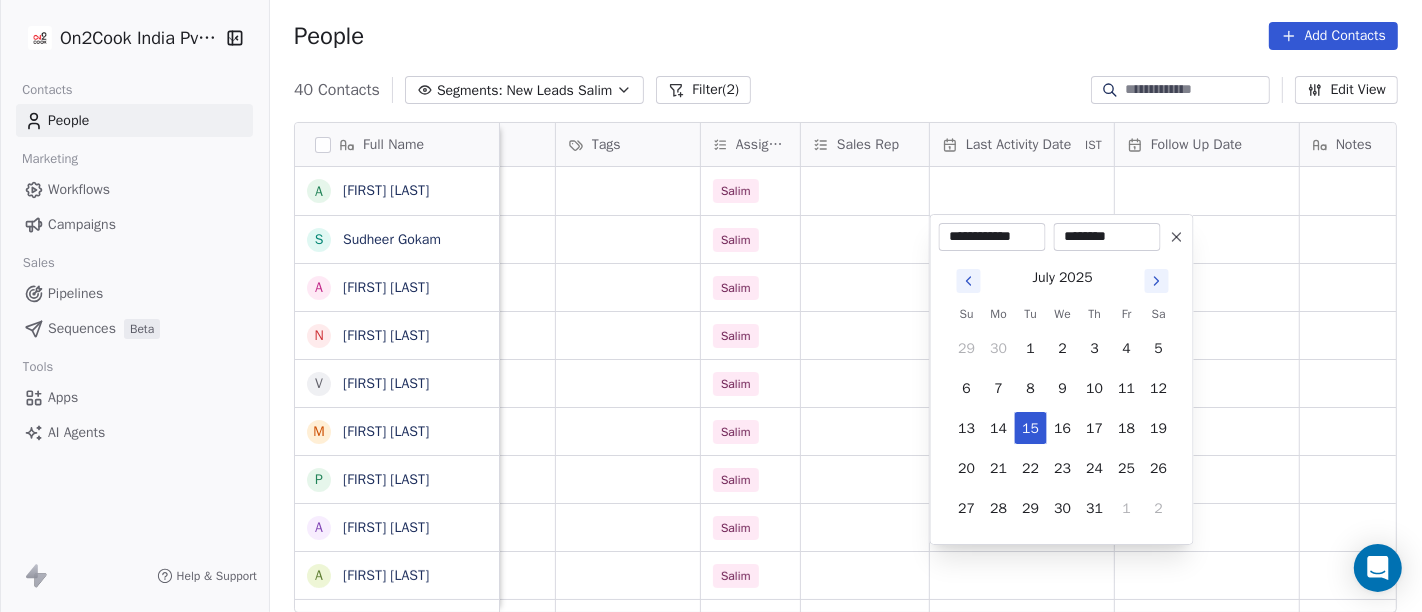 click on "On2Cook India Pvt. Ltd. Contacts People Marketing Workflows Campaigns Sales Pipelines Sequences Beta Tools Apps AI Agents Help & Support People Add Contacts 40 Contacts Segments: New Leads Salim Filter (2) Edit View Tag Add to Sequence Full Name A [FIRST] [LAST] S [FIRST] [LAST] A [FIRST] [LAST] N [FIRST] [LAST] V [FIRST] [LAST] M [FIRST] [LAST] P [FIRST] [LAST] A [FIRST] [LAST] a [FIRST] [LAST] b [FIRST] [LAST] N [FIRST] [LAST] A [FIRST] [LAST] J [FIRST] [LAST] A [FIRST] [LAST] D [FIRST] [LAST] K [FIRST] [LAST] v [FIRST] [LAST] T [FIRST] [LAST] A [FIRST] [LAST] B [FIRST] [LAST] N [FIRST] [LAST] [FIRST] [LAST] B [FIRST] [LAST] V [FIRST] [LAST] N [FIRST] [LAST] S [FIRST] [LAST] V [FIRST] [LAST] D [FIRST] [LAST] P [FIRST] [LAST] g [FIRST] [LAST] S [FIRST] [LAST] J [FIRST] [LAST] company name location Created Date IST Lead Status Tags Assignee Sales Rep Last Activity Date IST Follow Up Date Notes Call Attempts Website zomato link Salim Jul 14, 2025 03:12 PM Salim Advertising agency delhi Jul 13, 2025 12:17 PM Salim" at bounding box center [711, 306] 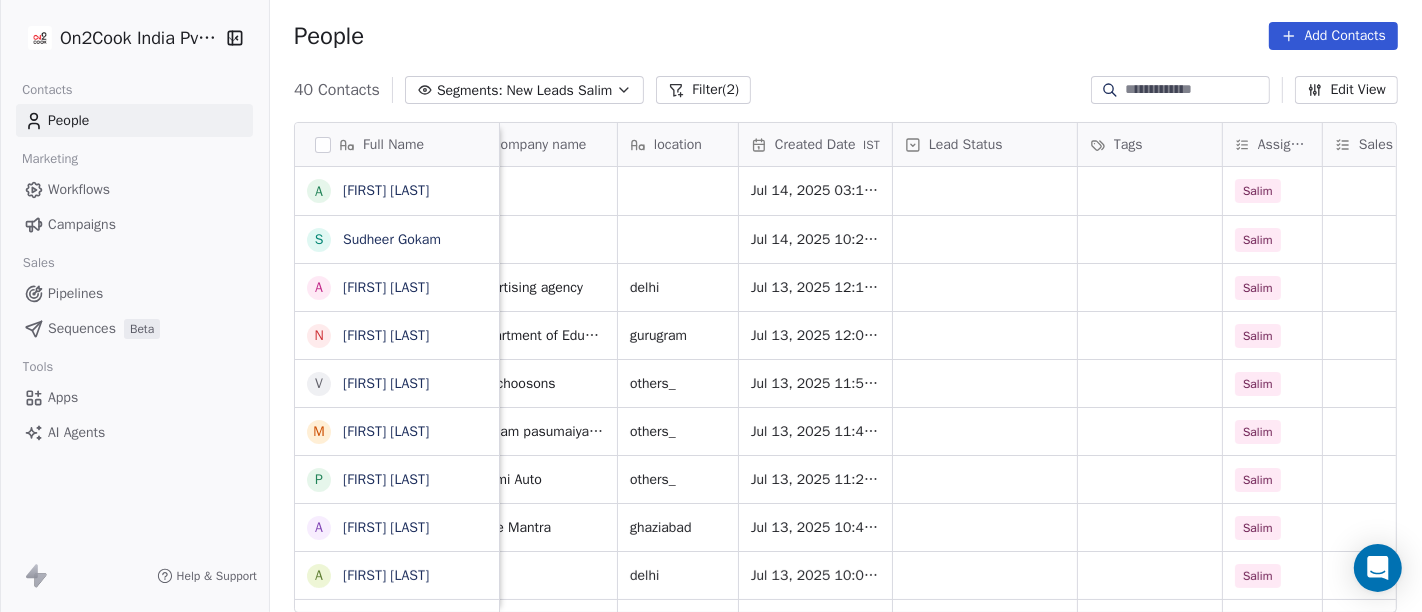 scroll, scrollTop: 0, scrollLeft: 313, axis: horizontal 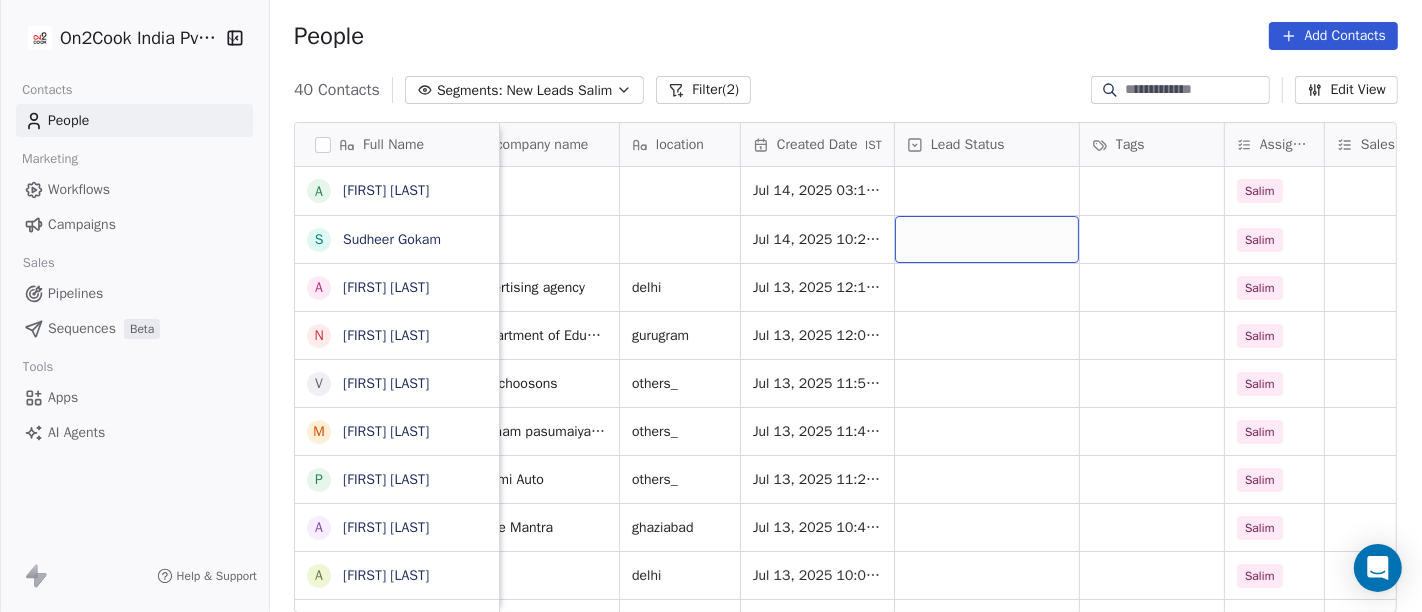 click at bounding box center (987, 239) 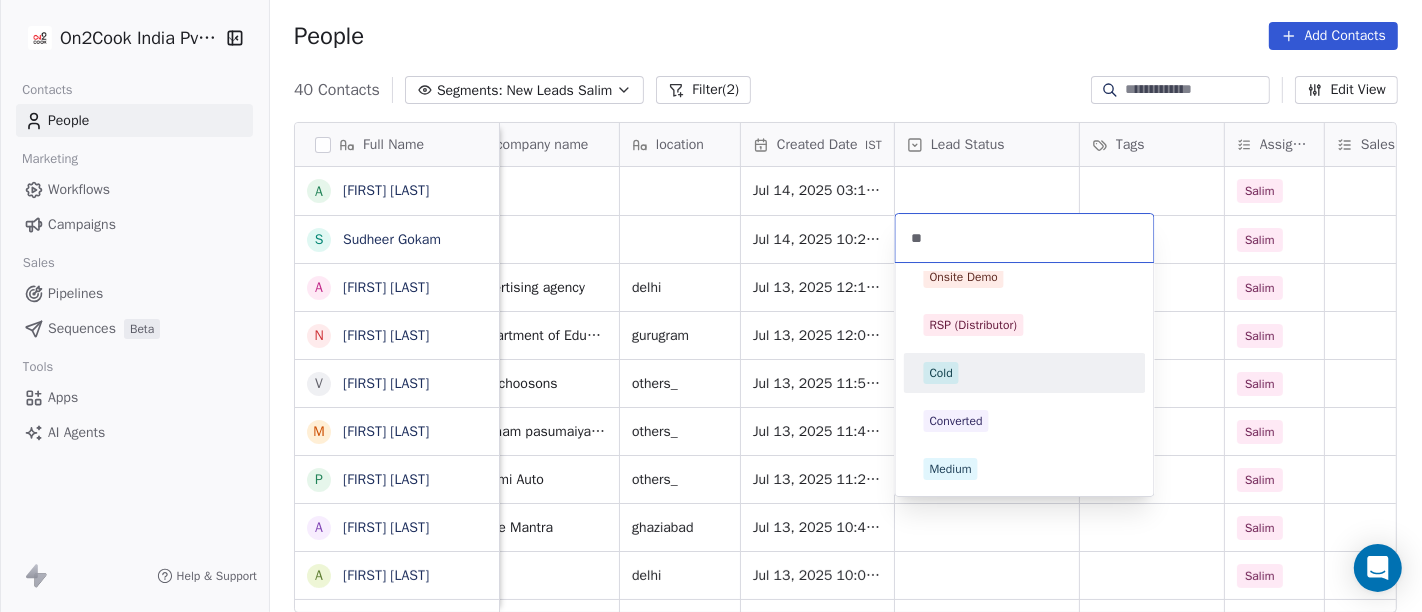 scroll, scrollTop: 0, scrollLeft: 0, axis: both 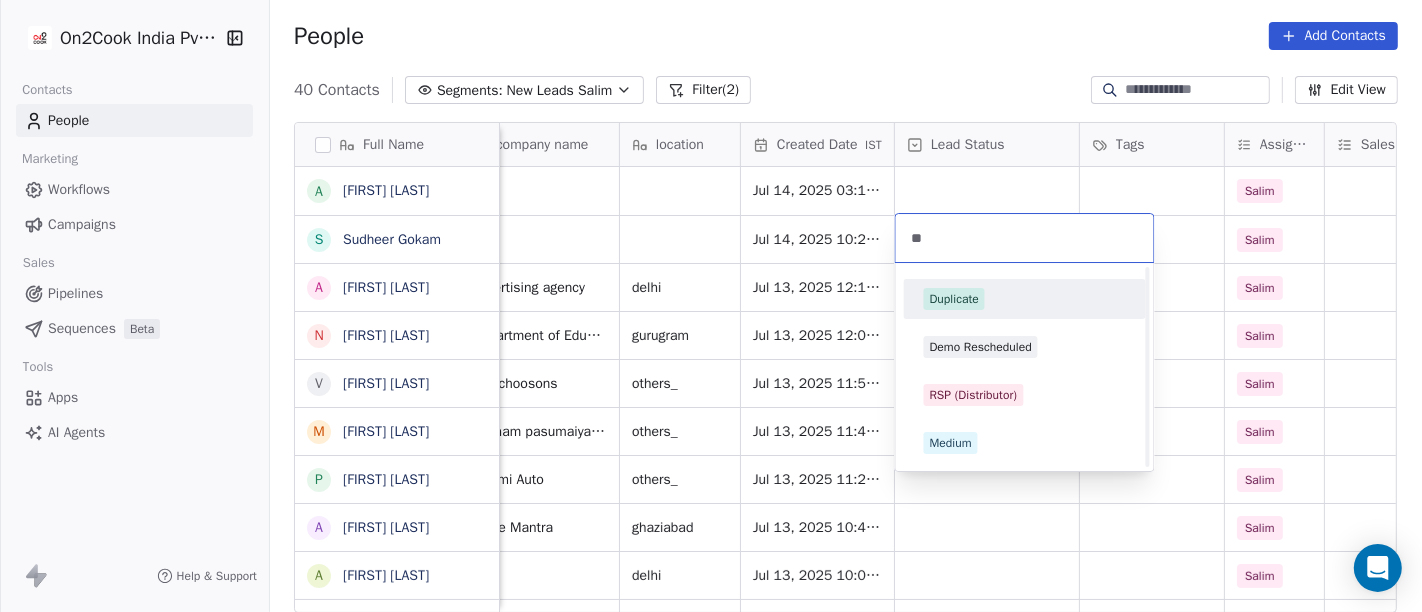 type on "**" 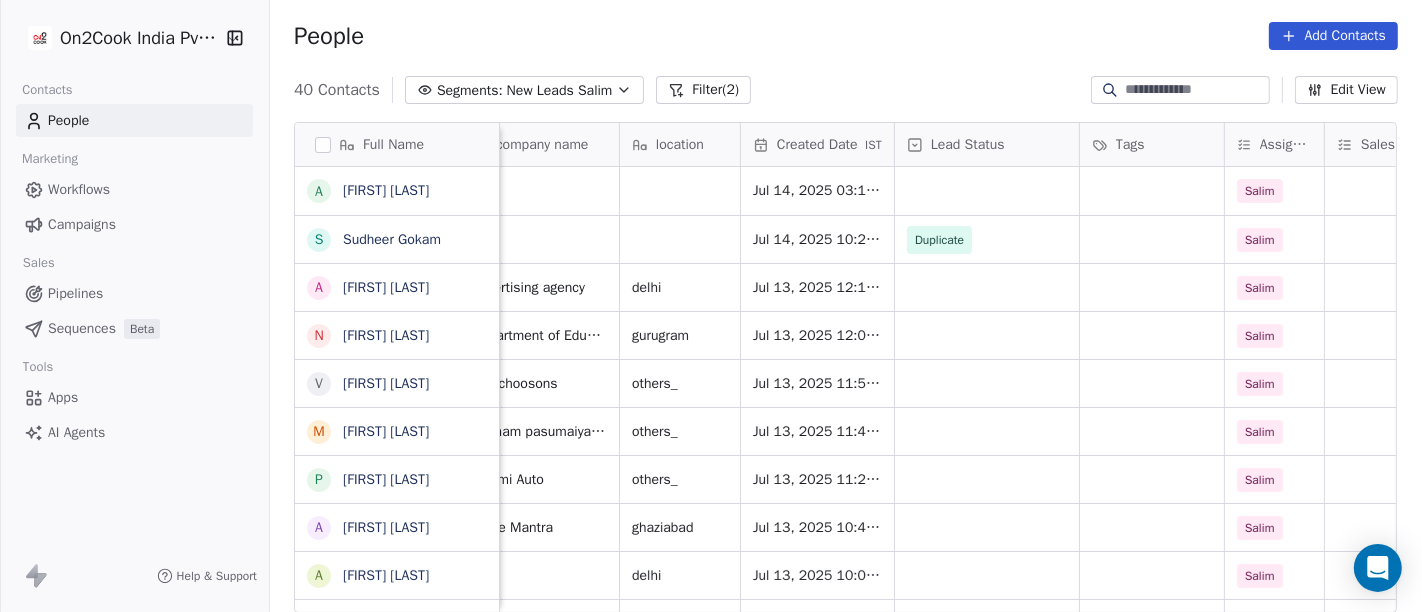 click on "People  Add Contacts" at bounding box center [846, 36] 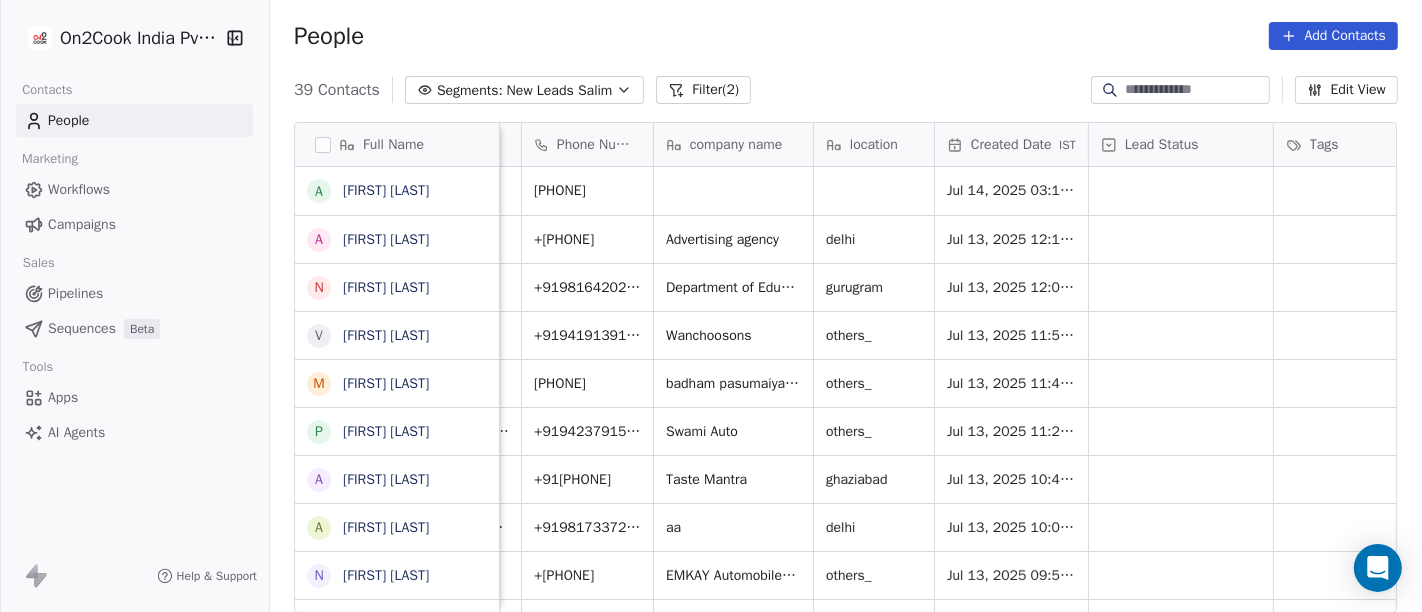 scroll, scrollTop: 0, scrollLeft: 120, axis: horizontal 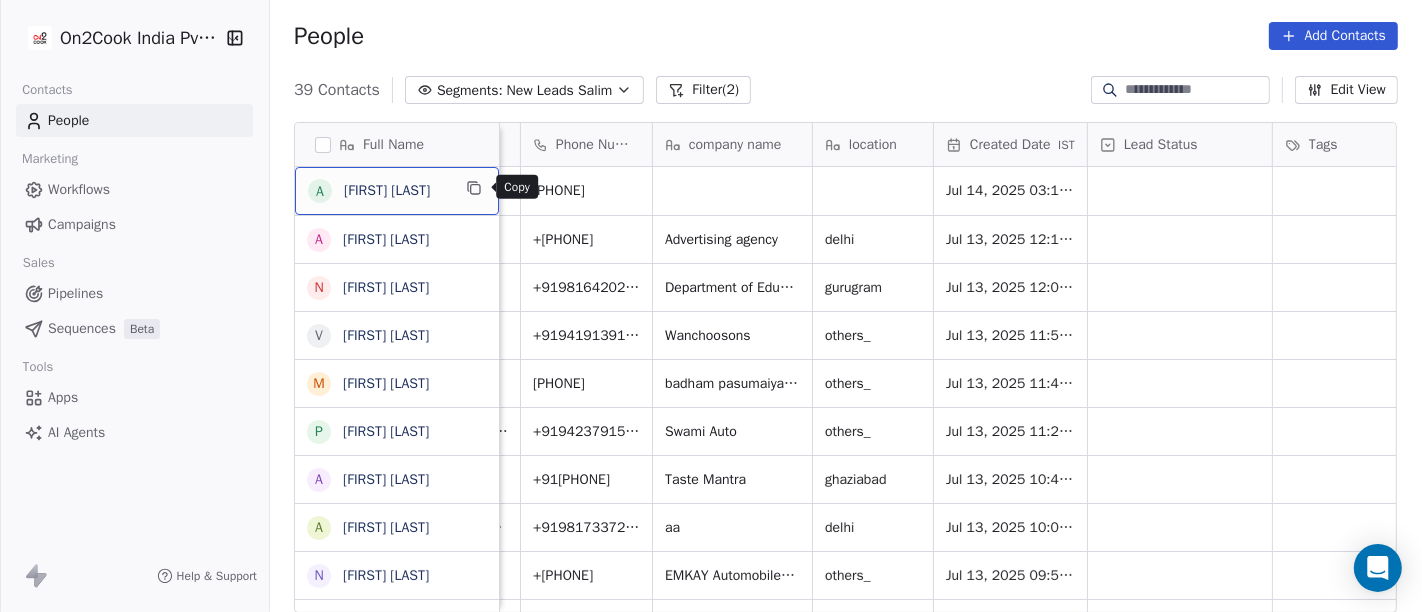 click 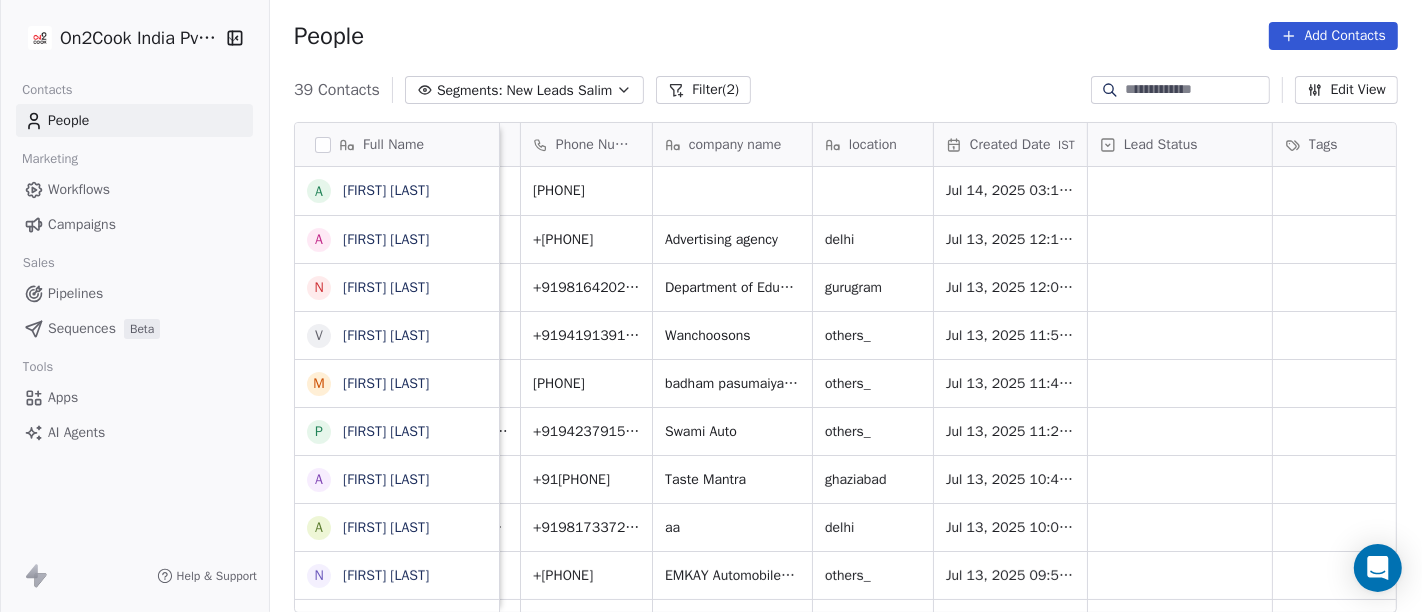 click on "39 Contacts Segments: New Leads [PERSON] Filter  (2) Edit View" at bounding box center [846, 90] 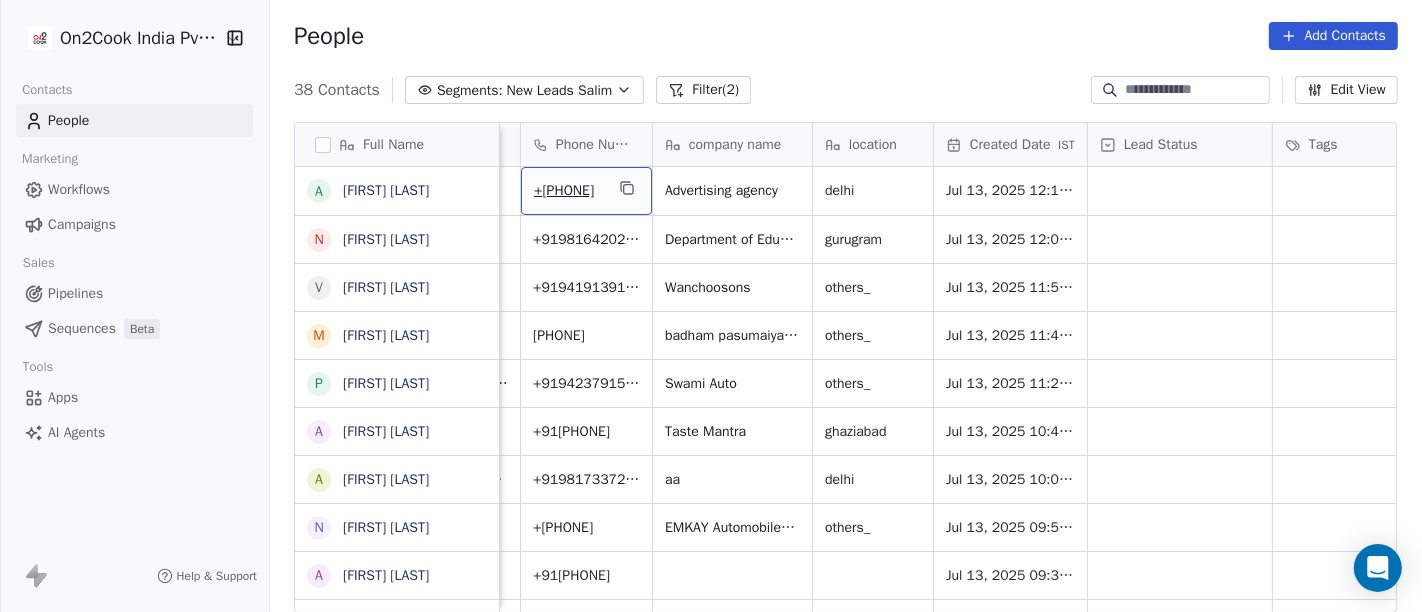 drag, startPoint x: 675, startPoint y: 192, endPoint x: 657, endPoint y: 181, distance: 21.095022 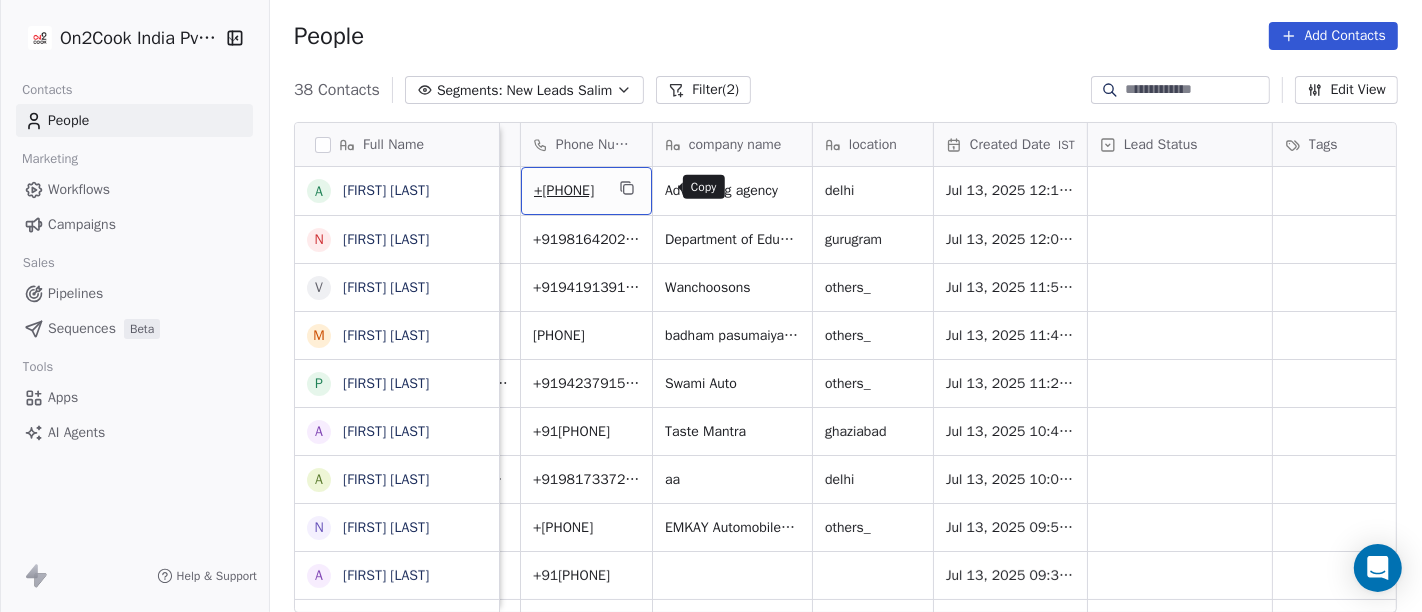 click 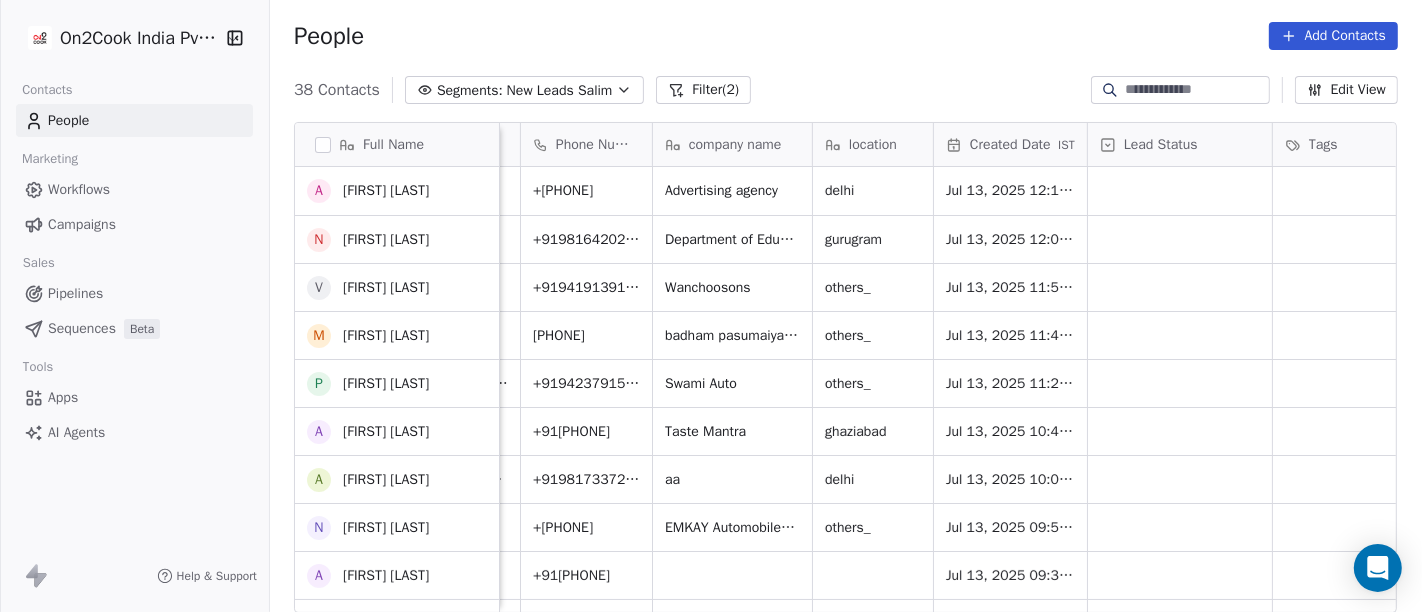 scroll, scrollTop: 0, scrollLeft: 0, axis: both 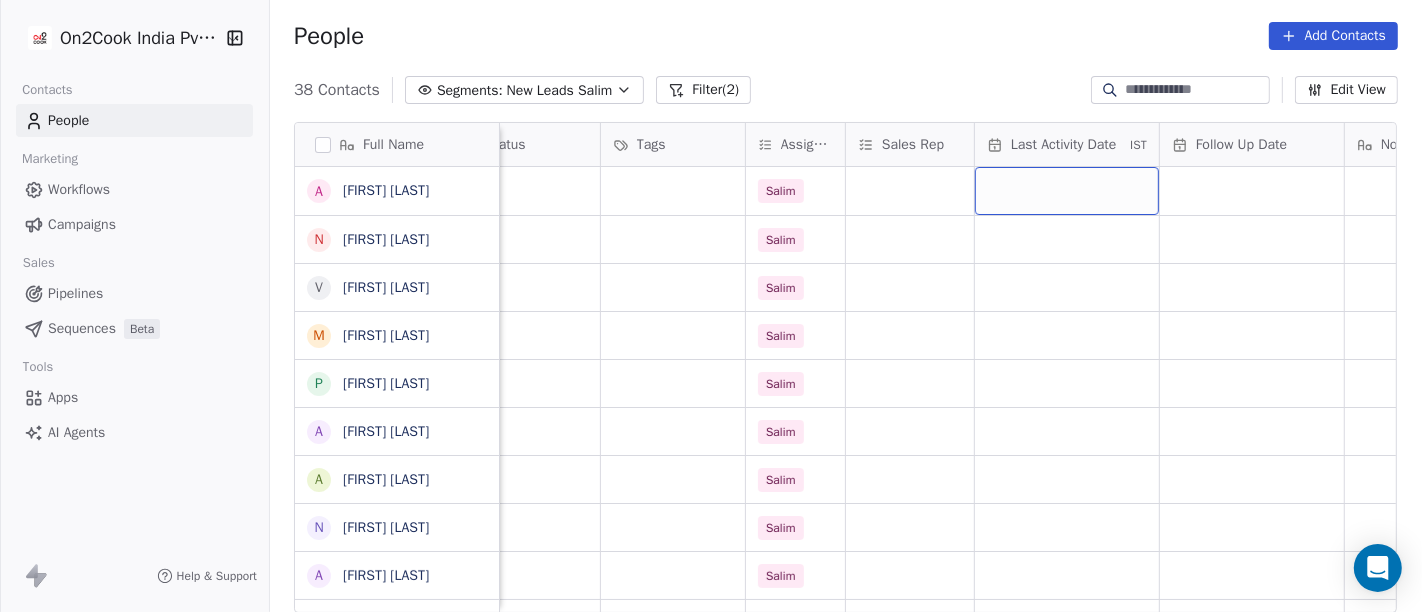 click at bounding box center (1067, 191) 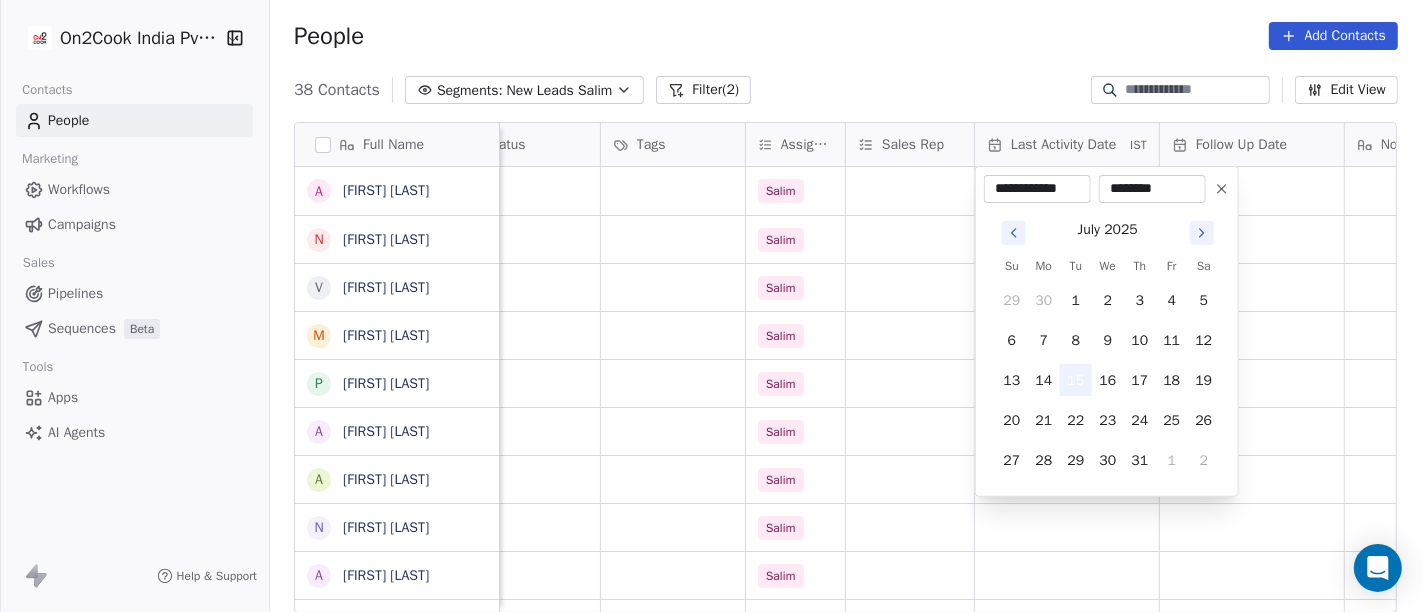click on "15" at bounding box center [1076, 380] 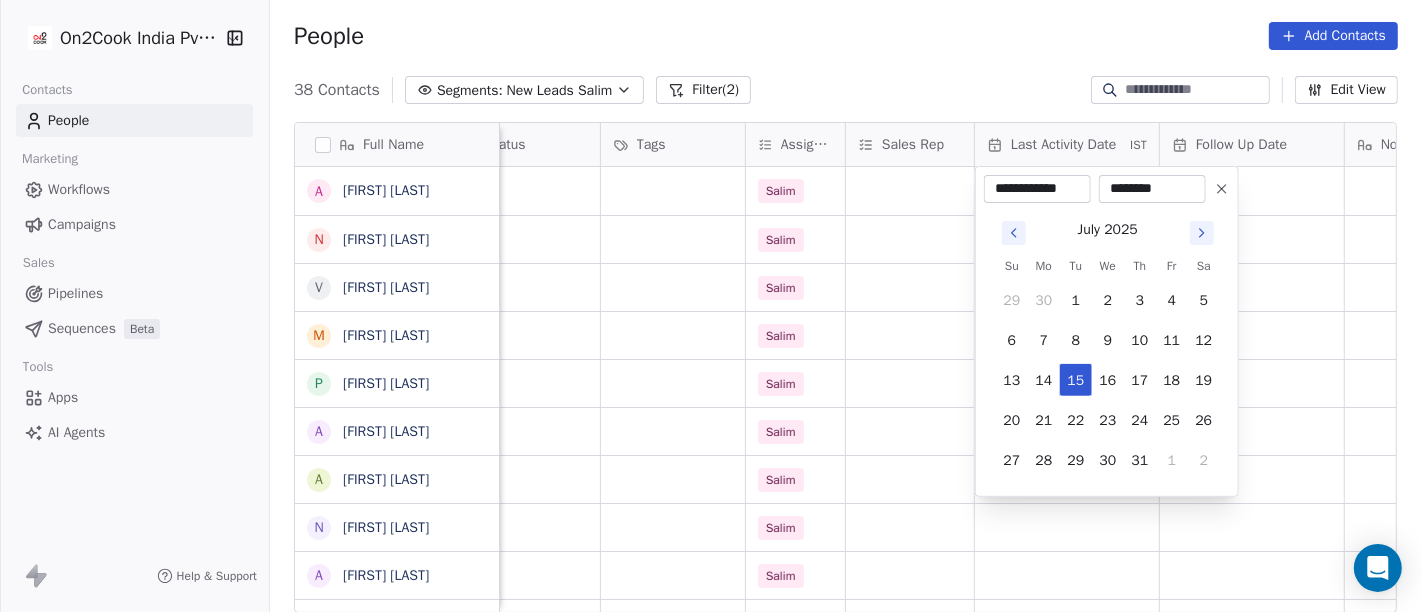 click on "On2Cook India Pvt. Ltd. Contacts People Marketing Workflows Campaigns Sales Pipelines Sequences Beta Tools Apps AI Agents Help & Support People Add Contacts 38 Contacts Segments: New Leads Salim Filter (2) Edit View Tag Add to Sequence Full Name A [FIRST] [LAST] N [FIRST] [LAST] V [FIRST] [LAST] M [FIRST] [LAST] P [FIRST] [LAST] A [FIRST] [LAST] a [FIRST] [LAST] b [FIRST] [LAST] N [FIRST] [LAST] A [FIRST] [LAST] J [FIRST] [LAST] A [FIRST] [LAST] A [FIRST] [LAST] A [FIRST] [LAST] S [FIRST] [LAST] S [FIRST] [LAST] A [FIRST] [LAST] N [FIRST] [LAST] V [FIRST] [LAST] D [FIRST] [LAST] P [FIRST] [LAST] g [FIRST] [LAST] S [FIRST] [LAST] J [FIRST] [LAST] D [FIRST] [LAST] N [FIRST] [LAST] company name location Created Date IST Lead Status Tags Assignee Sales Rep Last Activity Date IST Follow Up Date Notes Call Attempts Website zomato link Advertising agency [CITY] Jul 13, 2025 12:17 PM Salim Department of Education [CITY] Jul 13, 2025 12:09 PM Salim" at bounding box center (711, 306) 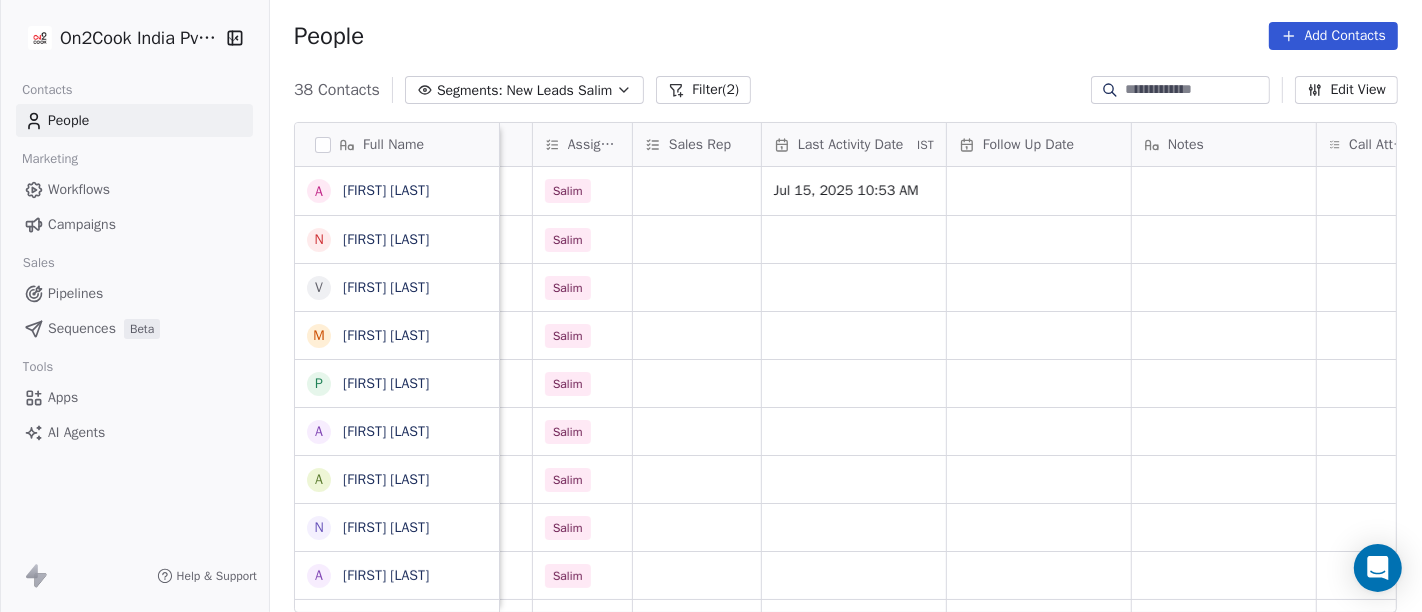 scroll, scrollTop: 0, scrollLeft: 1044, axis: horizontal 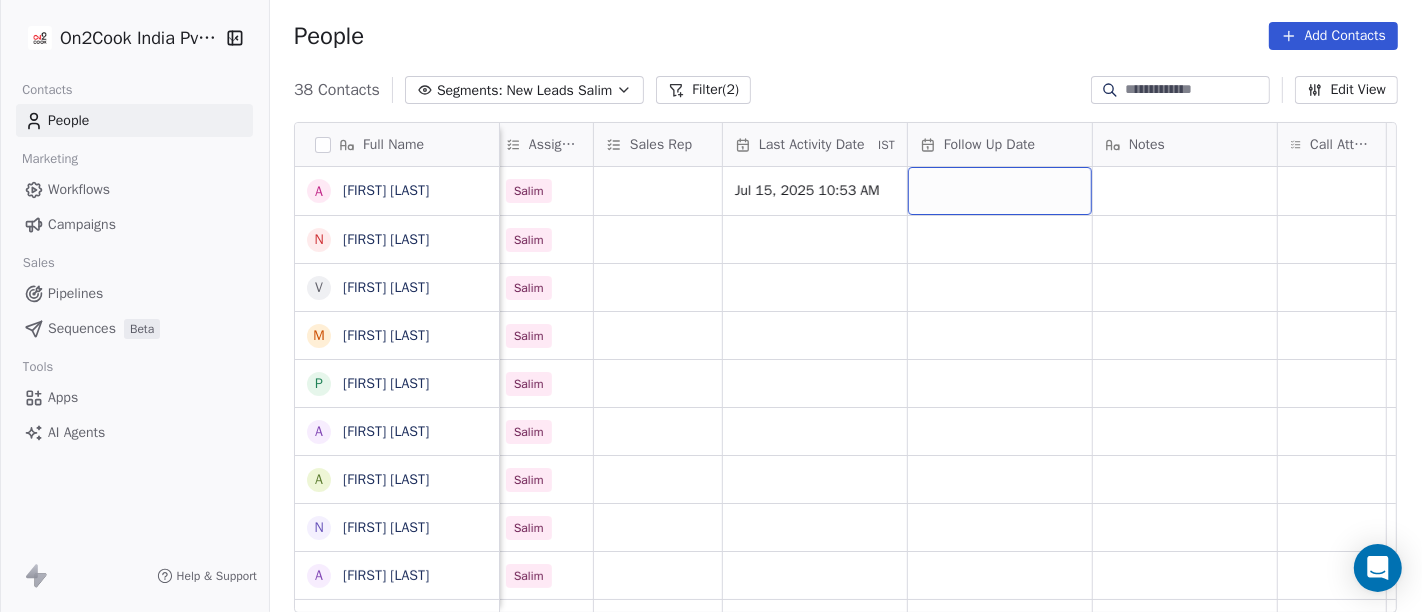 click at bounding box center [1000, 191] 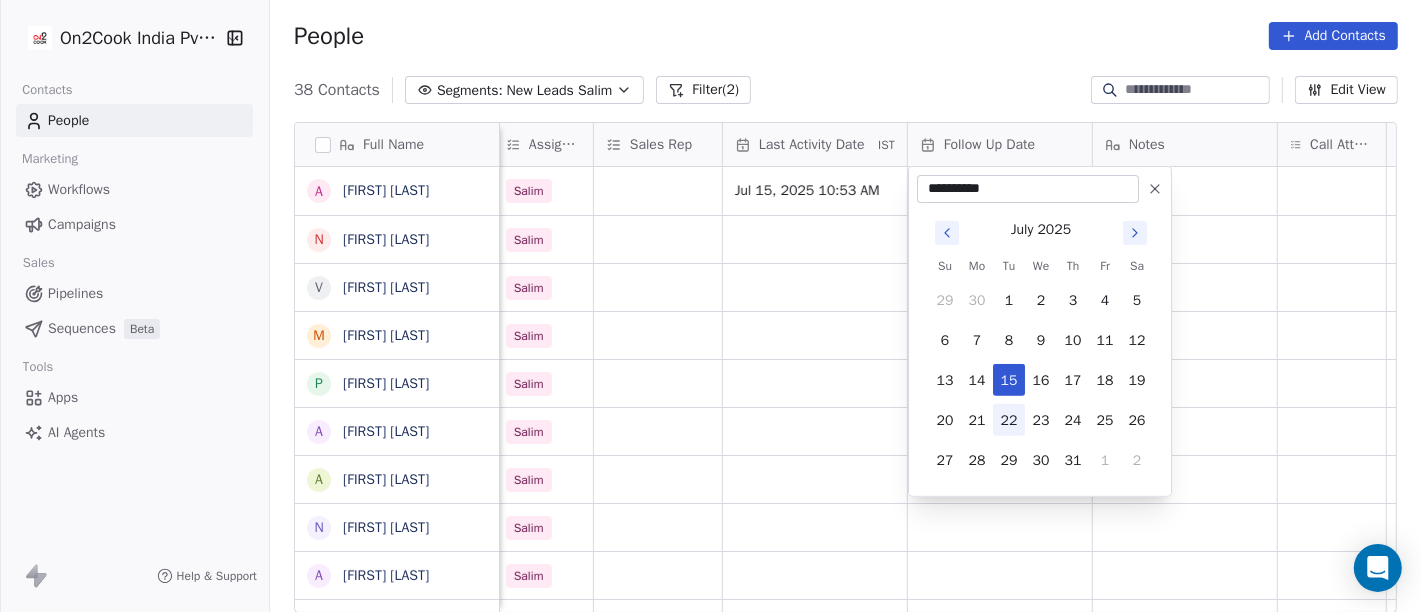 click on "22" at bounding box center [1009, 420] 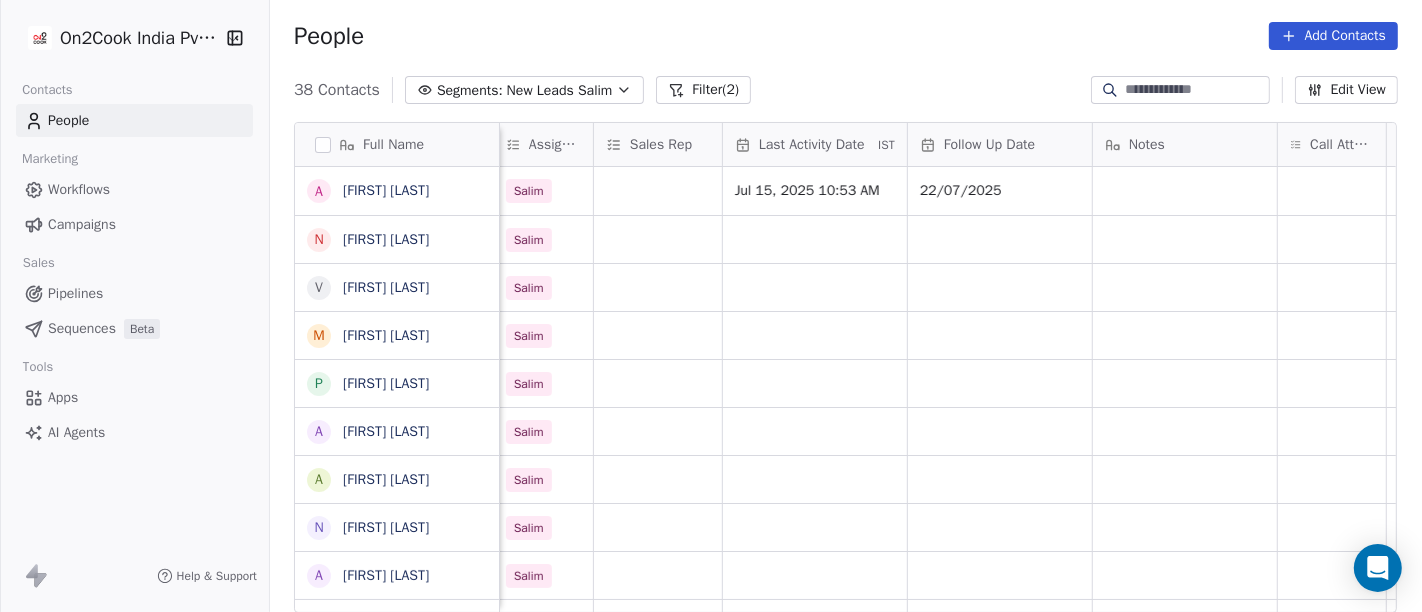 click on "38 Contacts Segments: New Leads Salim Filter  (2) Edit View" at bounding box center (846, 90) 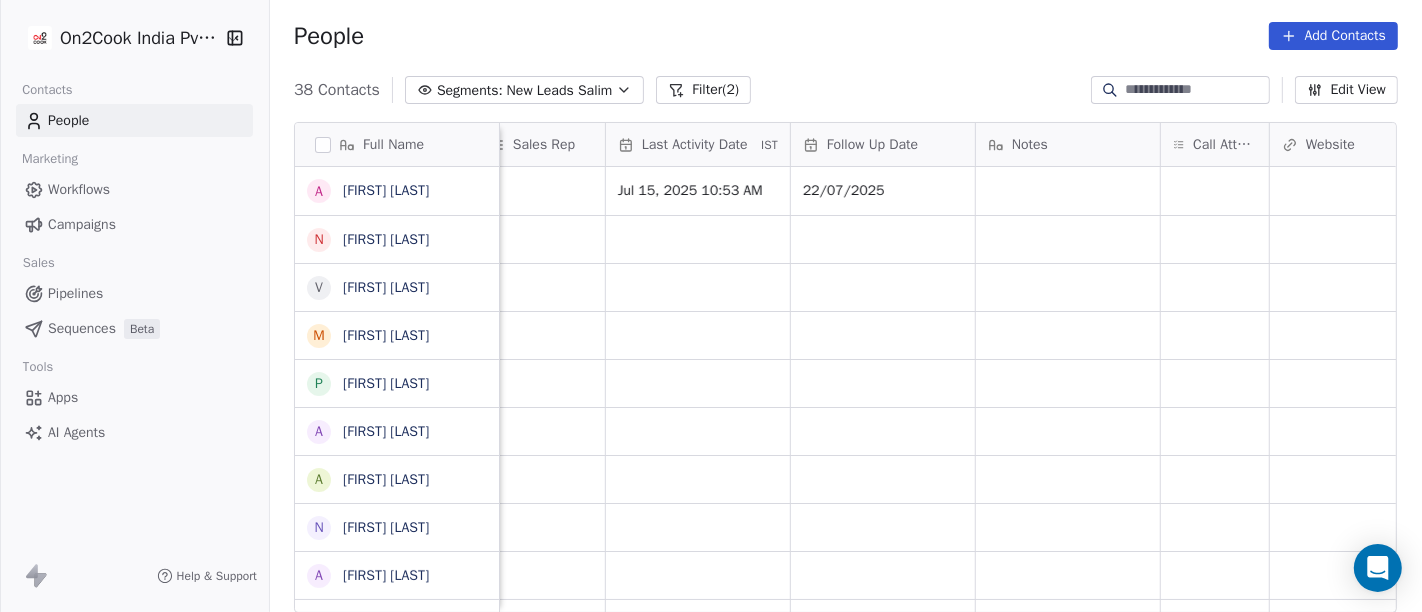 scroll, scrollTop: 0, scrollLeft: 1162, axis: horizontal 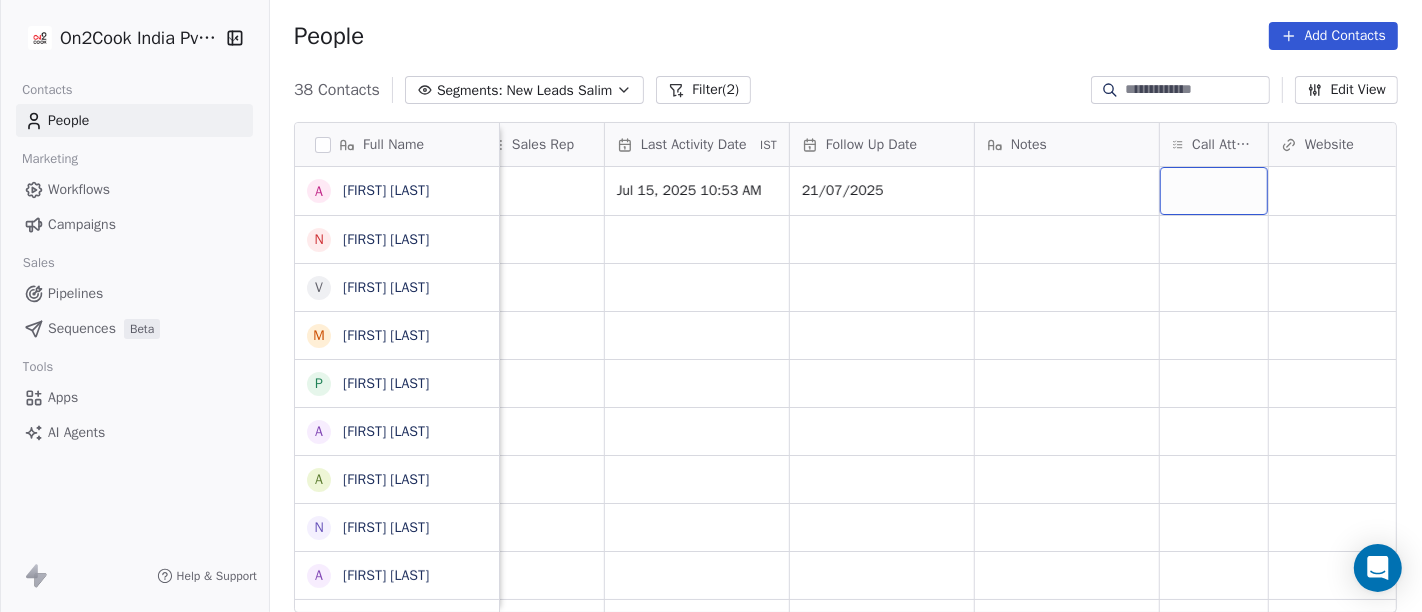 click at bounding box center (1214, 191) 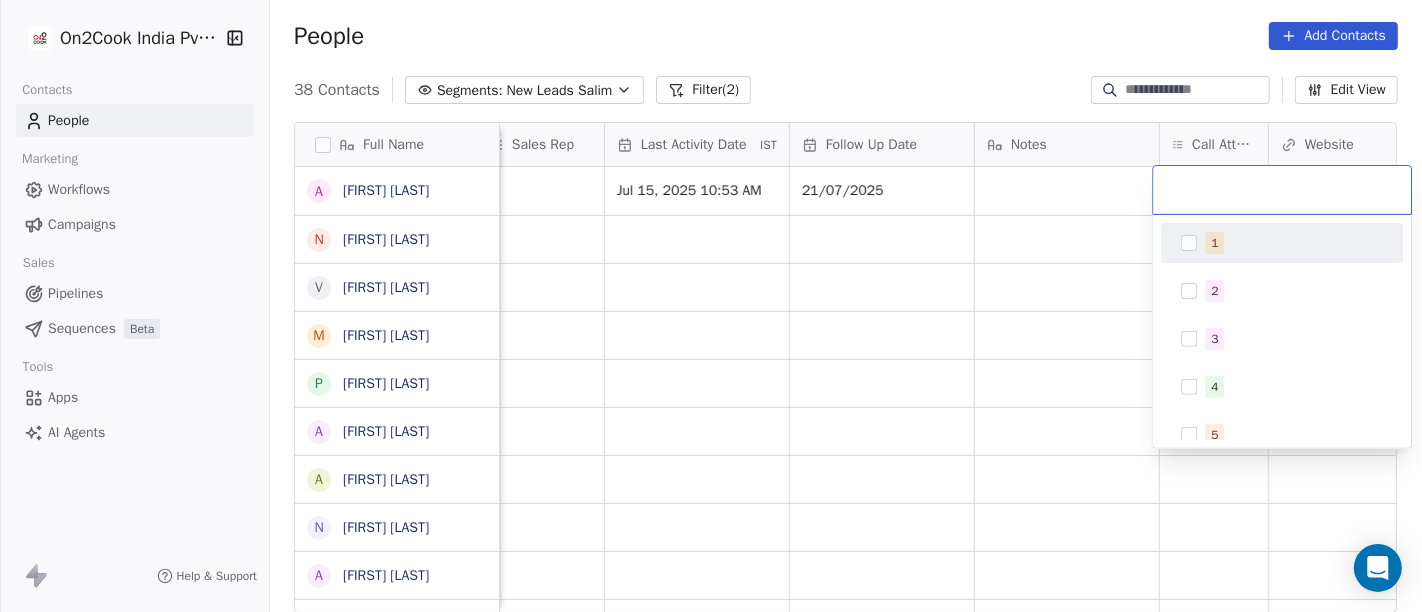 click on "1" at bounding box center (1282, 243) 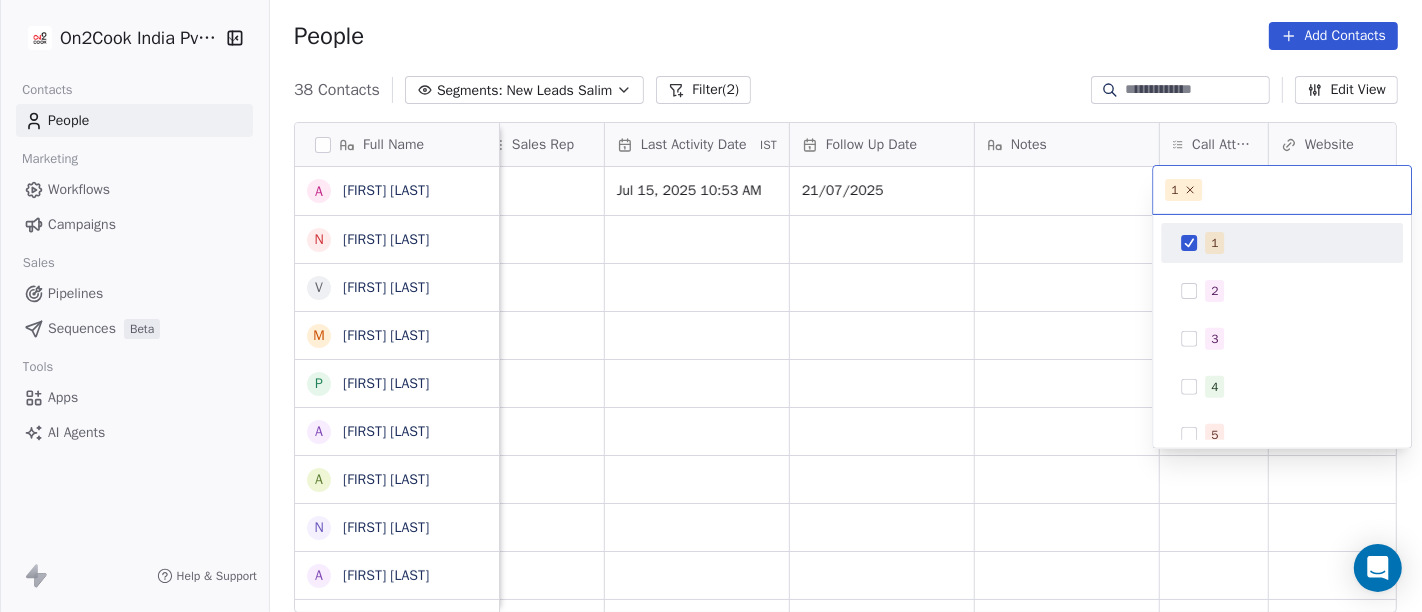 click on "On2Cook India Pvt. Ltd. Contacts People Marketing Workflows Campaigns Sales Pipelines Sequences Beta Tools Apps AI Agents Help & Support People  Add Contacts 38 Contacts Segments: New Leads Salim Filter  (2) Edit View Tag Add to Sequence Full Name A Alok Sharma N Neena Kumari V Vinod Wanchoo M Mayil Murugan P Pawan Swami A Ajay Singh a ayushmat b Soni N Neeraj Kumar Chauhan A Abhishek Takawane J Jayshree Nimbekar A Avinaya D Dinesh Kothari K Kshitij Dhameja v vatsal^^ T Tanmoy Mandal A Anup Melwani B Bhaskar Kedarisetty N Nareshbhaisukhadiya Nareshbhaisukhadiya B Binoj V Vinoth Annamalai N Nilesh Mody S Shalabh Saxena V Vinod Mahajan D Dhaval Sheth P Praveen Gupta g gouri Shankar S Sujit Pattnaik J Jassi Singh D Daniel Kurian N Naveen Kumar Lead Status Tags Assignee Sales Rep Last Activity Date IST Follow Up Date Notes Call Attempts Website zomato link outlet type Location   Salim Jul 15, 2025 10:53 AM 21/07/2025 cloud_kitchen   Salim cloud_kitchen   Salim food_consultants   Salim cloud_kitchen   Salim" at bounding box center [711, 306] 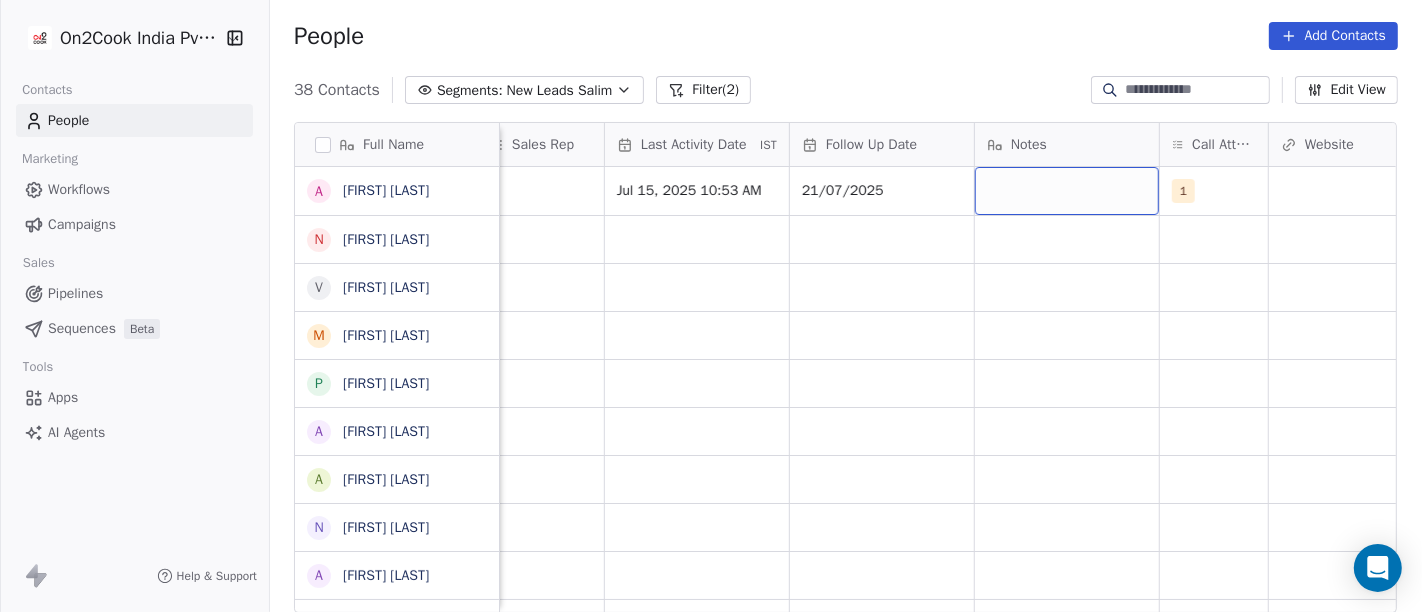 click at bounding box center (1067, 191) 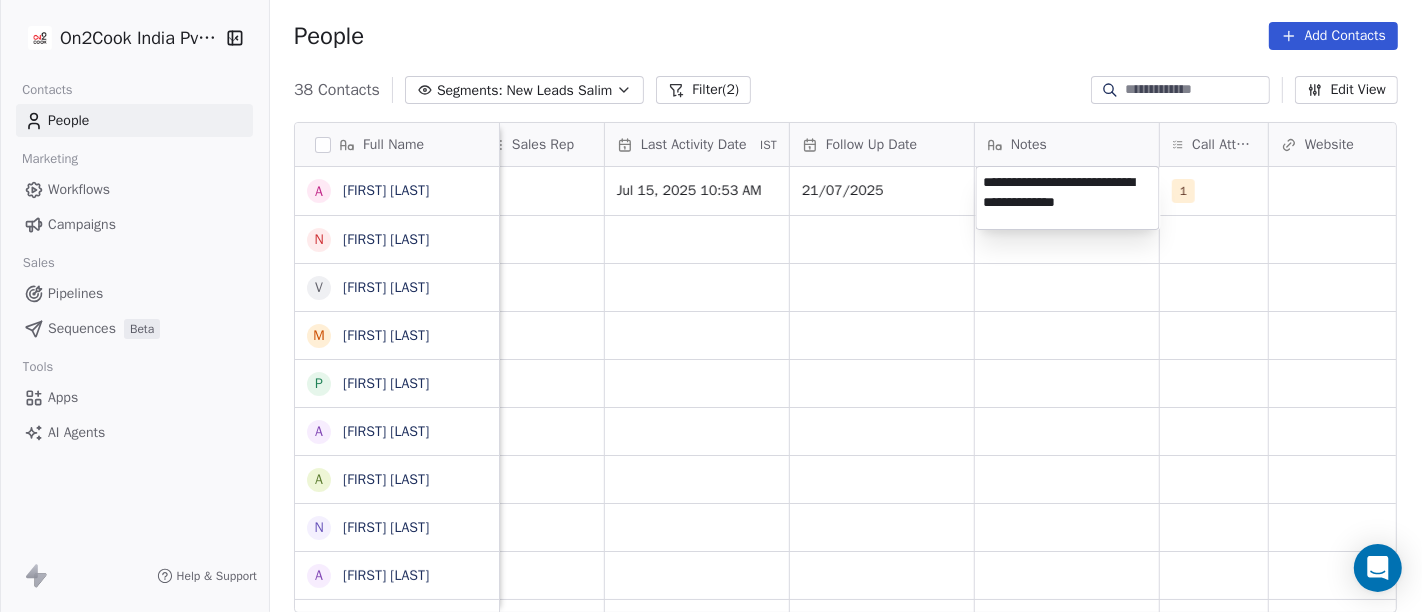 type on "**********" 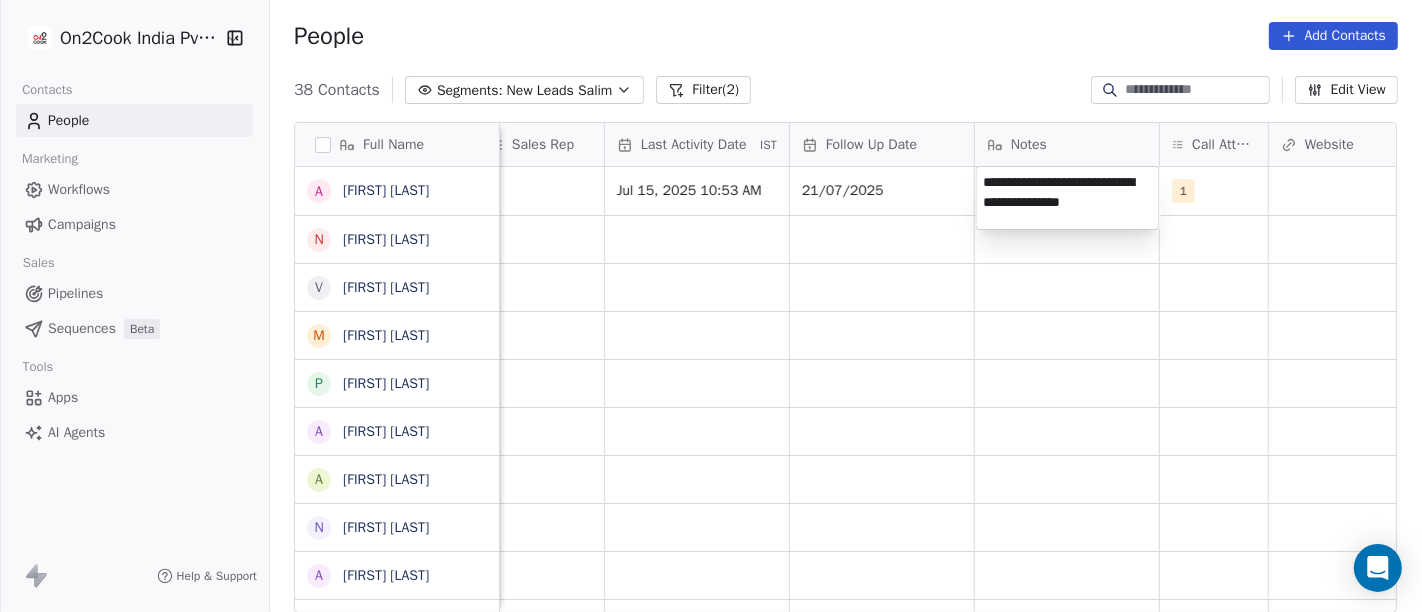 click on "On2Cook India Pvt. Ltd. Contacts People Marketing Workflows Campaigns Sales Pipelines Sequences Beta Tools Apps AI Agents Help & Support People Add Contacts 38 Contacts Segments: New Leads [FIRST] Filter (2) Edit View Tag Add to Sequence Full Name [FIRST] [FIRST] [FIRST] [FIRST] [FIRST] [FIRST] [FIRST] [FIRST] [FIRST] [FIRST] [FIRST] [FIRST] [FIRST] [FIRST] [FIRST] [FIRST] [FIRST] [FIRST] [FIRST] [FIRST] [FIRST] [FIRST] [FIRST] [FIRST] [FIRST] [FIRST] [FIRST] [FIRST] [FIRST] [FIRST] [FIRST] [FIRST] Lead Status Tags Assignee Sales Rep Last Activity Date IST Follow Up Date Notes Call Attempts Website zomato link outlet type Location   [FIRST] Jul 15, 2025 10:53 AM 21/07/2025 1 cloud_kitchen   [FIRST] cloud_kitchen   [FIRST] food_consultants   [FIRST] cloud_kitchen   [FIRST]" at bounding box center [711, 306] 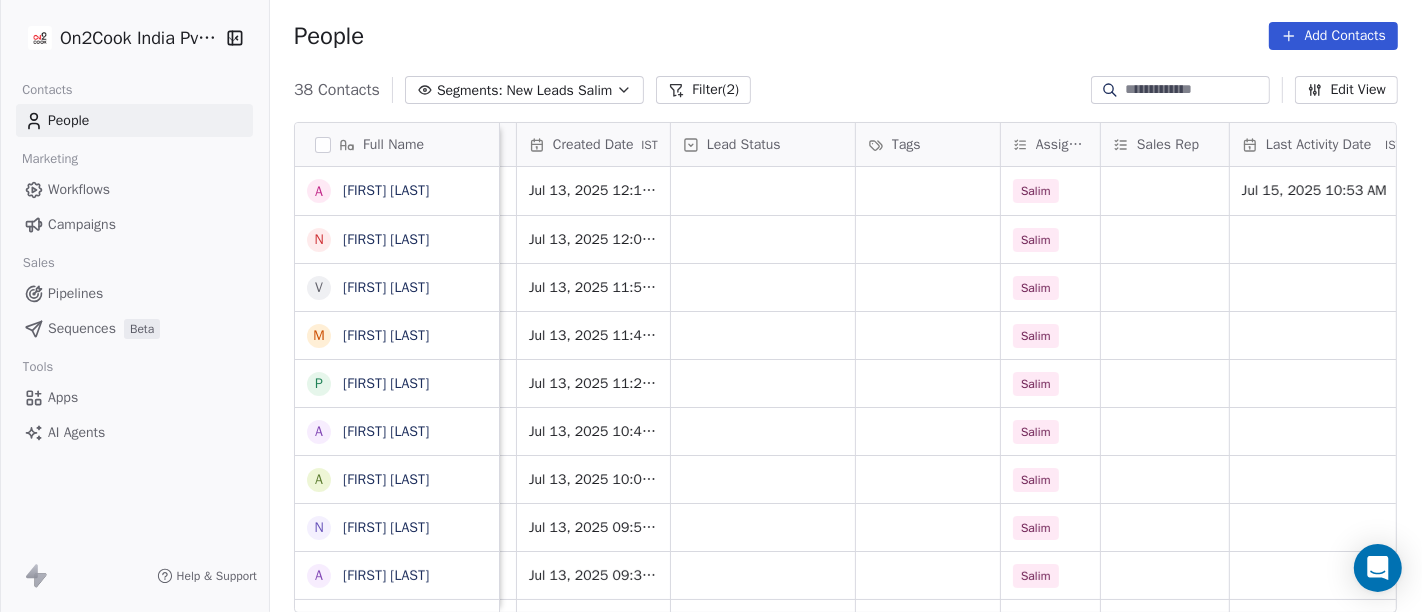 scroll, scrollTop: 0, scrollLeft: 528, axis: horizontal 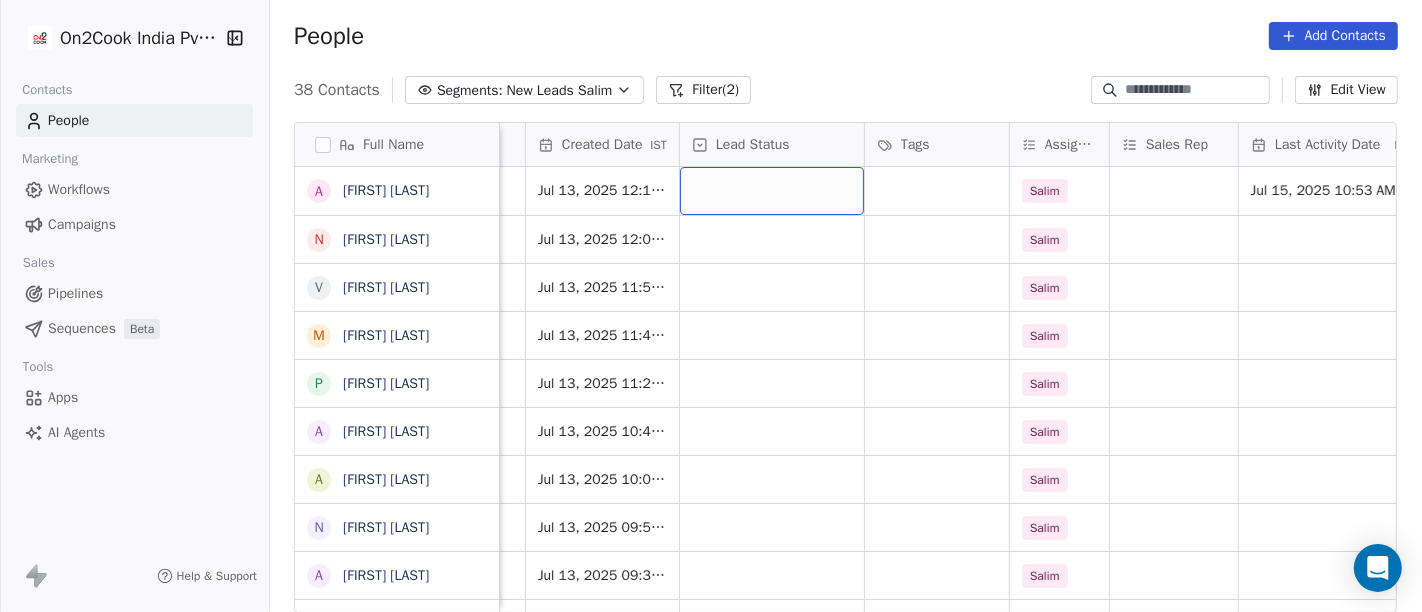 click at bounding box center (772, 191) 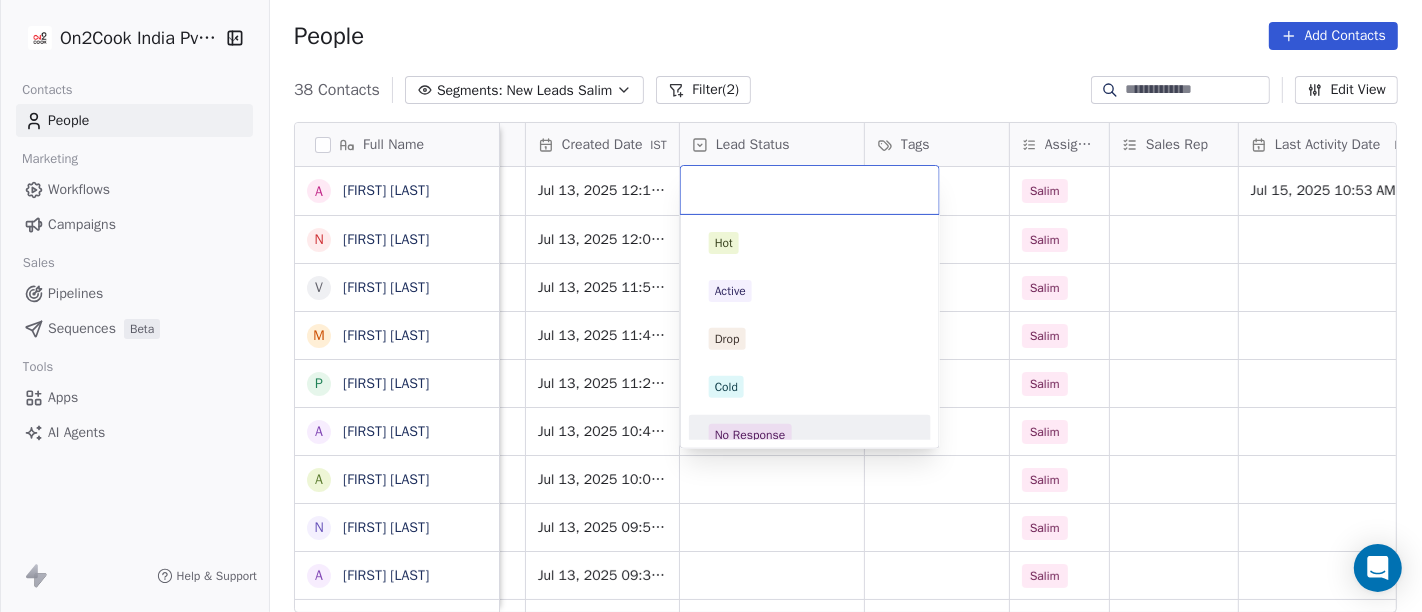 click on "No Response" at bounding box center (750, 435) 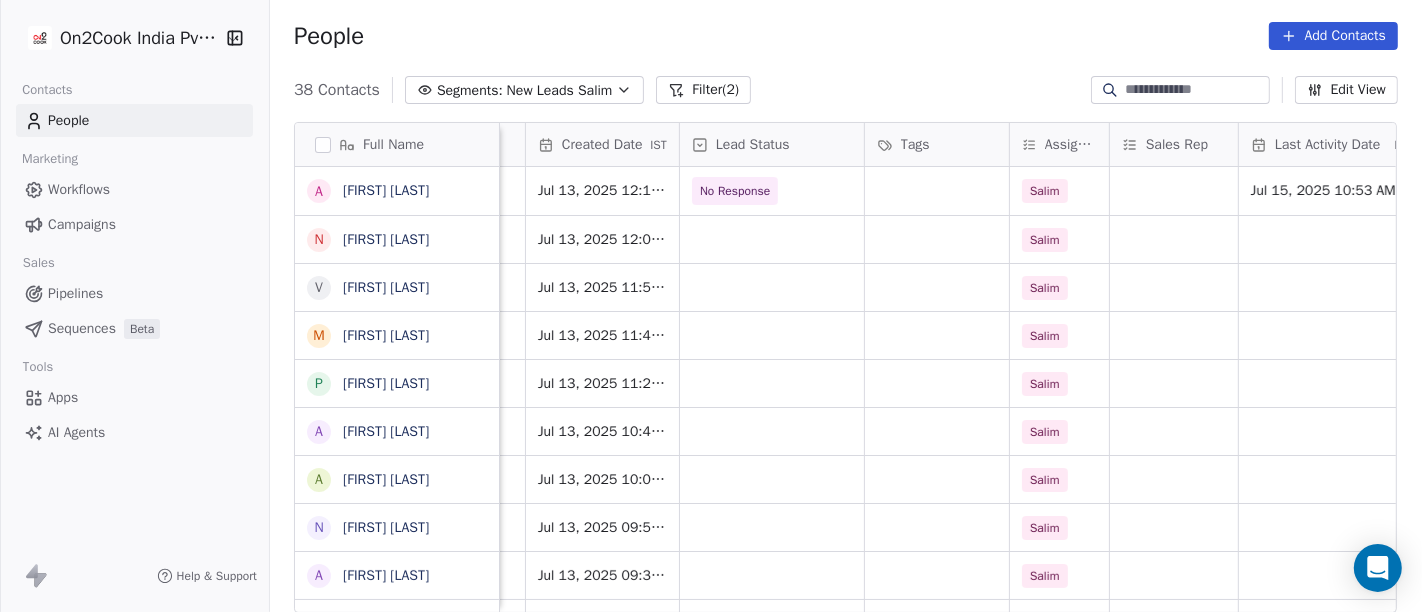 click on "People  Add Contacts" at bounding box center [846, 36] 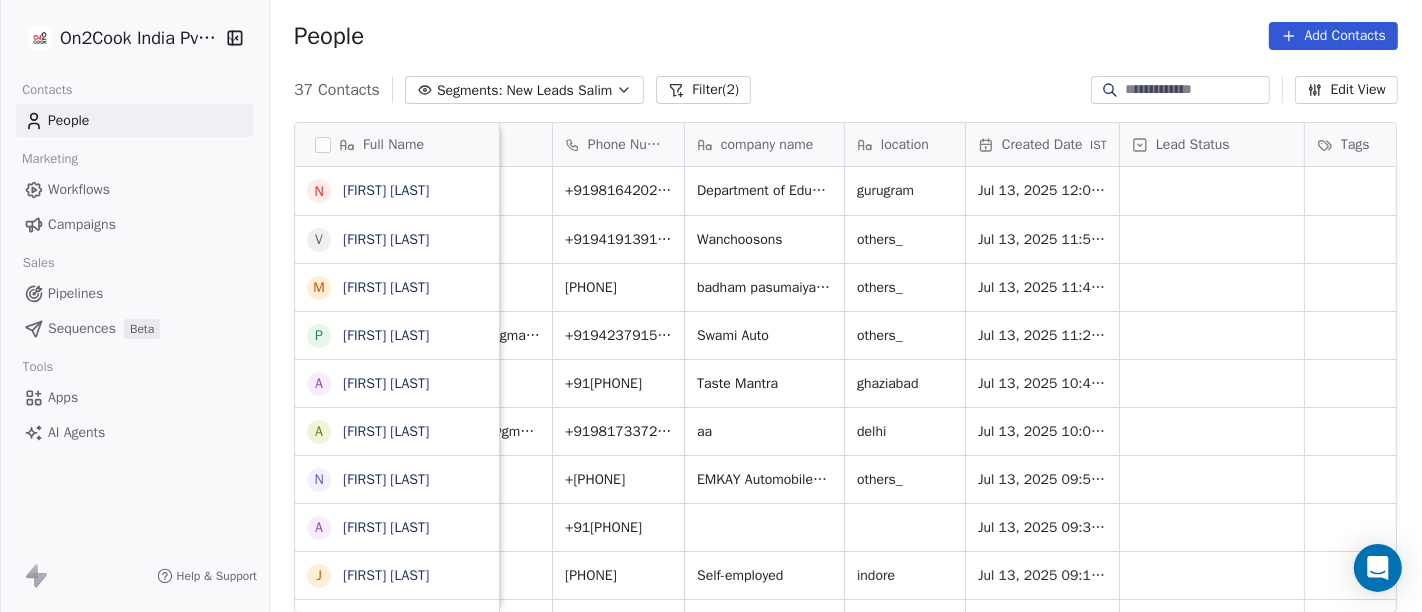 scroll, scrollTop: 0, scrollLeft: 86, axis: horizontal 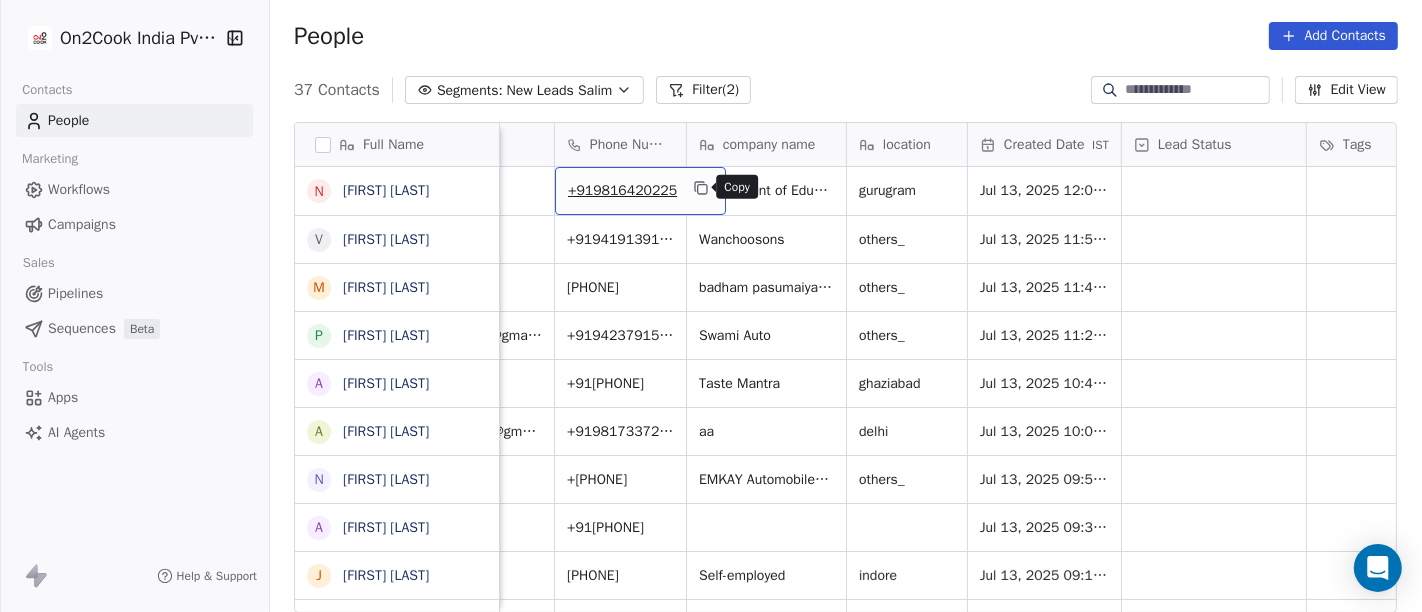 click 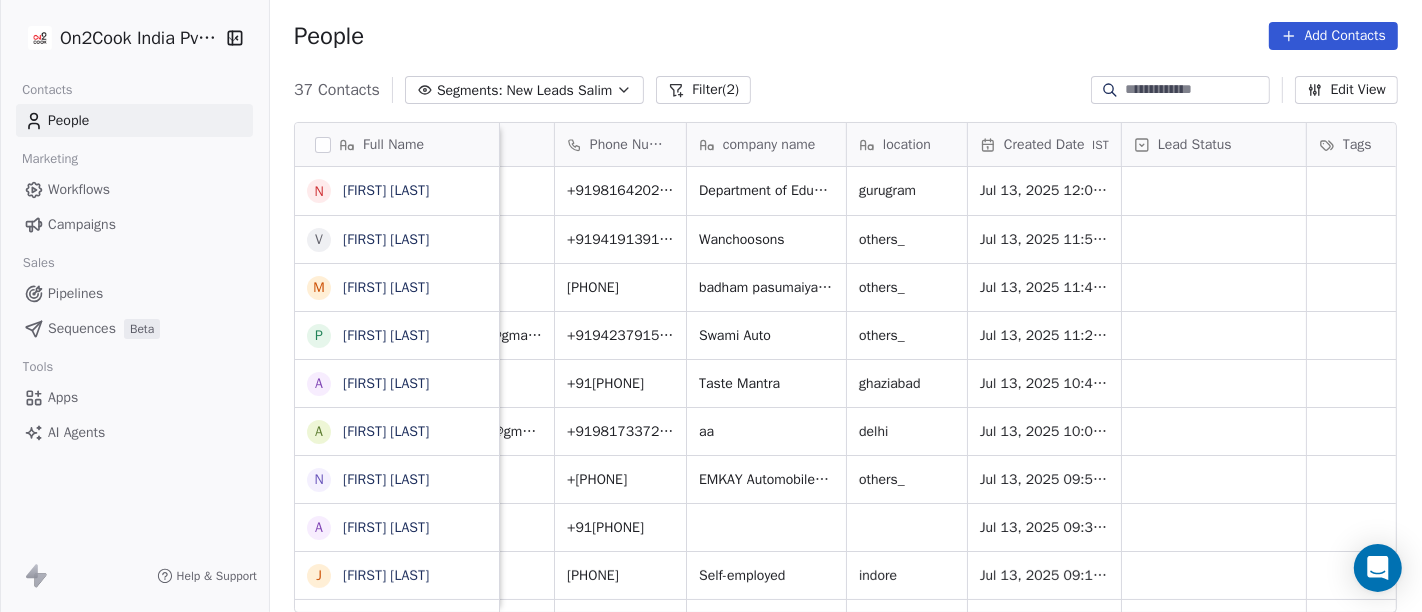 scroll, scrollTop: 0, scrollLeft: 422, axis: horizontal 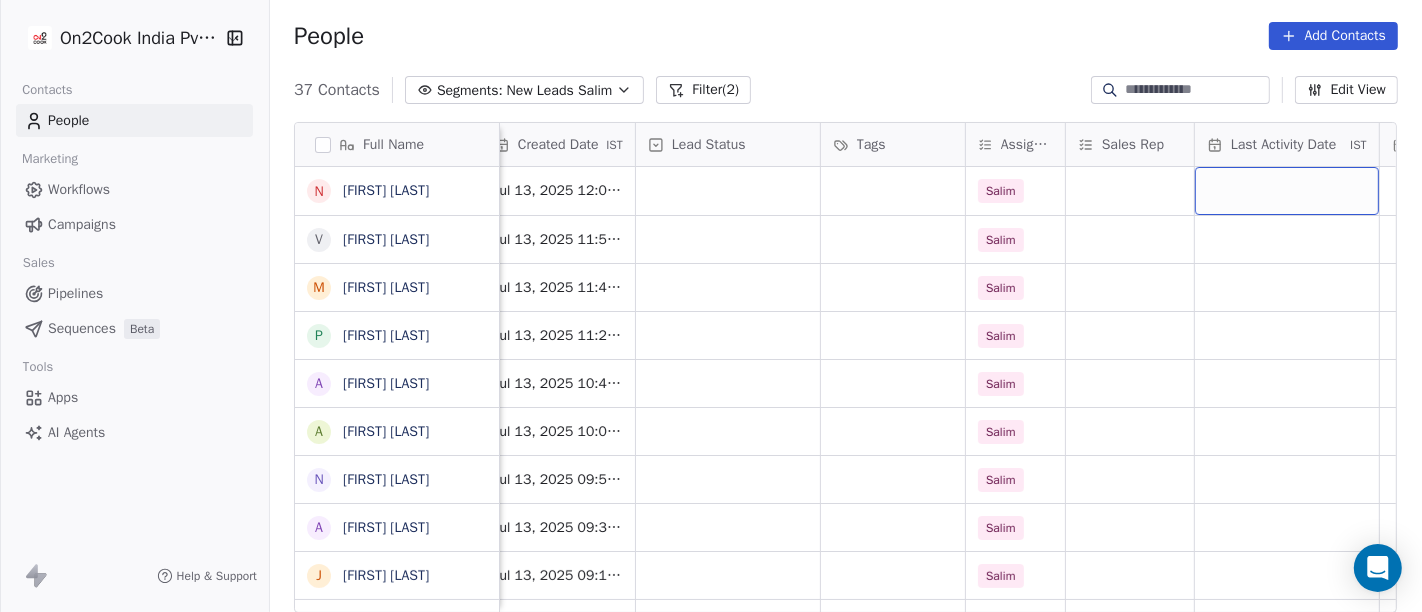 click at bounding box center (1287, 191) 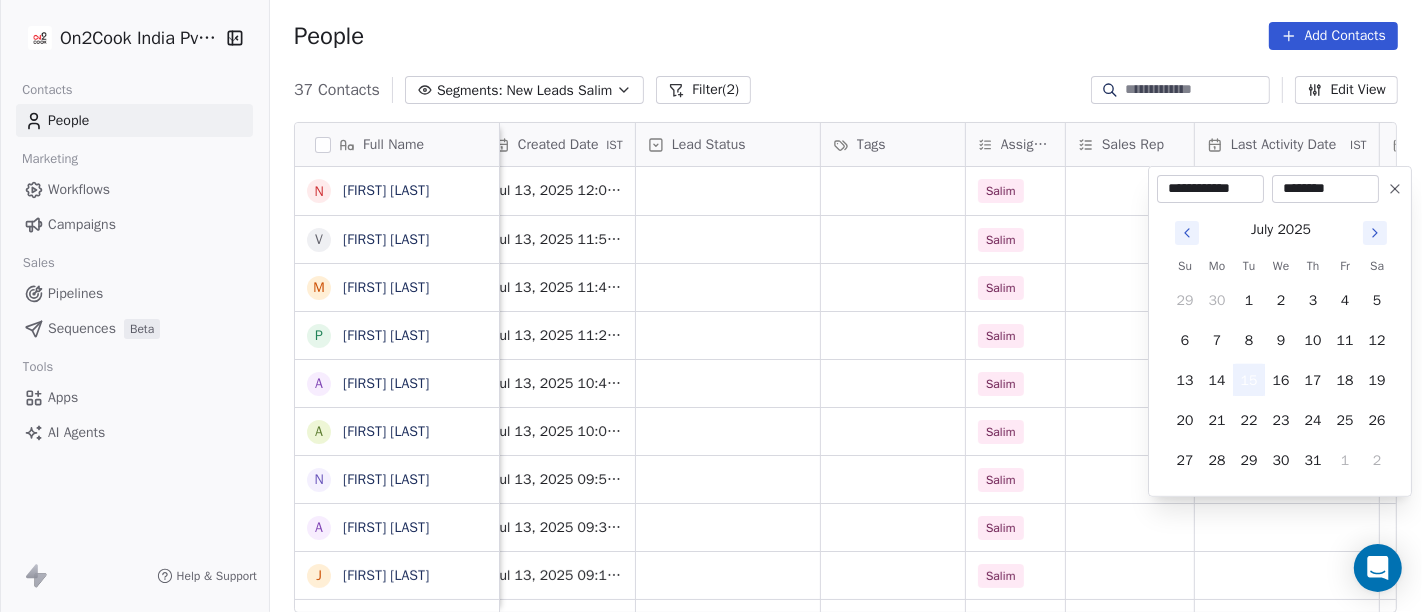 click on "15" at bounding box center [1249, 380] 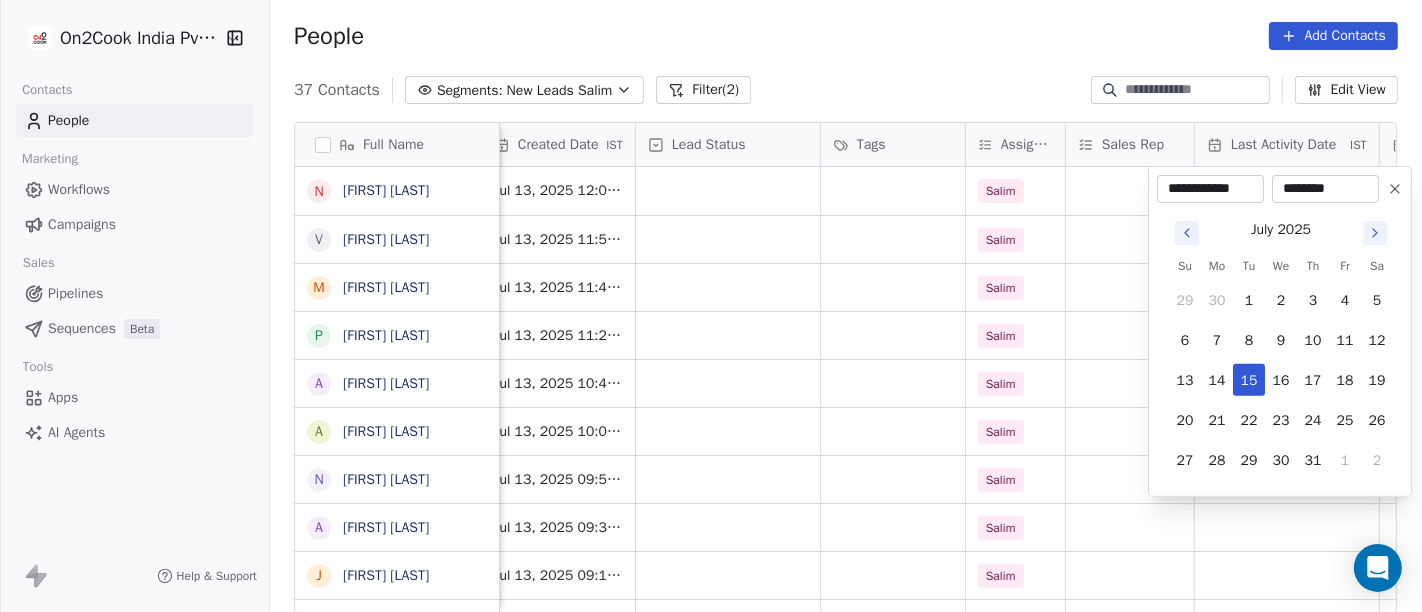 click on "On2Cook India Pvt. Ltd. Contacts People Marketing Workflows Campaigns Sales Pipelines Sequences Beta Tools Apps AI Agents Help & Support People Add Contacts 37 Contacts Segments: New Leads Salim Filter (2) Edit View Tag Add to Sequence Full Name N [FIRST] [LAST] V [FIRST] [LAST] M [FIRST] [LAST] P [FIRST] [LAST] A [FIRST] [LAST] a [FIRST] [LAST] b [FIRST] [LAST] N [FIRST] [LAST] A [FIRST] [LAST] J [FIRST] [LAST] A [FIRST] [LAST] D [FIRST] [LAST] K [FIRST] [LAST] v [FIRST]^^ T [FIRST] [LAST] A [FIRST] [LAST] B [FIRST] [LAST] N [FIRST] N [FIRST] B [FIRST] V [FIRST] [LAST] N [FIRST] [LAST] S [FIRST] [LAST] V [FIRST] [LAST] D [FIRST] [LAST] P [FIRST] [LAST] g [FIRST] [LAST] S [FIRST] [LAST] J [FIRST] [LAST] D [FIRST] [LAST] N [FIRST] [LAST] p [FIRST] [LAST] P [FIRST] D [FIRST] G .[FIRST] Phone Number company name location Created Date IST Lead Status Tags Assignee Sales Rep Last Activity Date IST Follow Up Date Notes Call Attempts Website   +[PHONE] Department of Education [CITY] Jul 13, 2025 12:09 PM Salim   +[PHONE] Wanchoosons others_ Salim" at bounding box center (711, 306) 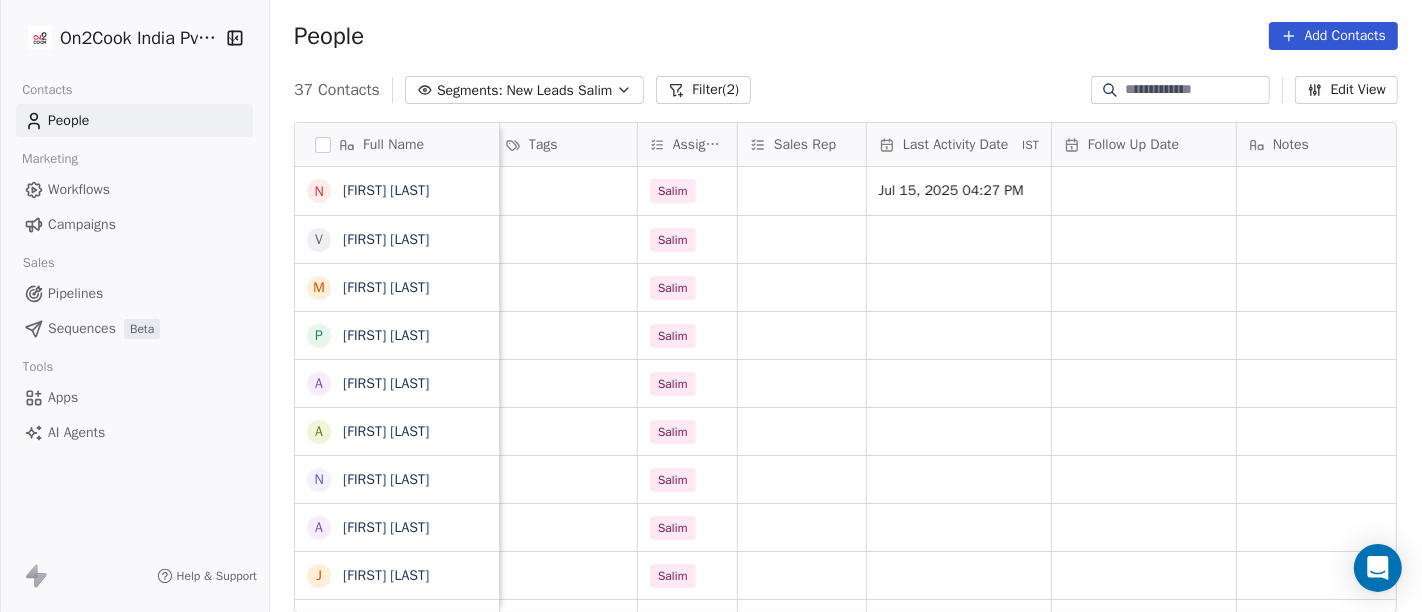 scroll, scrollTop: 0, scrollLeft: 934, axis: horizontal 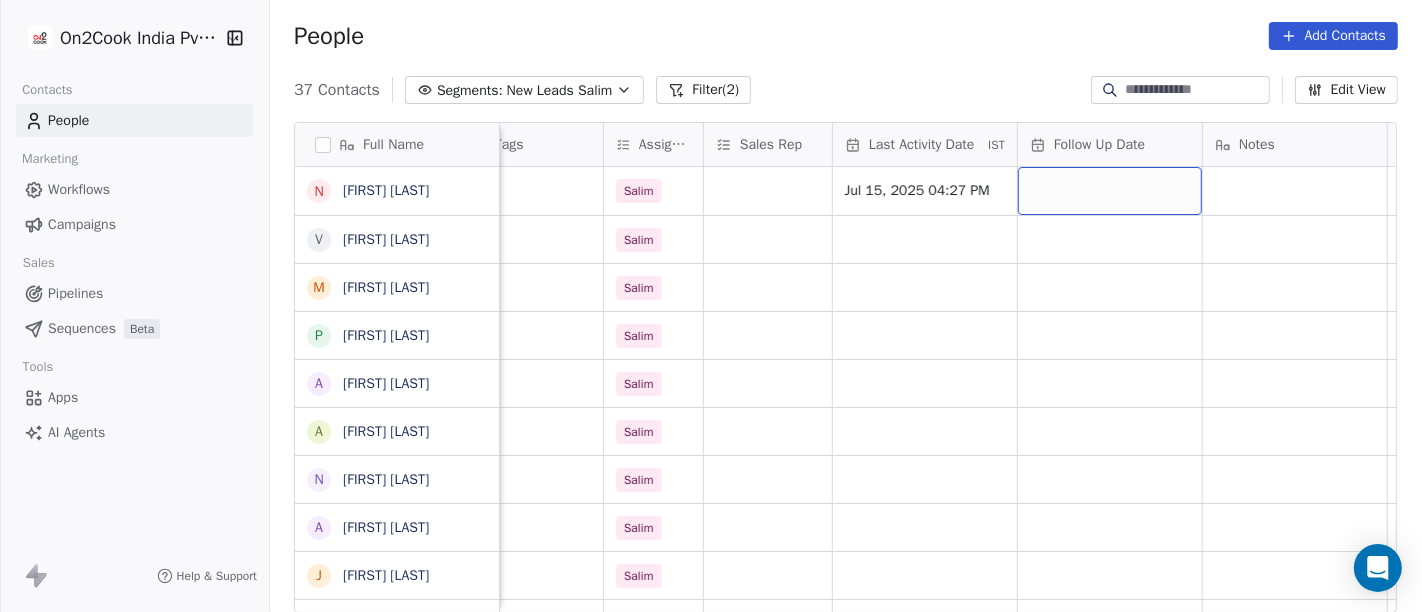 click at bounding box center [1110, 191] 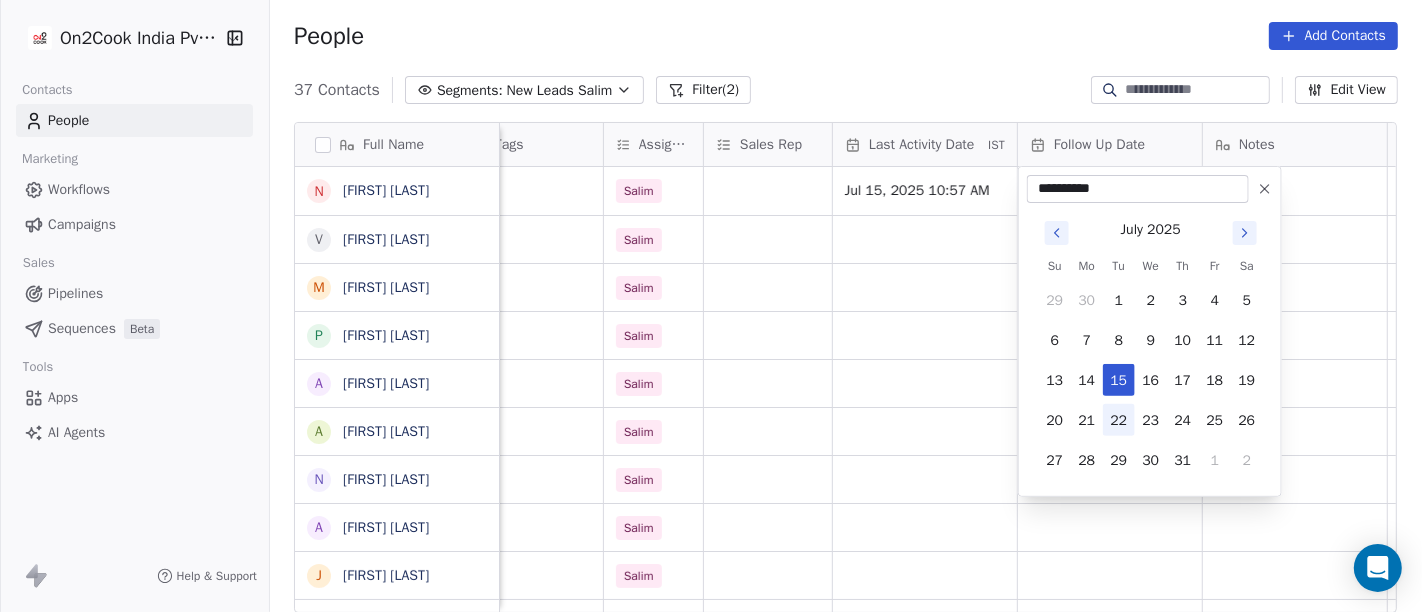 click on "22" at bounding box center [1119, 420] 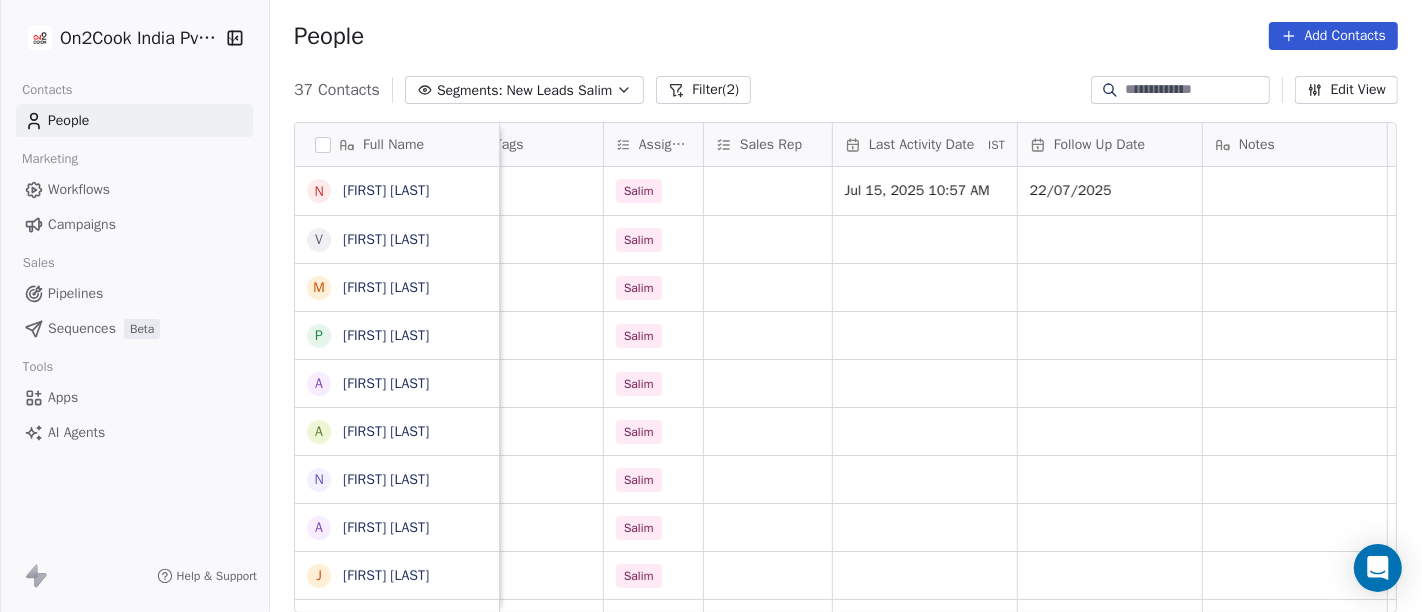 click on "People  Add Contacts" at bounding box center (846, 36) 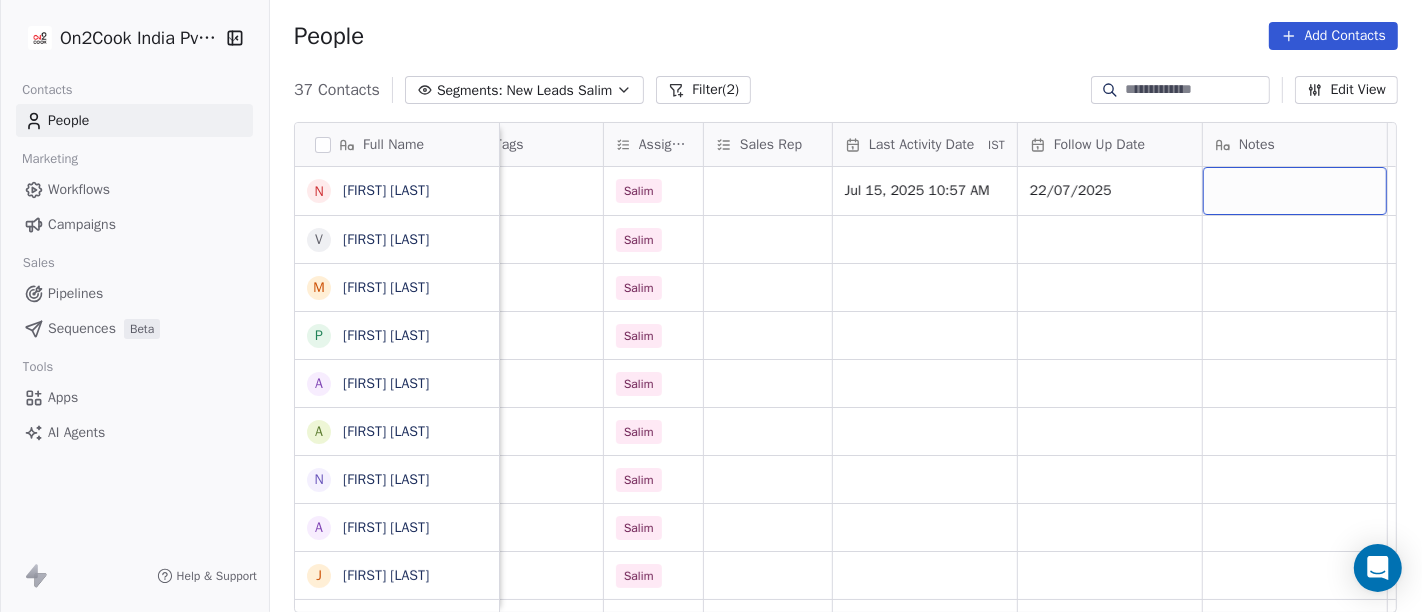 scroll, scrollTop: 0, scrollLeft: 942, axis: horizontal 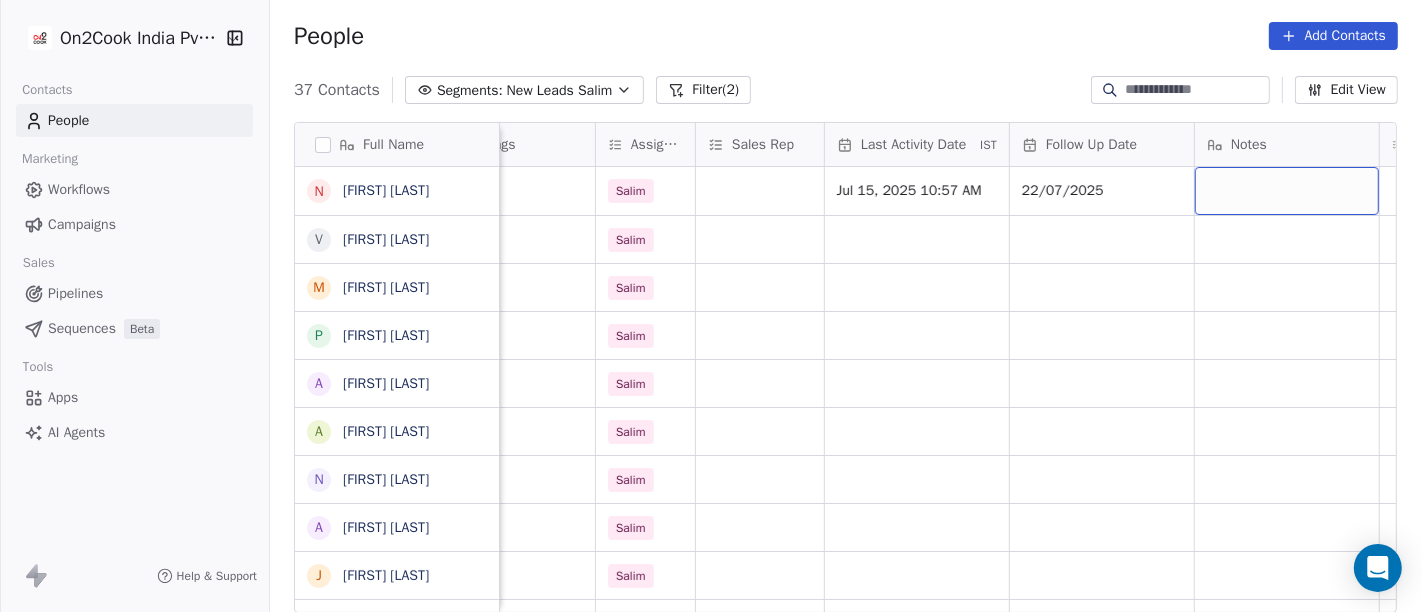 click at bounding box center [1287, 191] 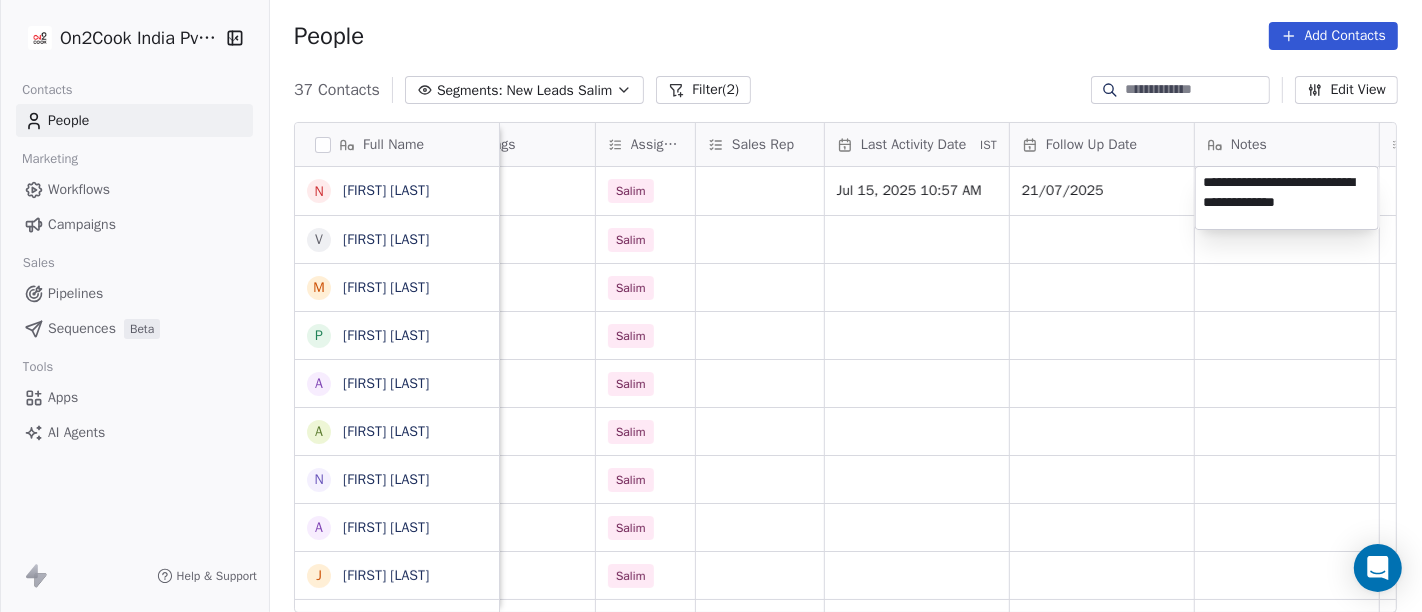 type on "**********" 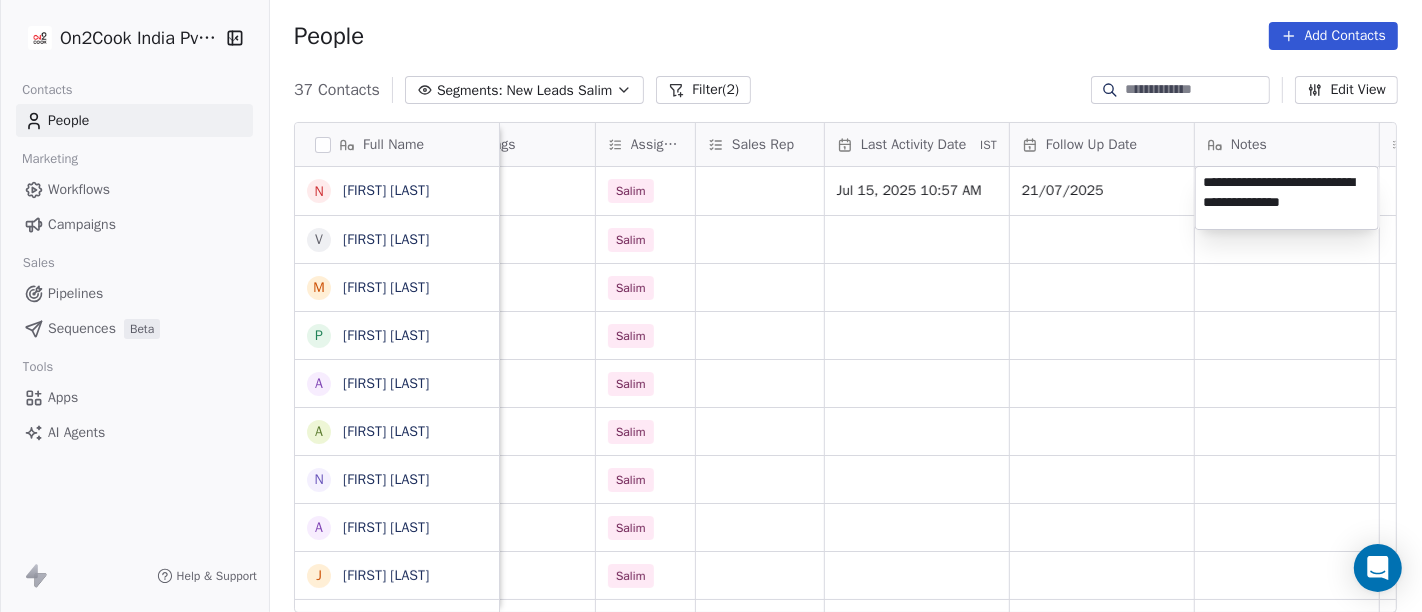 click on "On2Cook India Pvt. Ltd. Contacts People Marketing Workflows Campaigns Sales Pipelines Sequences Beta Tools Apps AI Agents Help & Support People  Add Contacts 37 Contacts Segments: New Leads [PERSON] Filter  (2) Edit View Tag Add to Sequence Full Name N [PERSON] V [PERSON] M [PERSON] P [PERSON] A [PERSON] a [PERSON] b [PERSON] N [PERSON] A [PERSON] J [PERSON] A [PERSON] D [PERSON] K [PERSON] v [PERSON] T [PERSON] A [PERSON] B [PERSON] N [PERSON] [PERSON] B [PERSON] V [PERSON] N [PERSON] S [PERSON] V [PERSON] D [PERSON] P [PERSON] g [PERSON] S [PERSON] J [PERSON] D [PERSON] N [PERSON] p [PERSON] location Created Date IST Lead Status Tags Assignee Sales Rep Last Activity Date IST Follow Up Date Notes Call Attempts Website zomato link outlet type   [CITY] Jul 13, 2025 12:09 PM [PERSON] Jul 15, 2025 10:57 AM 21/07/2025 cloud_kitchen   others_ Jul 13, 2025 11:57 AM [PERSON]" at bounding box center [711, 306] 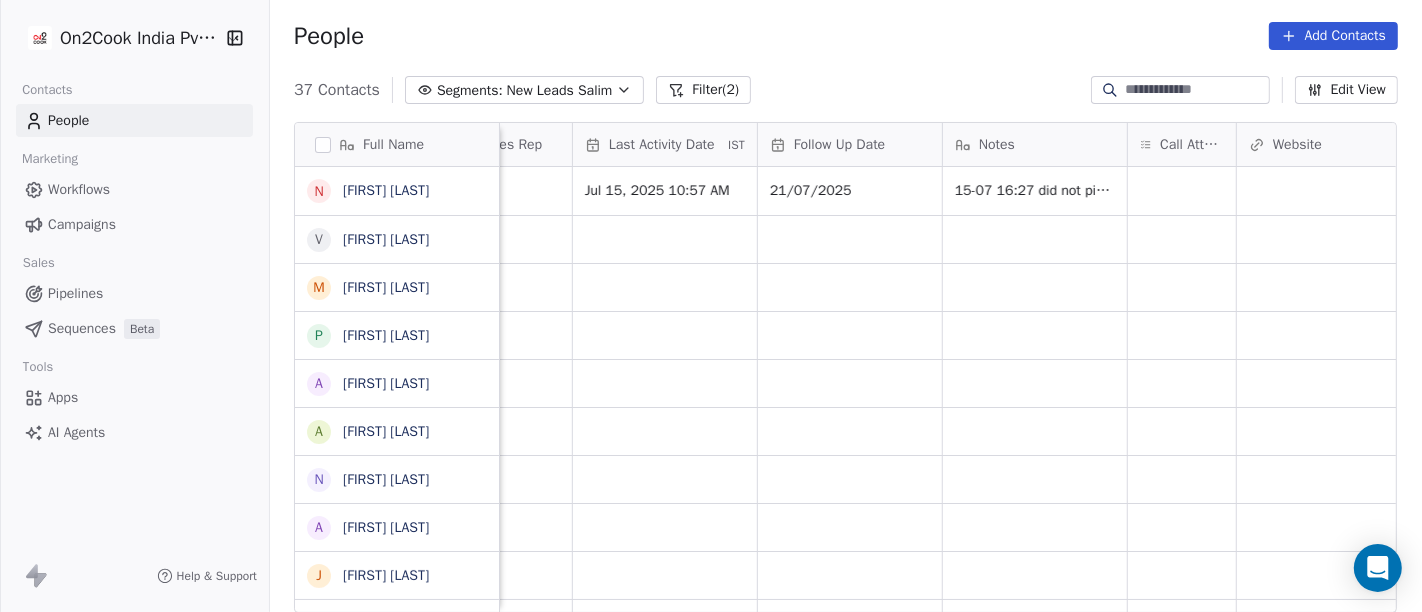 scroll, scrollTop: 0, scrollLeft: 1196, axis: horizontal 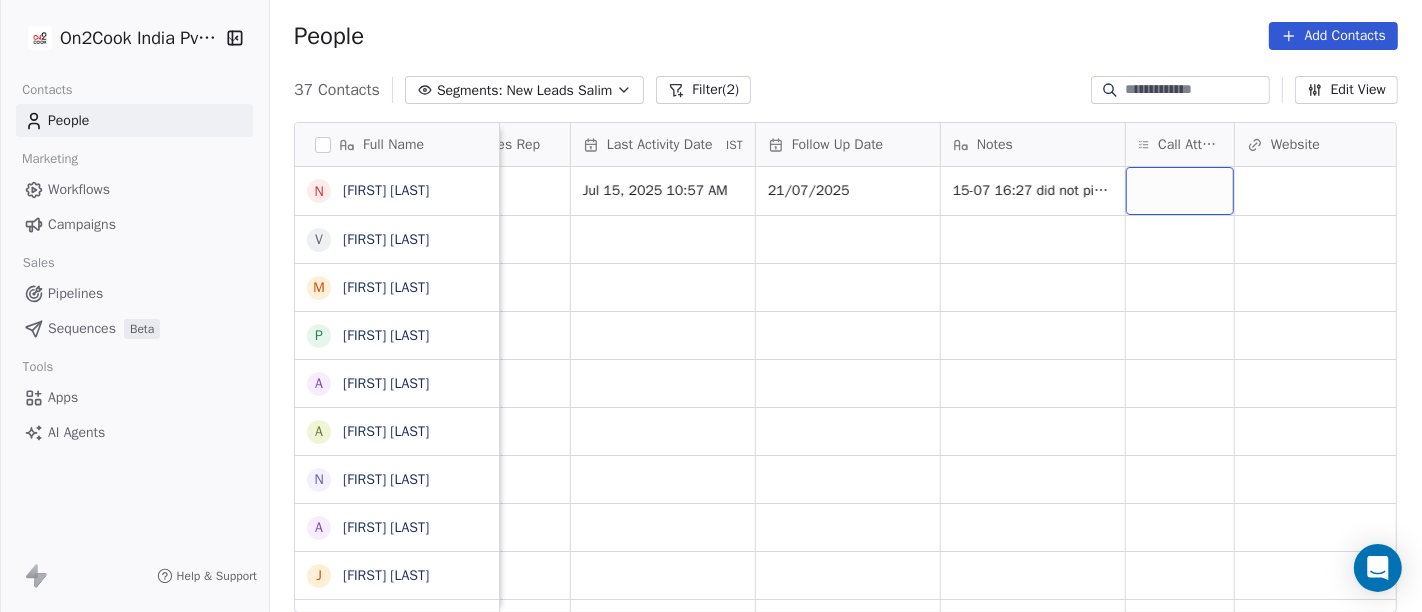 click at bounding box center (1180, 191) 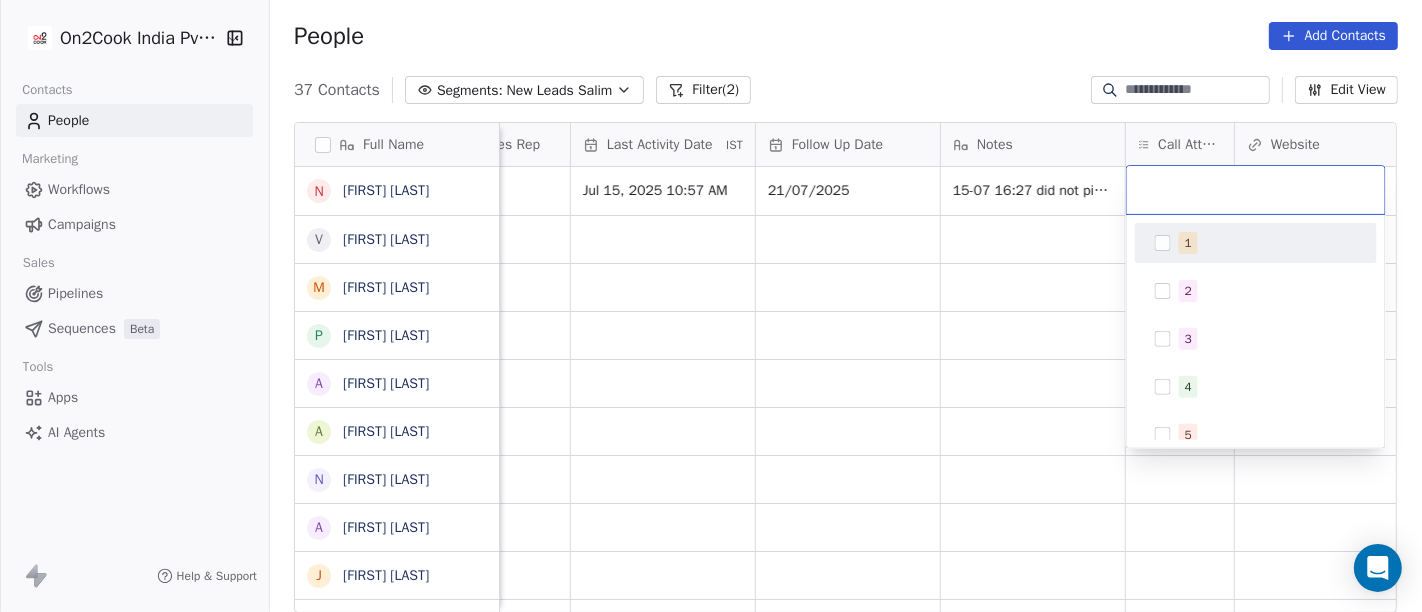 click on "1" at bounding box center [1256, 243] 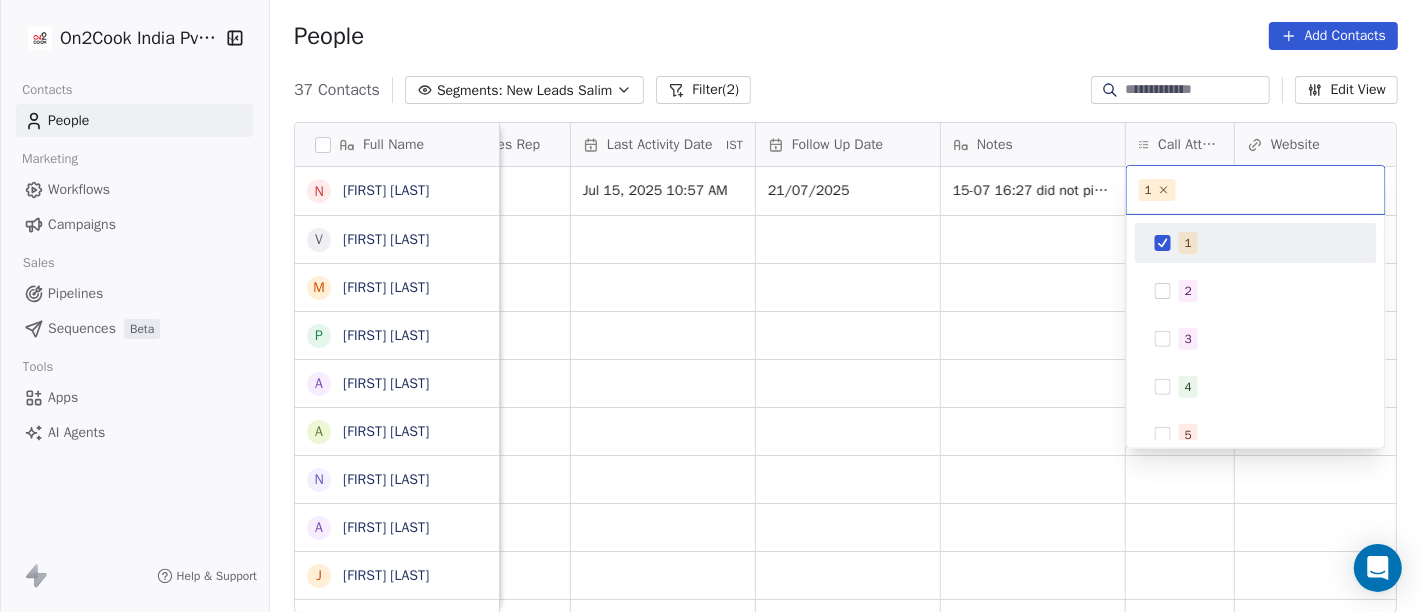 click on "On2Cook India Pvt. Ltd. Contacts People Marketing Workflows Campaigns Sales Pipelines Sequences Beta Tools Apps AI Agents Help & Support People Add Contacts 37 Contacts Segments: New Leads Salim Filter (2) Edit View Tag Add to Sequence Full Name N [FIRST] [LAST] V [FIRST] [LAST] M [FIRST] [LAST] P [FIRST] [LAST] A [FIRST] [LAST] a [FIRST] [LAST] b [FIRST] [LAST] N [FIRST] [LAST] A [FIRST] [LAST] J [FIRST] [LAST] A [FIRST] [LAST] D [FIRST] [LAST] K [FIRST] [LAST] v [FIRST] [LAST] T [FIRST] [LAST] A [FIRST] [LAST] B [FIRST] [LAST] N [FIRST] [LAST] [FIRST] [LAST] V [FIRST] [LAST] D [FIRST] [LAST] P [FIRST] [LAST] g [FIRST] [LAST] S [FIRST] [LAST] J [FIRST] [LAST] D [FIRST] [LAST] N [FIRST] [LAST] p [FIRST] [LAST] Lead Status Tags Assignee Sales Rep Last Activity Date IST Follow Up Date Notes Call Attempts Website zomato link outlet type Location Salim Jul 15, 2025 10:57 AM 21/07/2025 15-07 16:27 did not pick up call WA msg sent cloud_kitchen Salim food_consultants Salim Salim" at bounding box center (711, 306) 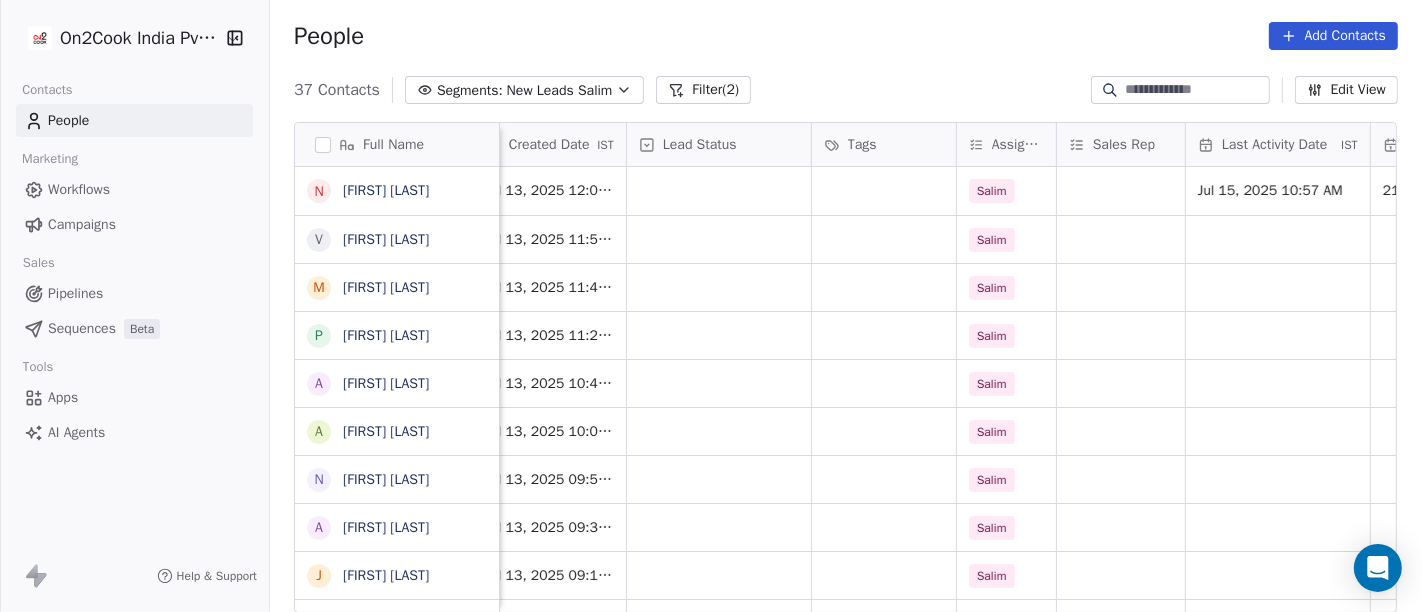 scroll, scrollTop: 0, scrollLeft: 580, axis: horizontal 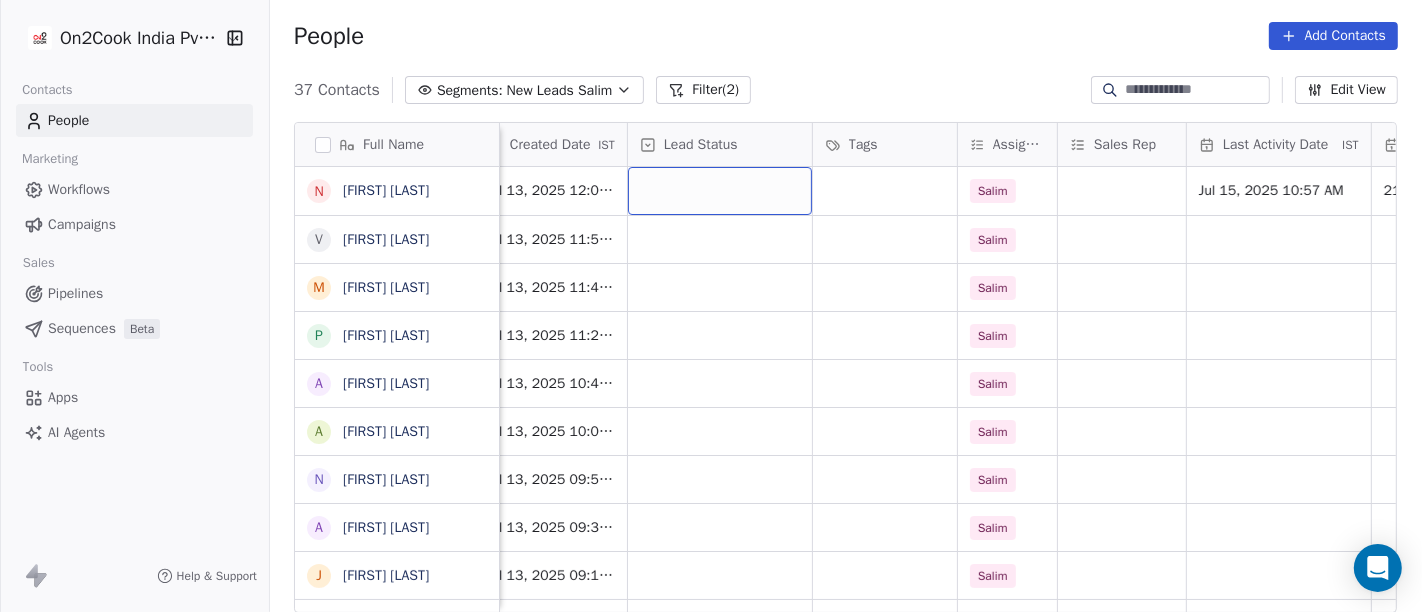 click at bounding box center (720, 191) 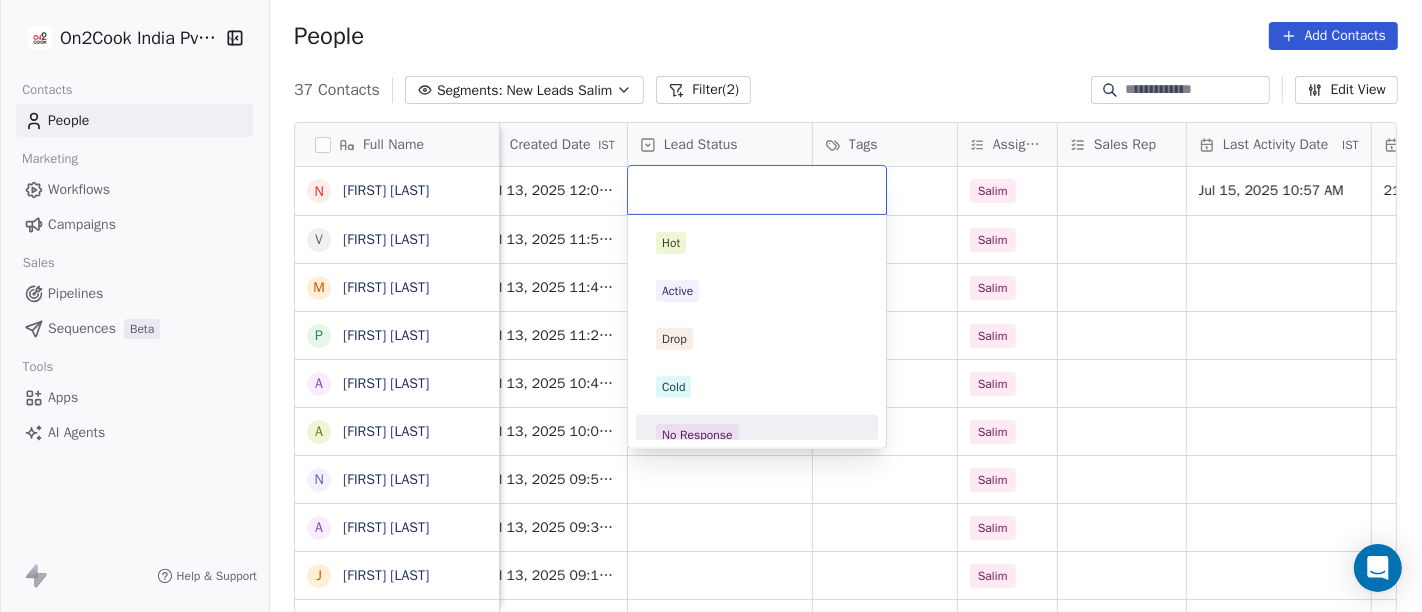 click on "No Response" at bounding box center (757, 435) 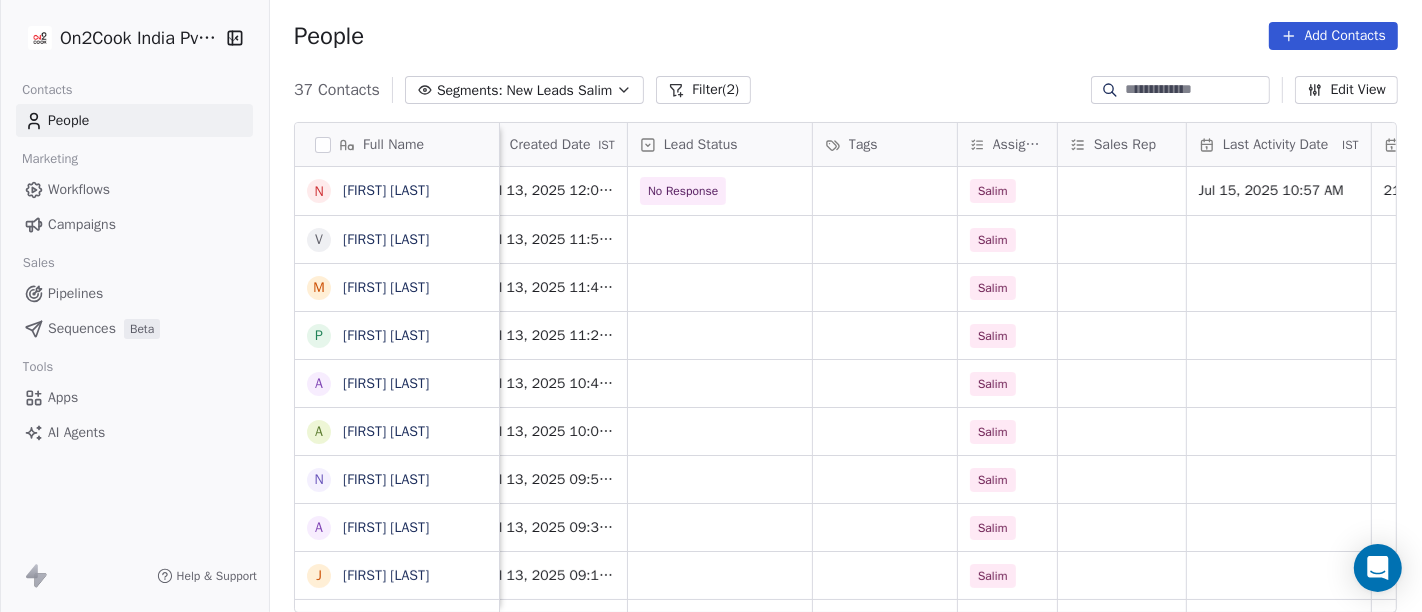 click on "People  Add Contacts" at bounding box center (846, 36) 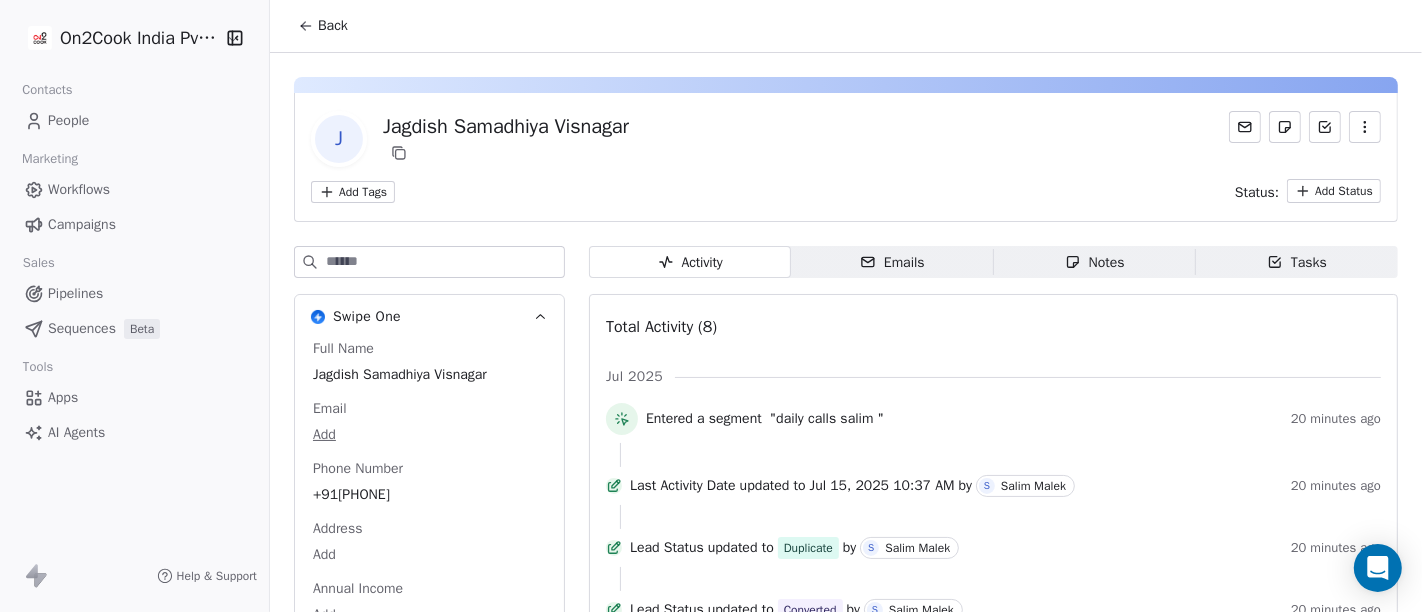 click 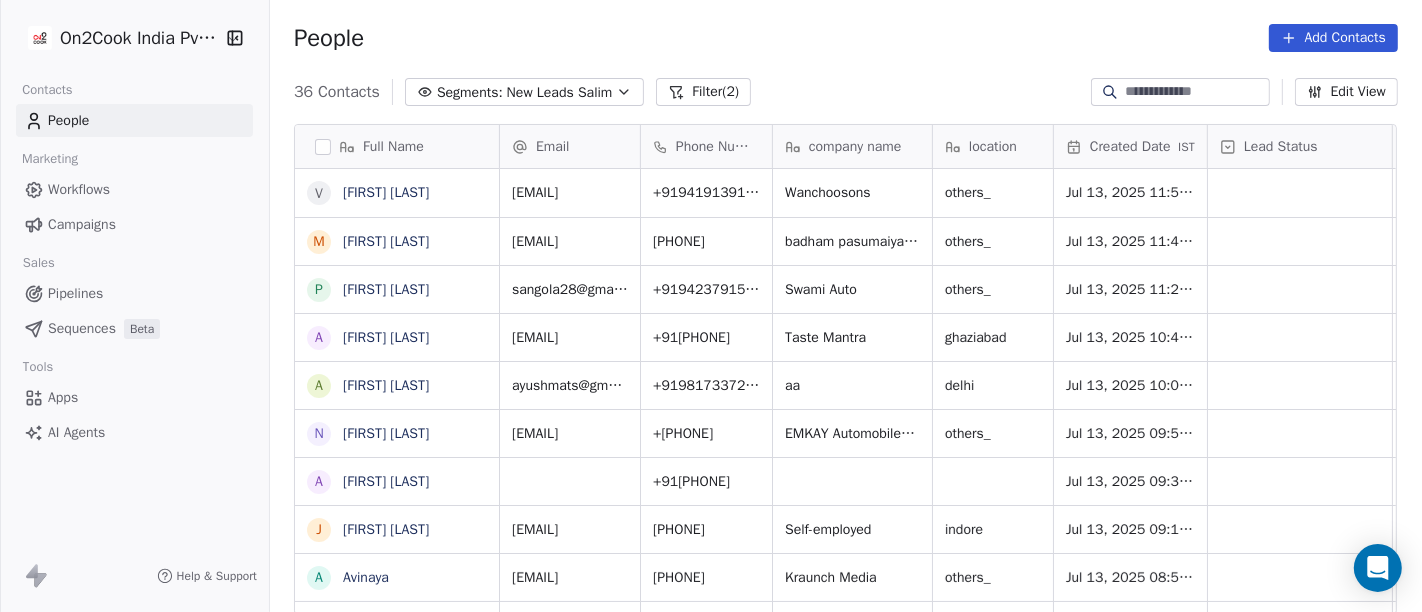 scroll, scrollTop: 17, scrollLeft: 17, axis: both 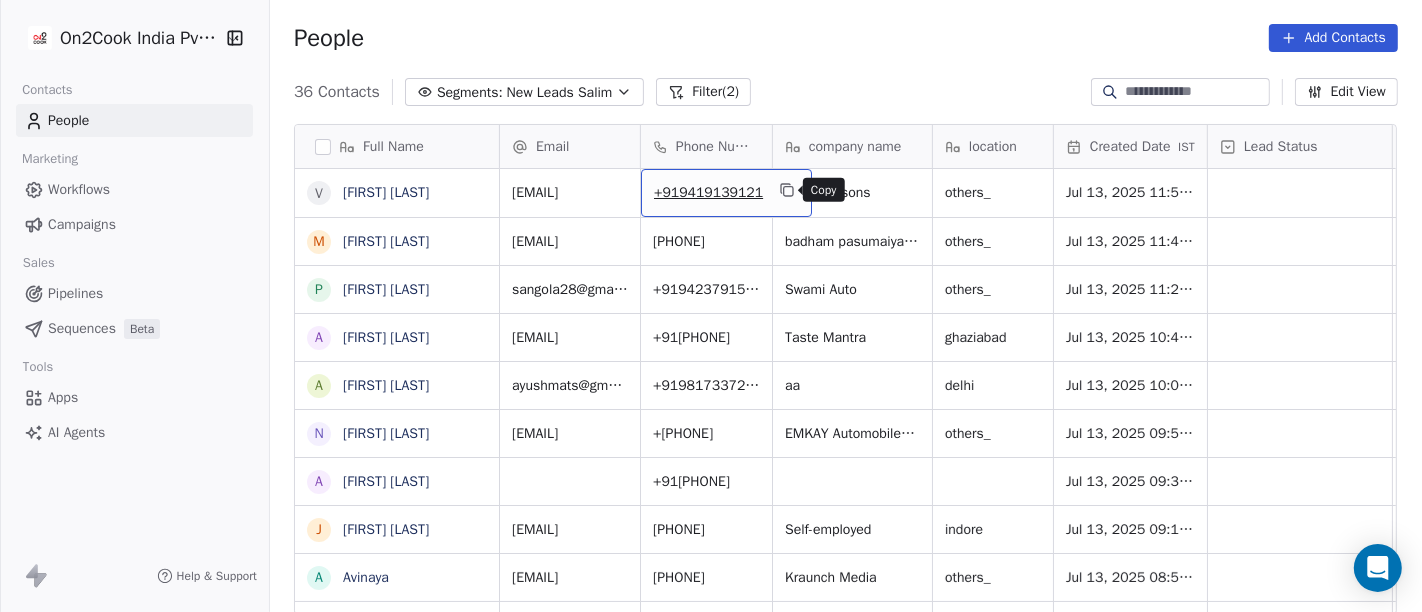 click 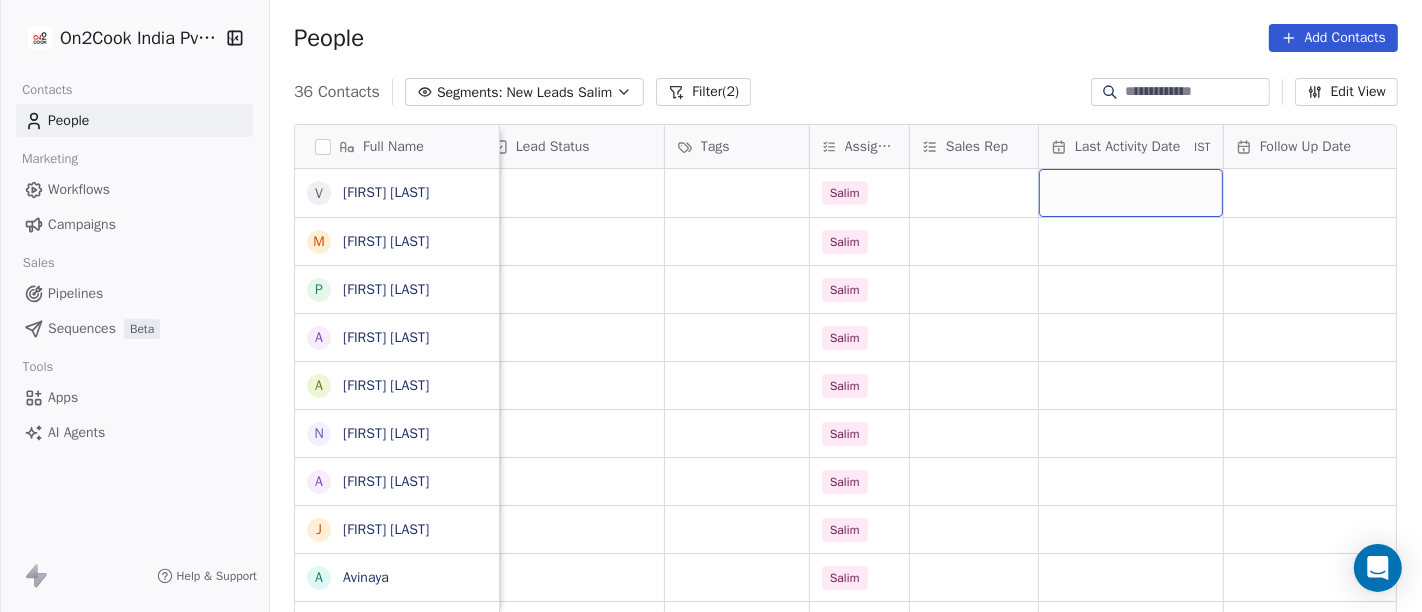 scroll, scrollTop: 0, scrollLeft: 728, axis: horizontal 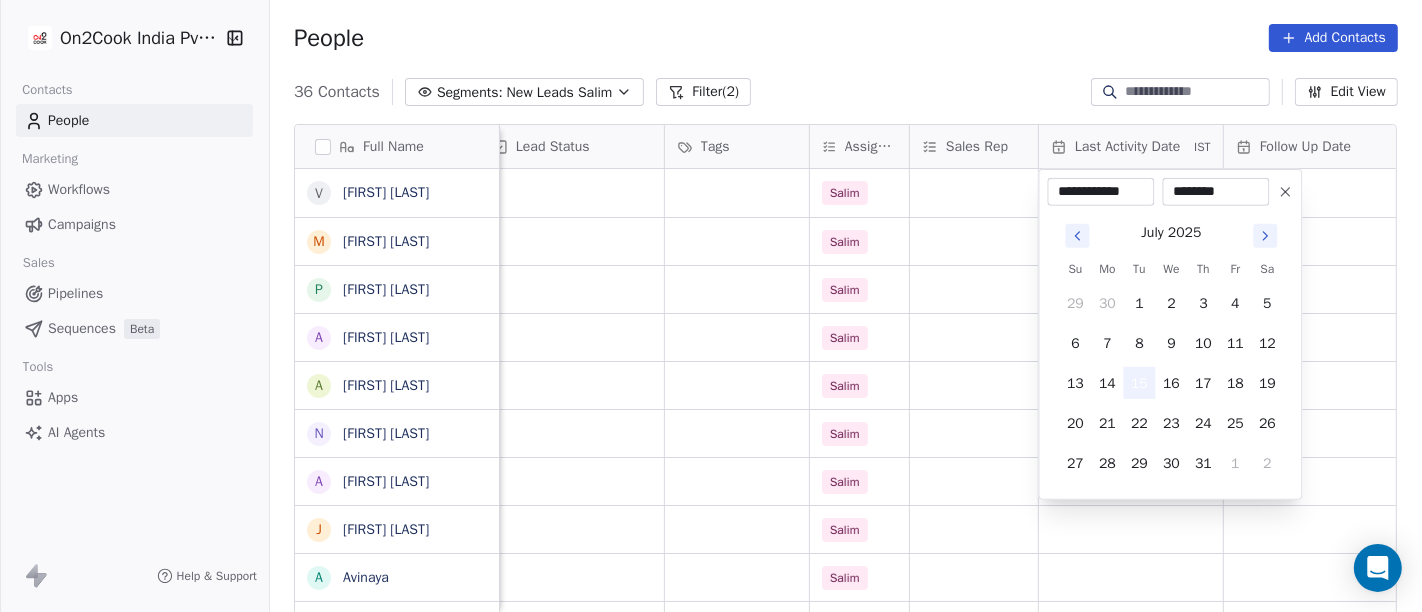 click on "15" at bounding box center (1140, 383) 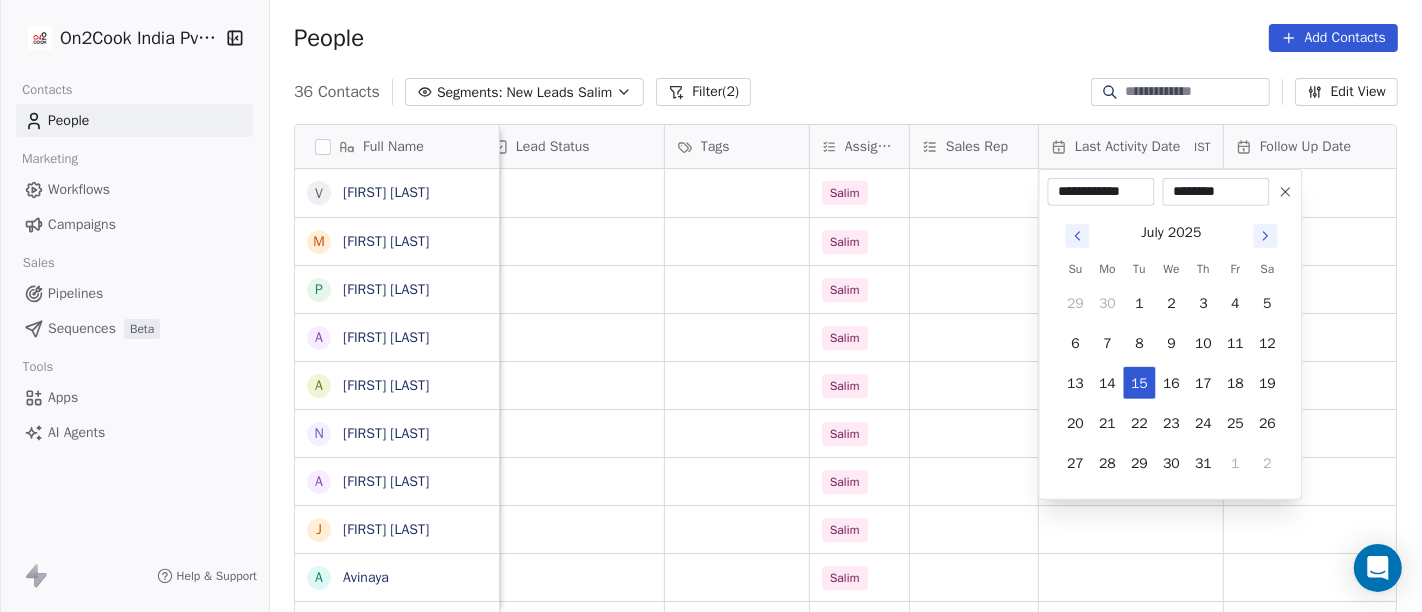 click on "On2Cook India Pvt. Ltd. Contacts People Marketing Workflows Campaigns Sales Pipelines Sequences Beta Tools Apps AI Agents Help & Support People Add Contacts 36 Contacts Segments: New Leads Salim Filter (2) Edit View Tag Add to Sequence Full Name V [FIRST] [LAST] M [FIRST] [LAST] P [FIRST] [LAST] A [FIRST] [LAST] a [FIRST] [LAST] b [FIRST] [LAST] N [FIRST] [LAST] A [FIRST] [LAST] J [FIRST] [LAST] A [FIRST] [LAST] D [FIRST] [LAST] K [FIRST] [LAST] v [FIRST] [LAST] T [FIRST] [LAST] A [FIRST] [LAST] B [FIRST] [LAST] N [FIRST] [LAST] [FIRST] [LAST] B [FIRST] [LAST] V [FIRST] [LAST] N [FIRST] [LAST] S [FIRST] [LAST] V [FIRST] [LAST] D [FIRST] [LAST] P [FIRST] [LAST] g [FIRST] [LAST] S [FIRST] [LAST] J [FIRST] [LAST] D [FIRST] [LAST] N [FIRST] [LAST] p [FIRST] [LAST] P PhotosCart company name location Created Date IST Lead Status Tags Assignee Sales Rep Last Activity Date IST Follow Up Date Notes Call Attempts Website [FIRST] [LAST] others_ Jul 13, 2025 11:57 AM Salim [FIRST] [LAST] others_ Jul 13, 2025 11:48 AM Salim [FIRST] [LAST] others_ Salim" at bounding box center (711, 306) 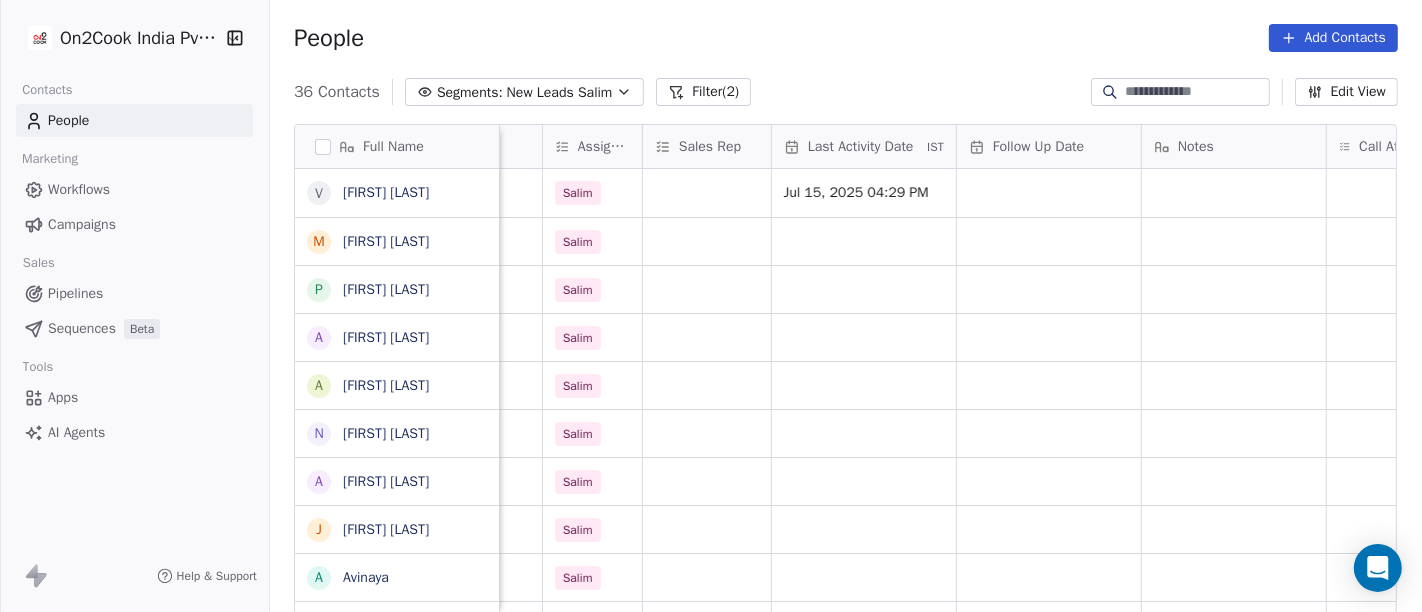 scroll, scrollTop: 0, scrollLeft: 997, axis: horizontal 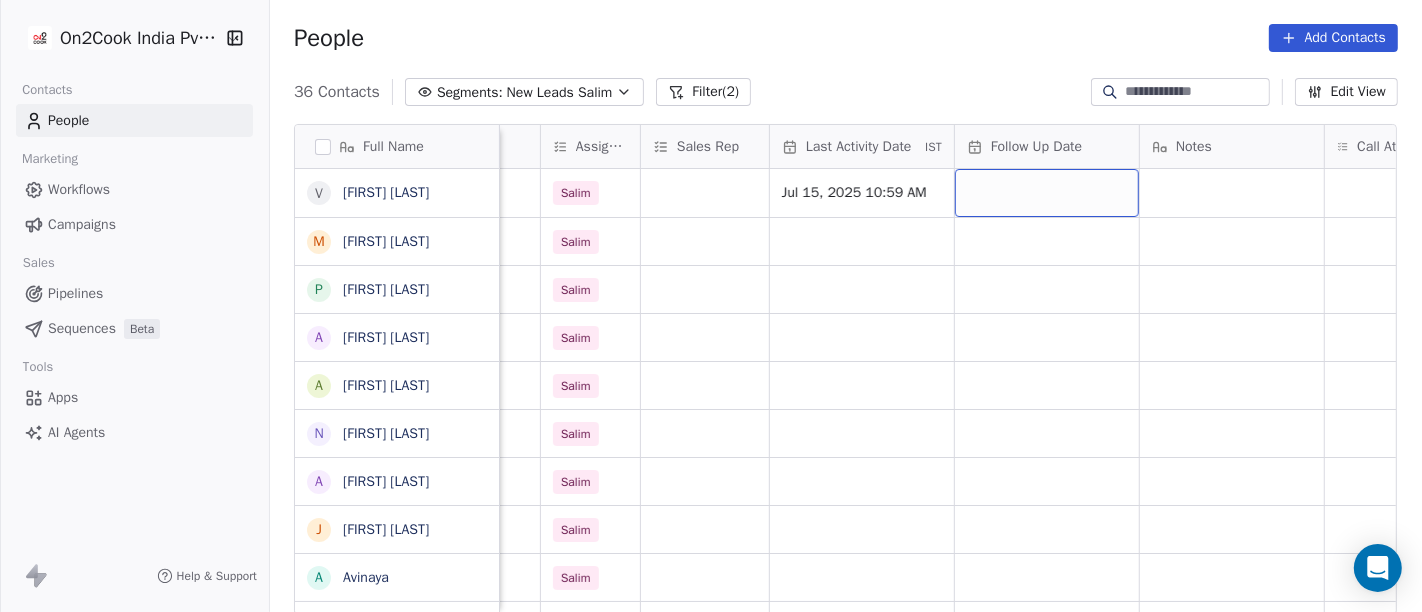 click at bounding box center (1047, 193) 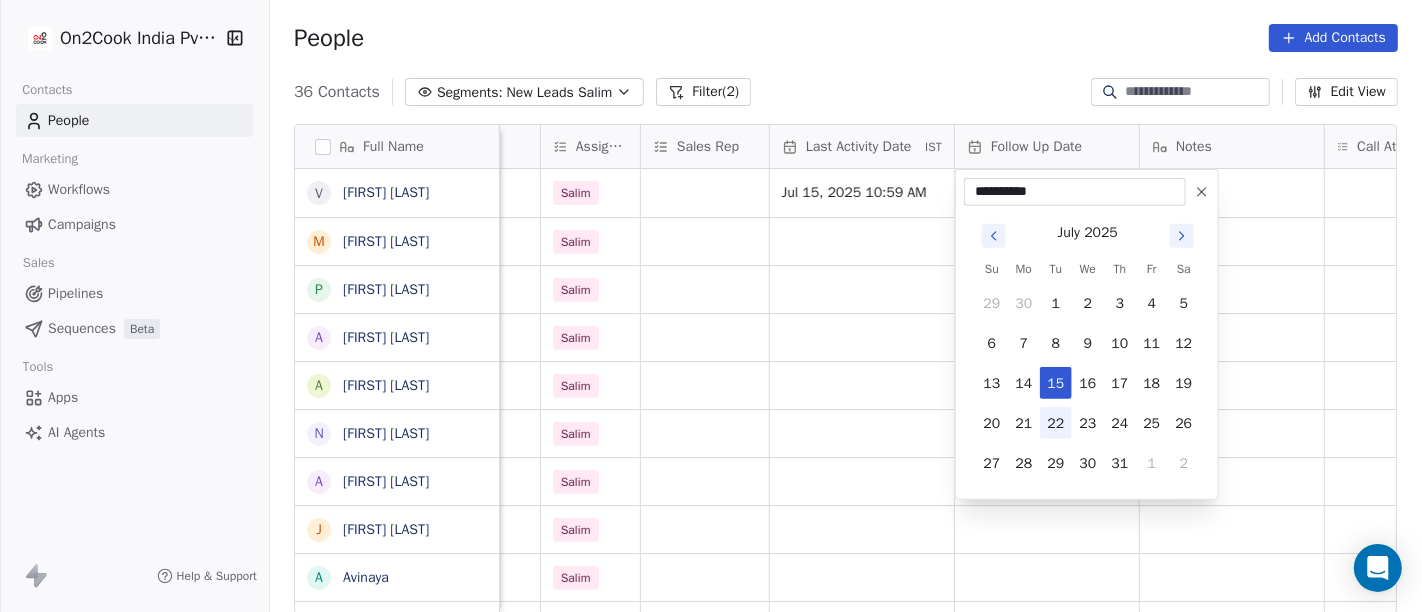click on "22" at bounding box center [1056, 423] 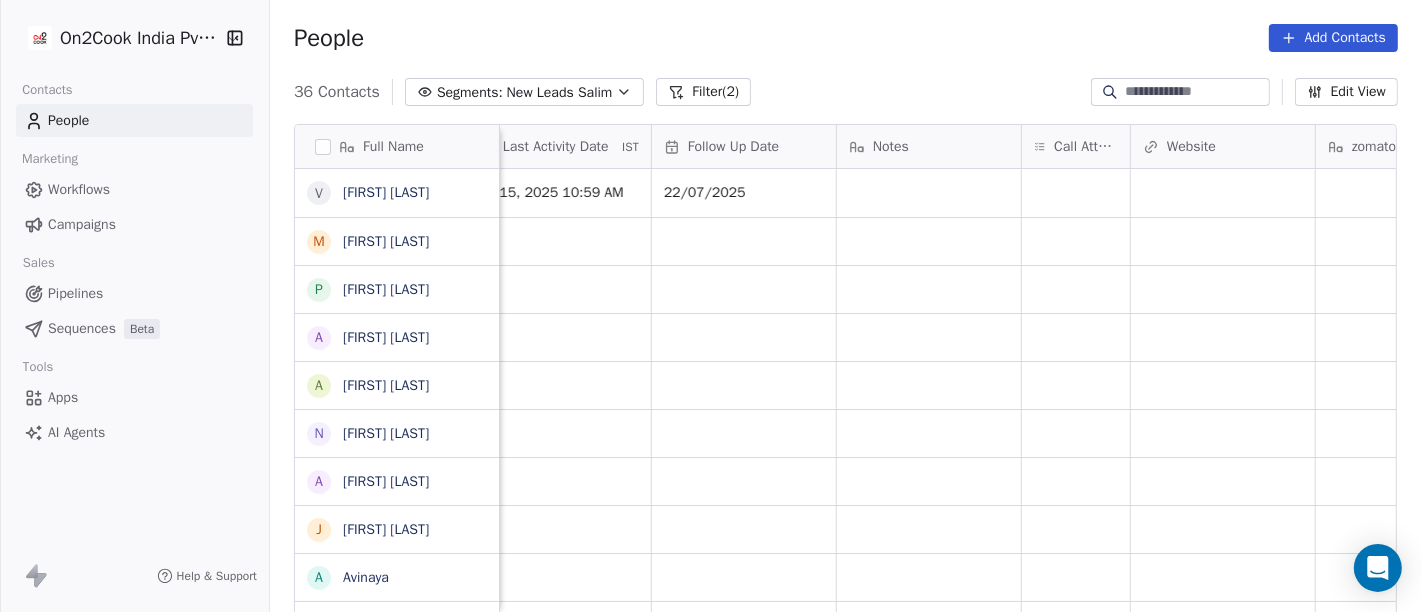 scroll, scrollTop: 0, scrollLeft: 1311, axis: horizontal 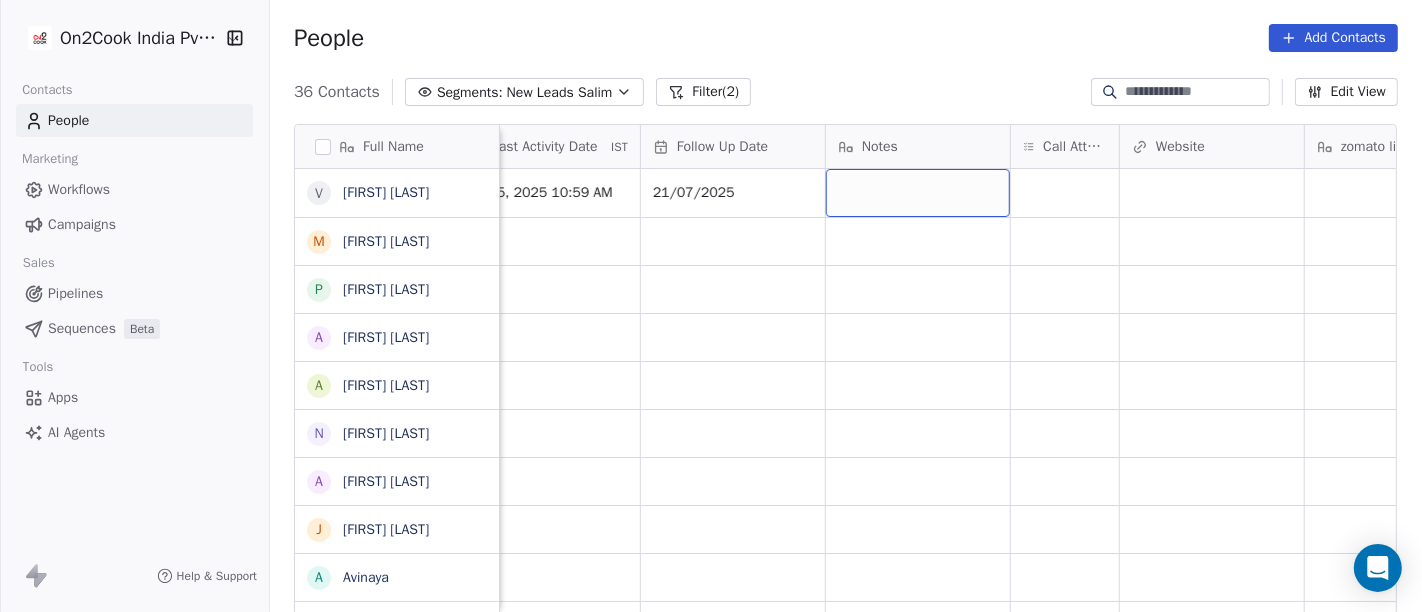 click at bounding box center [918, 193] 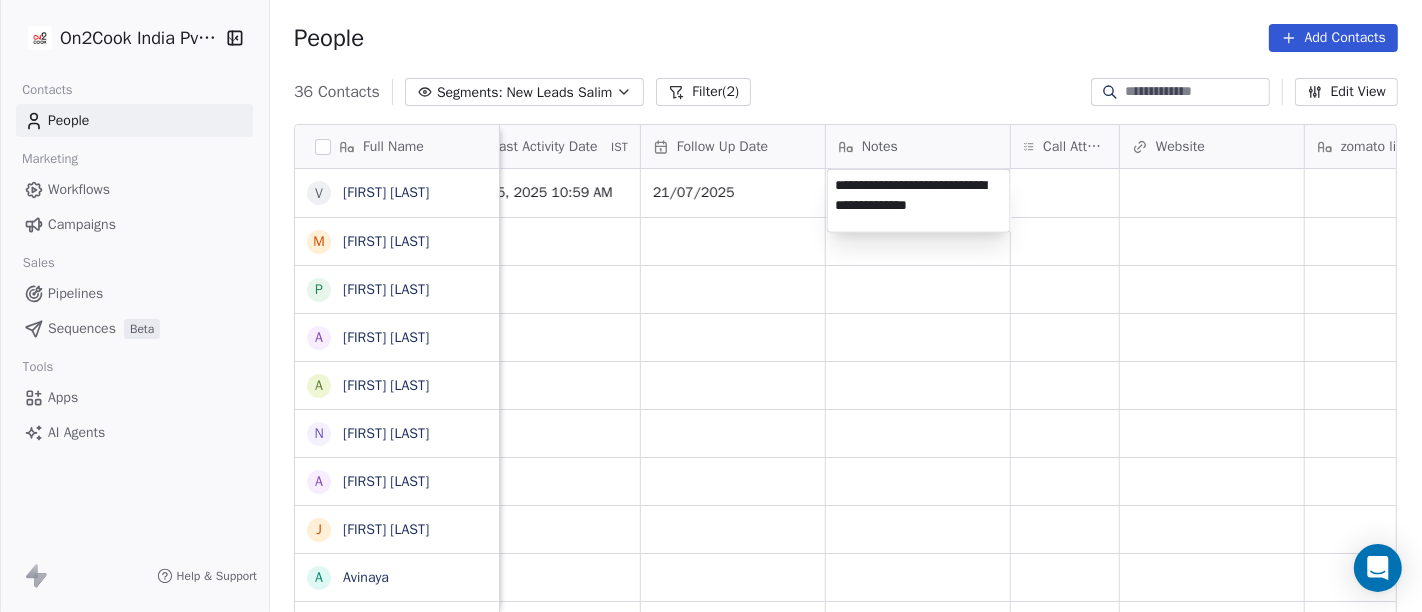 type on "**********" 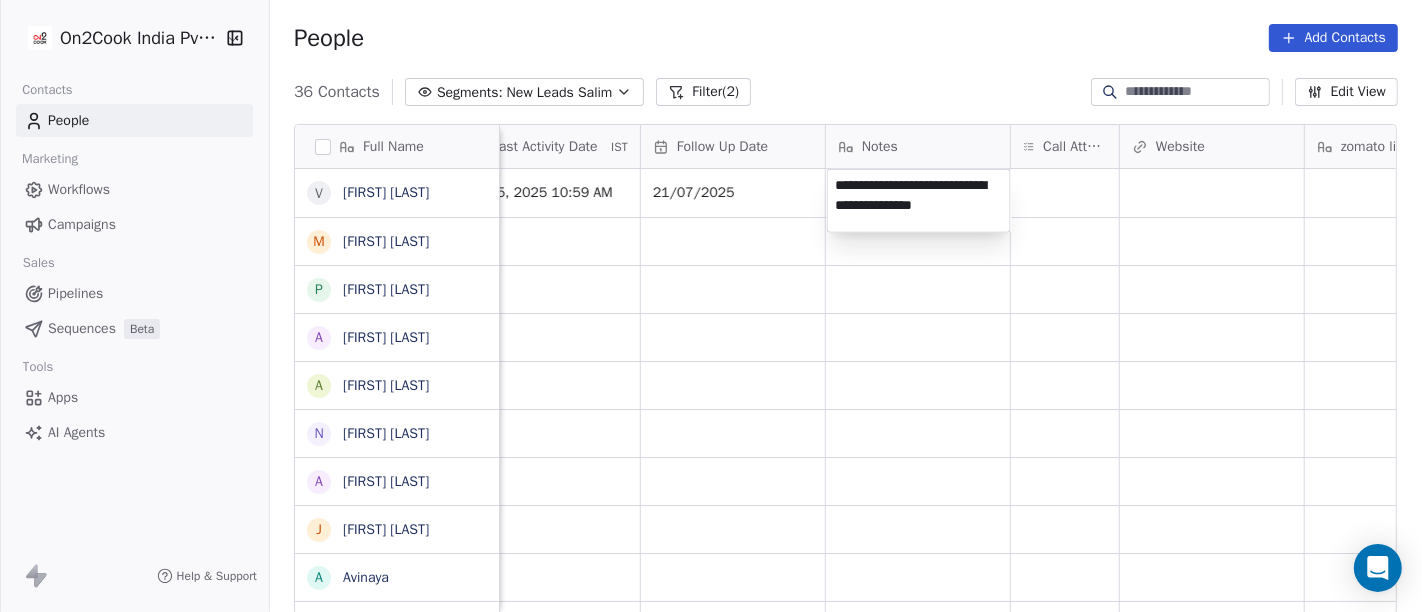 click on "On2Cook India Pvt. Ltd. Contacts People Marketing Workflows Campaigns Sales Pipelines Sequences Beta Tools Apps AI Agents Help & Support People Add Contacts 36 Contacts Segments: New Leads Salim Filter (2) Edit View Tag Add to Sequence Full Name V [FIRST] [LAST] M [FIRST] [LAST] P [FIRST] [LAST] A [FIRST] [LAST] a [FIRST] [LAST] b [FIRST] [LAST] N [FIRST] [LAST] A [FIRST] [LAST] J [FIRST] [LAST] A [FIRST] [LAST] D [FIRST] [LAST] K [FIRST] [LAST] v [FIRST] [LAST] T [FIRST] [LAST] A [FIRST] [LAST] B [FIRST] [LAST] N [FIRST] [LAST] [FIRST] [LAST] B [FIRST] [LAST] V [FIRST] [LAST] N [FIRST] [LAST] S [FIRST] [LAST] V [FIRST] [LAST] D [FIRST] [LAST] P [FIRST] [LAST] g [FIRST] [LAST] S [FIRST] [LAST] J [FIRST] [LAST] D [FIRST] [LAST] N [FIRST] [LAST] p [FIRST] [LAST] P PhotosCart Tags Assignee Sales Rep Last Activity Date IST Follow Up Date Notes Call Attempts Website zomato link outlet type Location Job Title Salim Jul 15, 2025 10:59 AM 21/07/2025 food_consultants Salim cloud_kitchen Salim executive_kitchens Salim restaurants Salim Salim" at bounding box center (711, 306) 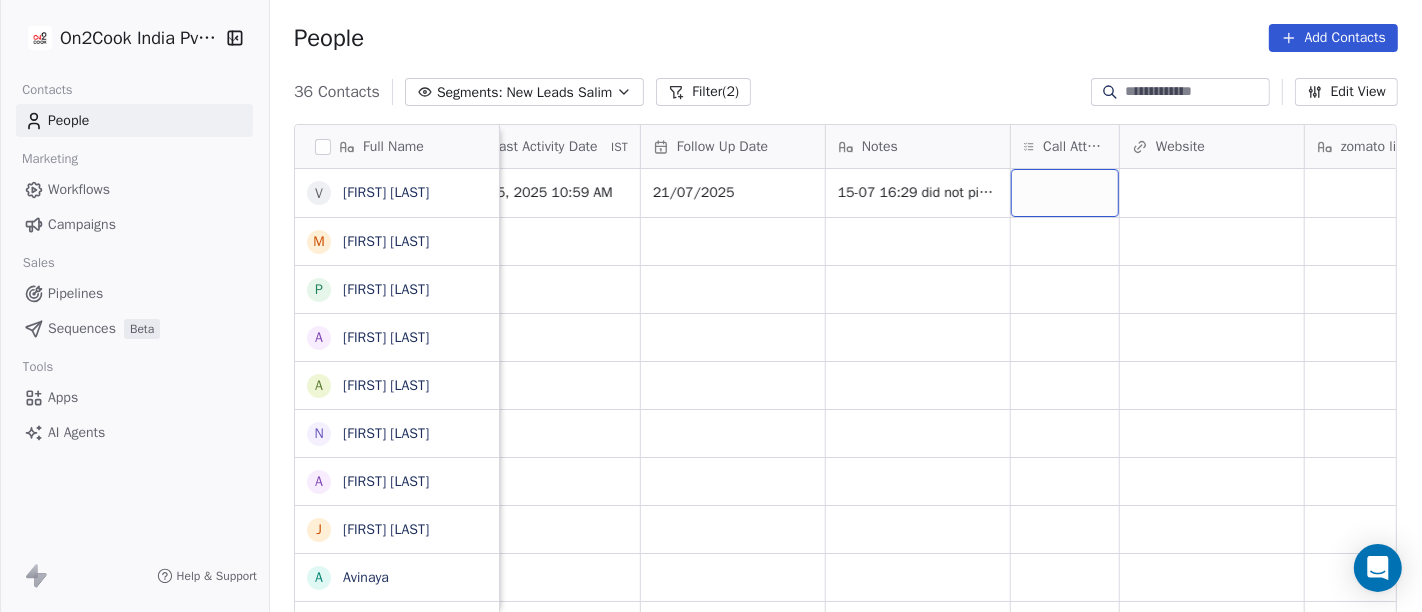 click at bounding box center [1065, 193] 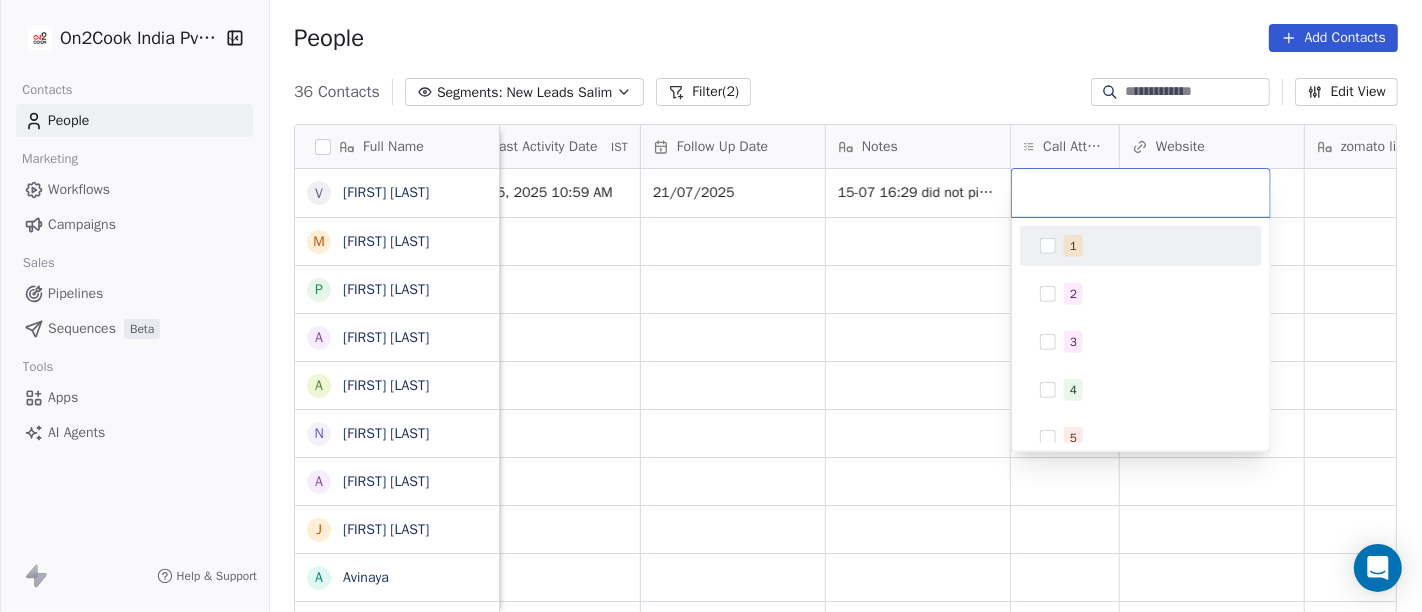 click on "1" at bounding box center [1153, 246] 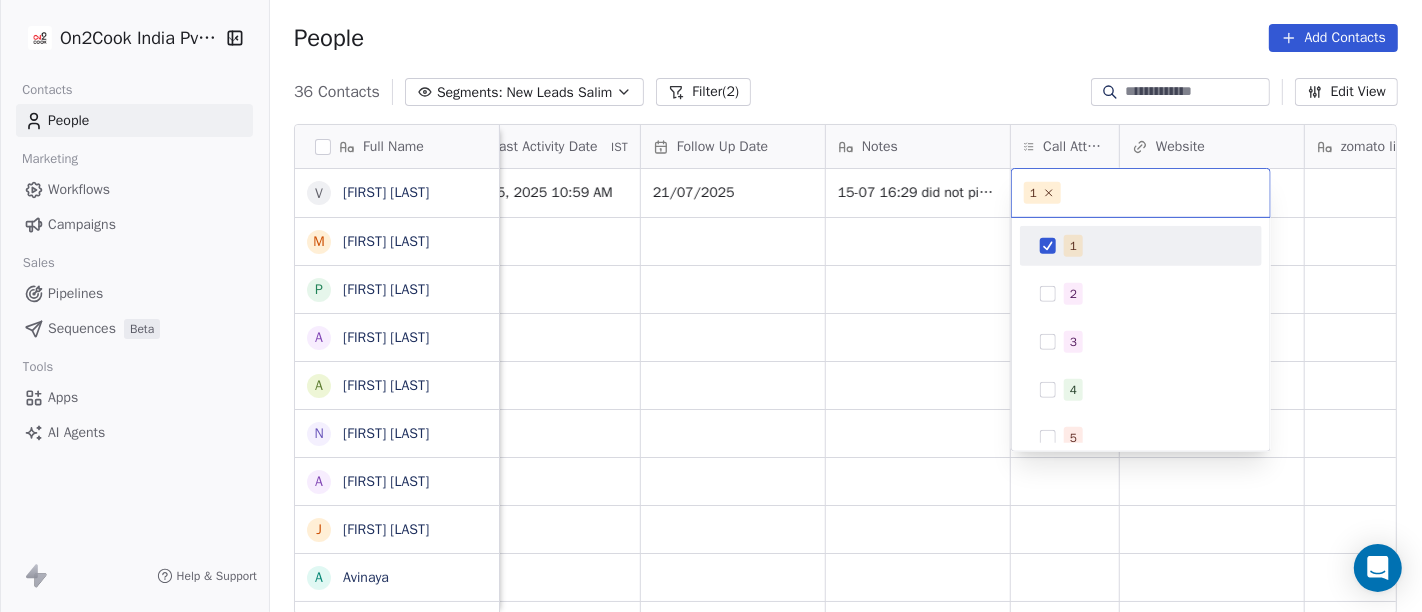 click on "On2Cook India Pvt. Ltd. Contacts People Marketing Workflows Campaigns Sales Pipelines Sequences Beta Tools Apps AI Agents Help & Support People Add Contacts 36 Contacts Segments: New Leads Salim Filter (2) Edit View Tag Add to Sequence Full Name V [FIRST] [LAST] M [FIRST] [LAST] P [FIRST] [LAST] A [FIRST] [LAST] a [FIRST] [LAST] b [FIRST] [LAST] A [FIRST] [LAST] J [FIRST] [LAST] A [FIRST] [LAST] D [FIRST] [LAST] K [FIRST] [LAST] v [FIRST] [LAST] T [FIRST] [LAST] A [FIRST] [LAST] B [FIRST] [LAST] N [FIRST] [LAST] [FIRST] [LAST] B [FIRST] [LAST] V [FIRST] [LAST] N [FIRST] [LAST] S [FIRST] [LAST] V [FIRST] [LAST] D [FIRST] [LAST] P [FIRST] [LAST] g [FIRST] [LAST] S [FIRST] [LAST] J [FIRST] [LAST] D [FIRST] [LAST] N [FIRST] [LAST] p [FIRST] [LAST] P [FIRST] [LAST] Tags Assignee Sales Rep Last Activity Date IST Follow Up Date Notes Call Attempts Website zomato link outlet type Location Salim Jul 15, 2025 10:59 AM 21/07/2025 15-07 16:29 did not pick up call WA msg sent food_consultants Salim cloud_kitchen Salim Salim" at bounding box center (711, 306) 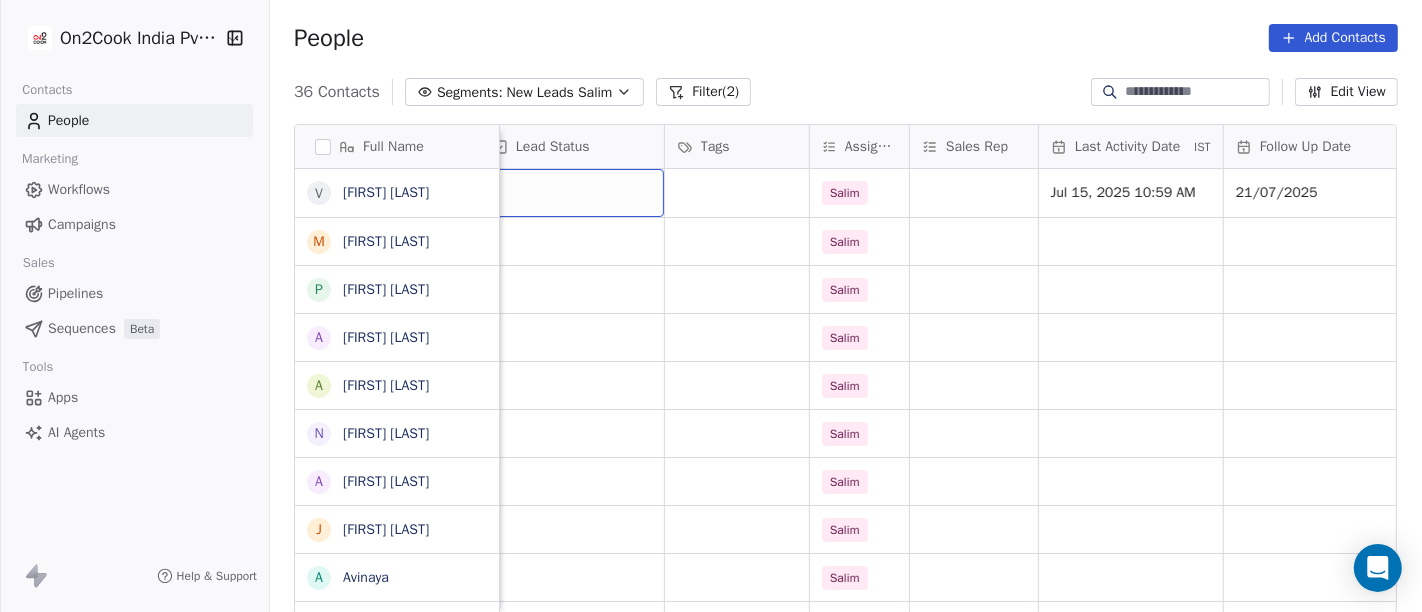 scroll, scrollTop: 0, scrollLeft: 708, axis: horizontal 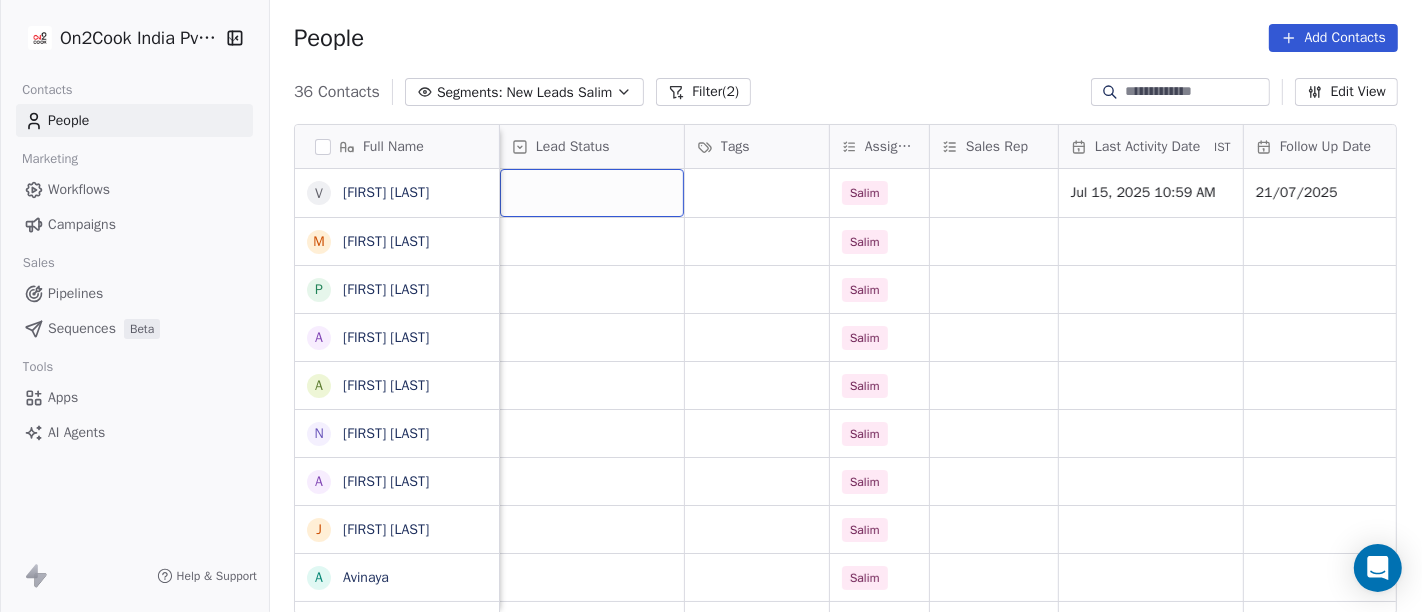 click at bounding box center (592, 193) 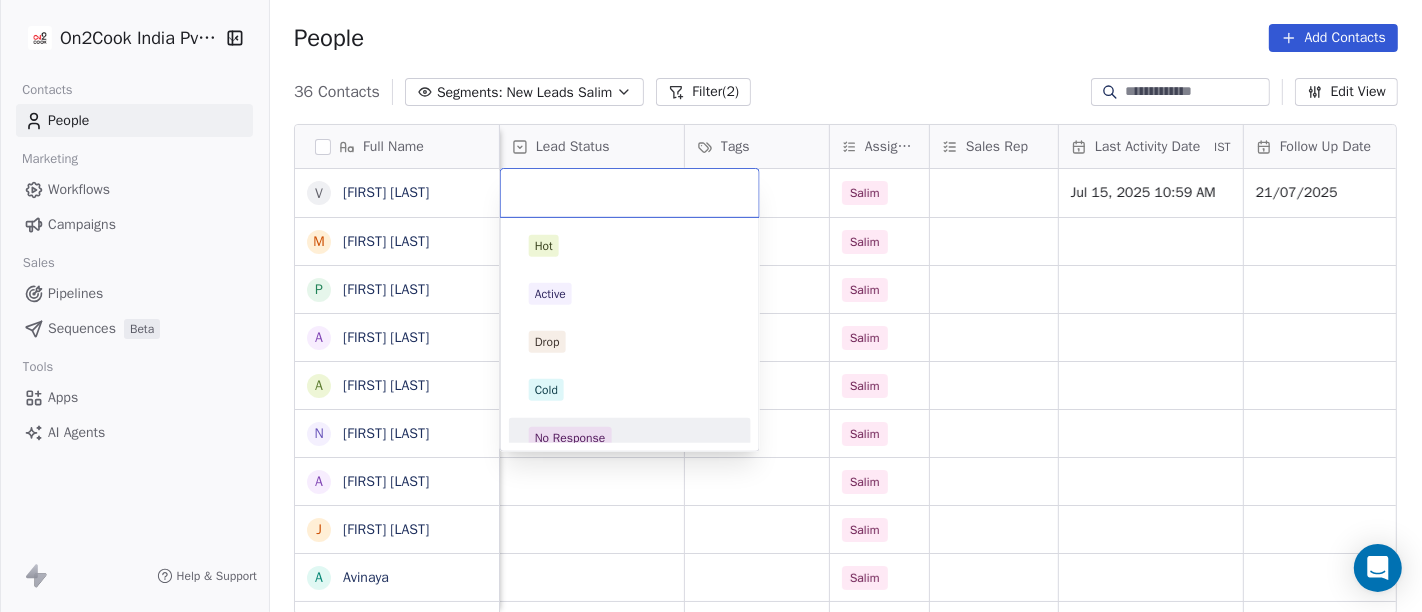 click on "No Response" at bounding box center [630, 438] 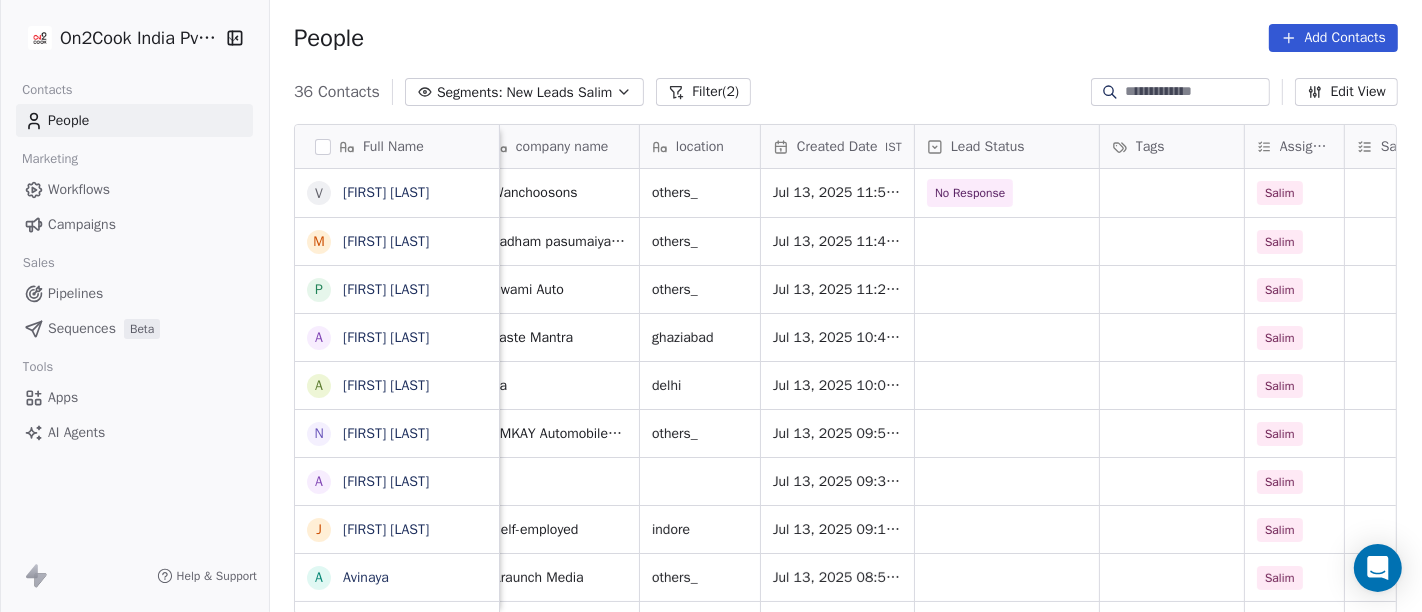 scroll, scrollTop: 0, scrollLeft: 0, axis: both 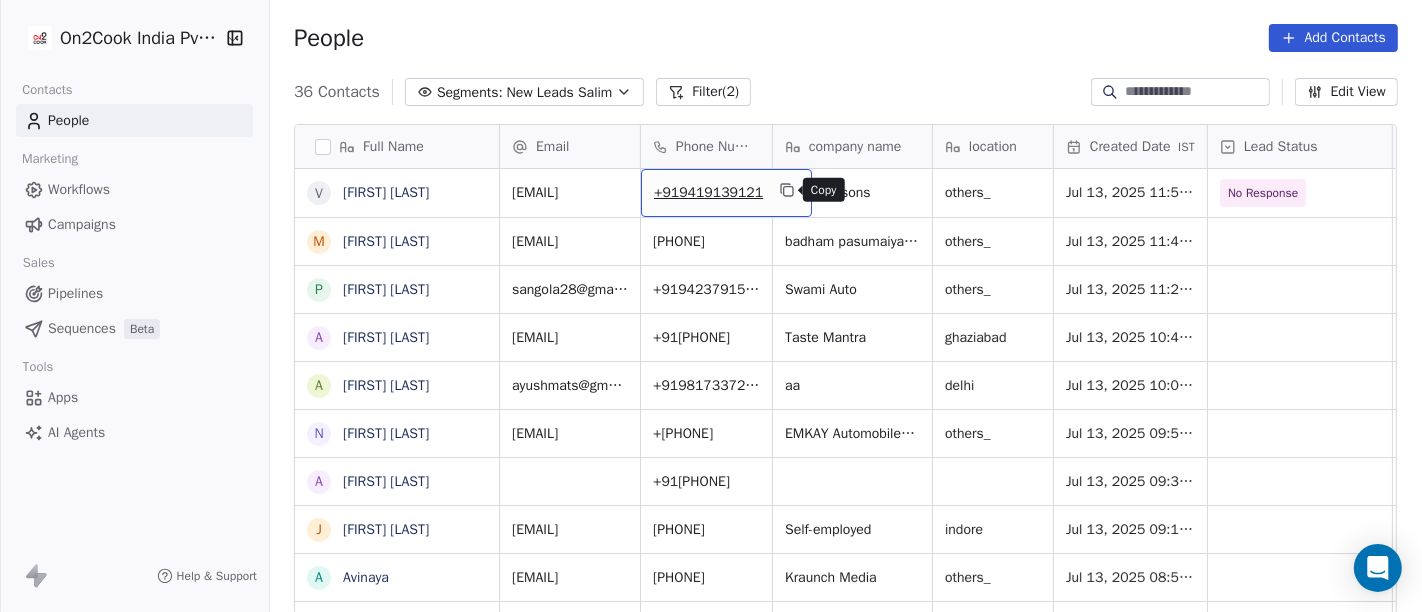 click 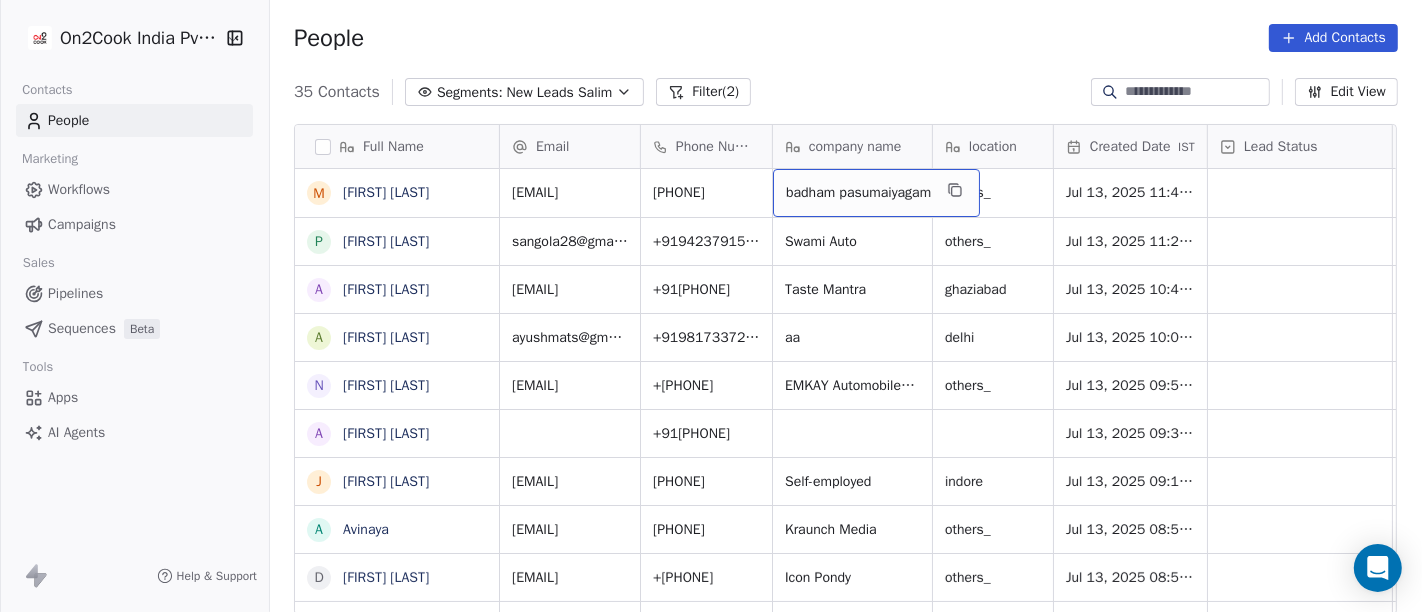 click on "35 Contacts Segments: New Leads Salim Filter  (2) Edit View" at bounding box center [846, 92] 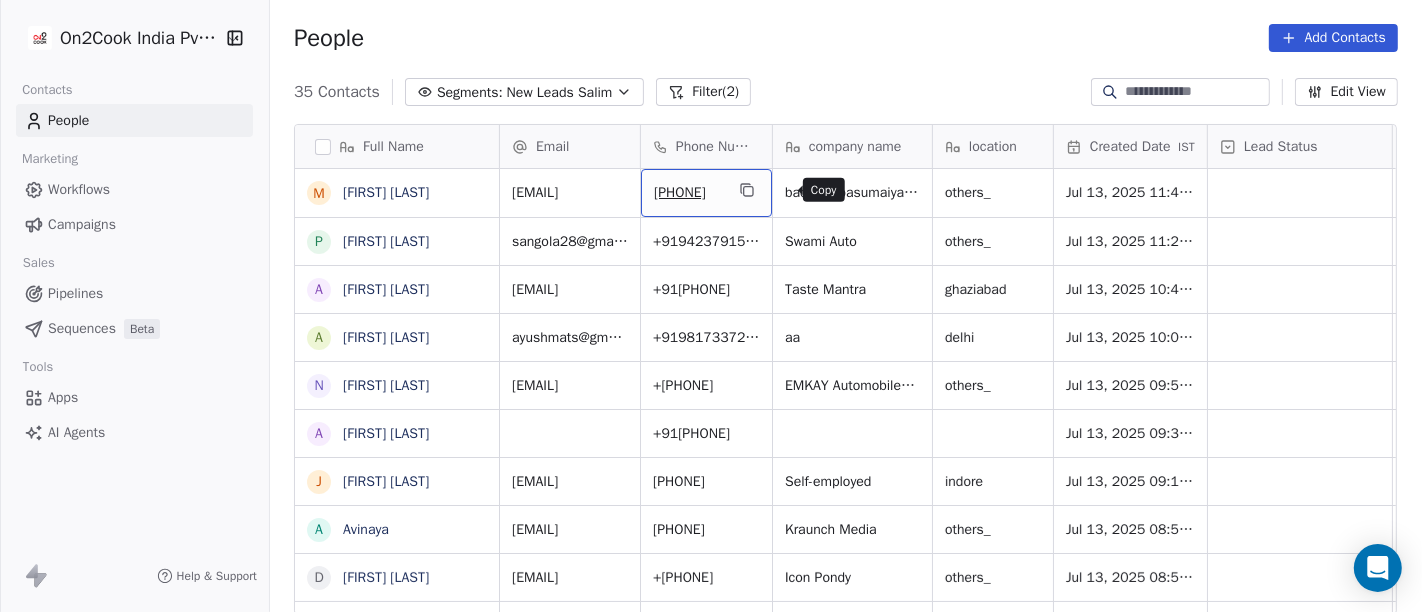 click 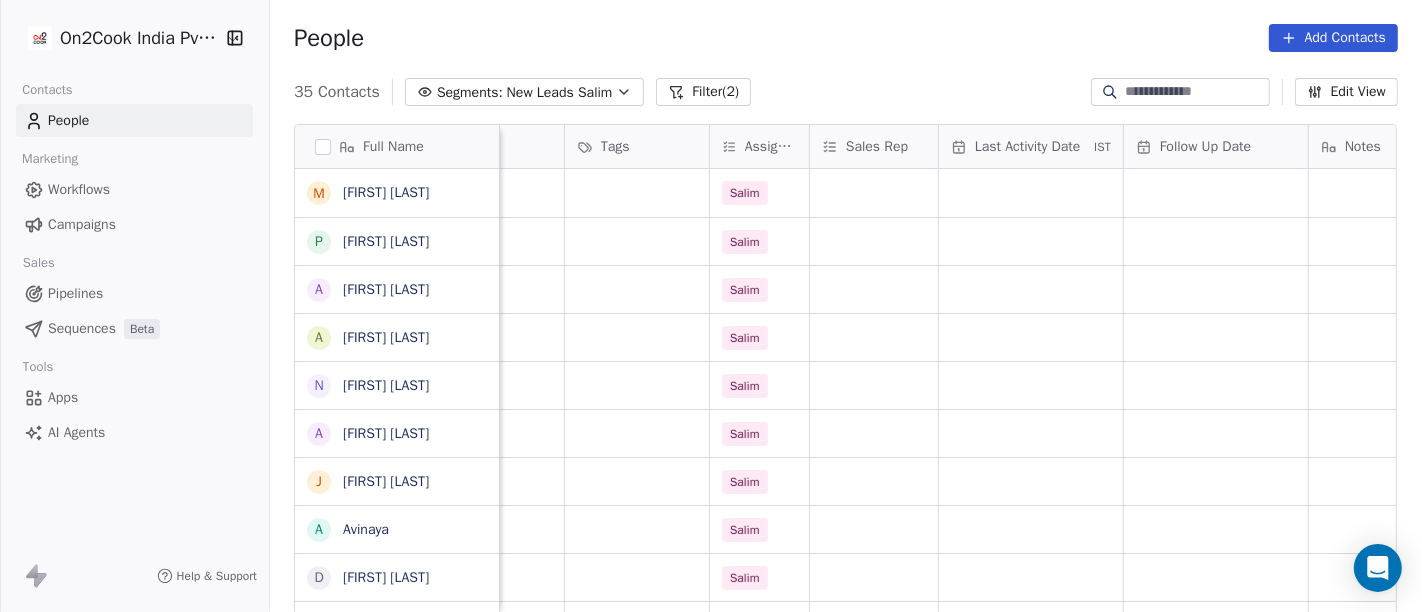 scroll, scrollTop: 0, scrollLeft: 848, axis: horizontal 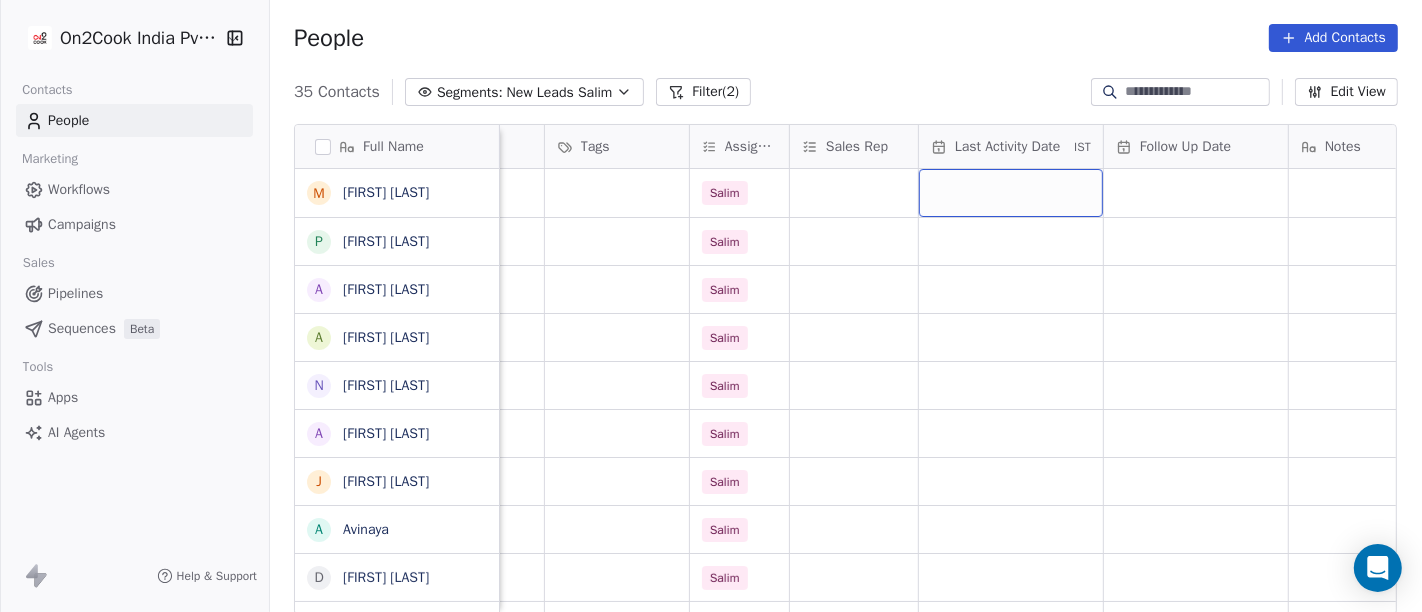 click at bounding box center [1011, 193] 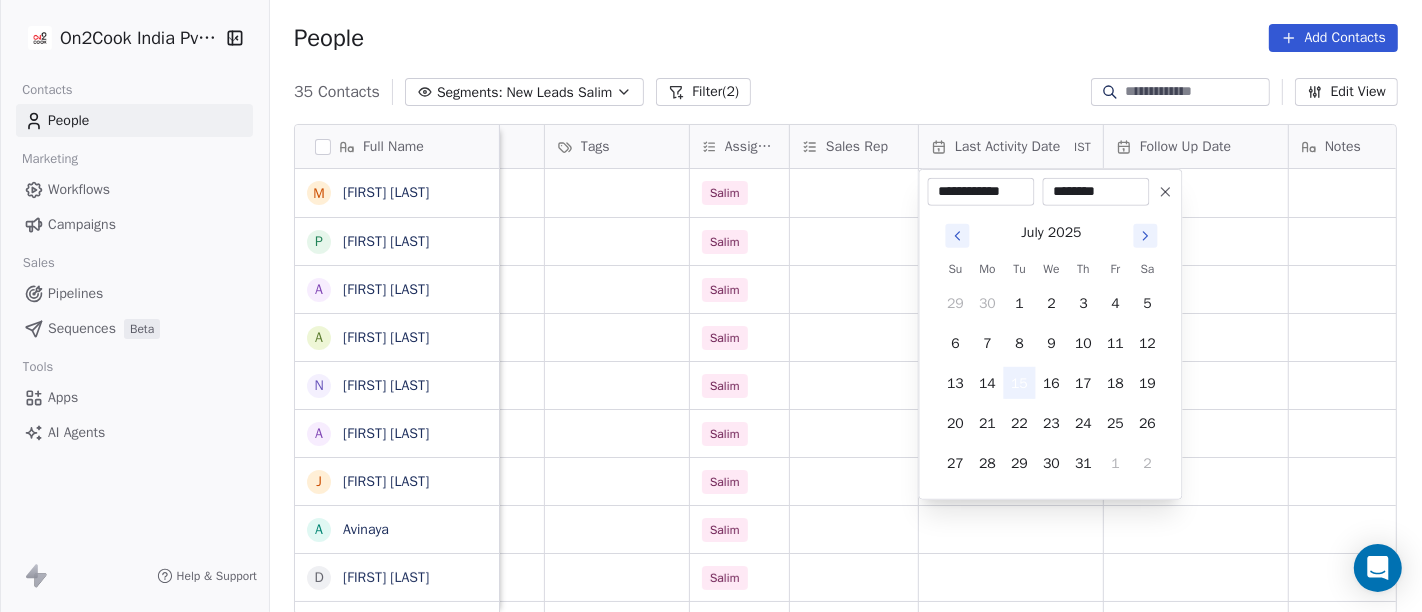 click on "15" at bounding box center (1020, 383) 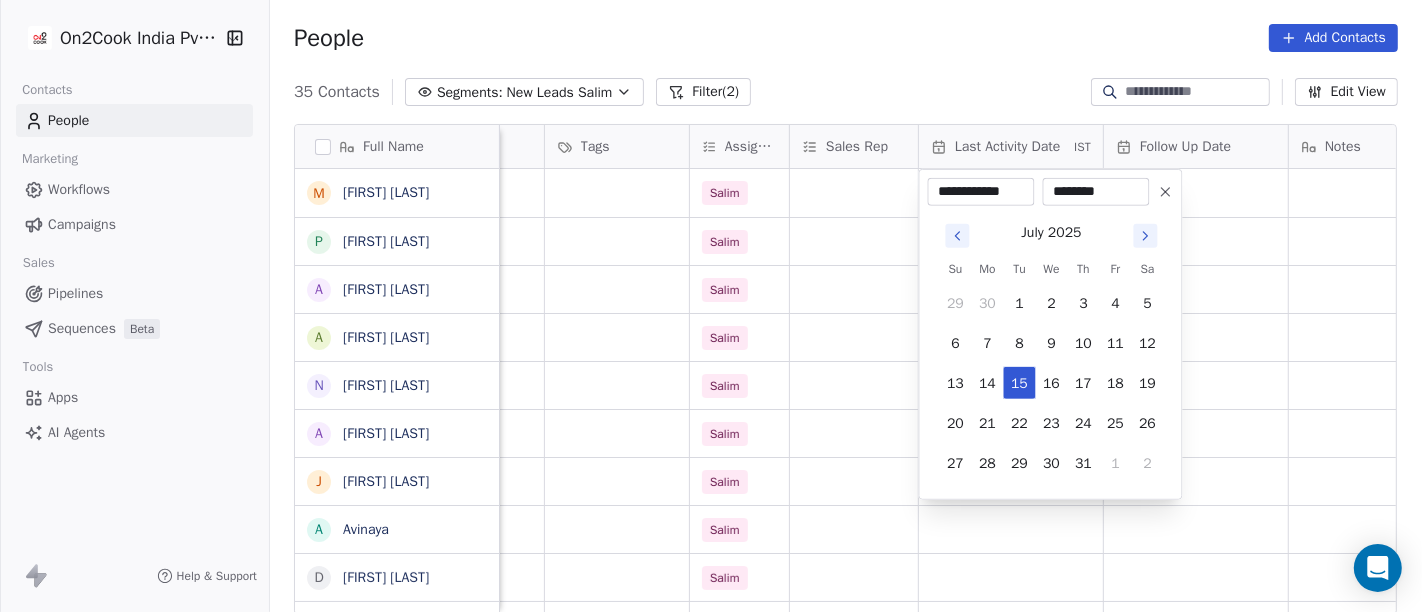 click on "On2Cook India Pvt. Ltd. Contacts People Marketing Workflows Campaigns Sales Pipelines Sequences Beta Tools Apps AI Agents Help & Support People Add Contacts 35 Contacts Segments: New Leads Salim Filter (2) Edit View Tag Add to Sequence Full Name M [FIRST] [LAST] P [FIRST] [LAST] A [FIRST] [LAST] a [FIRST] [LAST] b [FIRST] [LAST] N [FIRST] [LAST] A [FIRST] [LAST] J [FIRST] [LAST] A [FIRST] [LAST] D [FIRST] [LAST] K [FIRST] [LAST] v [FIRST]^^ T [FIRST] [LAST] A [FIRST] [LAST] B [FIRST] [LAST] N [FIRST] N [FIRST] B [FIRST] V [FIRST] [LAST] N [FIRST] [LAST] S [FIRST] [LAST] V [FIRST] [LAST] D [FIRST] [LAST] P [FIRST] [LAST] g [FIRST] [LAST] S [FIRST] [LAST] J [FIRST] [LAST] D [FIRST] [LAST] N [FIRST] [LAST] p [FIRST] [LAST] P [FIRST] D [FIRST] G .[FIRST] company name location Created Date IST Lead Status Tags Assignee Sales Rep Last Activity Date IST Follow Up Date Notes zomato link   badham pasumaiyagam others_ Jul 13, 2025 11:48 AM Salim   Swami Auto others_ Jul 13, 2025 11:23 AM Salim   [CITY]" at bounding box center (711, 306) 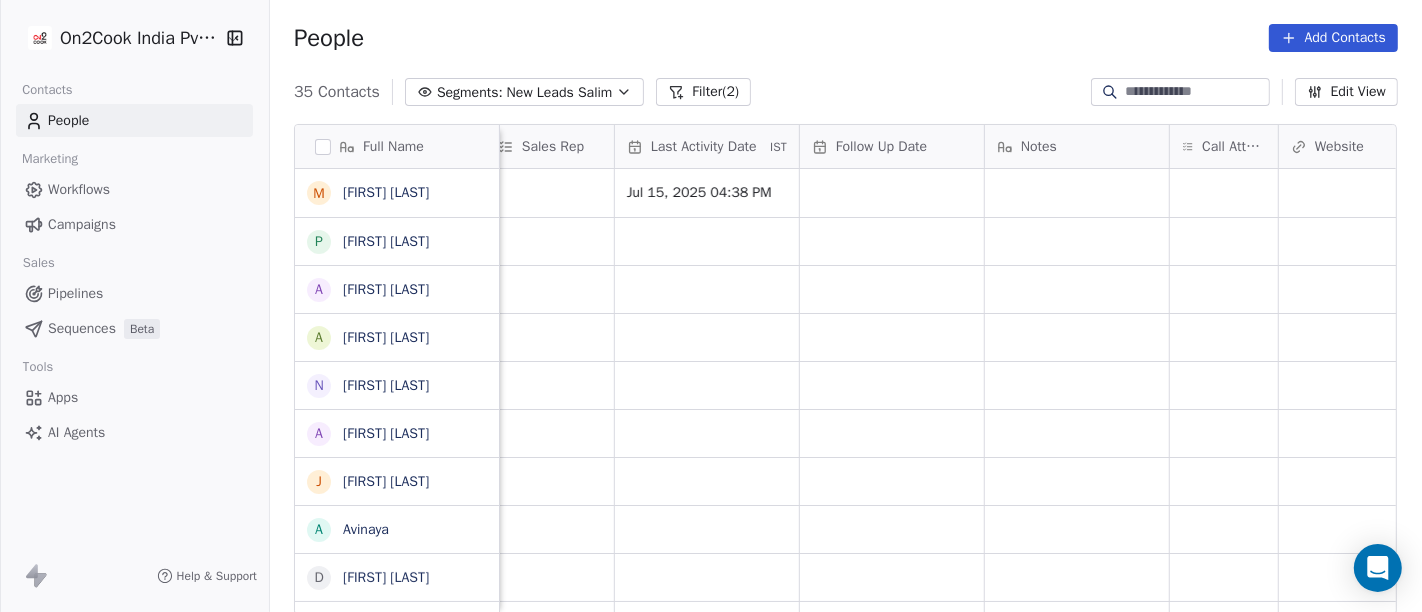 scroll, scrollTop: 0, scrollLeft: 1153, axis: horizontal 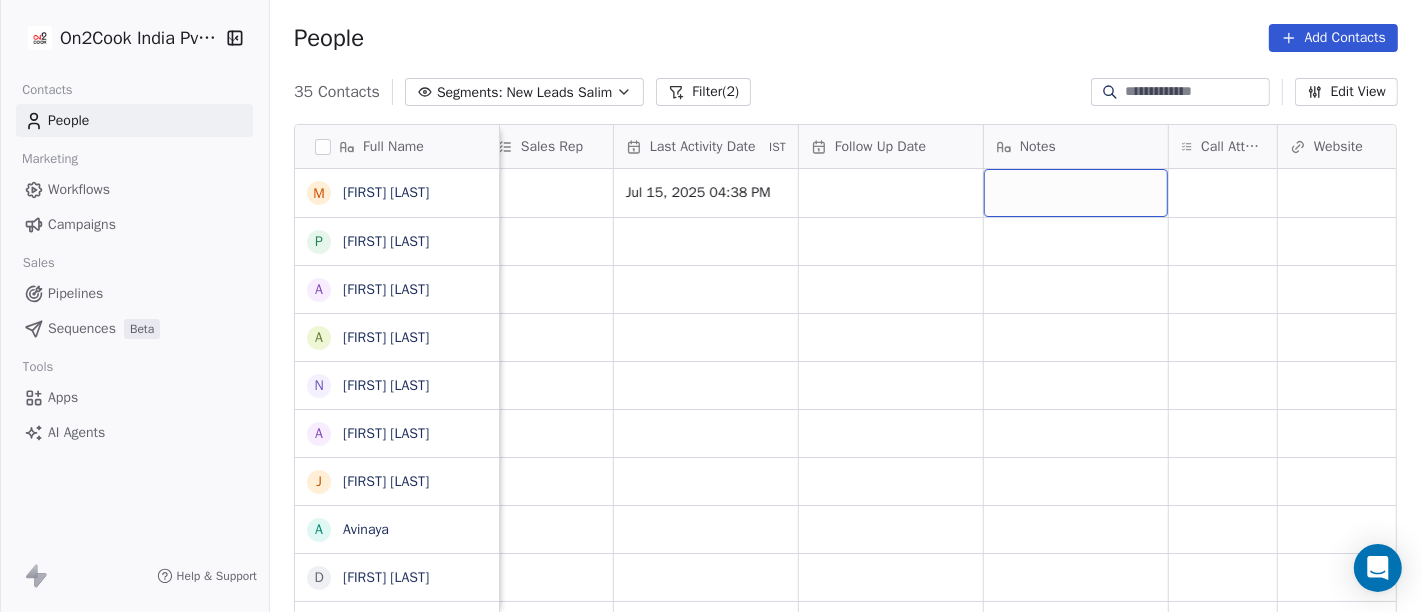 click at bounding box center (1076, 193) 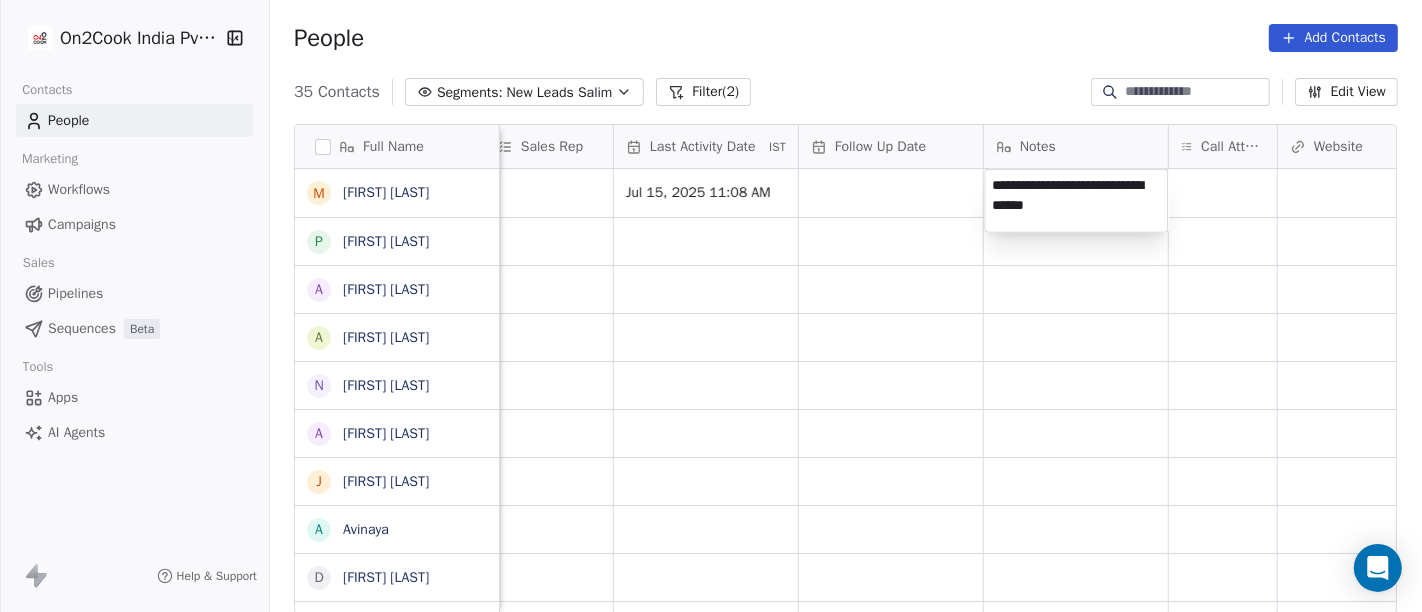 type on "**********" 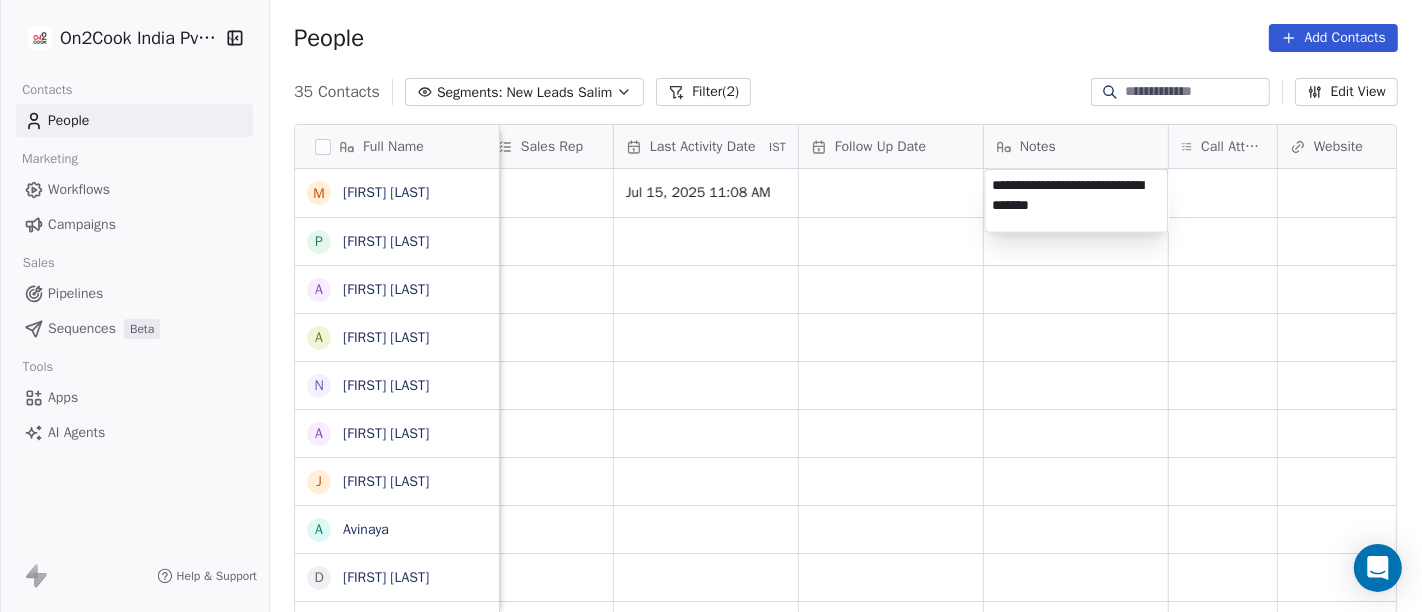 click on "On2Cook India Pvt. Ltd. Contacts People Marketing Workflows Campaigns Sales Pipelines Sequences Beta Tools Apps AI Agents Help & Support People  Add Contacts 35 Contacts Segments: New Leads Salim Filter  (2) Edit View Tag Add to Sequence Full Name M Mayil Murugan P Pawan Swami A Ajay Singh a ayushmat b Soni N Neeraj Kumar Chauhan A Abhishek Takawane J Jayshree Nimbekar A Avinaya D Dinesh Kothari K Kshitij Dhameja v vatsal^^ T Tanmoy Mandal A Anup Melwani B Bhaskar Kedarisetty N Nareshbhaisukhadiya Nareshbhaisukhadiya B Binoj V Vinoth Annamalai N Nilesh Mody S Shalabh Saxena V Vinod Mahajan D Dhaval Sheth P Praveen Gupta g gouri Shankar S Sujit Pattnaik J Jassi Singh D Daniel Kurian N Naveen Kumar p pankaj P PhotosCart D Dr Pankaj G .Dhiraj Lead Status Tags Assignee Sales Rep Last Activity Date IST Follow Up Date Notes Call Attempts Website zomato link outlet type Location   Salim Jul 15, 2025 11:08 AM cloud_kitchen   Salim executive_kitchens   Salim restaurants   Salim restaurants   Salim cloud_kitchen" at bounding box center [711, 306] 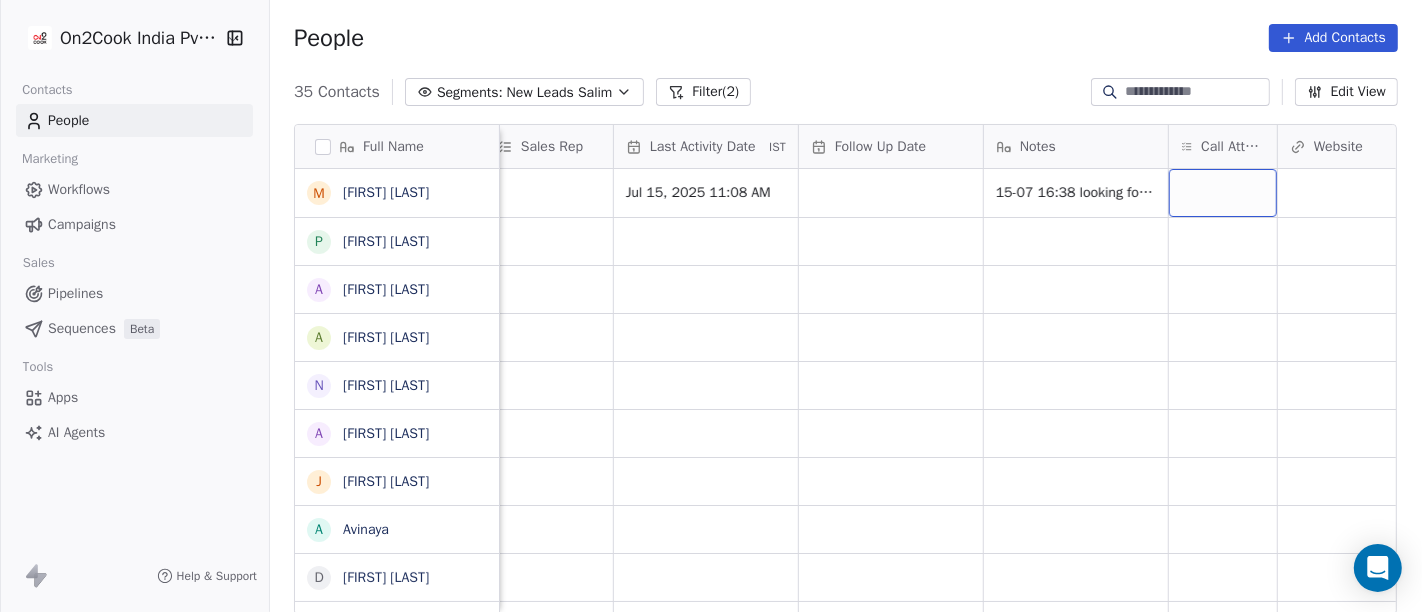 click at bounding box center (1223, 193) 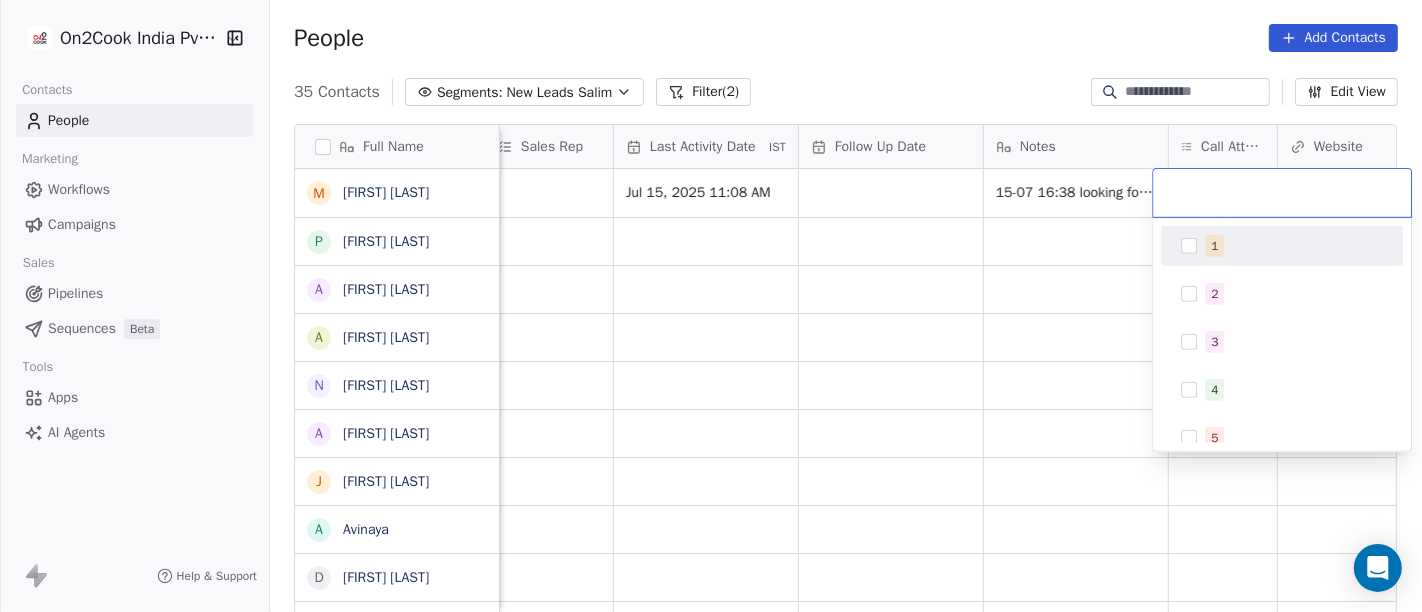 click on "1" at bounding box center [1294, 246] 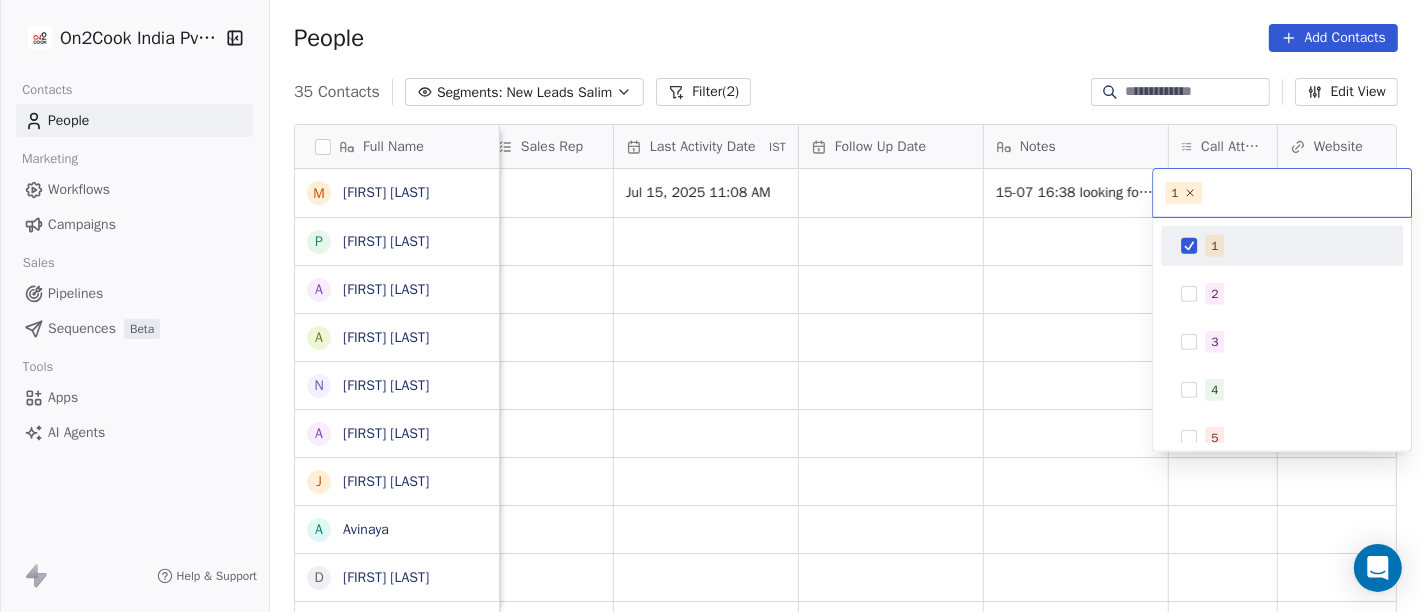 click on "On2Cook India Pvt. Ltd. Contacts People Marketing Workflows Campaigns Sales Pipelines Sequences Beta Tools Apps AI Agents Help & Support People  Add Contacts 35 Contacts Segments: New Leads Salim Filter  (2) Edit View Tag Add to Sequence Full Name M Mayil Murugan P Pawan Swami A Ajay Singh a ayushmat b Soni N Neeraj Kumar Chauhan A Abhishek Takawane J Jayshree Nimbekar A Avinaya D Dinesh Kothari K Kshitij Dhameja v vatsal^^ T Tanmoy Mandal A Anup Melwani B Bhaskar Kedarisetty N Nareshbhaisukhadiya Nareshbhaisukhadiya B Binoj V Vinoth Annamalai N Nilesh Mody S Shalabh Saxena V Vinod Mahajan D Dhaval Sheth P Praveen Gupta g gouri Shankar S Sujit Pattnaik J Jassi Singh D Daniel Kurian N Naveen Kumar p pankaj P PhotosCart D Dr Pankaj G .Dhiraj Lead Status Tags Assignee Sales Rep Last Activity Date IST Follow Up Date Notes Call Attempts Website zomato link outlet type Location   Salim Jul 15, 2025 11:08 AM 15-07 16:38 looking for personal use  cloud_kitchen   Salim executive_kitchens   Salim restaurants   Salim" at bounding box center [711, 306] 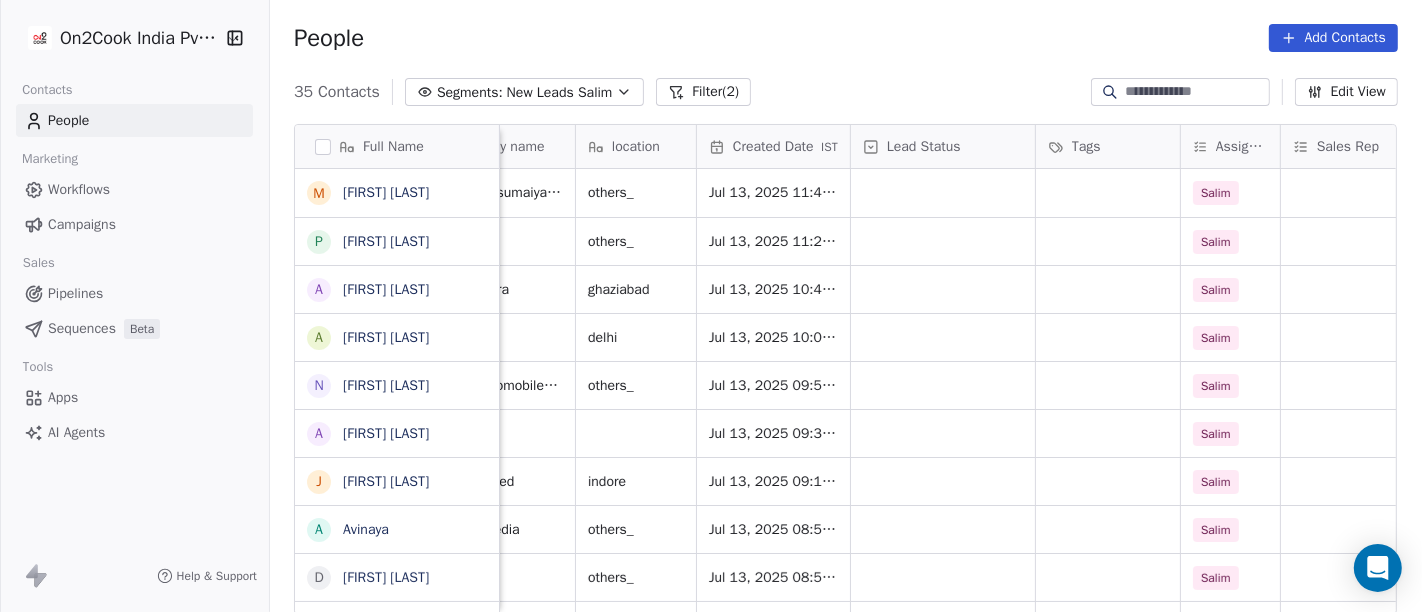 scroll, scrollTop: 0, scrollLeft: 362, axis: horizontal 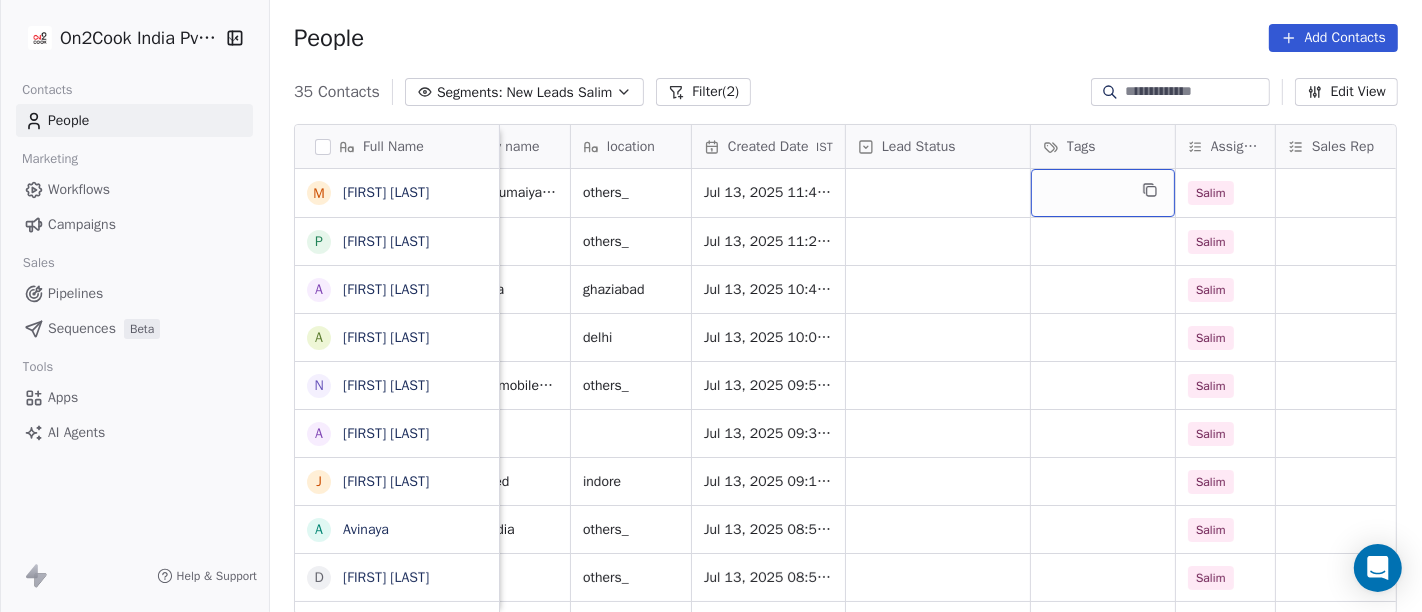 click at bounding box center (1103, 193) 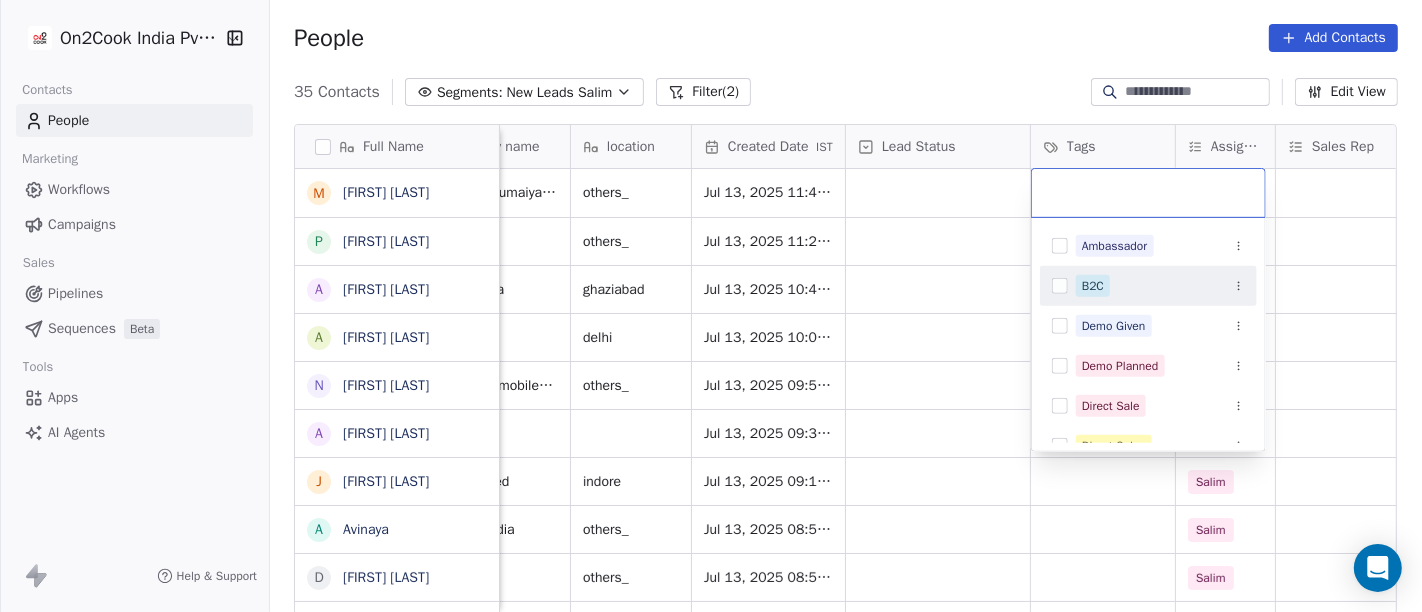 click on "B2C" at bounding box center (1093, 286) 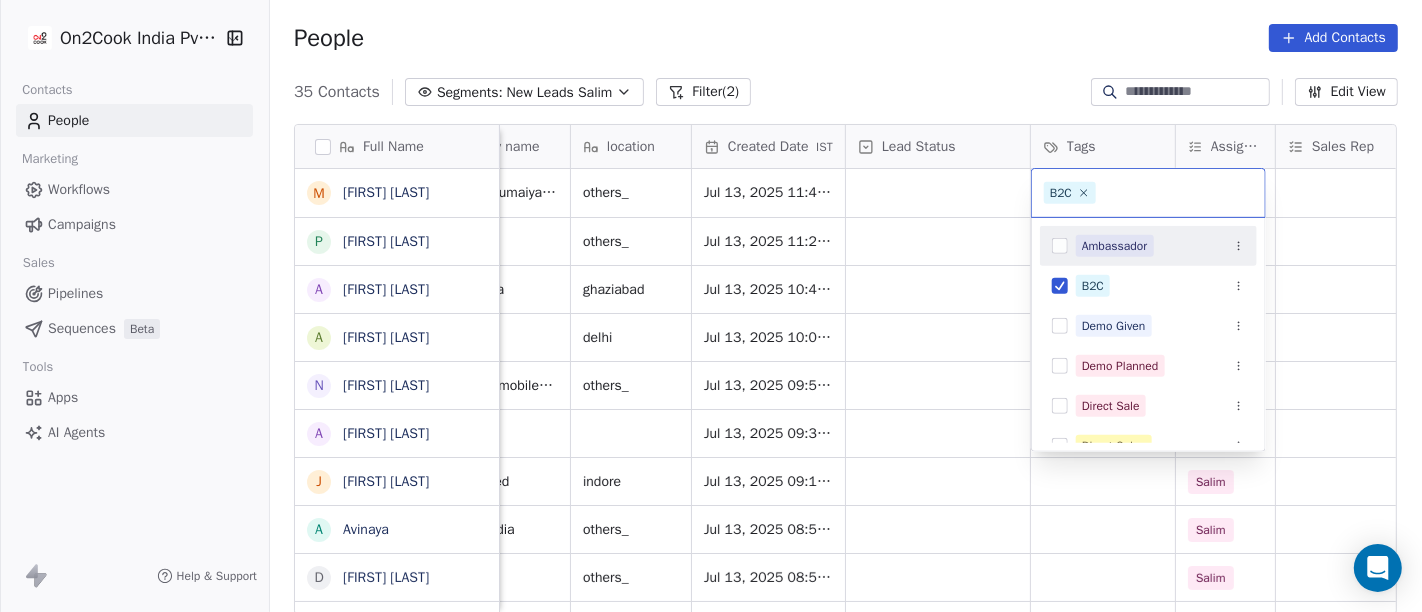 click on "On2Cook India Pvt. Ltd. Contacts People Marketing Workflows Campaigns Sales Pipelines Sequences Beta Tools Apps AI Agents Help & Support People Add Contacts 35 Contacts Segments: New Leads Salim Filter (2) Edit View Tag Add to Sequence Full Name M [FIRST] [LAST] P [FIRST] [LAST] A [FIRST] [LAST] a [FIRST] [LAST] b [FIRST] [LAST] N [FIRST] [LAST] A [FIRST] [LAST] J [FIRST] [LAST] A [FIRST] [LAST] D [FIRST] [LAST] K [FIRST] [LAST] v [FIRST]^^ T [FIRST] [LAST] A [FIRST] [LAST] B [FIRST] [LAST] N [FIRST] N [FIRST] B [FIRST] V [FIRST] [LAST] N [FIRST] [LAST] S [FIRST] [LAST] V [FIRST] [LAST] D [FIRST] [LAST] P [FIRST] [LAST] g [FIRST] [LAST] S [FIRST] [LAST] J [FIRST] [LAST] D [FIRST] [LAST] N [FIRST] [LAST] p [FIRST] [LAST] P [FIRST] D [FIRST] G .[FIRST] Email Phone Number company name location Created Date IST Lead Status Tags Assignee Sales Rep Last Activity Date IST Follow Up Date Notes mayilmurugan@gmail.com +[PHONE] badham pasumaiyagam others_ Jul 13, 2025 11:48 AM Salim Jul 15, 2025 11:08 AM sangola28@gmail.com" at bounding box center (711, 306) 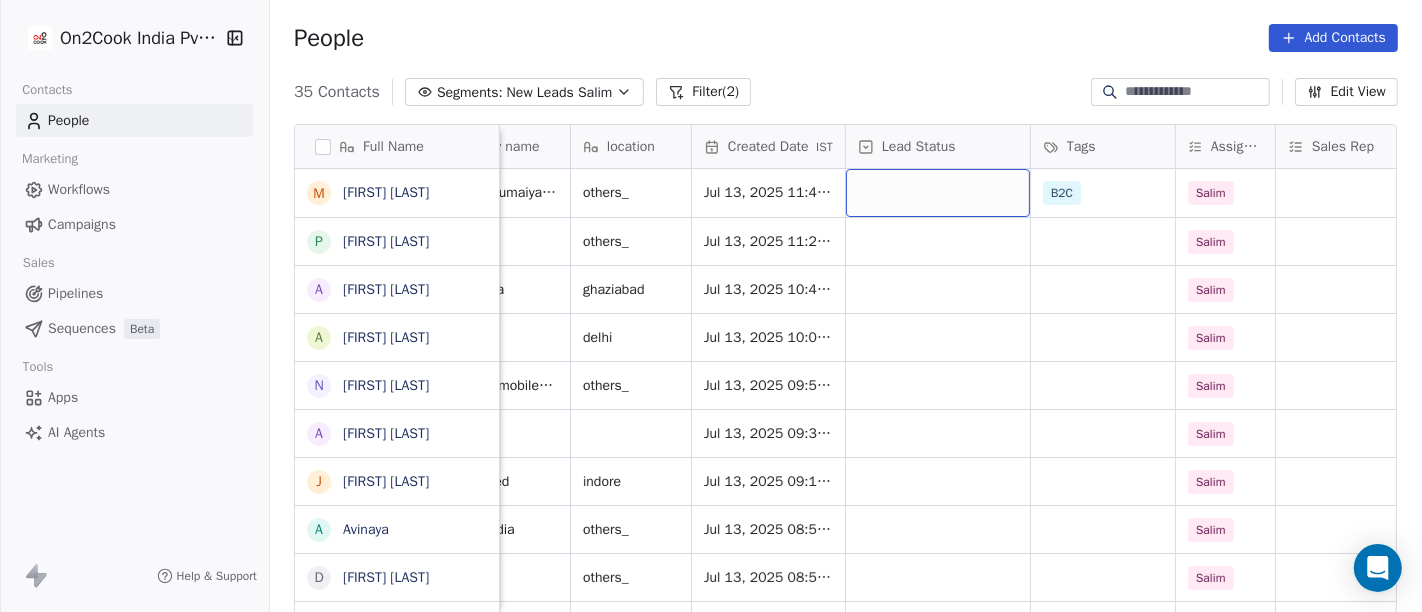 click at bounding box center (938, 193) 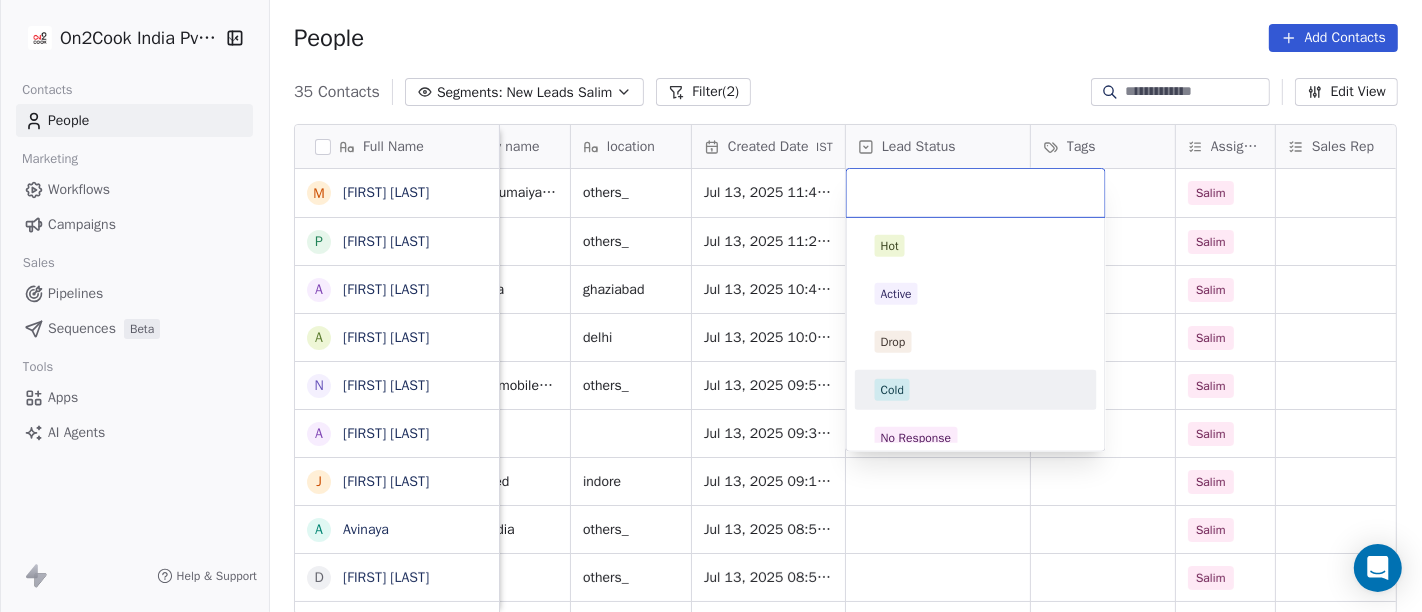 click on "Cold" at bounding box center [976, 390] 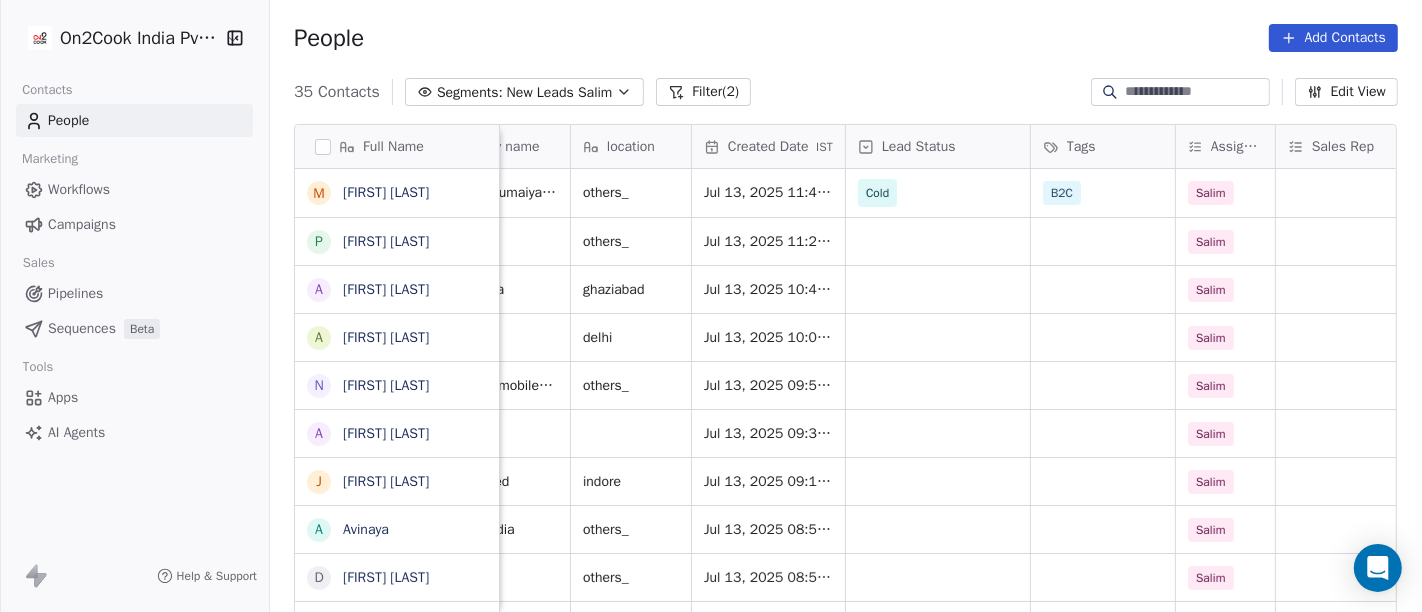 click on "35 Contacts Segments: New Leads Salim Filter  (2) Edit View" at bounding box center [846, 92] 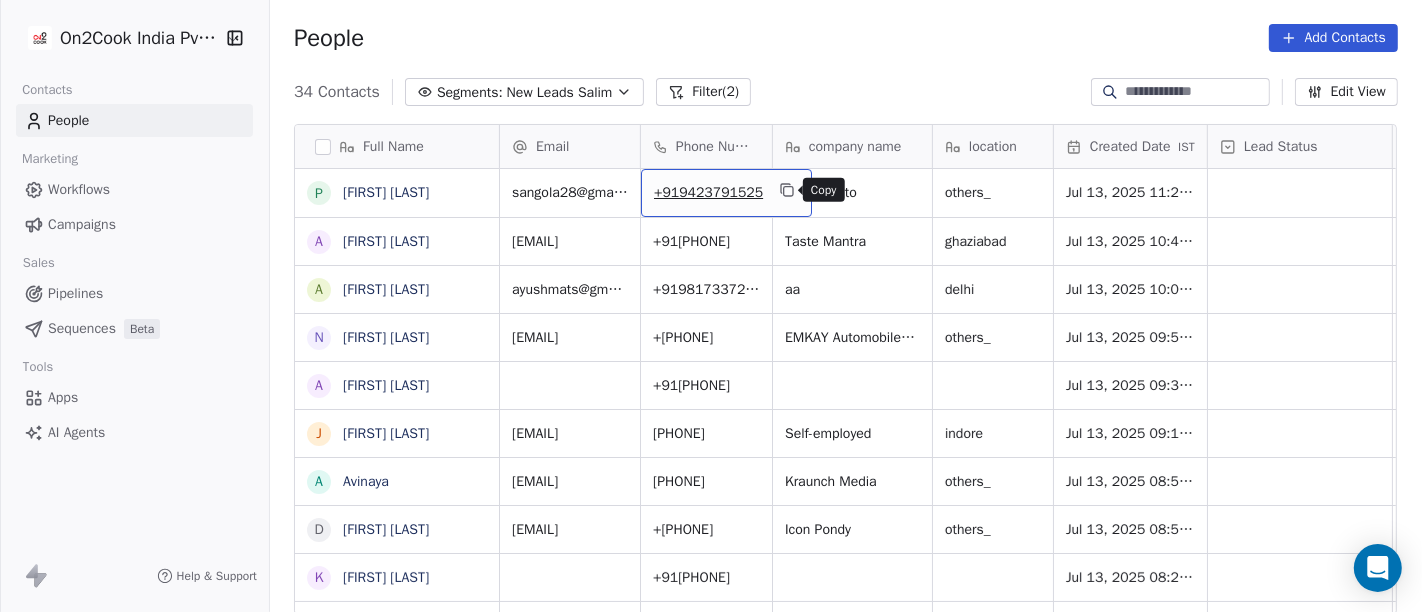 click 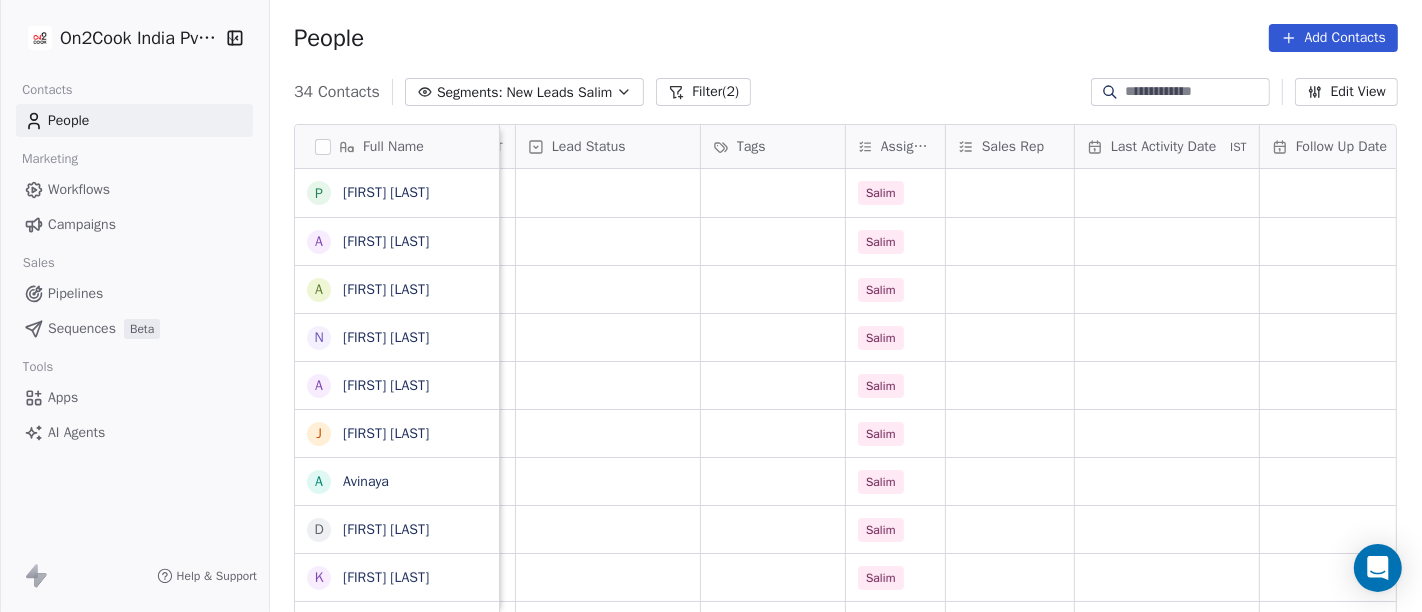 scroll, scrollTop: 0, scrollLeft: 697, axis: horizontal 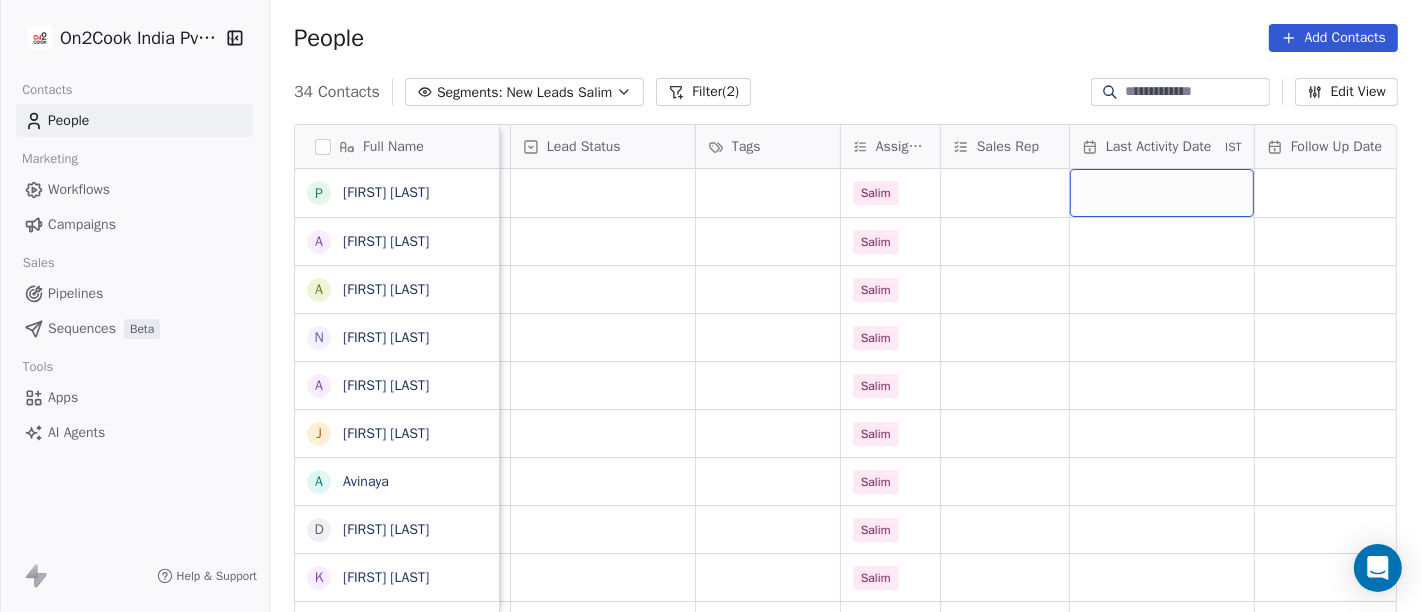 click at bounding box center (1162, 193) 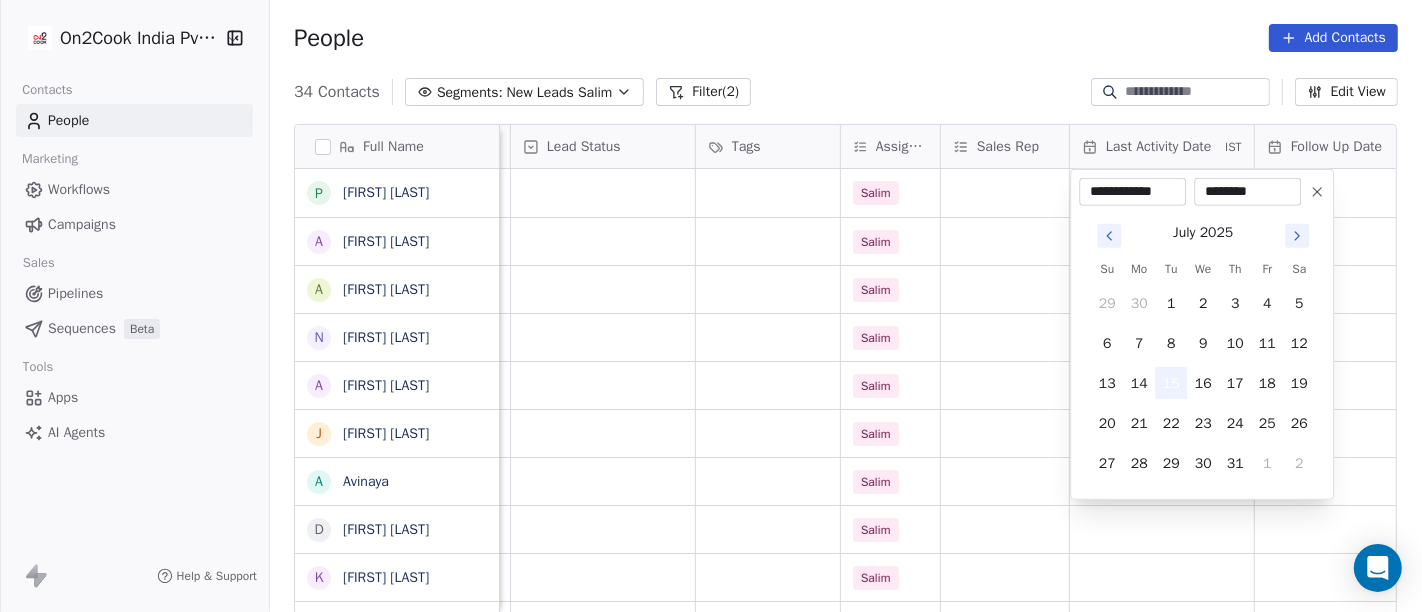click on "15" at bounding box center [1171, 383] 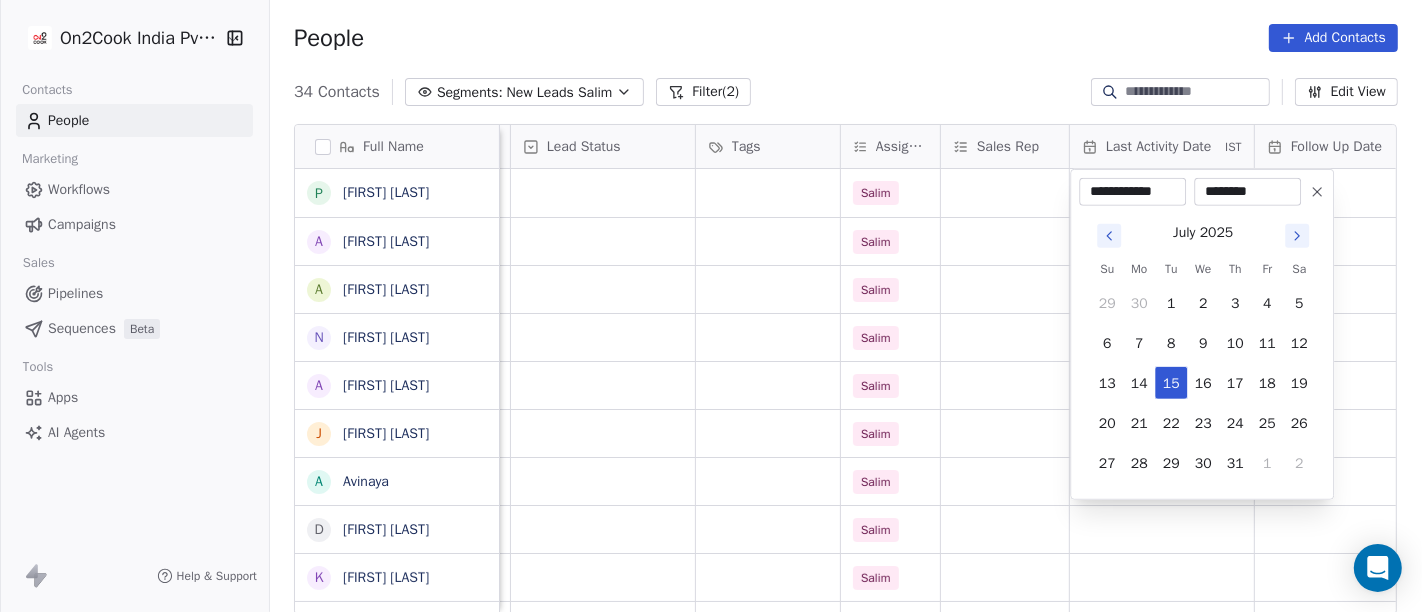 click on "On2Cook India Pvt. Ltd. Contacts People Marketing Workflows Campaigns Sales Pipelines Sequences Beta Tools Apps AI Agents Help & Support People  Add Contacts 34 Contacts Segments: New Leads [PERSON] Filter  (2) Edit View Tag Add to Sequence Full Name P [PERSON] A [PERSON] a [PERSON] b [PERSON] N [PERSON] A [PERSON] J [PERSON] A [PERSON] D [PERSON] K [PERSON] v [PERSON] T [PERSON] A [PERSON] B [PERSON] N [PERSON] [PERSON] [PERSON] B [PERSON] V [PERSON] N [PERSON] S [PERSON] V [PERSON] D [PERSON] P [PERSON] g [PERSON] S [PERSON] J [PERSON] D [PERSON] N [PERSON] p [PERSON] P [PERSON] D [PERSON] [PERSON] D [PERSON] [PERSON] Phone Number company name location Created Date IST Lead Status Tags Assignee Sales Rep Last Activity Date IST Follow Up Date Notes Call Attempts Website   +[PHONE] Swami Auto others_ Jul 13, 2025 11:23 AM [PERSON]   +[PHONE] Taste Mantra [CITY] [PERSON]   aa [CITY]" at bounding box center [711, 306] 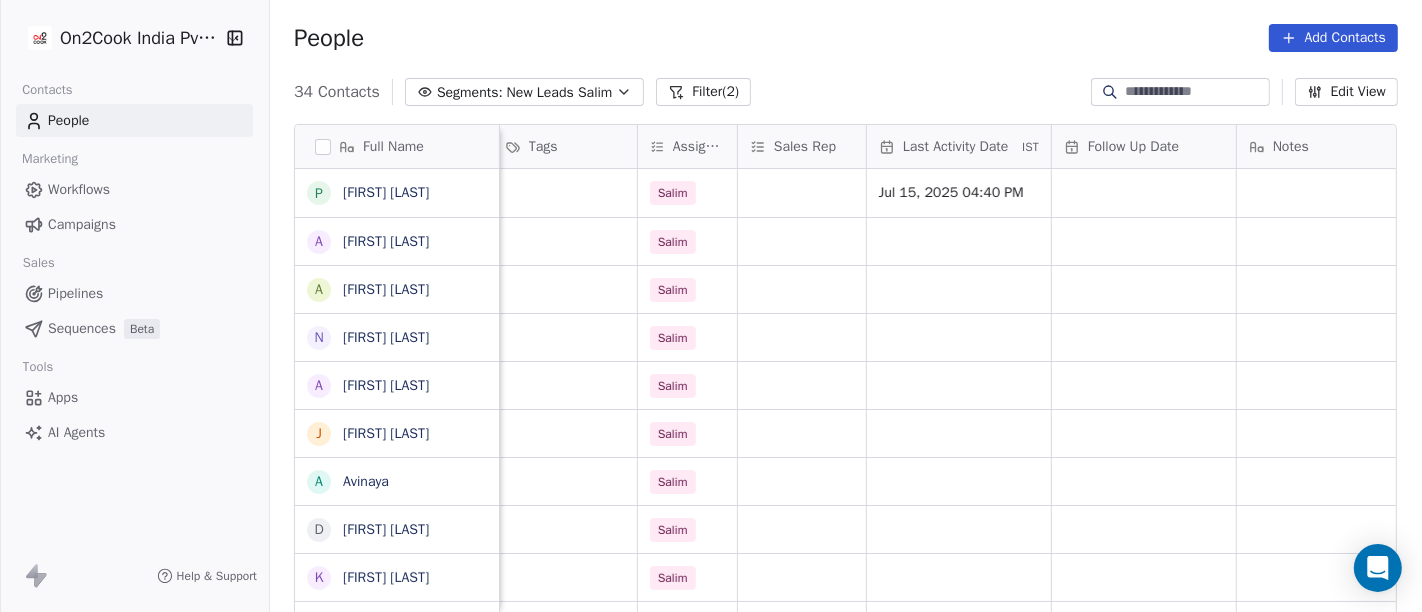 scroll, scrollTop: 0, scrollLeft: 901, axis: horizontal 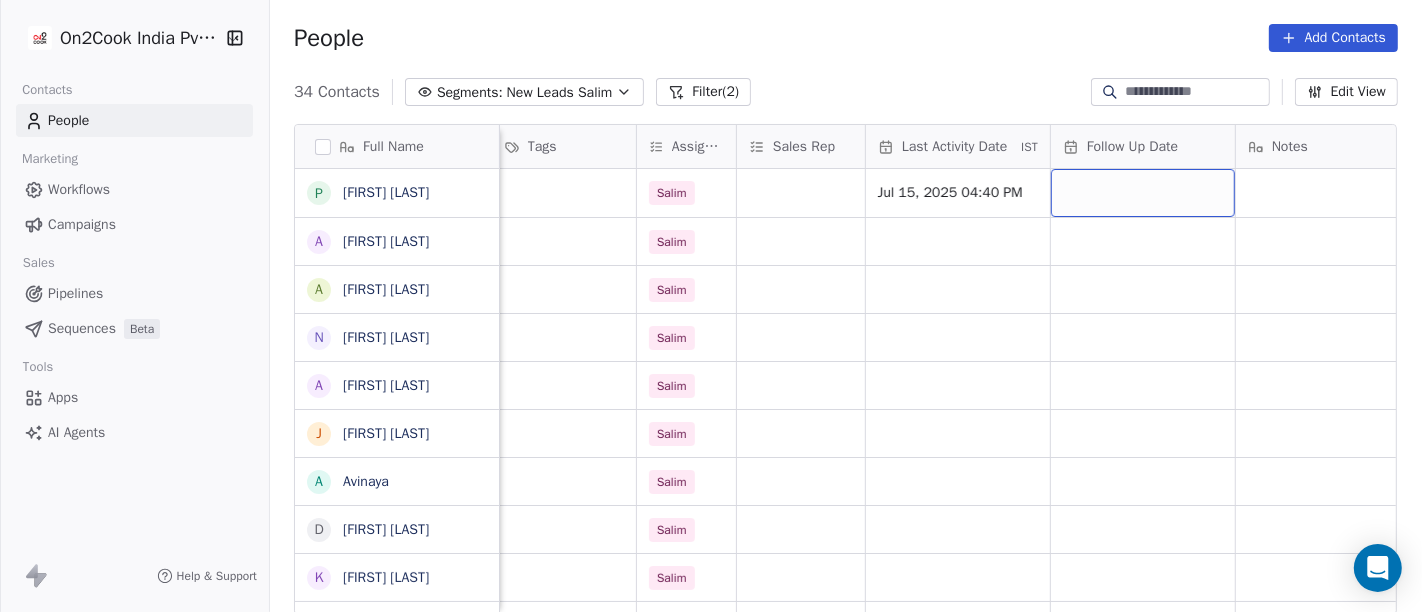 click at bounding box center (1143, 193) 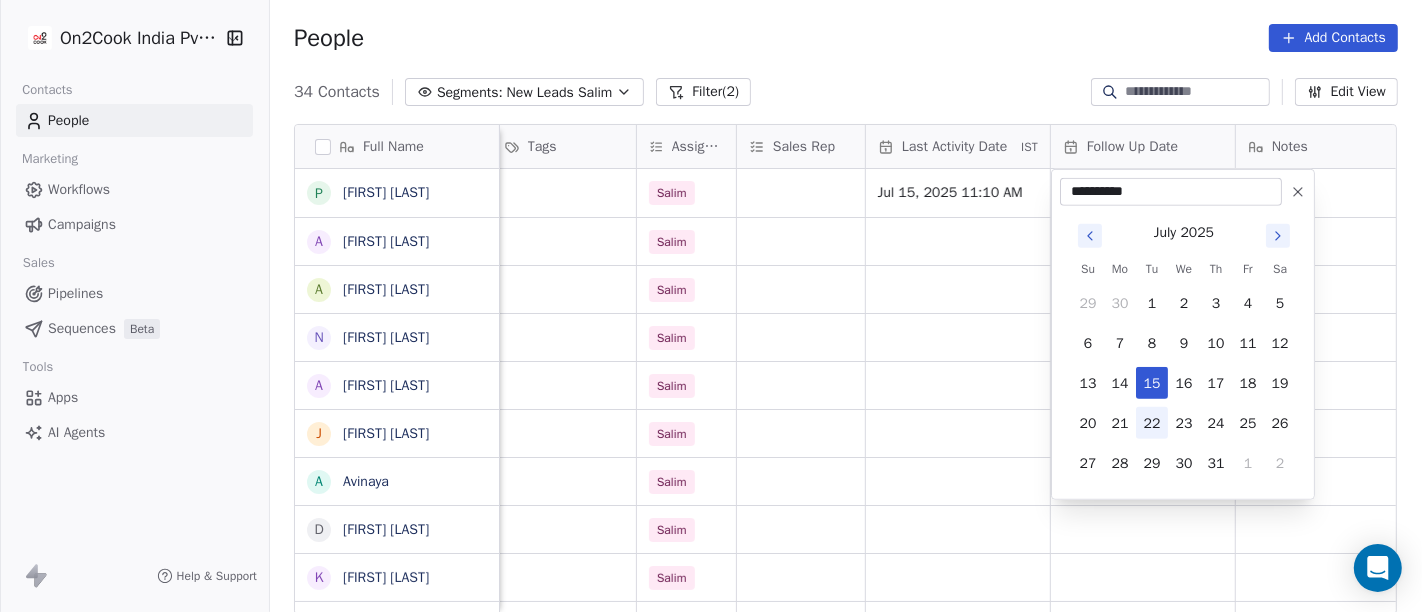 click on "22" at bounding box center [1152, 423] 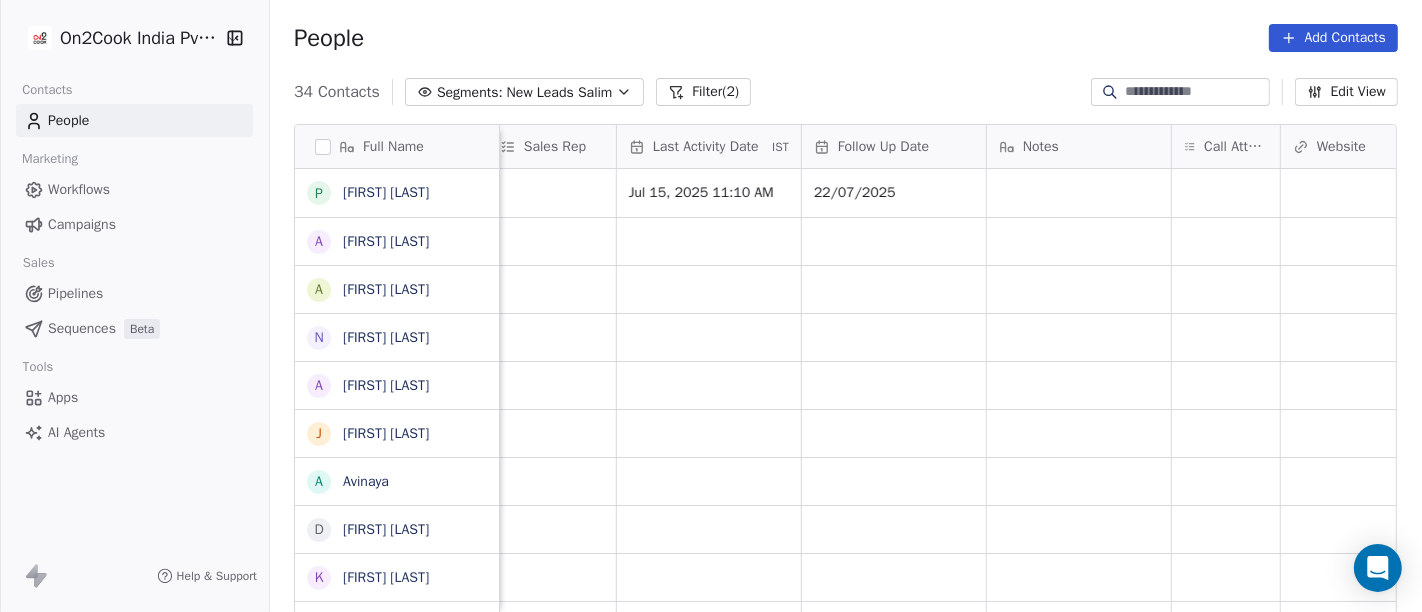 scroll, scrollTop: 0, scrollLeft: 1150, axis: horizontal 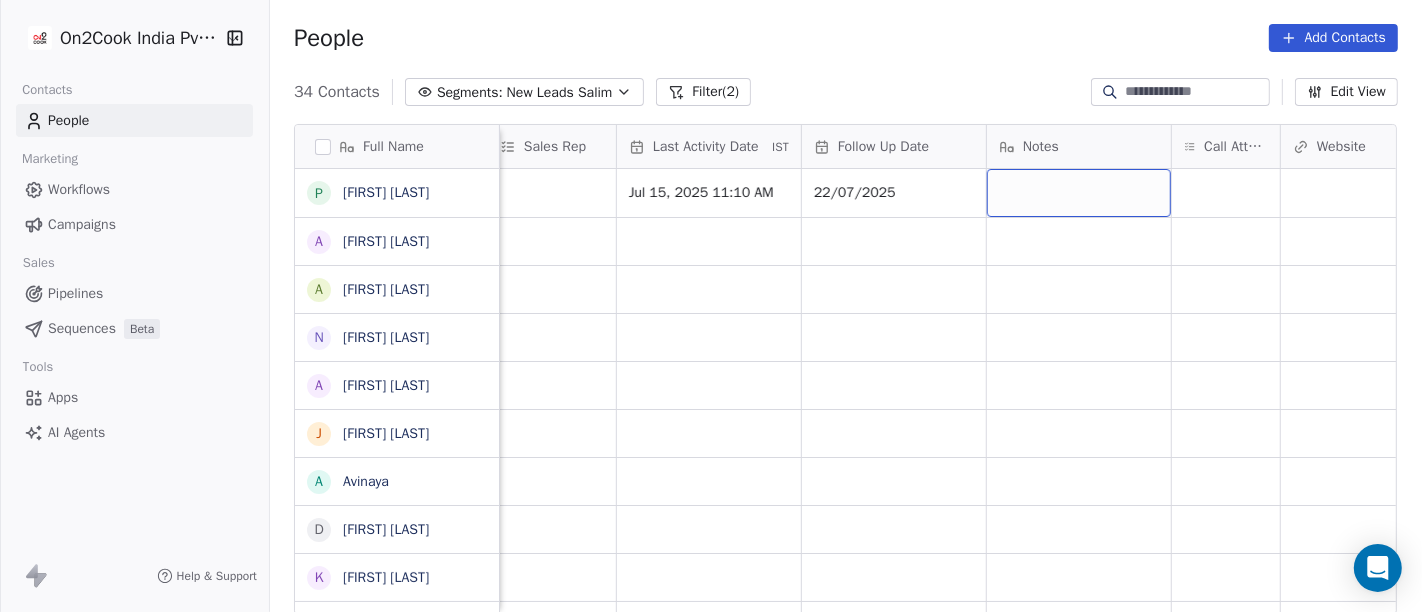 click at bounding box center [1079, 193] 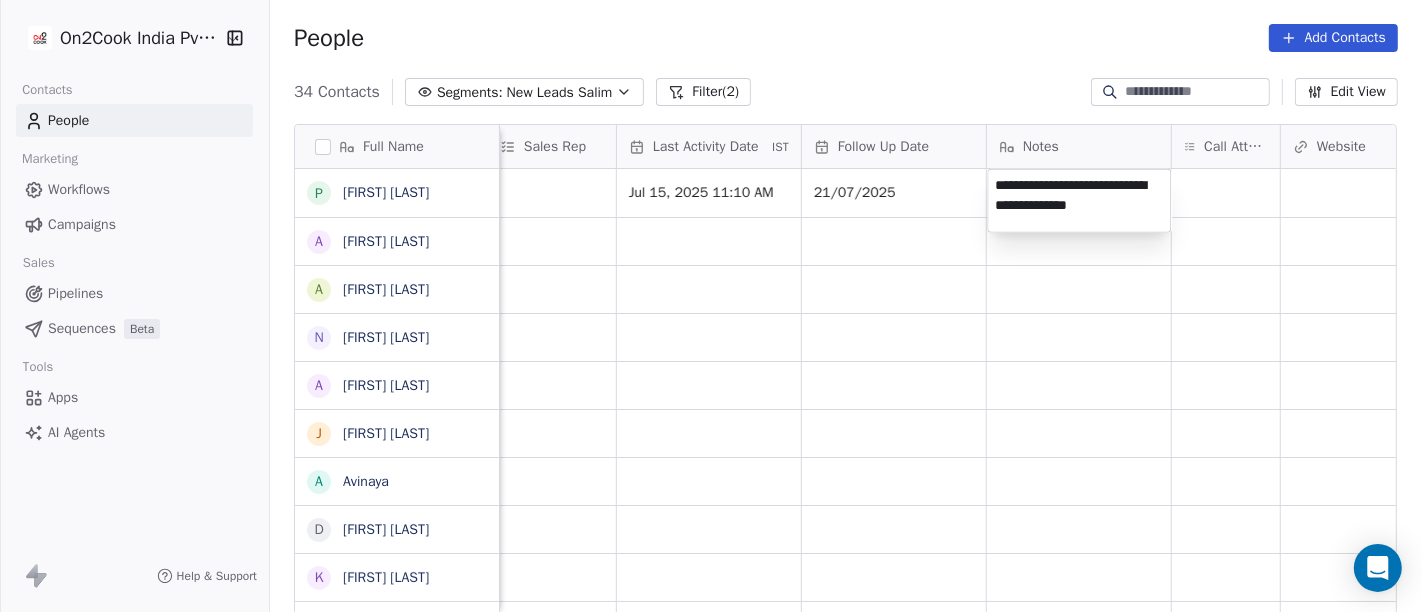 type on "**********" 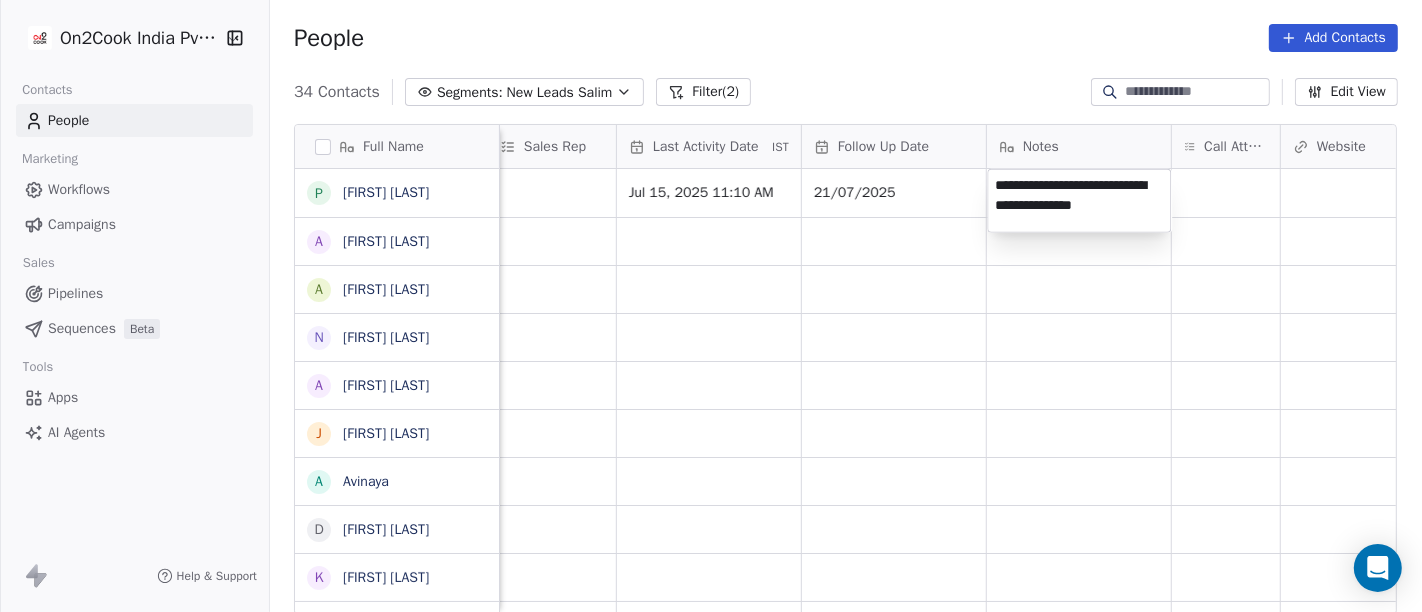click on "On2Cook India Pvt. Ltd. Contacts People Marketing Workflows Campaigns Sales Pipelines Sequences Beta Tools Apps AI Agents Help & Support People Add Contacts 34 Contacts Segments: New Leads [FIRST] Filter (2) Edit View Tag Add to Sequence Full Name P [FIRST] [FIRST] [FIRST] [FIRST] [FIRST] [FIRST] [FIRST] [FIRST] [FIRST] [FIRST] [FIRST] [FIRST] [FIRST] [FIRST] [FIRST] [FIRST] [FIRST] [FIRST] [FIRST] [FIRST] [FIRST] [FIRST] [FIRST] [FIRST] [FIRST] [FIRST] [FIRST] [FIRST] [FIRST] [FIRST] [FIRST] [FIRST] Lead Status Tags Assignee Sales Rep Last Activity Date IST Follow Up Date Notes Call Attempts Website zomato link outlet type Location   [FIRST] Jul 15, 2025 11:10 AM 21/07/2025 executive_kitchens   [FIRST] restaurants   [FIRST] restaurants   [FIRST] cloud_kitchen   [FIRST]   [FIRST]" at bounding box center [711, 306] 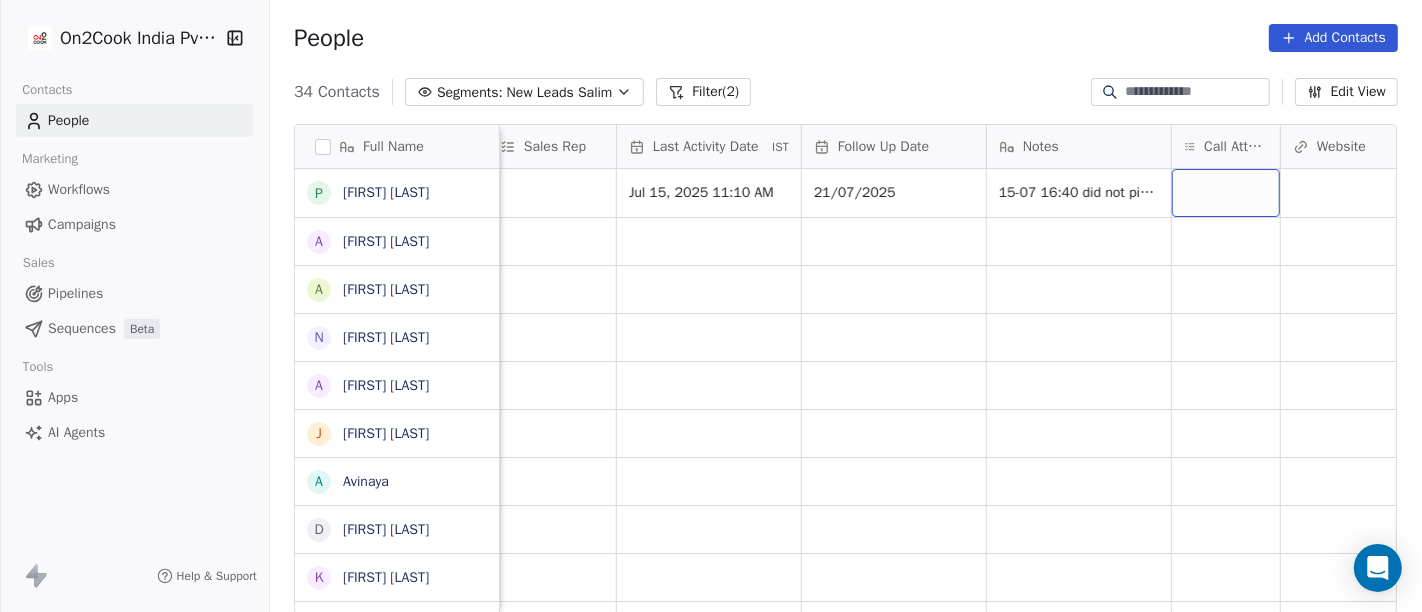 click at bounding box center [1226, 193] 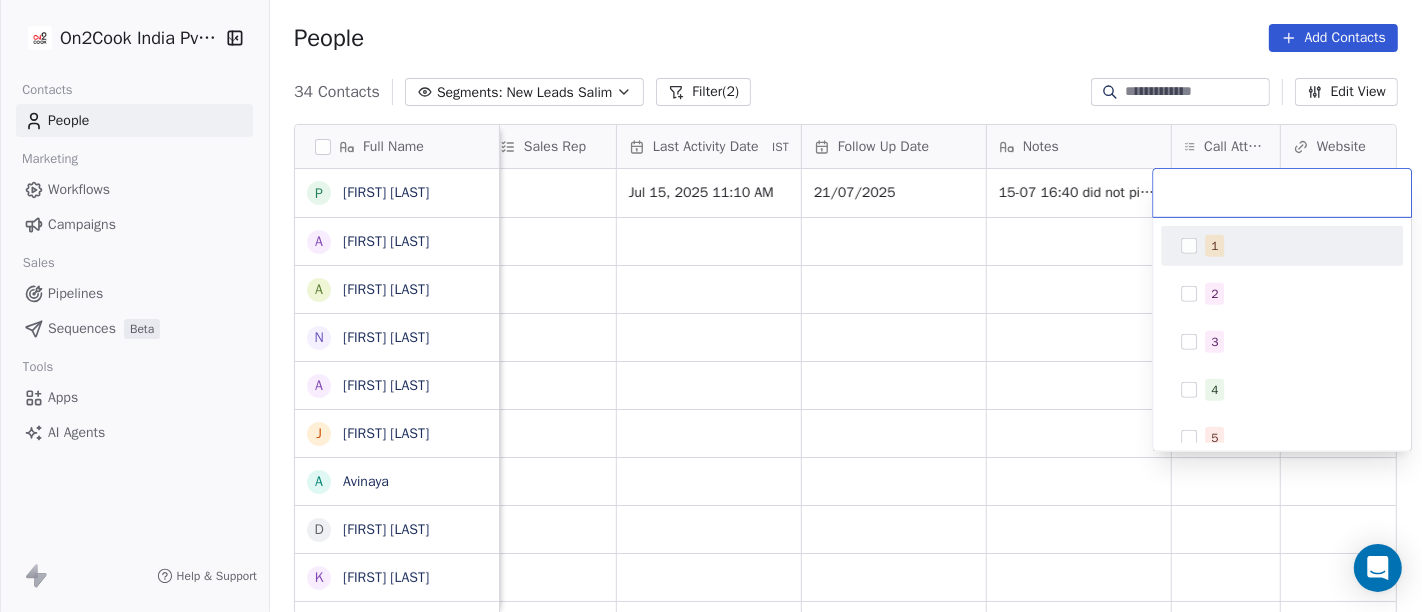 click on "1" at bounding box center [1294, 246] 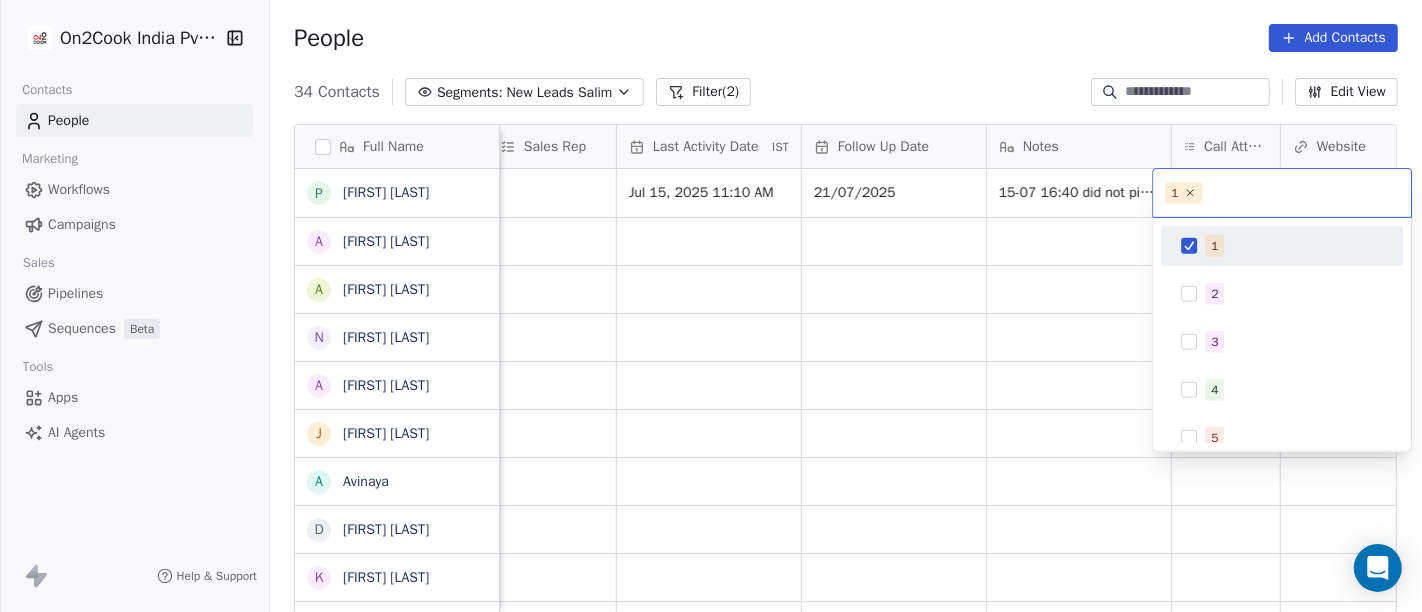 click on "On2Cook India Pvt. Ltd. Contacts People Marketing Workflows Campaigns Sales Pipelines Sequences Beta Tools Apps AI Agents Help & Support People Add Contacts 34 Contacts Segments: New Leads Salim Filter (2) Edit View Tag Add to Sequence Full Name P [FIRST] [LAST] A [FIRST] [LAST] a [FIRST] [LAST] b [FIRST] [LAST] N [FIRST] [LAST] A [FIRST] [LAST] J [FIRST] [LAST] A [FIRST] [LAST] A [FIRST] [LAST] A [FIRST] [LAST] S [FIRST] [LAST] S [FIRST] [LAST] A [FIRST] [LAST] N [FIRST] [LAST] V [FIRST] [LAST] D [FIRST] [LAST] P [FIRST] [LAST] g [FIRST] [LAST] S [FIRST] [LAST] J [FIRST] [LAST] D [FIRST] [LAST] N [FIRST] [LAST] p [FIRST] [LAST] P [FIRST] [LAST] D [FIRST] [LAST] Dr [FIRST] [LAST] G . [FIRST] [LAST] D [FIRST] [LAST] [FIRST] [LAST] Lead Status Tags Assignee Sales Rep Last Activity Date IST Follow Up Date Notes Call Attempts Website zomato link outlet type Location Salim Jul 15, 2025 11:10 AM 21/07/2025 15-07 16:40 did not pick up call WA msg sent executive_kitchens Salim restaurants Salim" at bounding box center [711, 306] 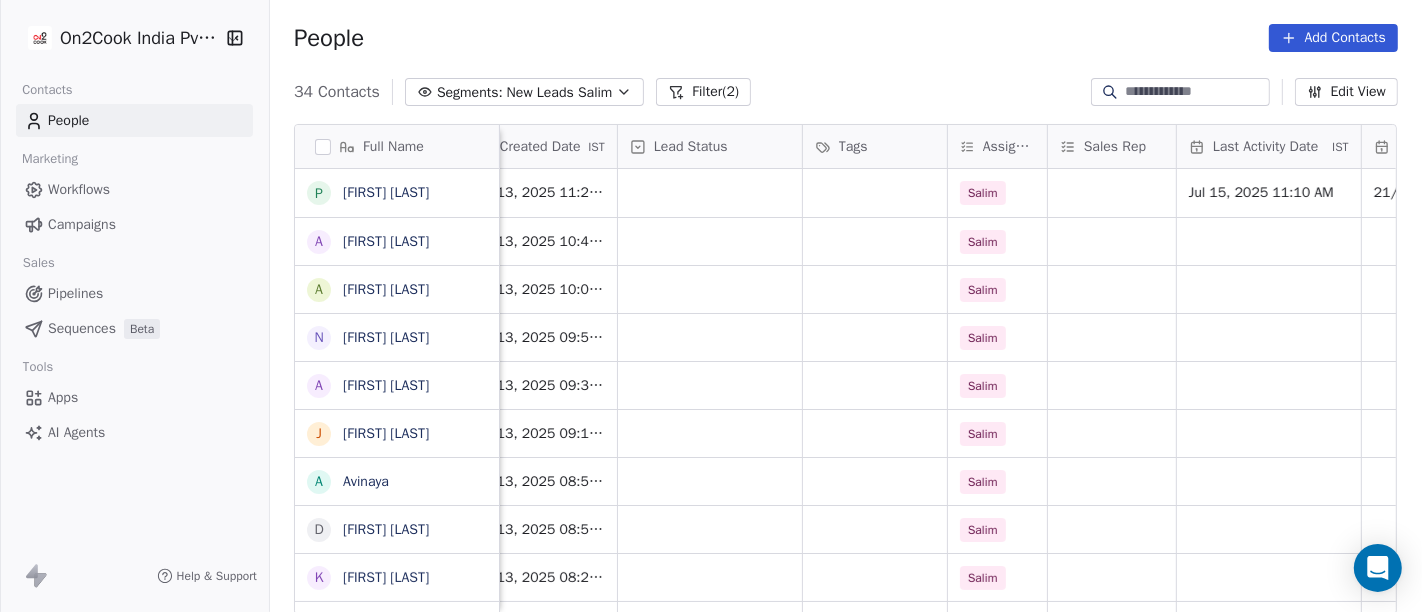 scroll, scrollTop: 0, scrollLeft: 588, axis: horizontal 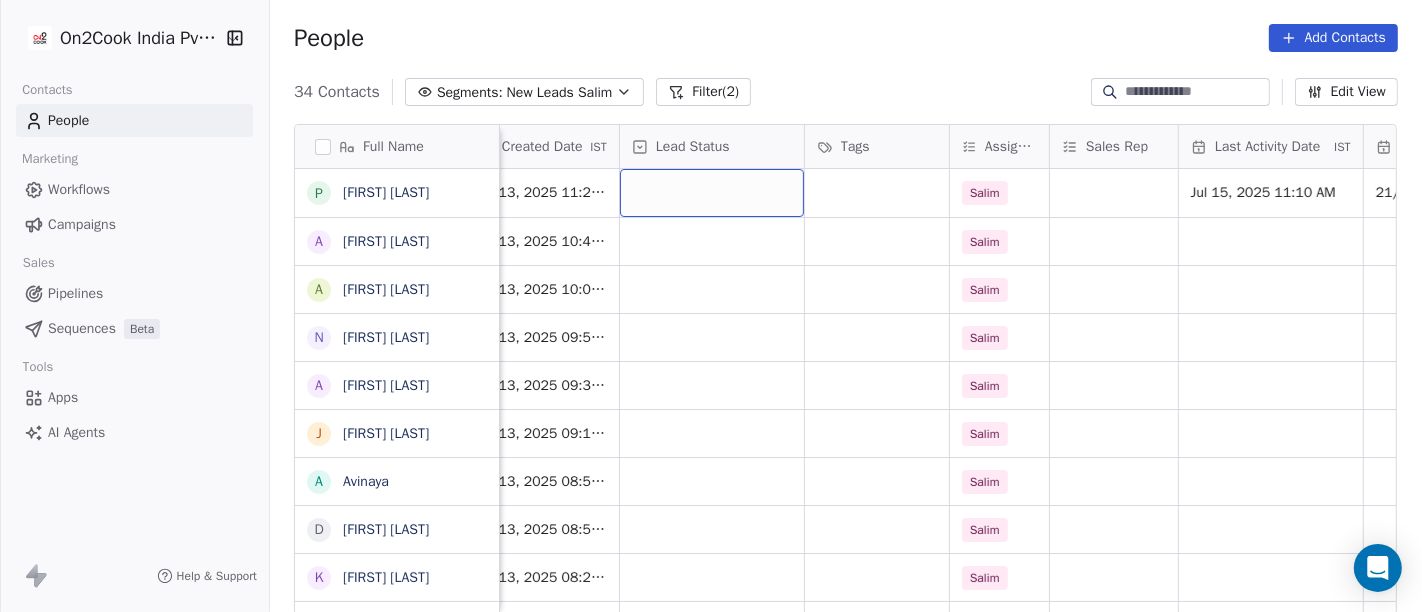 click at bounding box center (712, 193) 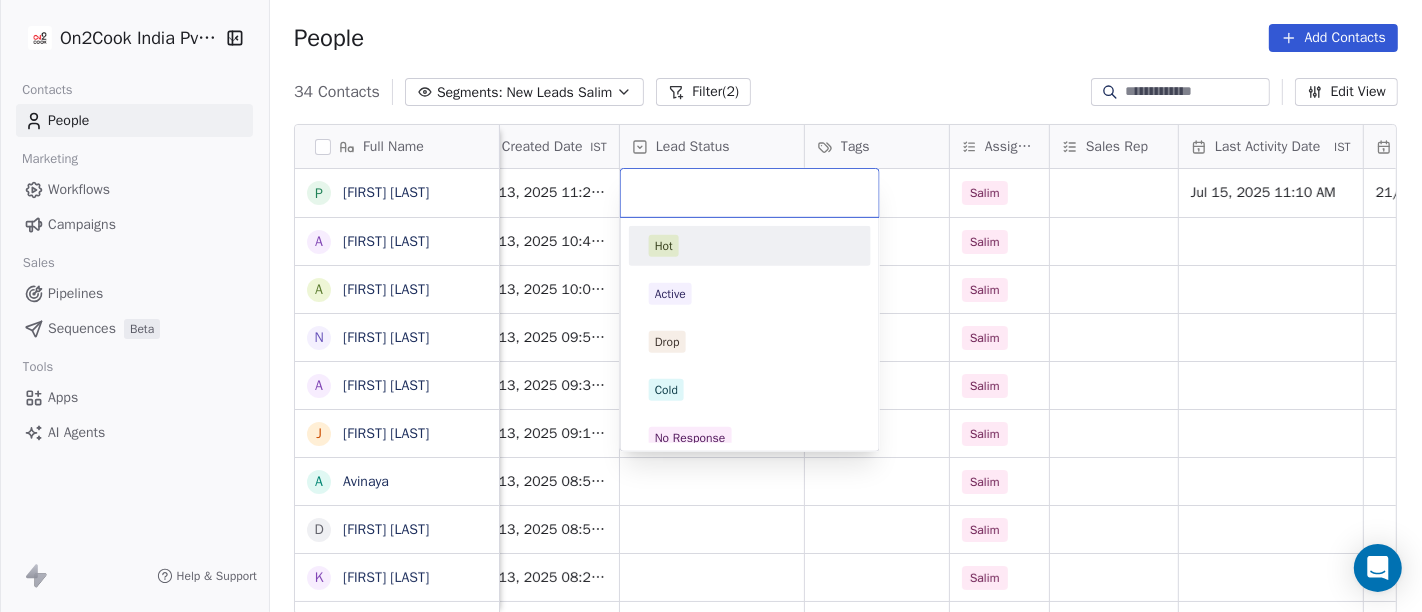 click on "On2Cook India Pvt. Ltd. Contacts People Marketing Workflows Campaigns Sales Pipelines Sequences Beta Tools Apps AI Agents Help & Support People Add Contacts 34 Contacts Segments: New Leads Salim Filter (2) Edit View Tag Add to Sequence Full Name P [FIRST] [LAST] A [FIRST] [LAST] a [FIRST] [LAST] b [FIRST] [LAST] N [FIRST] [LAST] A [FIRST] [LAST] J [FIRST] [LAST] A [FIRST] [LAST] D [FIRST] [LAST] K [FIRST] [LAST] v [FIRST] [LAST] T [FIRST] [LAST] A [FIRST] [LAST] B [FIRST] [LAST] N [FIRST] [LAST] [FIRST] [LAST] B [FIRST] [LAST] V [FIRST] [LAST] N [FIRST] [LAST] S [FIRST] [LAST] V [FIRST] [LAST] D [FIRST] [LAST] P [FIRST] [LAST] g [FIRST] [LAST] S [FIRST] [LAST] J [FIRST] [LAST] D [FIRST] [LAST] N [FIRST] [LAST] p [FIRST] [LAST] P [FIRST] [LAST] D [FIRST] [LAST] . [FIRST] [LAST] D [FIRST] [LAST] D [FIRST] [LAST] [FIRST] [LAST] Phone Number company name location Created Date IST Lead Status Tags Assignee Sales Rep Last Activity Date IST Follow Up Date Notes Call Attempts Website +91[PHONE] [FIRST] [LAST] others_ Jul 13, 2025 11:23 AM Salim Jul 15, 2025 11:10 AM 21/07/2025 1 1 +91[PHONE] Salim" at bounding box center (711, 306) 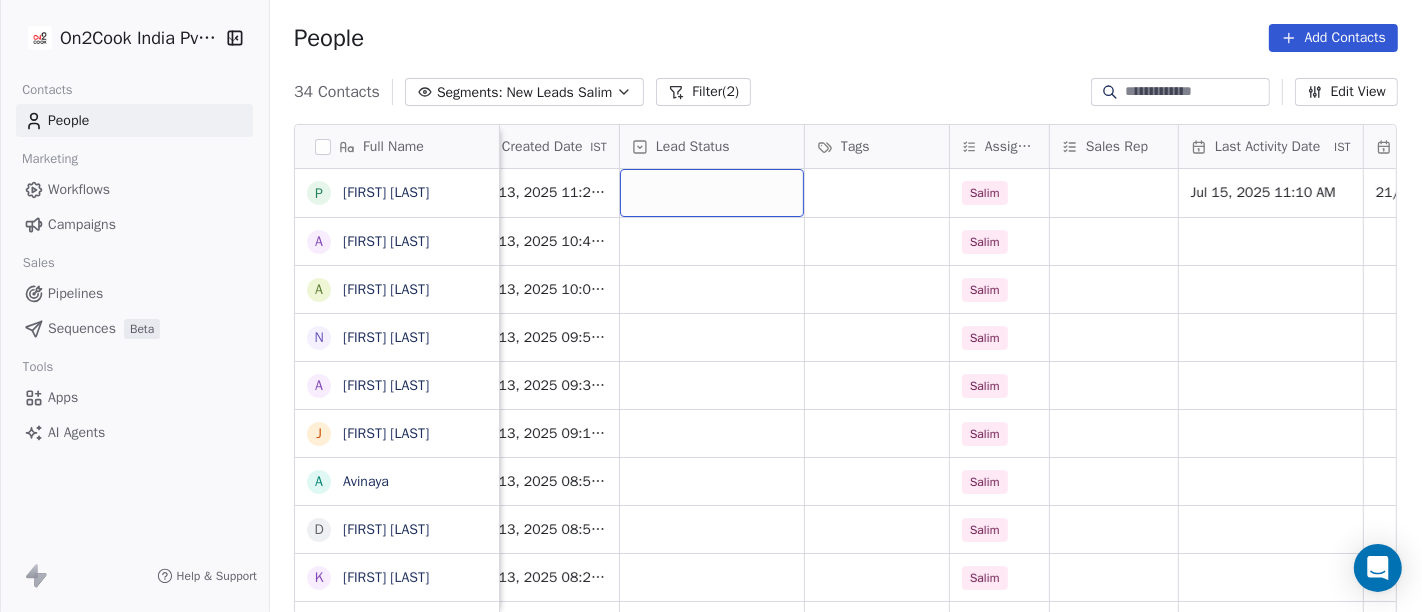 click at bounding box center [712, 193] 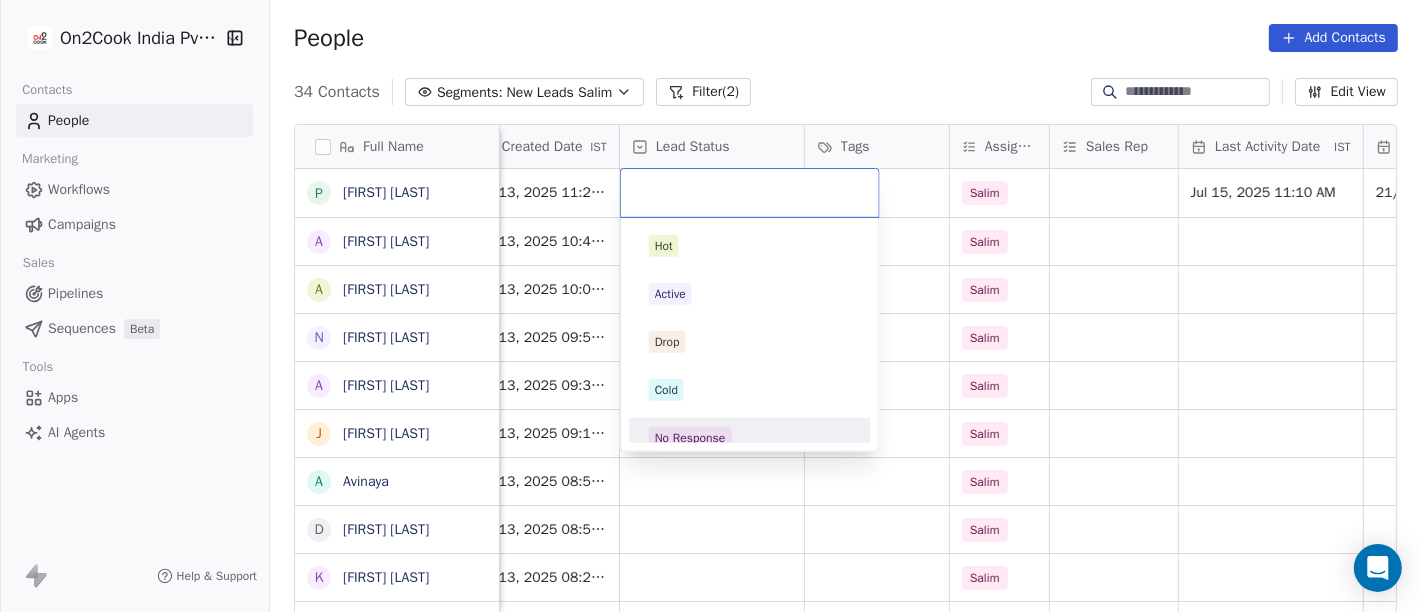 click on "No Response" at bounding box center (690, 438) 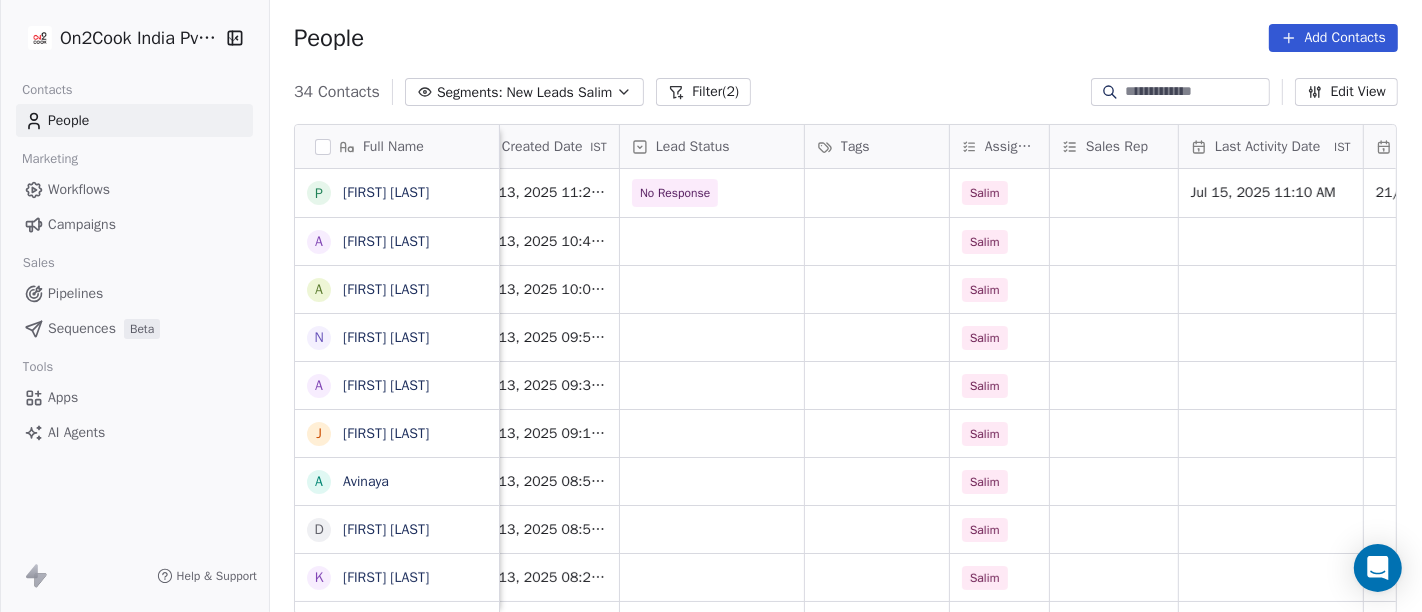 click on "People  Add Contacts" at bounding box center [846, 38] 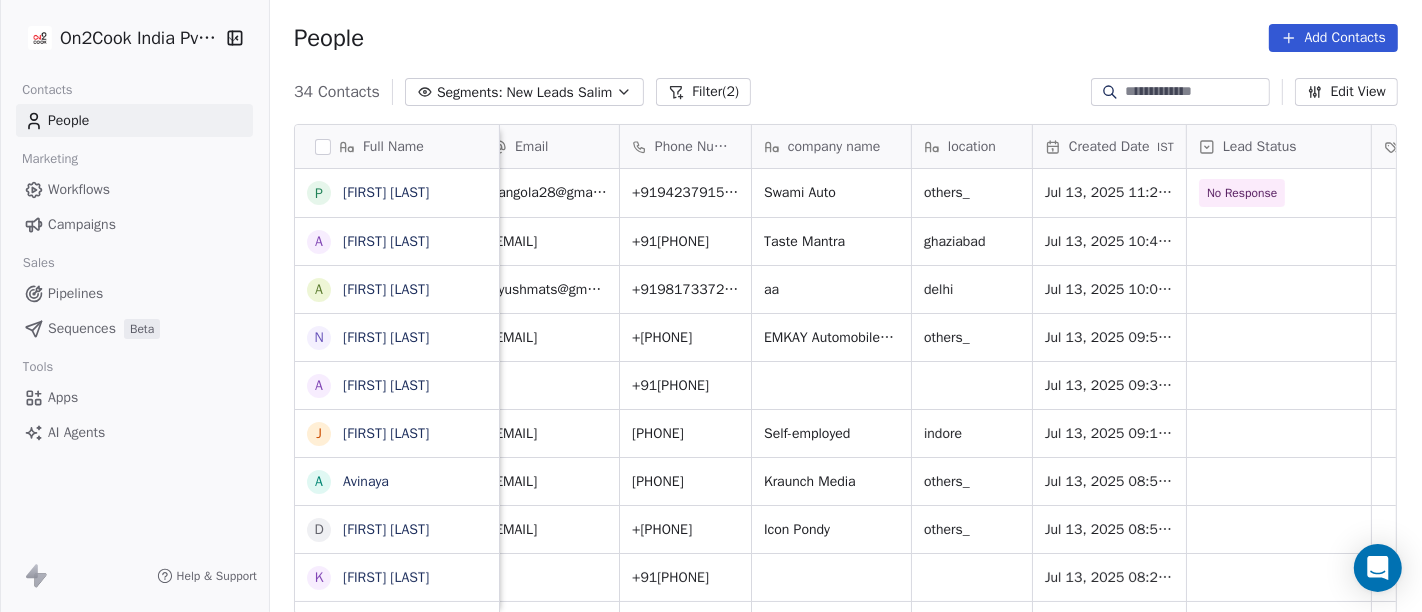 scroll, scrollTop: 0, scrollLeft: 12, axis: horizontal 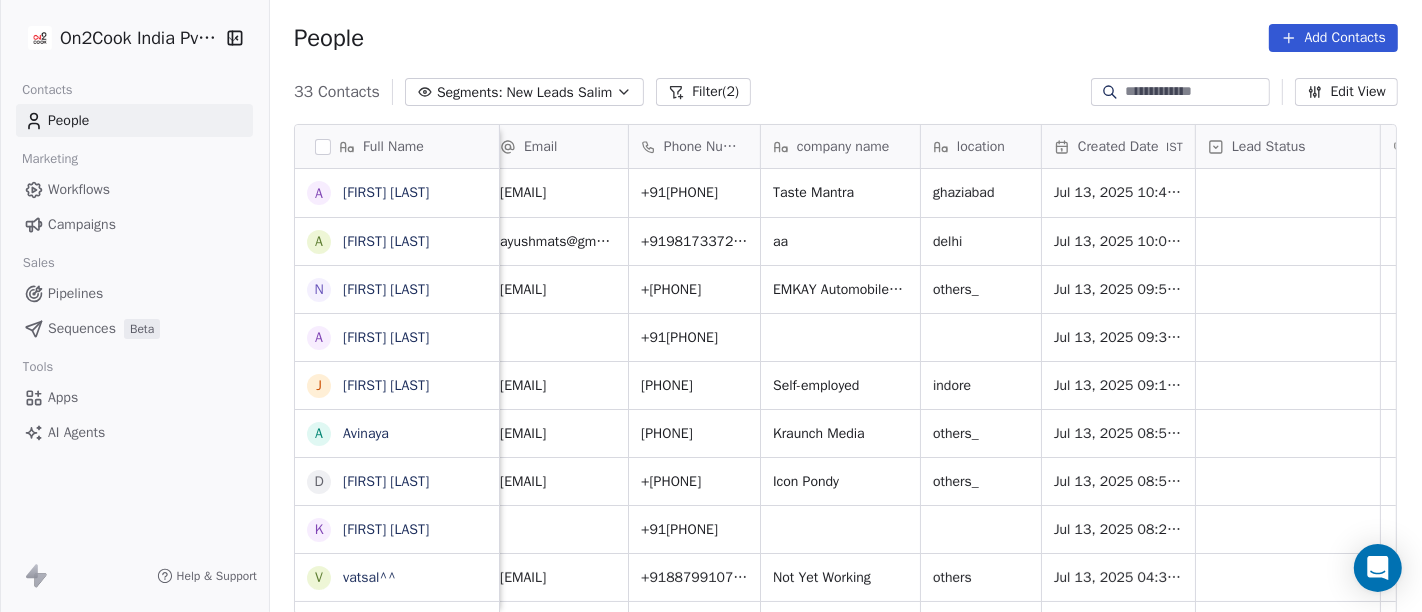 click on "Segments: New Leads Salim" at bounding box center (524, 92) 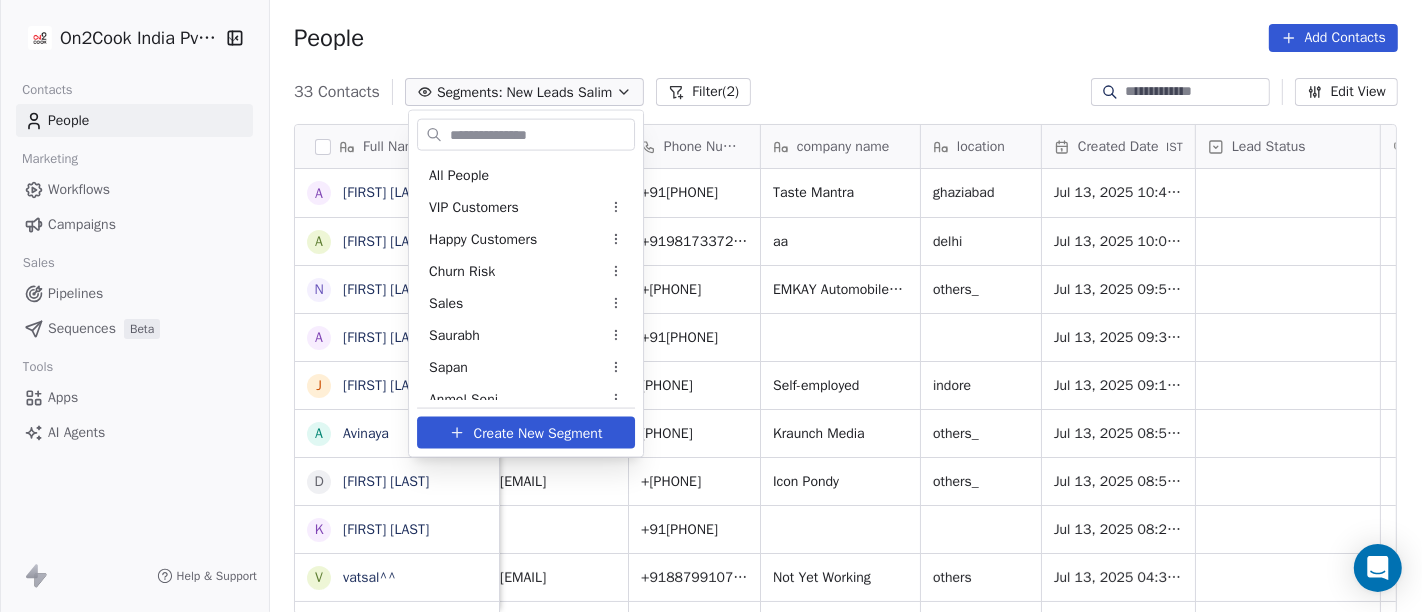 scroll, scrollTop: 366, scrollLeft: 0, axis: vertical 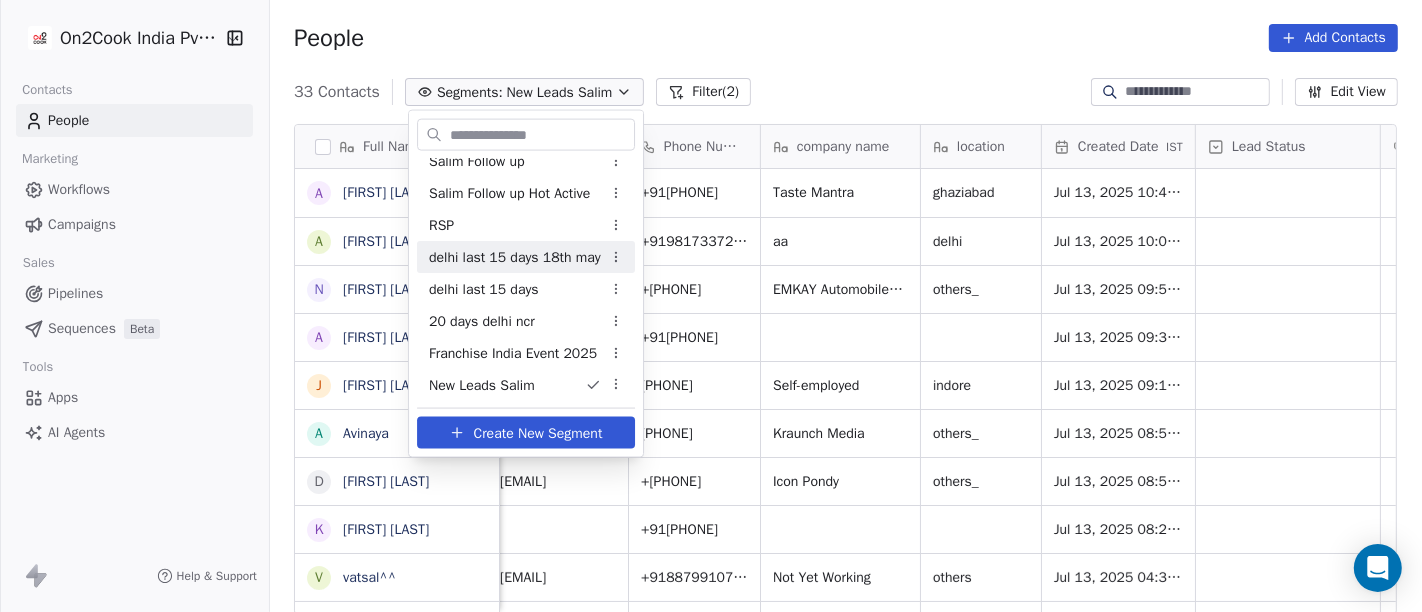 click on "On2Cook India Pvt. Ltd. Contacts People Marketing Workflows Campaigns Sales Pipelines Sequences Beta Tools Apps AI Agents Help & Support People  Add Contacts 33 Contacts Segments: New Leads Salim Filter  (2) Edit View Tag Add to Sequence Full Name A Ajay Singh a ayushmat b Soni N Neeraj Kumar Chauhan A Abhishek Takawane J Jayshree Nimbekar A Avinaya D Dinesh Kothari K Kshitij Dhameja v vatsal^^ T Tanmoy Mandal A Anup Melwani B Bhaskar Kedarisetty N Nareshbhaisukhadiya Nareshbhaisukhadiya B Binoj V Vinoth Annamalai N Nilesh Mody S Shalabh Saxena V Vinod Mahajan D Dhaval Sheth P Praveen Gupta g gouri Shankar S Sujit Pattnaik J Jassi Singh D Daniel Kurian N Naveen Kumar p pankaj P PhotosCart D Dr Pankaj G .Dhiraj D Dhiraj Kadam M M B Patel Email Phone Number company name location Created Date IST Lead Status Tags Assignee Sales Rep Last Activity Date IST aksdmail1@gmail.com +919953943468 Taste Mantra ghaziabad Jul 13, 2025 10:43 AM Salim ayushmats@gmail.com +919817337222 aa delhi Jul 13, 2025 10:09 AM Salim mm" at bounding box center [711, 306] 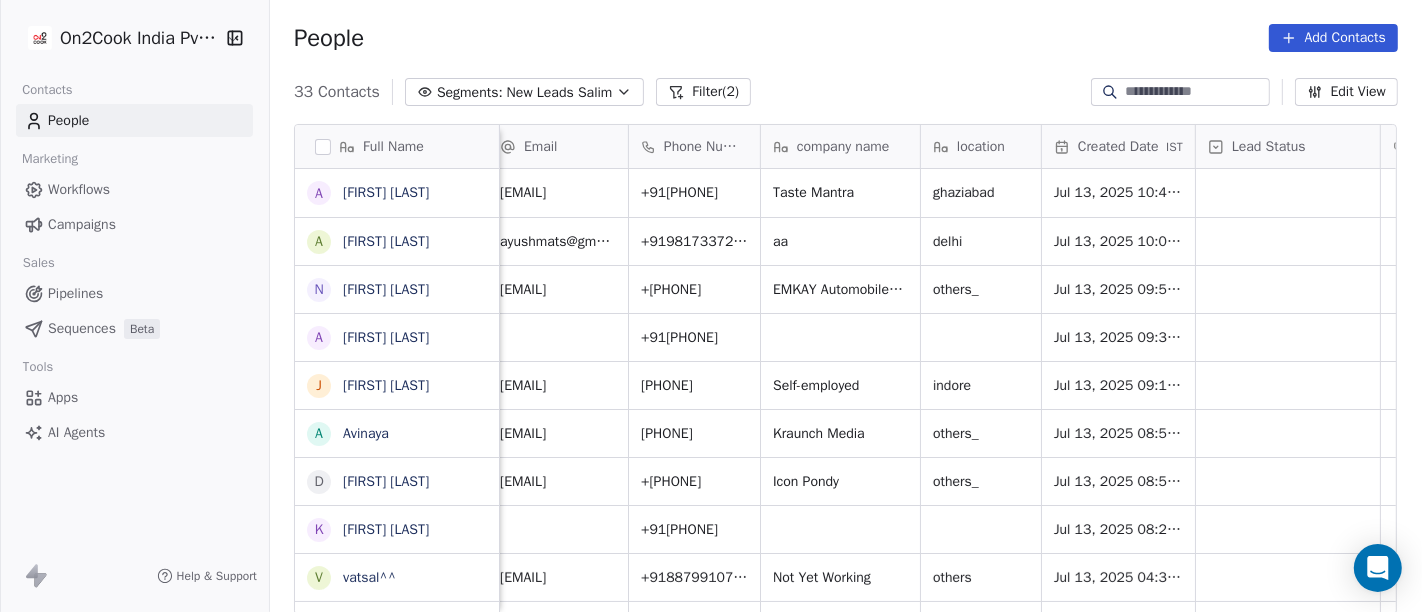 type 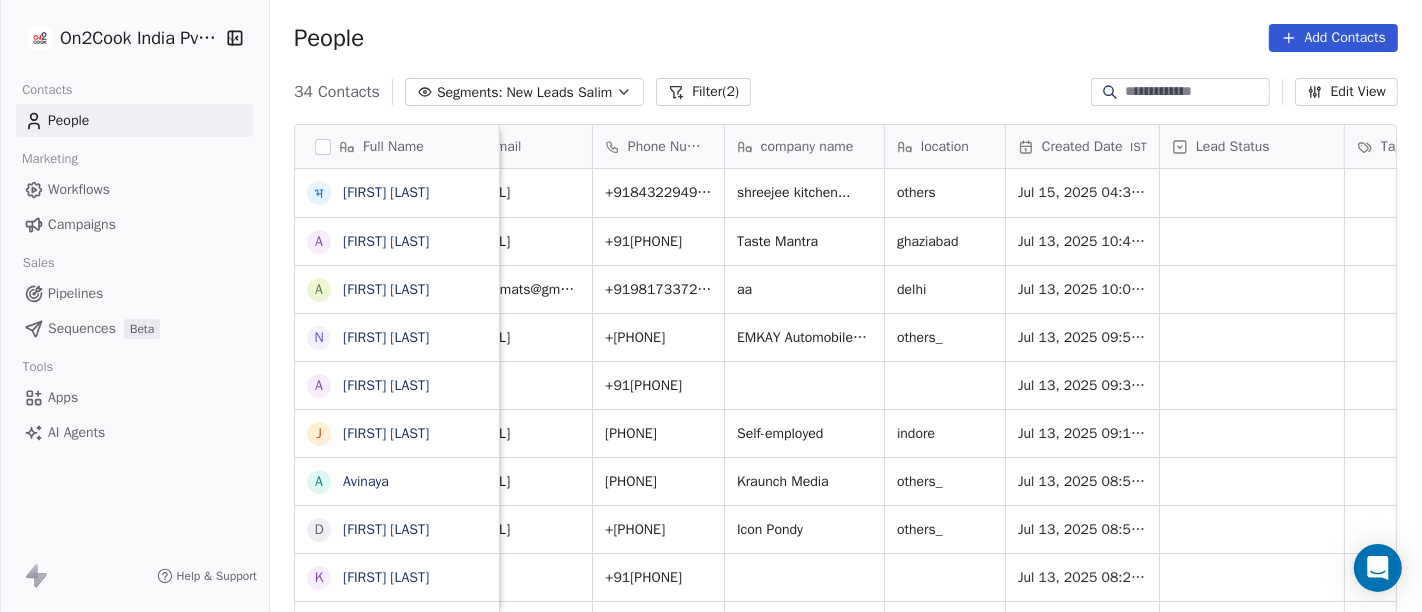 scroll, scrollTop: 0, scrollLeft: 0, axis: both 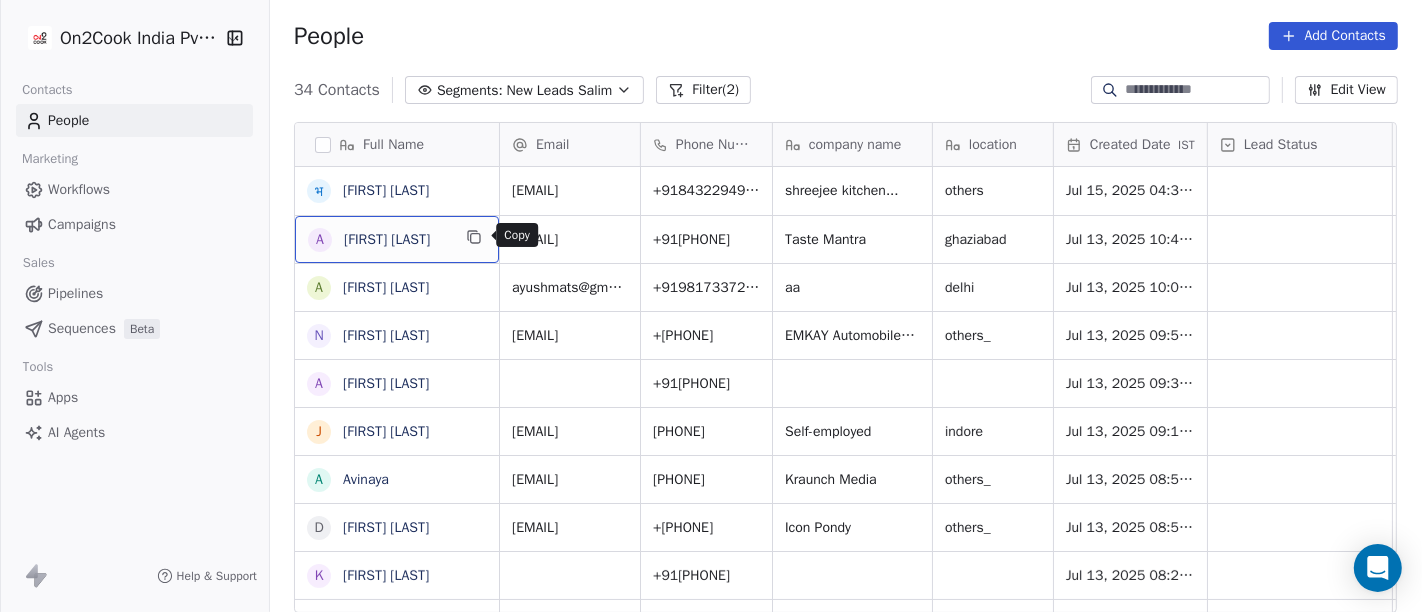 click 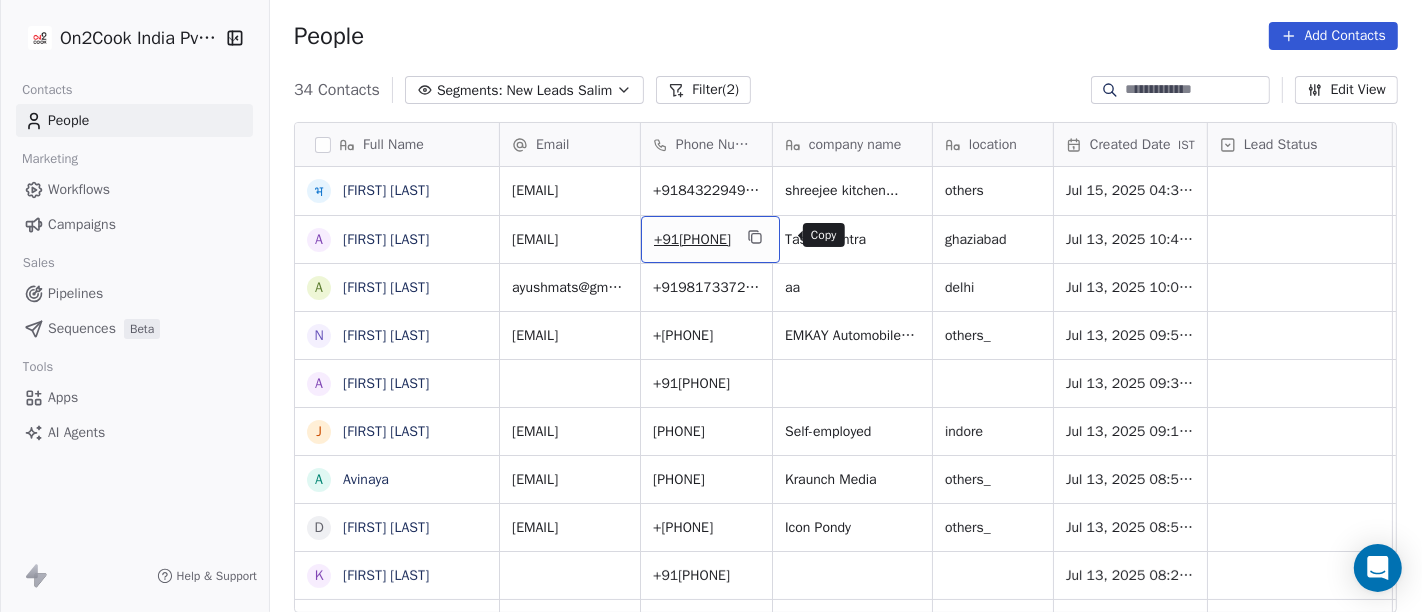 click at bounding box center (755, 237) 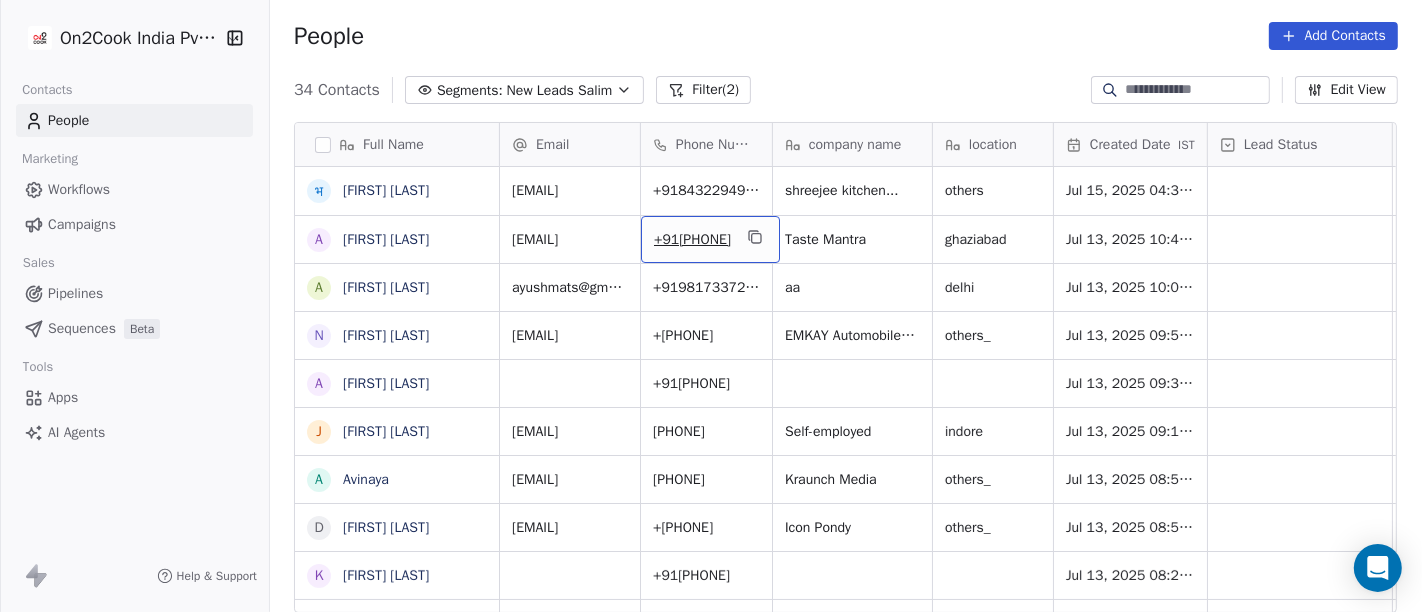 click on "+91[PHONE]" at bounding box center (710, 239) 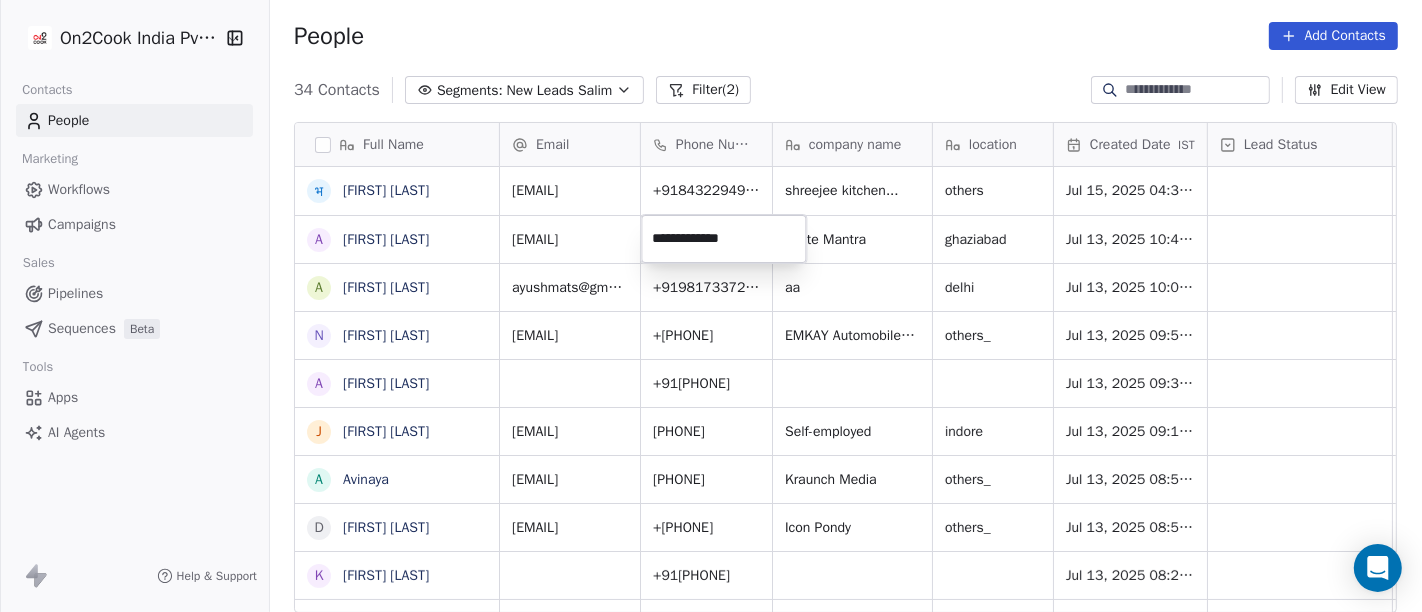 click on "**********" at bounding box center (723, 239) 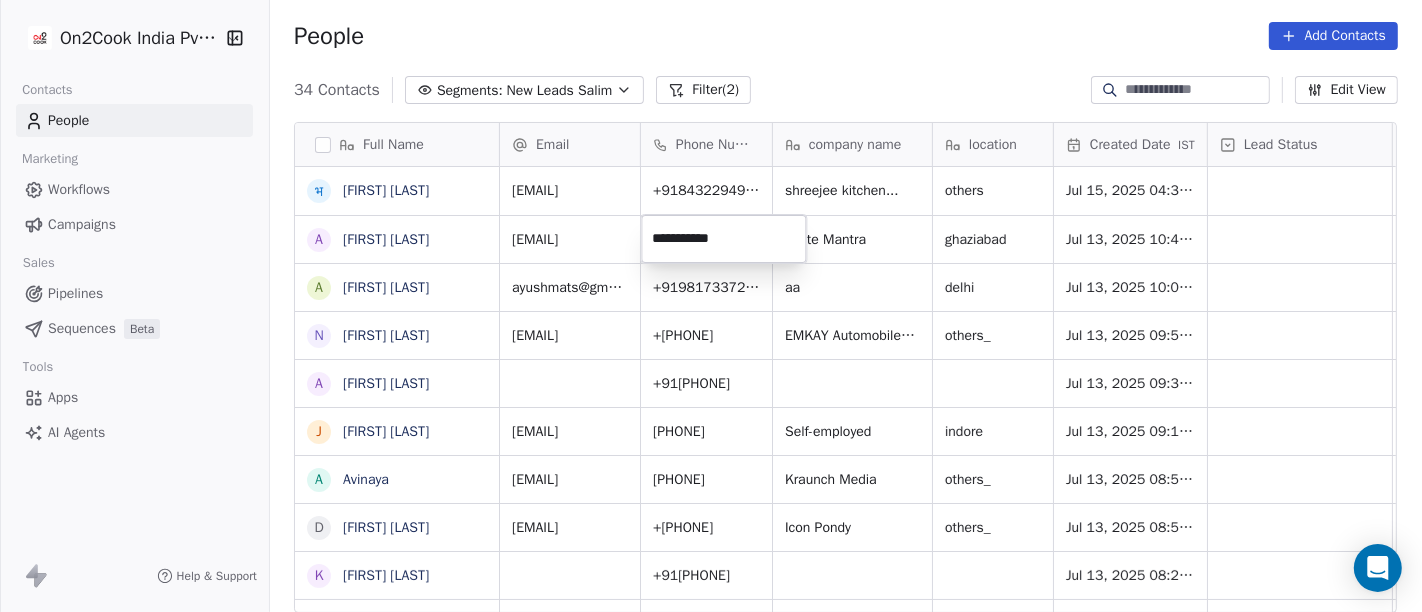 type on "**********" 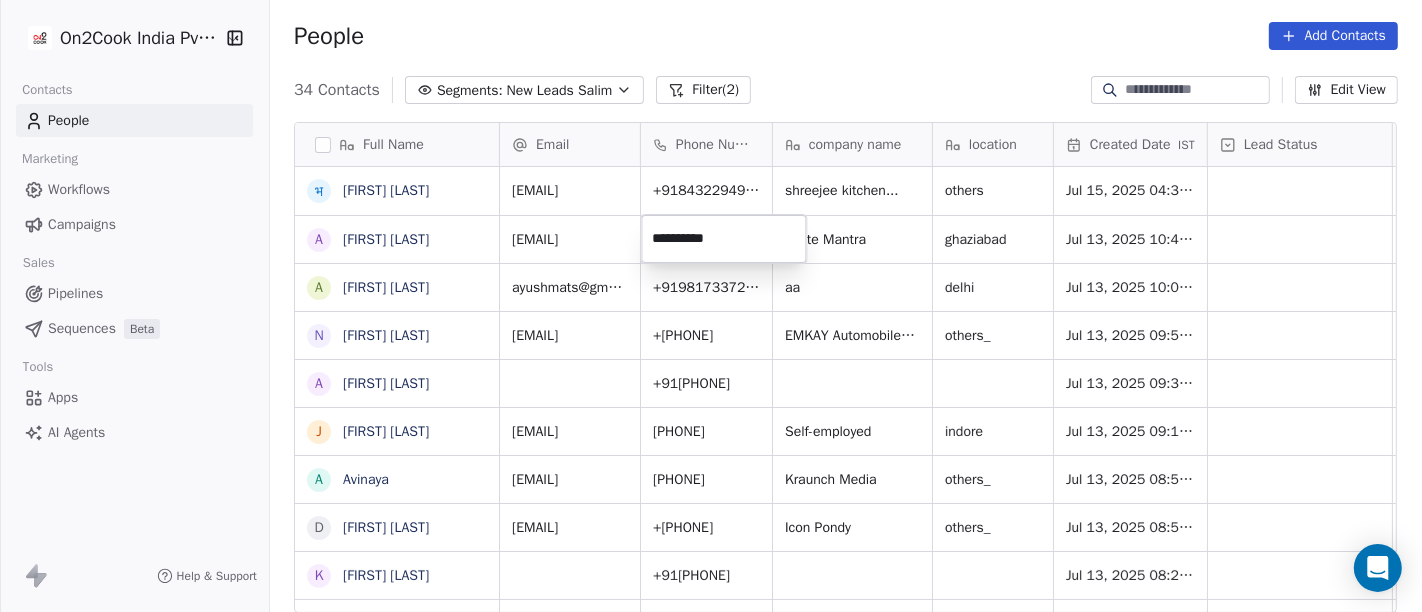 click on "On2Cook India Pvt. Ltd. Contacts People Marketing Workflows Campaigns Sales Pipelines Sequences Beta Tools Apps AI Agents Help & Support People Add Contacts 34 Contacts Segments: New Leads Salim Filter (2) Edit View Tag Add to Sequence Full Name भ [FIRST] [LAST] A [FIRST] [LAST] A [FIRST] [LAST] A [FIRST] [LAST] S [FIRST] [LAST] S [FIRST] [LAST] A [FIRST] [LAST] N [FIRST] [LAST] V [FIRST] [LAST] M [FIRST] [LAST] P [FIRST] [LAST] A [FIRST] [LAST] a [FIRST] [LAST] b [FIRST] [LAST] N [FIRST] [LAST] A [FIRST] [LAST] J [FIRST] [LAST] A [FIRST] [LAST] D [FIRST] [LAST] K [FIRST] [LAST] v [FIRST]^^ T [FIRST] [LAST] A [FIRST] [LAST] B [FIRST] [LAST] N [FIRST] N [FIRST] B [FIRST] V [FIRST] [LAST] N [FIRST] [LAST] S [FIRST] [LAST] V [FIRST] [LAST] D [FIRST] [LAST] P [FIRST] [LAST] g [FIRST] [LAST] S [FIRST] [LAST] J [FIRST] [LAST] D [FIRST] [LAST] N [FIRST] [LAST] p [FIRST] [LAST] P [FIRST] D [FIRST] G .[FIRST] D [FIRST] [LAST] Email Phone Number company name location Created Date IST Lead Status Tags Assignee Sales Rep Last Activity Date IST bj226798@gmail.com +[PHONE] shreejee kitchen... others Jul 15, 2025 04:33 PM Salim aksdmail1@gmail.com +[PHONE] Taste Mantra Salim aa" at bounding box center [711, 306] 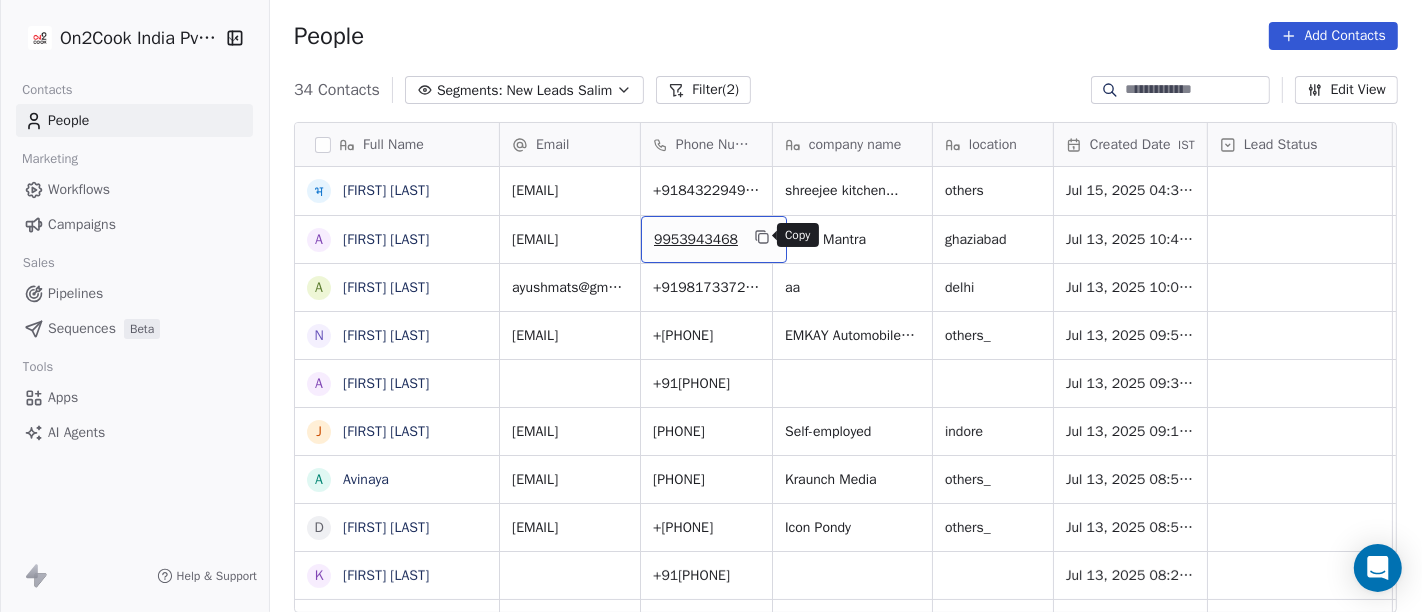 click at bounding box center (762, 237) 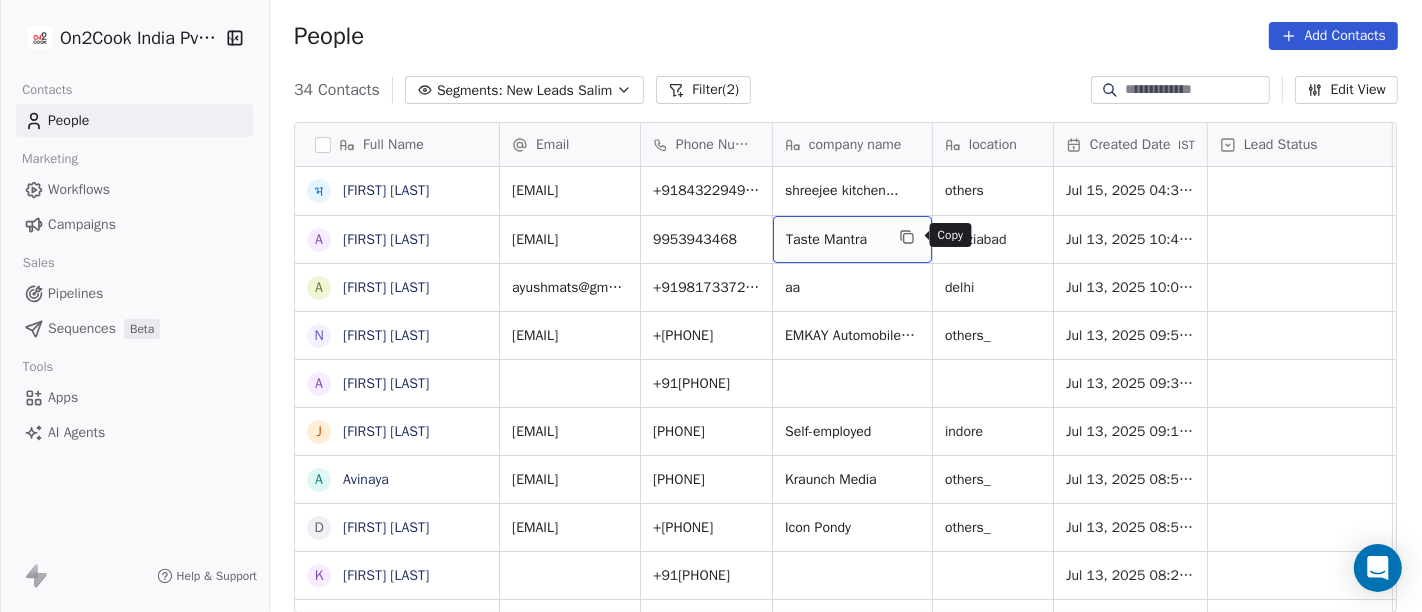 click at bounding box center [907, 237] 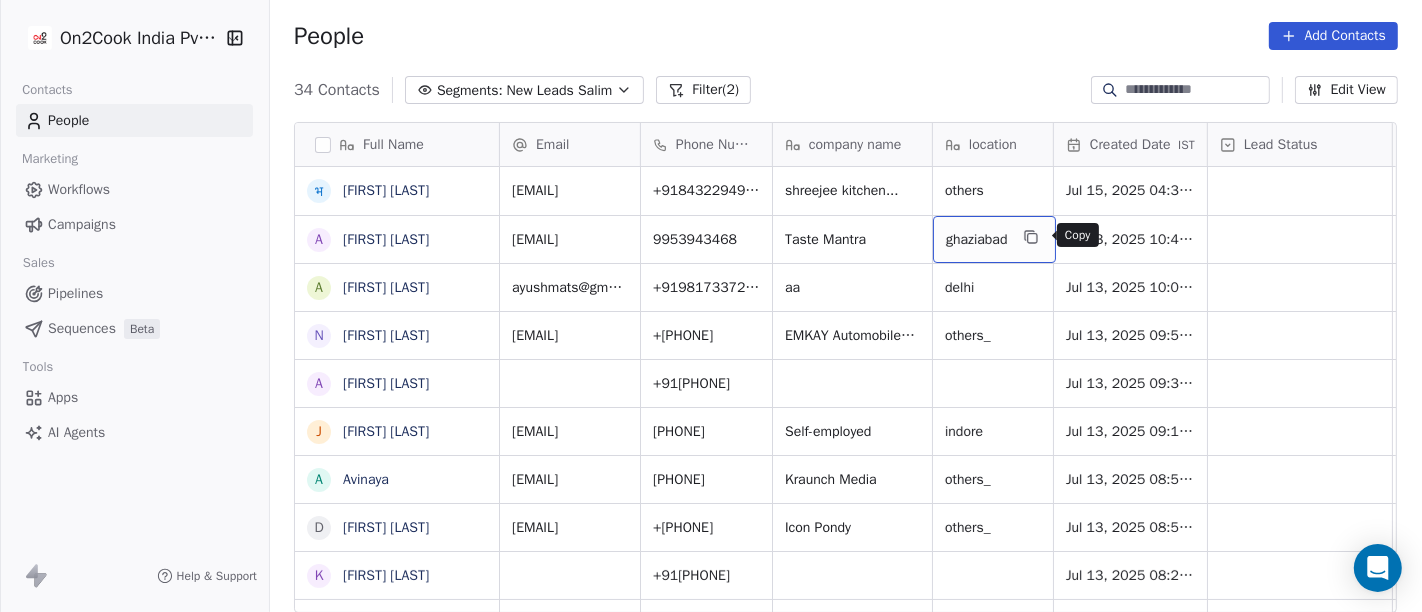 click 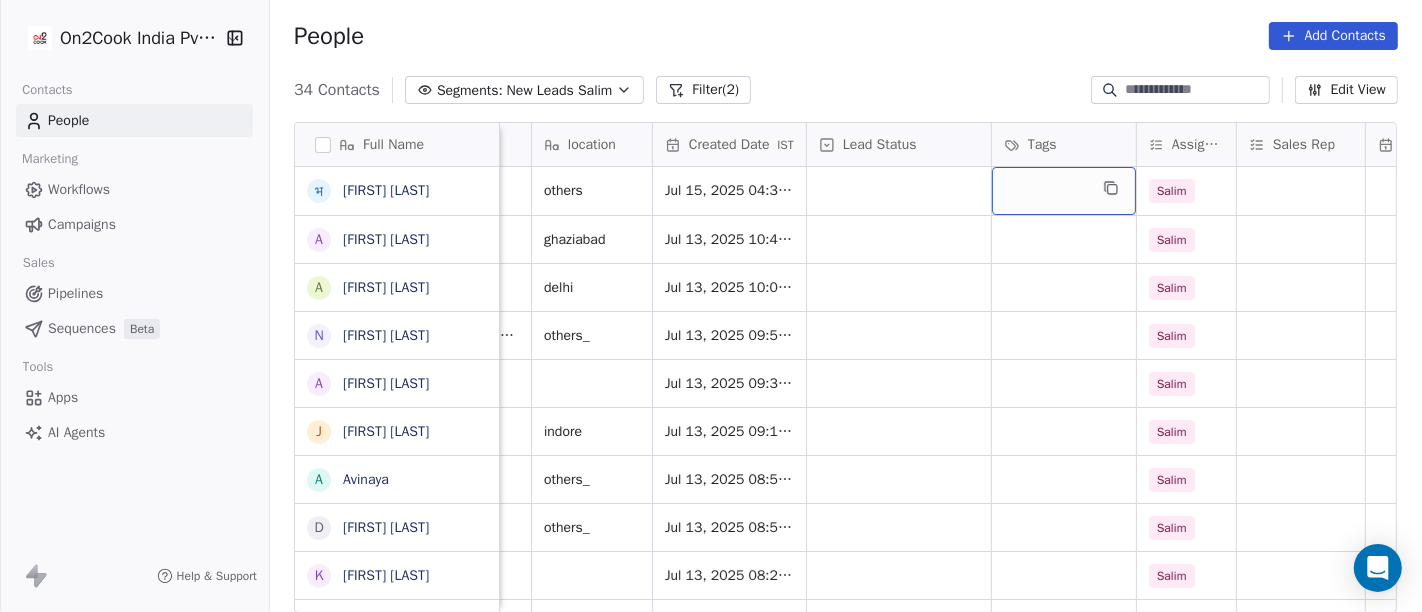 scroll, scrollTop: 0, scrollLeft: 402, axis: horizontal 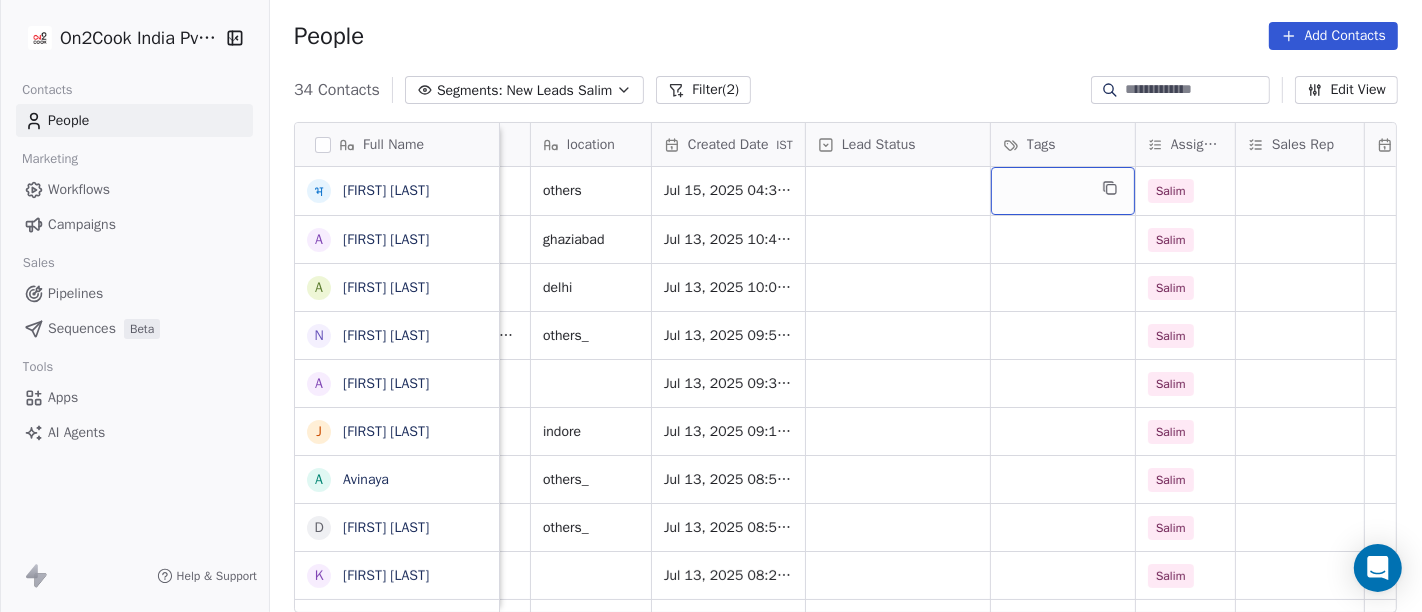 click at bounding box center (1063, 191) 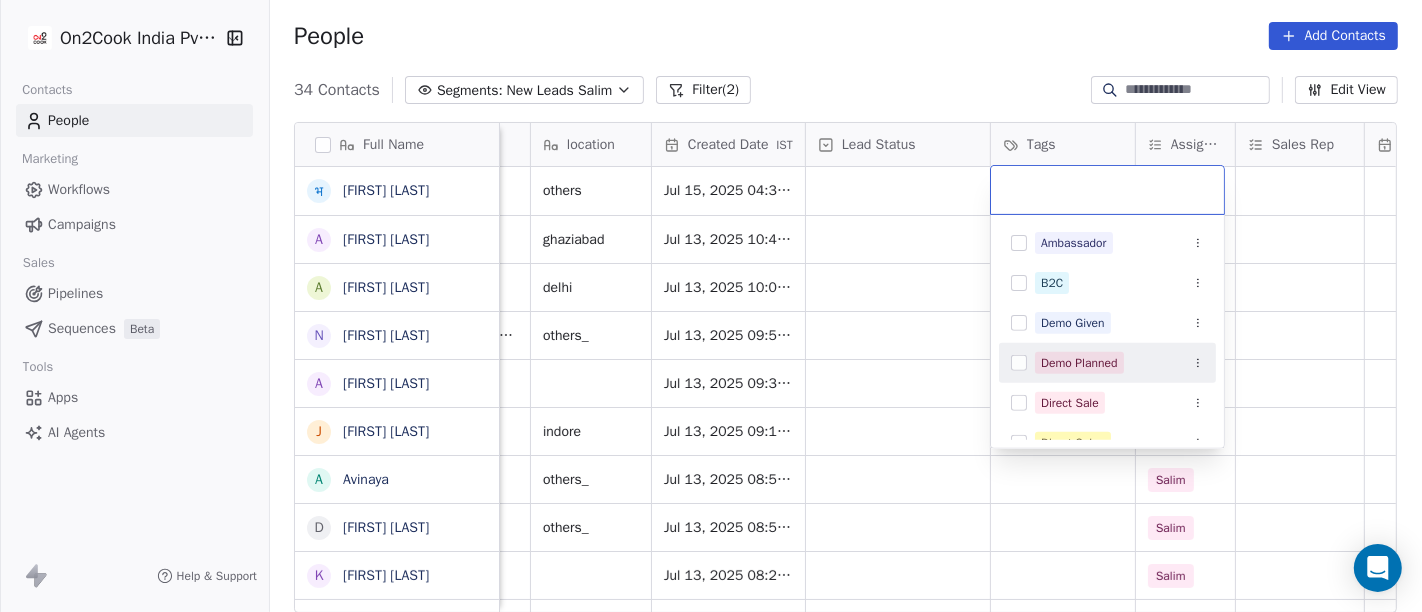click on "Demo Planned" at bounding box center [1079, 363] 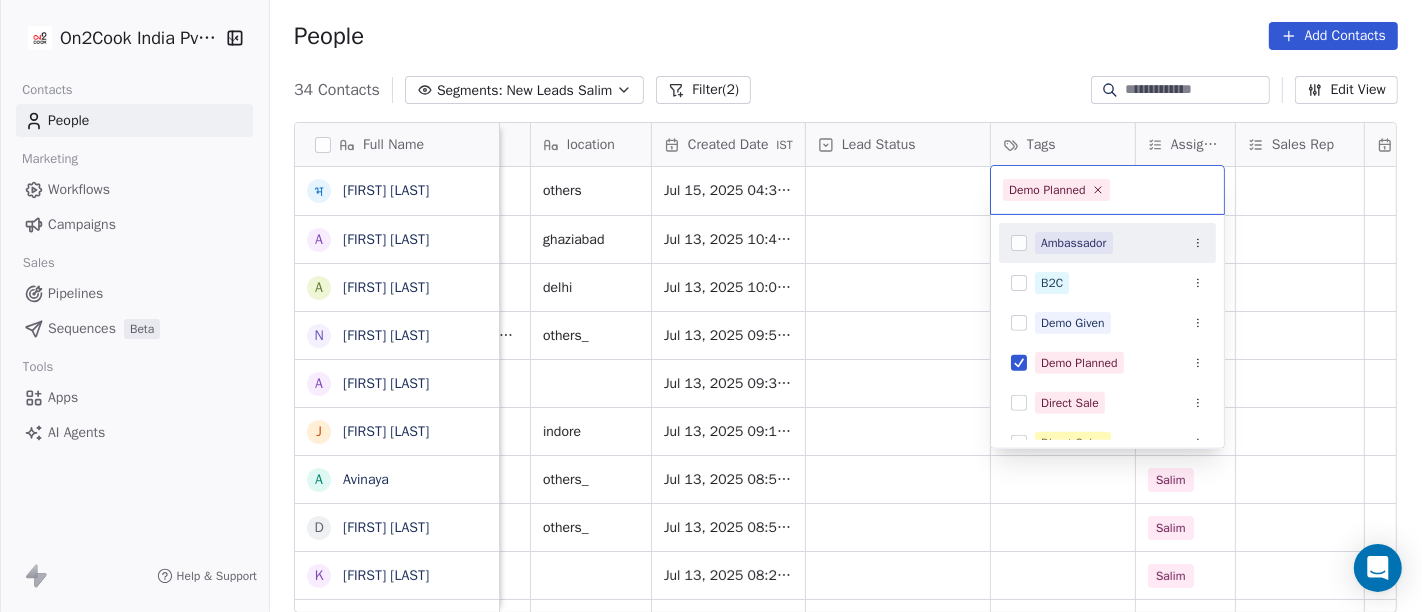 click on "On2Cook India Pvt. Ltd. Contacts People Marketing Workflows Campaigns Sales Pipelines Sequences Beta Tools Apps AI Agents Help & Support People  Add Contacts 34 Contacts Segments: New Leads [PERSON] Filter  (2) Edit View Tag Add to Sequence Full Name भ [FIRST] [LAST] A [PERSON] a [PERSON] b [PERSON] N [PERSON] A [PERSON] J [PERSON] A [PERSON] D [PERSON] K [PERSON] v [PERSON] T [PERSON] A [PERSON] B [PERSON] N [PERSON] [PERSON] [PERSON] B [PERSON] V [PERSON] N [PERSON] S [PERSON] V [PERSON] D [PERSON] P [PERSON] g [PERSON] S [PERSON] J [PERSON] D [PERSON] N [PERSON] p [PERSON] P [PERSON] D [PERSON] [PERSON] D [PERSON] [PERSON] Email Phone Number company name location Created Date IST Lead Status Tags Assignee Sales Rep Last Activity Date IST Follow Up Date Notes Call Attempts bj226798@[EMAIL] +91[PHONE] shreejee kitchen... others Jul 15, 2025 04:33 PM [PERSON] aksdmail1@[EMAIL]" at bounding box center (711, 306) 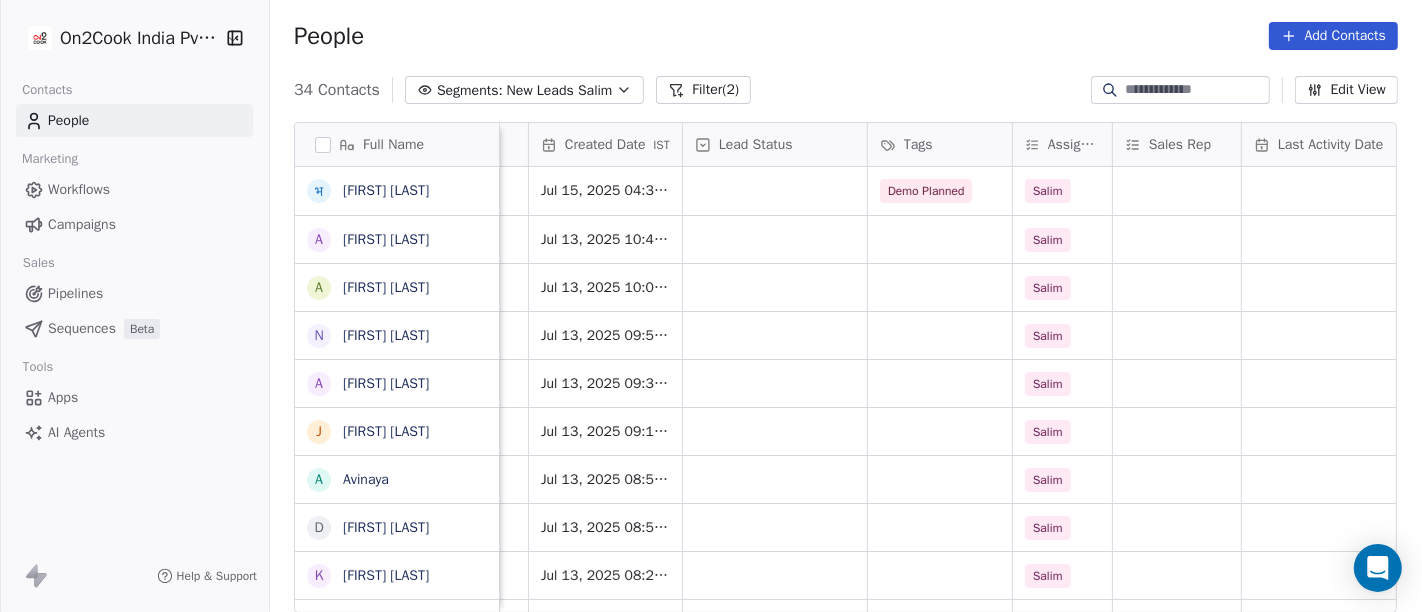 scroll, scrollTop: 0, scrollLeft: 581, axis: horizontal 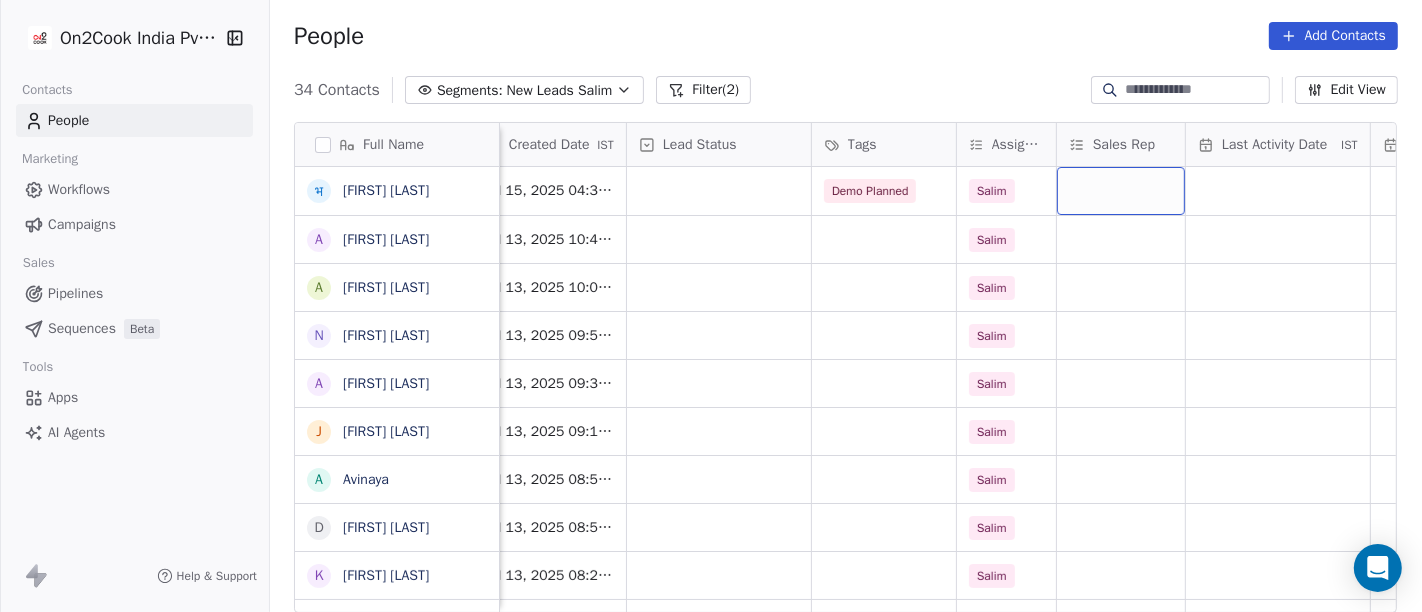 click at bounding box center (1121, 191) 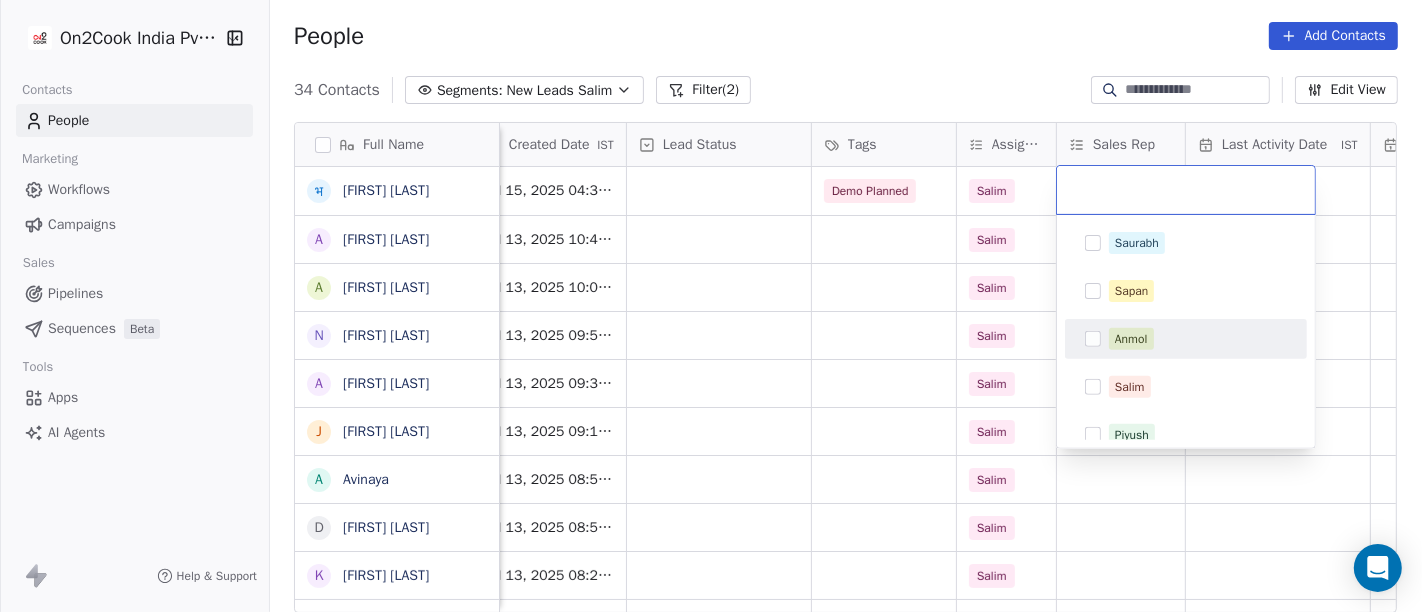 click on "Anmol" at bounding box center (1131, 339) 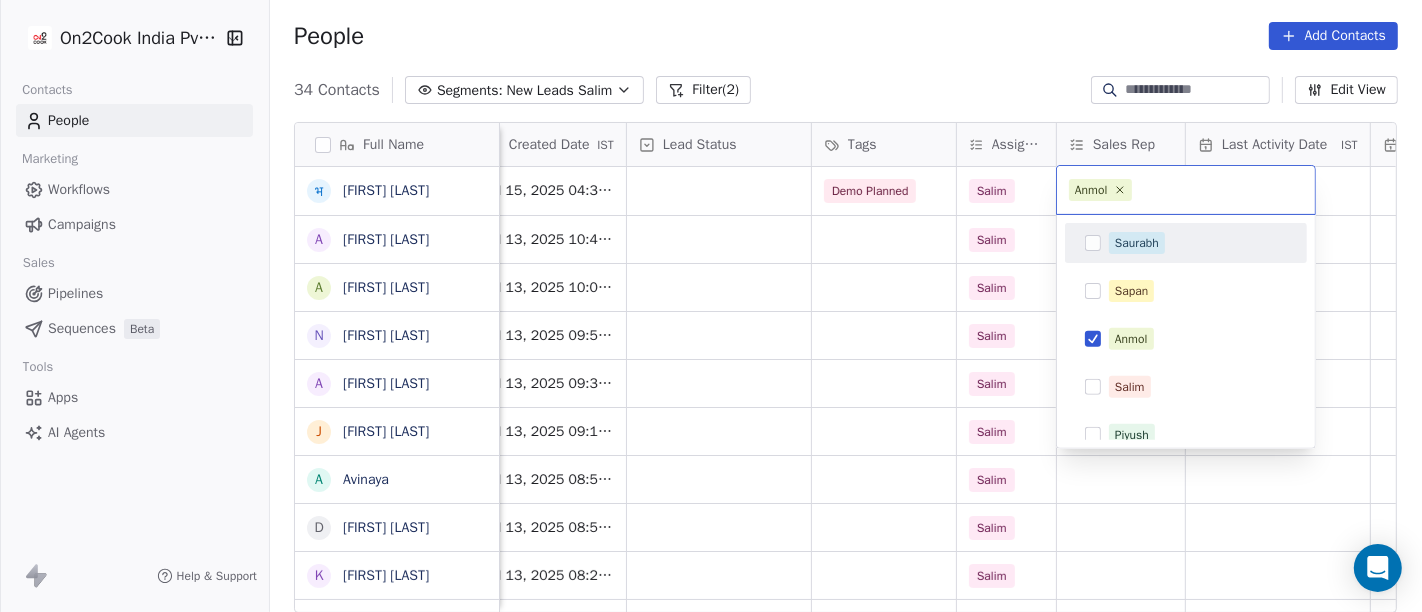 click on "On2Cook India Pvt. Ltd. Contacts People Marketing Workflows Campaigns Sales Pipelines Sequences Beta Tools Apps AI Agents Help & Support People Add Contacts 34 Contacts Segments: New Leads [FIRST] Filter (2) Edit View Tag Add to Sequence Full Name भ [FIRST] [FIRST] [FIRST] [FIRST] [FIRST] [FIRST] [FIRST] [FIRST] [FIRST] [FIRST] [FIRST] [FIRST] [FIRST] [FIRST] [FIRST] [FIRST] [FIRST] [FIRST] [FIRST] [FIRST] [FIRST] [FIRST] [FIRST] [FIRST] [FIRST] [FIRST] [FIRST] [FIRST] [FIRST] [FIRST] [FIRST] [FIRST] Phone Number company name location Created Date IST Lead Status Tags Assignee Sales Rep Last Activity Date IST Follow Up Date Notes Call Attempts Website [PHONE] shreejee kitchen... others Jul 15, 2025 04:33 PM Demo Planned [FIRST] [FIRST] Jul 15, 2025 11:31 AM 15/07/2025 15-07 17:01 client have cloud kitchen and catering business demo planned cloud_kitchen   Jul 13, 2025 10:43 AM [FIRST] restaurants   Jul 13, 2025 10:09 AM [FIRST] restaurants   Jul 13, 2025 09:54 AM [FIRST] cloud_kitchen   Jul 13, 2025 09:34 AM [FIRST]   Jul 13, 2025 09:17 AM [FIRST] cloud_kitchen   Jul 13, 2025 08:58 AM [FIRST] executive_kitchens   Jul 13, 2025 08:55 AM [FIRST] restaurants   Jul 13, 2025 08:26 AM [FIRST]   Jul 13, 2025 04:35 AM [FIRST] qsrs   Jul 13, 2025 01:41 AM [FIRST] cloud_kitchen   Jul 13, 2025 01:32 AM [FIRST] cloud_kitchen   Jul 12, 2025 11:22 PM [FIRST] restaurants   Jul 12, 2025 11:15 PM [FIRST] food_consultants   Jul 12, 2025 09:34 PM [FIRST] cafeteria   Jul 12, 2025 08:14 PM [FIRST] restaurants   Jul 12, 2025 06:45 PM [FIRST] food_consultants   Jul 12, 2025 05:54 PM [FIRST] cloud_kitchen   Jul 12, 2025 05:50 PM [FIRST] cloud_kitchen   Jul 12, 2025 05:13 PM [FIRST]   [FIRST] [PHONE] [CITY]" at bounding box center (711, 306) 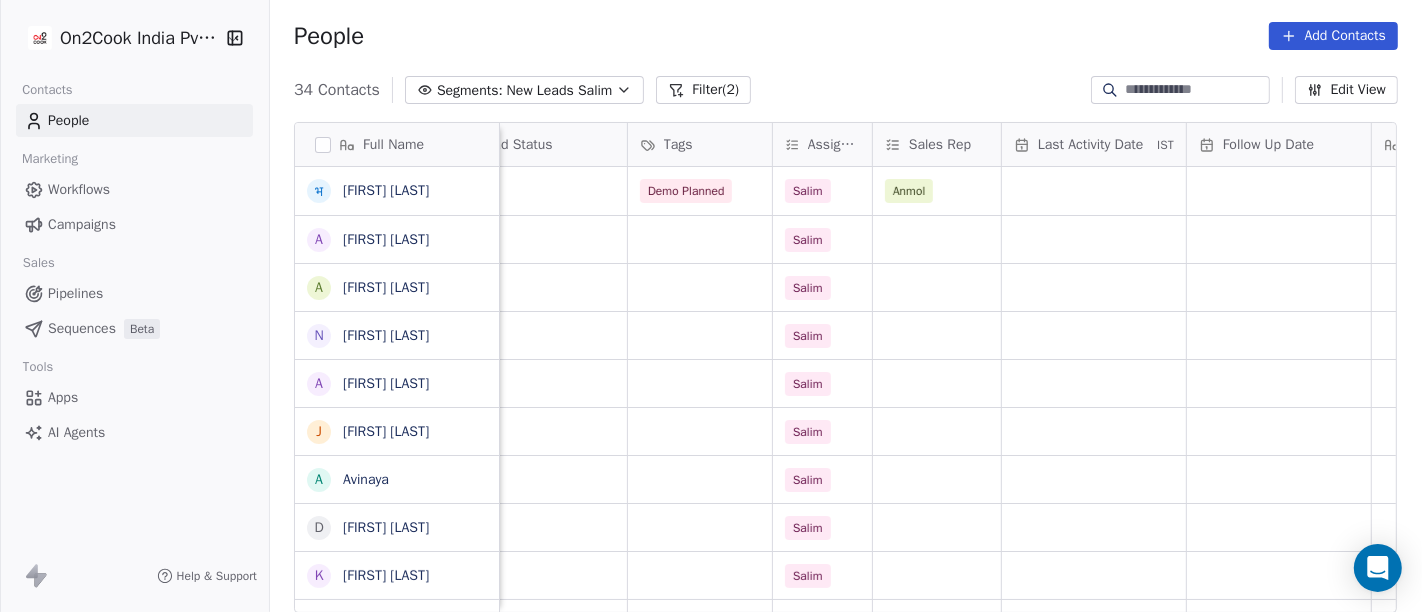 scroll, scrollTop: 0, scrollLeft: 837, axis: horizontal 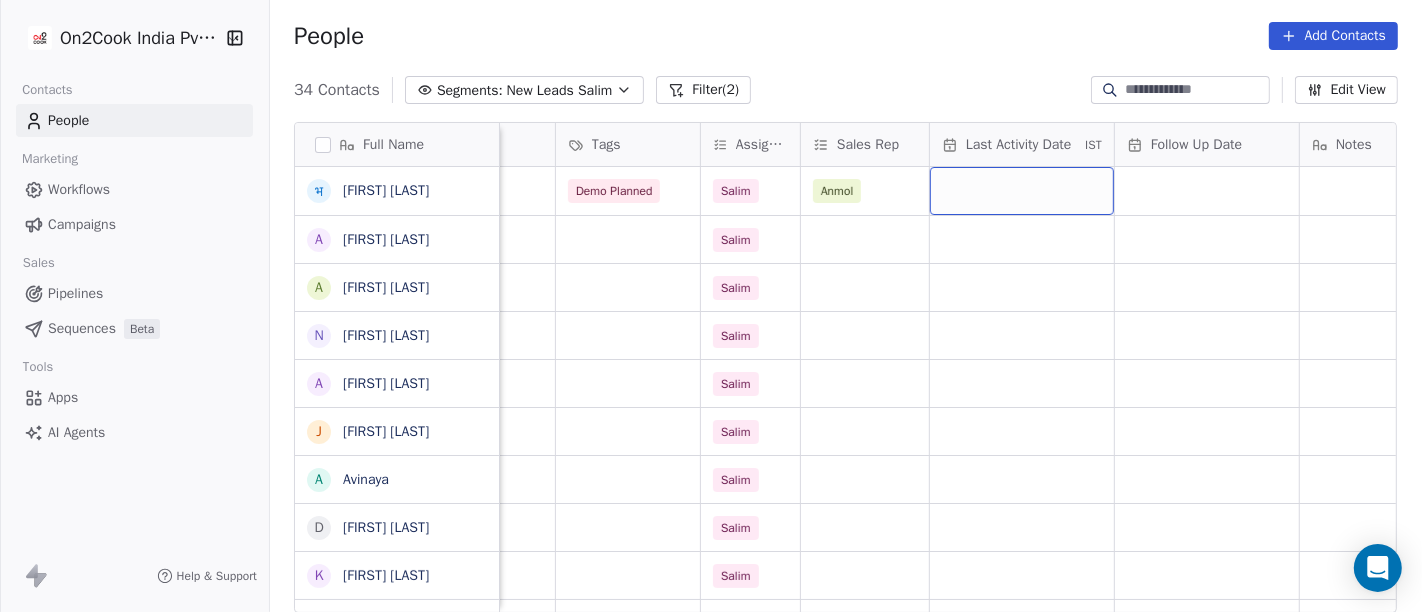 click at bounding box center (1022, 191) 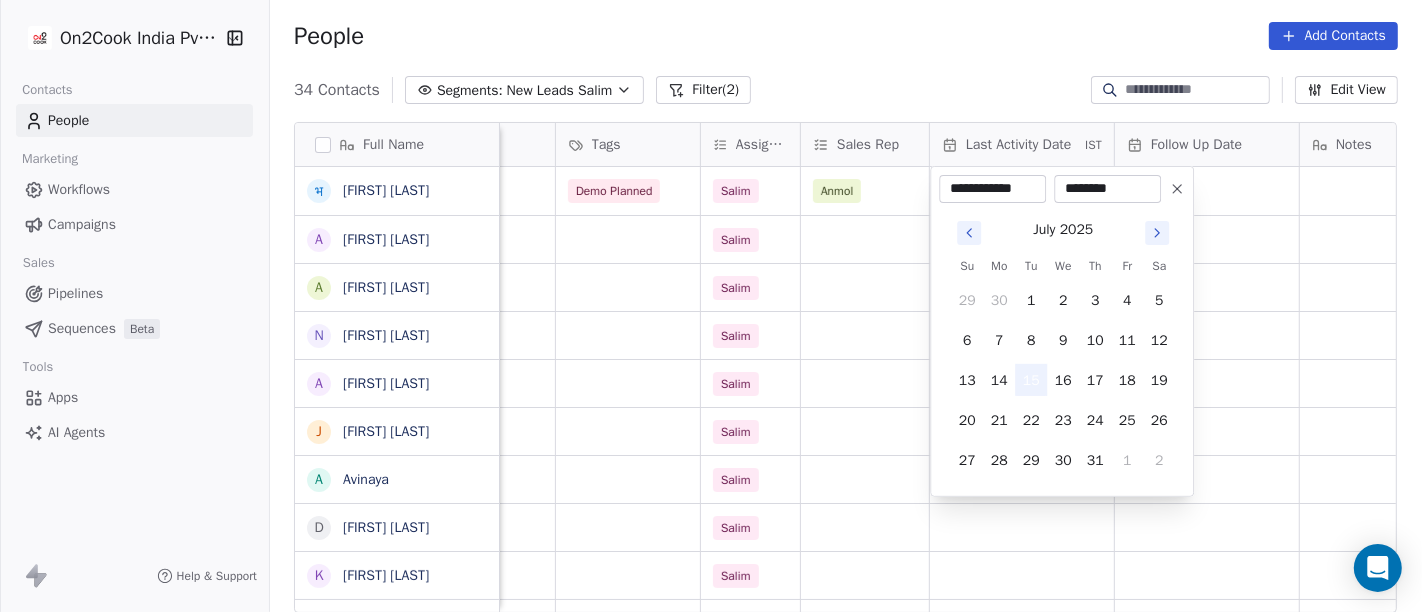 click on "15" at bounding box center [1031, 380] 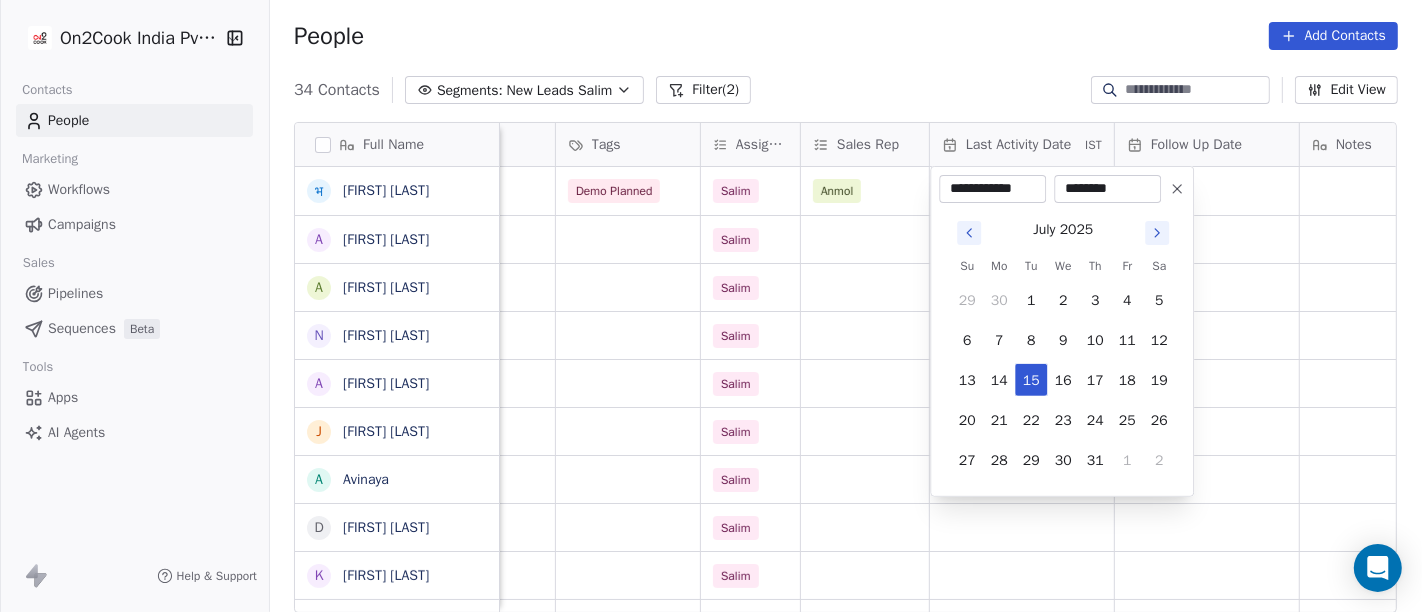 click on "On2Cook India Pvt. Ltd. Contacts People Marketing Workflows Campaigns Sales Pipelines Sequences Beta Tools Apps AI Agents Help & Support People Add Contacts 34 Contacts Segments: New Leads Salim Filter (2) Edit View Tag Add to Sequence Full Name भ [FIRST] [LAST] A [FIRST] [LAST] a [FIRST] [LAST] b [FIRST] [LAST] N [FIRST] [LAST] A [FIRST] [LAST] J [FIRST] [LAST] A [FIRST] [LAST] A [FIRST] [LAST] A [FIRST] [LAST] S [FIRST] [LAST] S [FIRST] [LAST] A [FIRST] [LAST] N [FIRST] [LAST] V [FIRST] [LAST] M [FIRST] [LAST] P [FIRST] [LAST] A [FIRST] [LAST] a [FIRST] [LAST] b [FIRST] [LAST] N [FIRST] [LAST] A [FIRST] [LAST] J [FIRST] [LAST] A [FIRST] [LAST] A [FIRST] [LAST] A [FIRST] [LAST] S [FIRST] [LAST] S [FIRST] [LAST] A [FIRST] [LAST] N [FIRST] [LAST] V [FIRST] [LAST] D [FIRST] [LAST] P [FIRST] [LAST] g [FIRST] [LAST] S [FIRST] [LAST] J [FIRST] [LAST] D [FIRST] [LAST] N [FIRST] [LAST] p [FIRST] [LAST] P [FIRST] [LAST] D [FIRST] [LAST] . [FIRST] [LAST] D [FIRST] [LAST] [FIRST] [LAST] company name location Created Date IST Lead Status Tags Assignee Sales Rep Last Activity Date IST Follow Up Date Notes Call Attempts Website zomato link outlet type others Jul 15, 2025 04:33 PM Demo Planned Salim Anmol Taste Mantra [CITY] Salim" at bounding box center [711, 306] 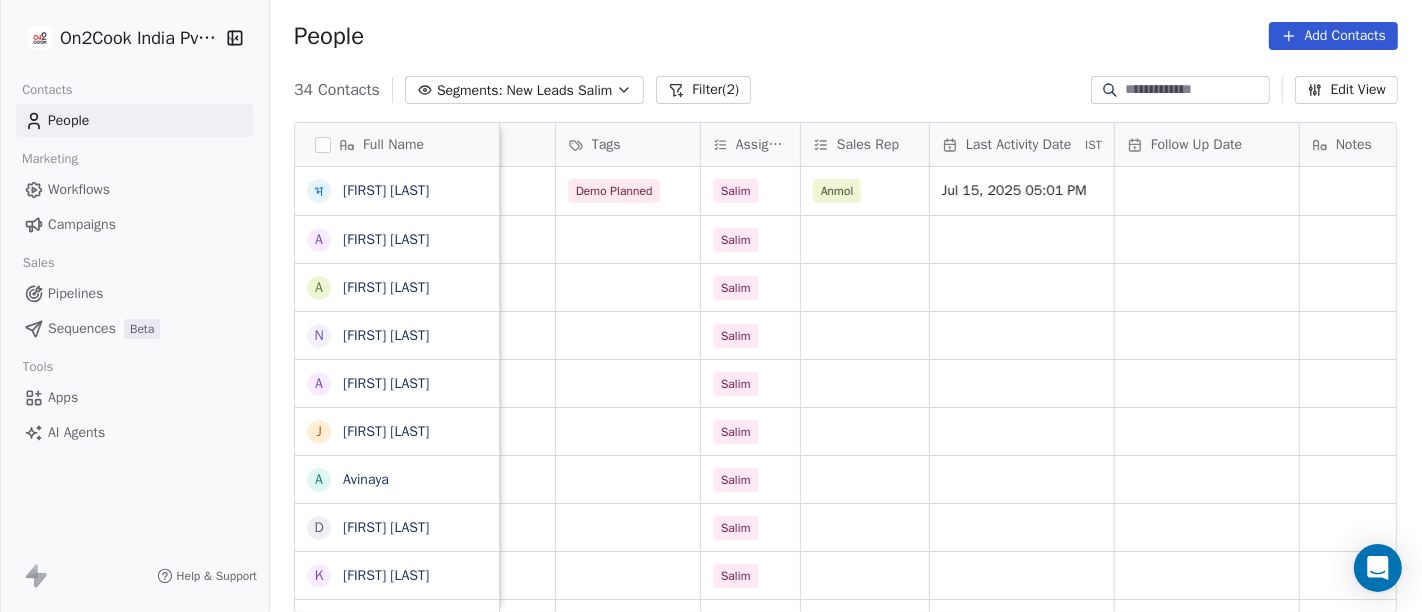 scroll, scrollTop: 0, scrollLeft: 1057, axis: horizontal 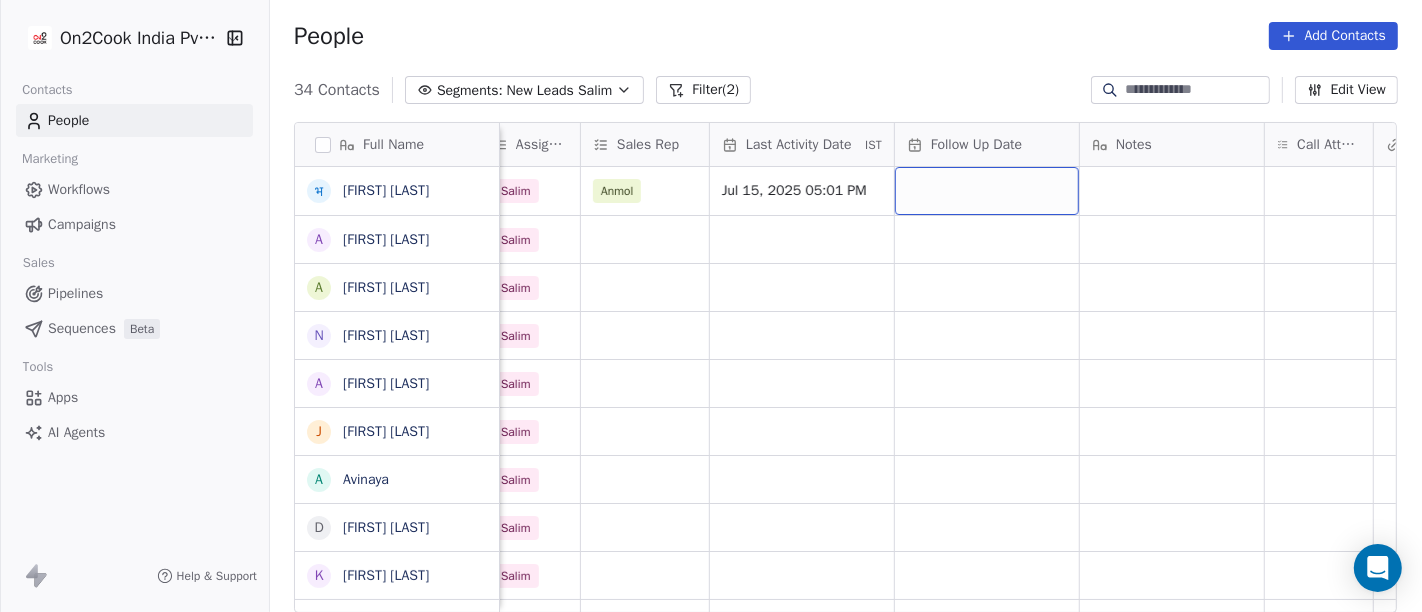 click at bounding box center (987, 191) 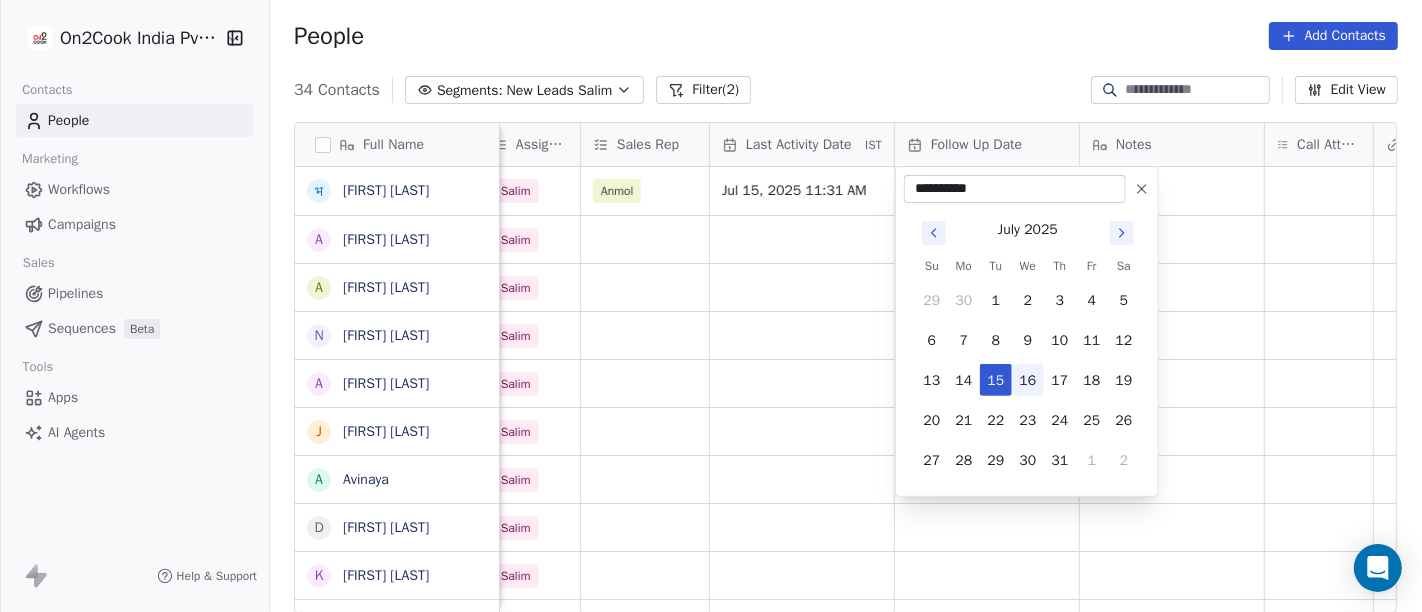 click on "16" at bounding box center (1028, 380) 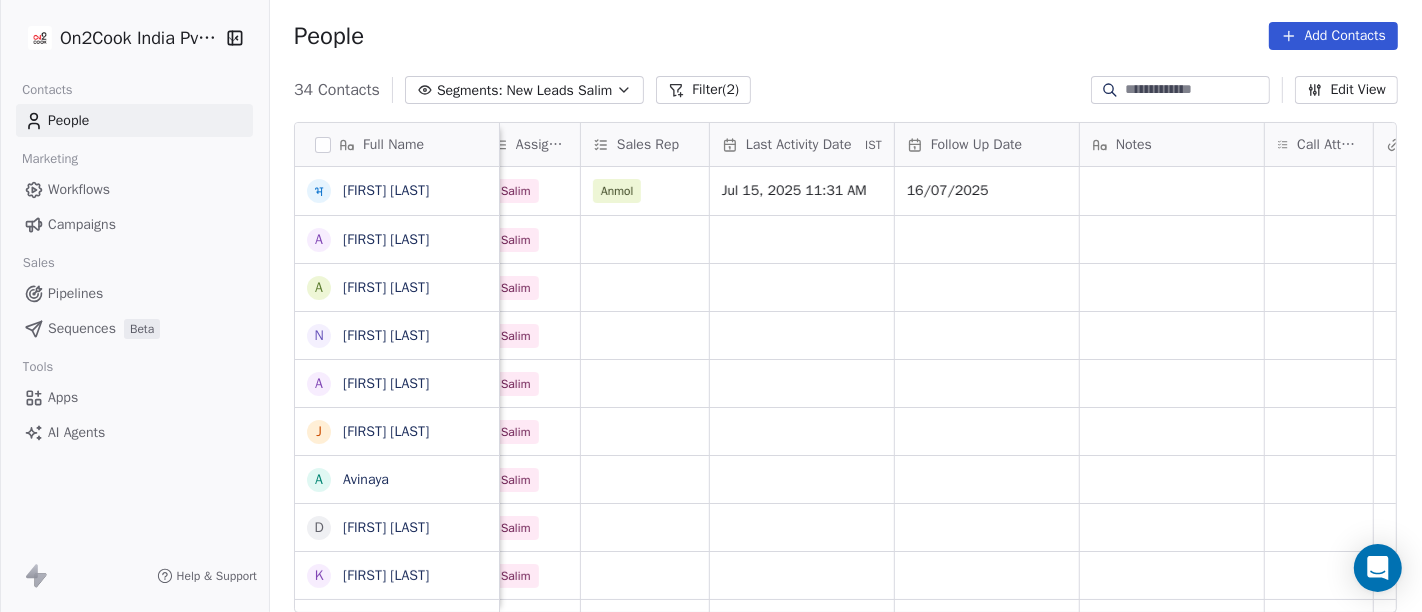 click on "People  Add Contacts" at bounding box center [846, 36] 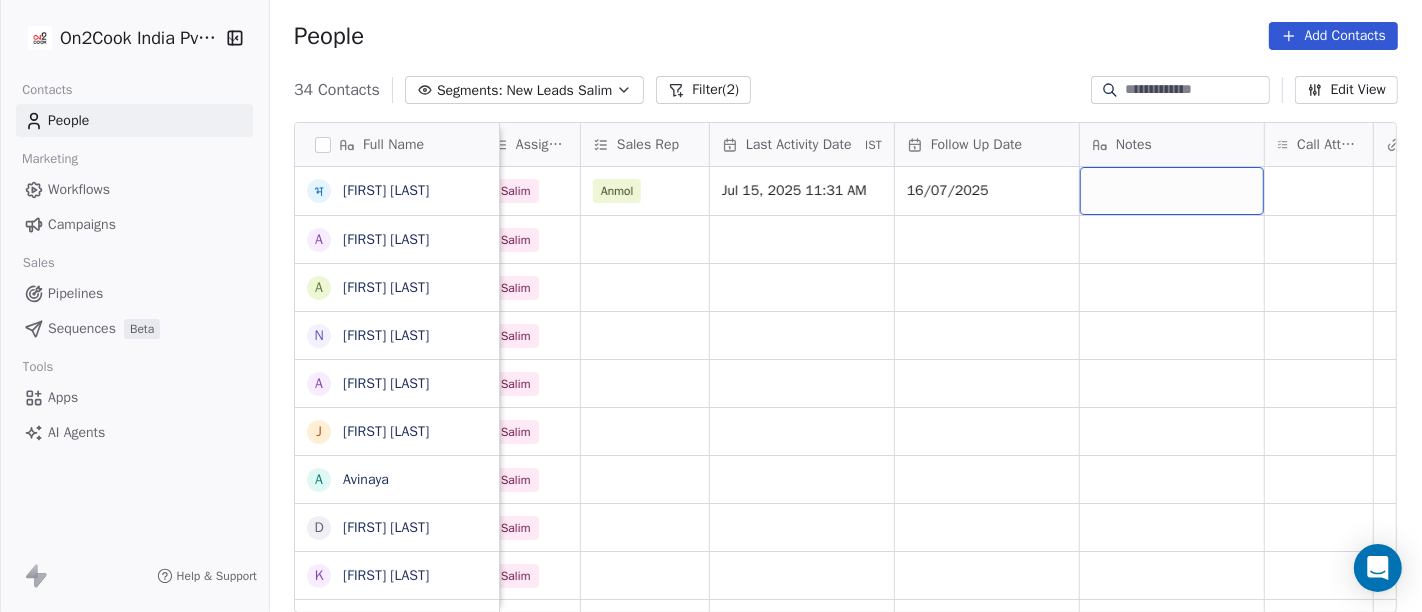 click at bounding box center (1172, 191) 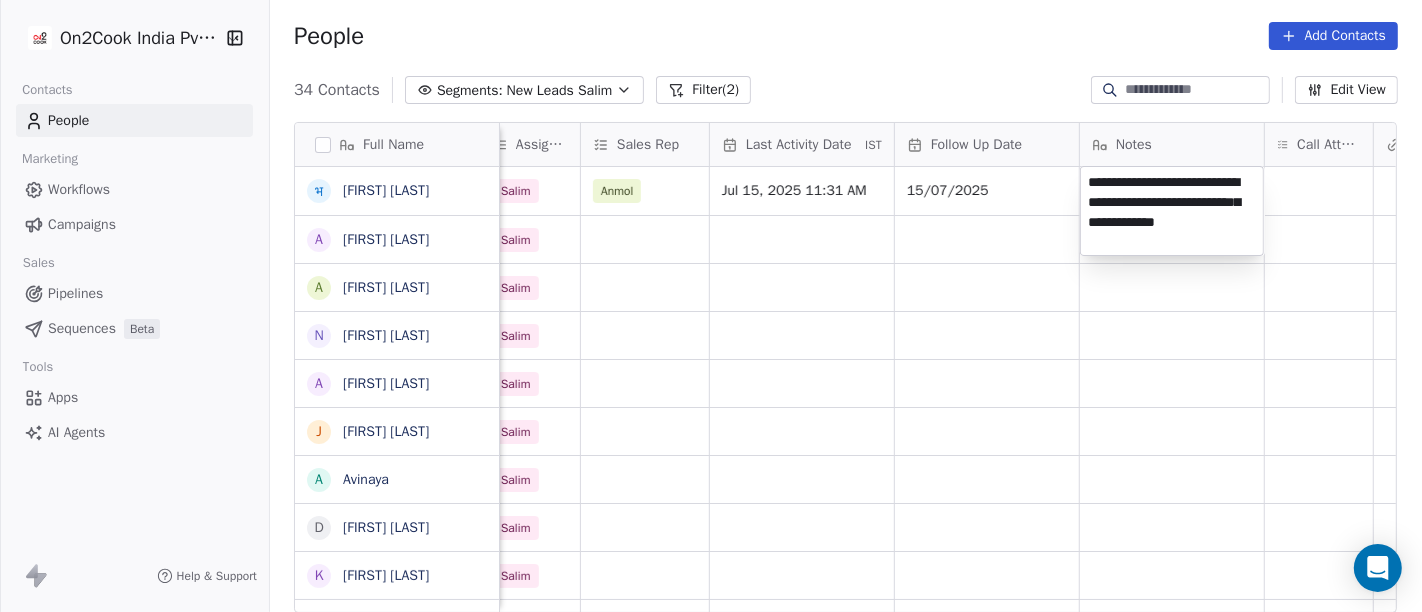 type on "**********" 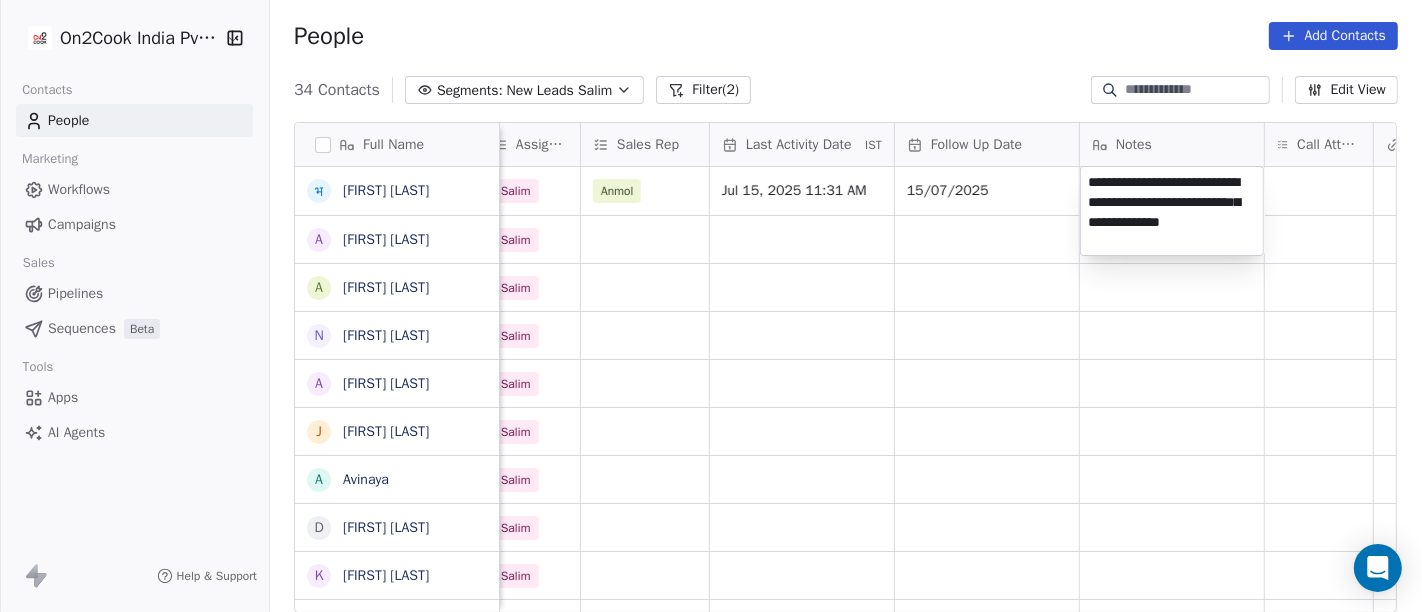 click on "On2Cook India Pvt. Ltd. Contacts People Marketing Workflows Campaigns Sales Pipelines Sequences Beta Tools Apps AI Agents Help & Support People  Add Contacts 34 Contacts Segments: New Leads Salim Filter  (2) Edit View Tag Add to Sequence Full Name भ भरत जोशी A Ajay Singh a ayushmat b Soni N Neeraj Kumar Chauhan A Abhishek Takawane J Jayshree Nimbekar A Avinaya D Dinesh Kothari K Kshitij Dhameja v vatsal^^ T Tanmoy Mandal A Anup Melwani B Bhaskar Kedarisetty N Nareshbhaisukhadiya Nareshbhaisukhadiya B Binoj V Vinoth Annamalai N Nilesh Mody S Shalabh Saxena V Vinod Mahajan D Dhaval Sheth P Praveen Gupta g gouri Shankar S Sujit Pattnaik J Jassi Singh D Daniel Kurian N Naveen Kumar Created Date IST Lead Status Tags Assignee Sales Rep Last Activity Date IST Follow Up Date Notes Call Attempts Website zomato link outlet type Location   Jul 15, 2025 04:33 PM Demo Planned Salim Anmol Jul 15, 2025 11:31 AM 15/07/2025 cloud_kitchen   Salim" at bounding box center [711, 306] 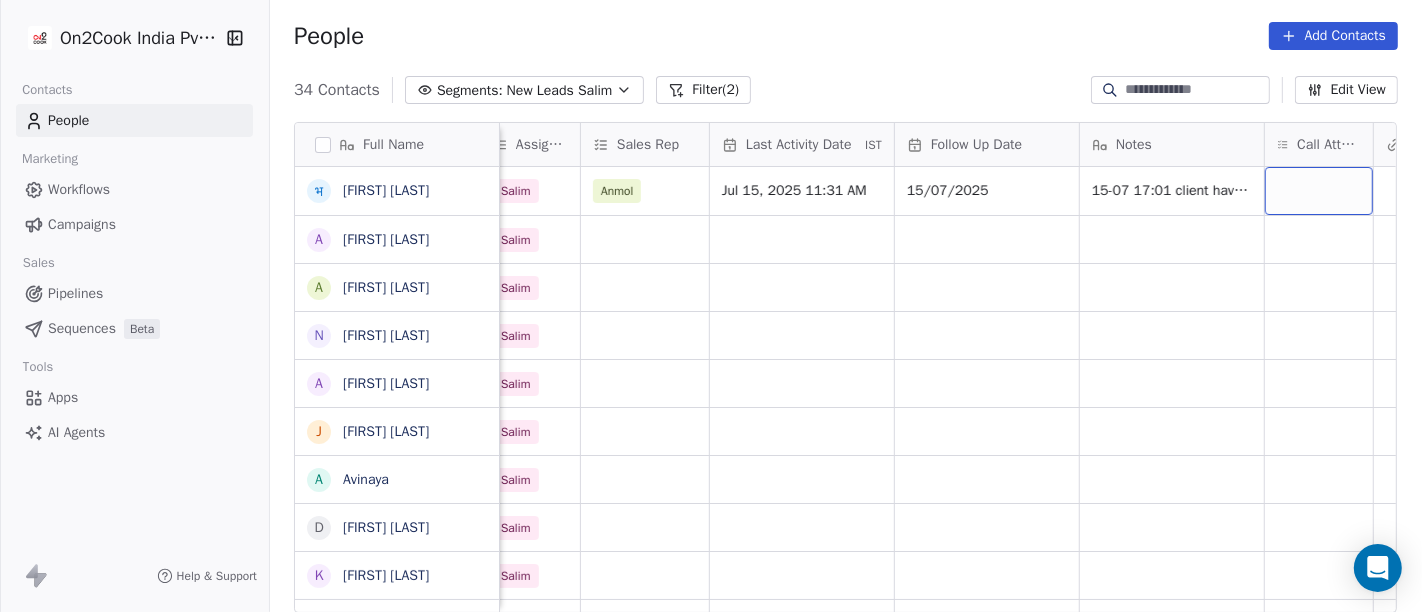 click at bounding box center (1319, 191) 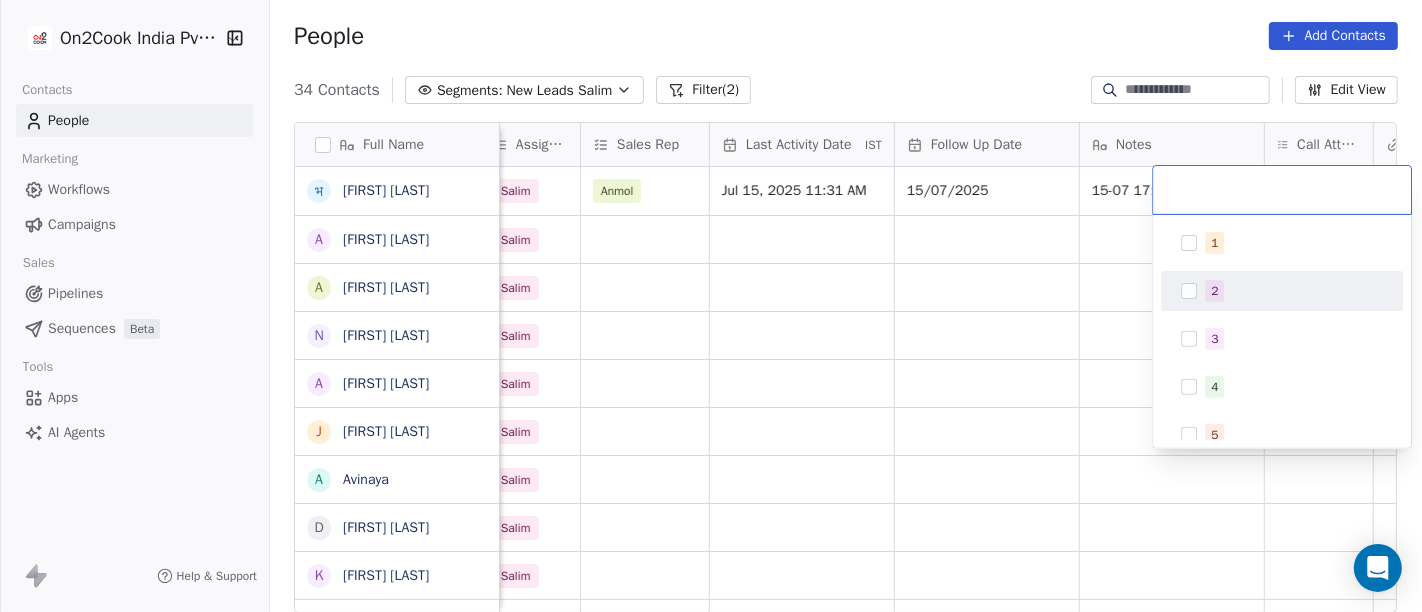 drag, startPoint x: 1307, startPoint y: 210, endPoint x: 1228, endPoint y: 263, distance: 95.131485 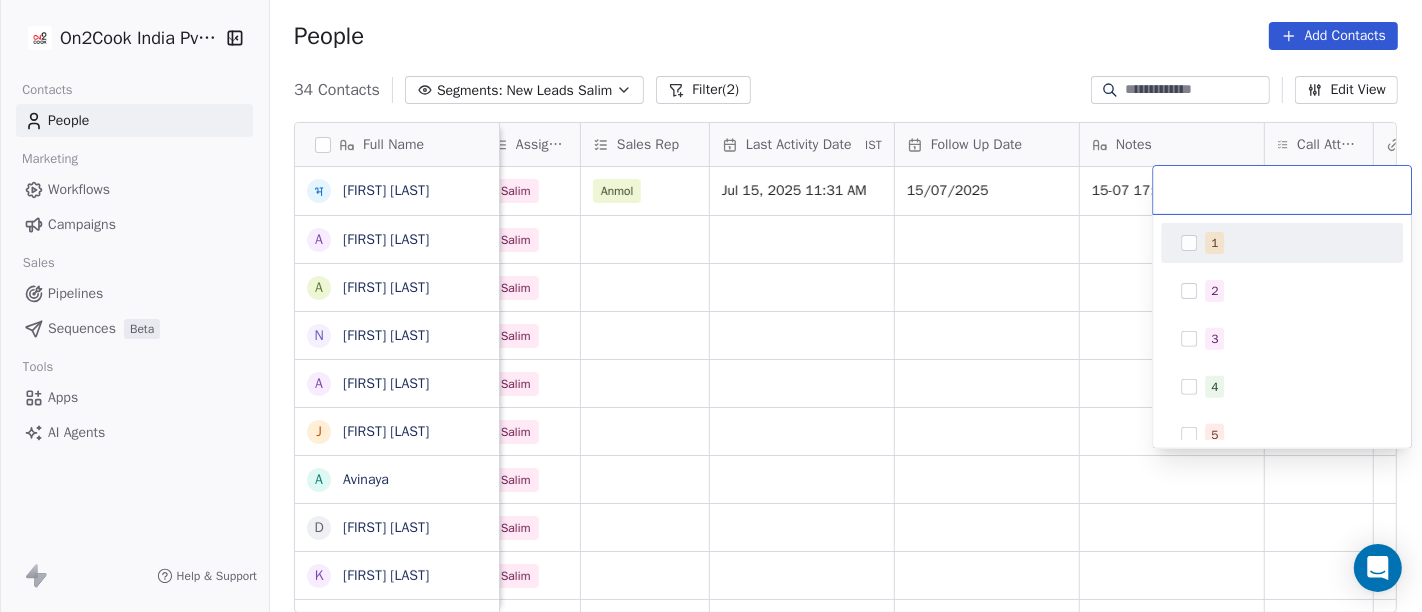 click on "1" at bounding box center [1282, 243] 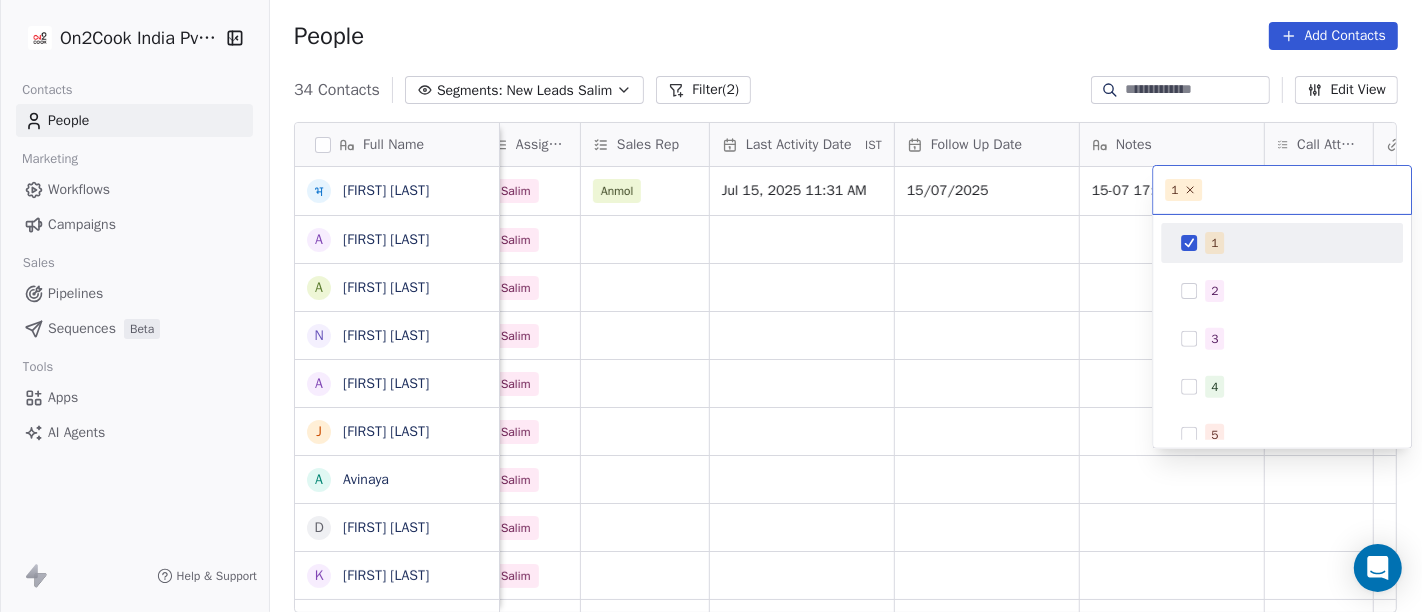 click on "On2Cook India Pvt. Ltd. Contacts People Marketing Workflows Campaigns Sales Pipelines Sequences Beta Tools Apps AI Agents Help & Support People  Add Contacts 34 Contacts Segments: New Leads Salim Filter  (2) Edit View Tag Add to Sequence Full Name भ भरत जोशी A Ajay Singh a ayushmat b Soni N Neeraj Kumar Chauhan A Abhishek Takawane J Jayshree Nimbekar A Avinaya D Dinesh Kothari K Kshitij Dhameja v vatsal^^ T Tanmoy Mandal A Anup Melwani B Bhaskar Kedarisetty N Nareshbhaisukhadiya Nareshbhaisukhadiya B Binoj V Vinoth Annamalai N Nilesh Mody S Shalabh Saxena V Vinod Mahajan D Dhaval Sheth P Praveen Gupta g gouri Shankar S Sujit Pattnaik J Jassi Singh D Daniel Kurian N Naveen Kumar Created Date IST Lead Status Tags Assignee Sales Rep Last Activity Date IST Follow Up Date Notes Call Attempts Website zomato link outlet type Location   Jul 15, 2025 04:33 PM Demo Planned Salim Anmol Jul 15, 2025 11:31 AM 15/07/2025 cloud_kitchen   Salim" at bounding box center [711, 306] 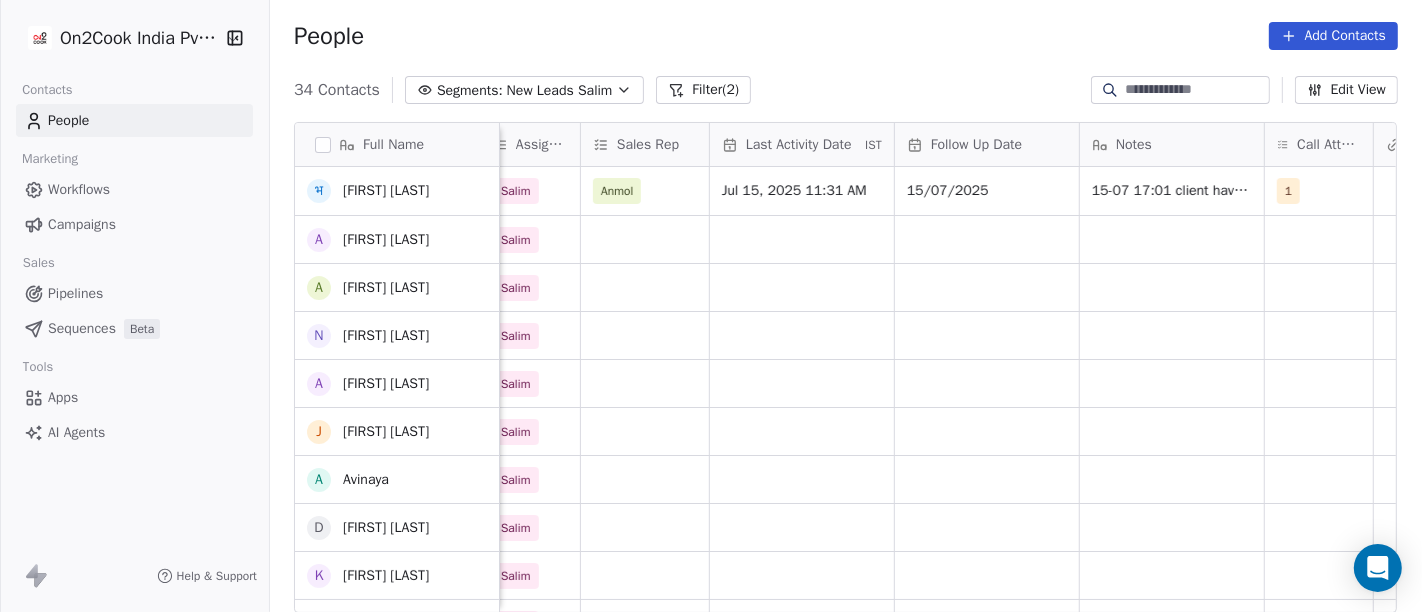 scroll, scrollTop: 0, scrollLeft: 0, axis: both 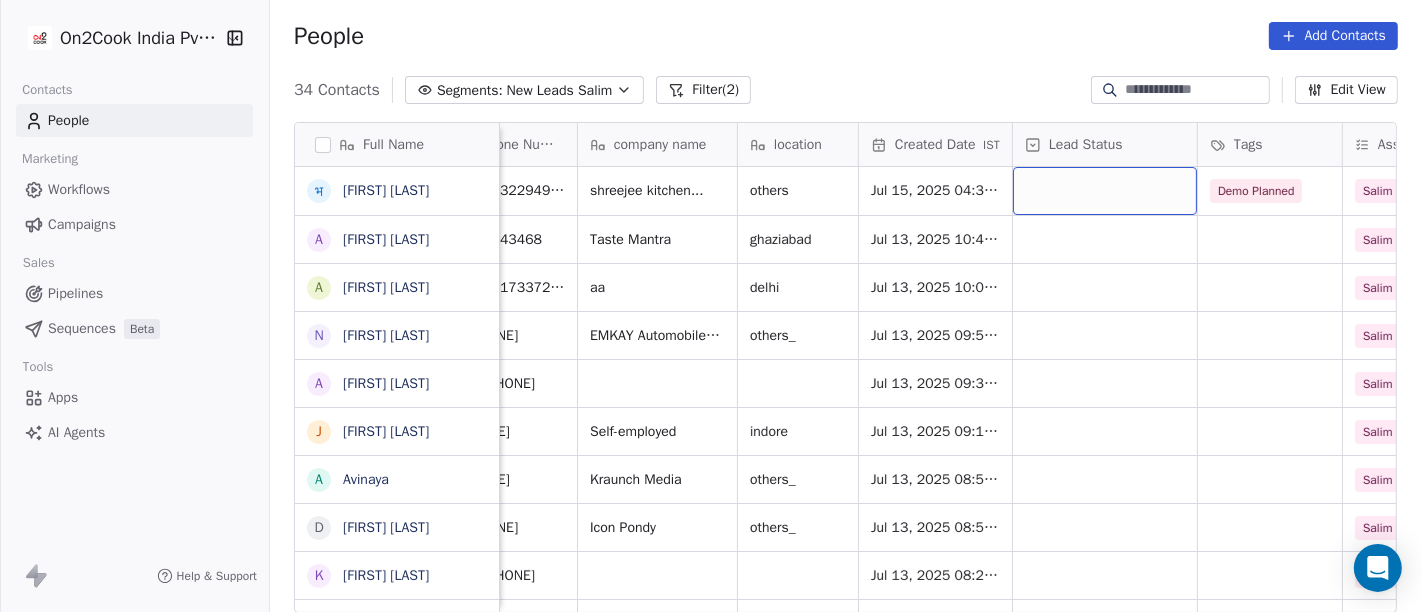 click at bounding box center (1105, 191) 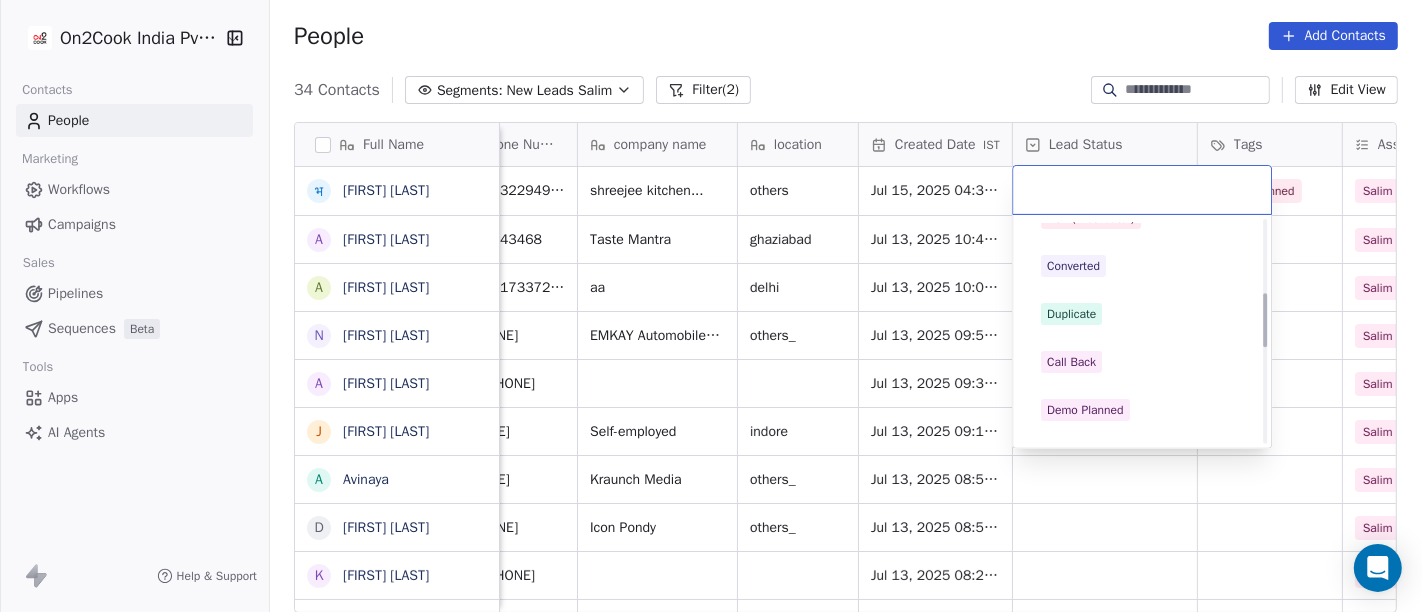 scroll, scrollTop: 333, scrollLeft: 0, axis: vertical 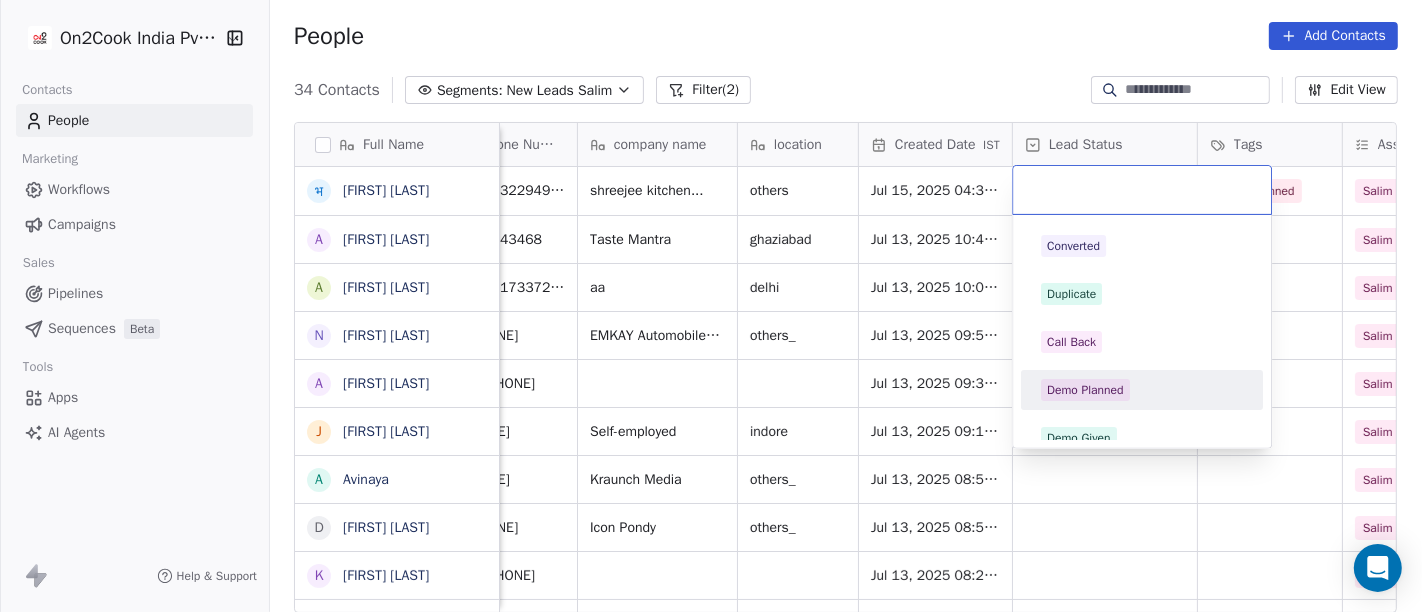 click on "Demo Planned" at bounding box center [1085, 390] 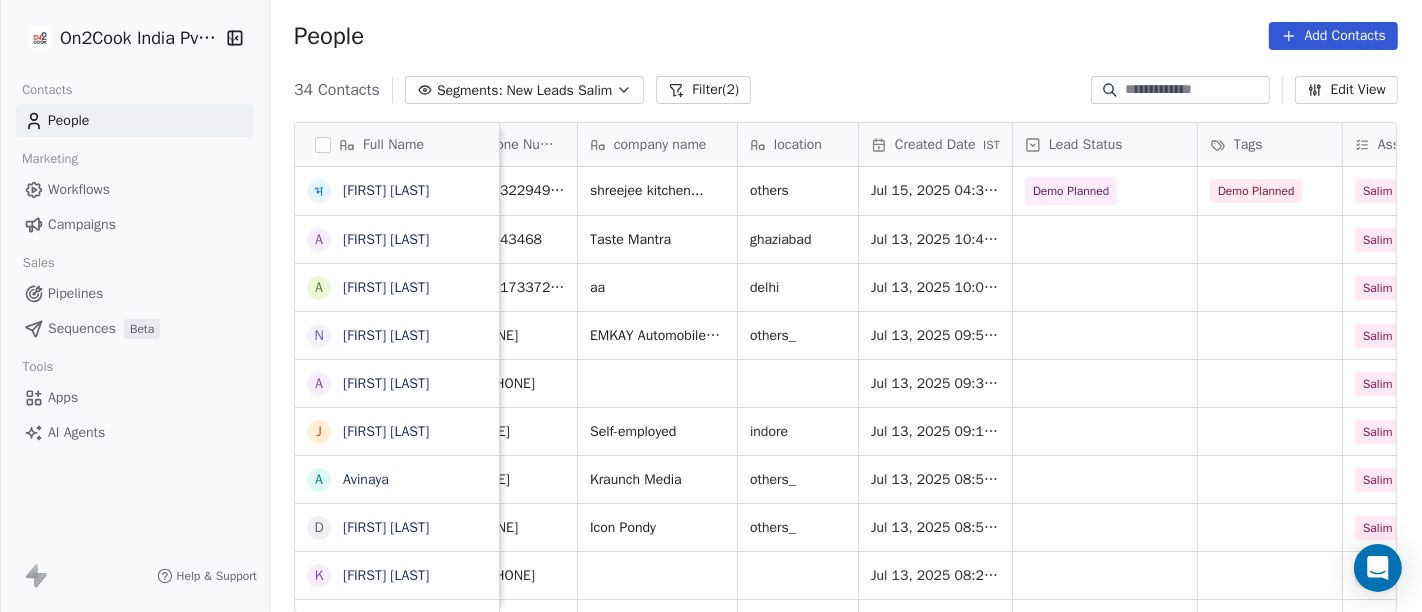 click on "People  Add Contacts" at bounding box center (846, 36) 